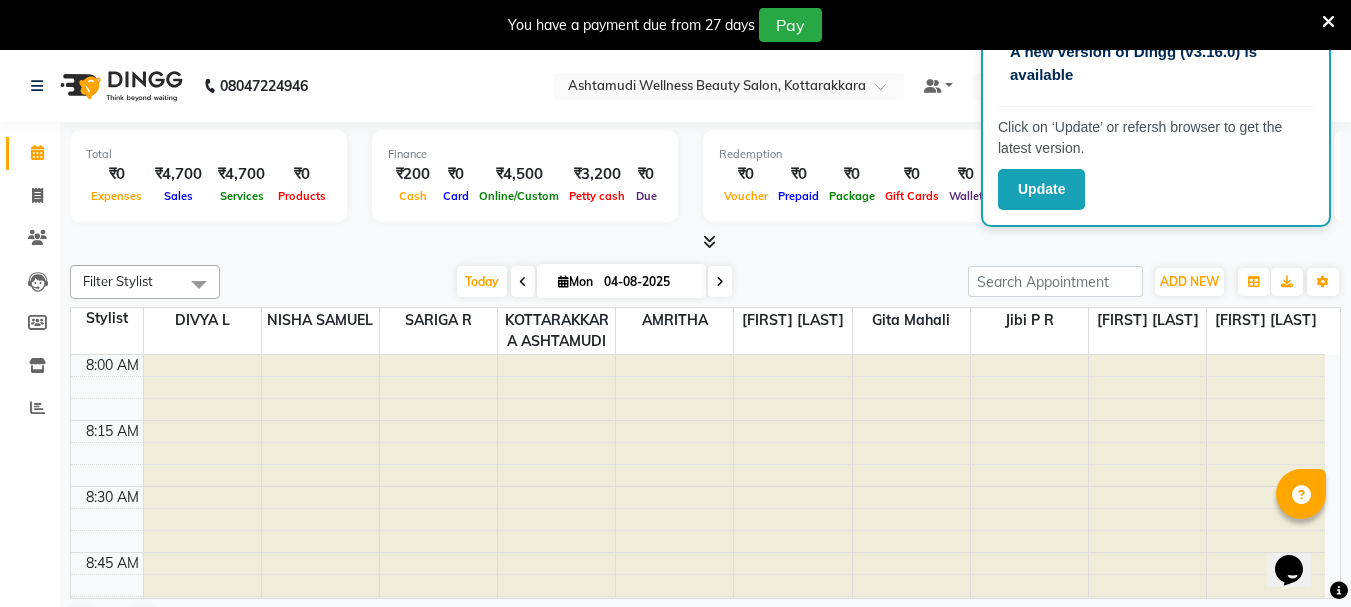 scroll, scrollTop: 0, scrollLeft: 0, axis: both 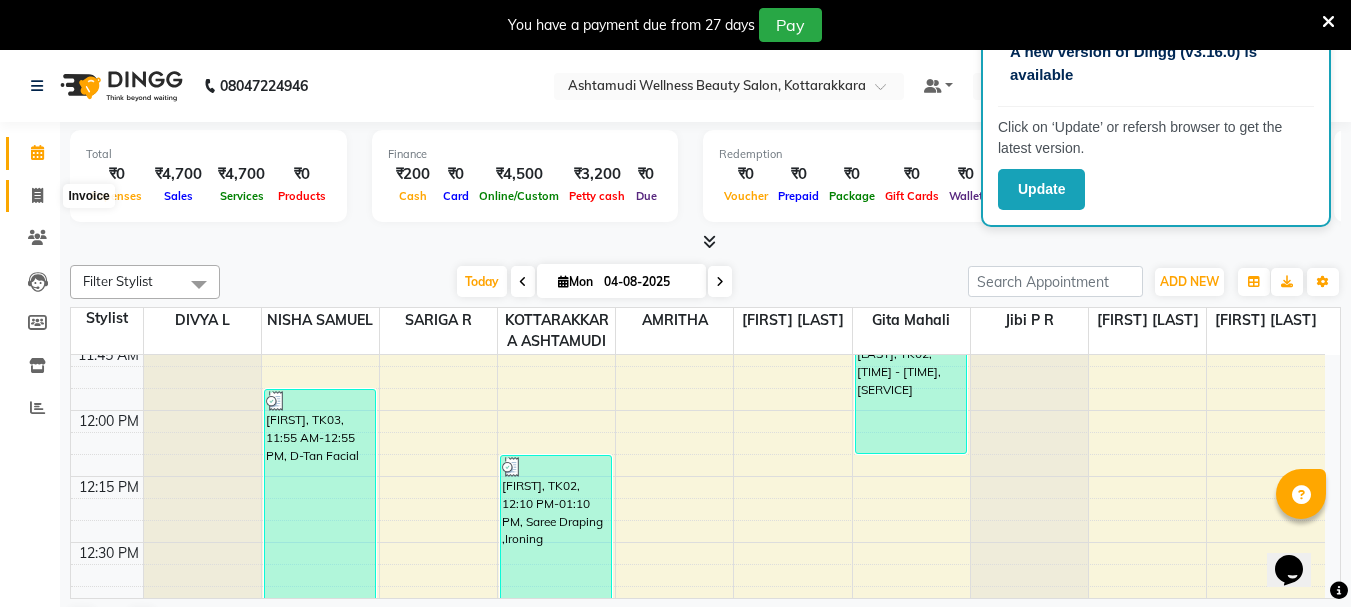 click 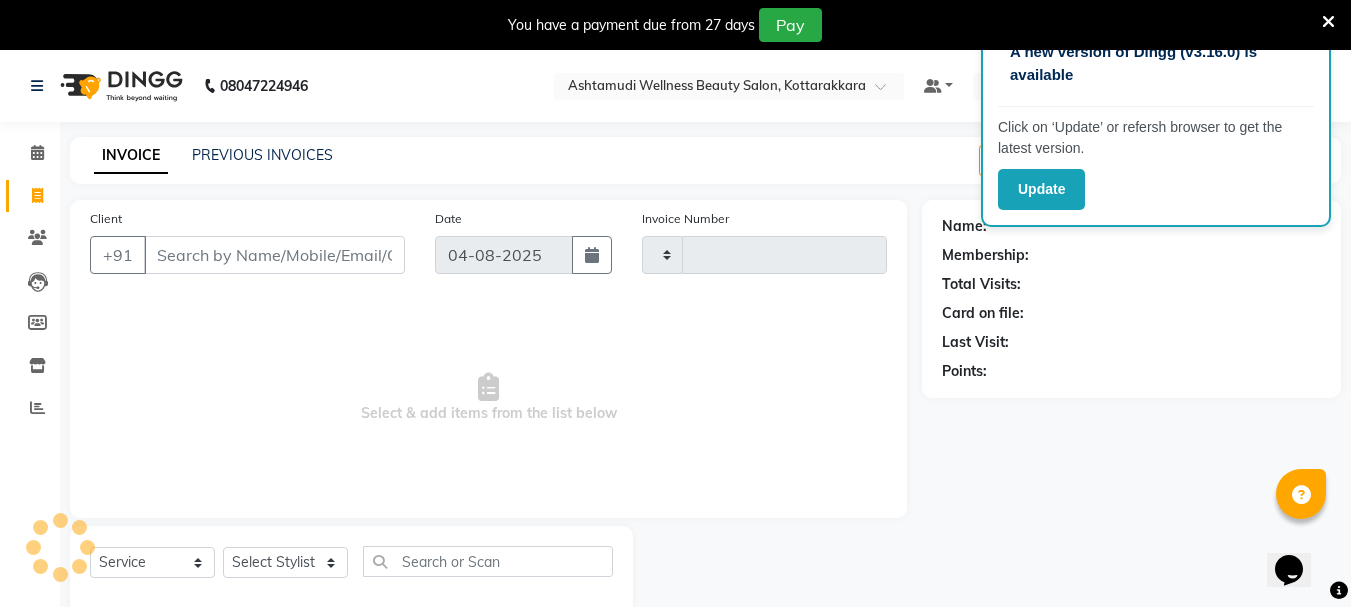 type on "2355" 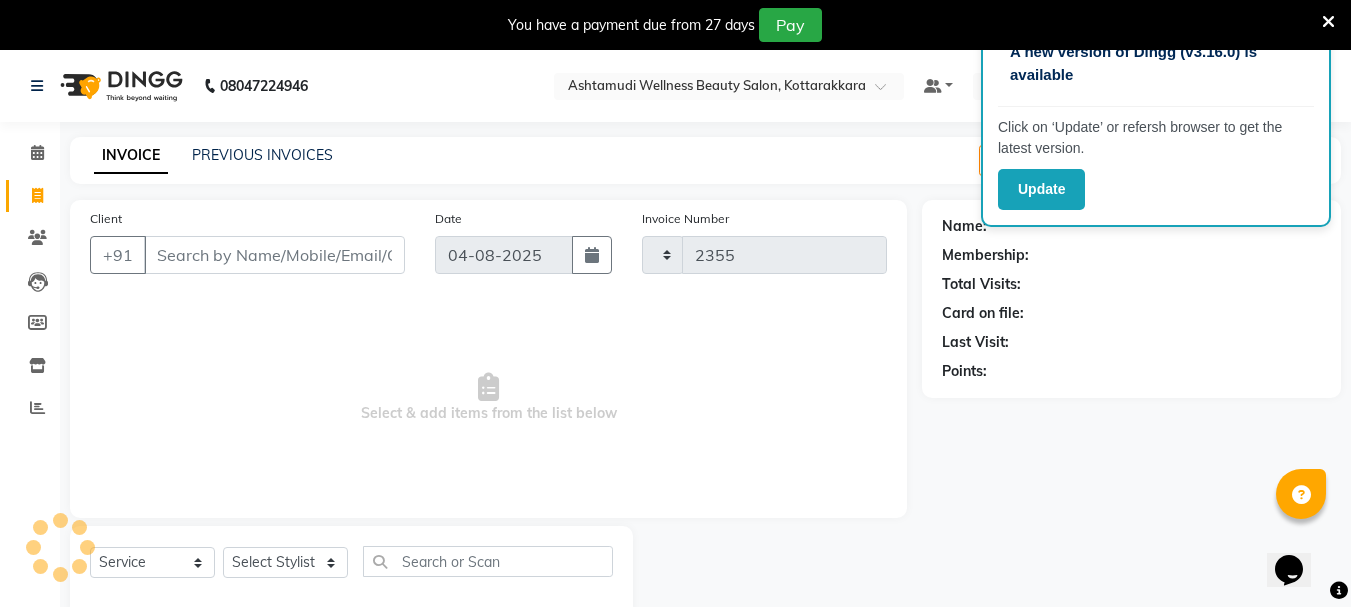 select on "4664" 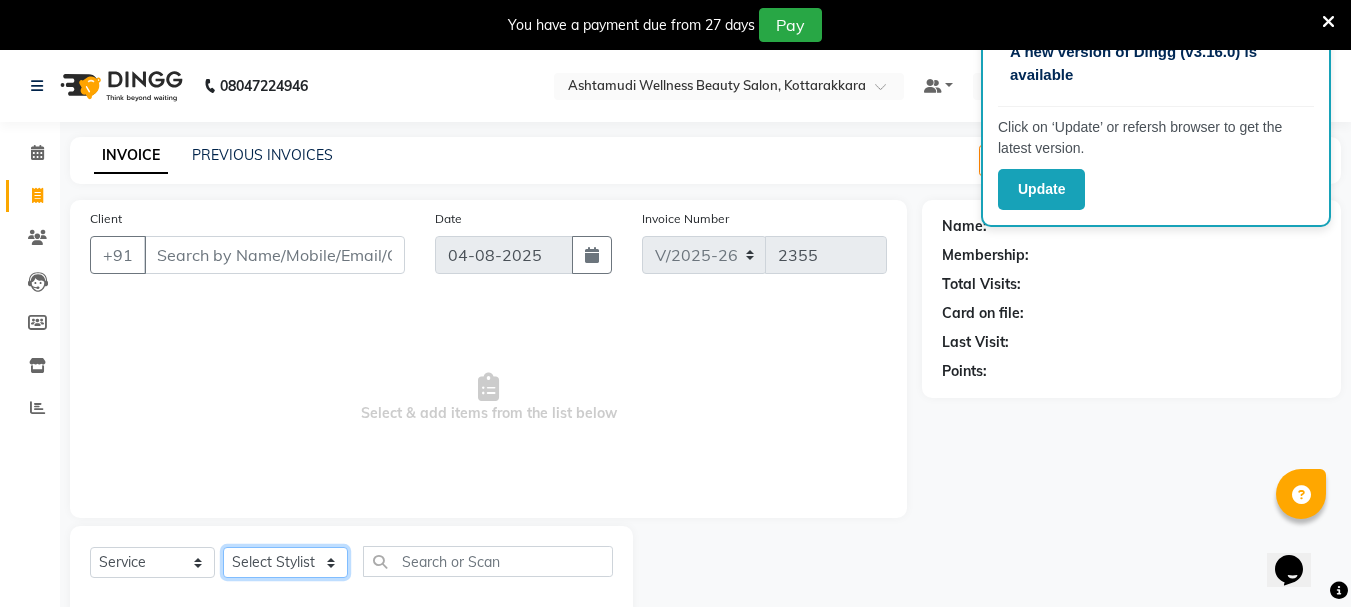 click on "Select Stylist" 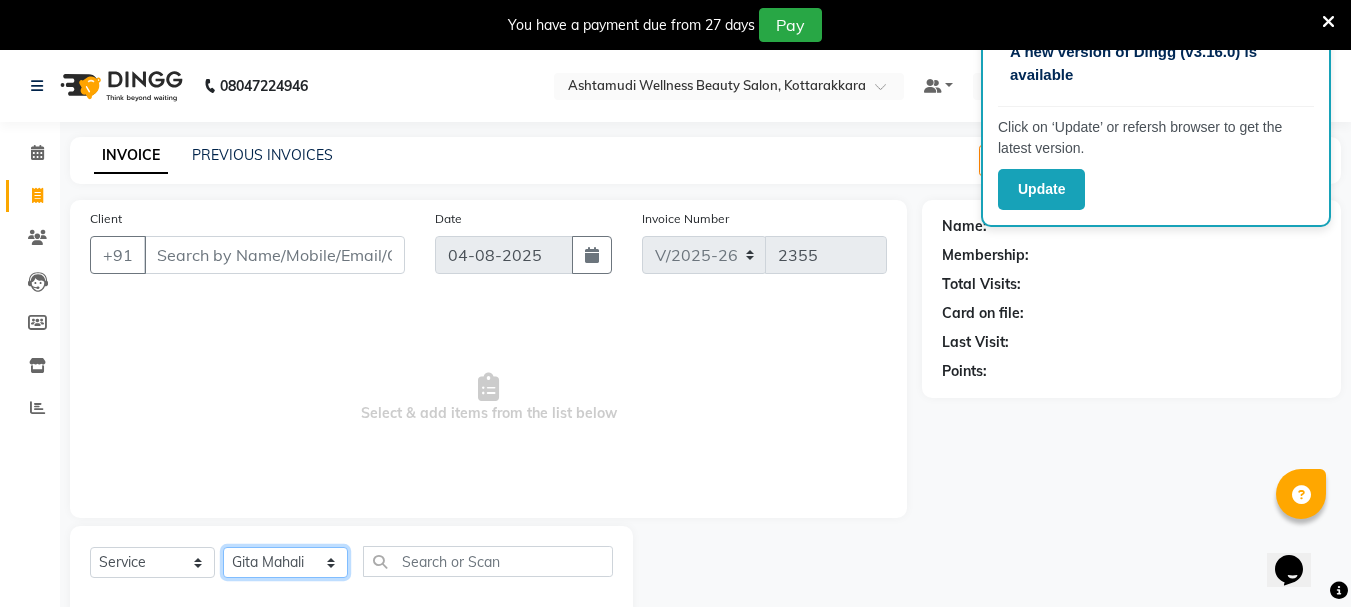 click on "Select Stylist AMRITHA DIVYA L	 Gita Mahali  Jibi P R Karina Darjee  KOTTARAKKARA ASHTAMUDI NISHA SAMUEL 	 Priya Chakraborty SARIGA R	 SHAHIDA SHAMINA MUHAMMED P R" 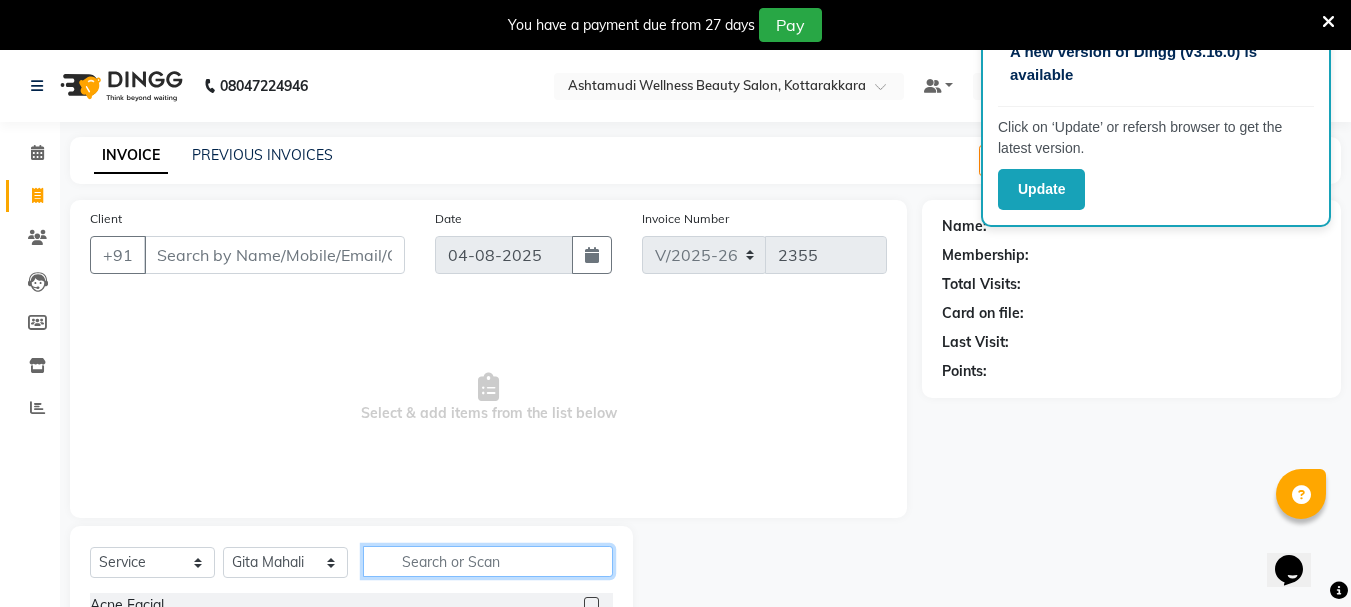 click 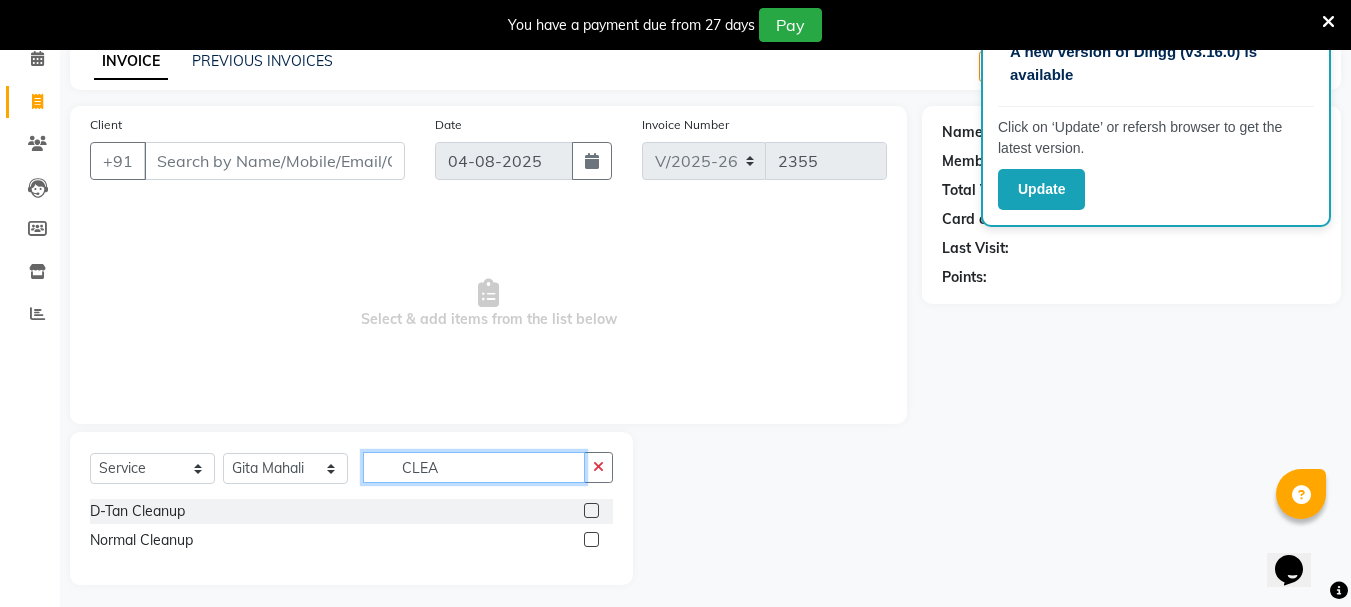 scroll, scrollTop: 102, scrollLeft: 0, axis: vertical 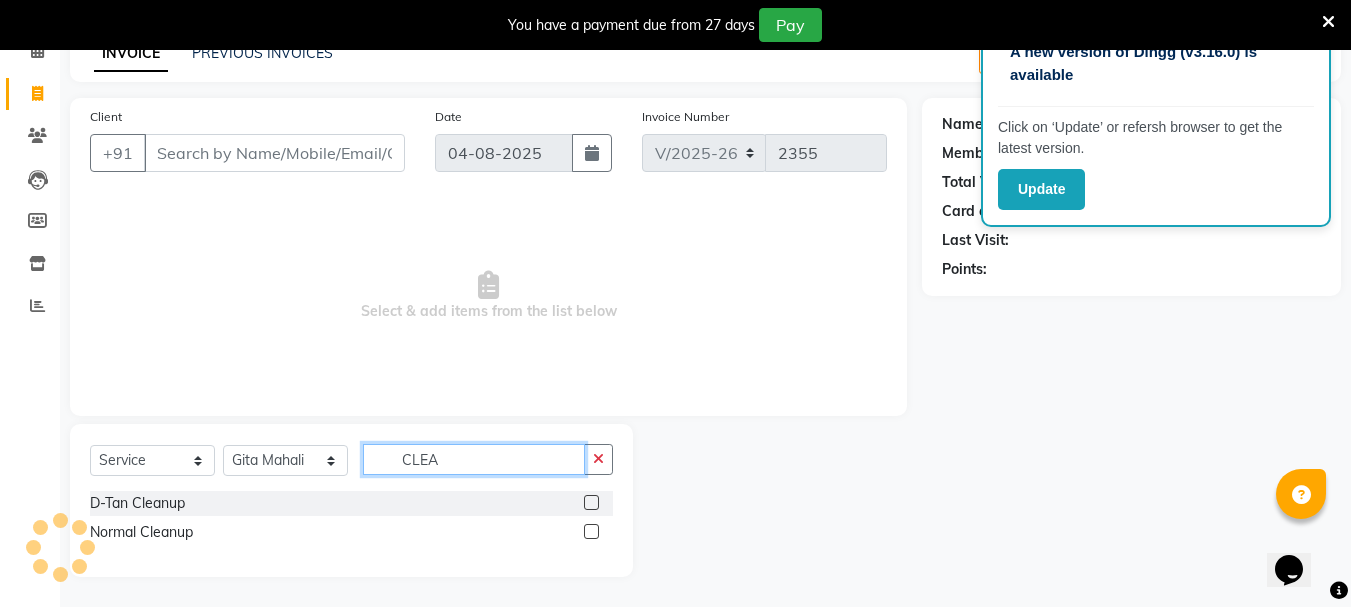 type on "CLEA" 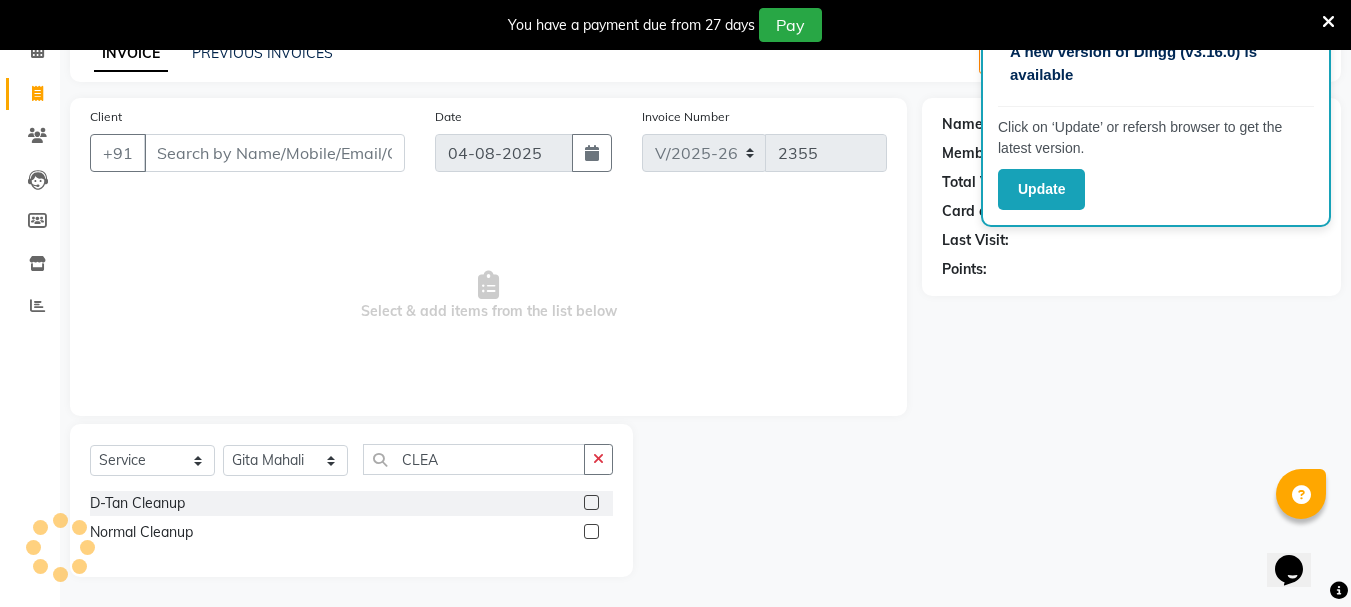 click 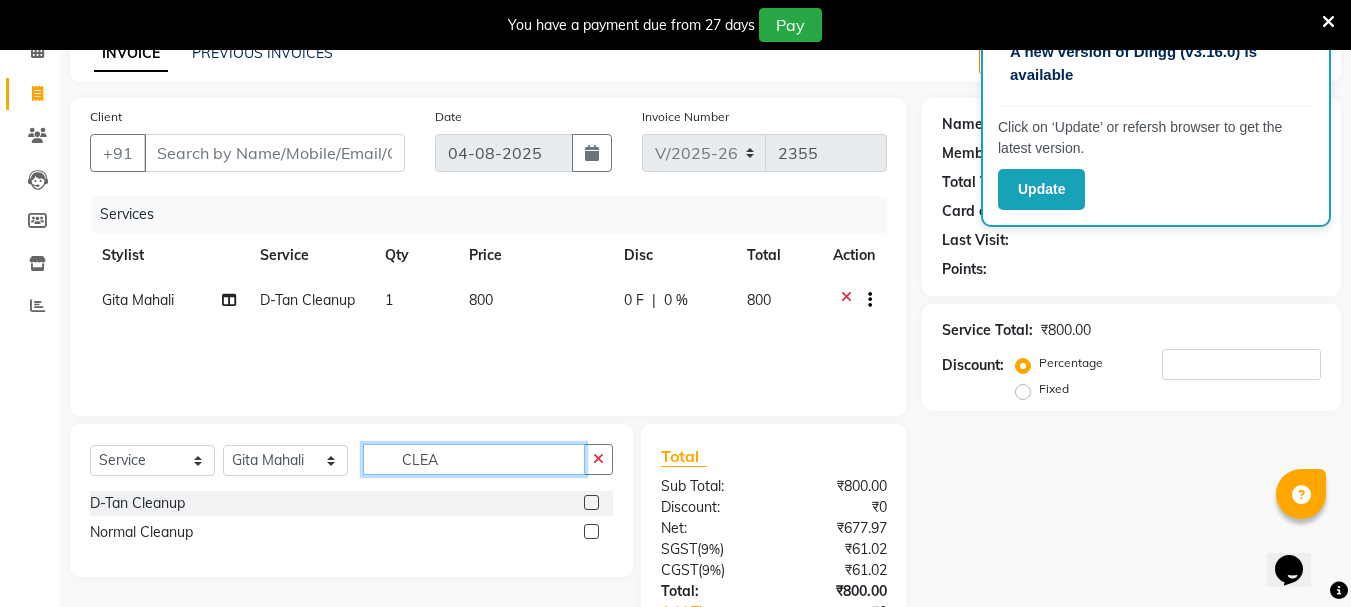 checkbox on "false" 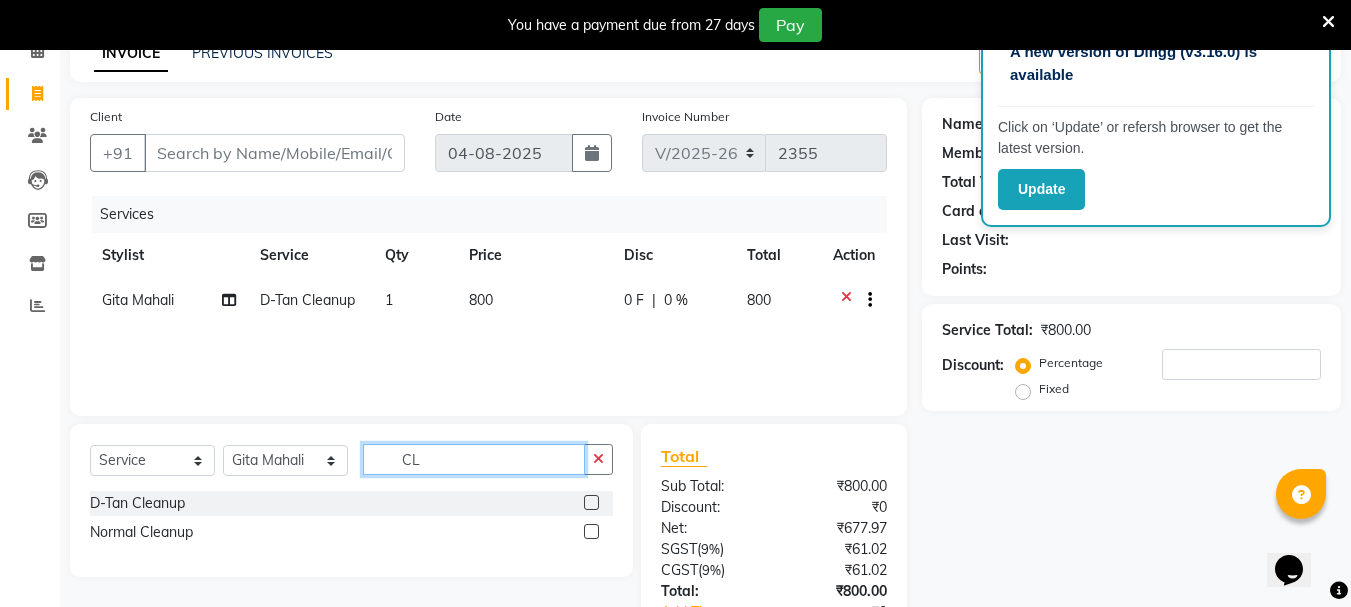 type on "C" 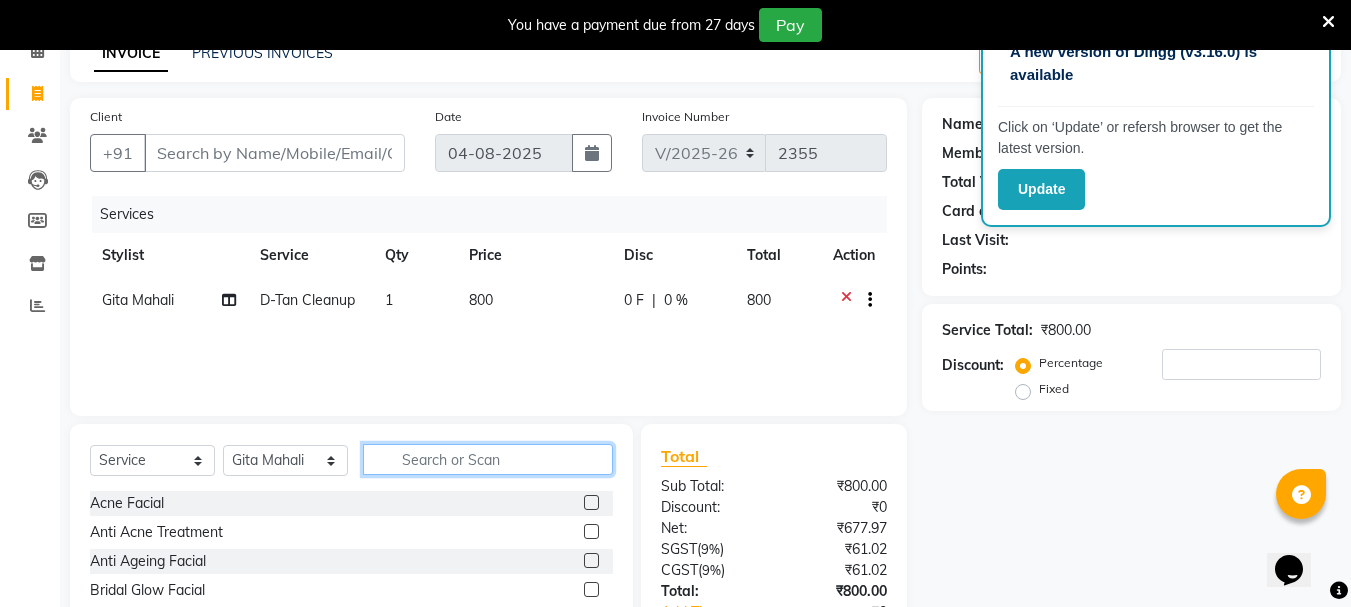 type 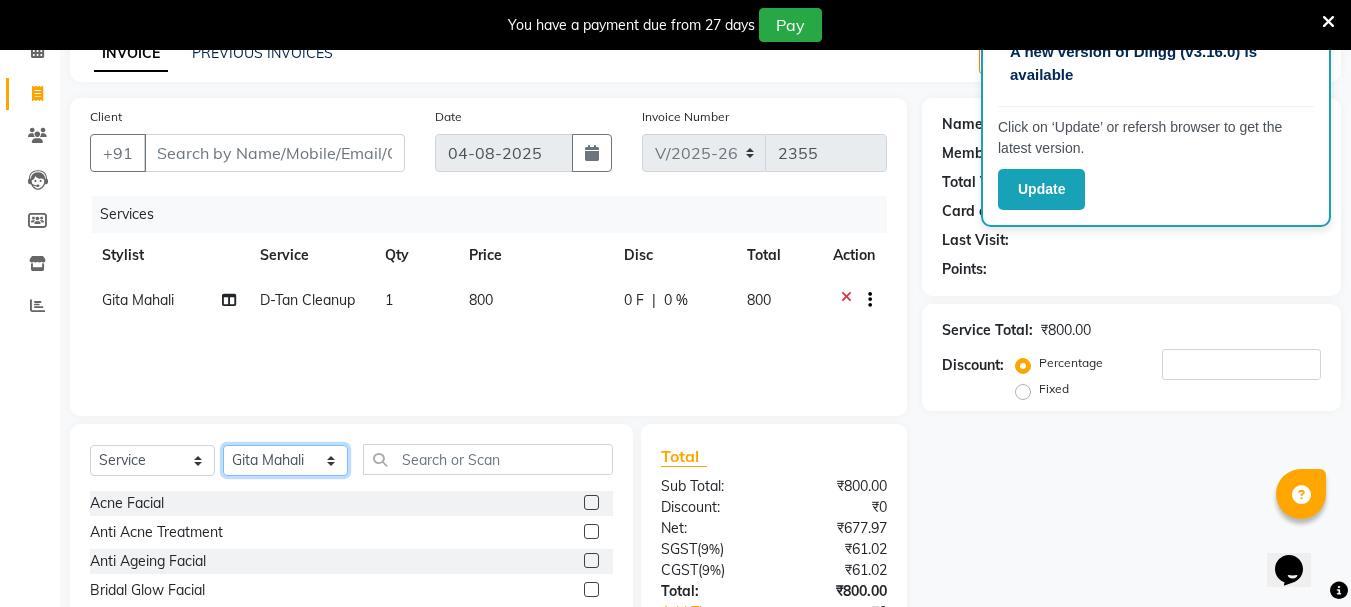 click on "Select Stylist AMRITHA DIVYA L	 Gita Mahali  Jibi P R Karina Darjee  KOTTARAKKARA ASHTAMUDI NISHA SAMUEL 	 Priya Chakraborty SARIGA R	 SHAHIDA SHAMINA MUHAMMED P R" 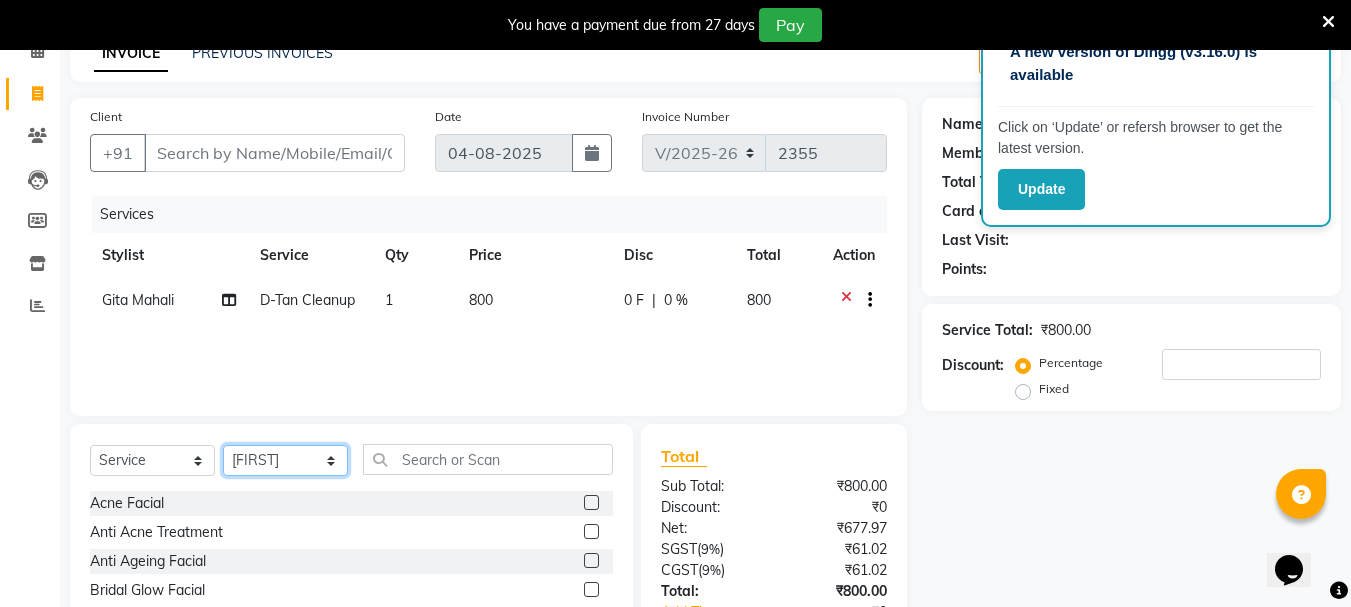 click on "Select Stylist AMRITHA DIVYA L	 Gita Mahali  Jibi P R Karina Darjee  KOTTARAKKARA ASHTAMUDI NISHA SAMUEL 	 Priya Chakraborty SARIGA R	 SHAHIDA SHAMINA MUHAMMED P R" 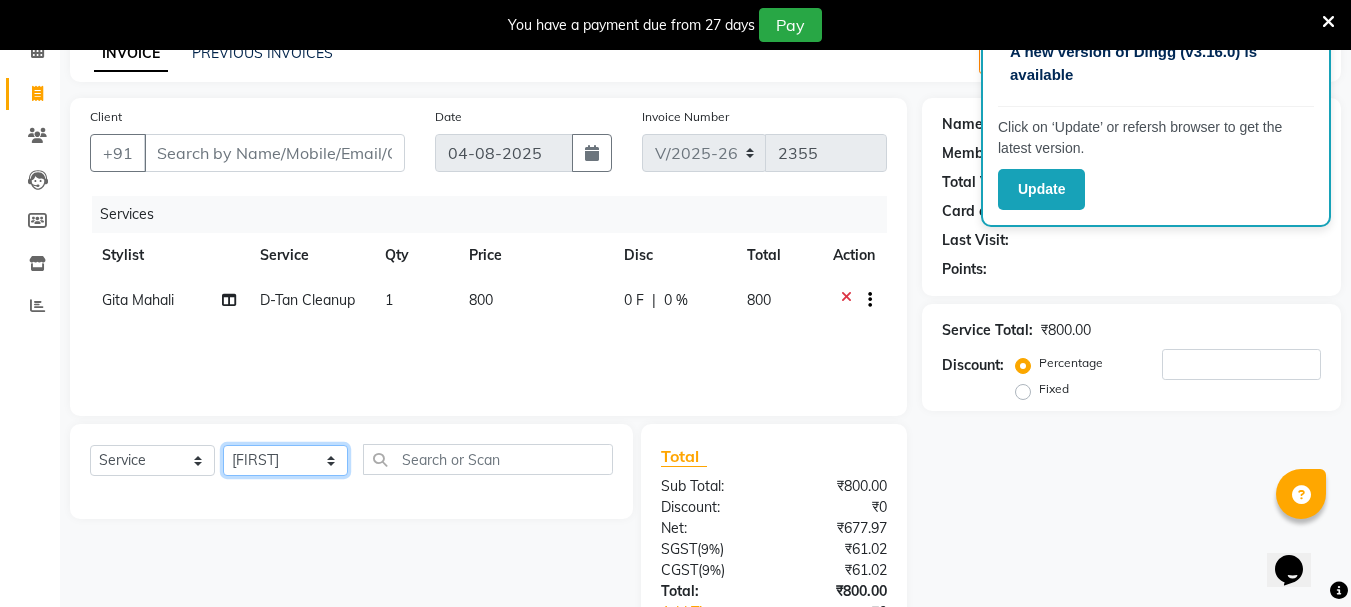 click on "Select Stylist AMRITHA DIVYA L	 Gita Mahali  Jibi P R Karina Darjee  KOTTARAKKARA ASHTAMUDI NISHA SAMUEL 	 Priya Chakraborty SARIGA R	 SHAHIDA SHAMINA MUHAMMED P R" 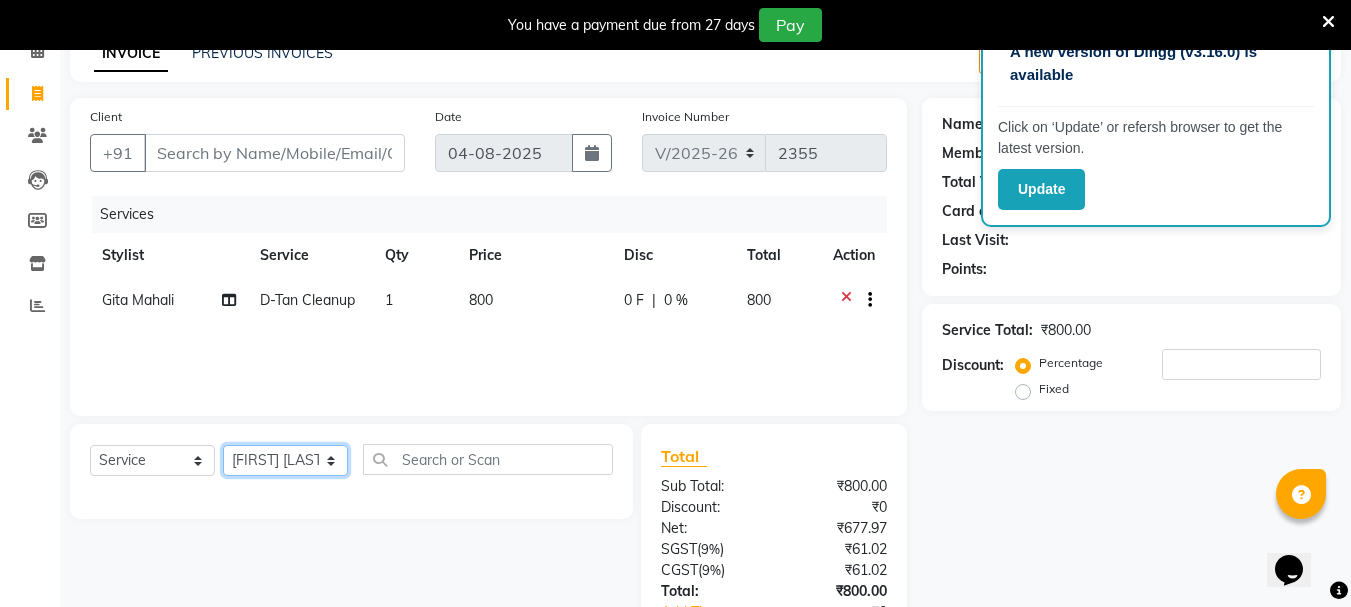 click on "Select Stylist AMRITHA DIVYA L	 Gita Mahali  Jibi P R Karina Darjee  KOTTARAKKARA ASHTAMUDI NISHA SAMUEL 	 Priya Chakraborty SARIGA R	 SHAHIDA SHAMINA MUHAMMED P R" 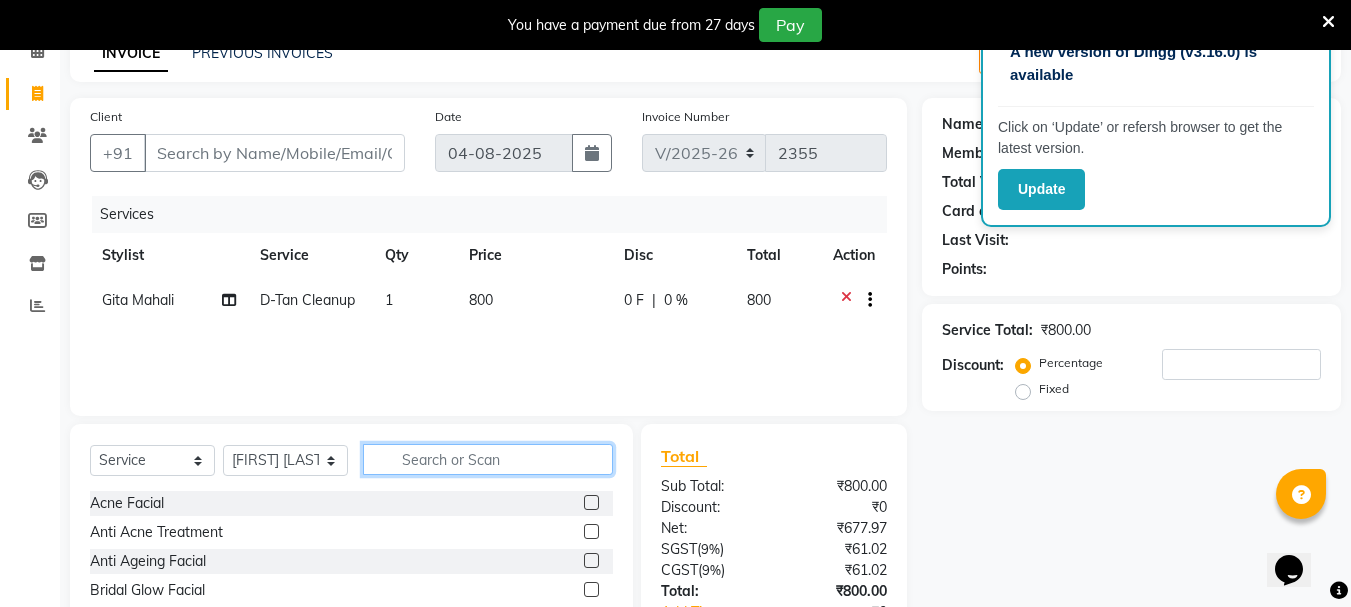 click 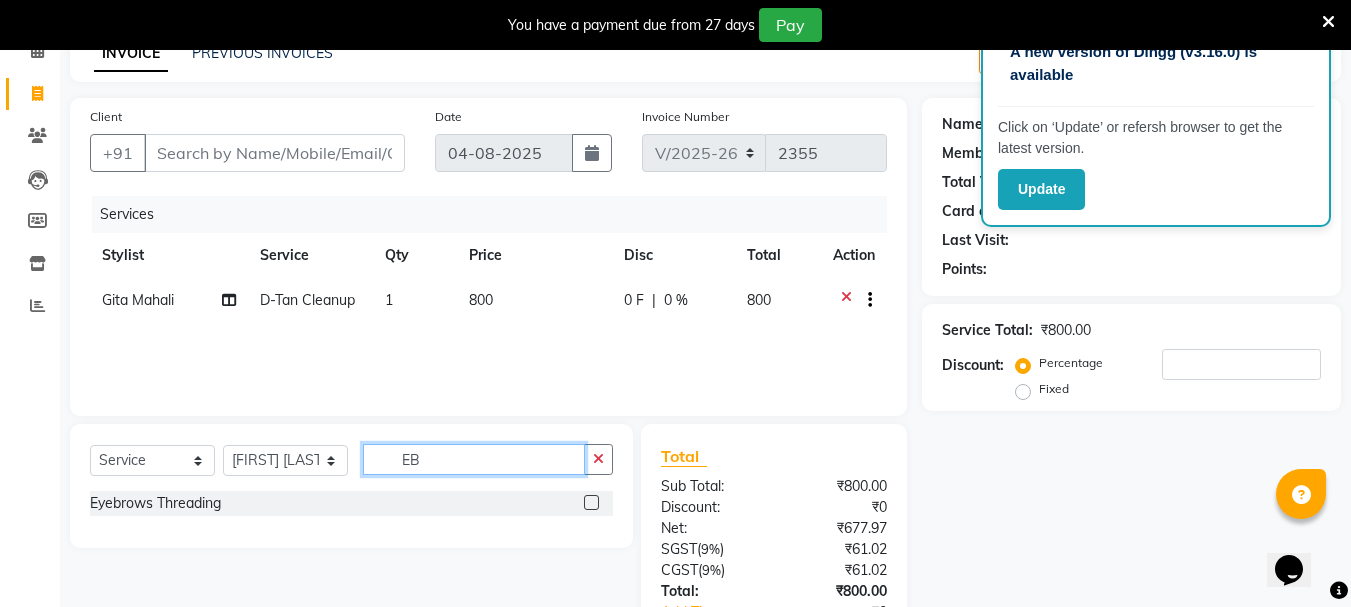 type on "EB" 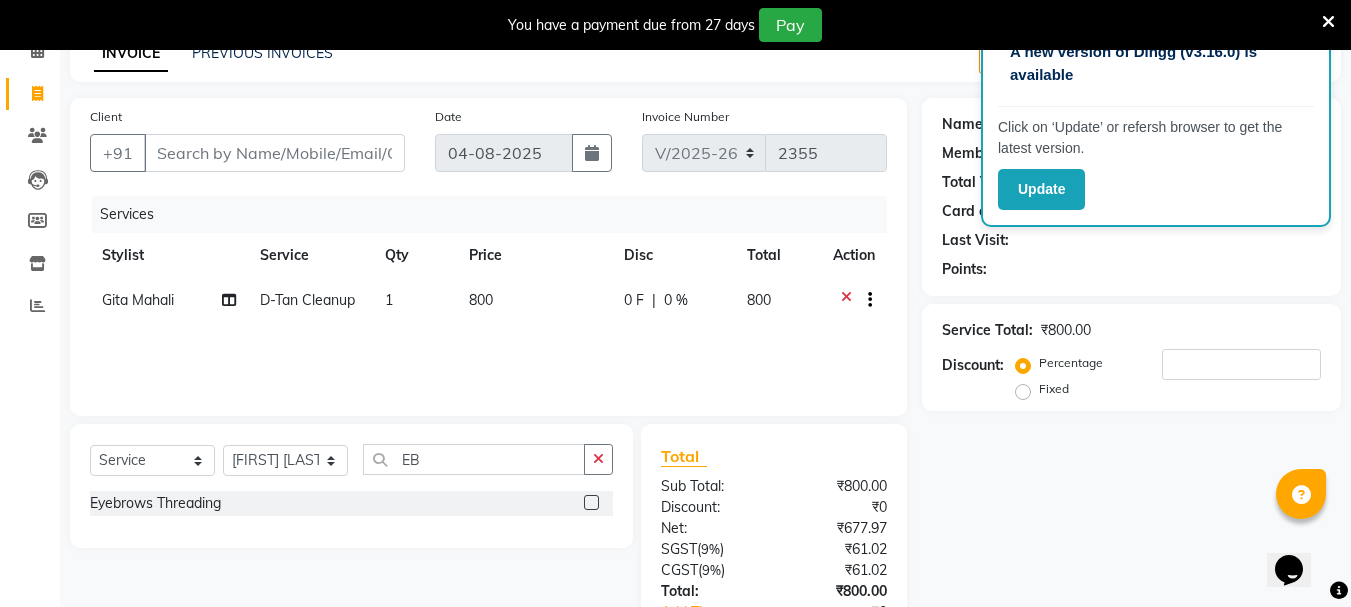 click 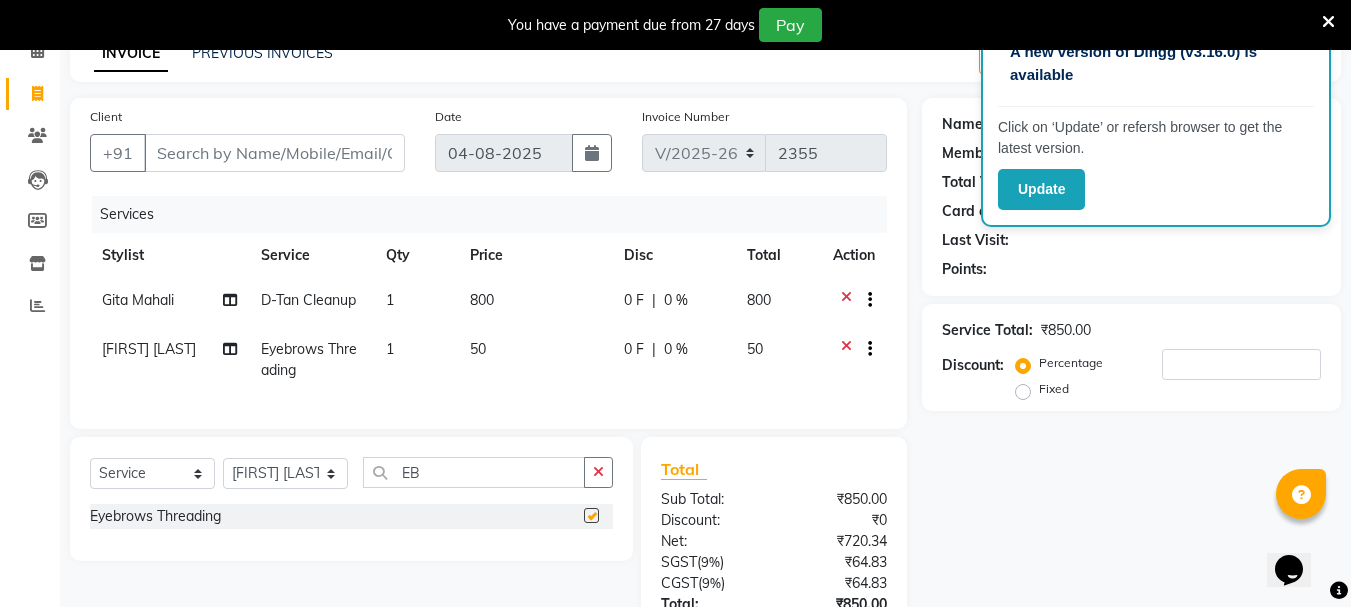 checkbox on "false" 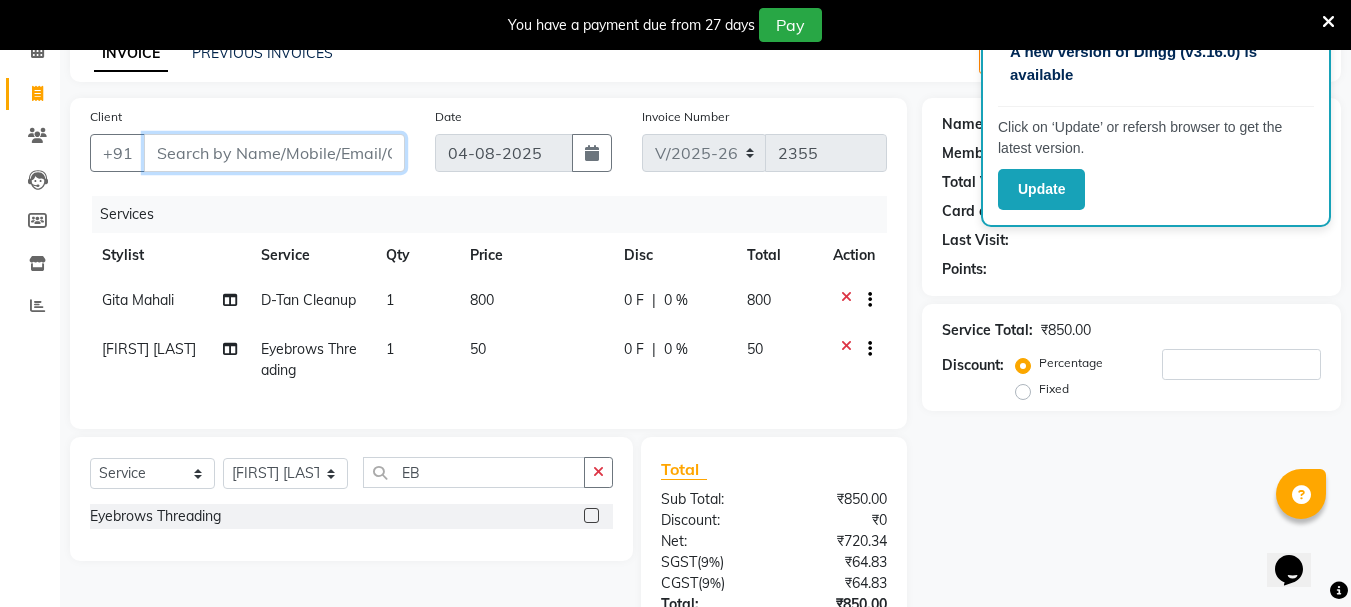 click on "Client" at bounding box center [274, 153] 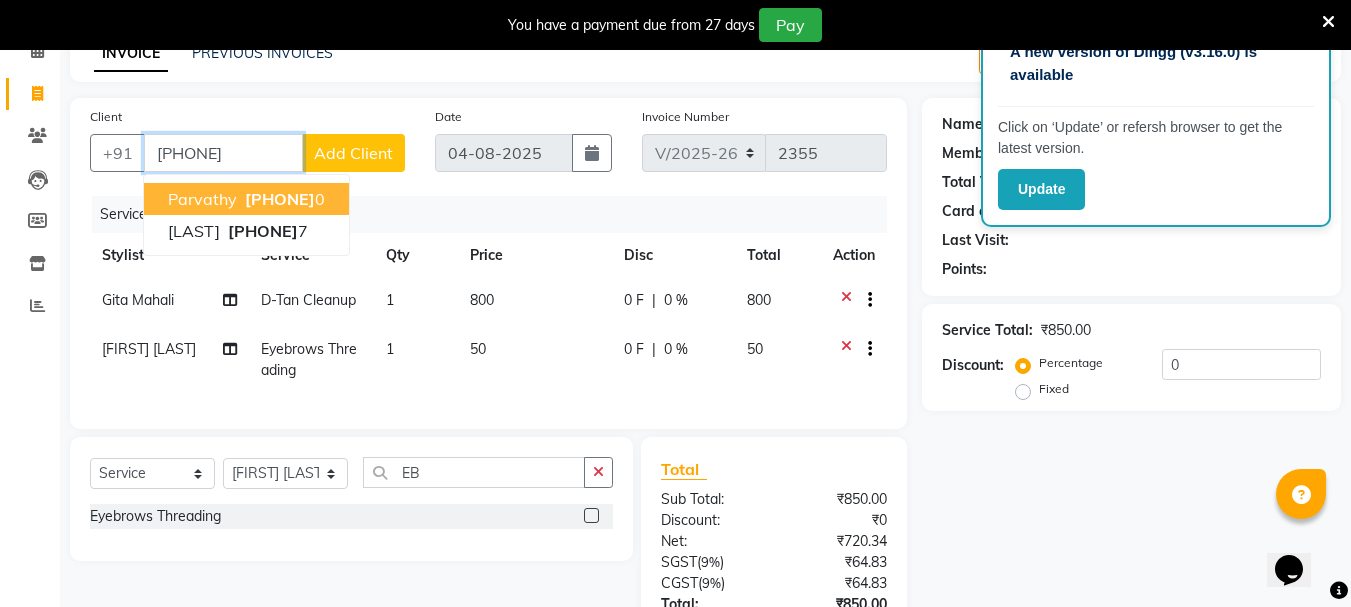 click on "703445722" at bounding box center [280, 199] 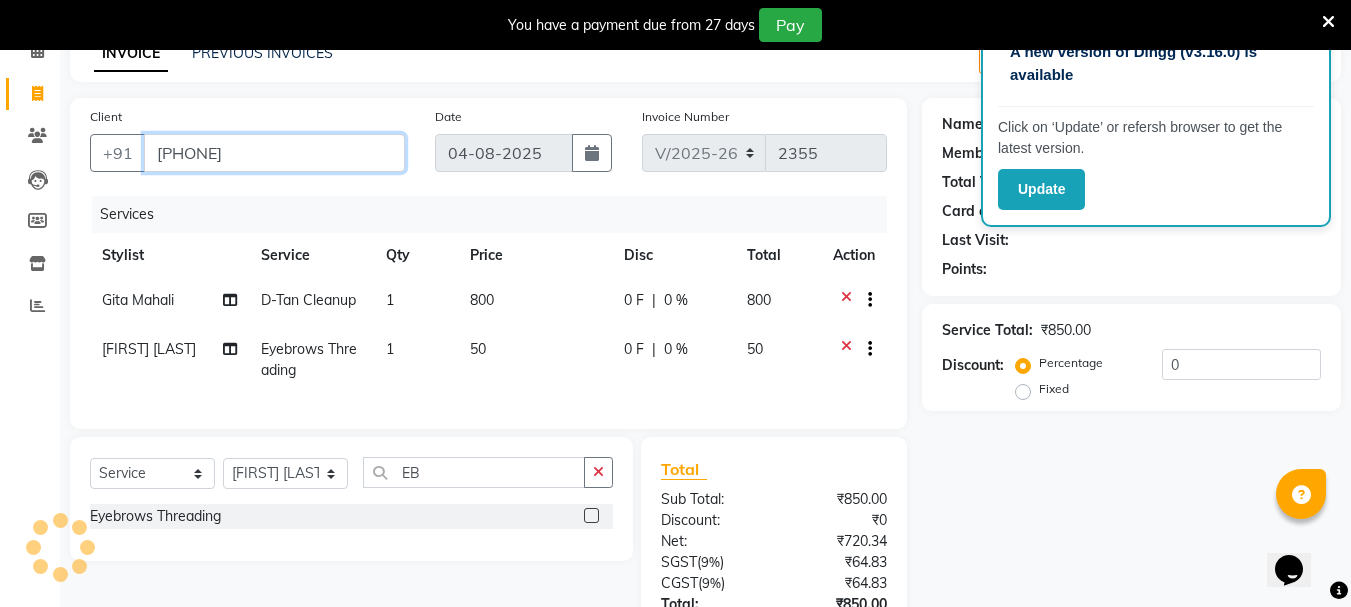 type on "7034457220" 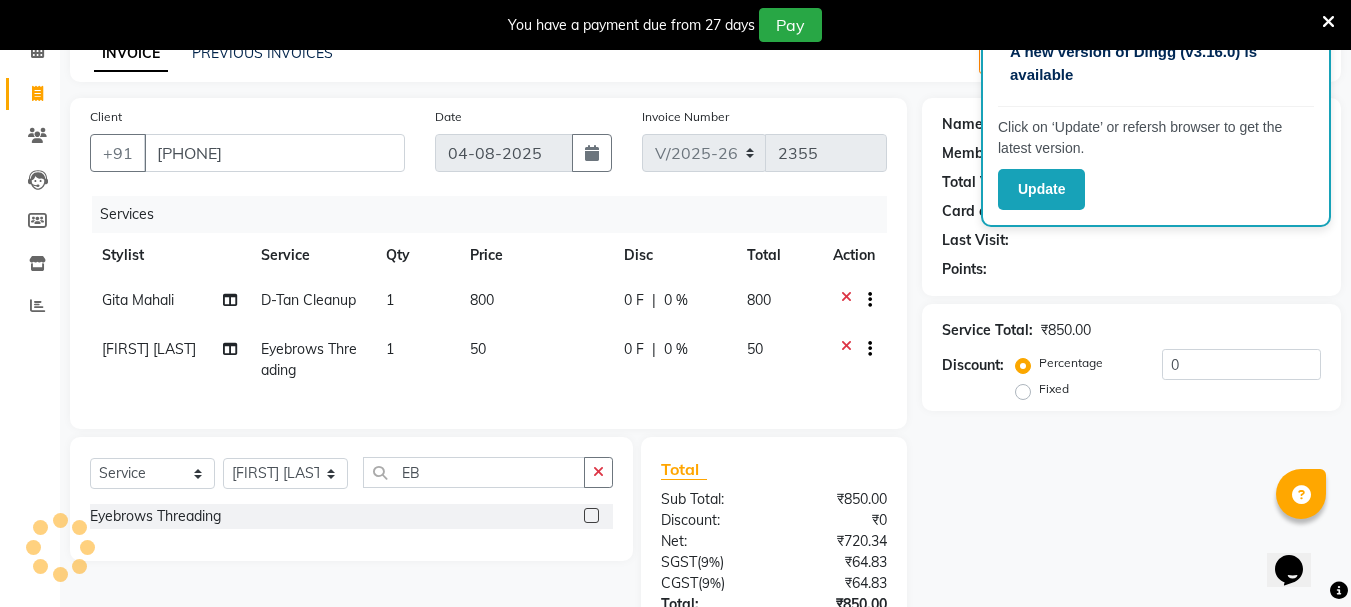 select on "1: Object" 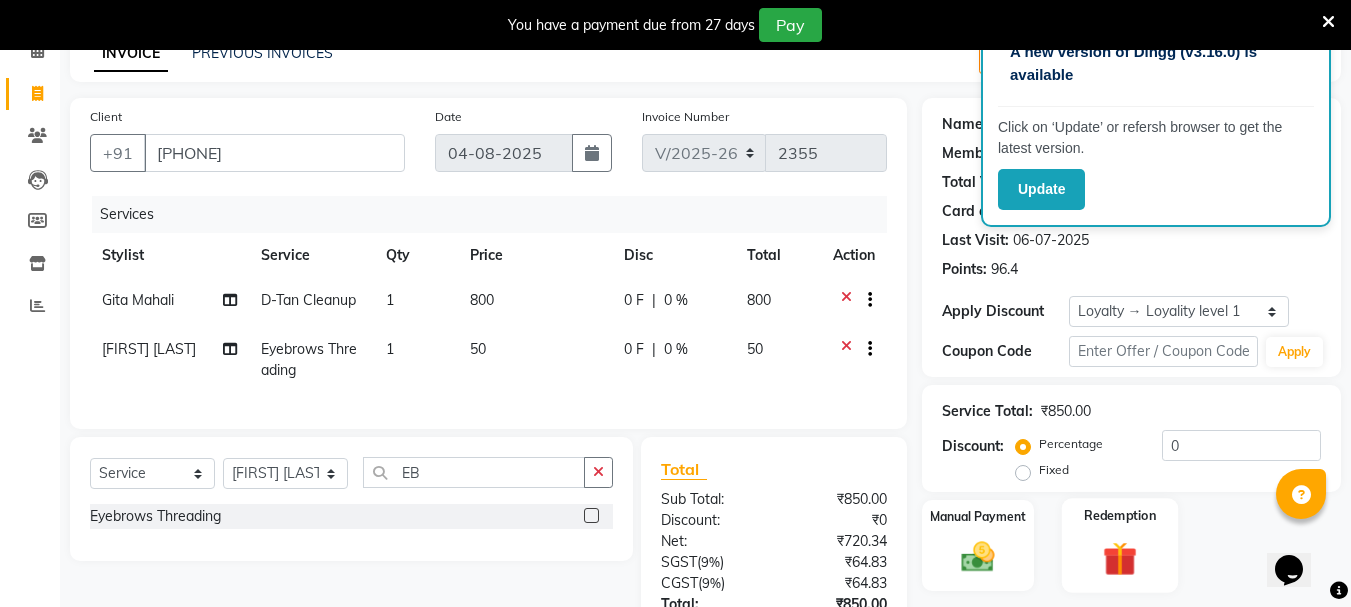 scroll, scrollTop: 271, scrollLeft: 0, axis: vertical 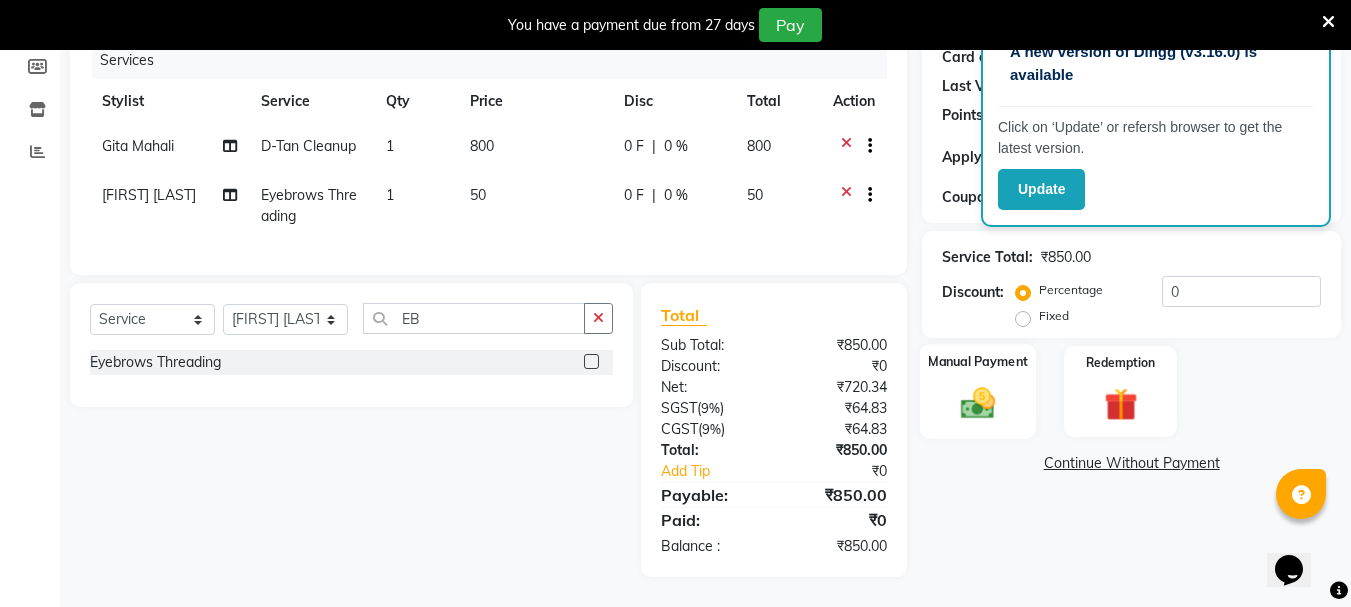 click 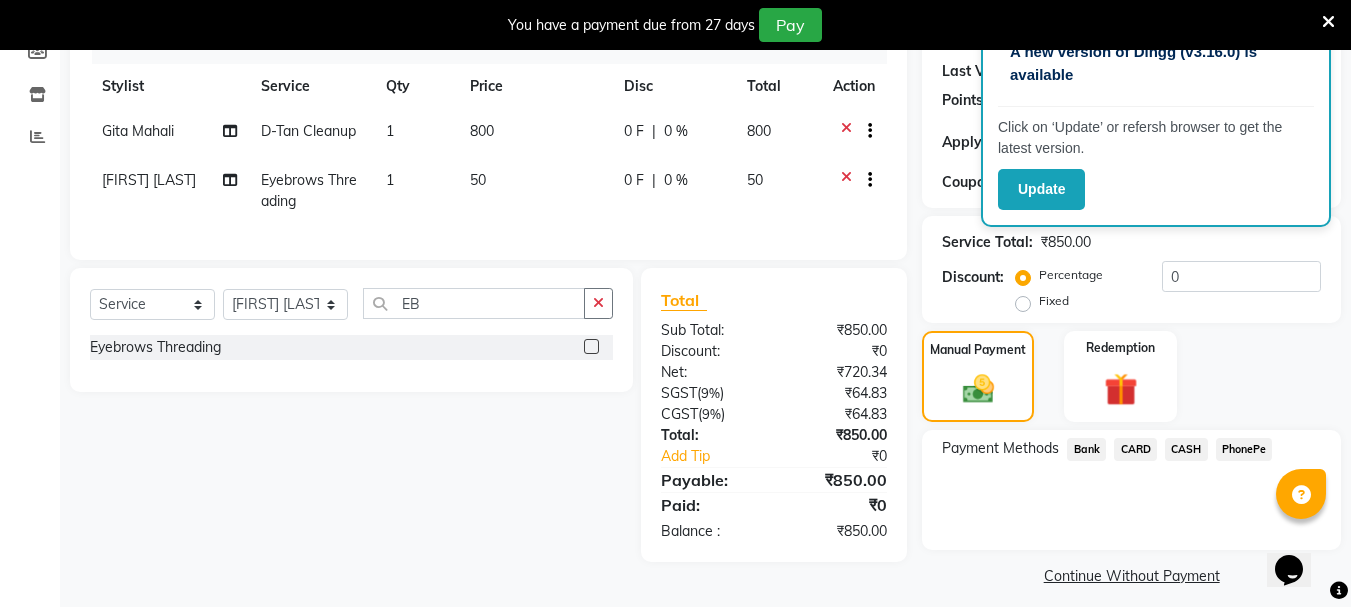 scroll, scrollTop: 285, scrollLeft: 0, axis: vertical 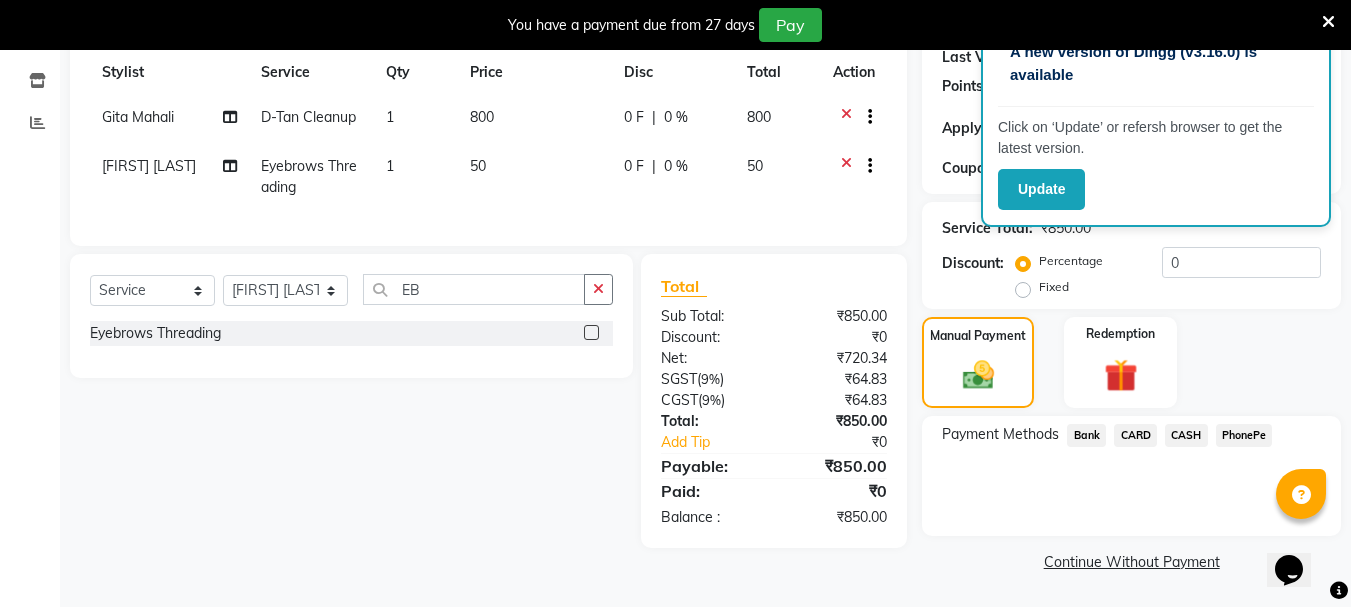 click on "PhonePe" 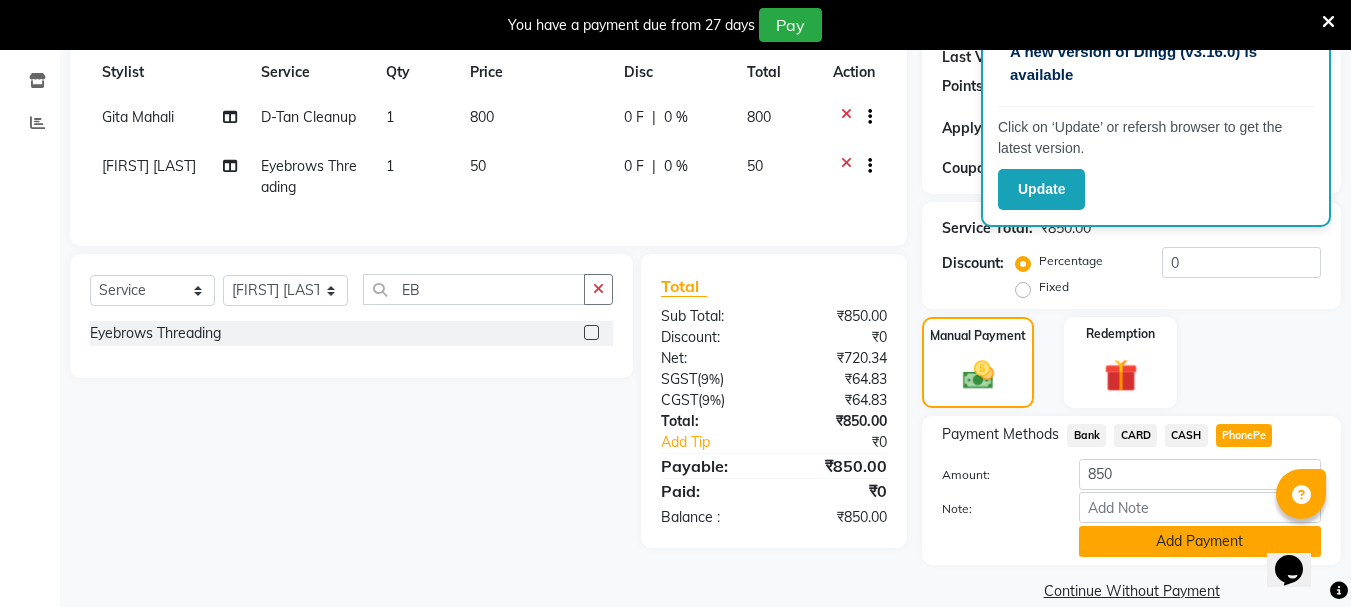 click on "Add Payment" 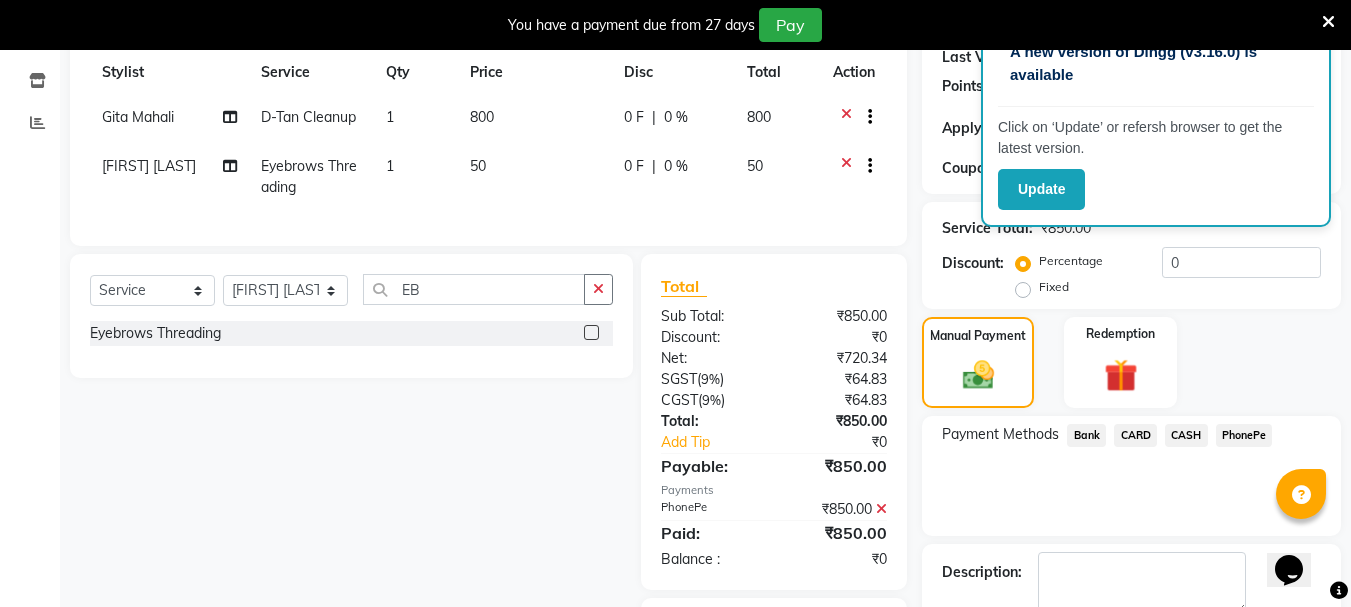 scroll, scrollTop: 433, scrollLeft: 0, axis: vertical 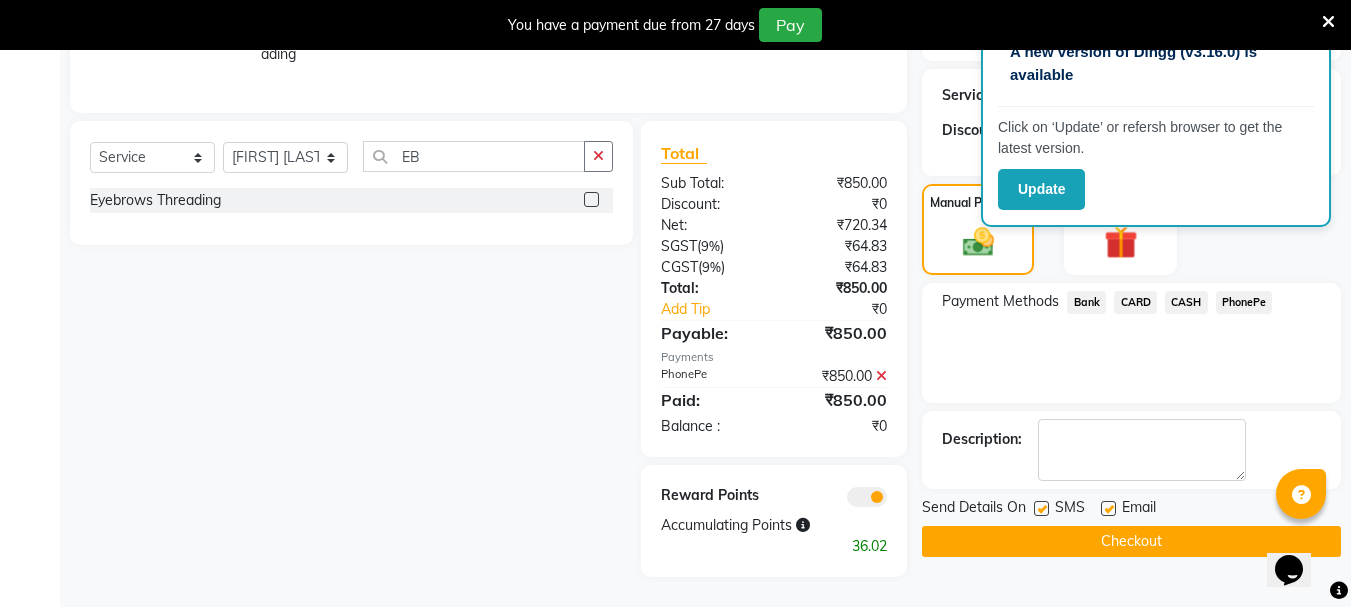click on "Checkout" 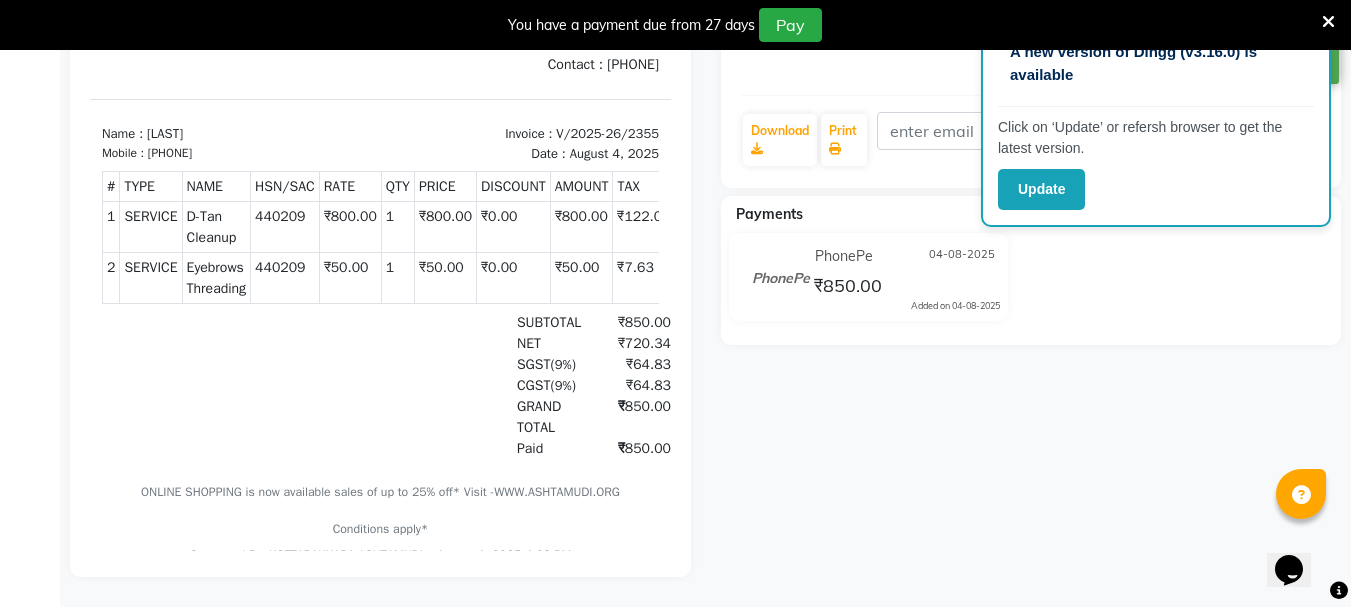 scroll, scrollTop: 0, scrollLeft: 0, axis: both 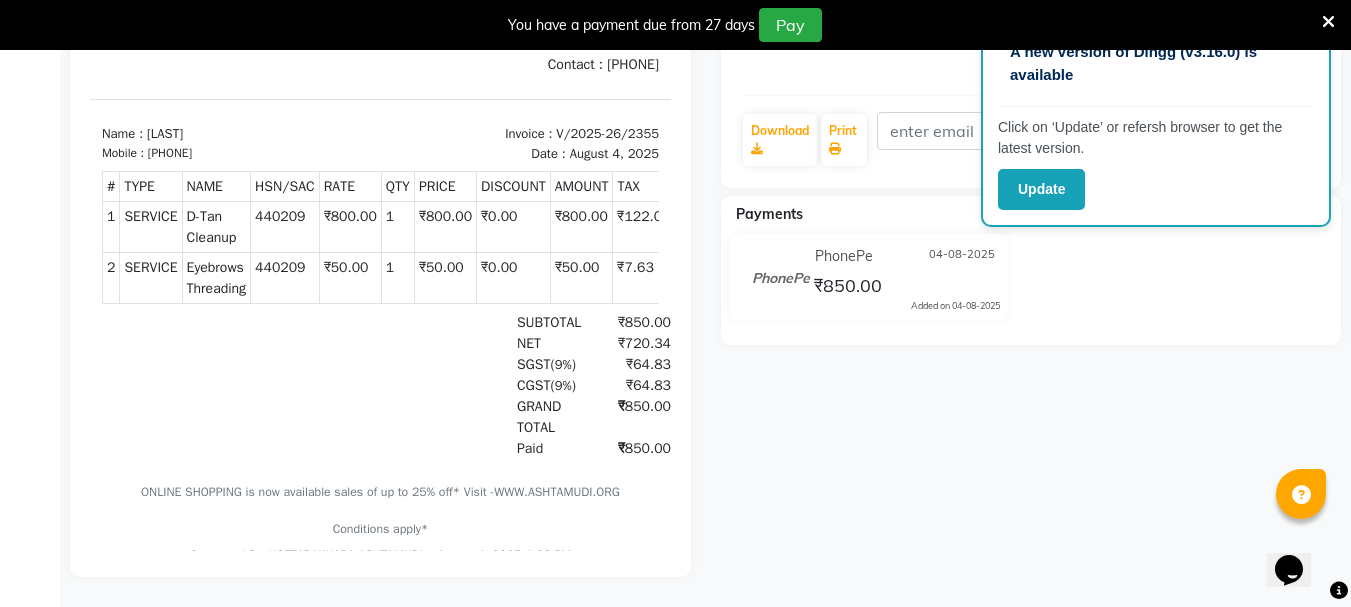 click on "Parvathy   Prebook   Payment Received  Download  Print   Email Invoice   Send Message Feedback  Payments PhonePe 04-08-2025 ₹850.00  Added on 04-08-2025" 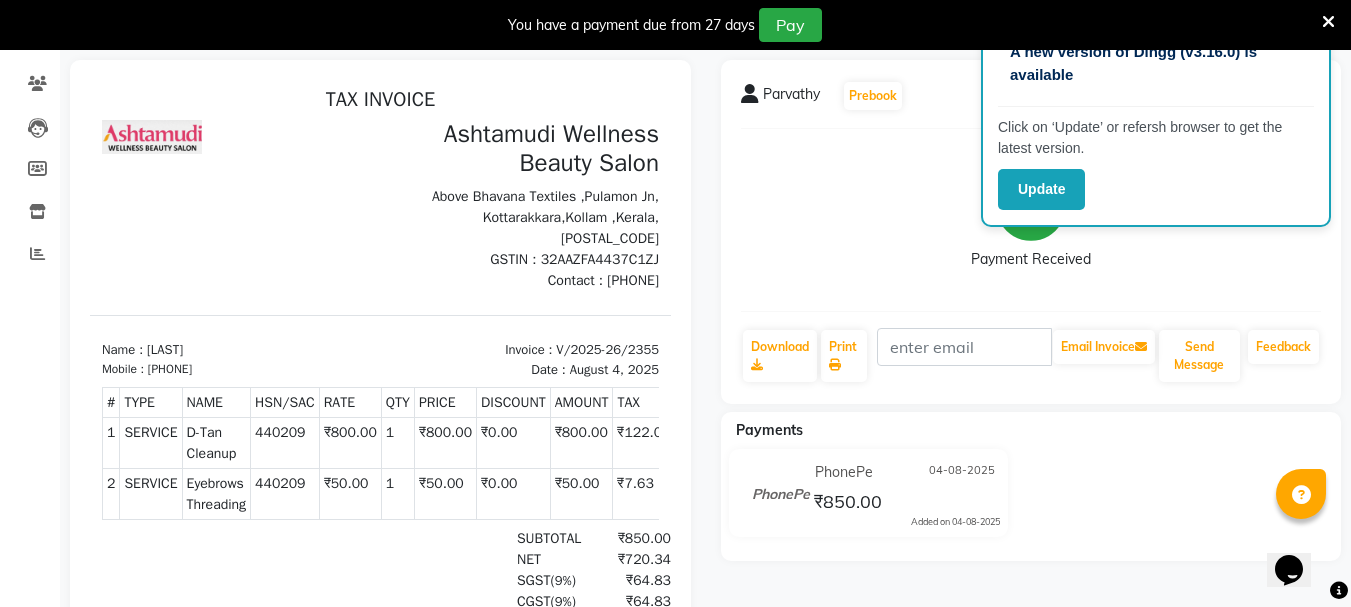 scroll, scrollTop: 85, scrollLeft: 0, axis: vertical 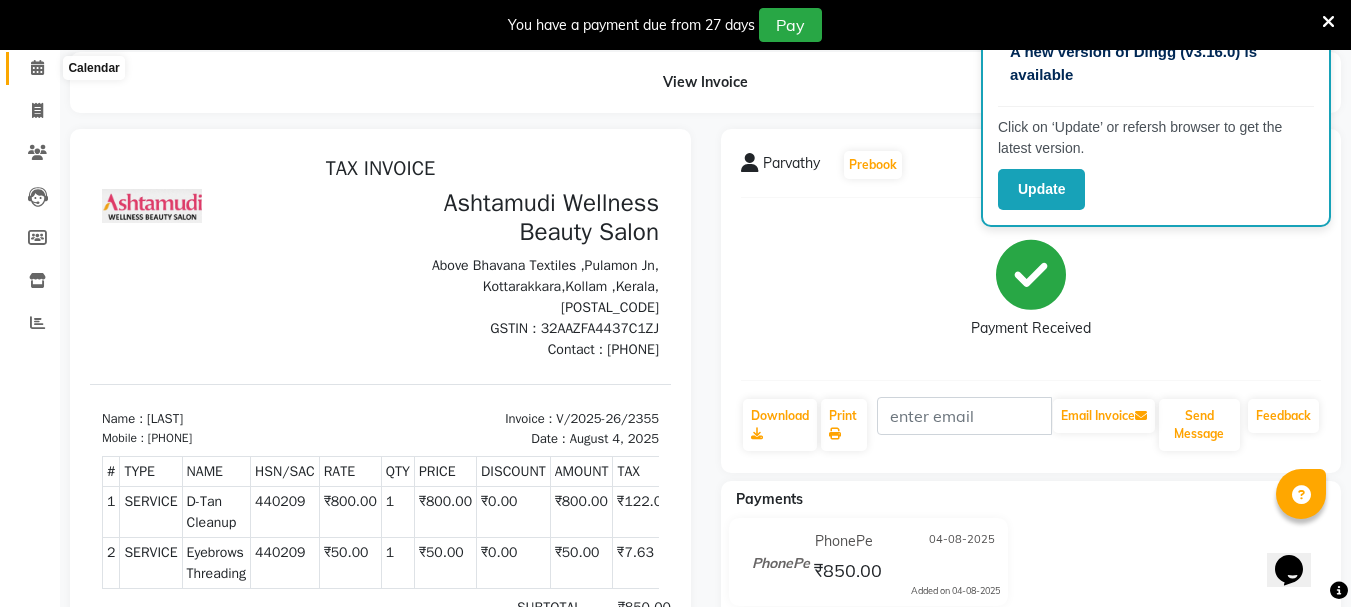 click 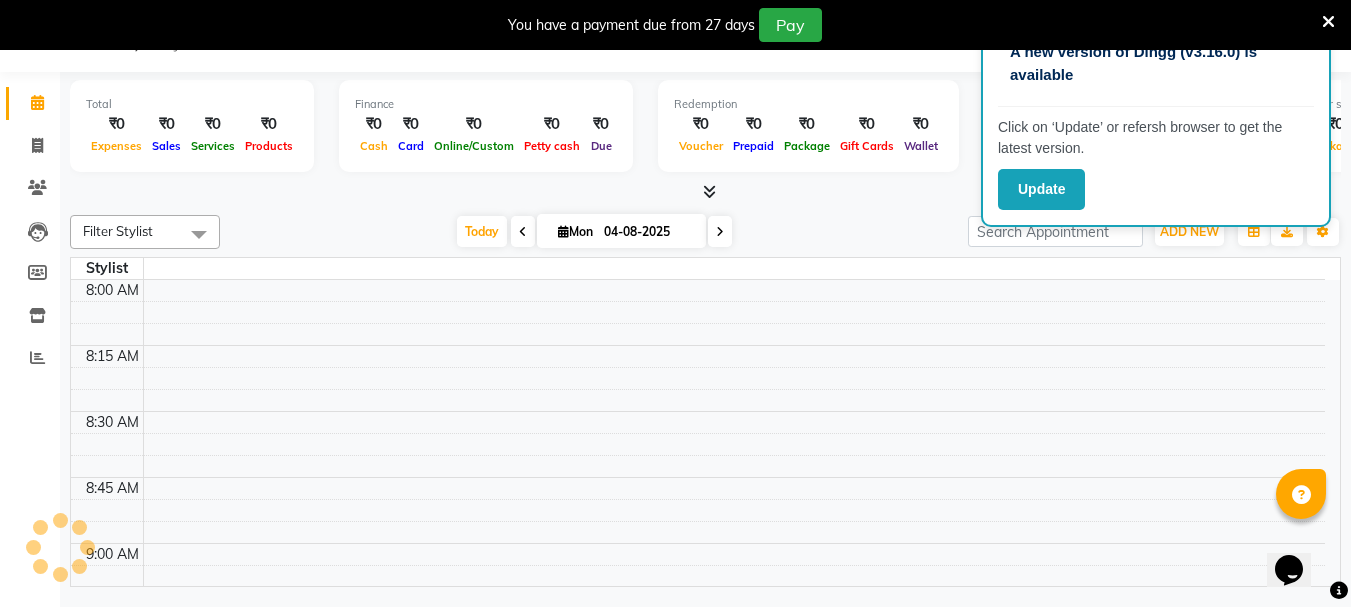 scroll, scrollTop: 50, scrollLeft: 0, axis: vertical 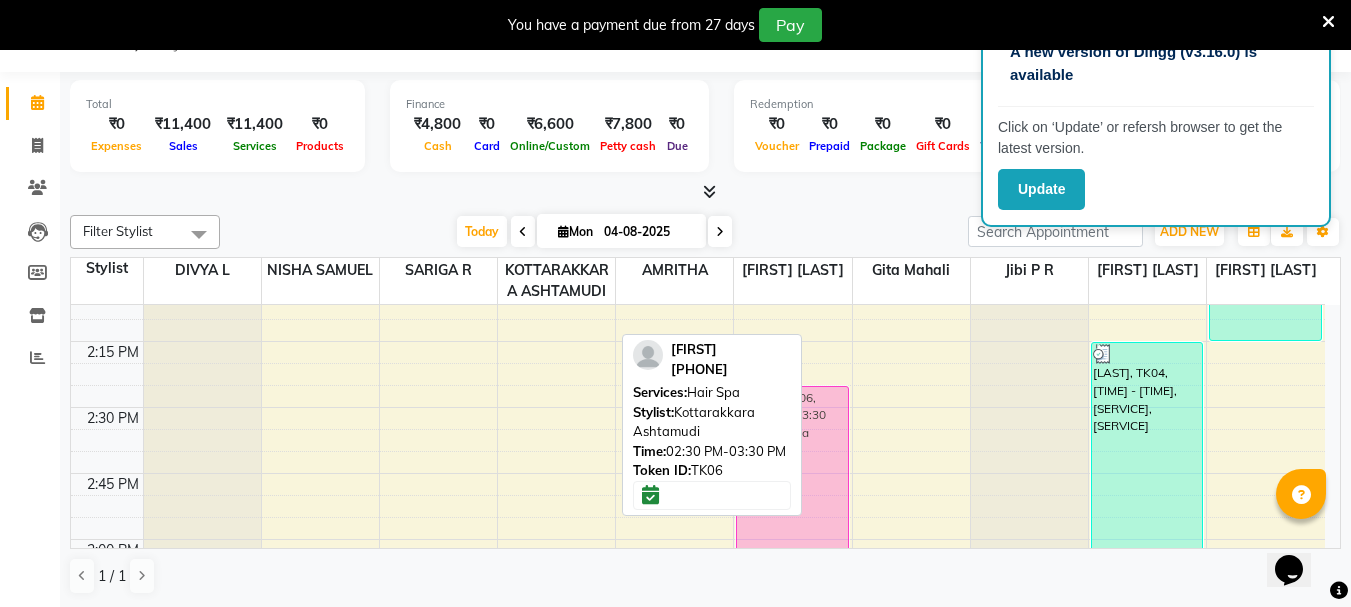 drag, startPoint x: 561, startPoint y: 478, endPoint x: 794, endPoint y: 456, distance: 234.03632 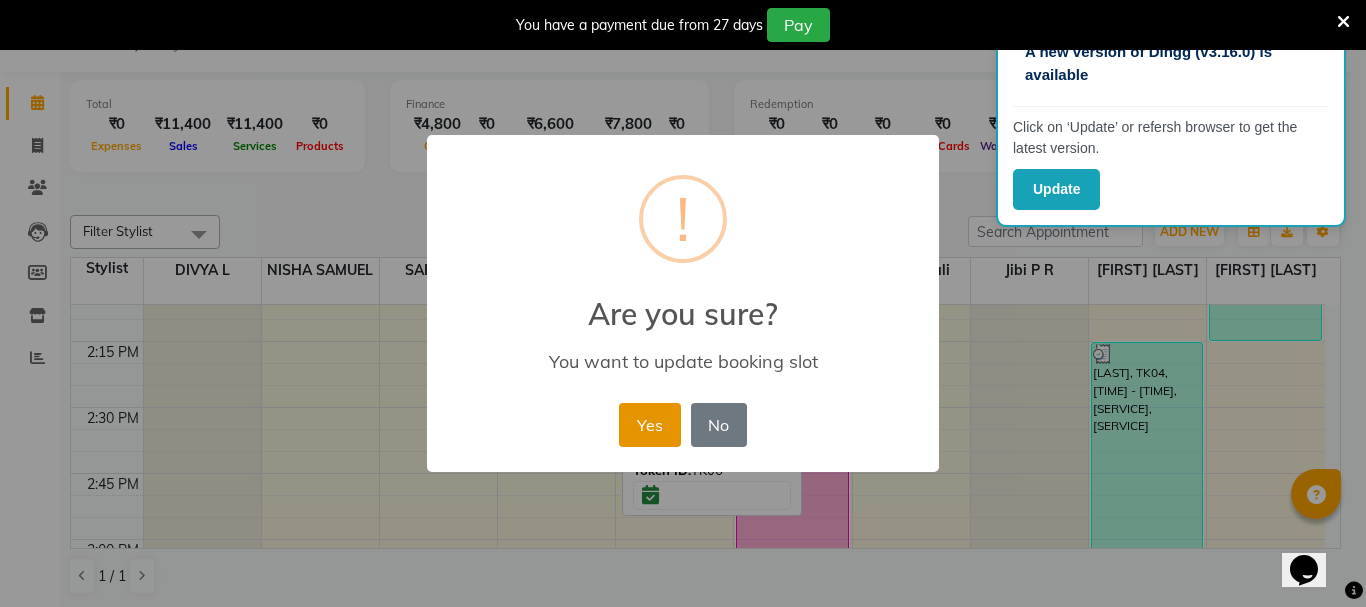 click on "Yes" at bounding box center (649, 425) 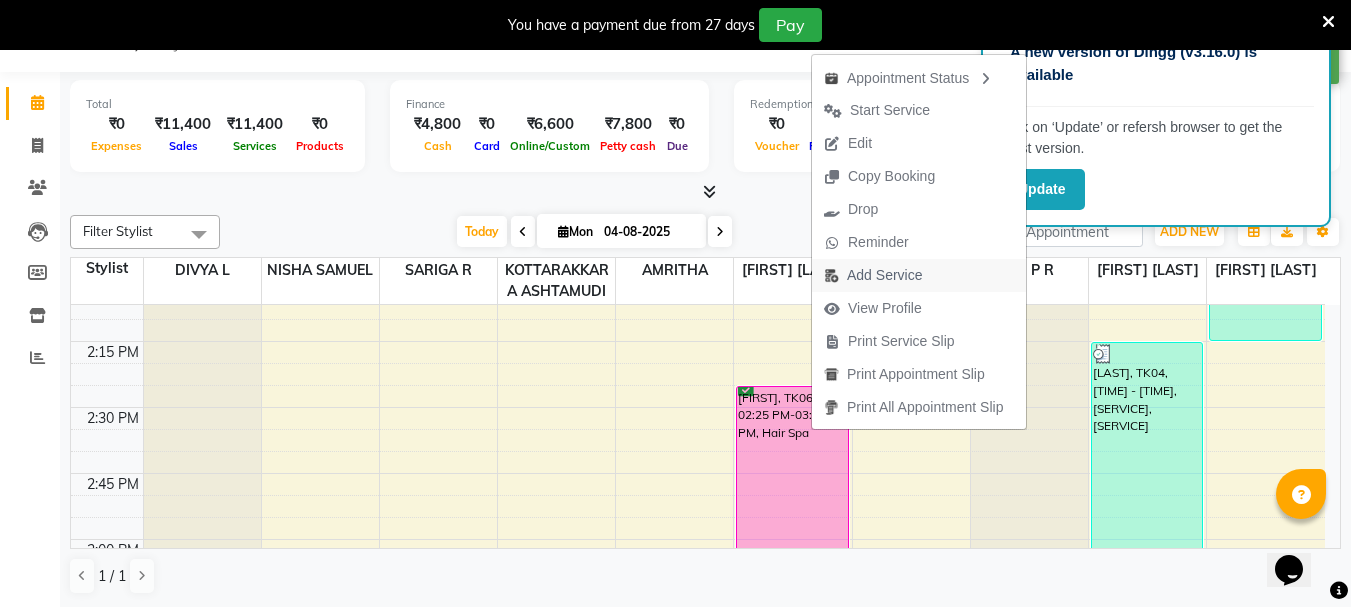 click on "Add Service" at bounding box center (884, 275) 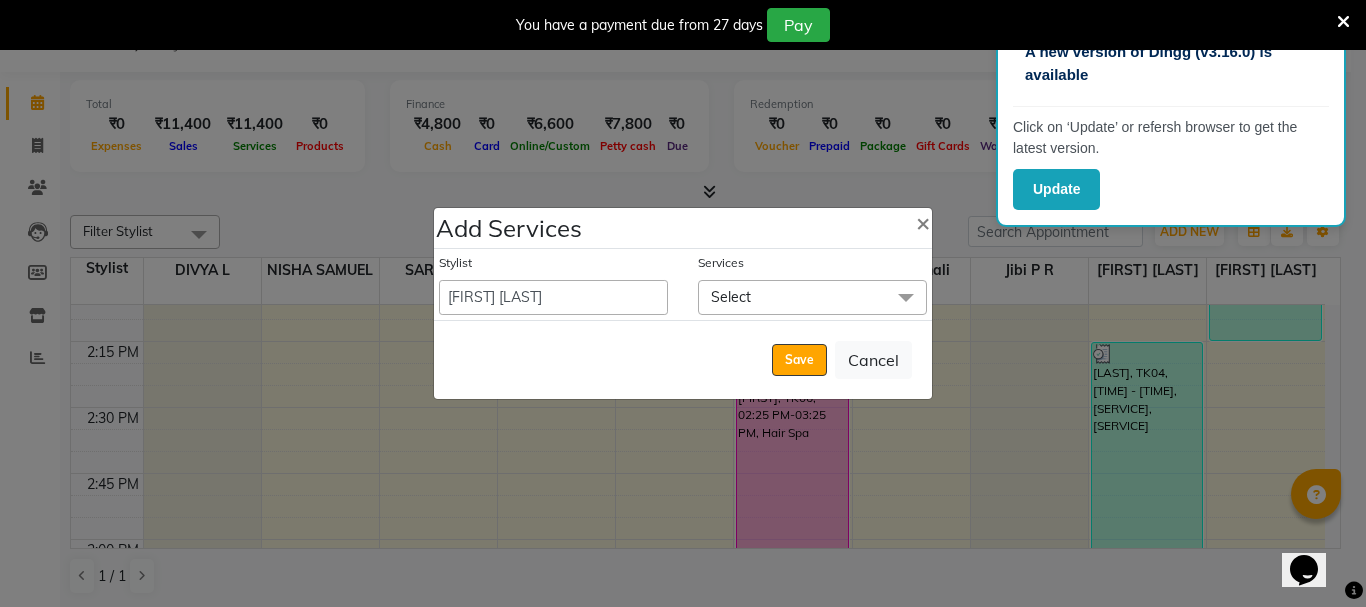 click on "Select" 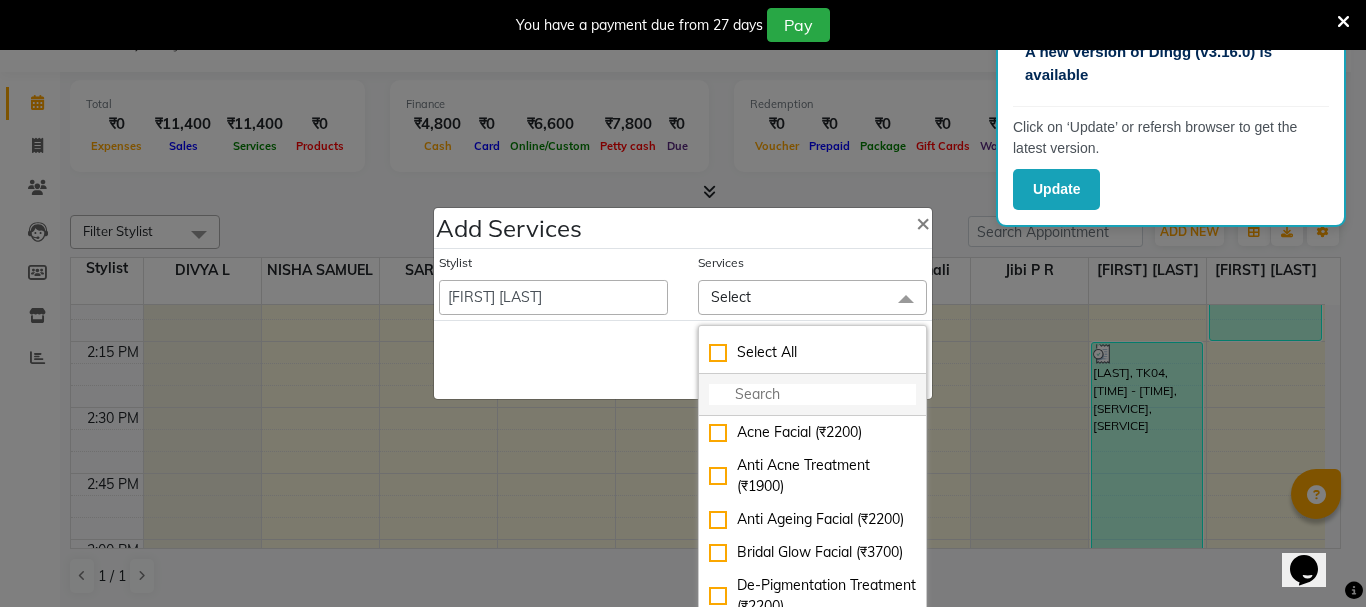 click 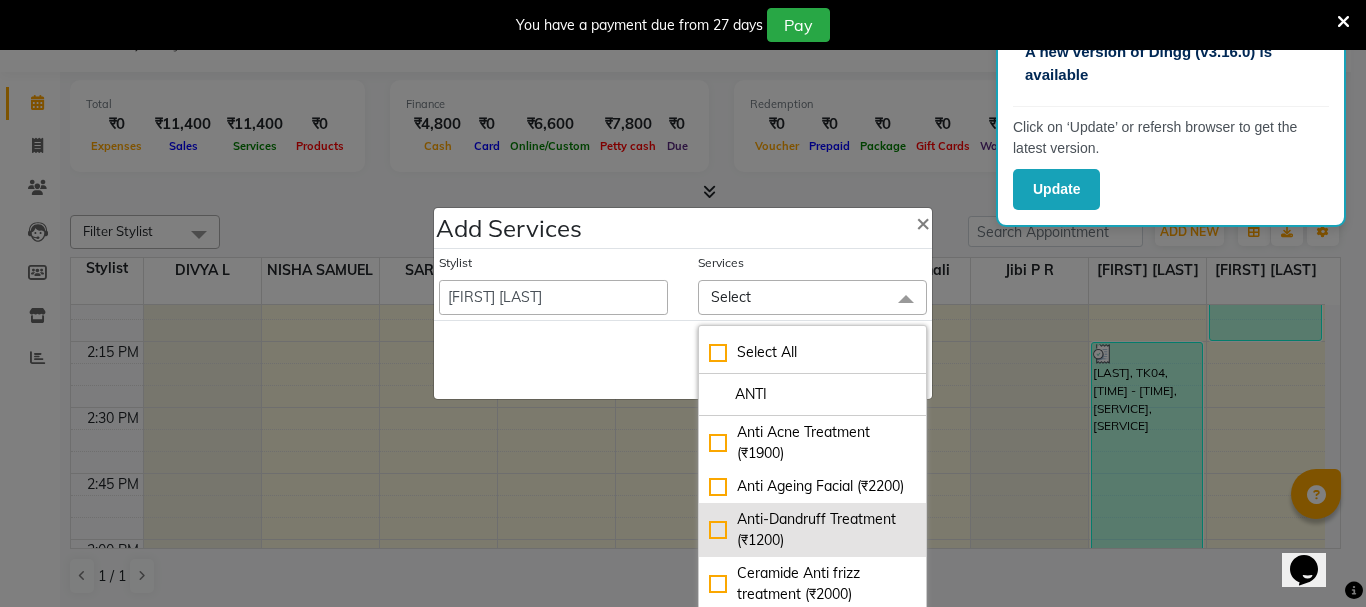 type on "ANTI" 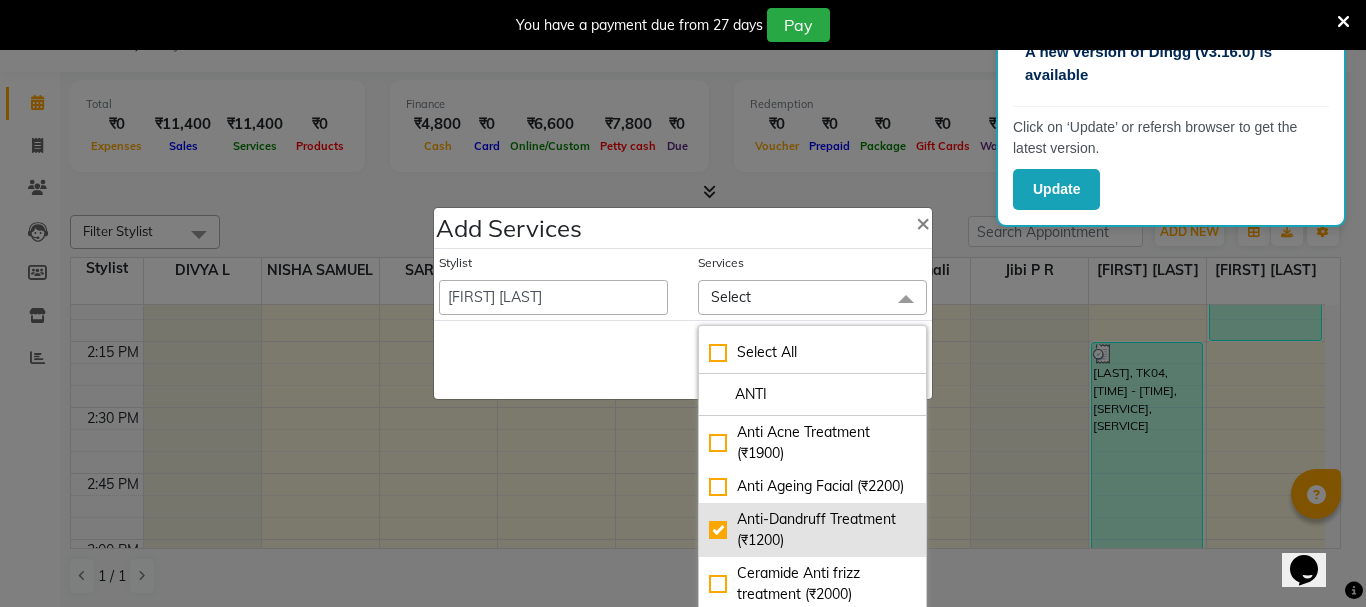 checkbox on "true" 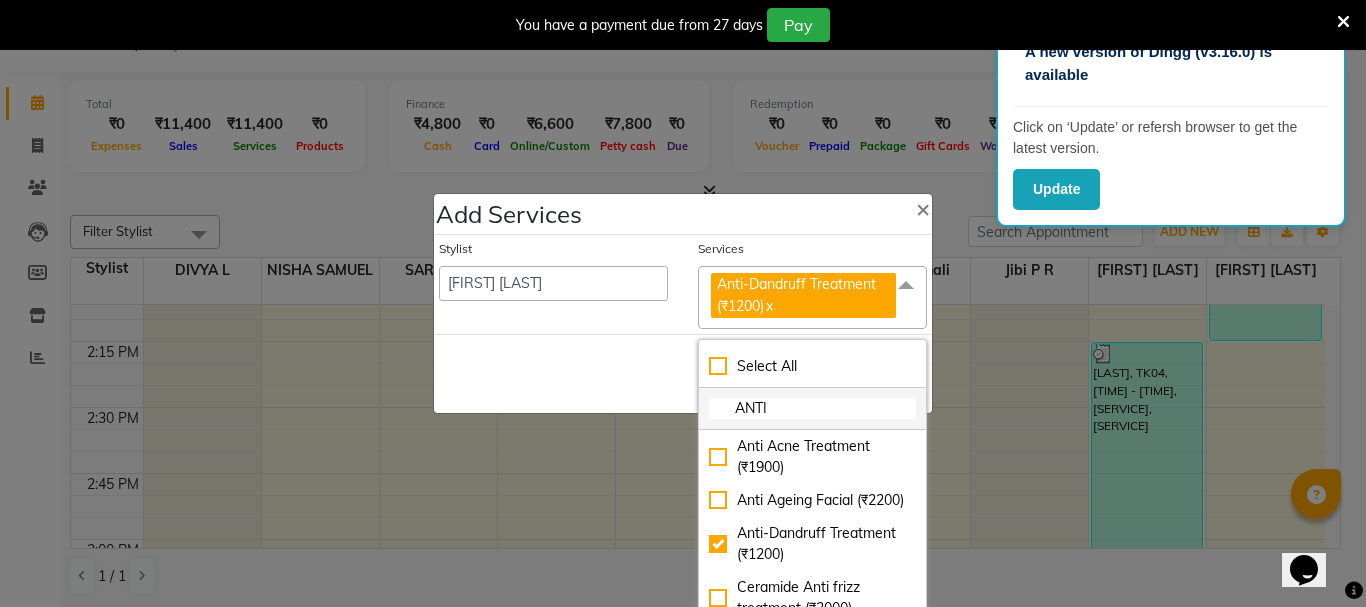 click on "ANTI" 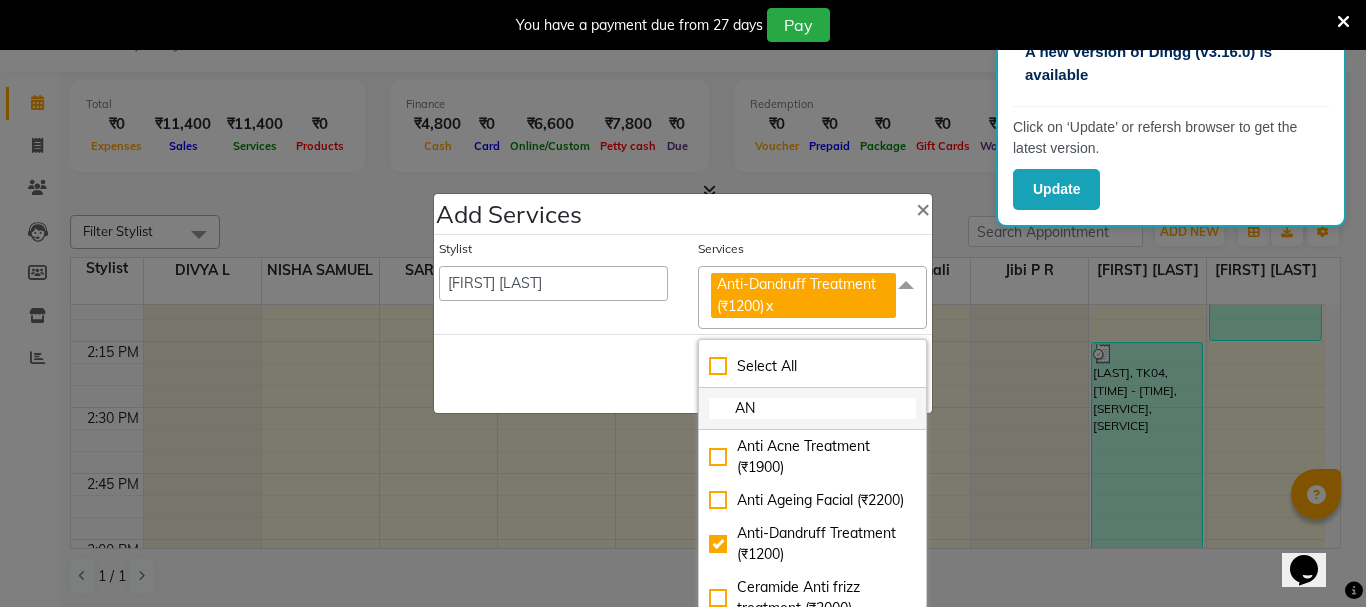 type on "A" 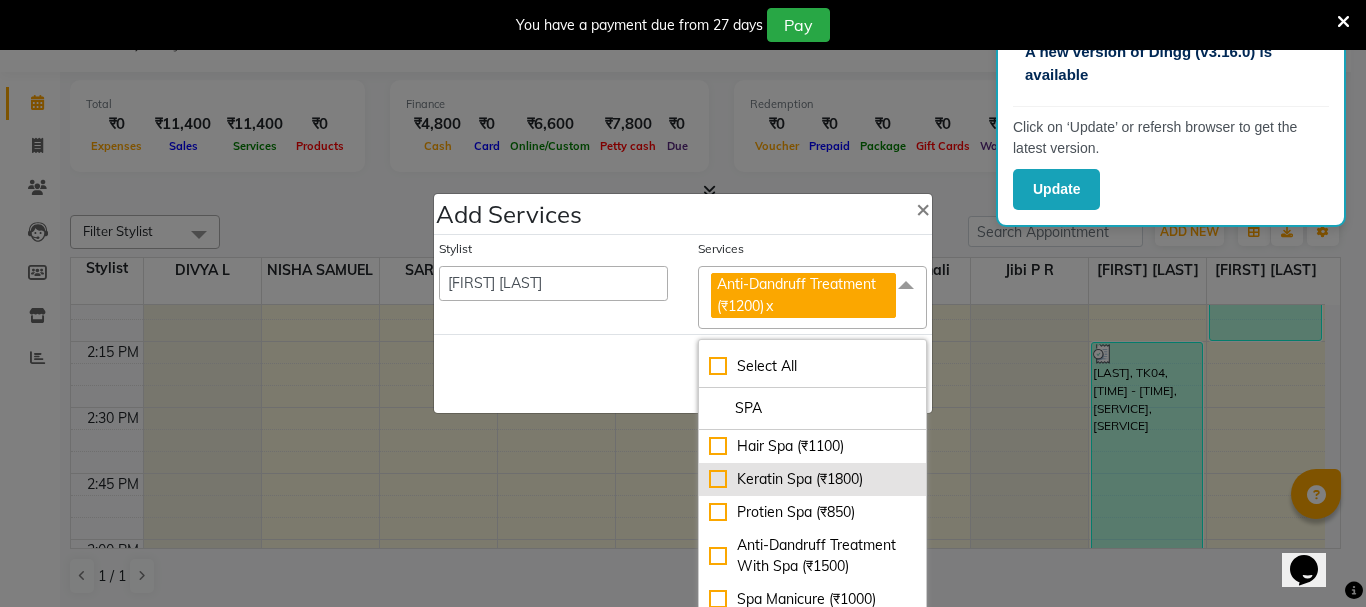 type on "SPA" 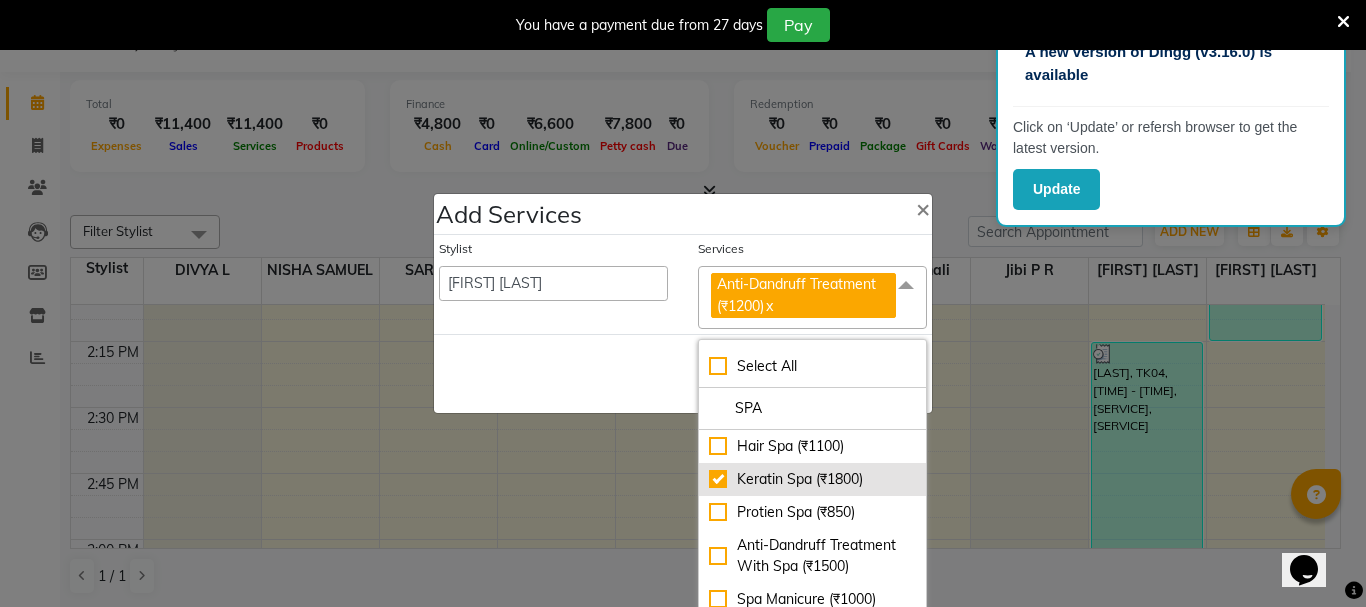 checkbox on "true" 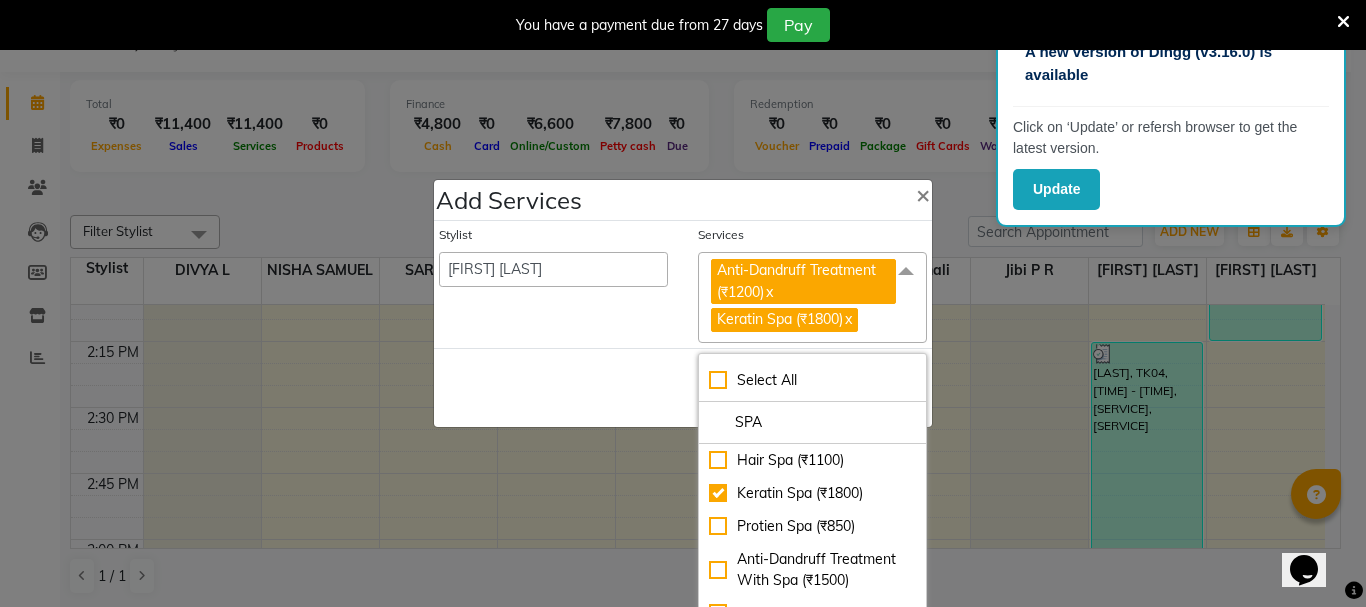 click on "Stylist  AMRITHA   DIVYA L	   Gita Mahali    Jibi P R   Karina Darjee    KOTTARAKKARA ASHTAMUDI   NISHA SAMUEL 	   Priya Chakraborty   SARIGA R	   SHAHIDA   SHAMINA MUHAMMED P R" 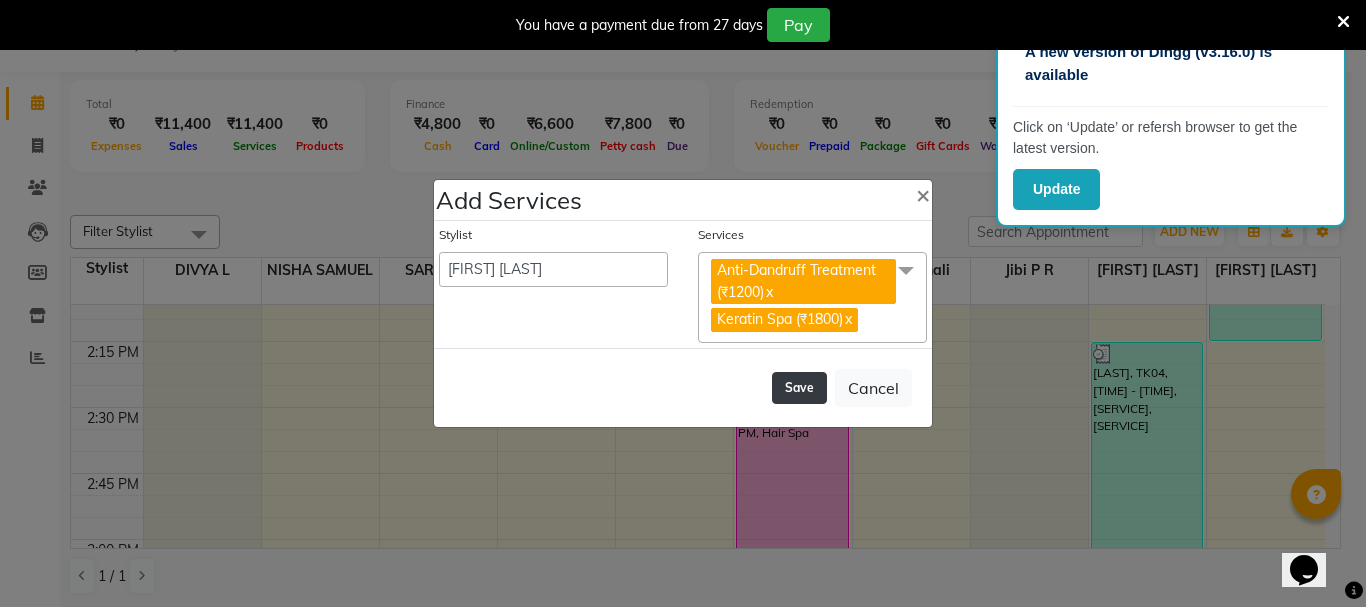 click on "Save" 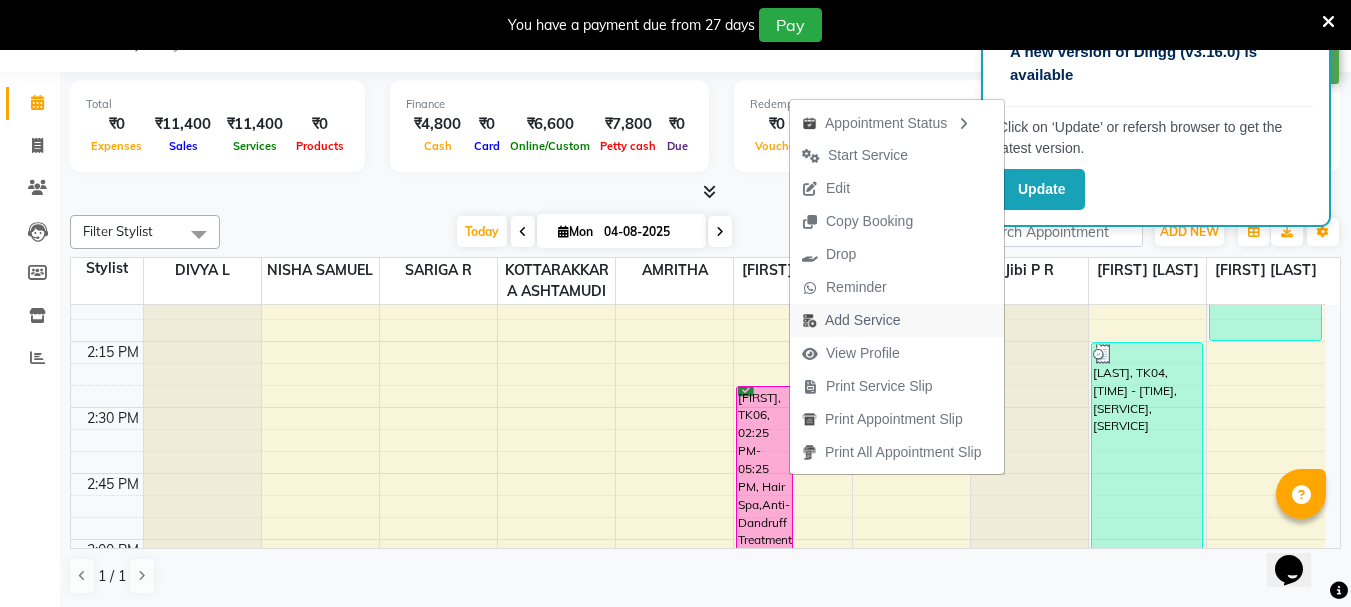 click on "Add Service" at bounding box center [862, 320] 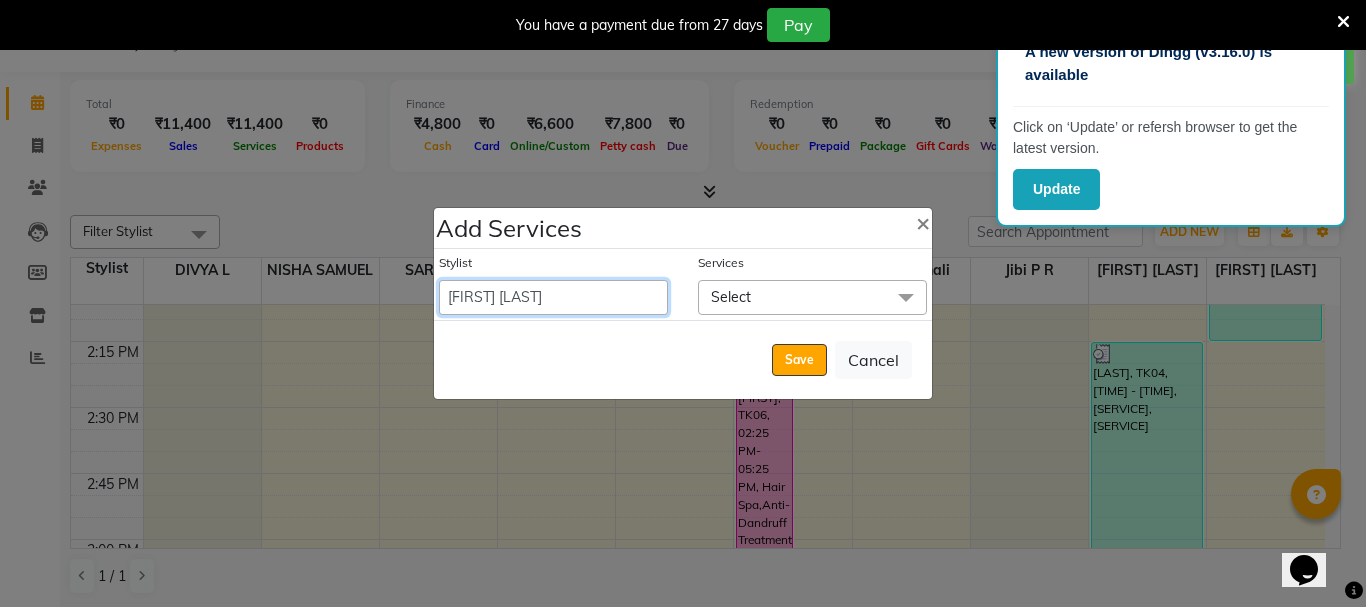 click on "AMRITHA   DIVYA L	   Gita Mahali    Jibi P R   Karina Darjee    KOTTARAKKARA ASHTAMUDI   NISHA SAMUEL 	   Priya Chakraborty   SARIGA R	   SHAHIDA   SHAMINA MUHAMMED P R" at bounding box center (553, 297) 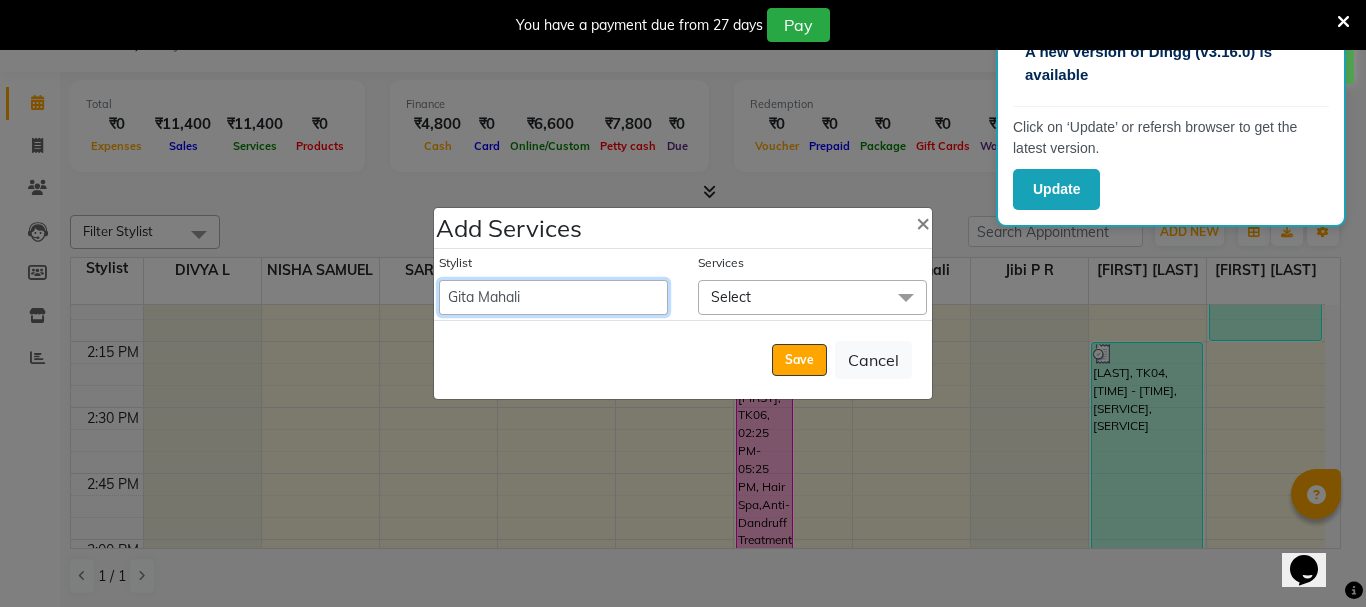 click on "AMRITHA   DIVYA L	   Gita Mahali    Jibi P R   Karina Darjee    KOTTARAKKARA ASHTAMUDI   NISHA SAMUEL 	   Priya Chakraborty   SARIGA R	   SHAHIDA   SHAMINA MUHAMMED P R" at bounding box center (553, 297) 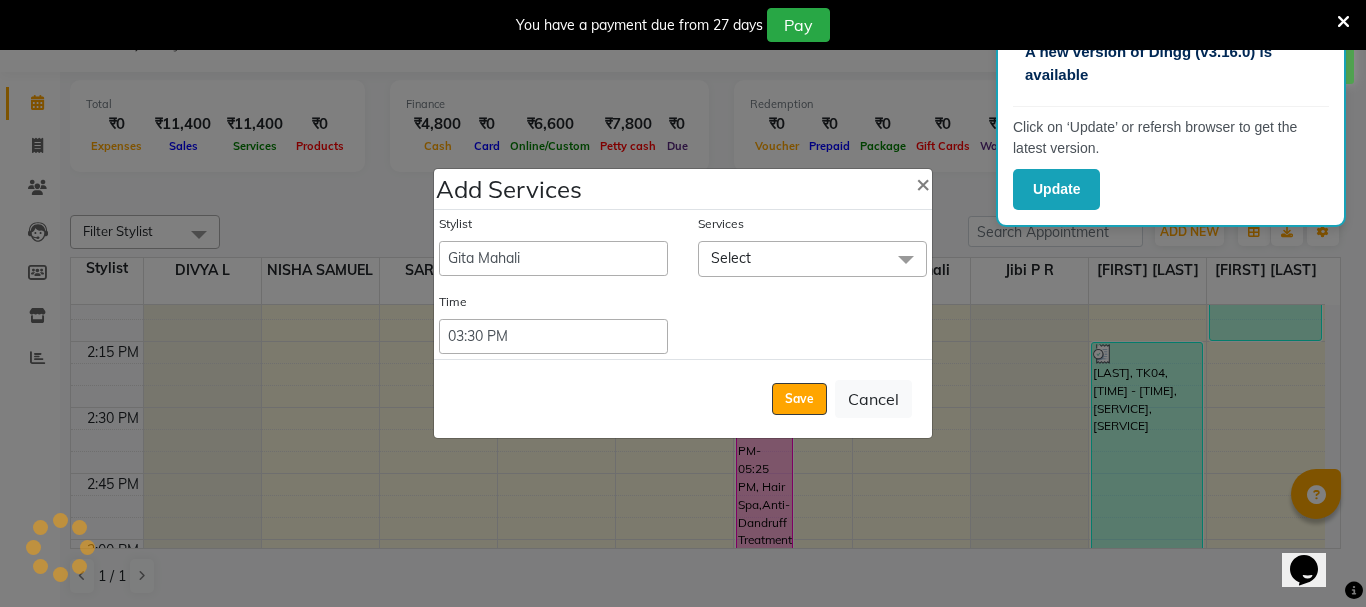 click on "Select" 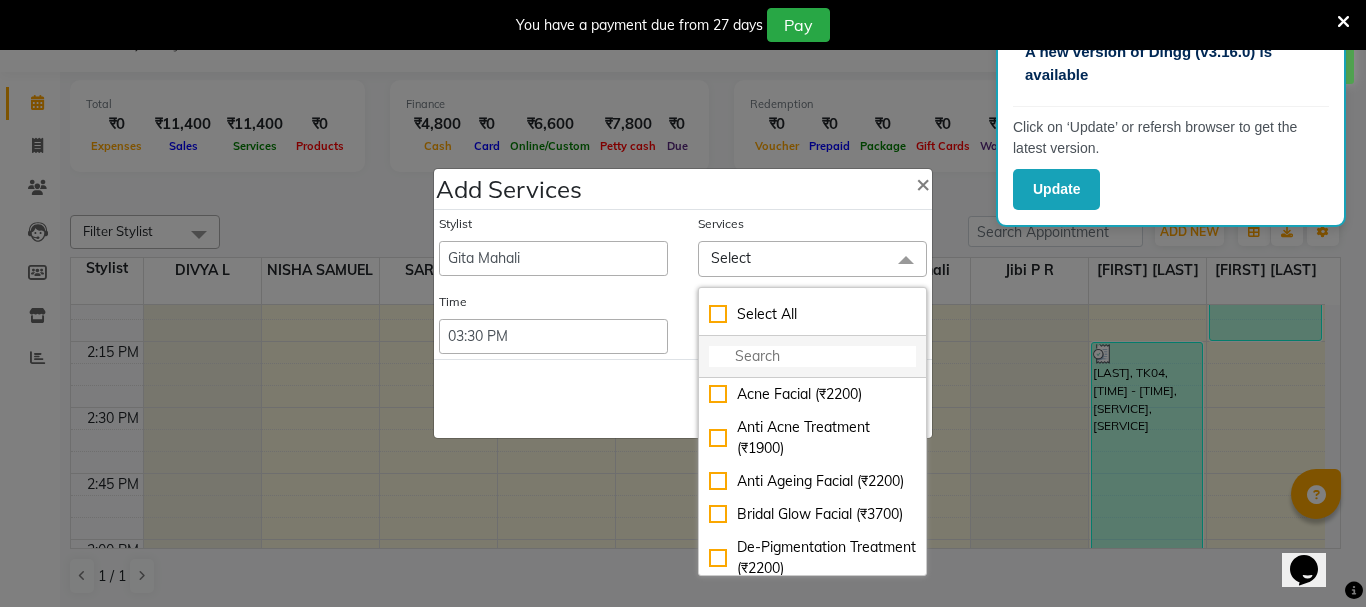 click 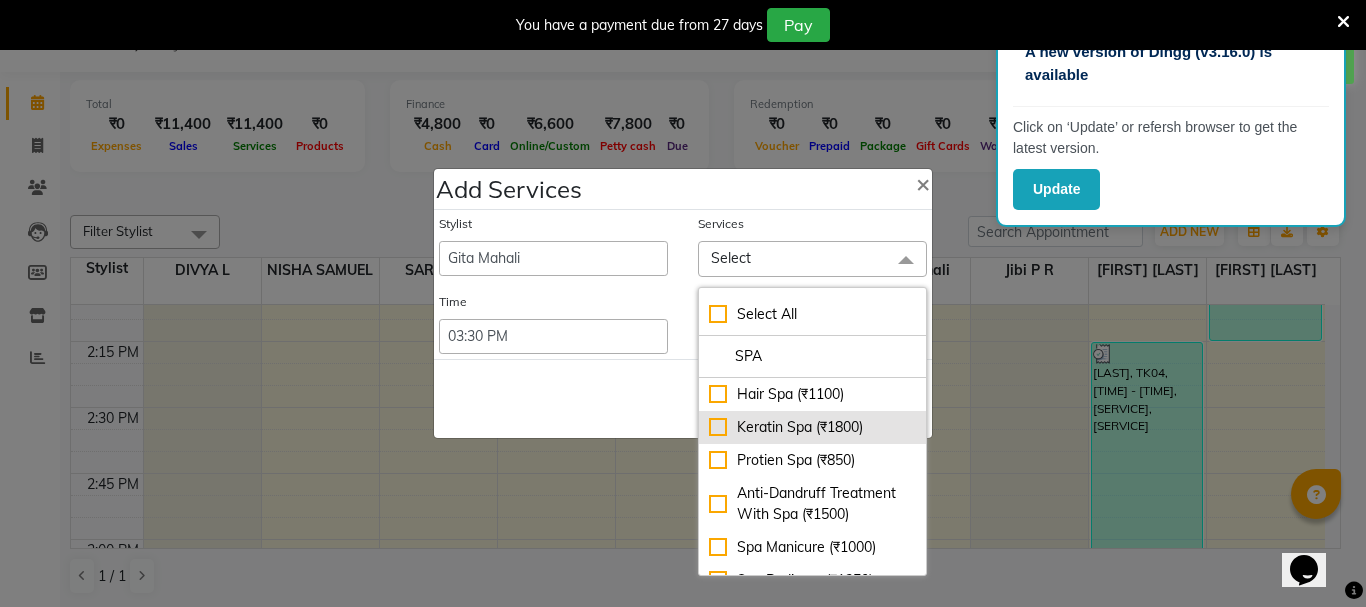 type on "SPA" 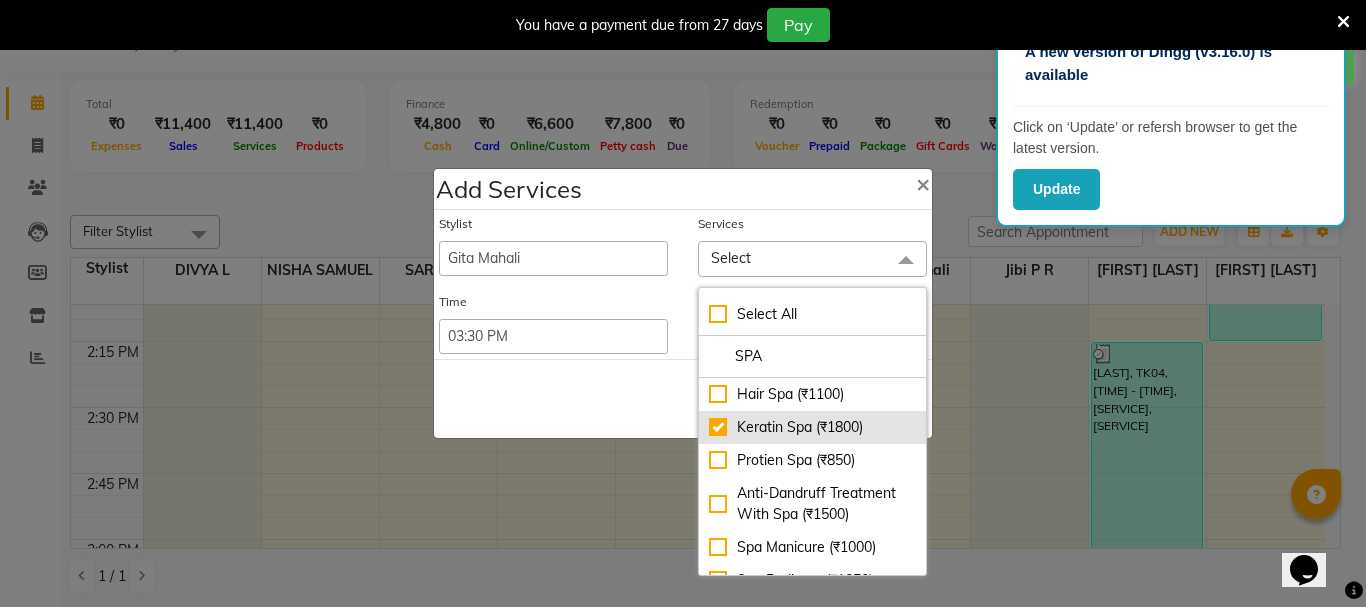 checkbox on "true" 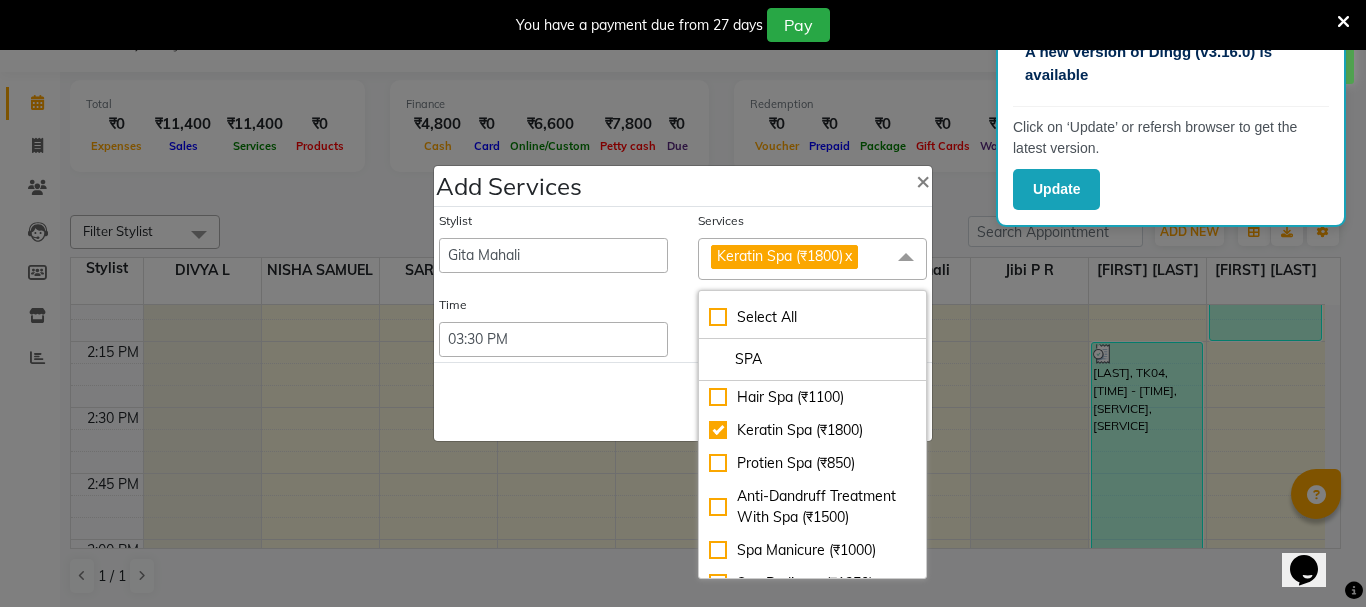 click on "Time" 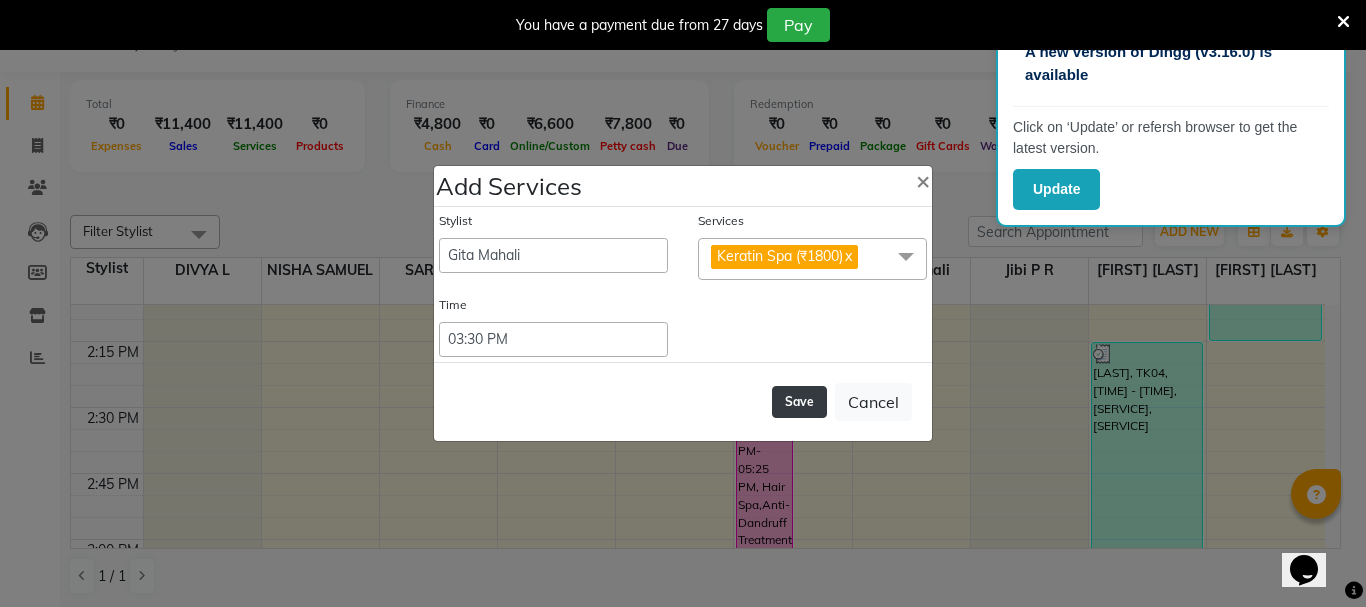 click on "Save" 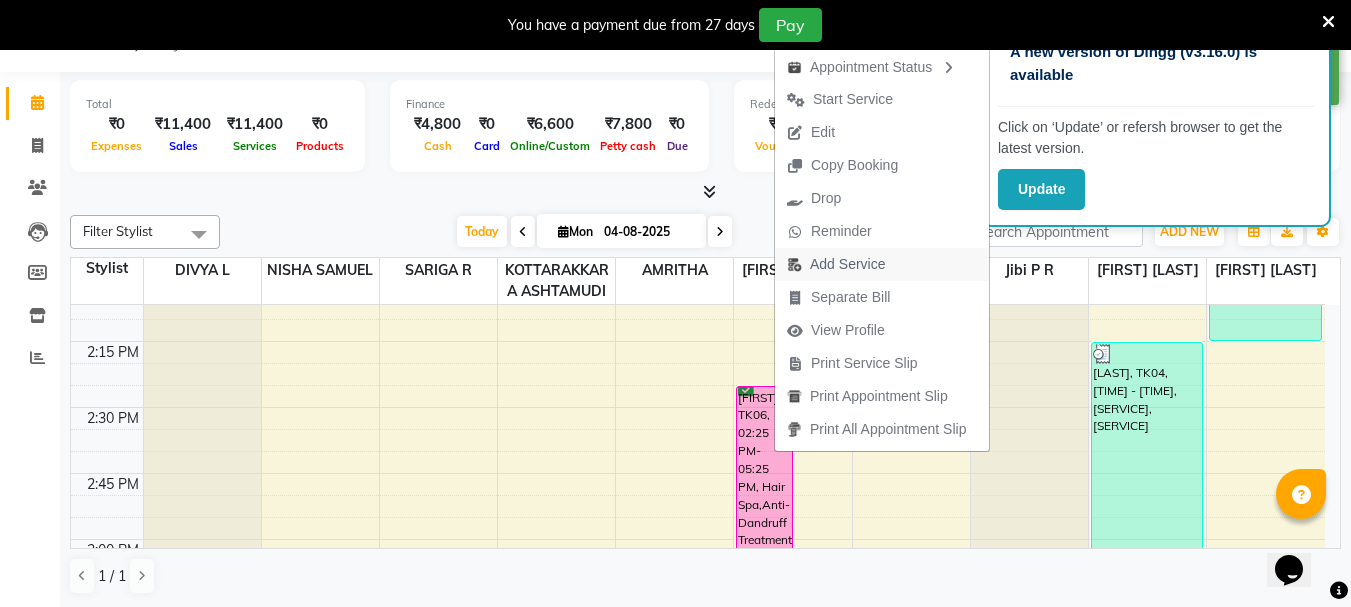 click on "Add Service" at bounding box center (847, 264) 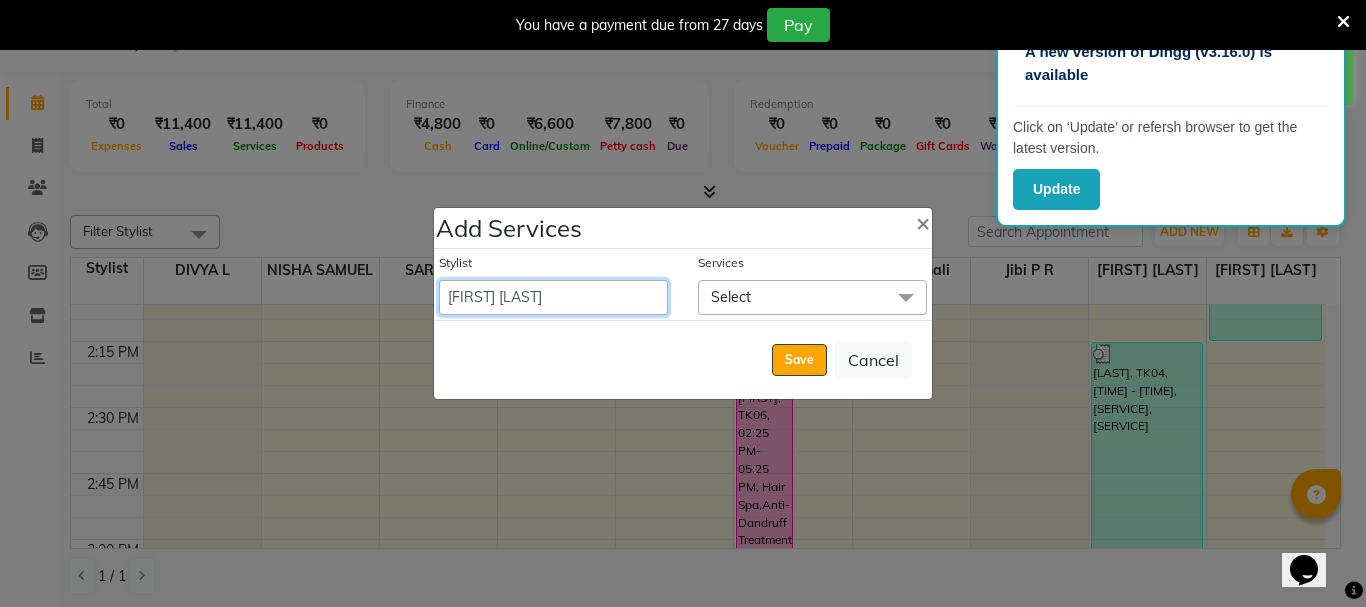 click on "AMRITHA   DIVYA L	   Gita Mahali    Jibi P R   Karina Darjee    KOTTARAKKARA ASHTAMUDI   NISHA SAMUEL 	   Priya Chakraborty   SARIGA R	   SHAHIDA   SHAMINA MUHAMMED P R" at bounding box center [553, 297] 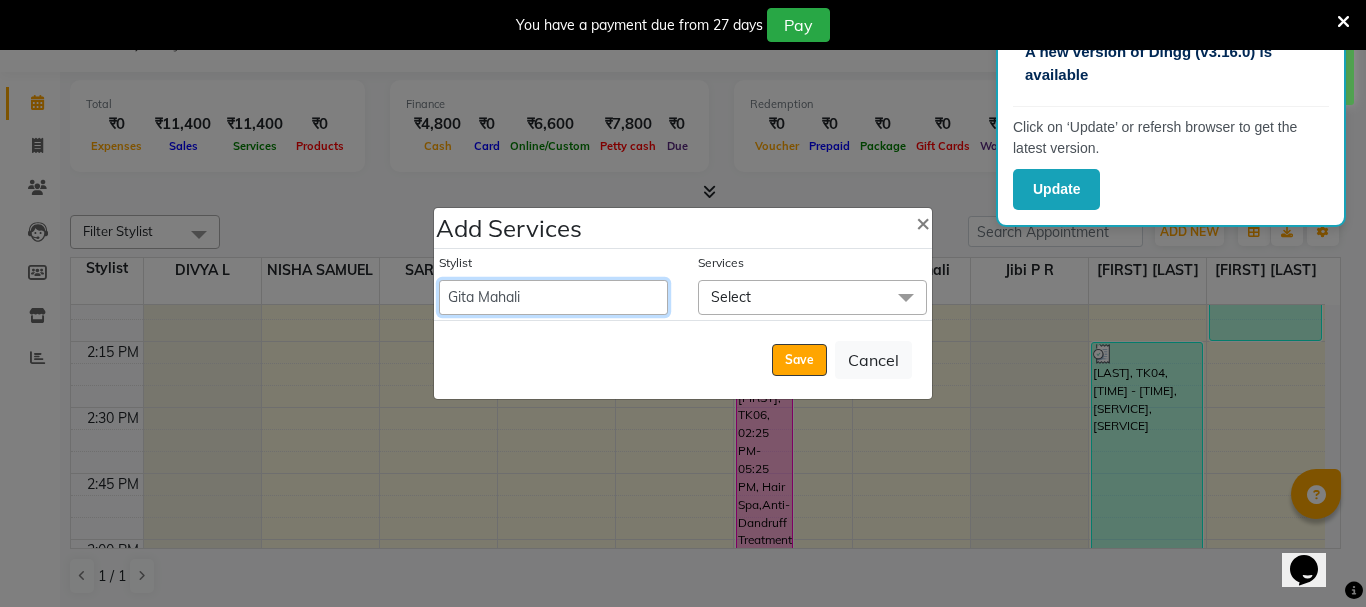 click on "AMRITHA   DIVYA L	   Gita Mahali    Jibi P R   Karina Darjee    KOTTARAKKARA ASHTAMUDI   NISHA SAMUEL 	   Priya Chakraborty   SARIGA R	   SHAHIDA   SHAMINA MUHAMMED P R" at bounding box center [553, 297] 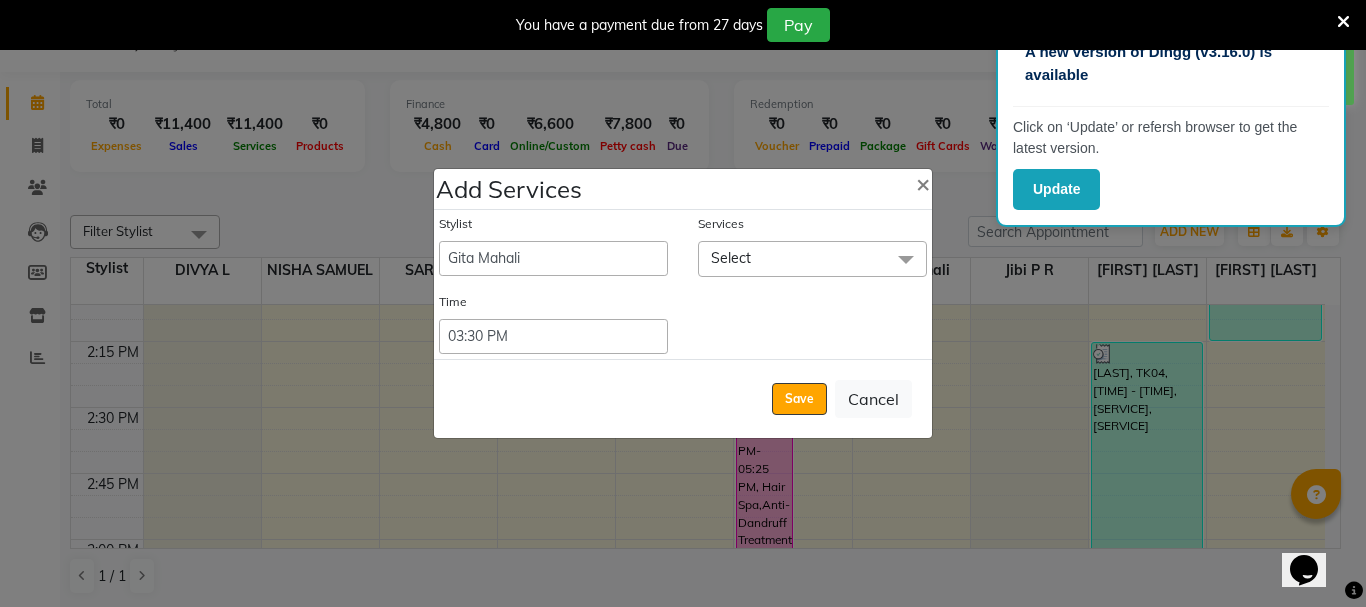 click on "Select" 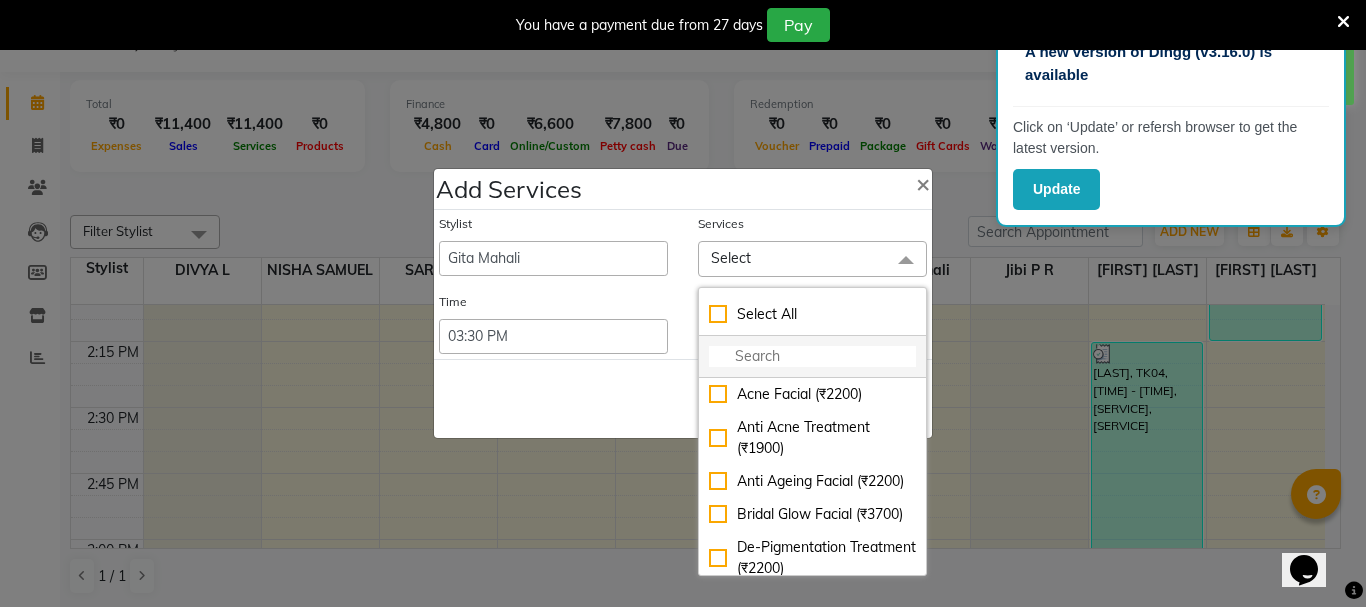 click 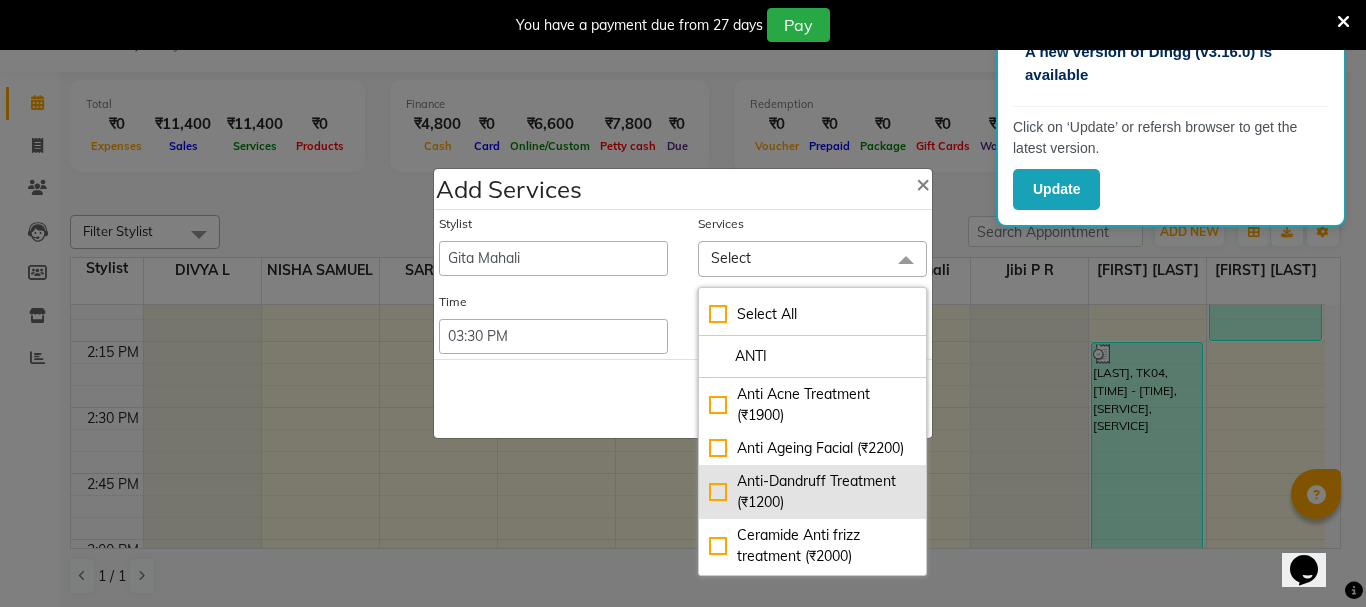 type on "ANTI" 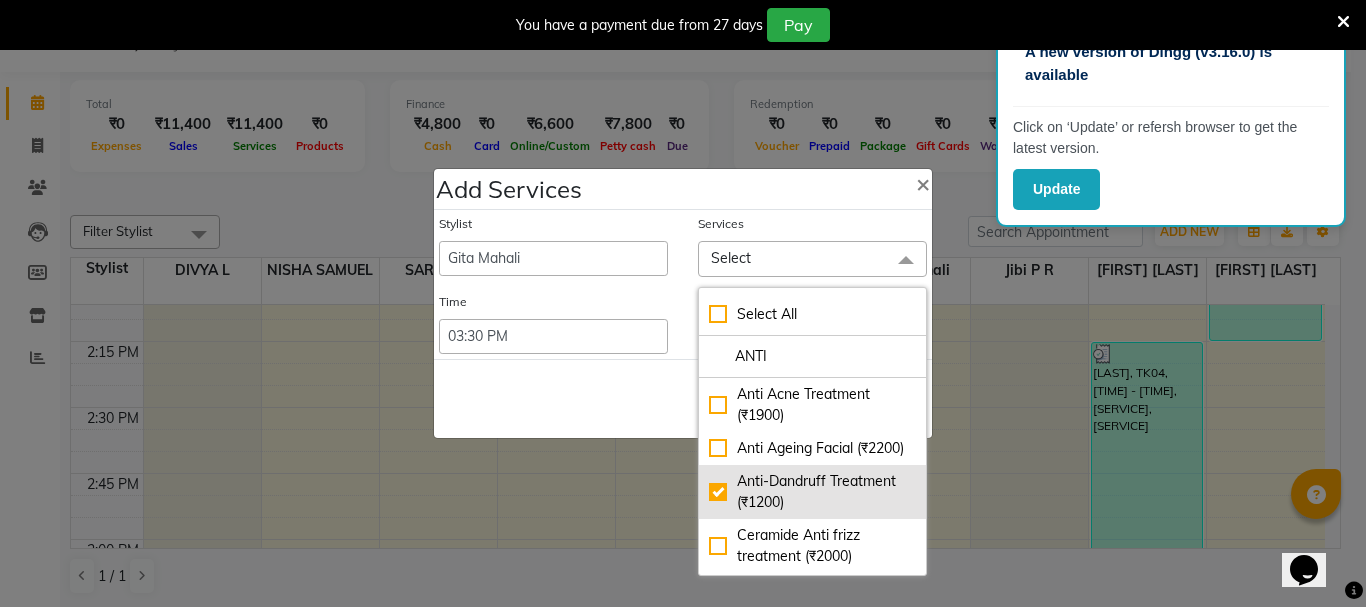 checkbox on "true" 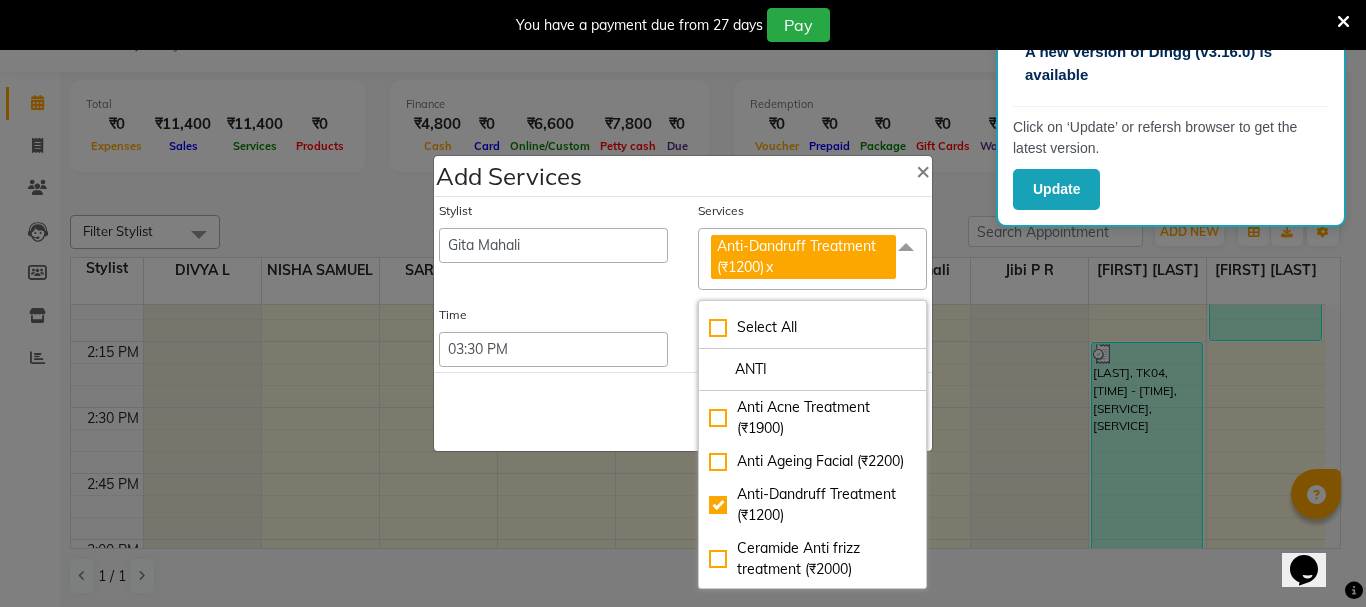 click on "Time" 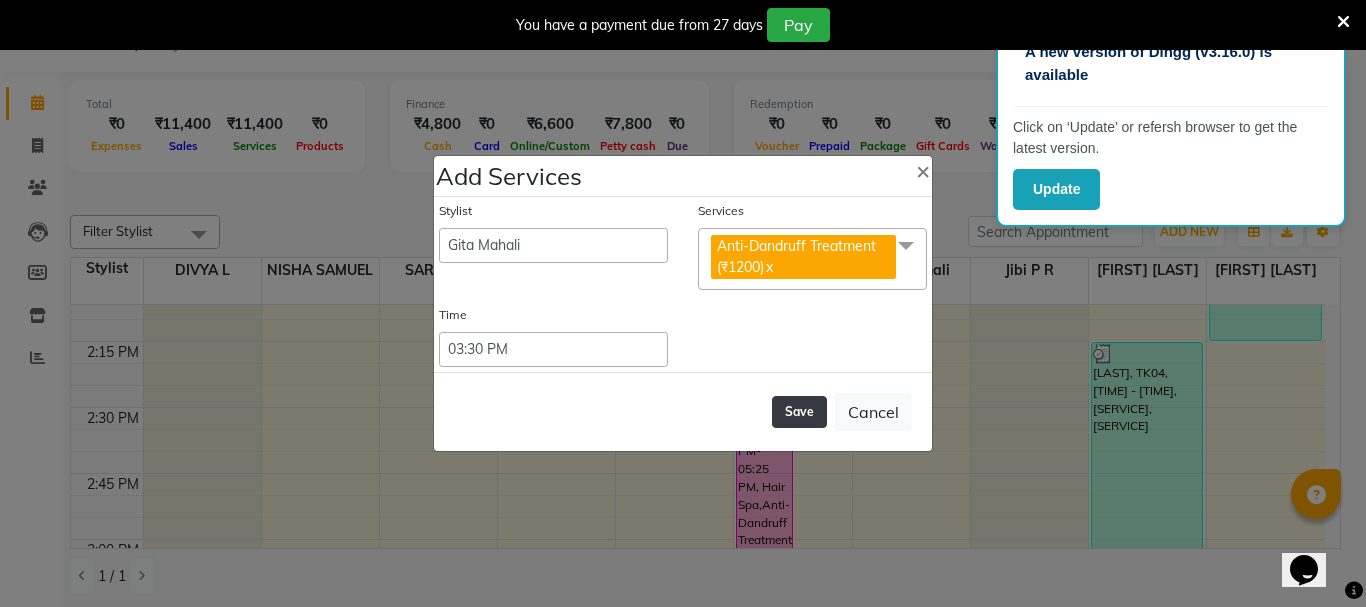 click on "Save" 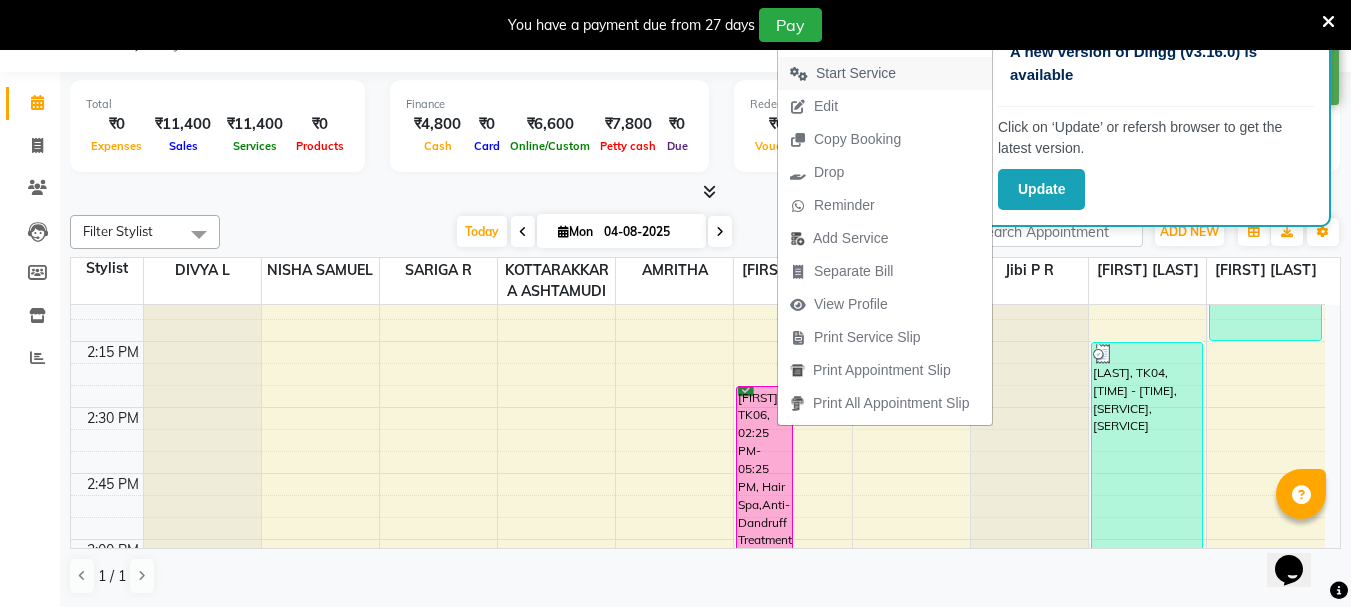 click on "Start Service" at bounding box center [856, 73] 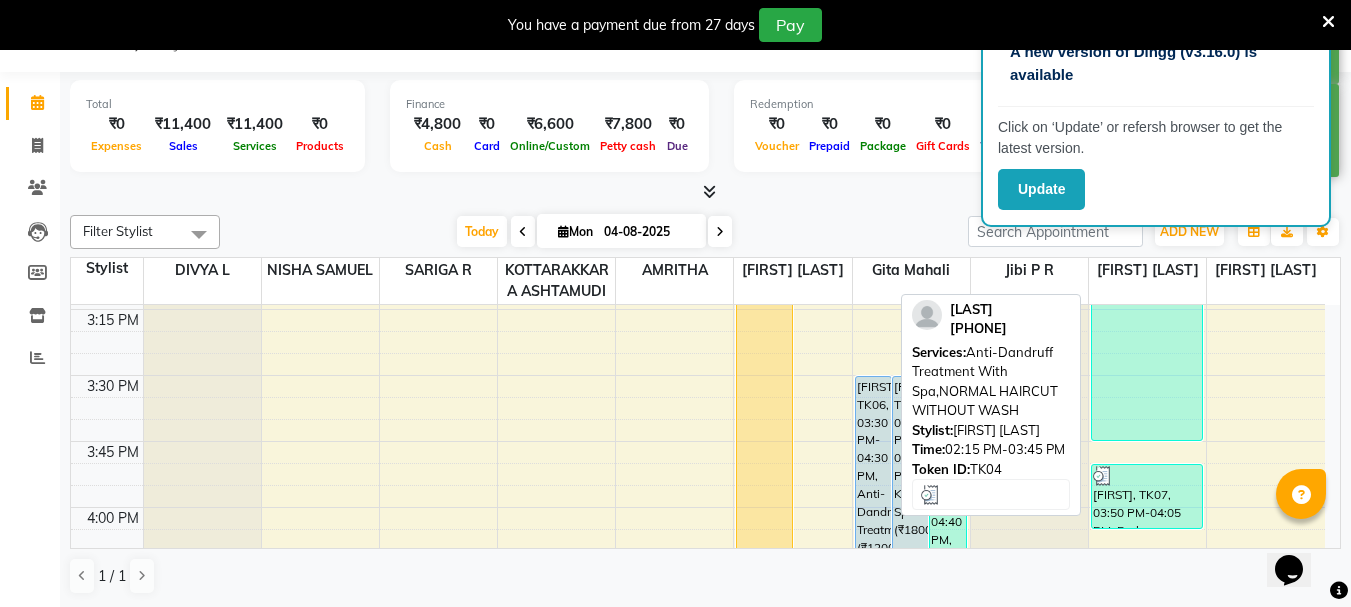 scroll, scrollTop: 1913, scrollLeft: 0, axis: vertical 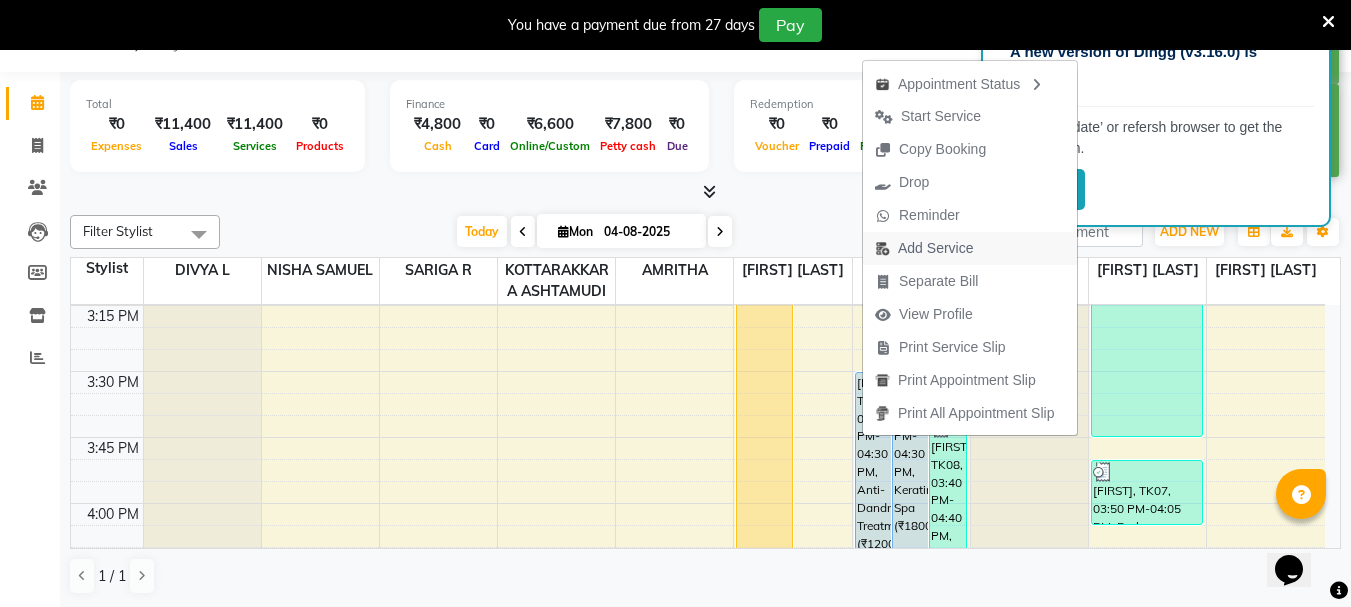 click on "Add Service" at bounding box center (935, 248) 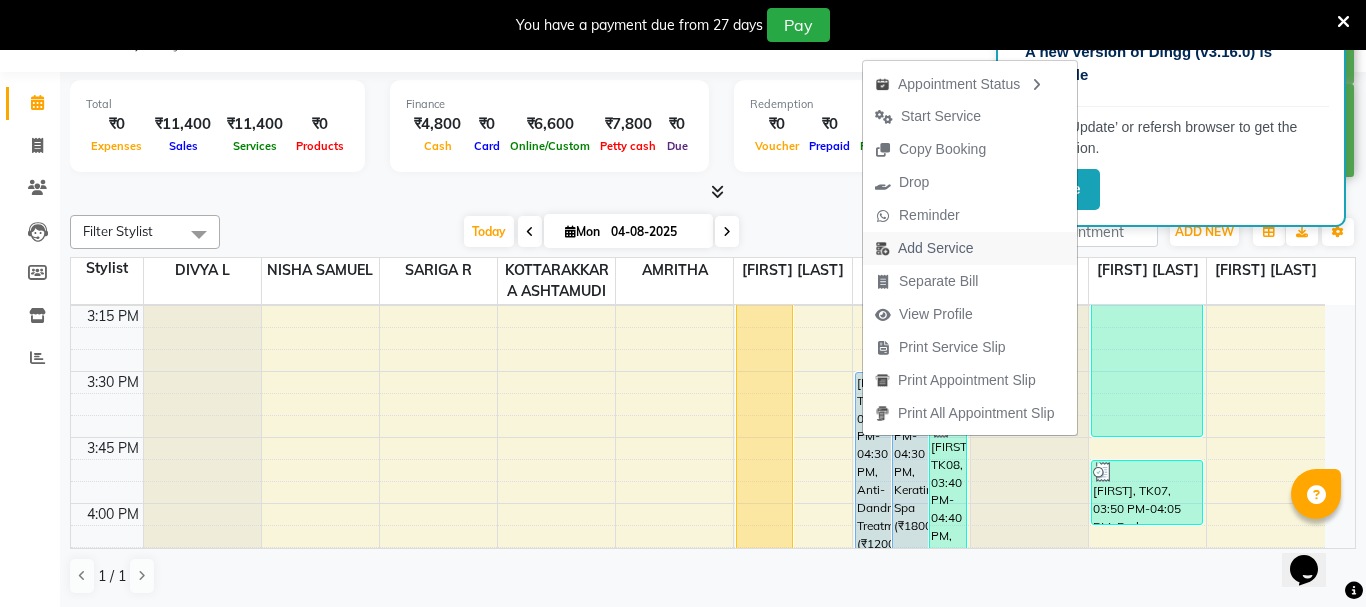 select on "65260" 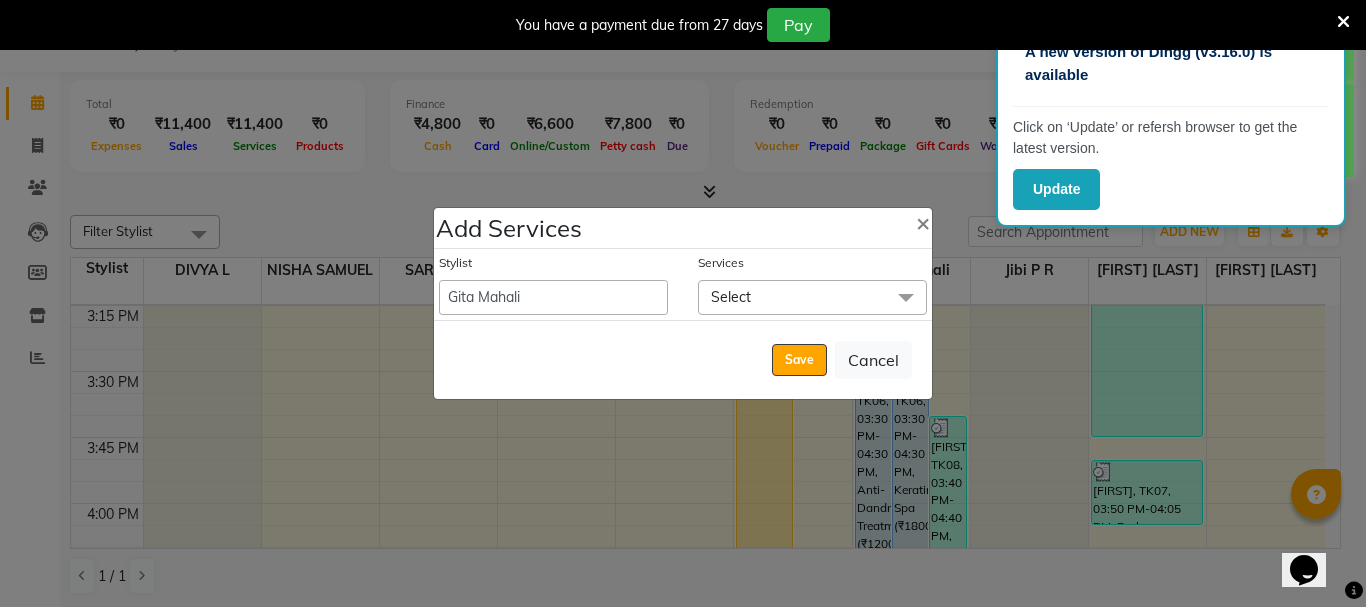 click on "Add Services × Stylist  AMRITHA   DIVYA L	   Gita Mahali    Jibi P R   Karina Darjee    KOTTARAKKARA ASHTAMUDI   NISHA SAMUEL 	   Priya Chakraborty   SARIGA R	   SHAHIDA   SHAMINA MUHAMMED P R  Services Select Select All Acne Facial (₹2200) Anti Acne Treatment (₹1900) Anti Ageing Facial (₹2200) Bridal Glow Facial (₹3700) De-Pigmentation Treatment (₹2200) Dermalite Fairness Facial (₹2700) Diamond Facial (₹2700) D-Tan Cleanup (₹800) D-Tan Facial (₹2000) D-Tan Pack (₹400) Fruit Facial (₹1000) Fyc Bamboo Charcoal Facial (₹2500) Fyc Bio Marine Facial (₹4500) Fyc Fruit Fusion Facial (₹1700) Fyc Luster Gold Facial (₹2700) Fyc Pure Vit-C Facial (₹3700) Fyc Red Wine Facial (₹2700) Glovite Facial (₹2500) Gold Moroccan Vit C facial Dry Skin (₹3000) Gold Moroccan Vit C facial Oily Skin (₹3000) Golden Facial (₹2700) Hydra Brightening Facial (₹4000) Hydra Facial (₹2800) Hydramoist Facial (₹1900) Microdermabrasion Treatment (₹2700) Normal Cleanup (₹500) Hair Spa (₹1100)" 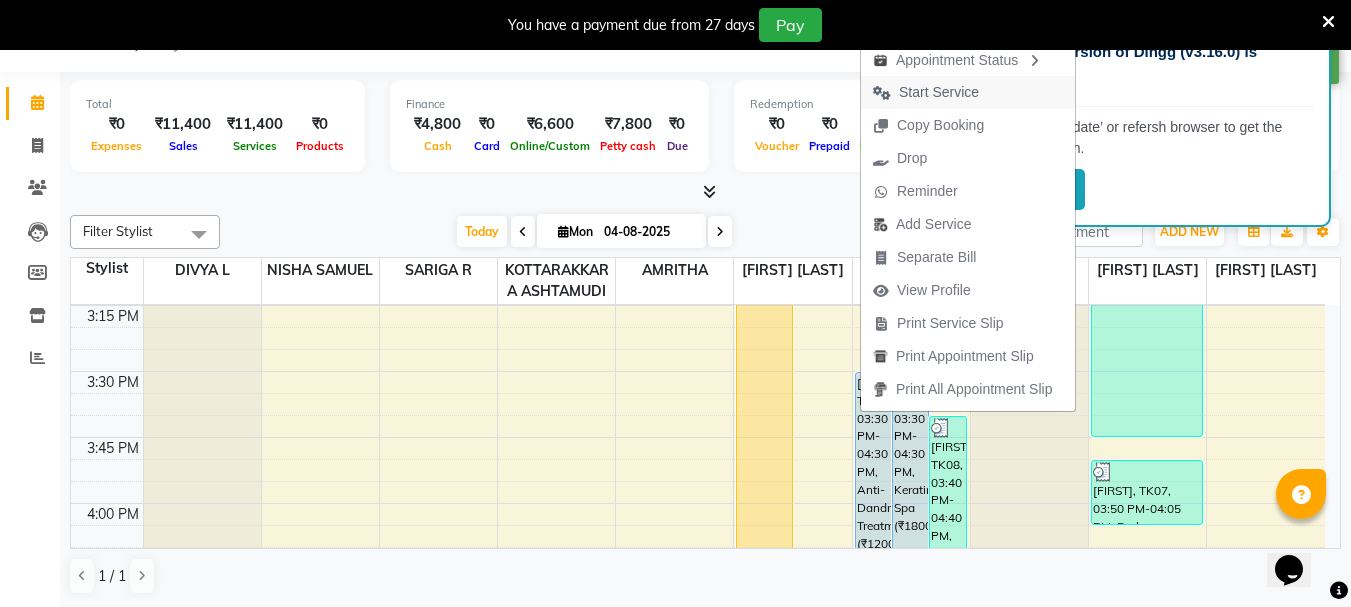 click on "Start Service" at bounding box center [939, 92] 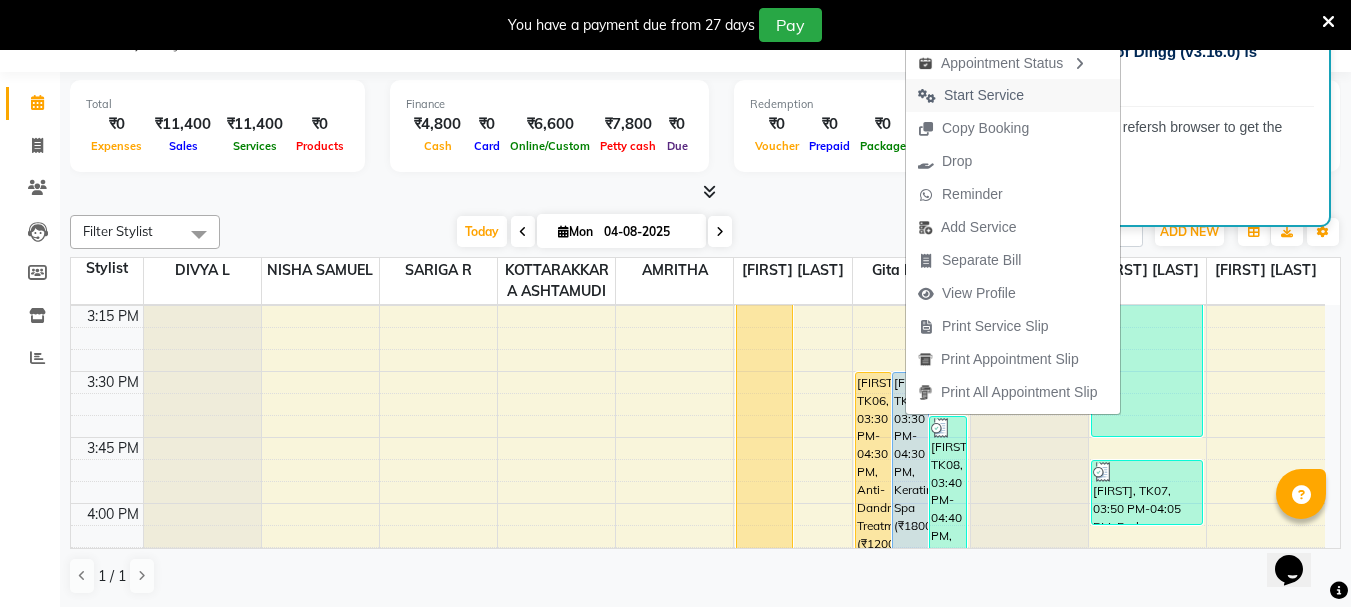 click on "Start Service" at bounding box center (984, 95) 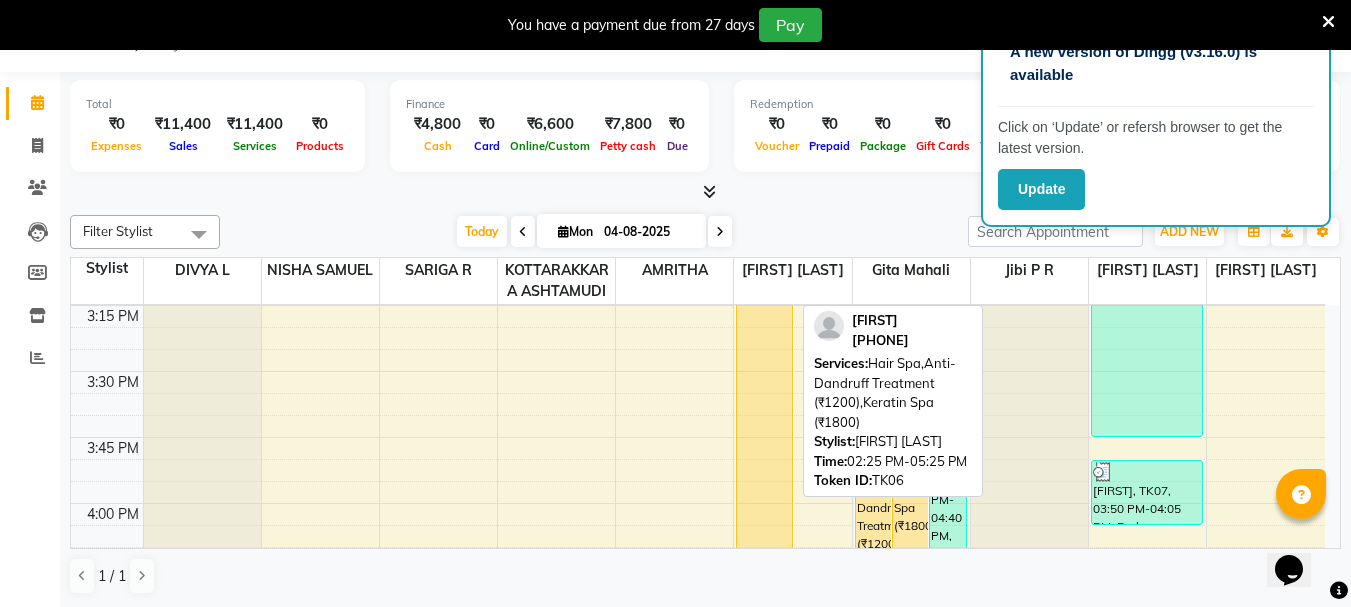 click on "SHERLY, TK06, 02:25 PM-05:25 PM, Hair Spa,Anti-Dandruff Treatment (₹1200),Keratin Spa (₹1800)" at bounding box center (764, 481) 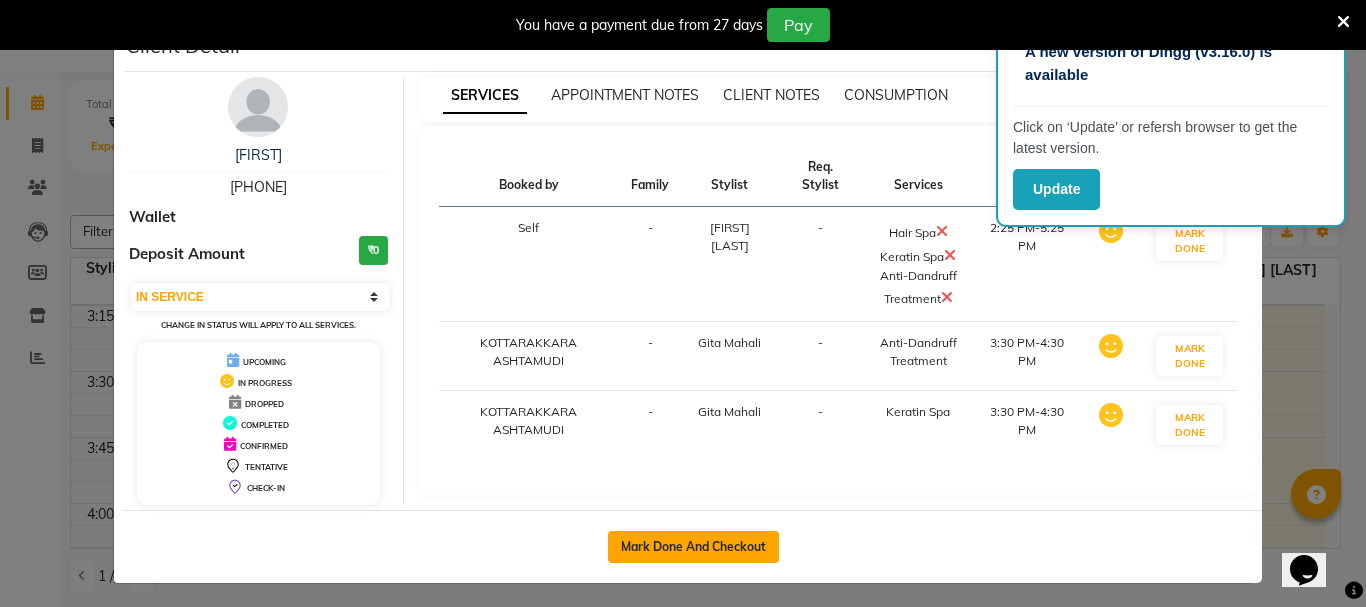 click on "Mark Done And Checkout" 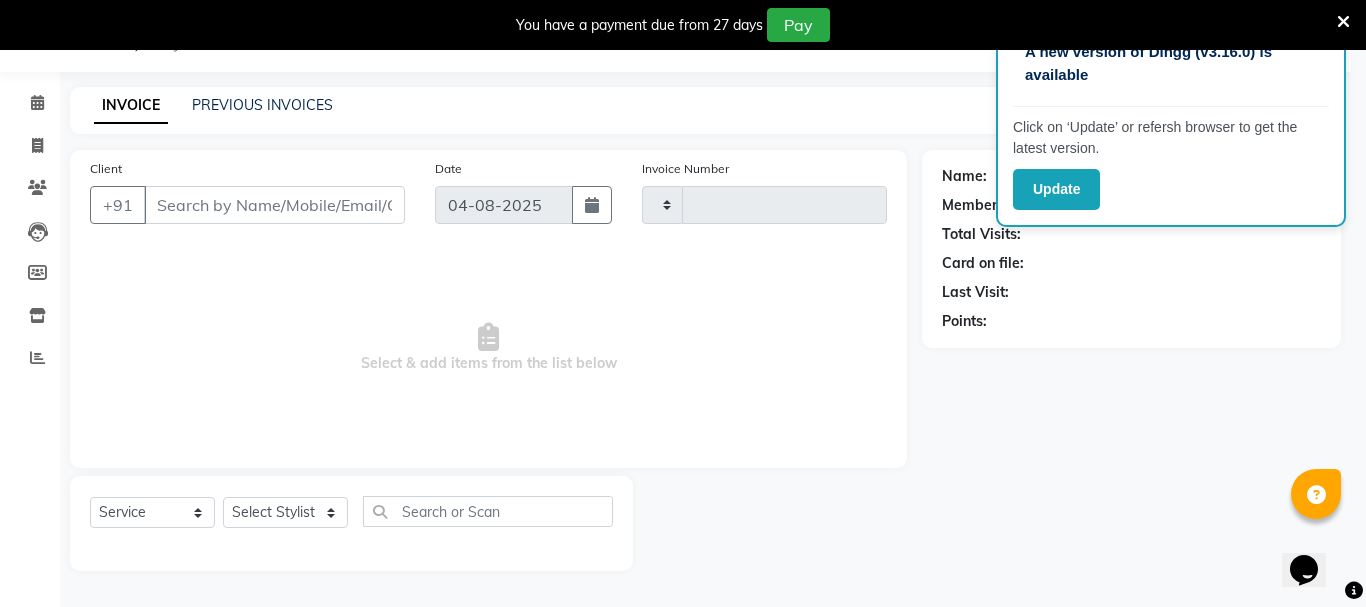 type on "2356" 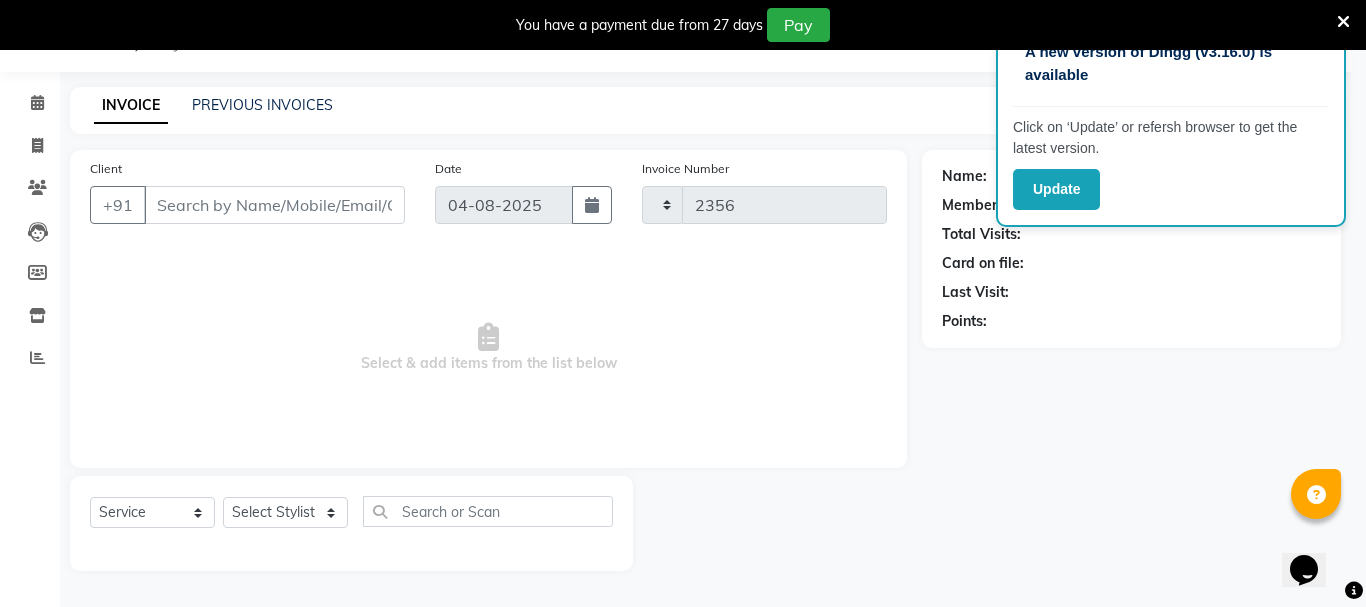 select on "4664" 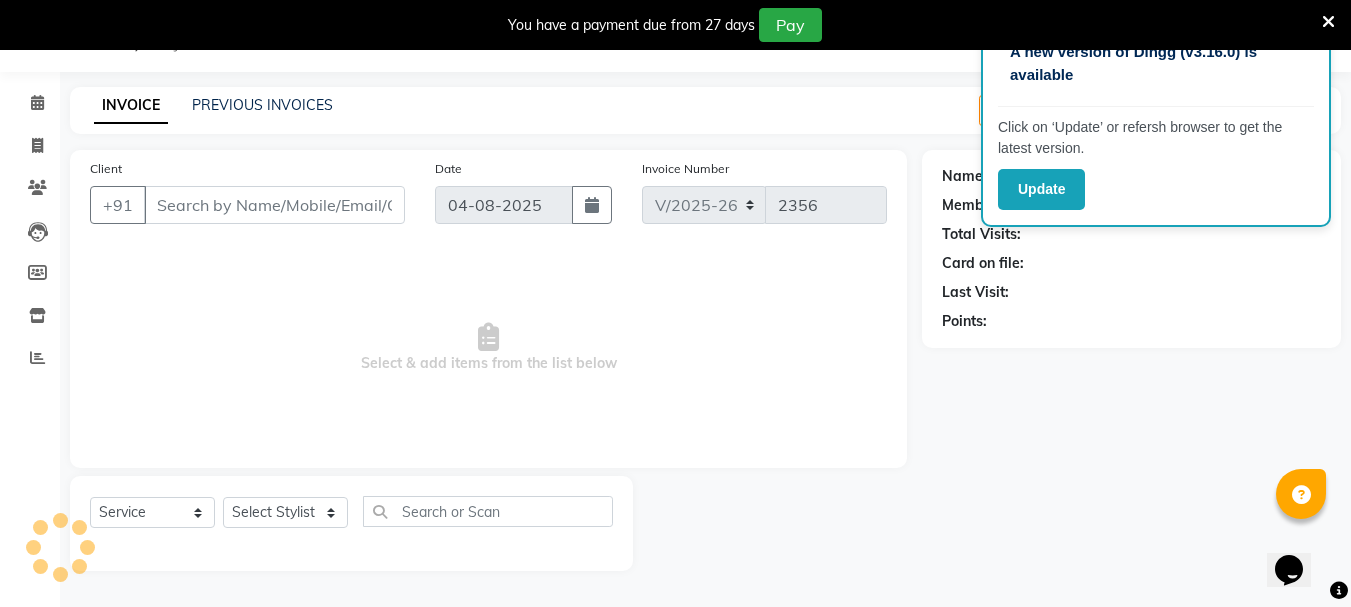 type on "8606399139" 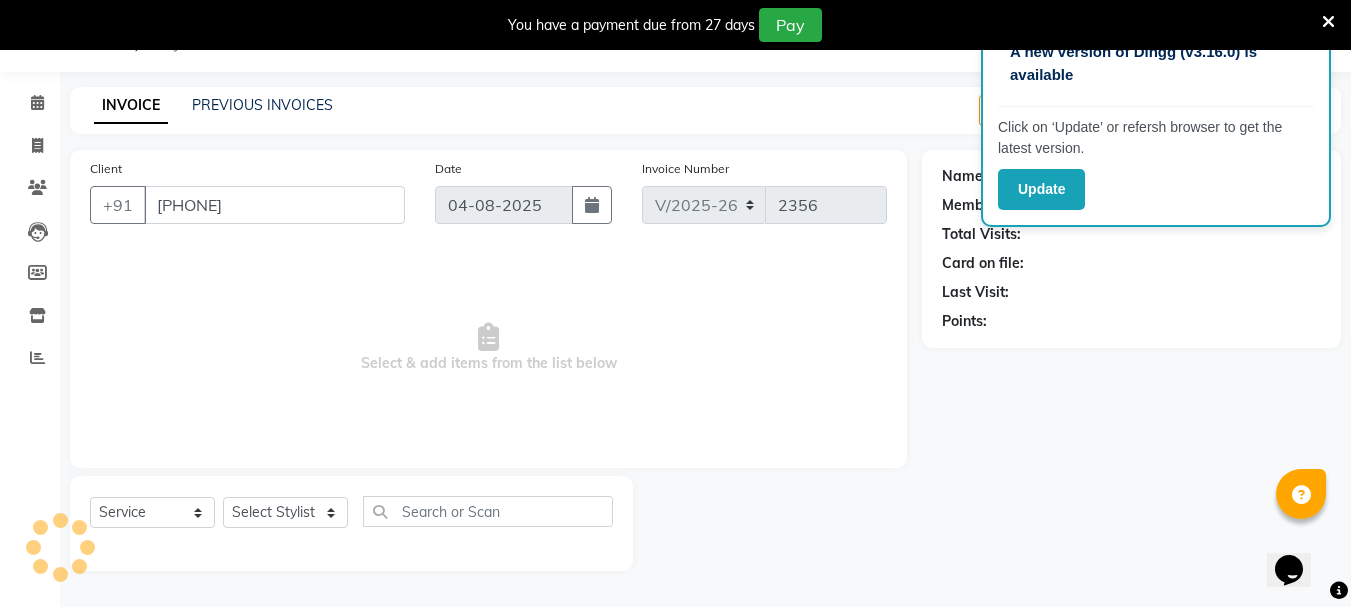 select on "65260" 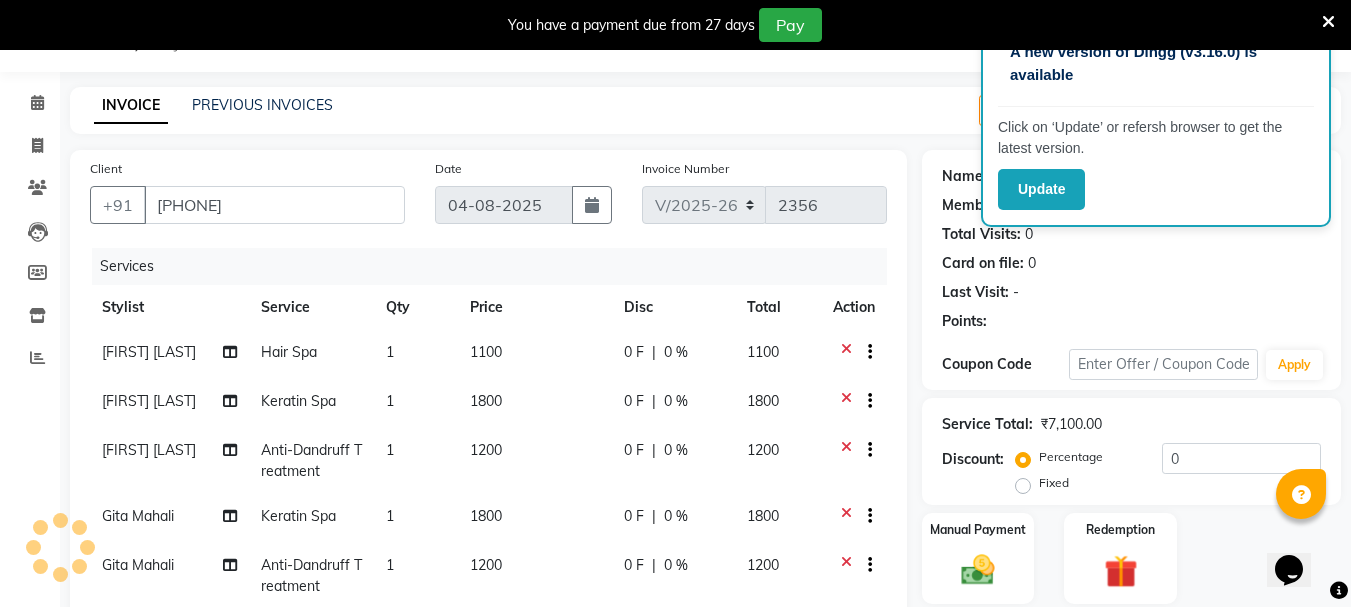 select on "1: Object" 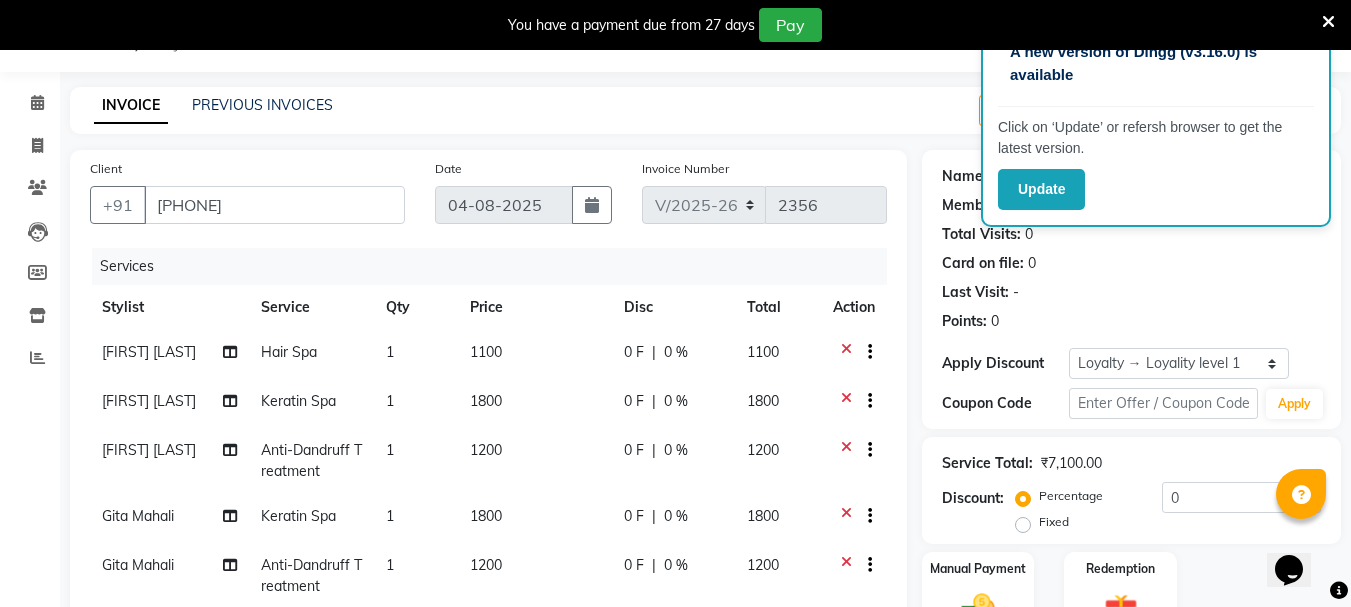 scroll, scrollTop: 250, scrollLeft: 0, axis: vertical 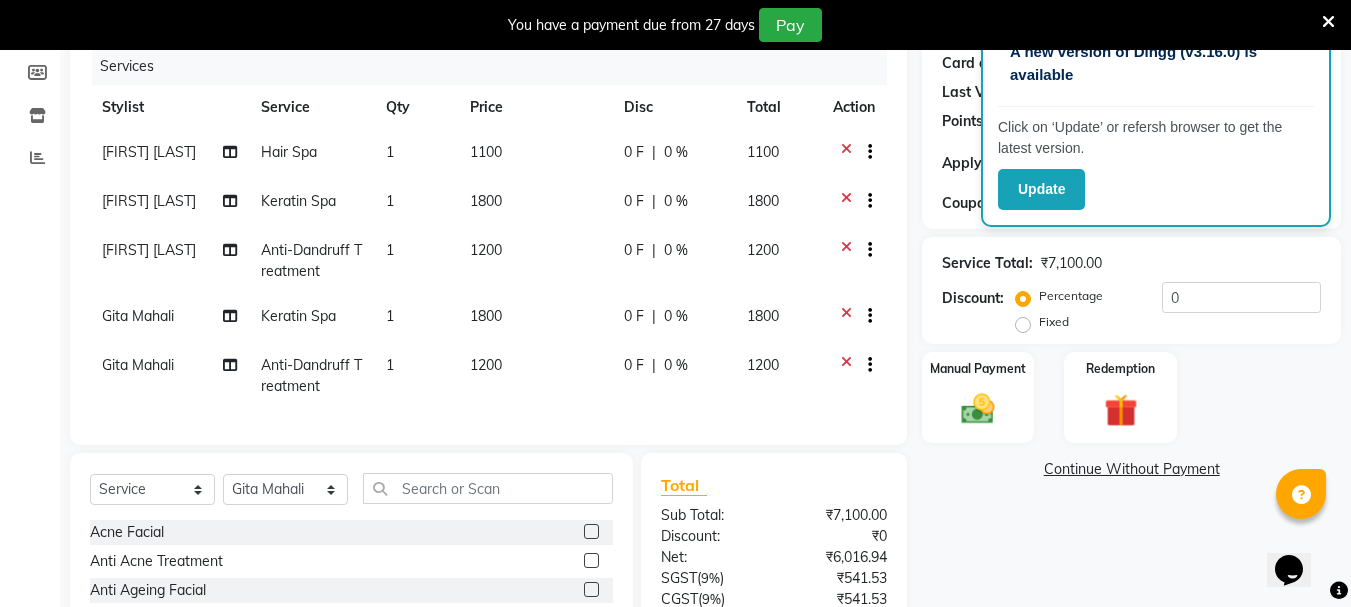 click 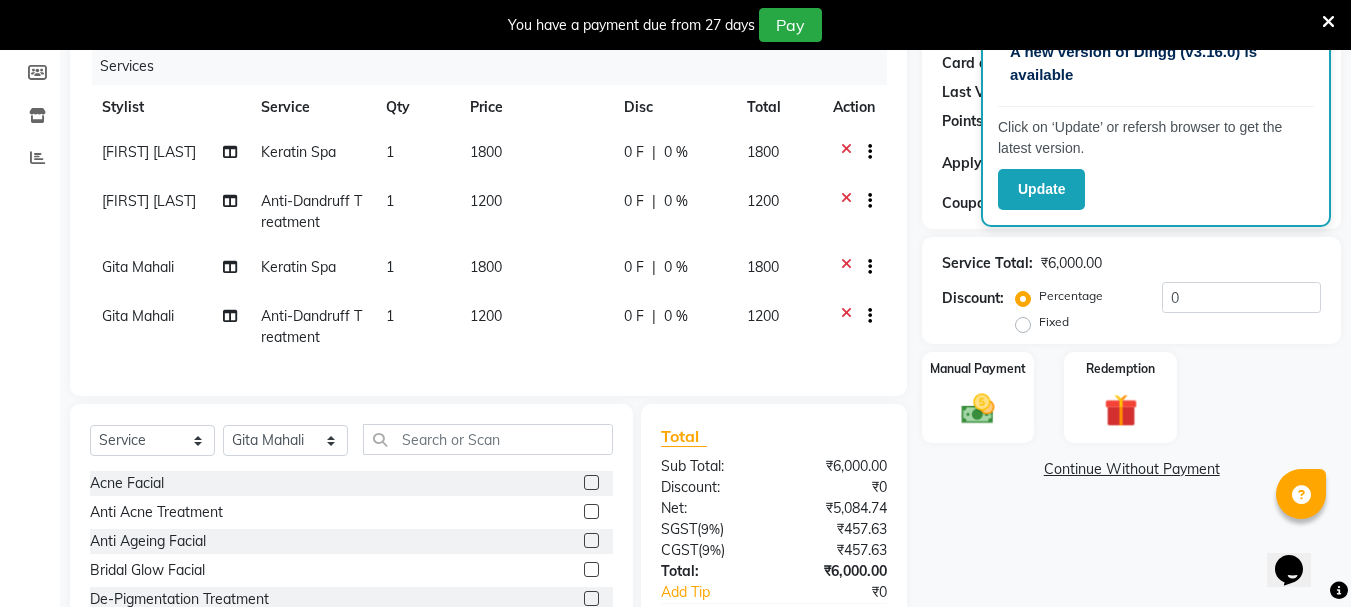 click on "0 %" 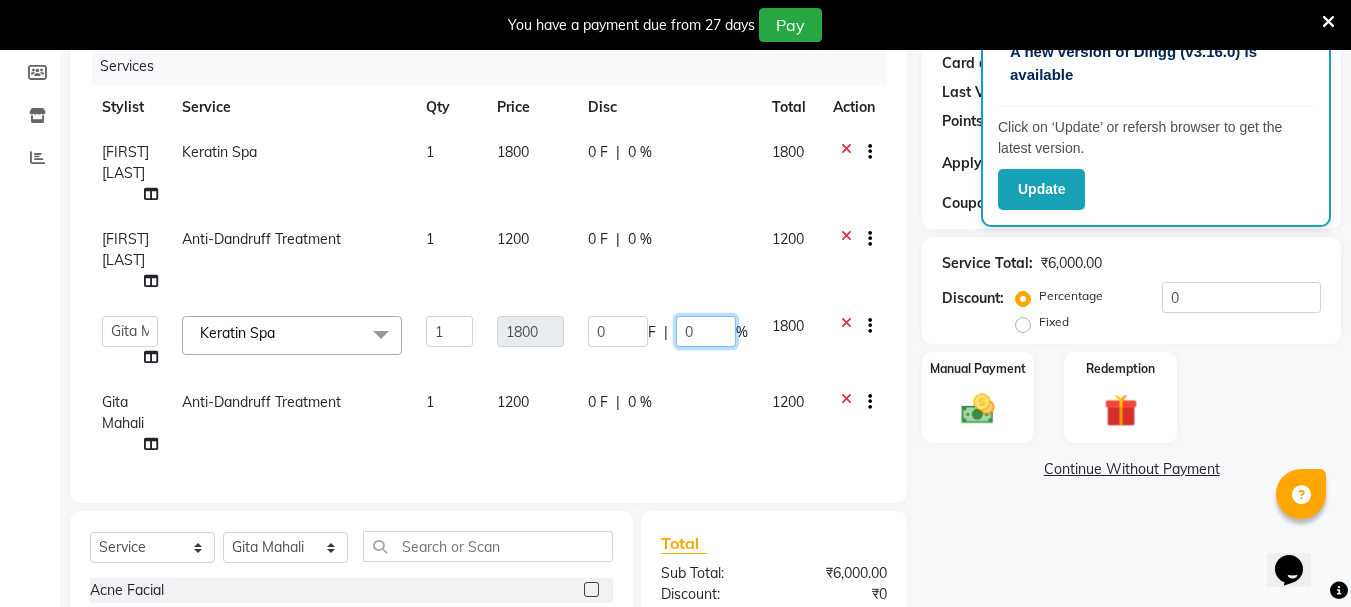 click on "0" 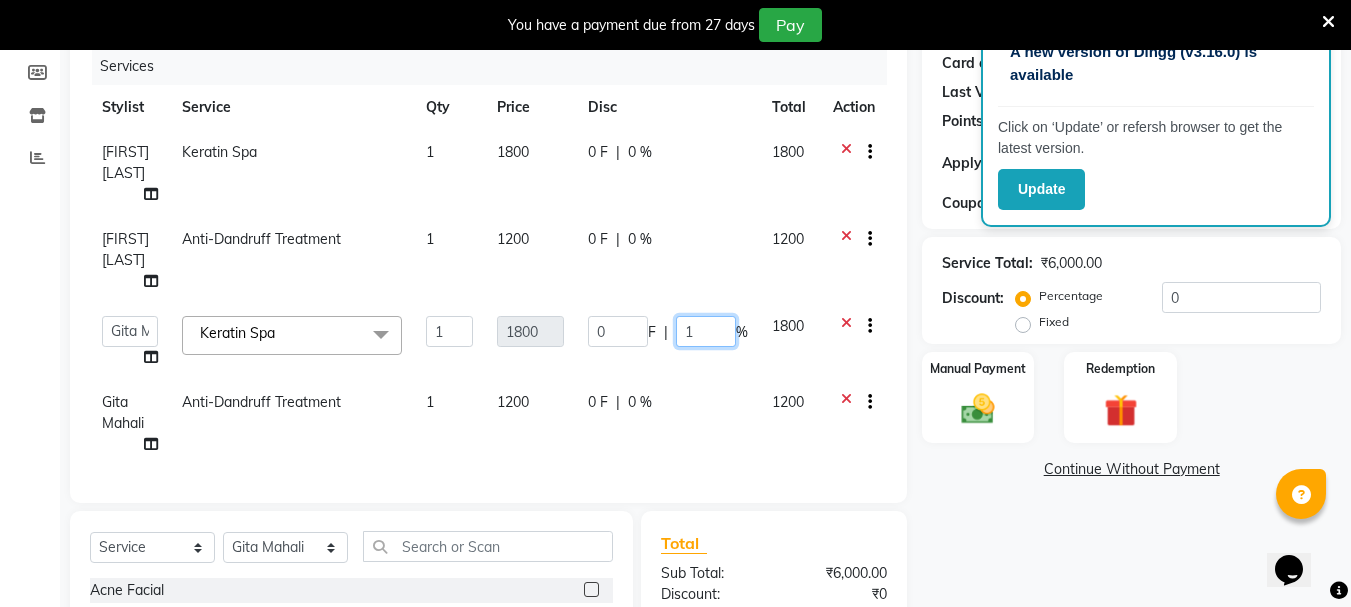 type on "15" 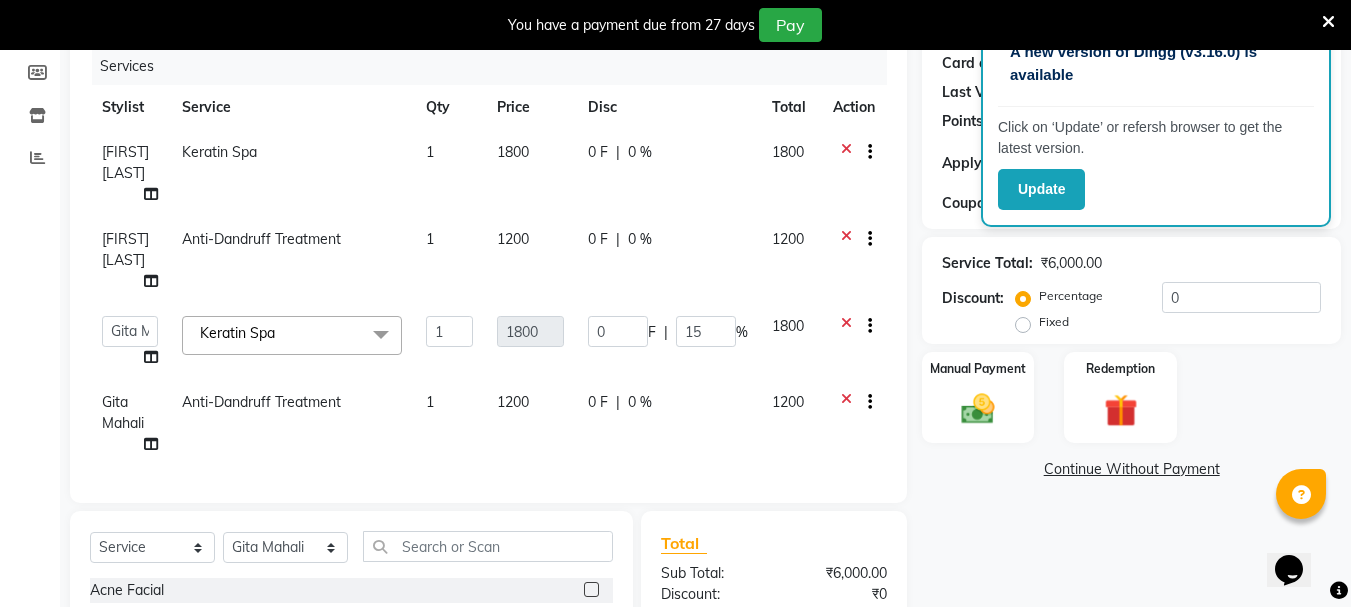 click on "SHAMINA MUHAMMED P R Keratin Spa 1 1800 0 F | 0 % 1800 SHAMINA MUHAMMED P R Anti-Dandruff Treatment 1 1200 0 F | 0 % 1200  AMRITHA   DIVYA L	   Gita Mahali    Jibi P R   Karina Darjee    KOTTARAKKARA ASHTAMUDI   NISHA SAMUEL 	   Priya Chakraborty   SARIGA R	   SHAHIDA   SHAMINA MUHAMMED P R  Keratin Spa  x Acne Facial Anti Acne Treatment Anti Ageing Facial Bridal Glow Facial De-Pigmentation Treatment Dermalite Fairness Facial Diamond Facial D-Tan Cleanup D-Tan Facial D-Tan Pack Fruit Facial Fyc Bamboo Charcoal Facial Fyc Bio Marine Facial Fyc Fruit Fusion Facial Fyc Luster Gold Facial Fyc Pure Vit-C Facial Fyc Red Wine Facial Glovite Facial Gold Moroccan Vit C facial Dry Skin Gold Moroccan Vit C facial Oily Skin Golden Facial Hydra Brightening Facial Hydra Facial Hydramoist Facial Microdermabrasion Treatment Normal Cleanup O2C2 Facial Oxy Blast Facial Oxy Bleach Pearl Facial Protein Bleach Red Carpet DNA facial Sensi Glow Facial Skin Glow Facial Skin Lightening Facial Skin Whitening Facial Stemcell Facial 1" 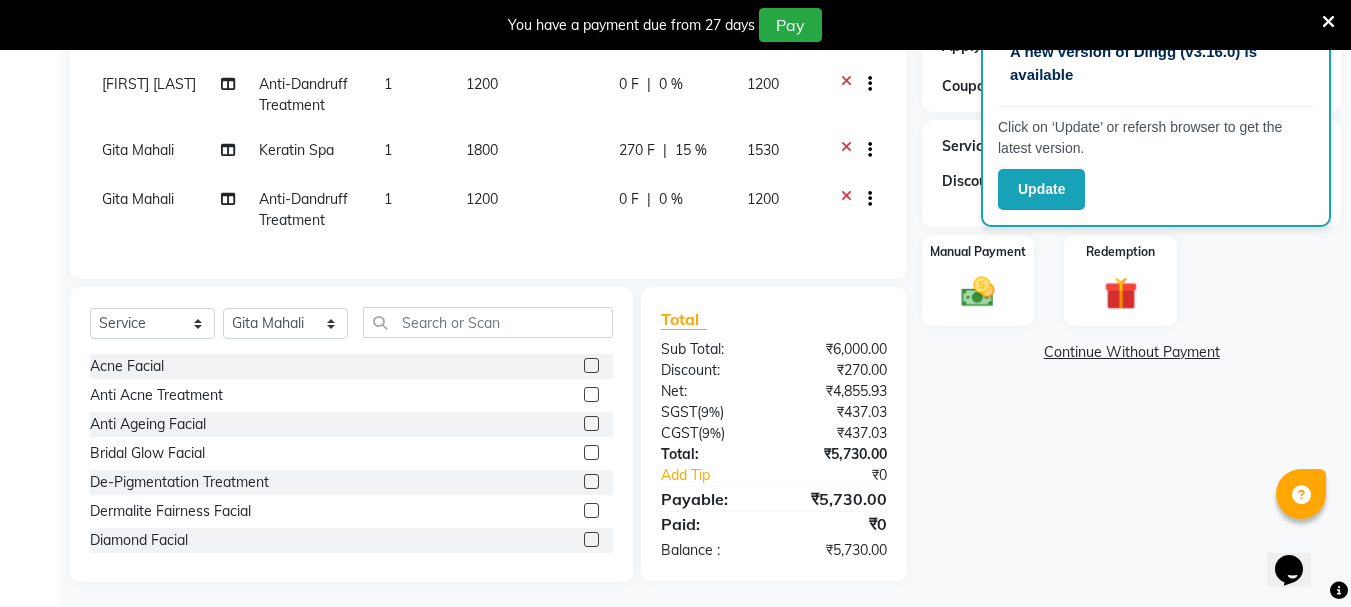 scroll, scrollTop: 304, scrollLeft: 0, axis: vertical 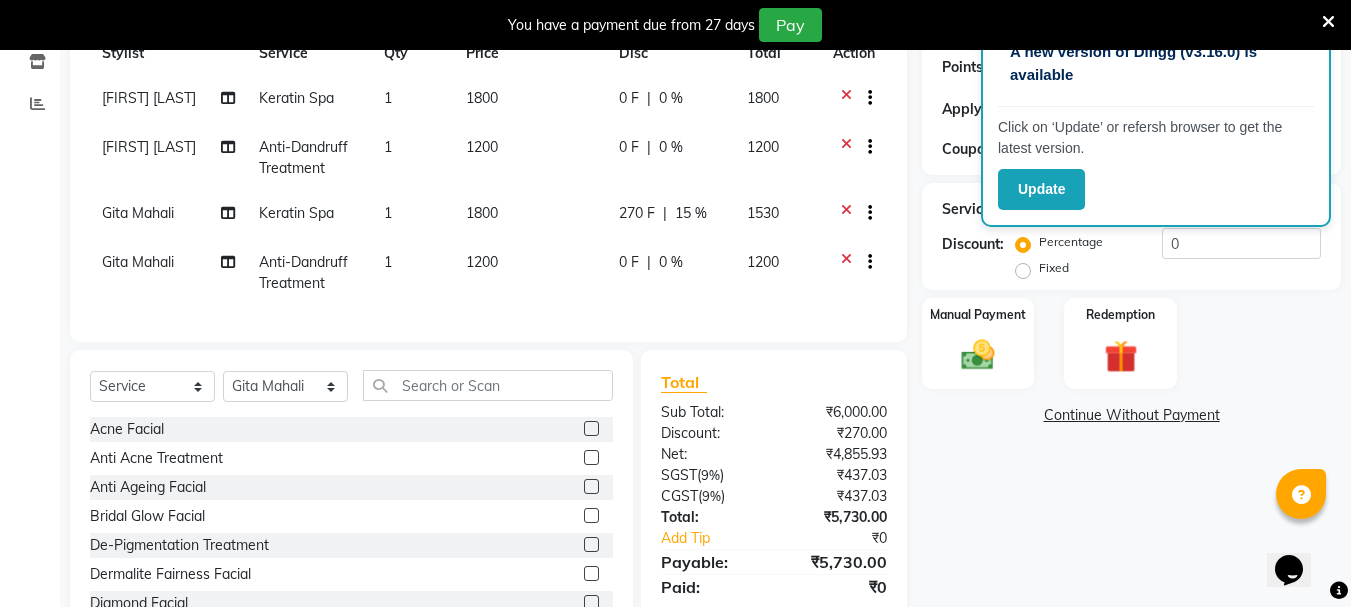 click on "0 %" 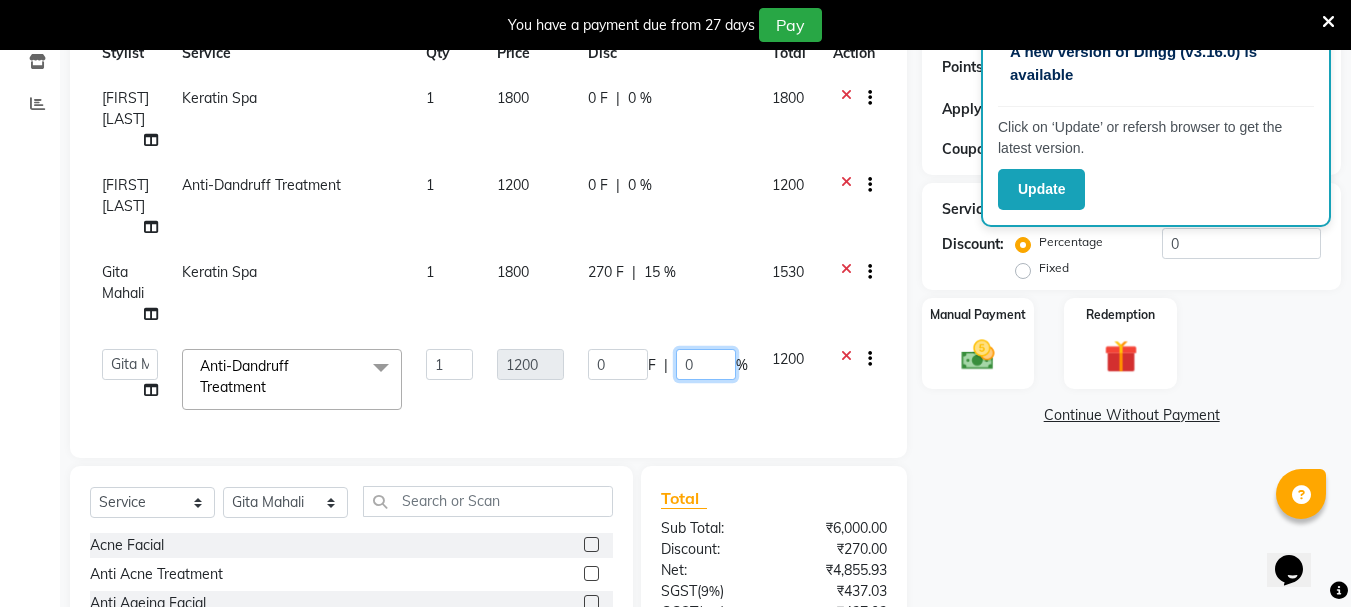 click on "0" 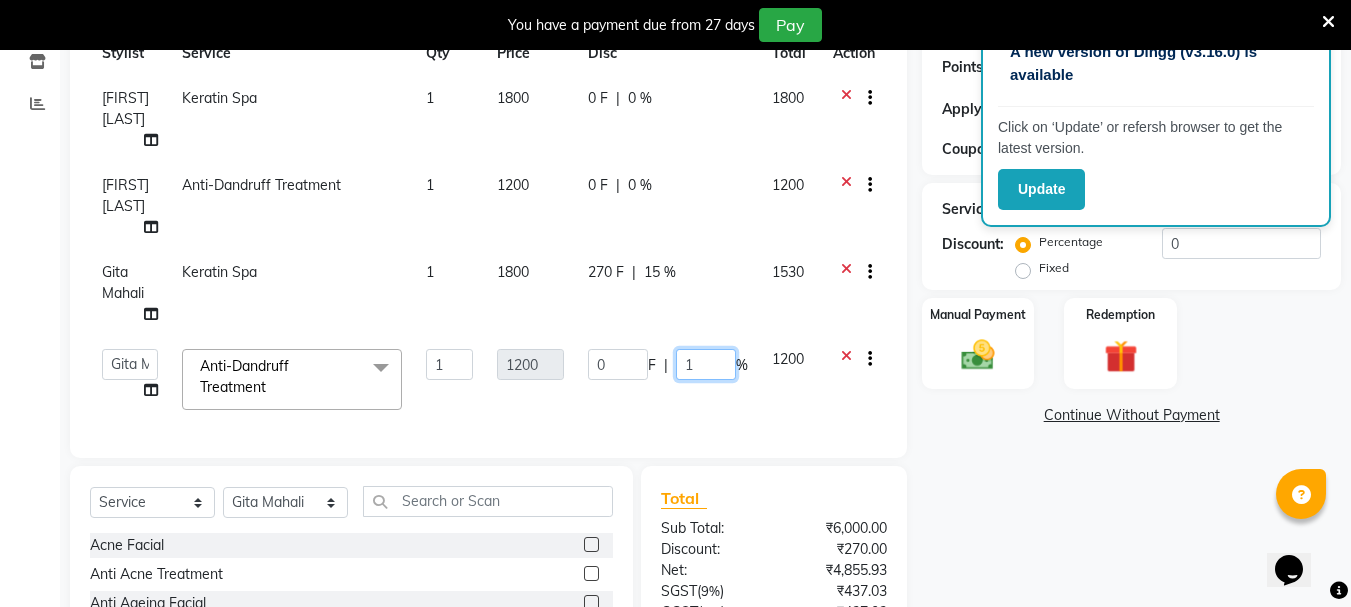 type on "15" 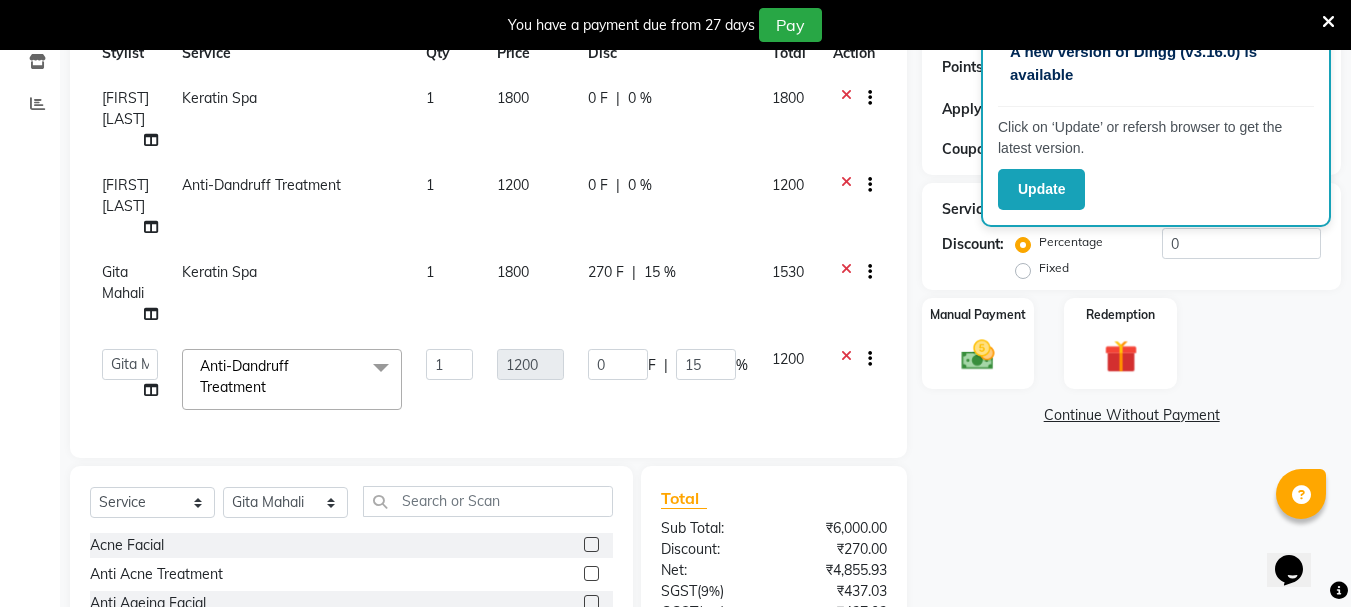 click on "Client +91 8606399139 Date 04-08-2025 Invoice Number V/2025 V/2025-26 2356 Services Stylist Service Qty Price Disc Total Action SHAMINA MUHAMMED P R Keratin Spa 1 1800 0 F | 0 % 1800 SHAMINA MUHAMMED P R Anti-Dandruff Treatment 1 1200 0 F | 0 % 1200 Gita Mahali  Keratin Spa 1 1800 270 F | 15 % 1530  AMRITHA   DIVYA L	   Gita Mahali    Jibi P R   Karina Darjee    KOTTARAKKARA ASHTAMUDI   NISHA SAMUEL 	   Priya Chakraborty   SARIGA R	   SHAHIDA   SHAMINA MUHAMMED P R  Anti-Dandruff Treatment  x Acne Facial Anti Acne Treatment Anti Ageing Facial Bridal Glow Facial De-Pigmentation Treatment Dermalite Fairness Facial Diamond Facial D-Tan Cleanup D-Tan Facial D-Tan Pack Fruit Facial Fyc Bamboo Charcoal Facial Fyc Bio Marine Facial Fyc Fruit Fusion Facial Fyc Luster Gold Facial Fyc Pure Vit-C Facial Fyc Red Wine Facial Glovite Facial Gold Moroccan Vit C facial Dry Skin Gold Moroccan Vit C facial Oily Skin Golden Facial Hydra Brightening Facial Hydra Facial Hydramoist Facial Microdermabrasion Treatment O2C2 Facial 1" 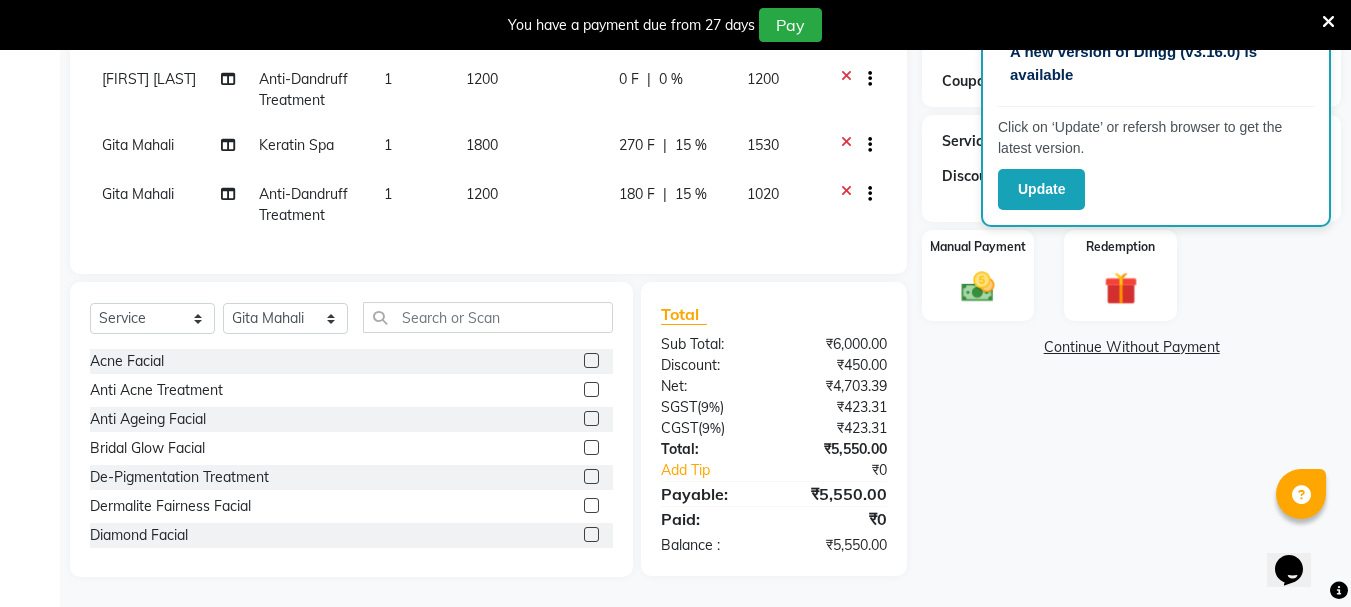 scroll, scrollTop: 204, scrollLeft: 0, axis: vertical 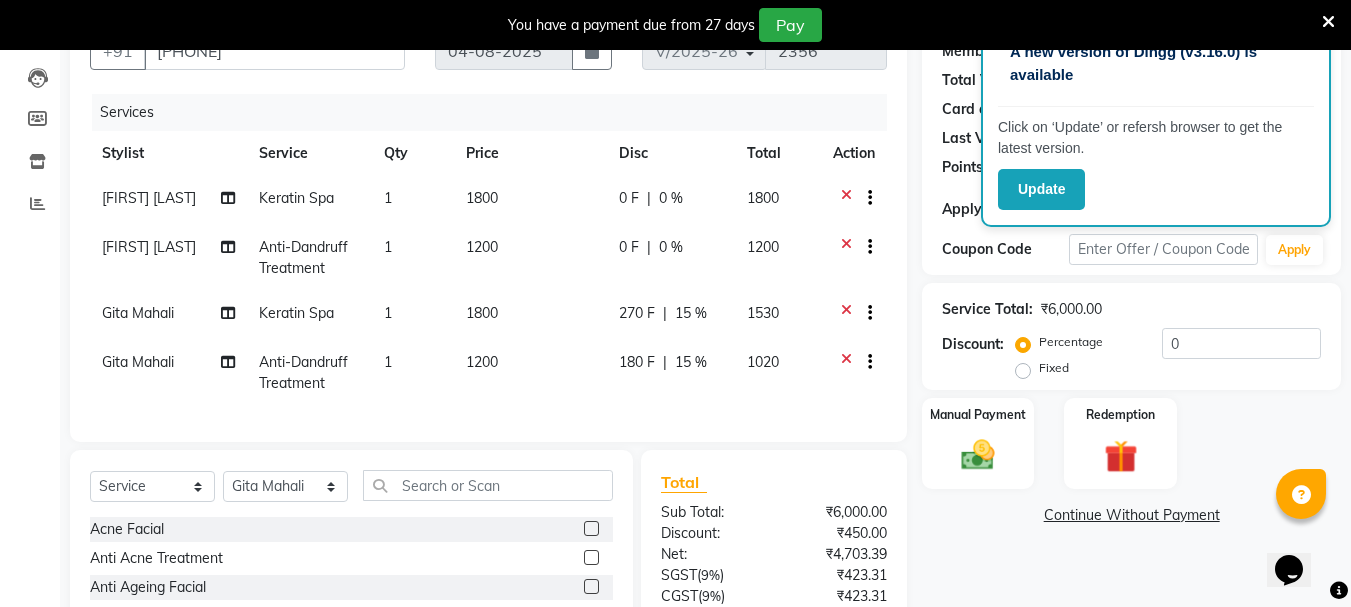 click on "15 %" 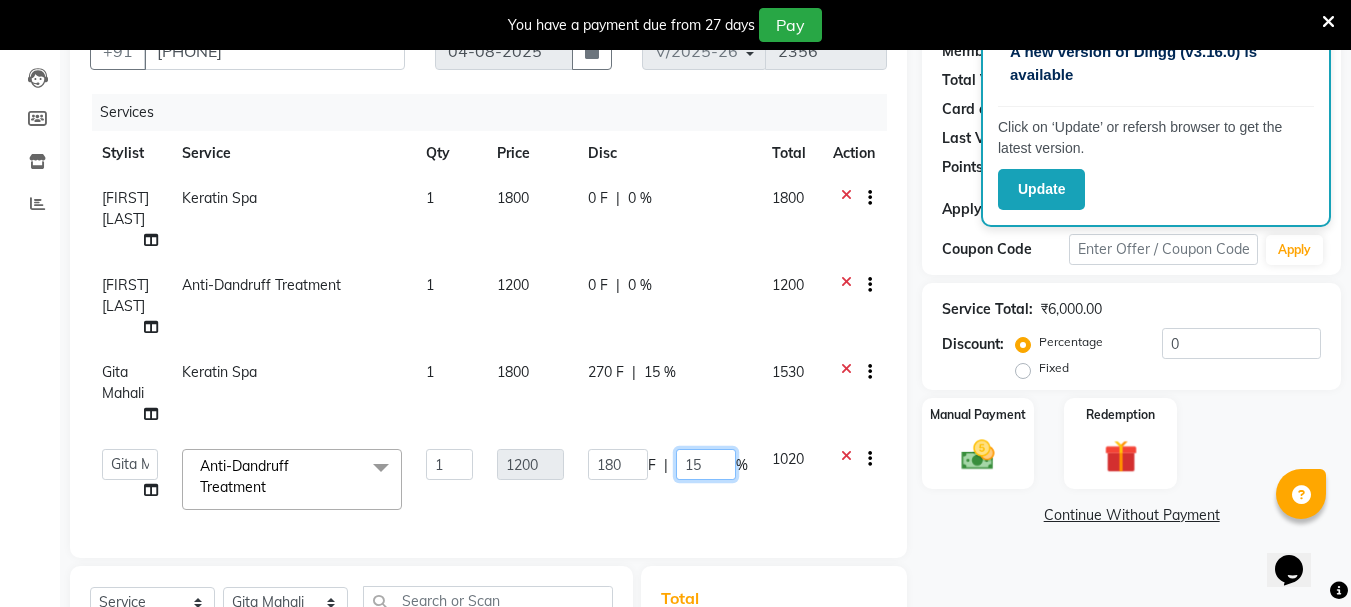 click on "15" 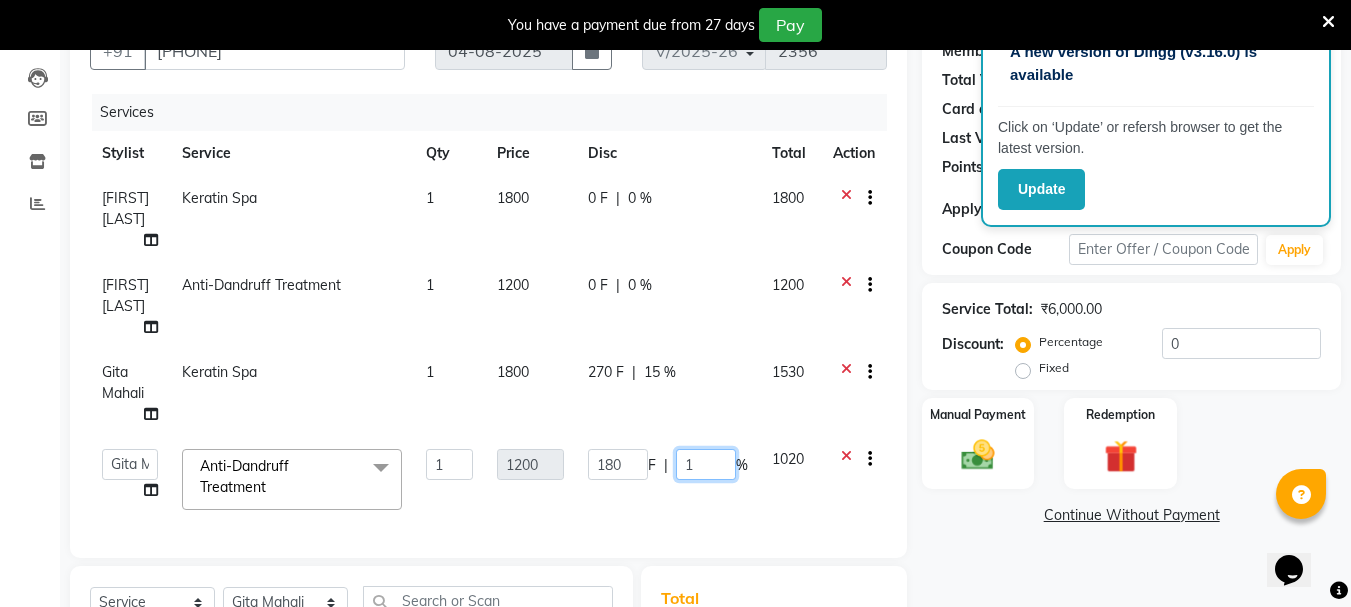 type 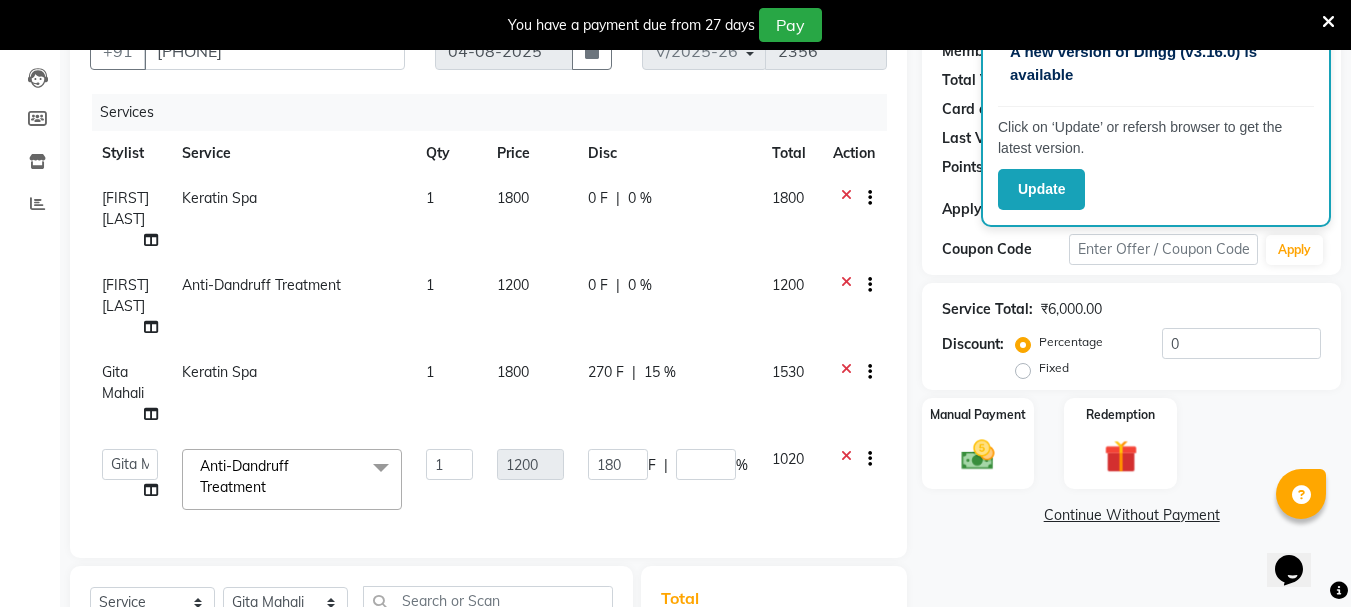 click on "SHAMINA MUHAMMED P R Keratin Spa 1 1800 0 F | 0 % 1800 SHAMINA MUHAMMED P R Anti-Dandruff Treatment 1 1200 0 F | 0 % 1200 Gita Mahali  Keratin Spa 1 1800 270 F | 15 % 1530  AMRITHA   DIVYA L	   Gita Mahali    Jibi P R   Karina Darjee    KOTTARAKKARA ASHTAMUDI   NISHA SAMUEL 	   Priya Chakraborty   SARIGA R	   SHAHIDA   SHAMINA MUHAMMED P R  Anti-Dandruff Treatment  x Acne Facial Anti Acne Treatment Anti Ageing Facial Bridal Glow Facial De-Pigmentation Treatment Dermalite Fairness Facial Diamond Facial D-Tan Cleanup D-Tan Facial D-Tan Pack Fruit Facial Fyc Bamboo Charcoal Facial Fyc Bio Marine Facial Fyc Fruit Fusion Facial Fyc Luster Gold Facial Fyc Pure Vit-C Facial Fyc Red Wine Facial Glovite Facial Gold Moroccan Vit C facial Dry Skin Gold Moroccan Vit C facial Oily Skin Golden Facial Hydra Brightening Facial Hydra Facial Hydramoist Facial Microdermabrasion Treatment Normal Cleanup O2C2 Facial Oxy Blast Facial Oxy Bleach Pearl Facial Protein Bleach Red Carpet DNA facial Sensi Glow Facial Skin Glow Facial 1" 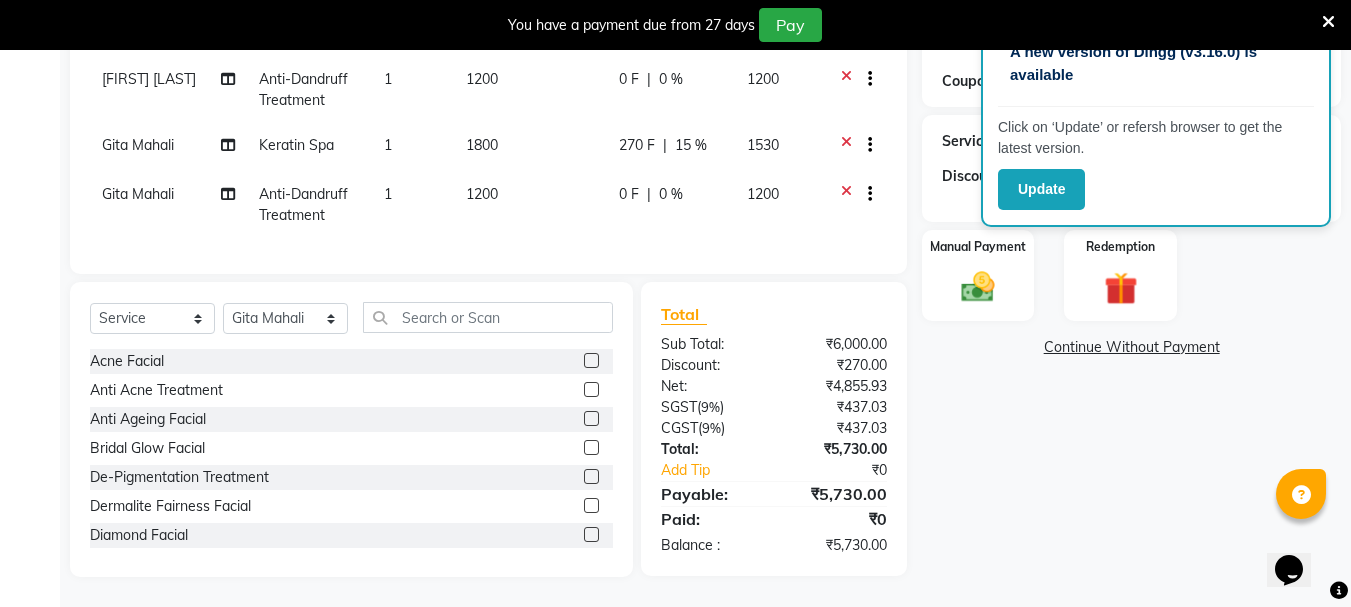 scroll, scrollTop: 204, scrollLeft: 0, axis: vertical 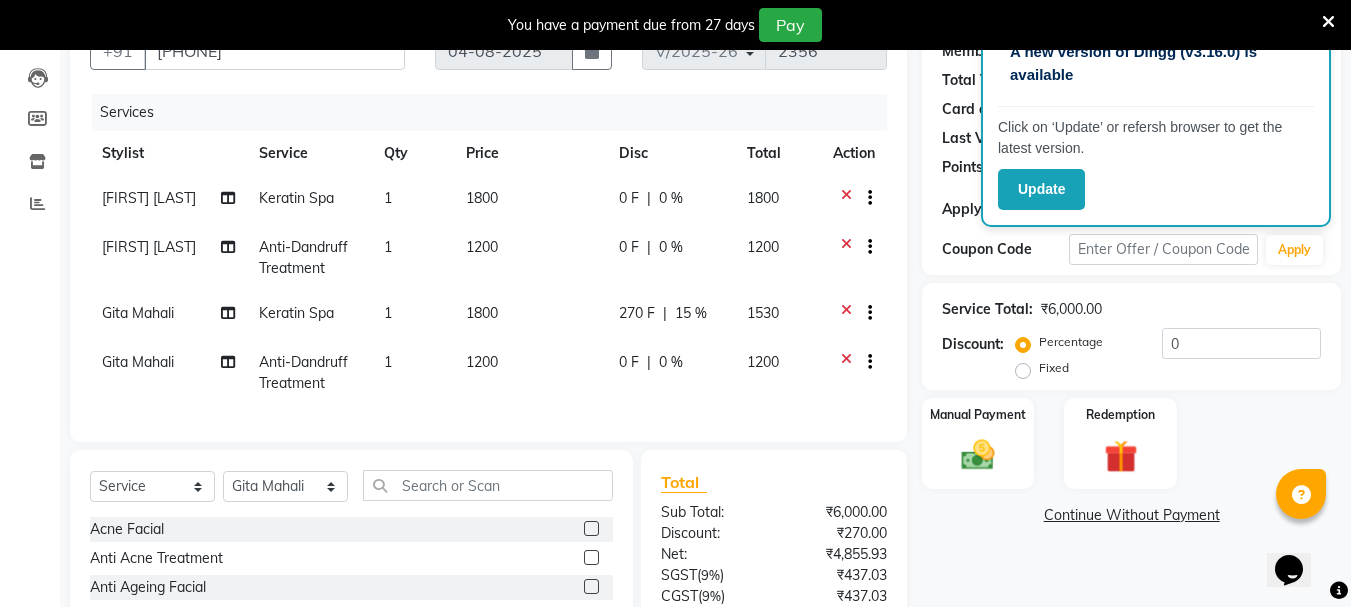 click on "15 %" 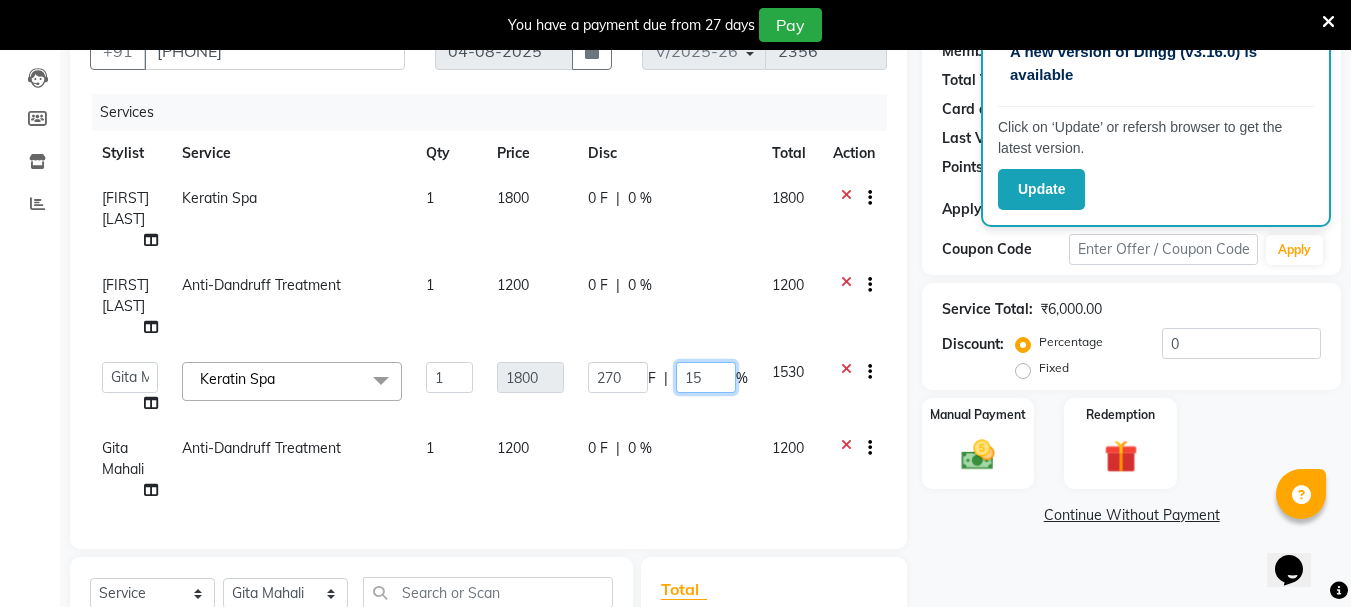 click on "15" 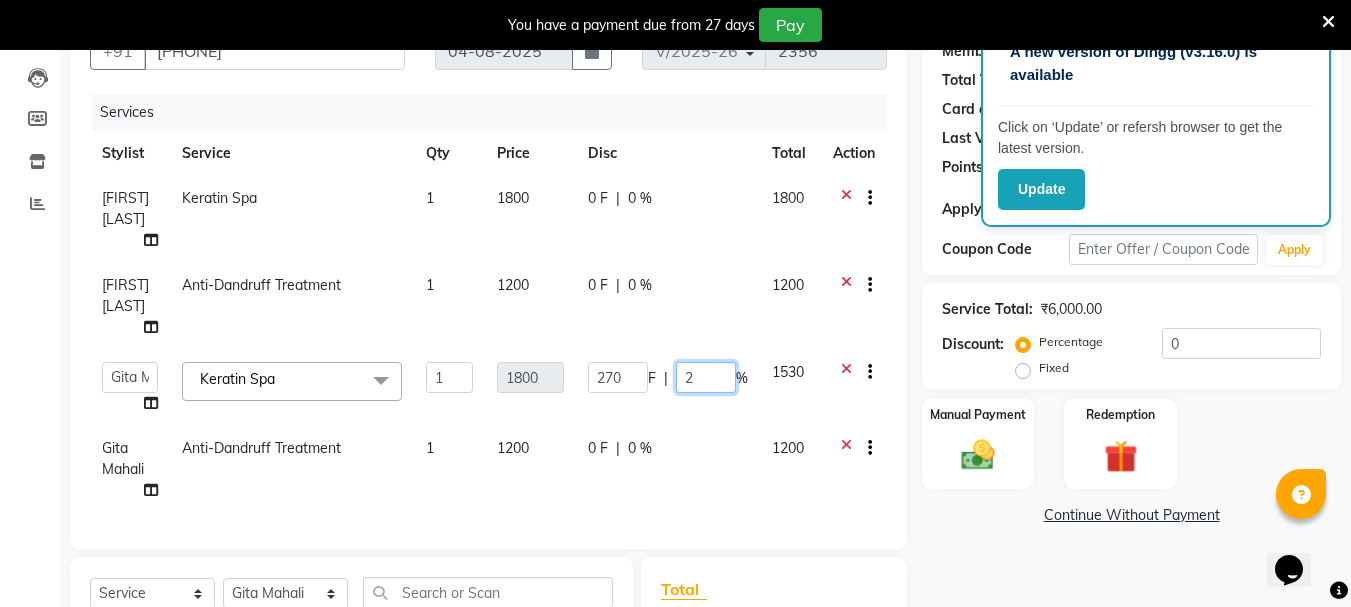 type on "20" 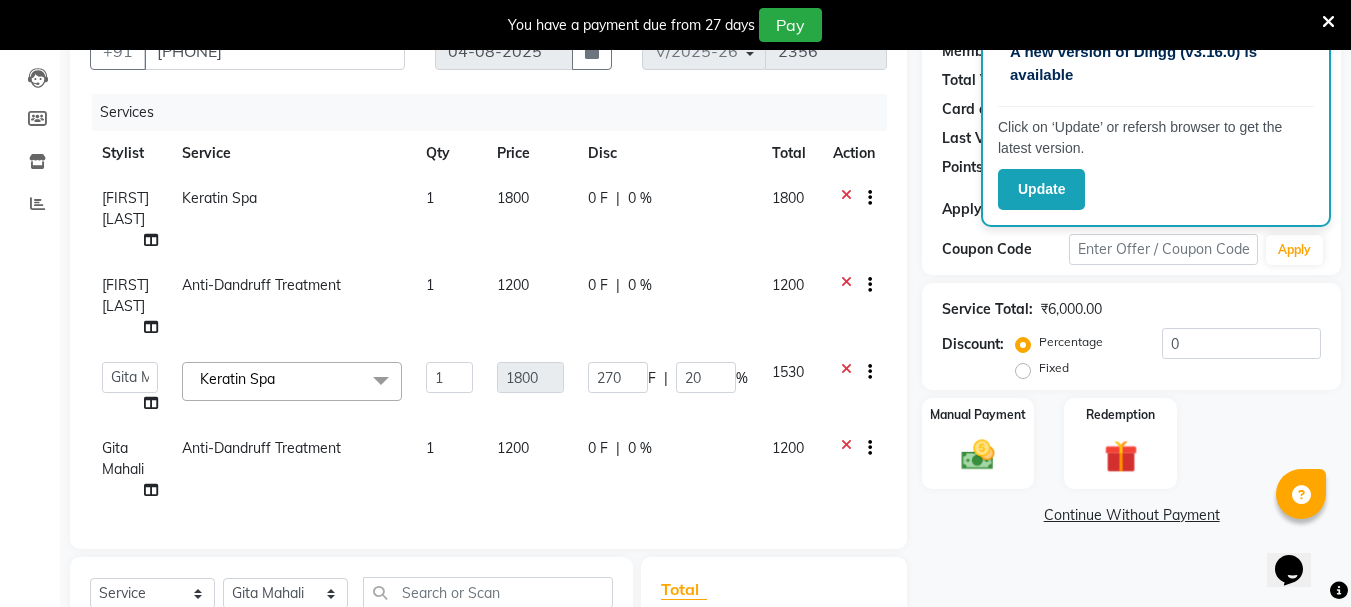 click on "Services Stylist Service Qty Price Disc Total Action SHAMINA MUHAMMED P R Keratin Spa 1 1800 0 F | 0 % 1800 SHAMINA MUHAMMED P R Anti-Dandruff Treatment 1 1200 0 F | 0 % 1200  AMRITHA   DIVYA L	   Gita Mahali    Jibi P R   Karina Darjee    KOTTARAKKARA ASHTAMUDI   NISHA SAMUEL 	   Priya Chakraborty   SARIGA R	   SHAHIDA   SHAMINA MUHAMMED P R  Keratin Spa  x Acne Facial Anti Acne Treatment Anti Ageing Facial Bridal Glow Facial De-Pigmentation Treatment Dermalite Fairness Facial Diamond Facial D-Tan Cleanup D-Tan Facial D-Tan Pack Fruit Facial Fyc Bamboo Charcoal Facial Fyc Bio Marine Facial Fyc Fruit Fusion Facial Fyc Luster Gold Facial Fyc Pure Vit-C Facial Fyc Red Wine Facial Glovite Facial Gold Moroccan Vit C facial Dry Skin Gold Moroccan Vit C facial Oily Skin Golden Facial Hydra Brightening Facial Hydra Facial Hydramoist Facial Microdermabrasion Treatment Normal Cleanup O2C2 Facial Oxy Blast Facial Oxy Bleach Pearl Facial Protein Bleach Red Carpet DNA facial Sensi Glow Facial Skin Glow Facial Hair Spa 1" 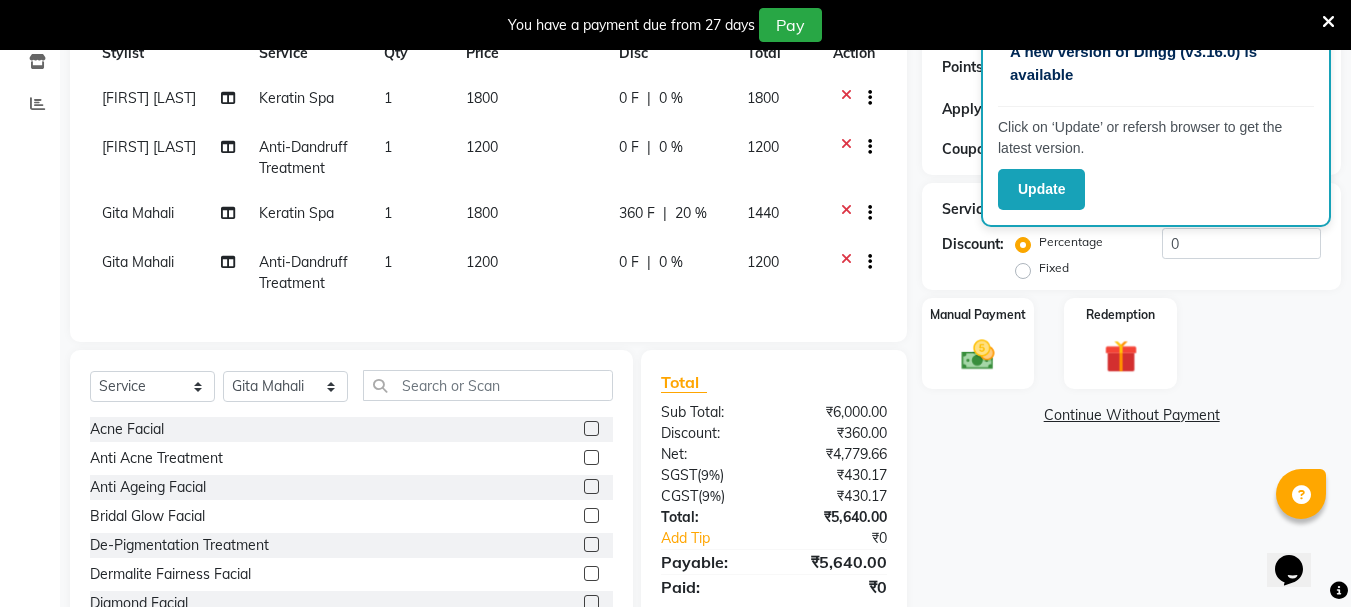 scroll, scrollTop: 404, scrollLeft: 0, axis: vertical 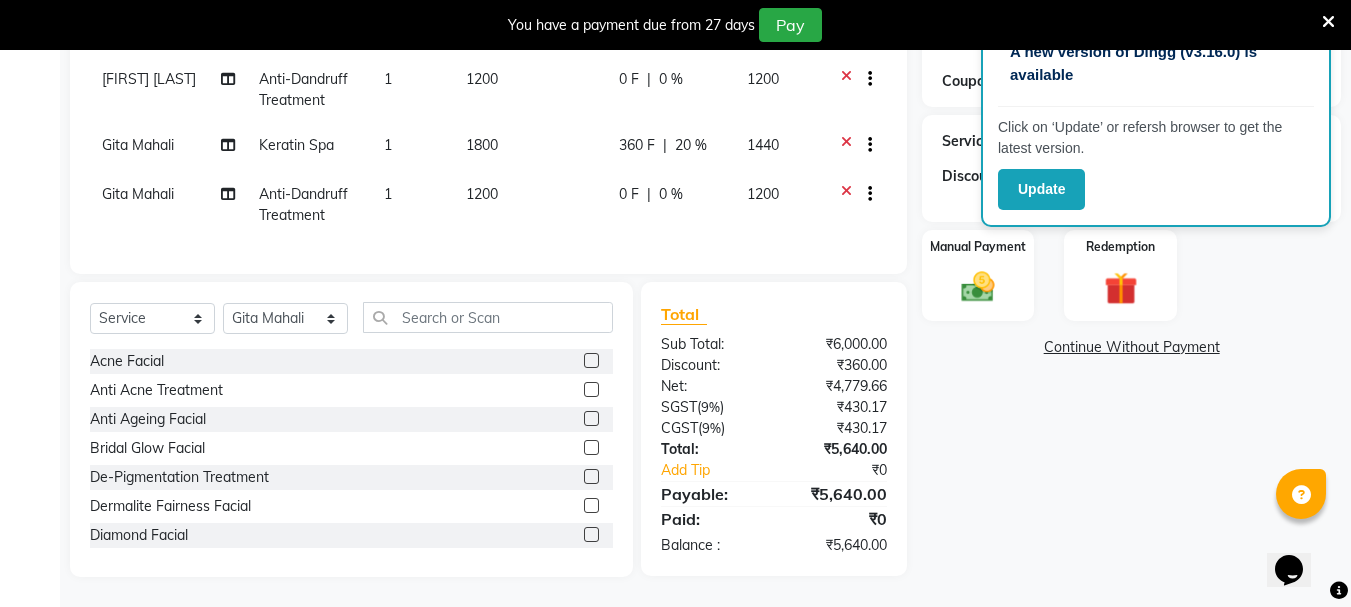 click on "20 %" 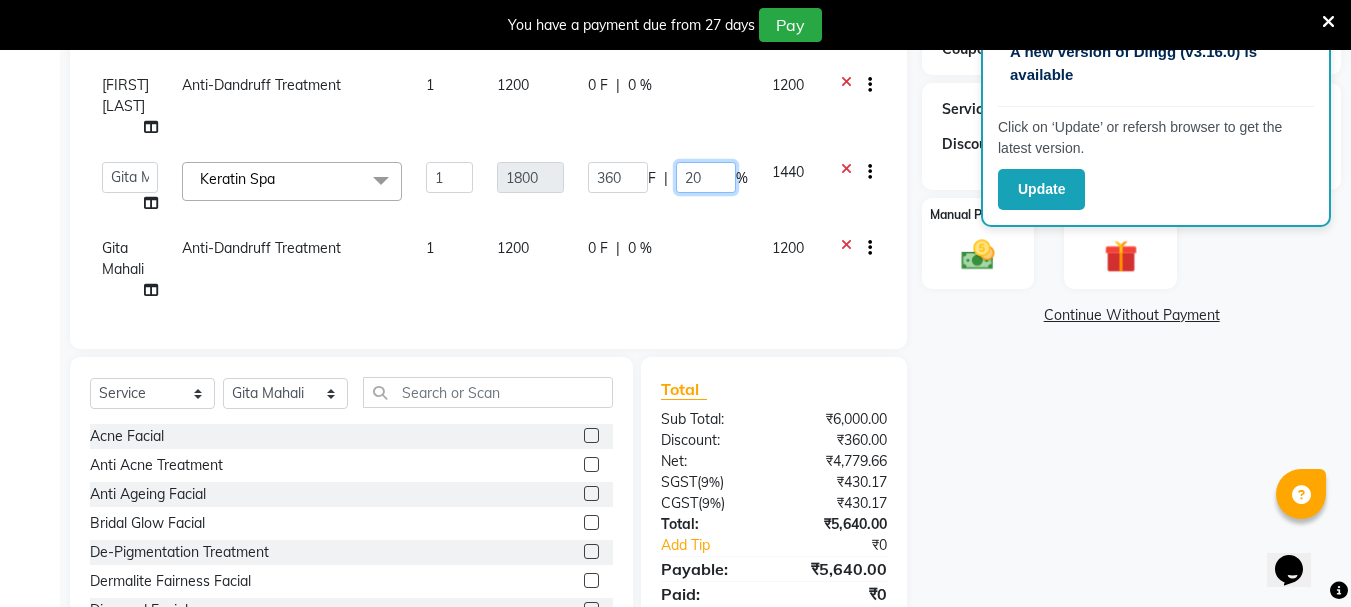 click on "20" 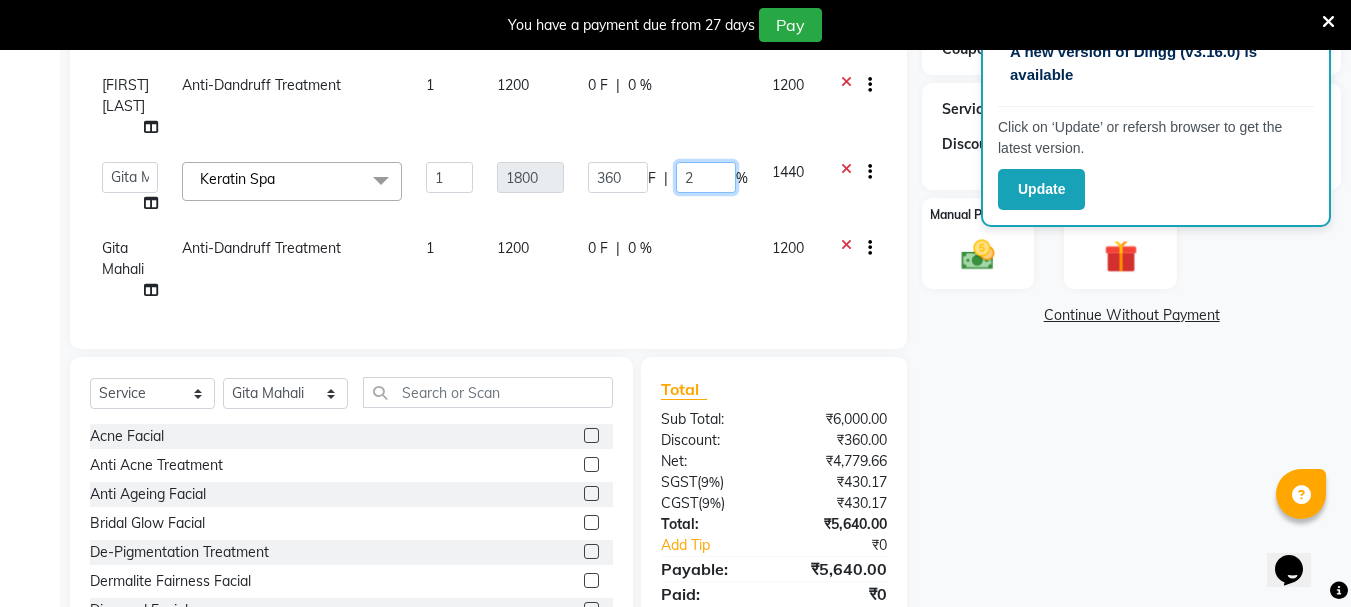 type on "20" 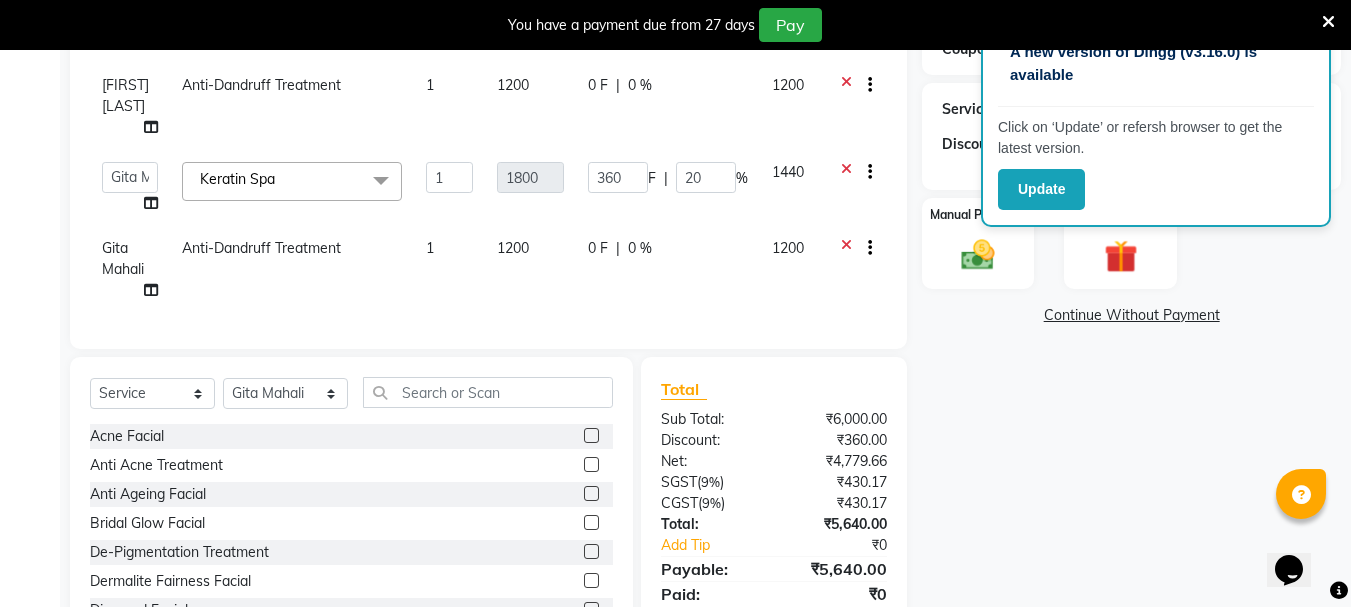 click on "Services Stylist Service Qty Price Disc Total Action SHAMINA MUHAMMED P R Keratin Spa 1 1800 0 F | 0 % 1800 SHAMINA MUHAMMED P R Anti-Dandruff Treatment 1 1200 0 F | 0 % 1200  AMRITHA   DIVYA L	   Gita Mahali    Jibi P R   Karina Darjee    KOTTARAKKARA ASHTAMUDI   NISHA SAMUEL 	   Priya Chakraborty   SARIGA R	   SHAHIDA   SHAMINA MUHAMMED P R  Keratin Spa  x Acne Facial Anti Acne Treatment Anti Ageing Facial Bridal Glow Facial De-Pigmentation Treatment Dermalite Fairness Facial Diamond Facial D-Tan Cleanup D-Tan Facial D-Tan Pack Fruit Facial Fyc Bamboo Charcoal Facial Fyc Bio Marine Facial Fyc Fruit Fusion Facial Fyc Luster Gold Facial Fyc Pure Vit-C Facial Fyc Red Wine Facial Glovite Facial Gold Moroccan Vit C facial Dry Skin Gold Moroccan Vit C facial Oily Skin Golden Facial Hydra Brightening Facial Hydra Facial Hydramoist Facial Microdermabrasion Treatment Normal Cleanup O2C2 Facial Oxy Blast Facial Oxy Bleach Pearl Facial Protein Bleach Red Carpet DNA facial Sensi Glow Facial Skin Glow Facial Hair Spa 1" 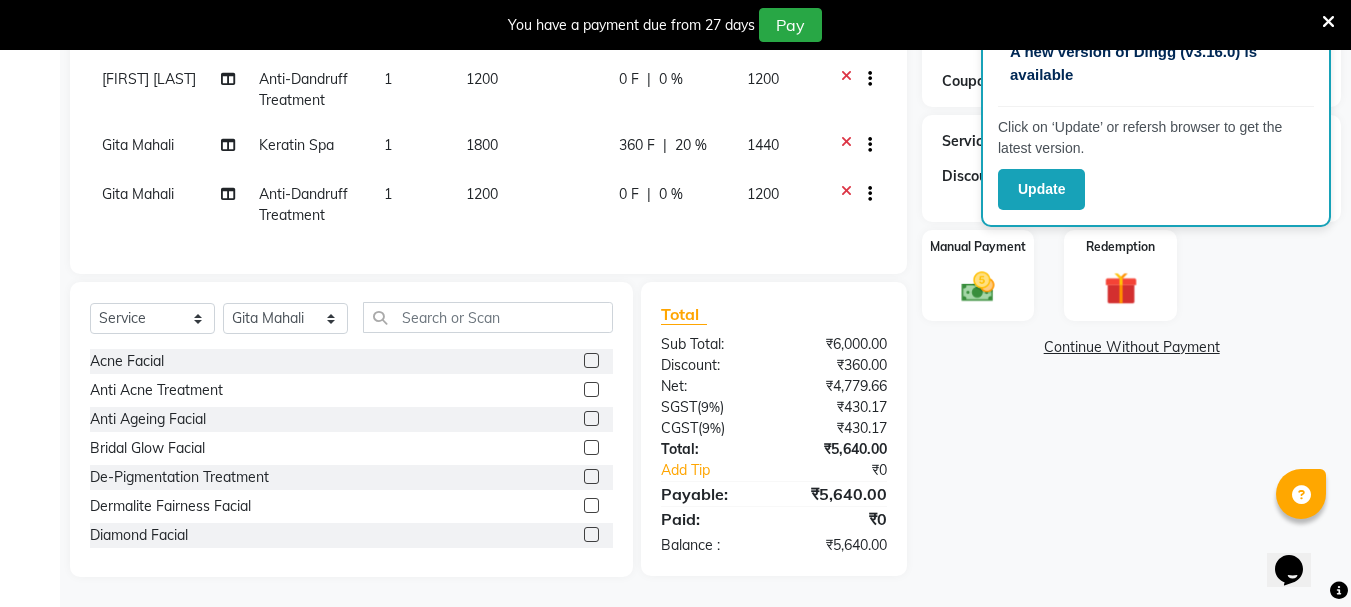 click on "Name: Sherly  Membership:  No Active Membership  Total Visits:  0 Card on file:  0 Last Visit:   - Points:   0  Apply Discount Select  Loyalty → Loyality level 1  Coupon Code Apply Service Total:  ₹6,000.00  Discount:  Percentage   Fixed  0 Manual Payment Redemption  Continue Without Payment" 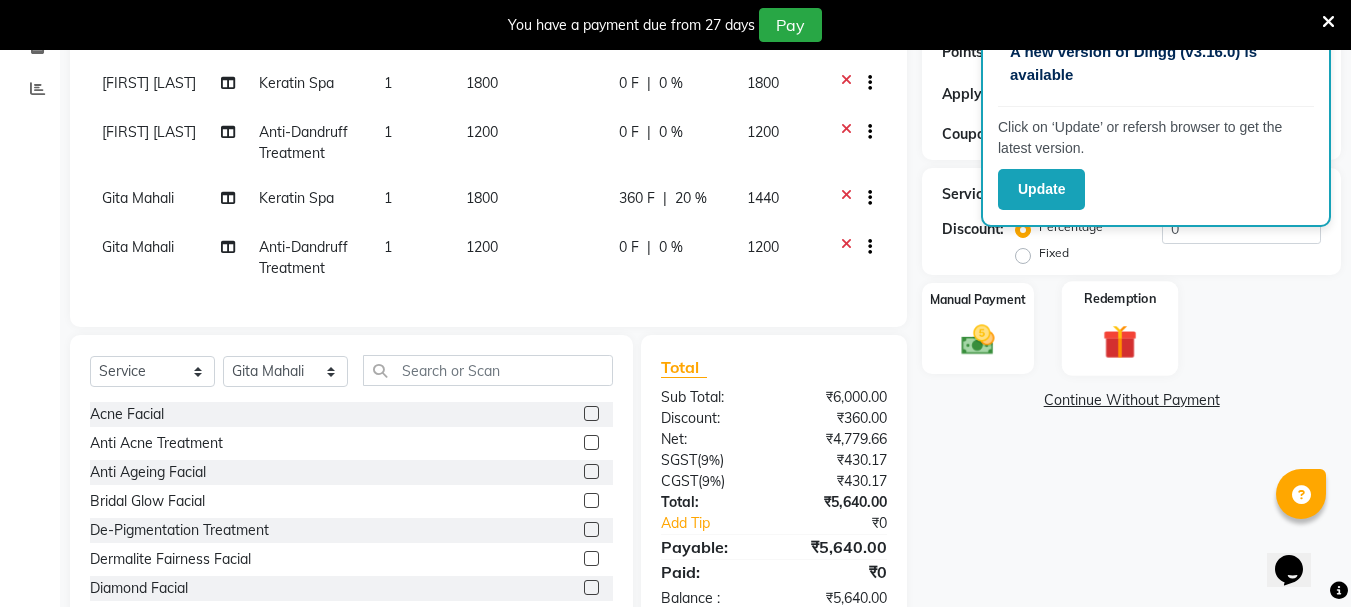 scroll, scrollTop: 404, scrollLeft: 0, axis: vertical 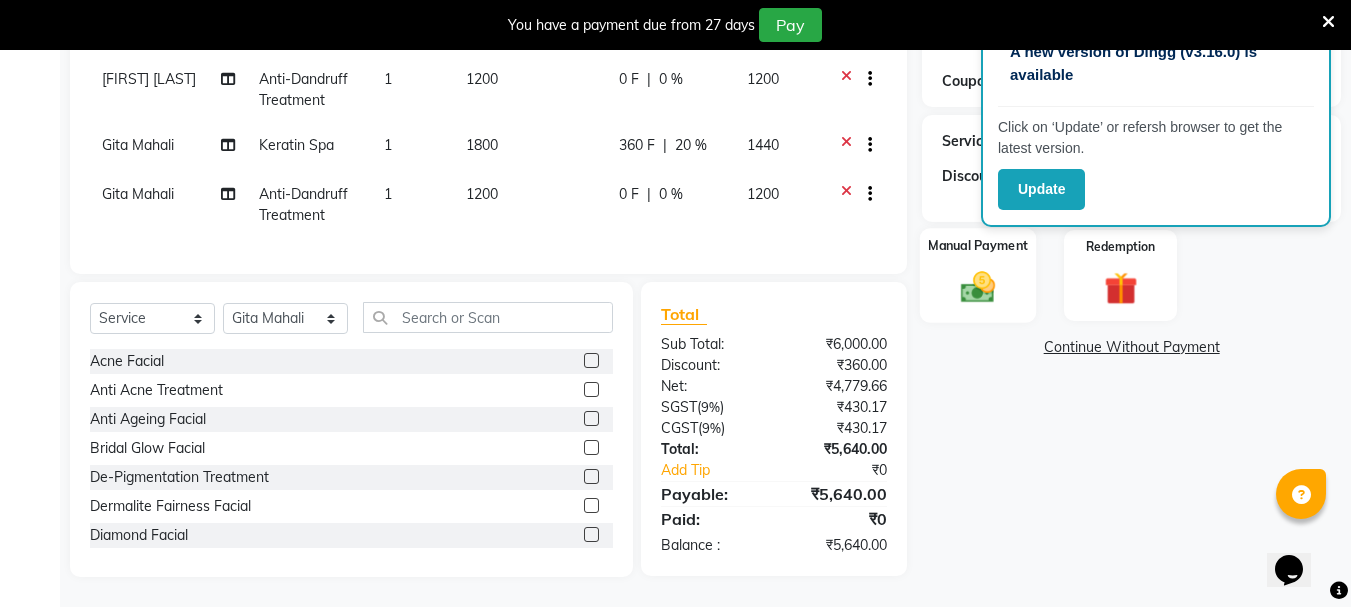 click 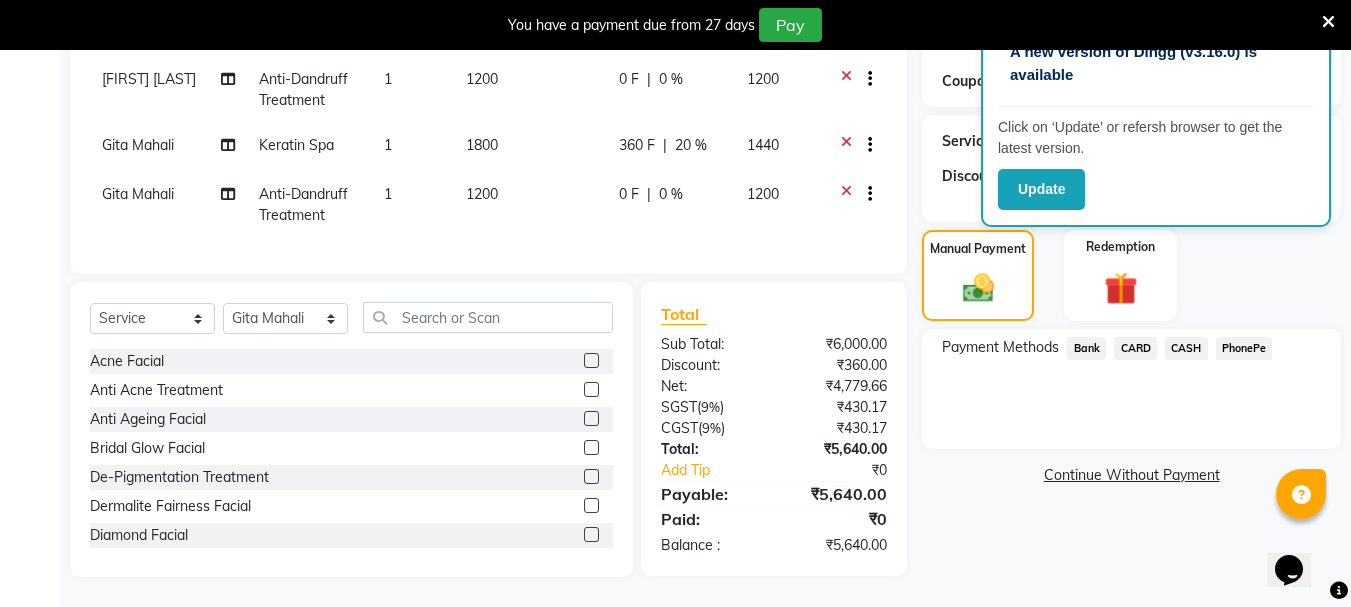 click on "PhonePe" 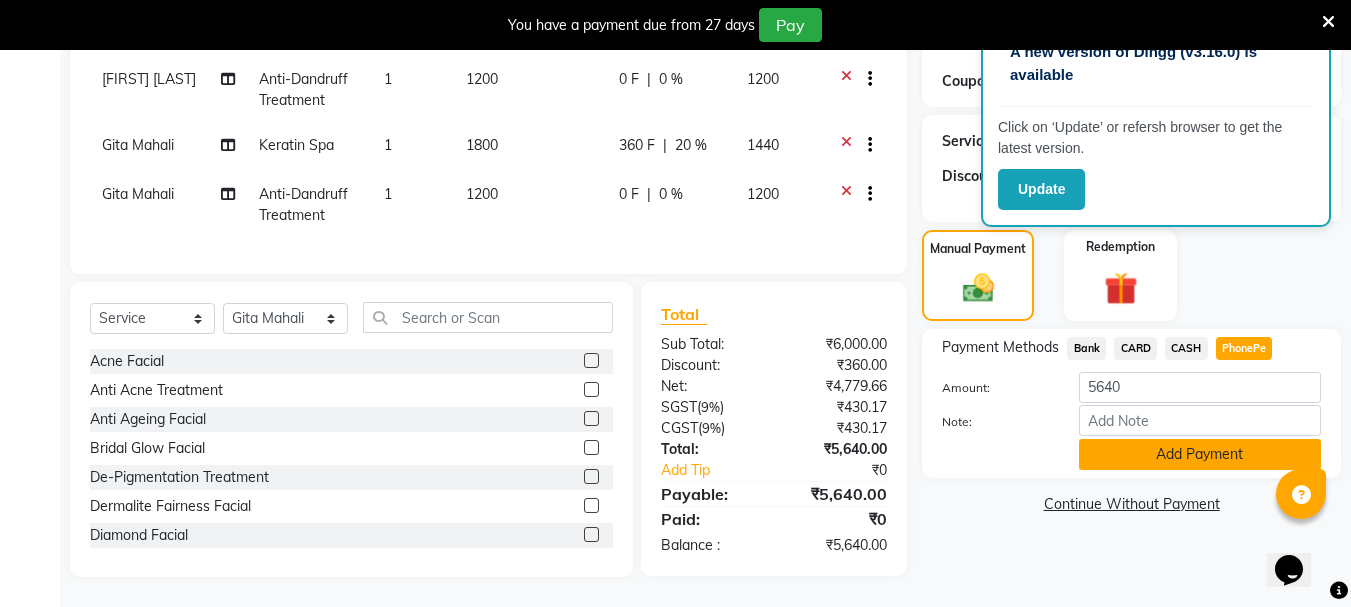 click on "Add Payment" 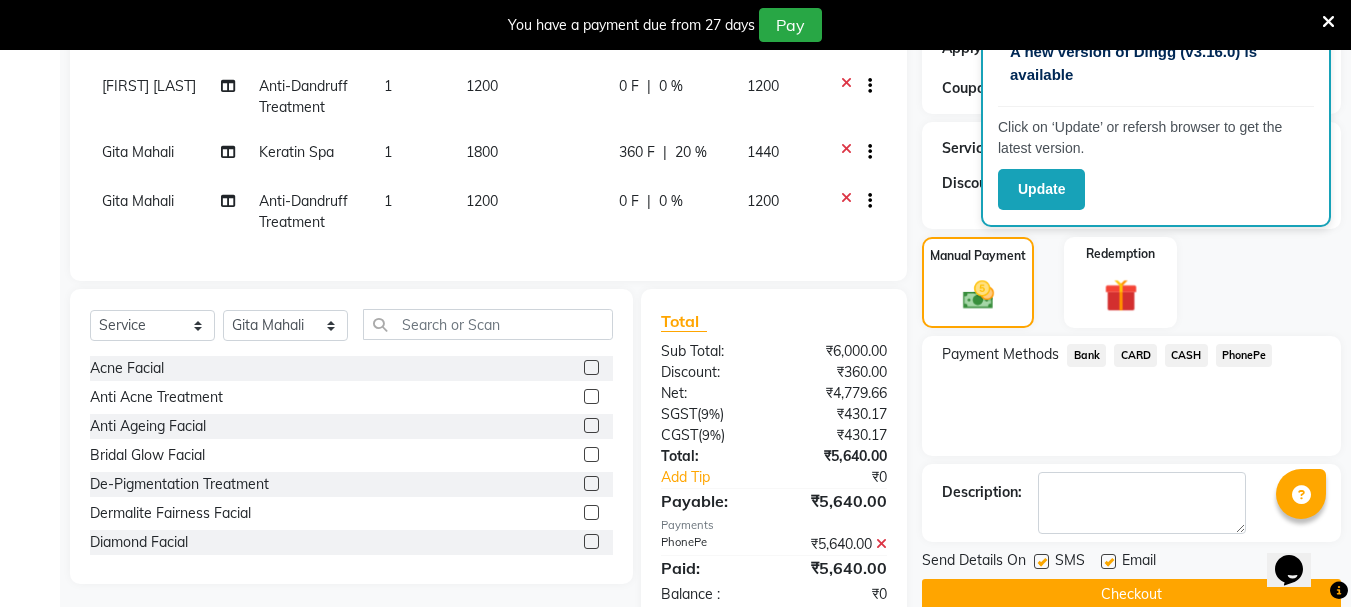 scroll, scrollTop: 565, scrollLeft: 0, axis: vertical 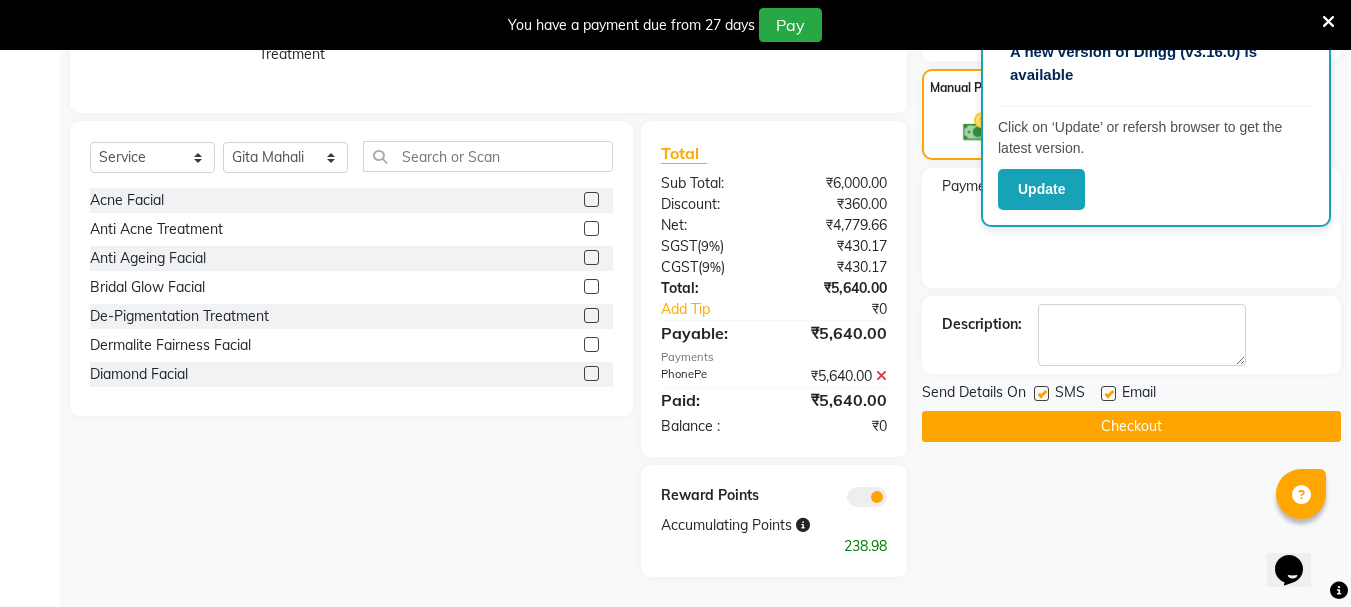 click on "Checkout" 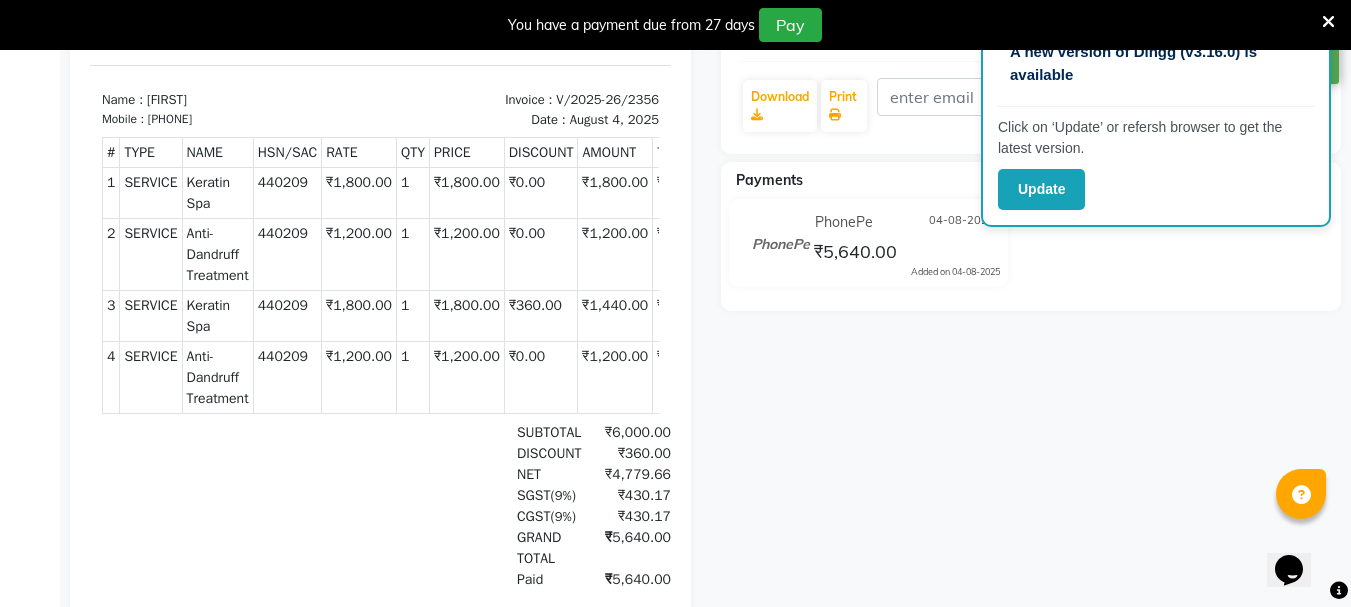 scroll, scrollTop: 250, scrollLeft: 0, axis: vertical 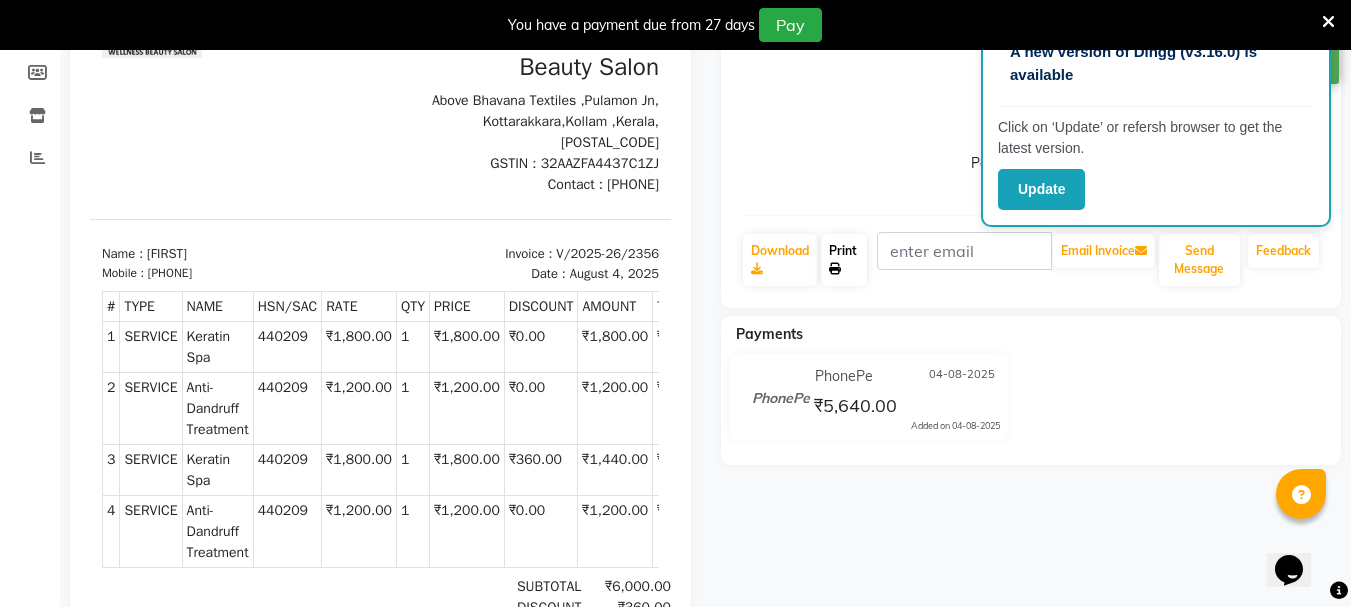 click on "Print" 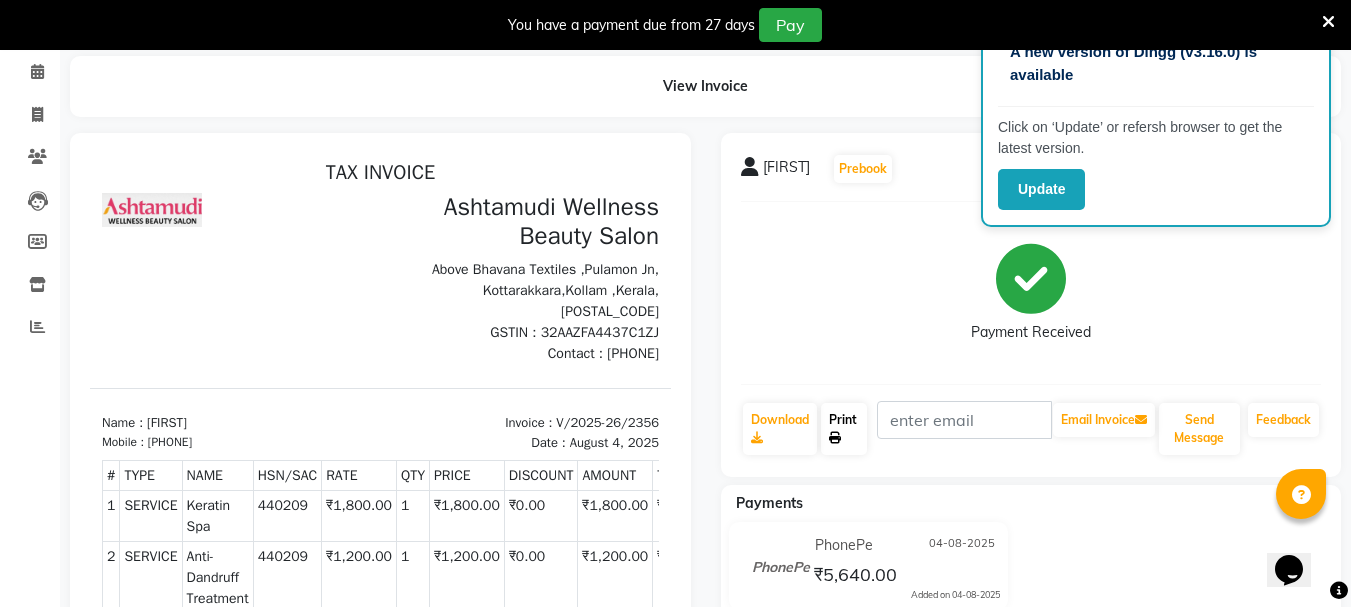 scroll, scrollTop: 0, scrollLeft: 0, axis: both 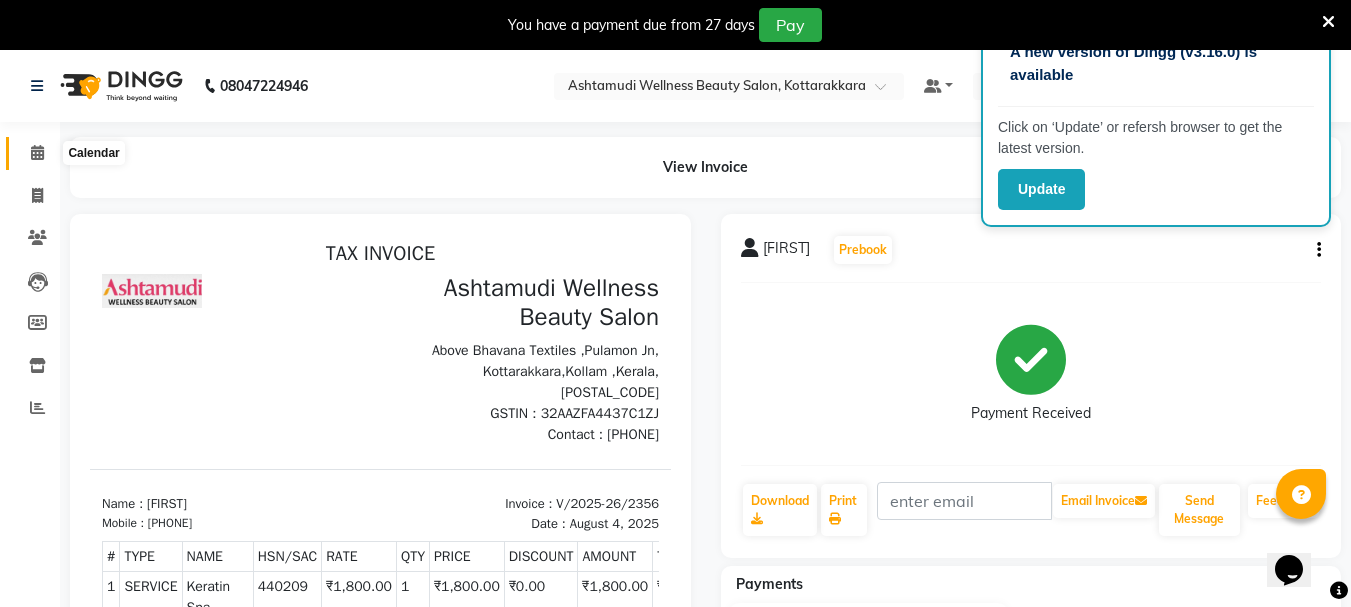click 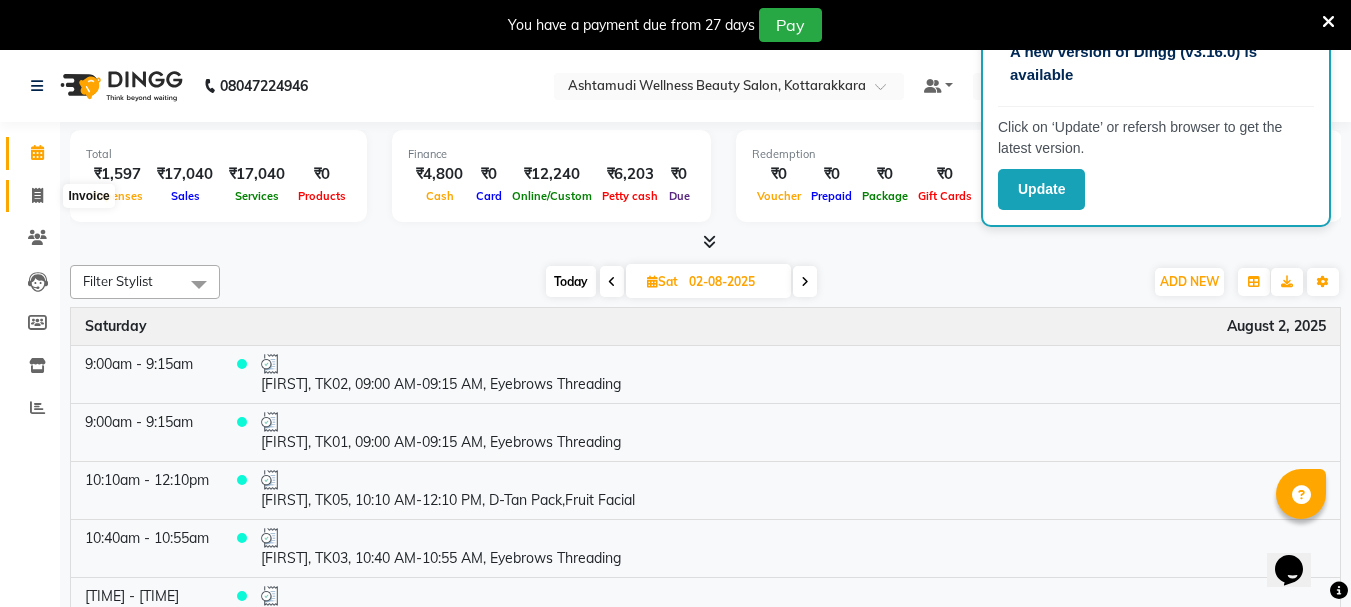 click 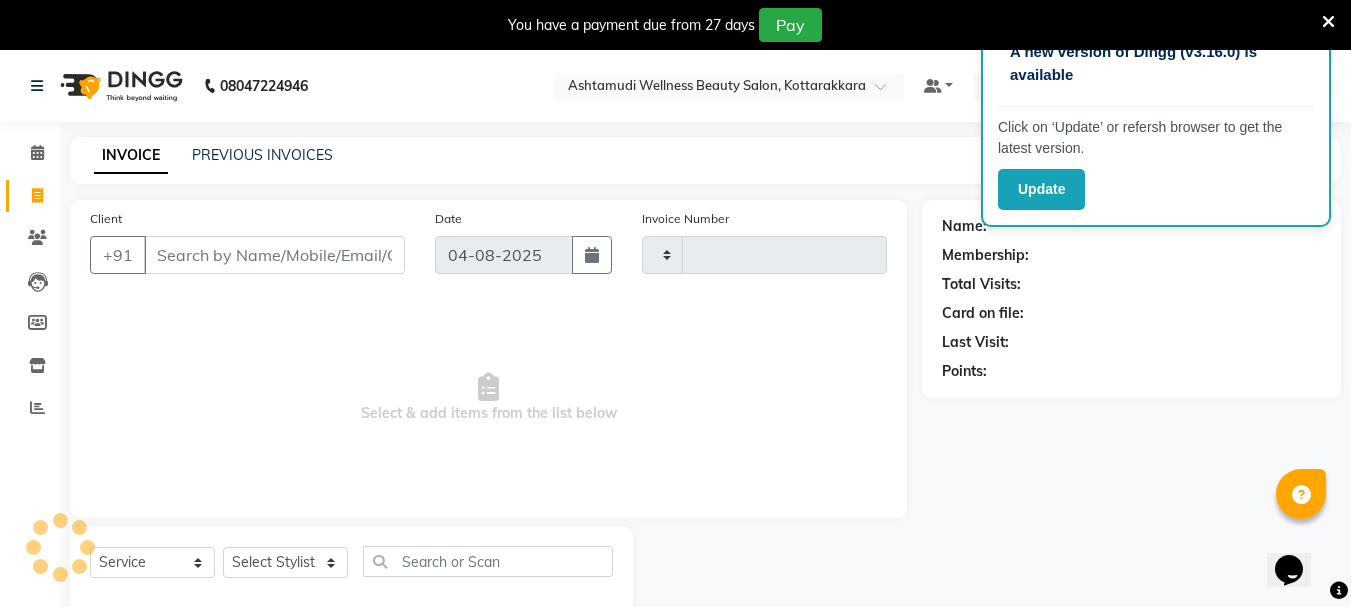 type on "2357" 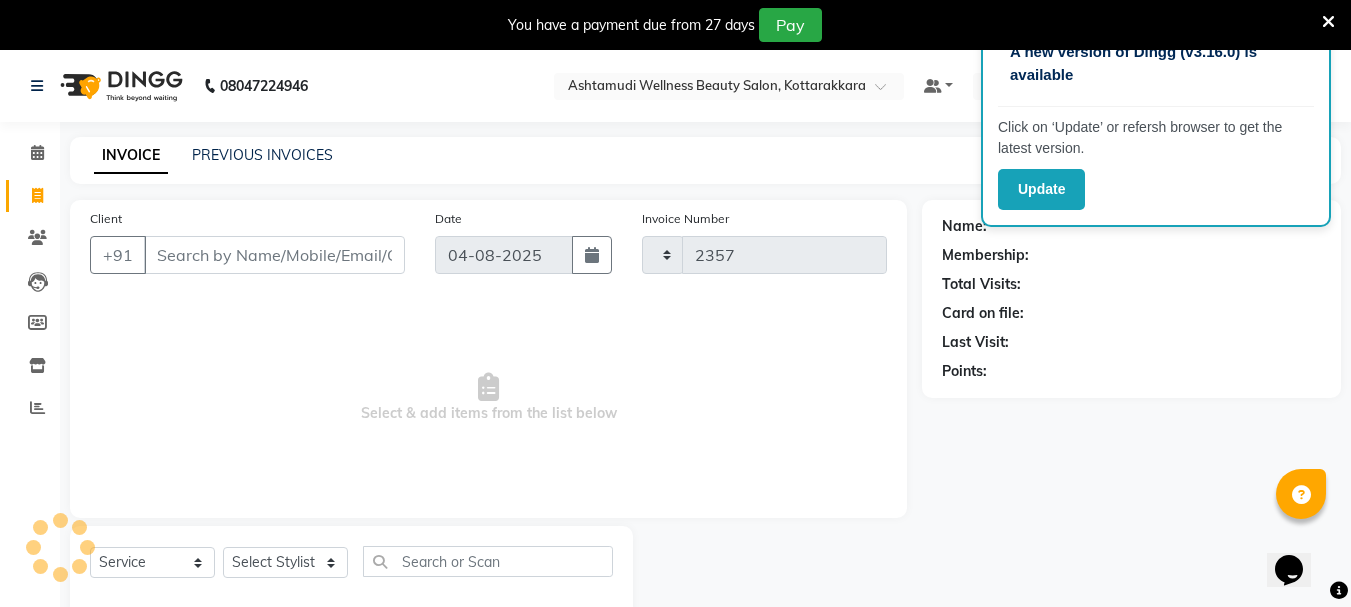 select on "4664" 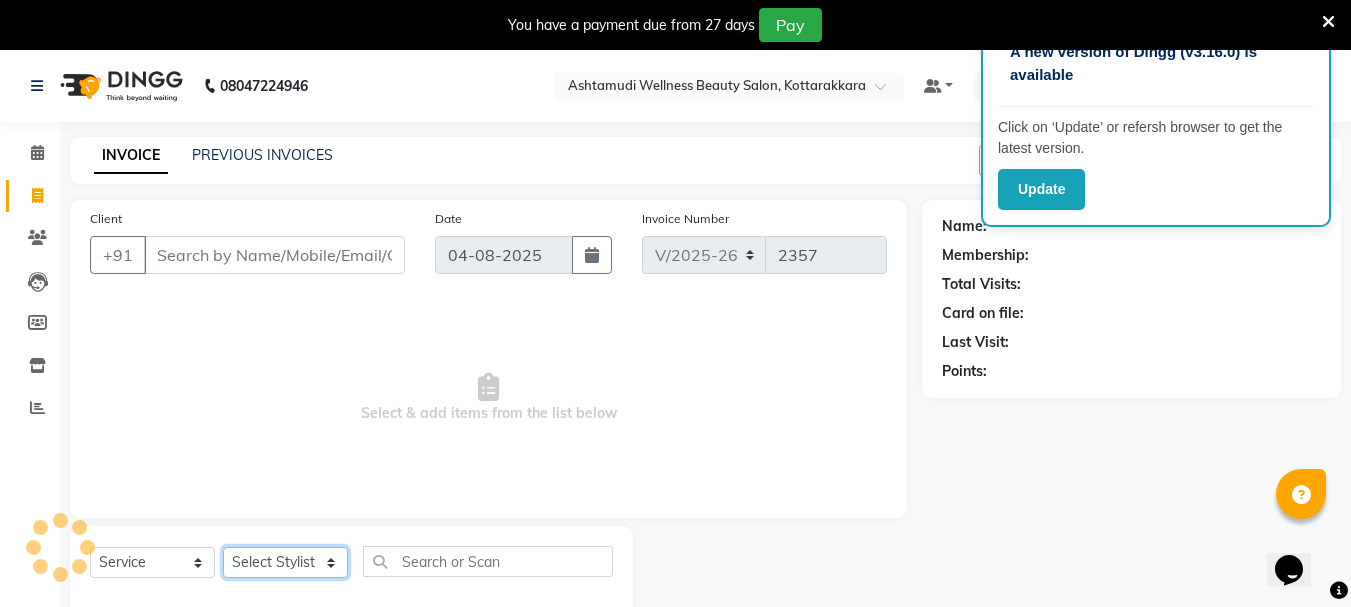 click on "Select Stylist AMRITHA DIVYA L	 Gita Mahali  Jibi P R Karina Darjee  KOTTARAKKARA ASHTAMUDI NISHA SAMUEL 	 Priya Chakraborty SARIGA R	 SHAHIDA SHAMINA MUHAMMED P R" 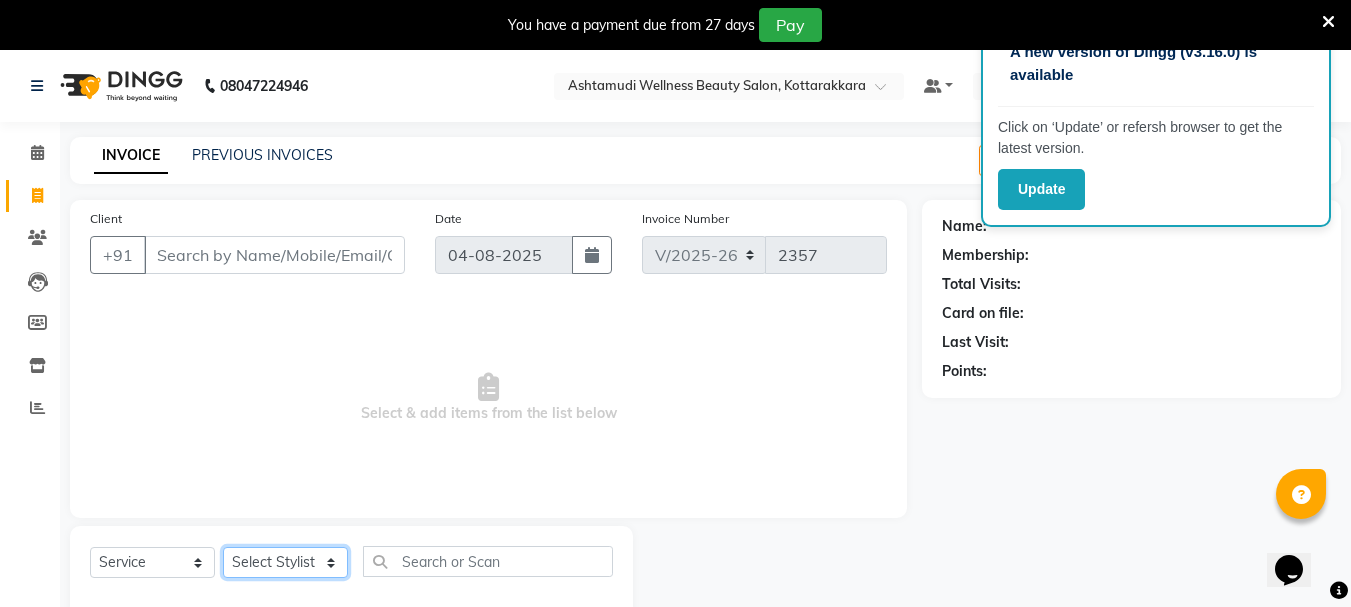 select on "75883" 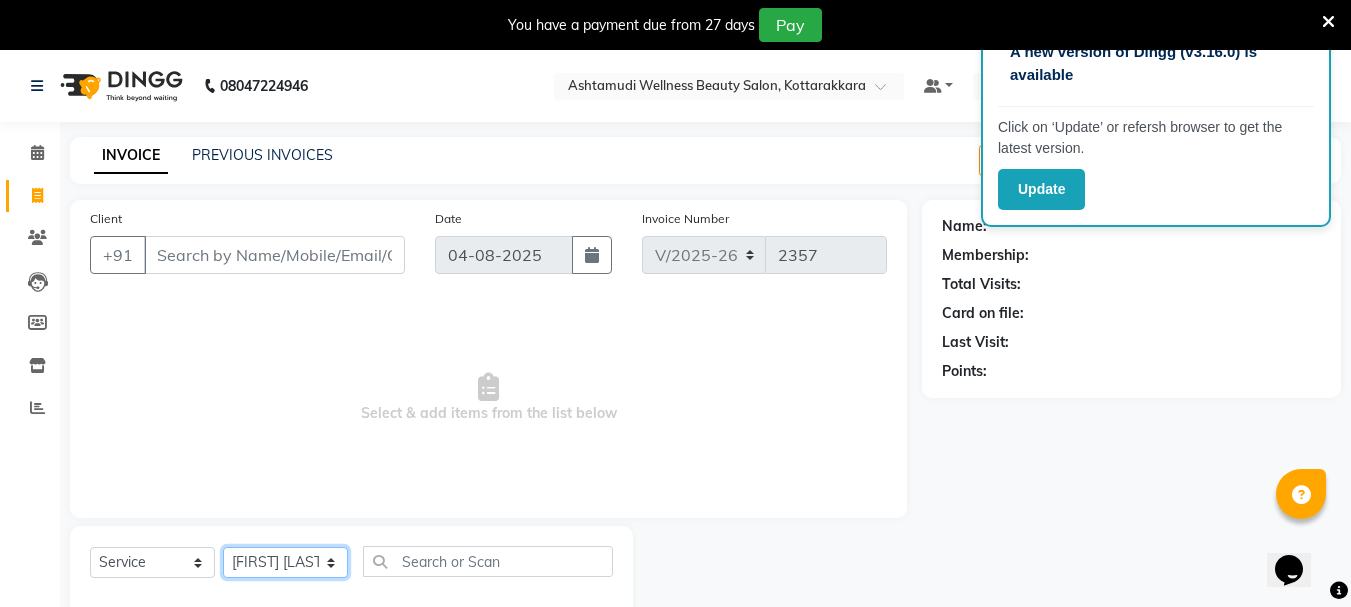 click on "Select Stylist AMRITHA DIVYA L	 Gita Mahali  Jibi P R Karina Darjee  KOTTARAKKARA ASHTAMUDI NISHA SAMUEL 	 Priya Chakraborty SARIGA R	 SHAHIDA SHAMINA MUHAMMED P R" 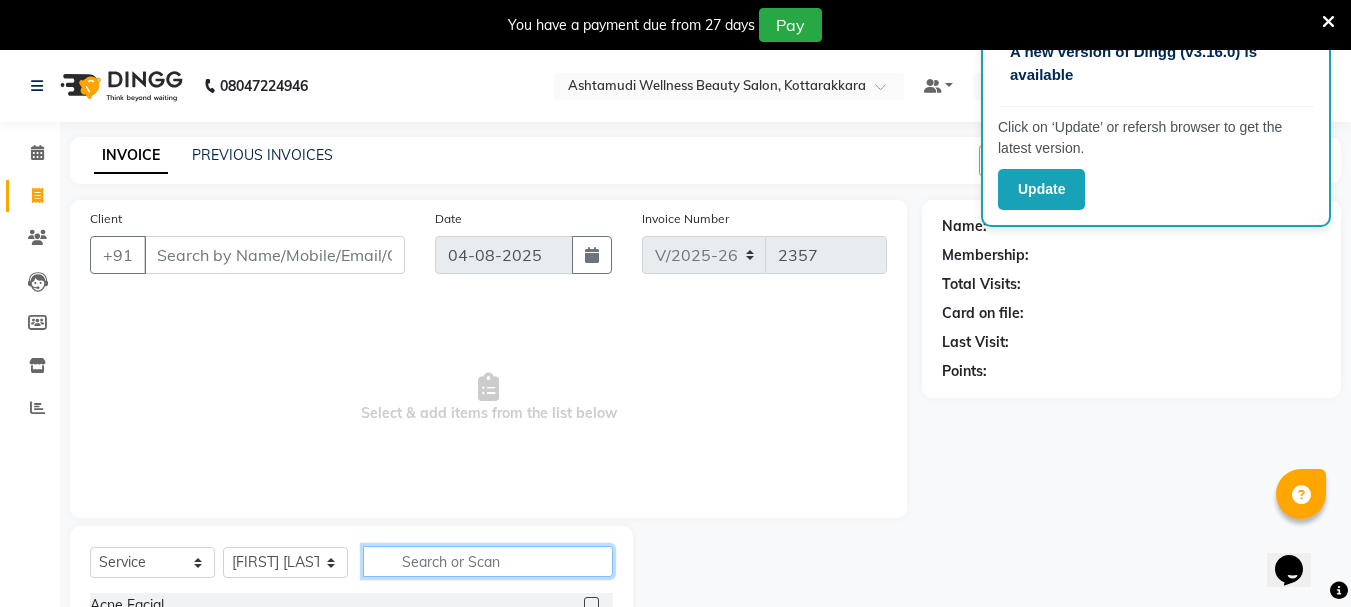 click 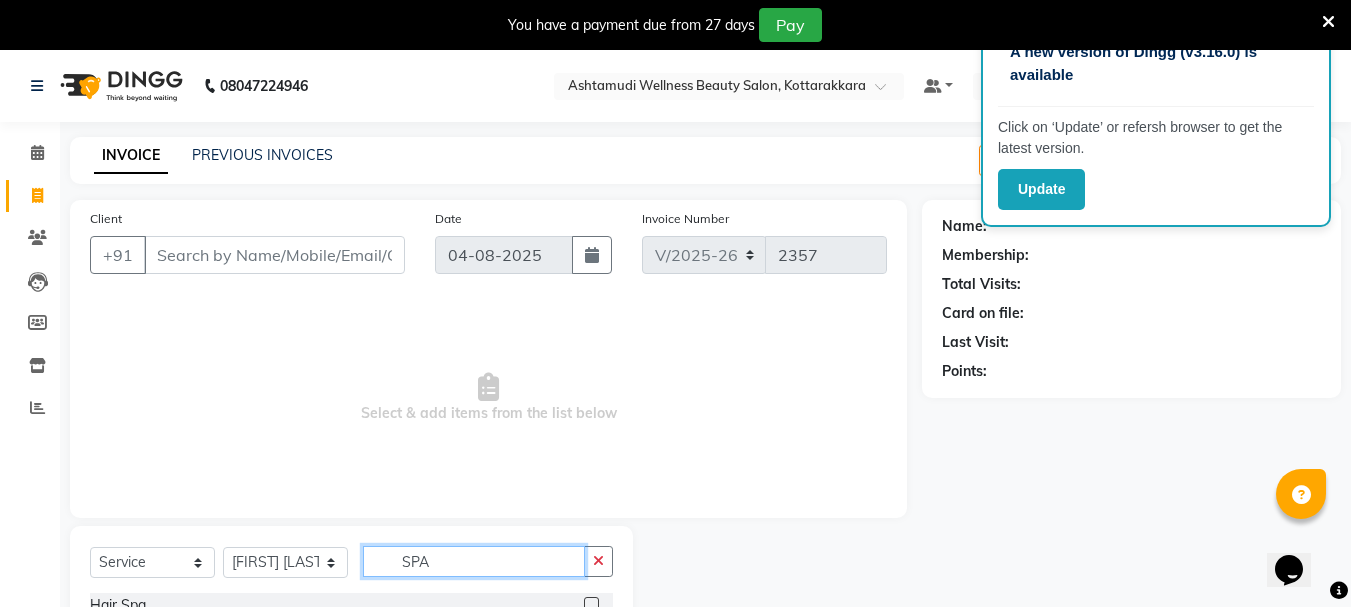 type on "SPA" 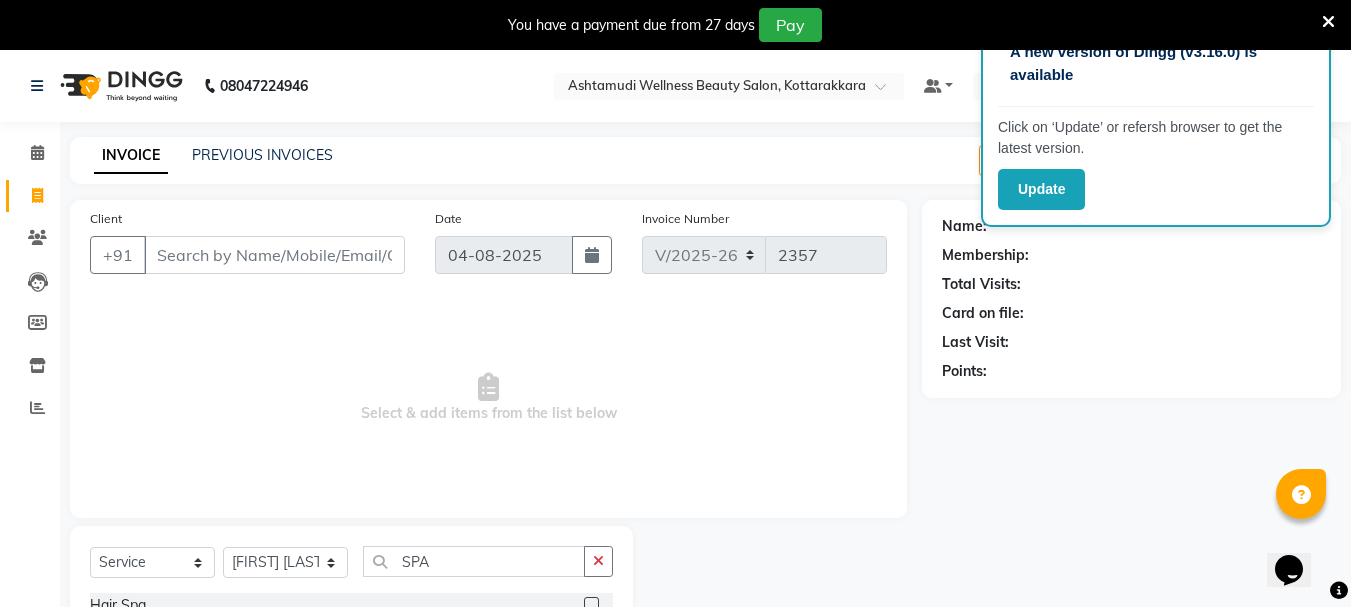 click on "Select & add items from the list below" at bounding box center [488, 398] 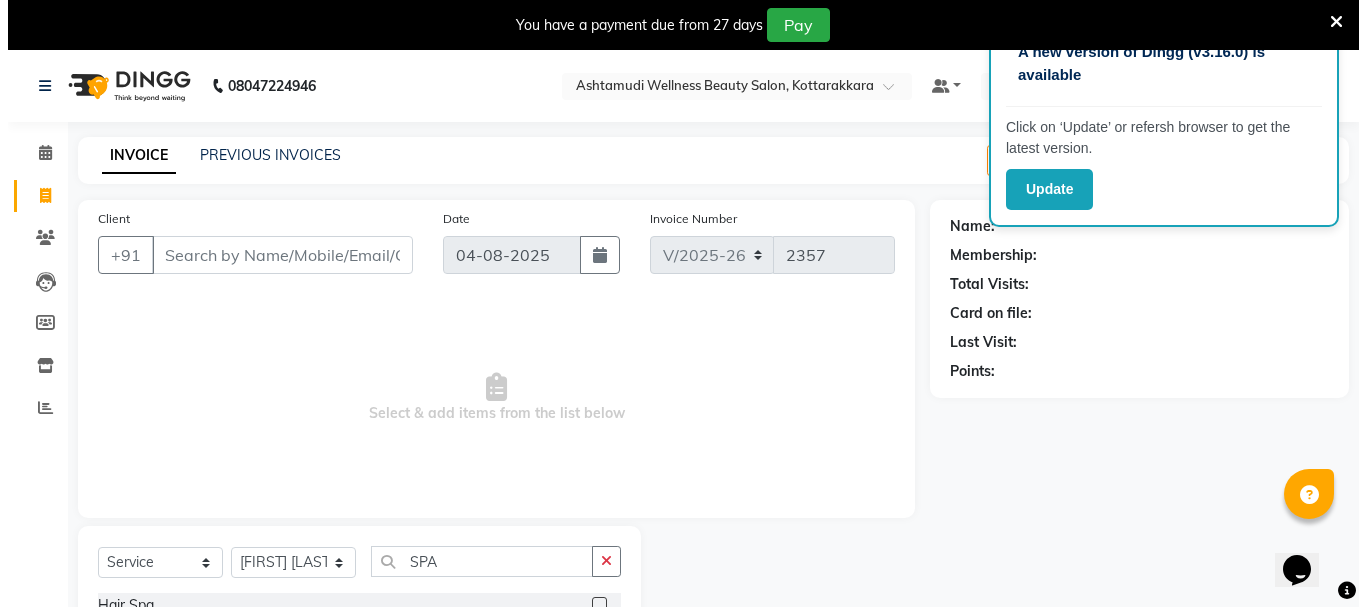 scroll, scrollTop: 100, scrollLeft: 0, axis: vertical 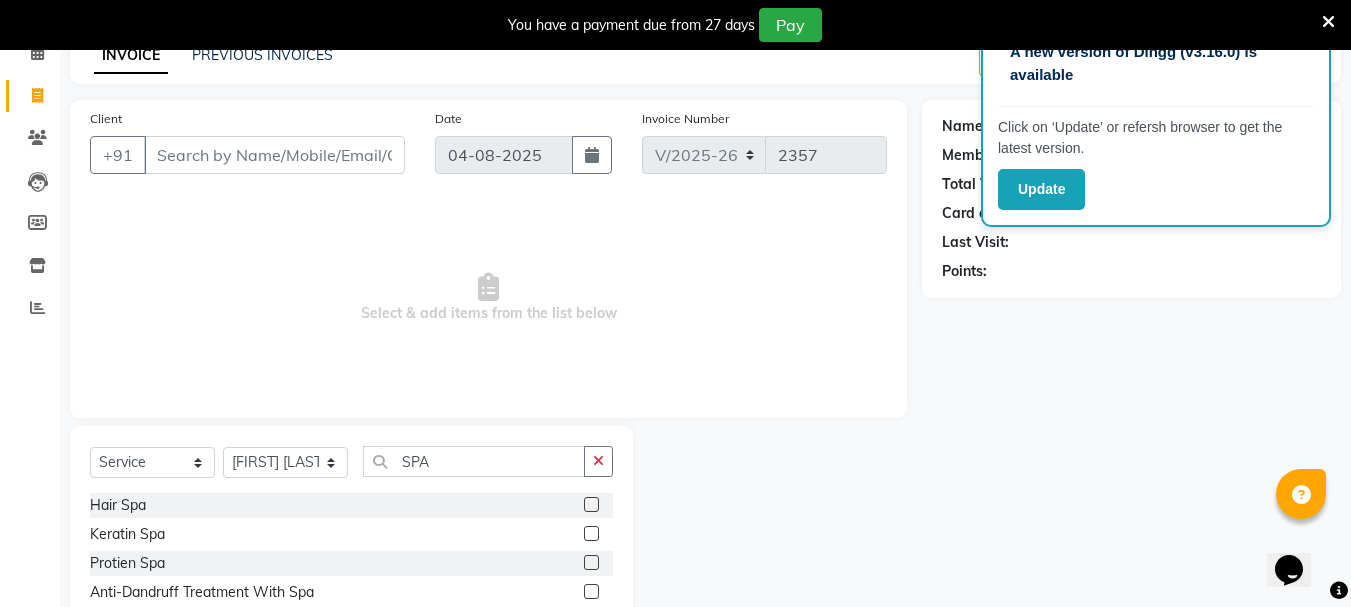 click 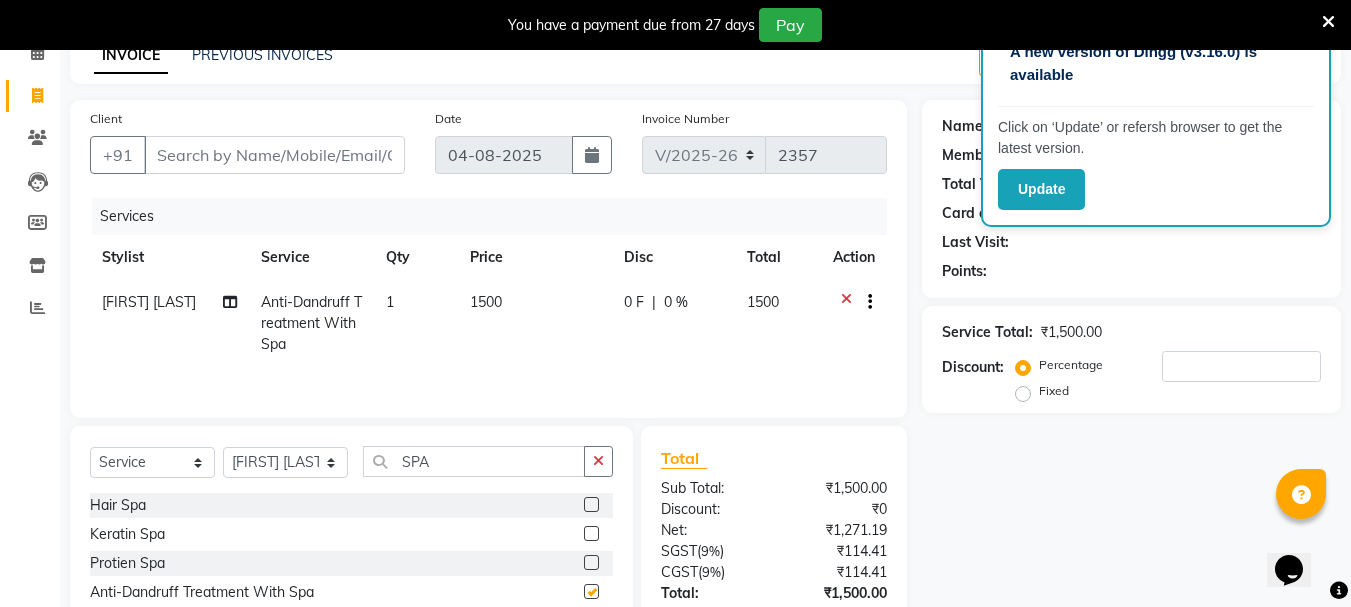 checkbox on "false" 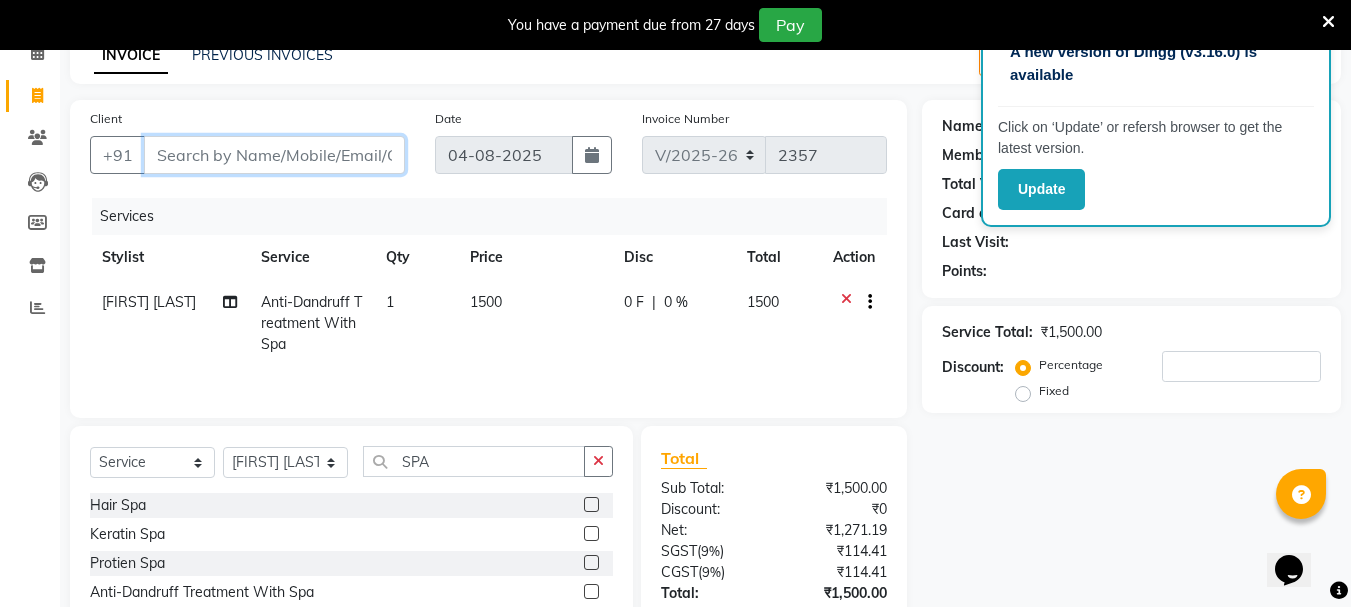 click on "Client" at bounding box center [274, 155] 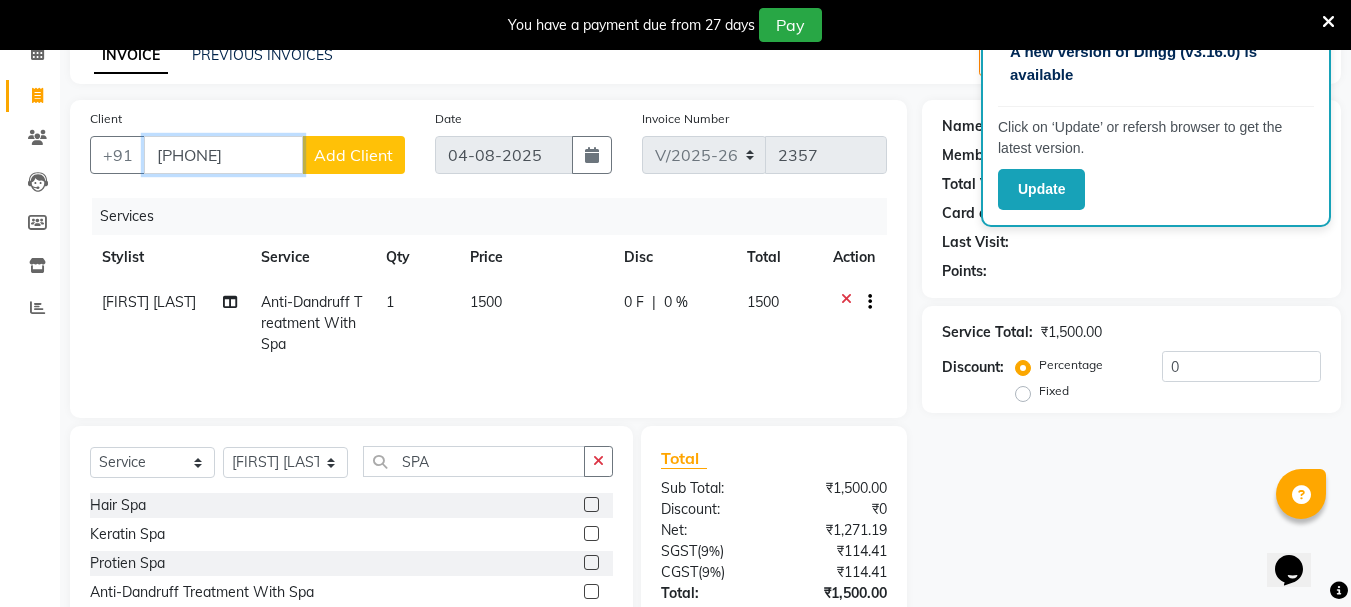 type on "8848734660" 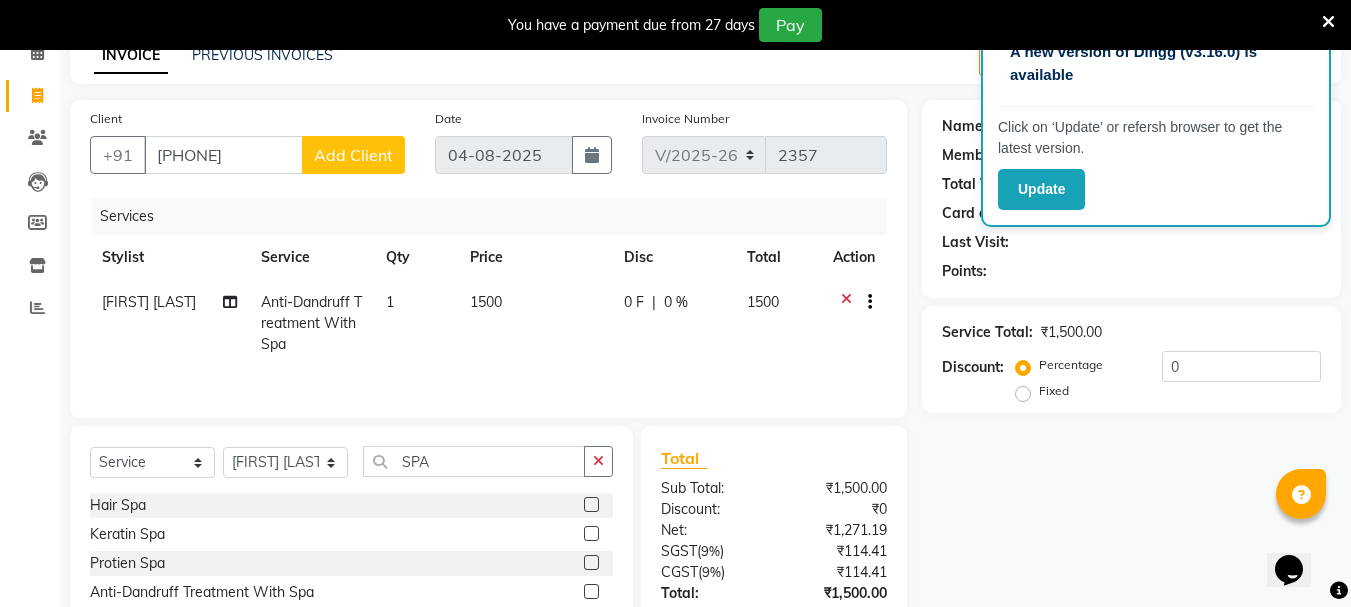click on "Add Client" 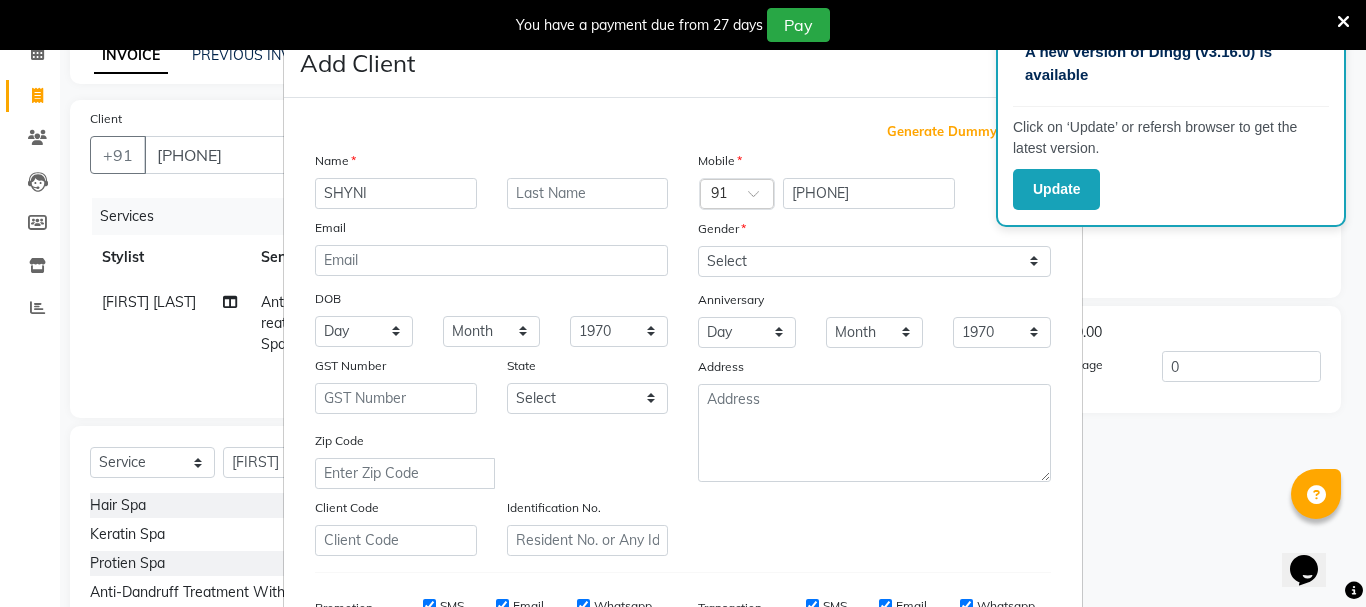 type on "SHYNI" 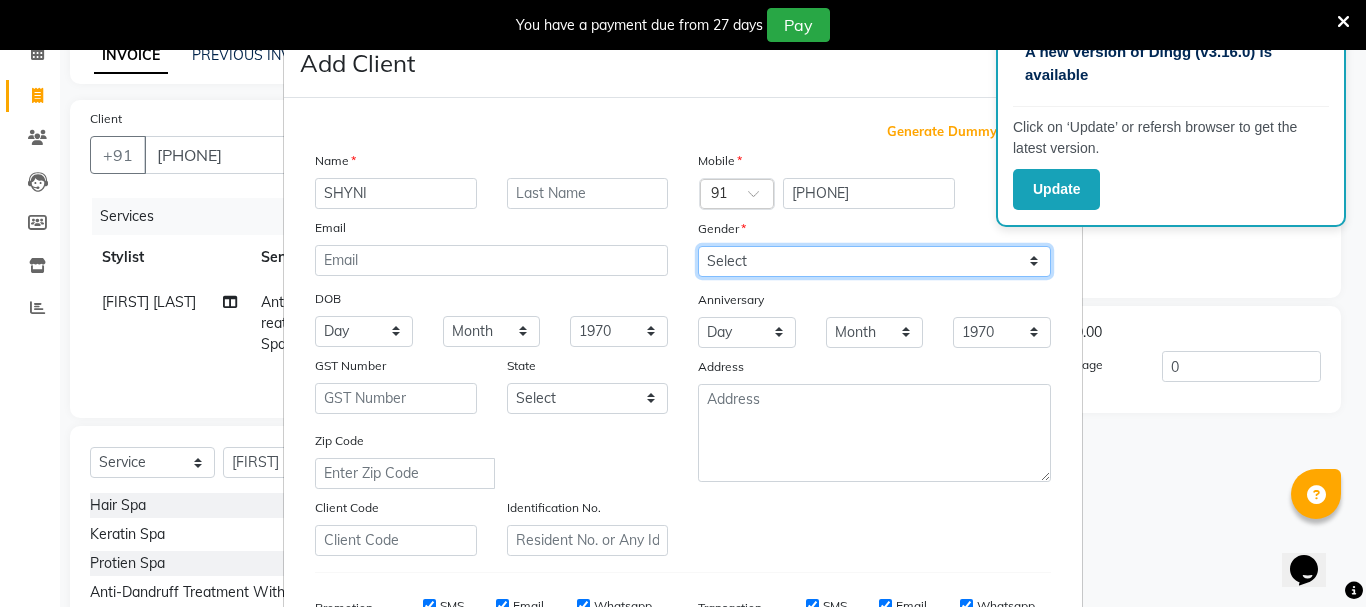 click on "Select Male Female Other Prefer Not To Say" at bounding box center (874, 261) 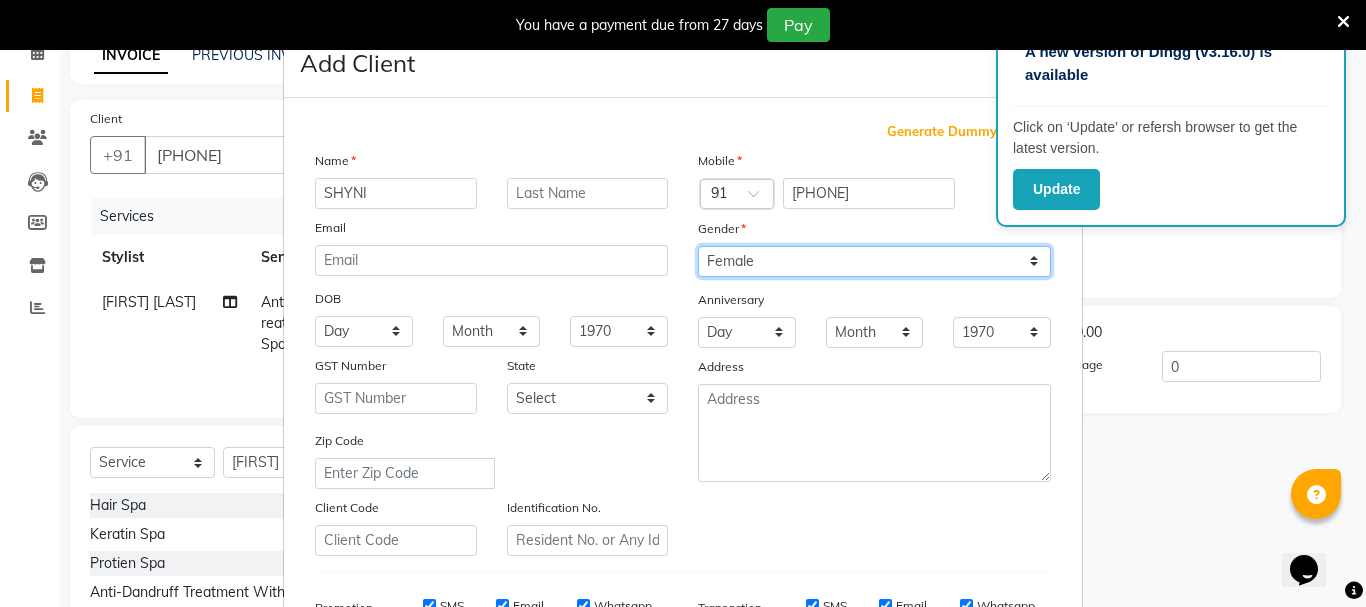 click on "Select Male Female Other Prefer Not To Say" at bounding box center [874, 261] 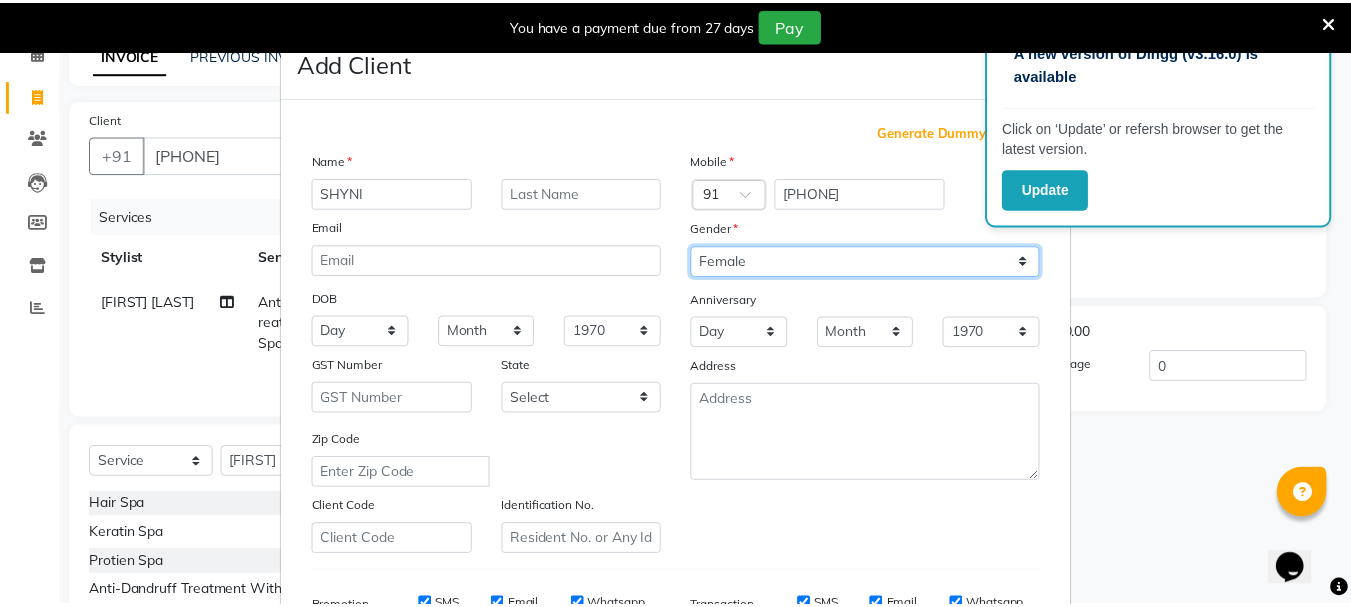 scroll, scrollTop: 316, scrollLeft: 0, axis: vertical 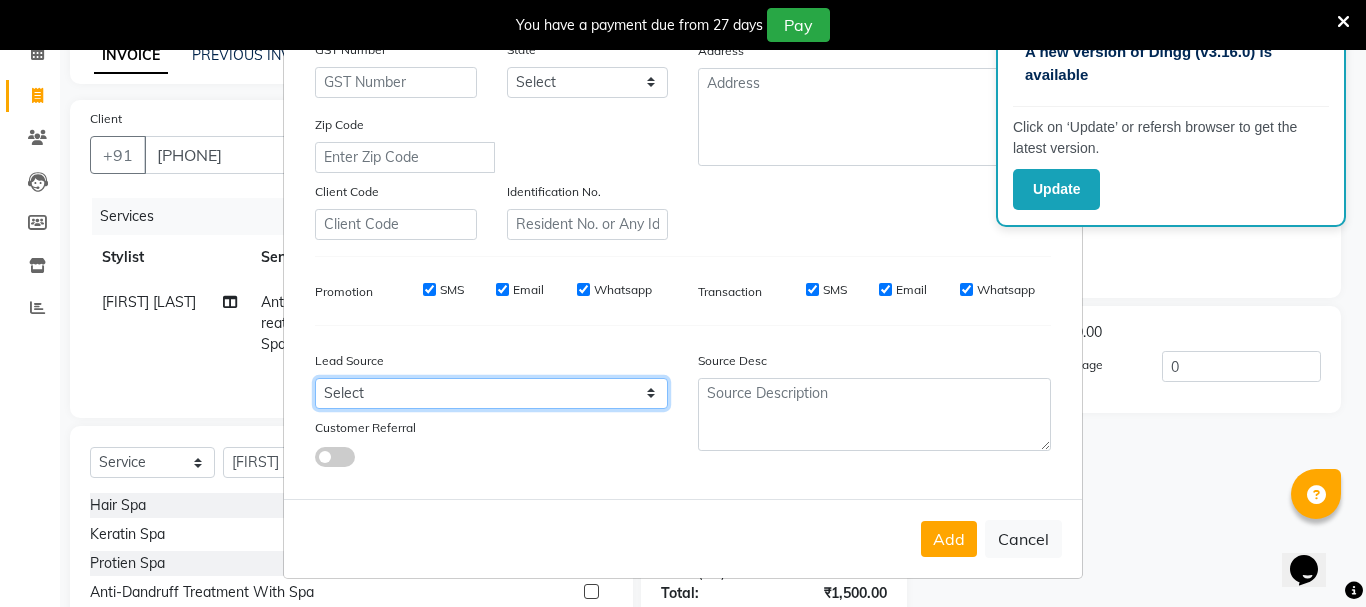 click on "Select Walk-in Referral Internet Friend Word of Mouth Advertisement Facebook JustDial Google Other Instagram  YouTube  WhatsApp" at bounding box center [491, 393] 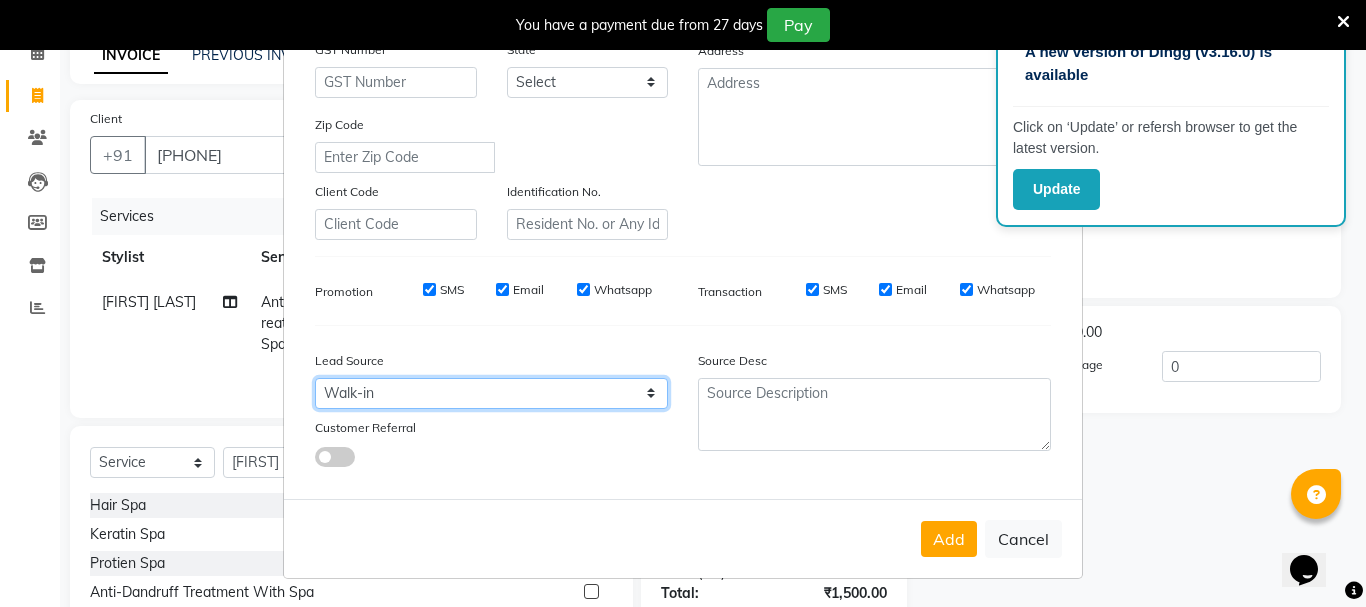 click on "Select Walk-in Referral Internet Friend Word of Mouth Advertisement Facebook JustDial Google Other Instagram  YouTube  WhatsApp" at bounding box center [491, 393] 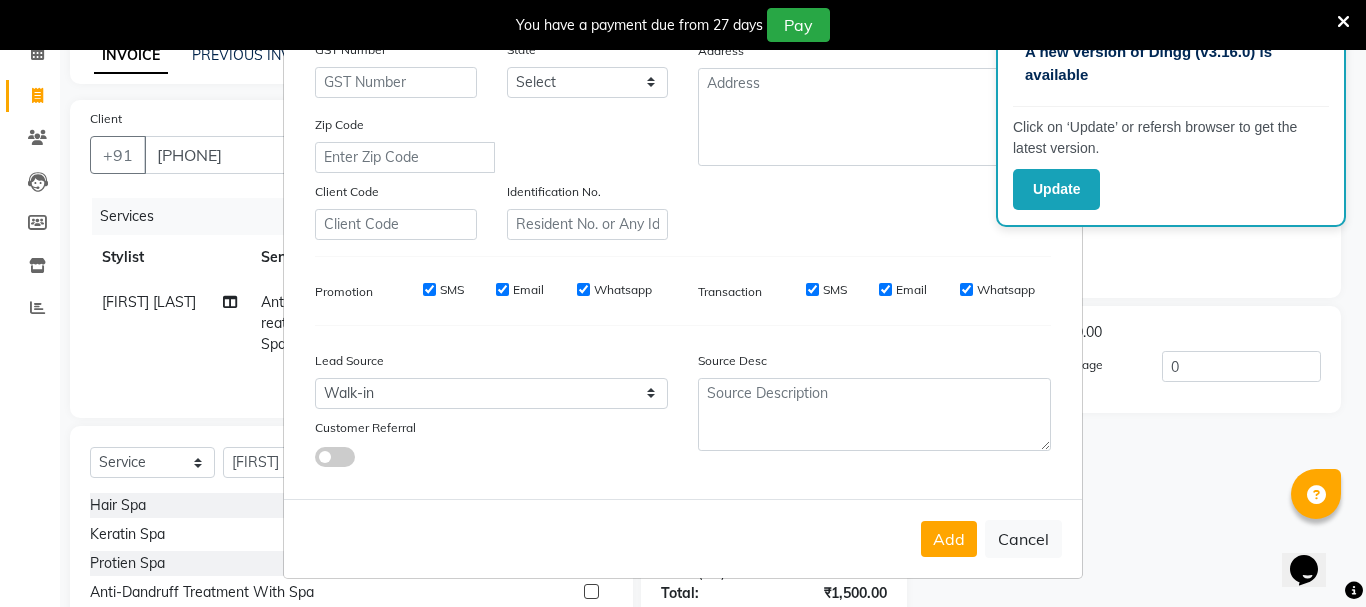 click on "Add" at bounding box center (949, 539) 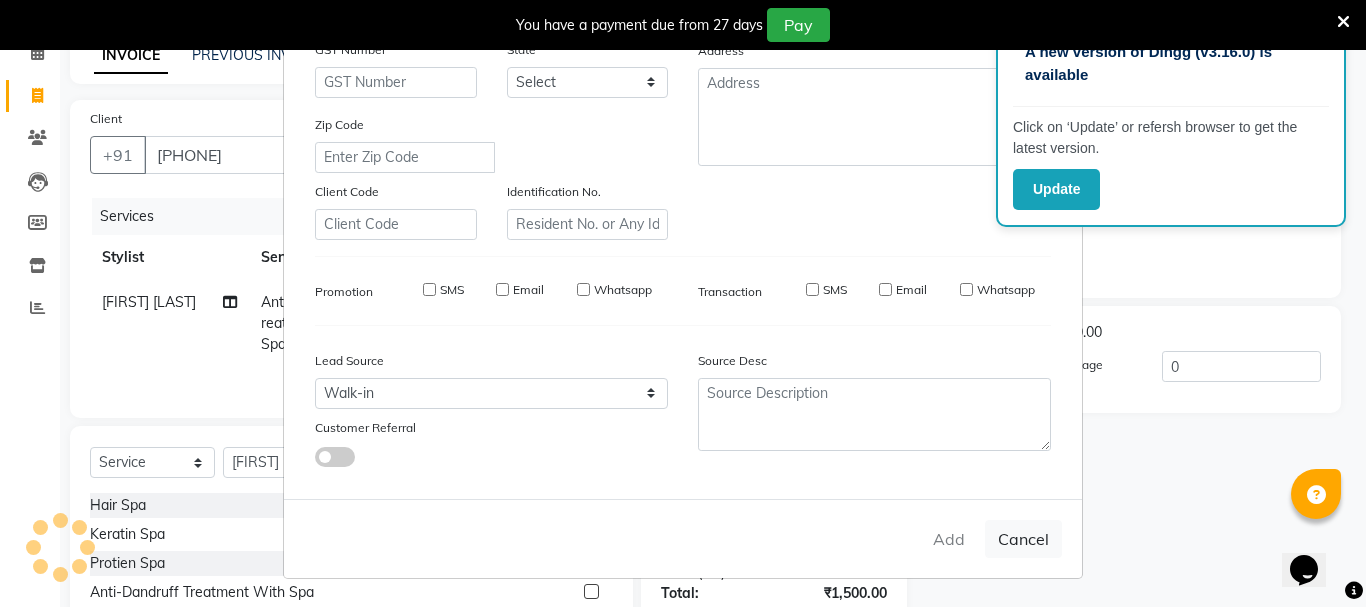type 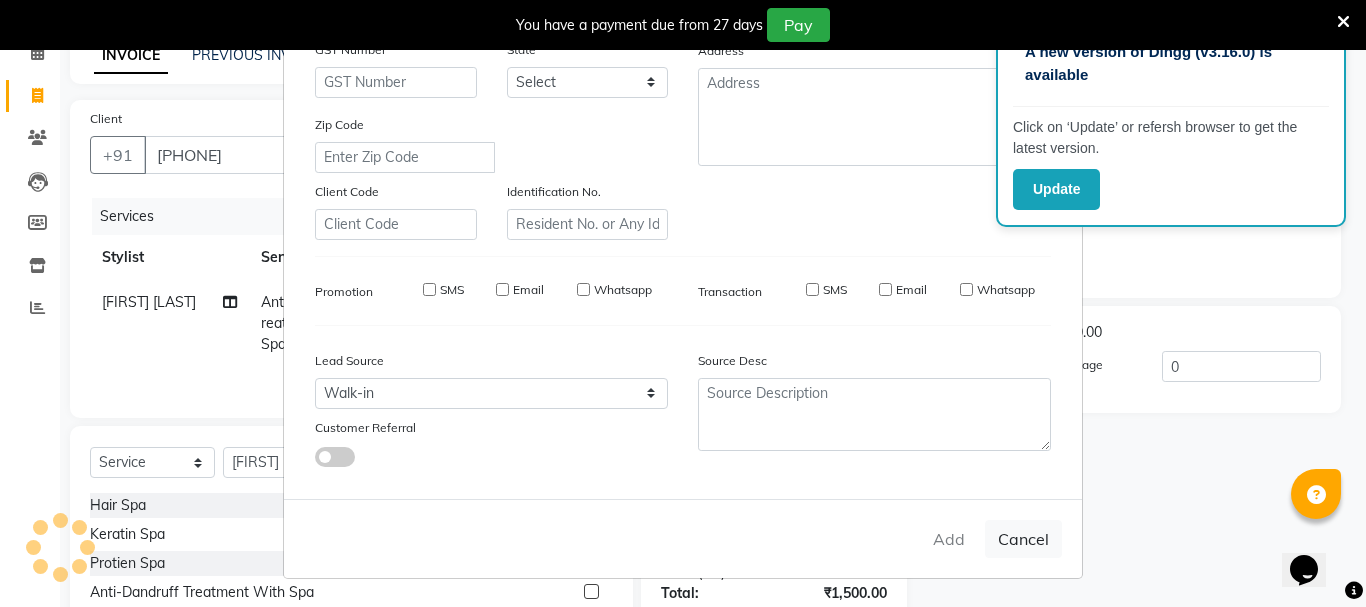 select 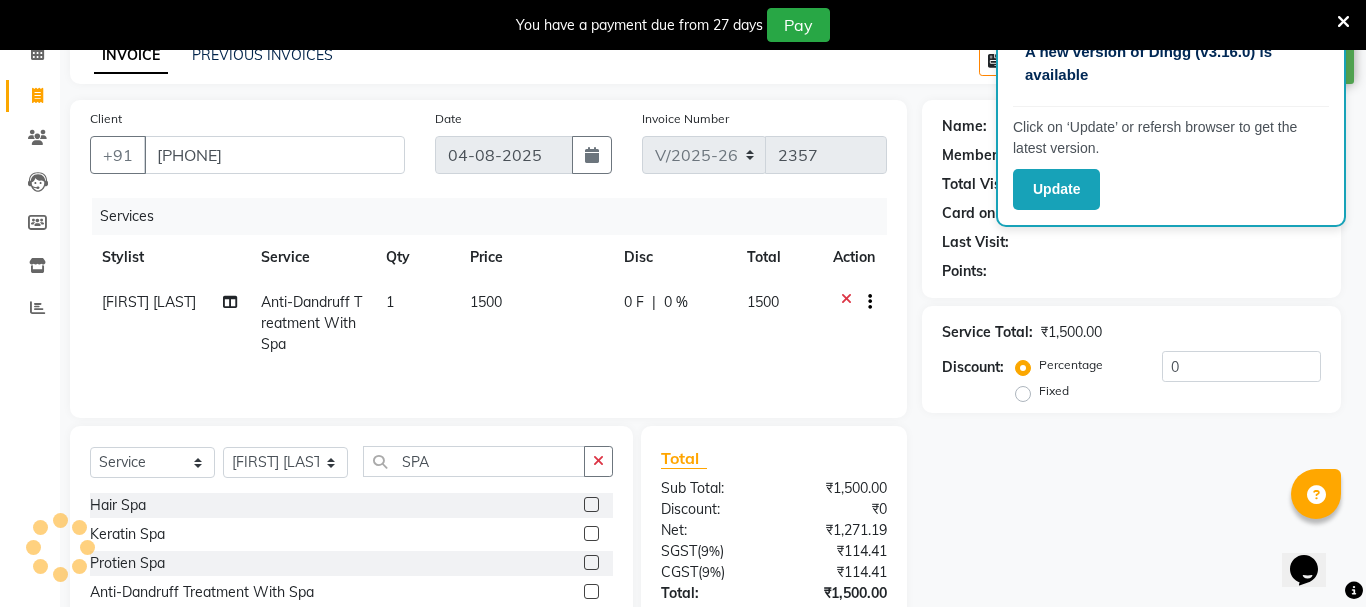 select on "1: Object" 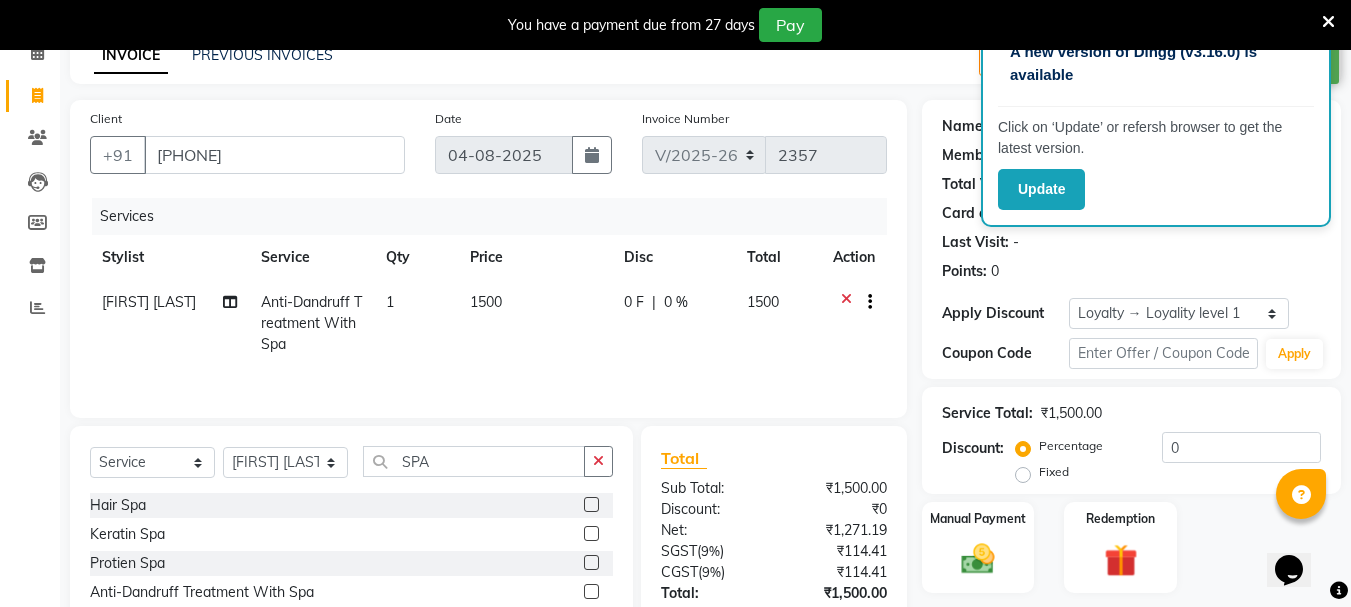scroll, scrollTop: 243, scrollLeft: 0, axis: vertical 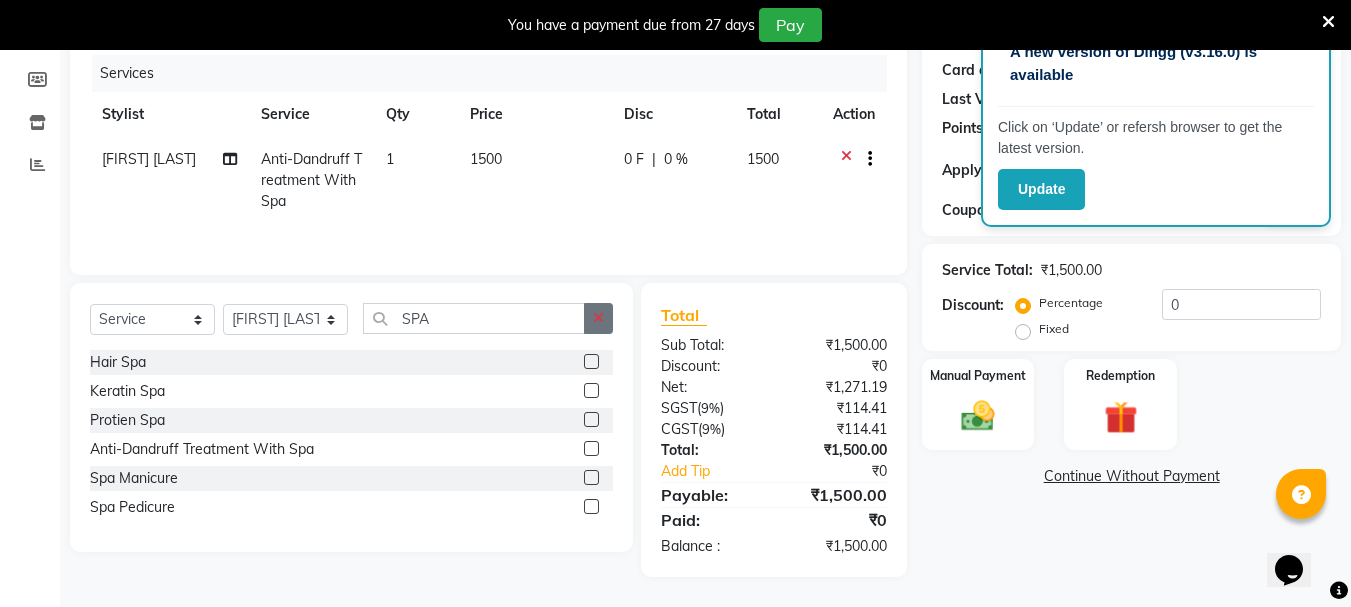 click 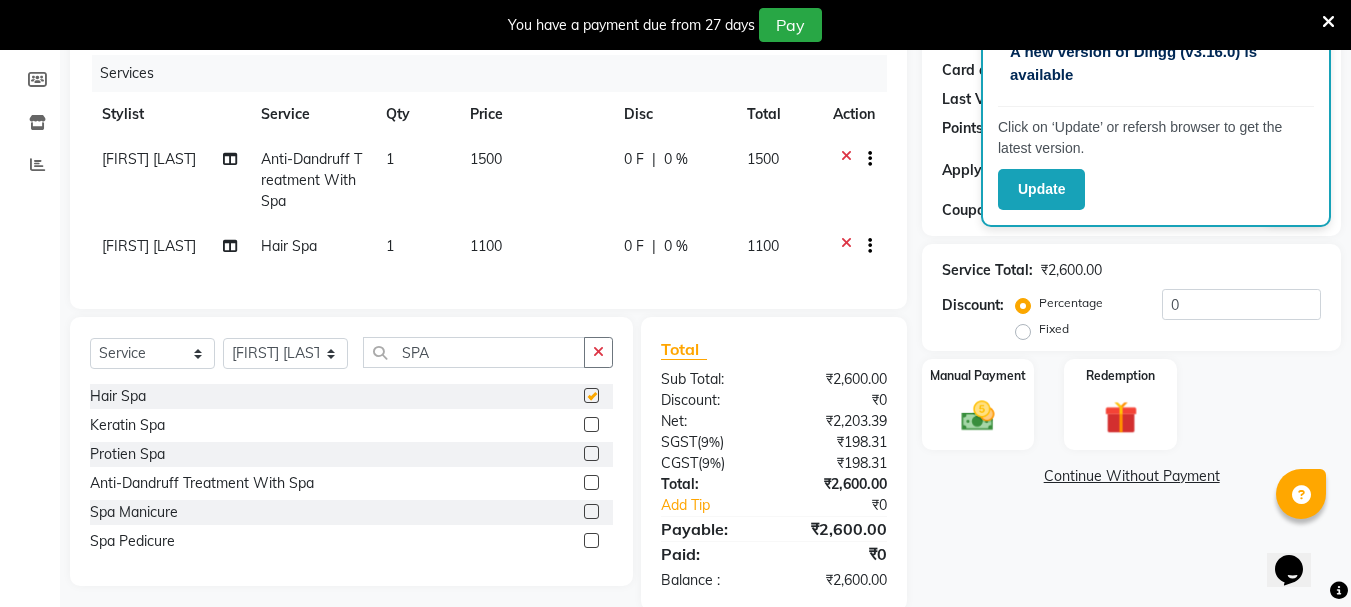 checkbox on "false" 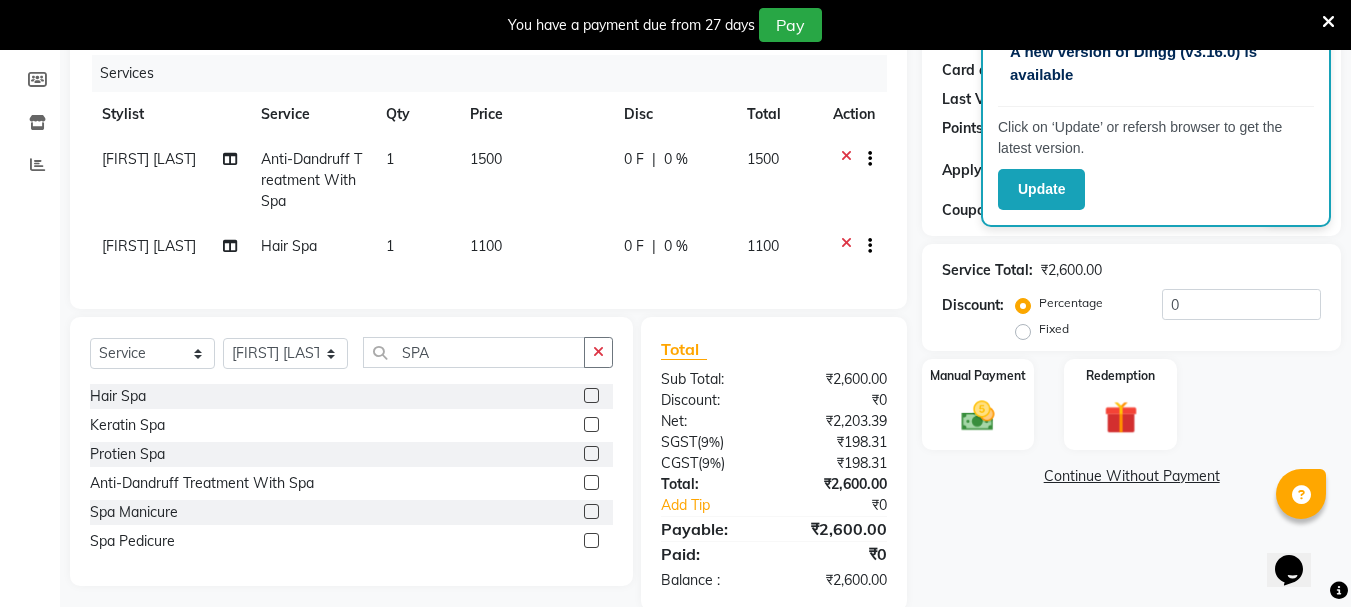 click 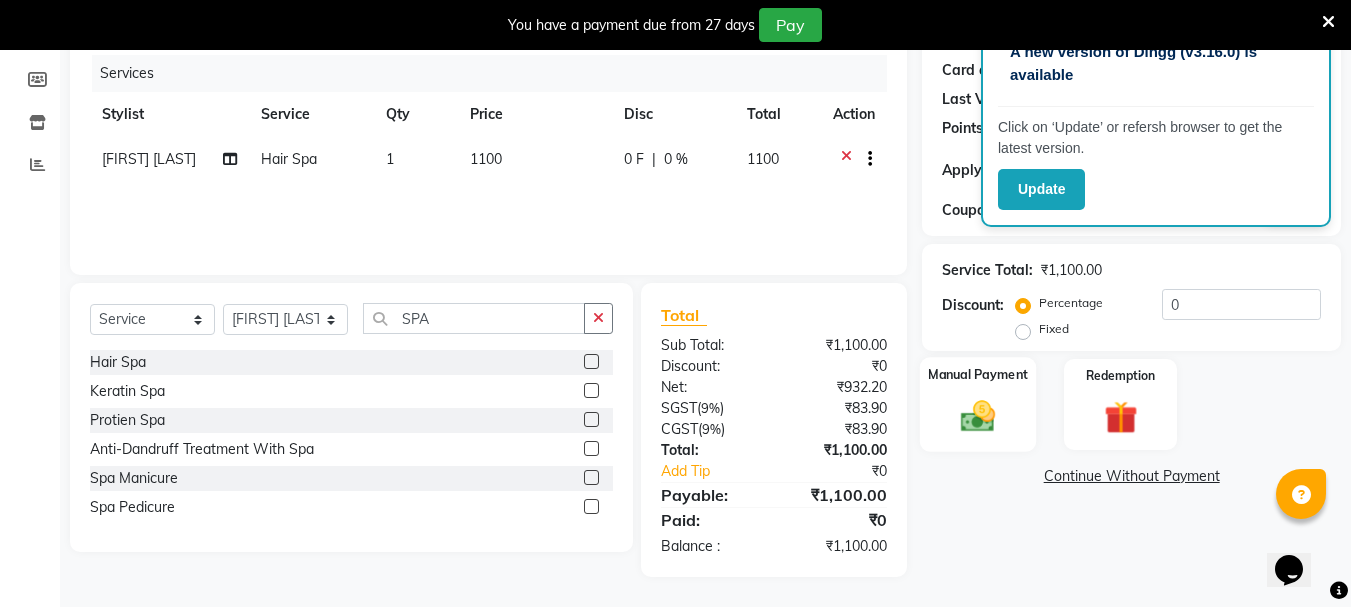 click 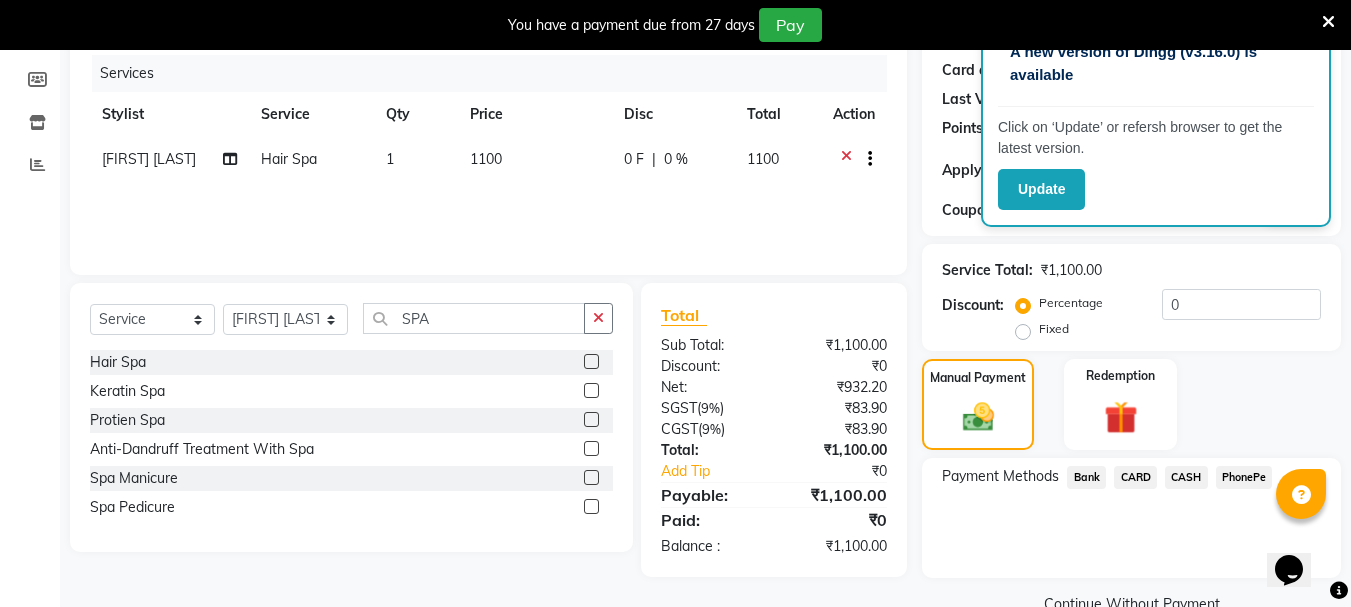 click on "CASH" 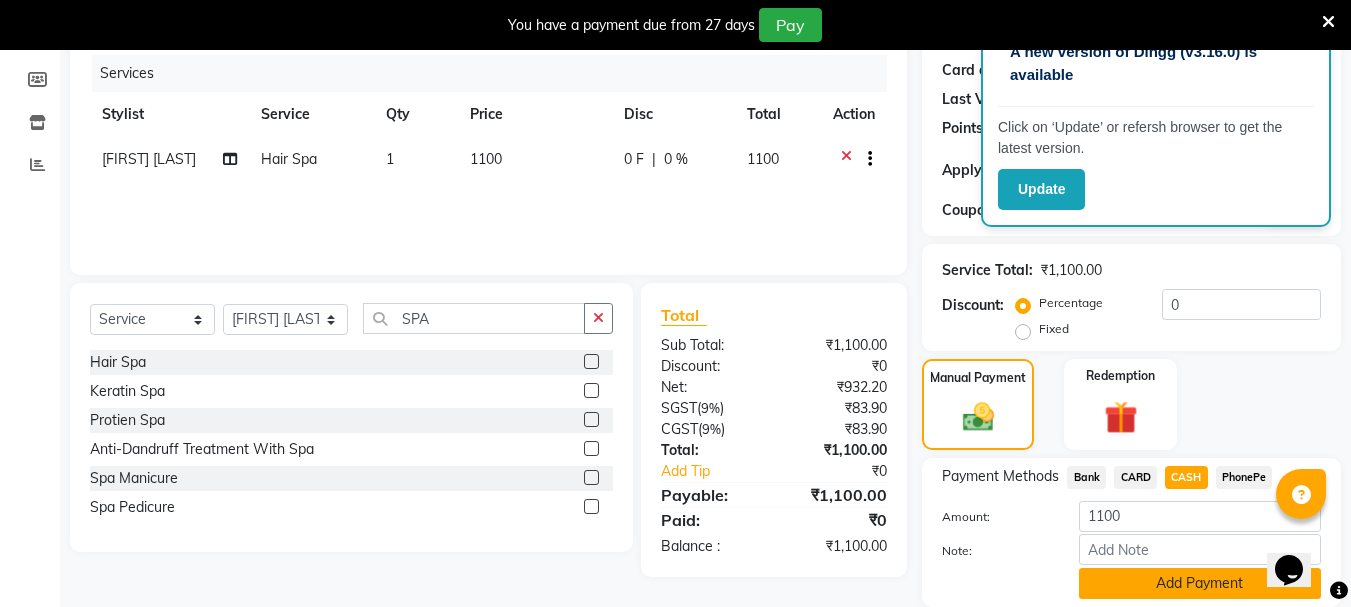 click on "Add Payment" 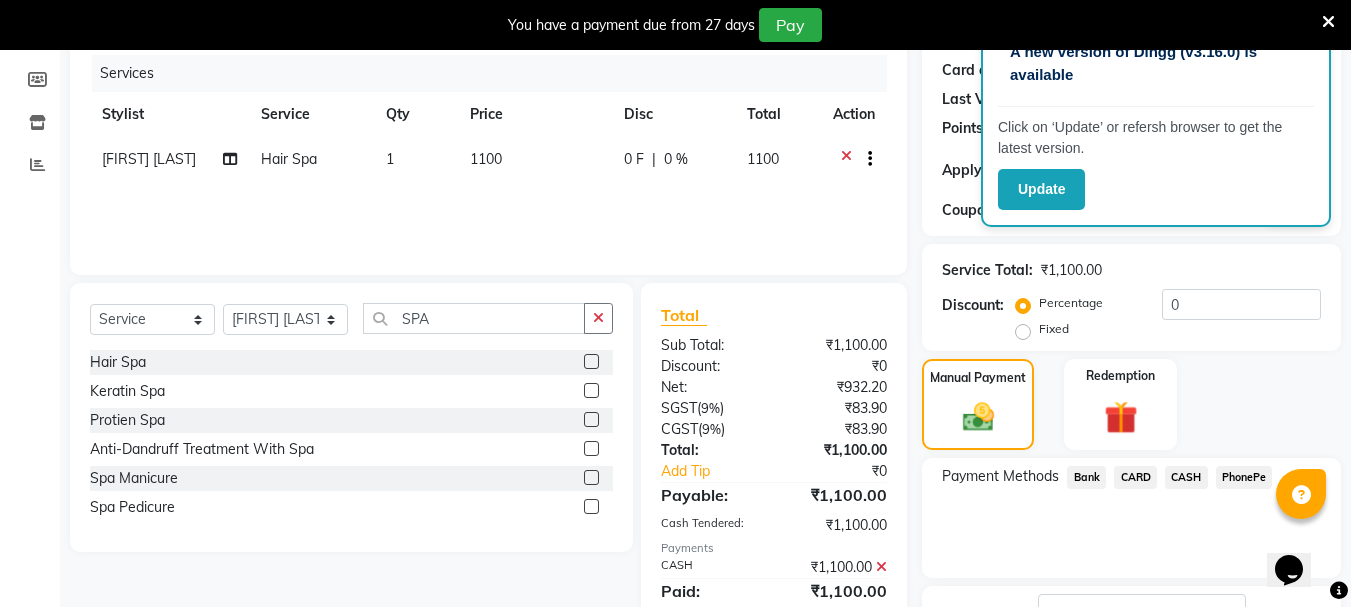 scroll, scrollTop: 434, scrollLeft: 0, axis: vertical 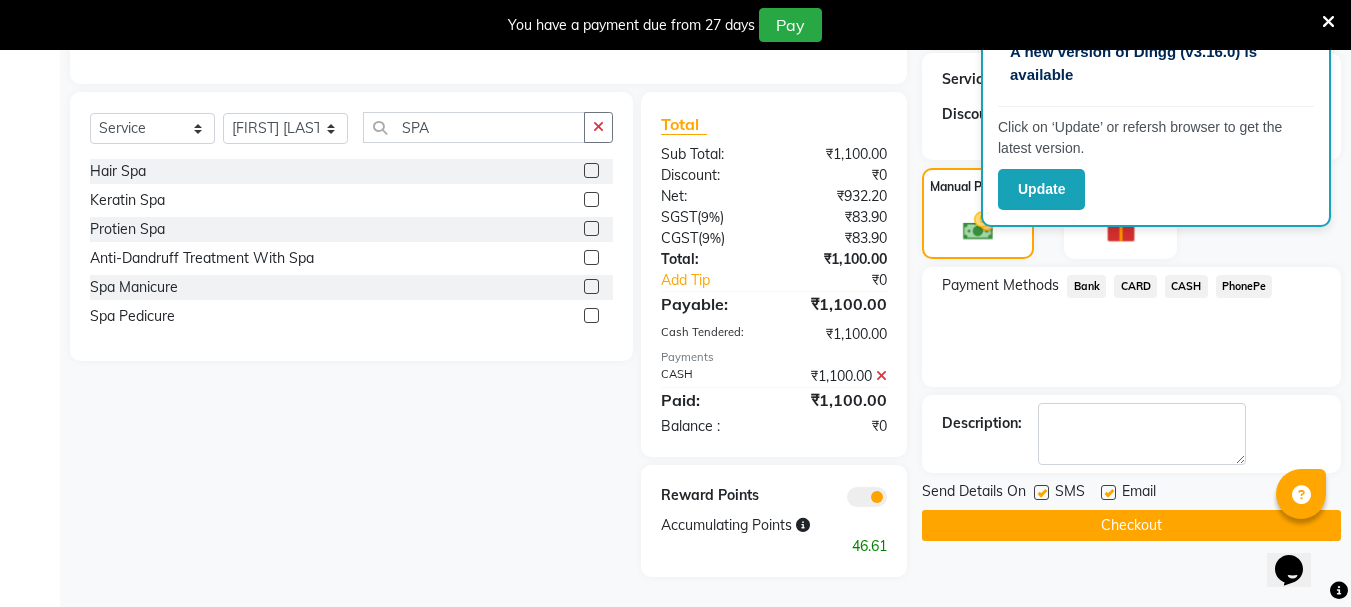 click on "Checkout" 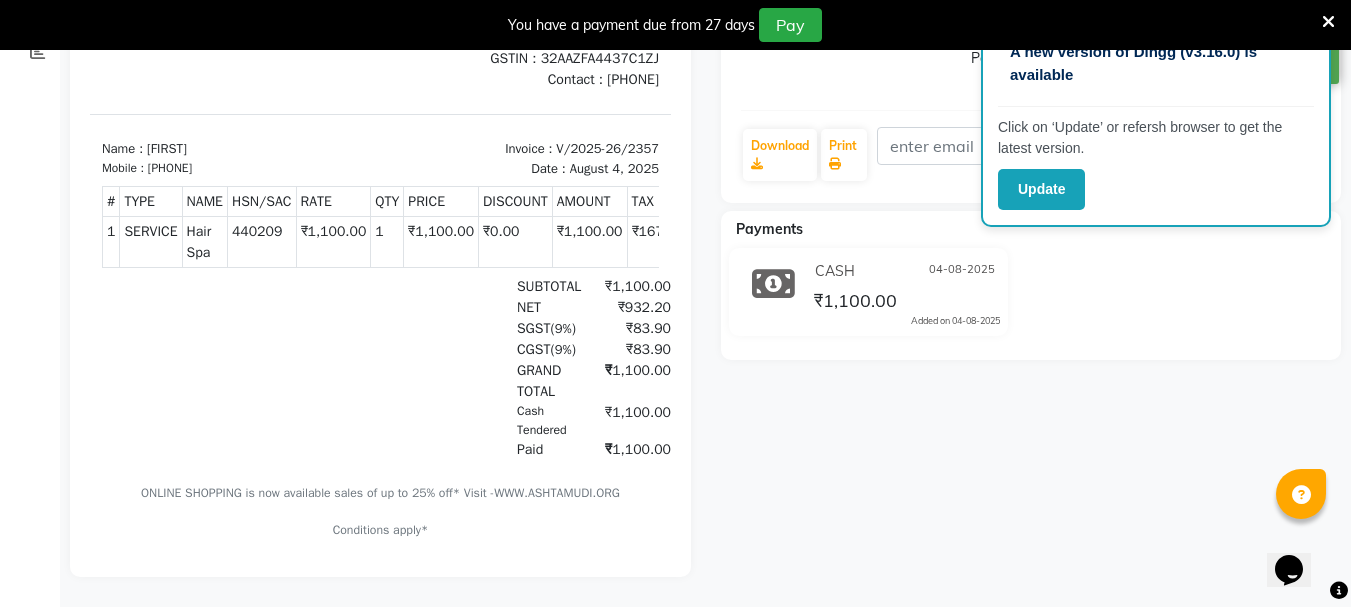 scroll, scrollTop: 0, scrollLeft: 0, axis: both 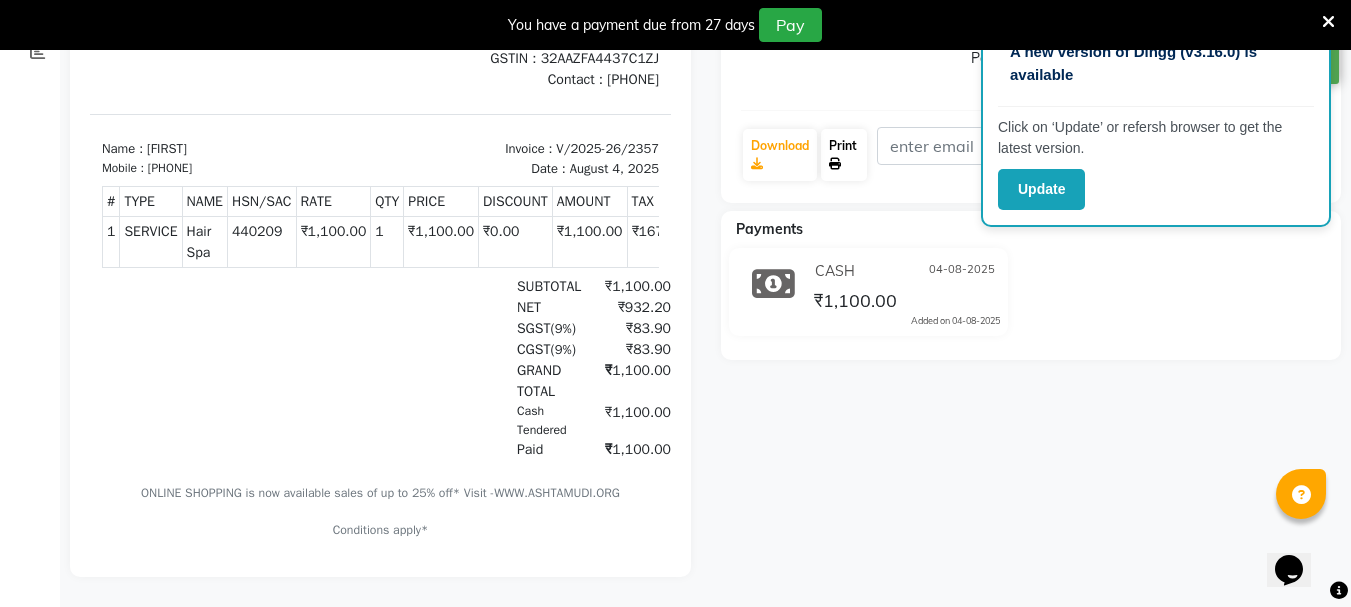 click on "Print" 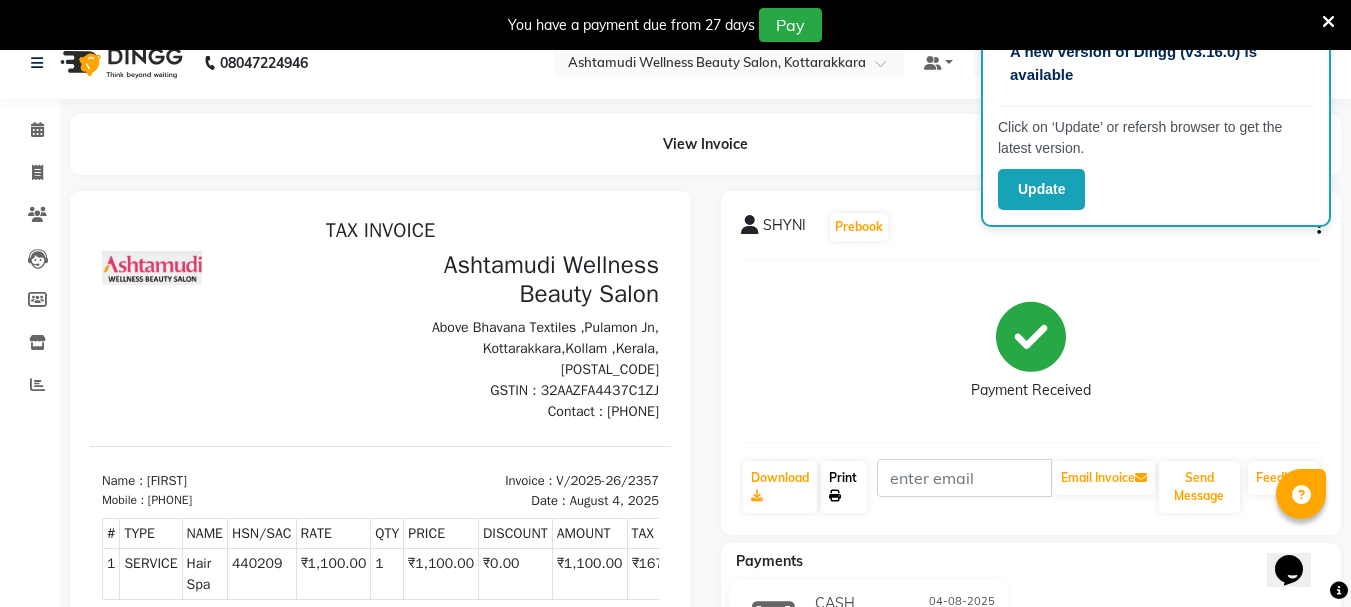 scroll, scrollTop: 0, scrollLeft: 0, axis: both 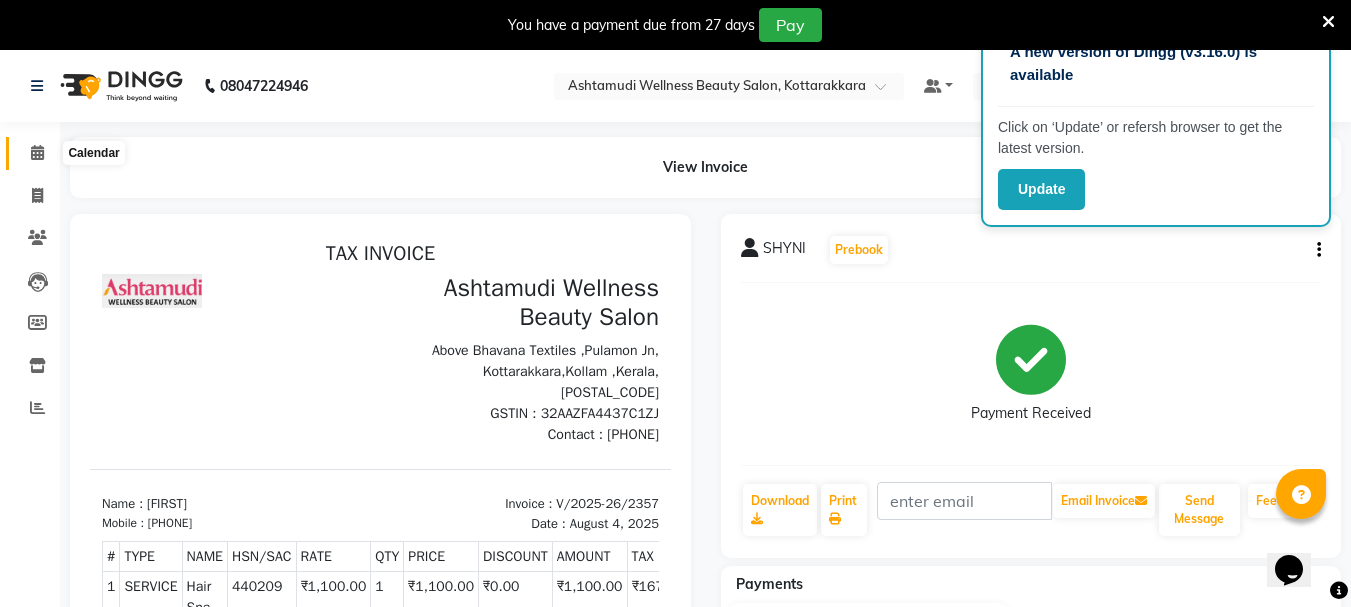 click 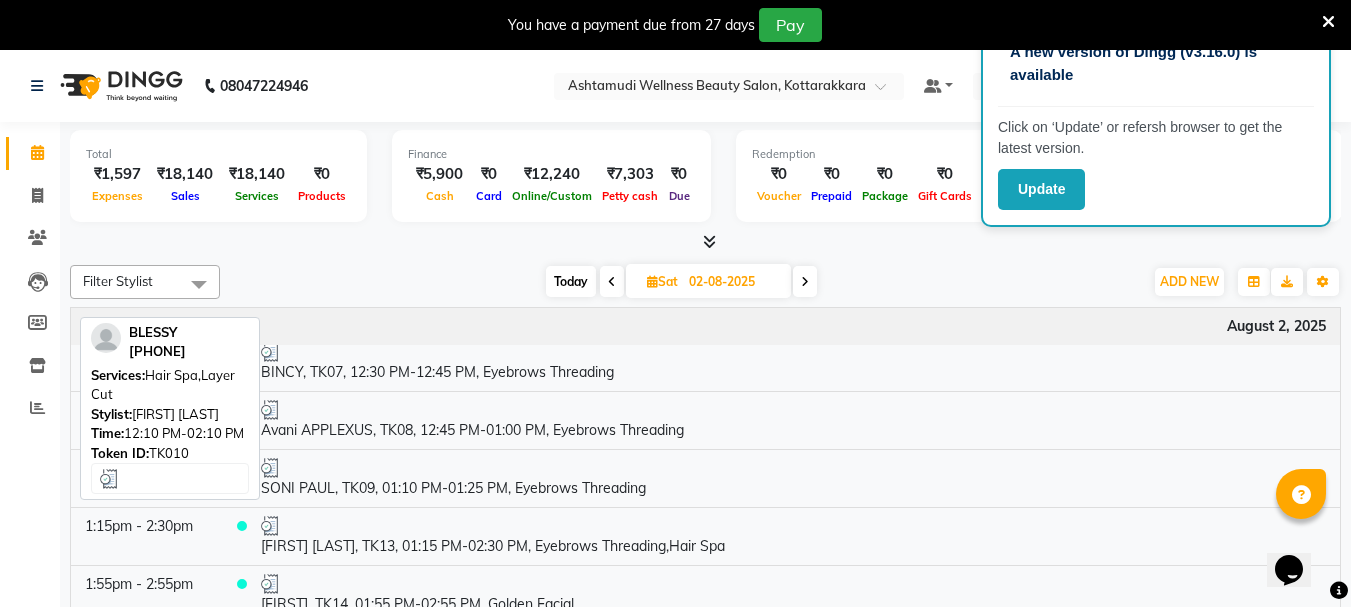 scroll, scrollTop: 400, scrollLeft: 0, axis: vertical 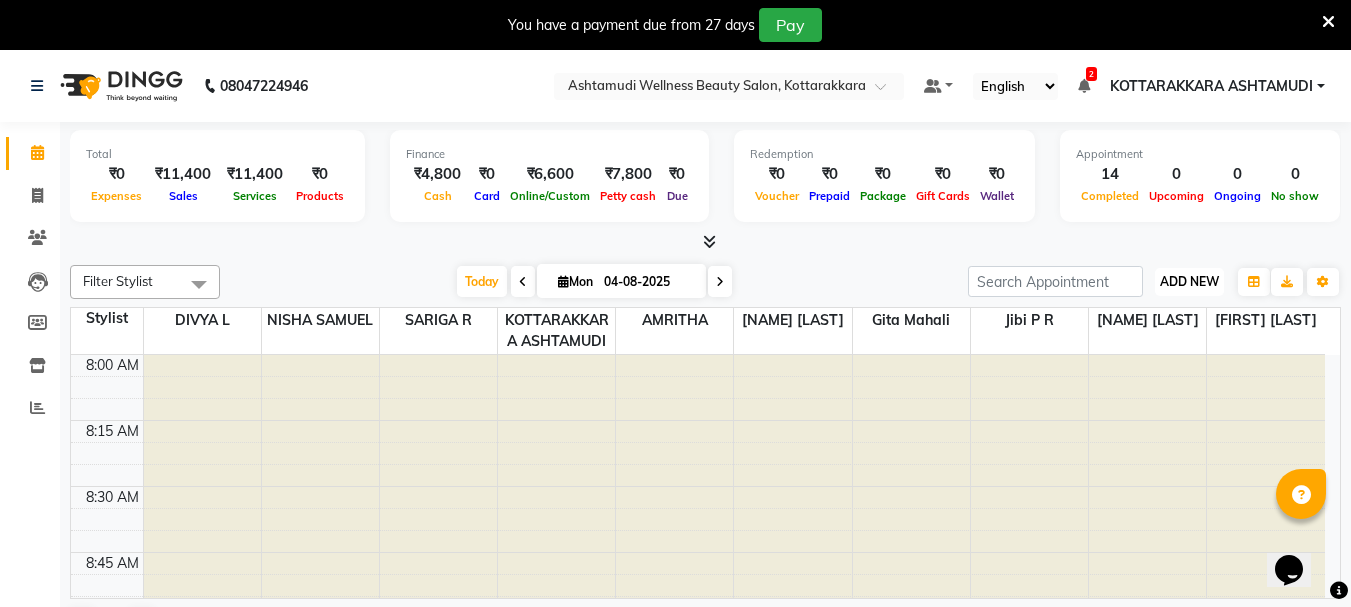 click on "ADD NEW" at bounding box center [1189, 281] 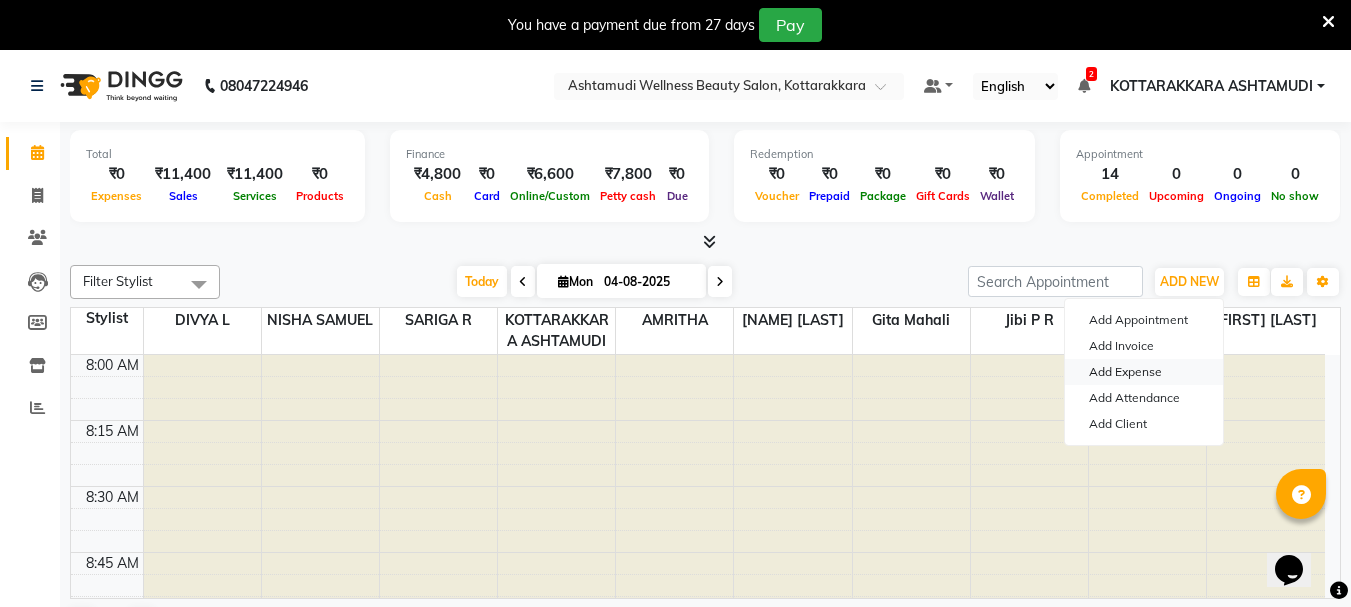 click on "Add Expense" at bounding box center (1144, 372) 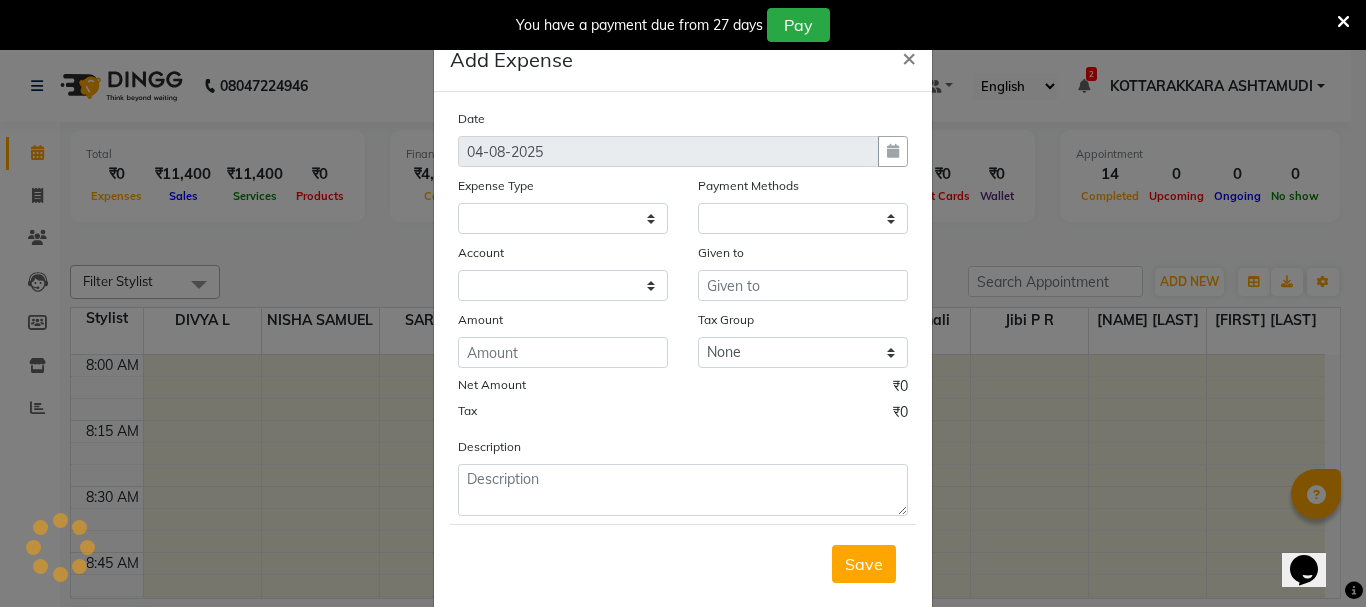 select on "3497" 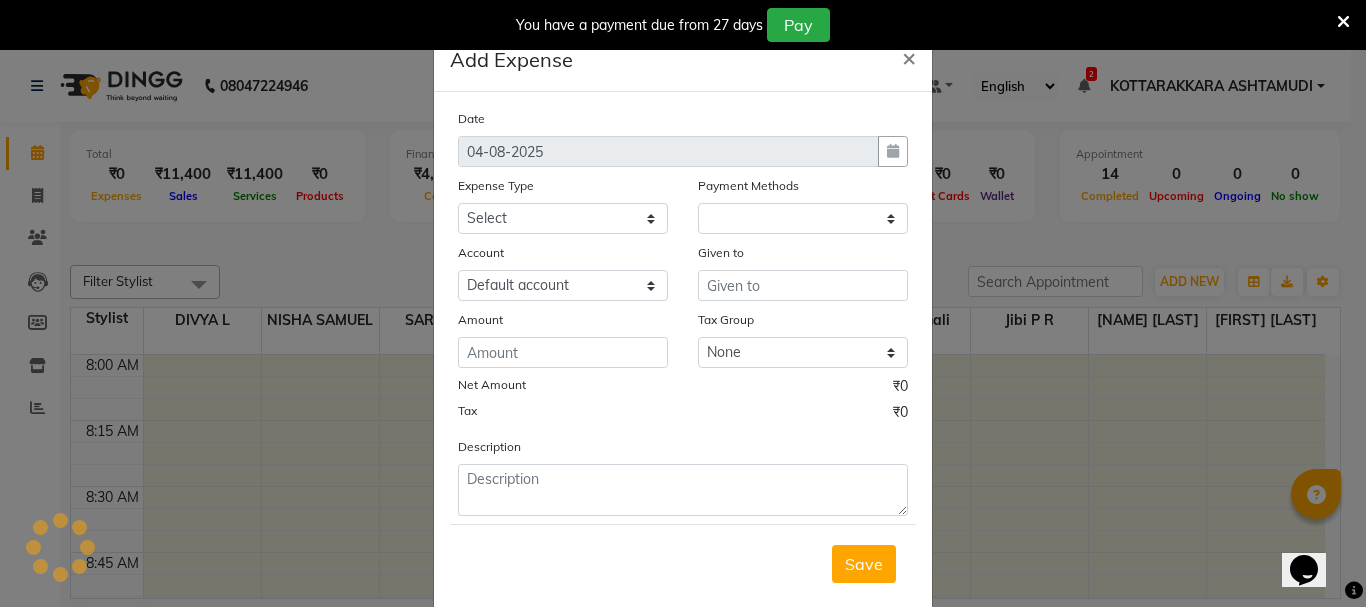 select on "1" 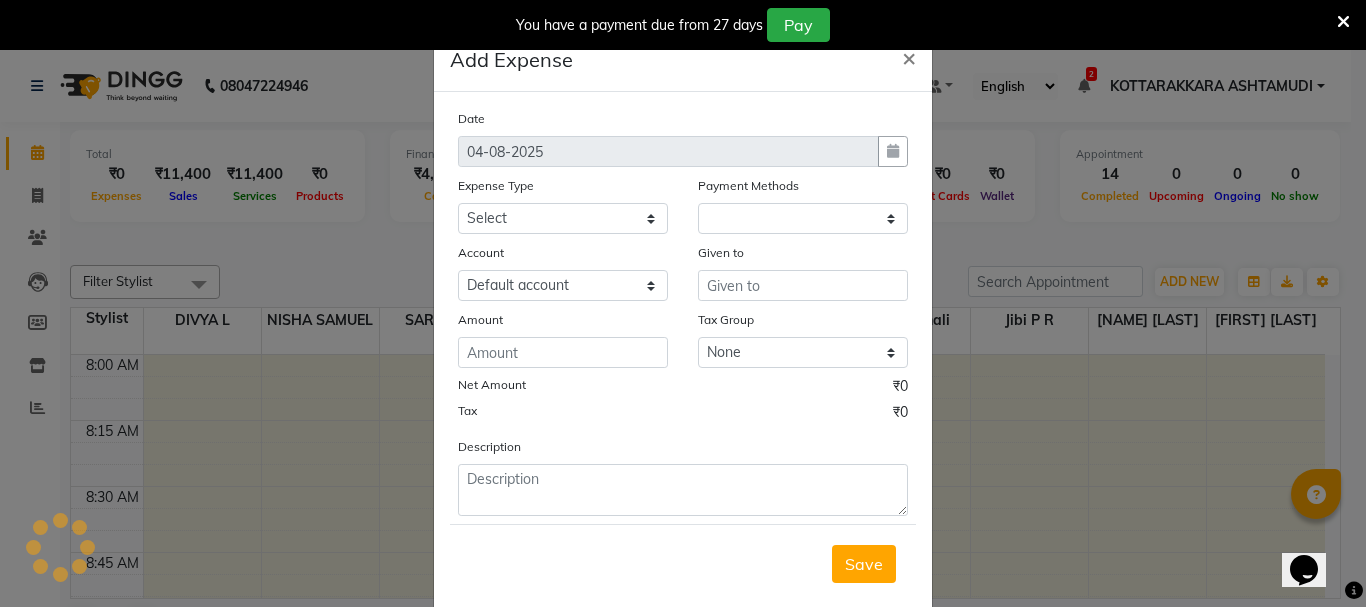 select on "3496" 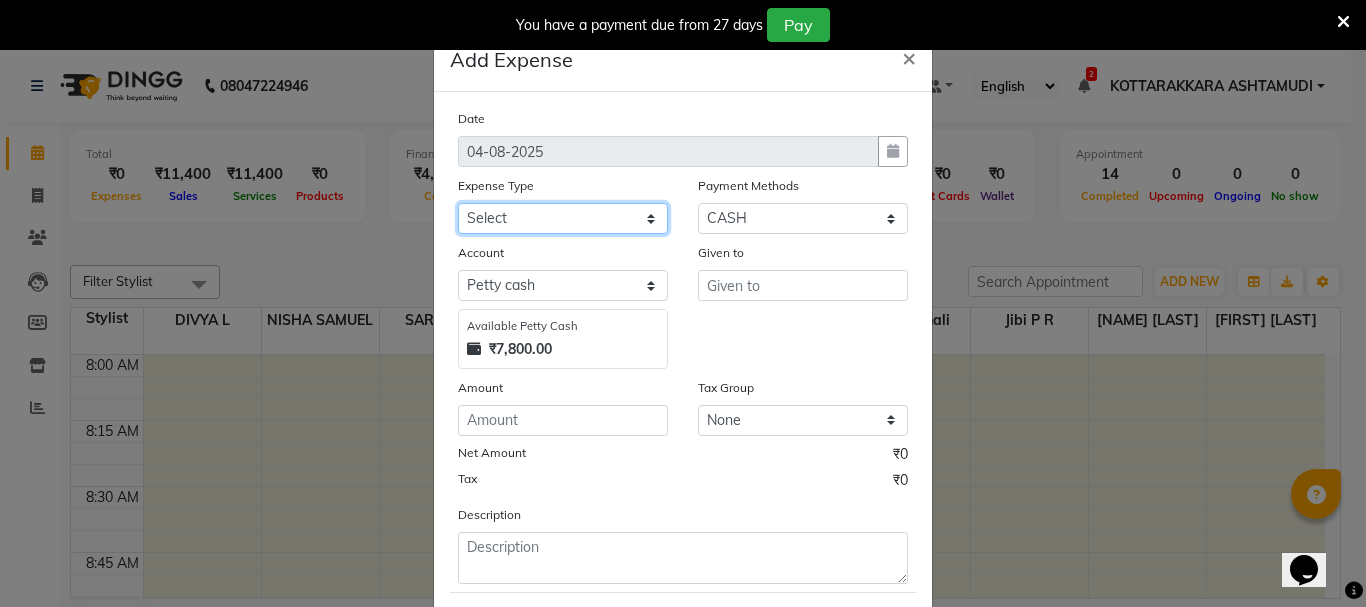 click on "Select ACCOMODATION EXPENSES ADVERTISEMENT SALES PROMOTIONAL EXPENSES Bonus BRIDAL ACCESSORIES REFUND BRIDAL COMMISSION BRIDAL FOOD BRIDAL INCENTIVES BRIDAL ORNAMENTS REFUND BRIDAL TA CASH DEPOSIT RAK BANK COMPUTER ACCESSORIES MOBILE PHONE Donation and Charity Expenses ELECTRICITY CHARGES ELECTRONICS FITTINGS Event Expense FISH FOOD EXPENSES FOOD REFRESHMENT FOR CLIENTS FOOD REFRESHMENT FOR STAFFS Freight And Forwarding Charges FUEL FOR GENERATOR FURNITURE AND EQUIPMENTS Gifts for Clients GIFTS FOR STAFFS GOKULAM CHITS HOSTEL RENT LAUNDRY EXPENSES LICENSE OTHER FEES LOADING UNLOADING CHARGES Medical Expenses MEHNDI PAYMENTS MISCELLANEOUS EXPENSES NEWSPAPER PERIODICALS Office Expenses Ornaments Maintenance Expense OVERTIME ALLOWANCES Payment For Pest Control Perfomance based incentives POSTAGE COURIER CHARGES Printing PRINTING STATIONERY EXPENSES PROFESSIONAL TAX REPAIRS MAINTENANCE ROUND OFF Salary SALARY ADVANCE Sales Incentives Membership Card SALES INCENTIVES PRODUCT SALES INCENTIVES SERVICES SALON RENT" 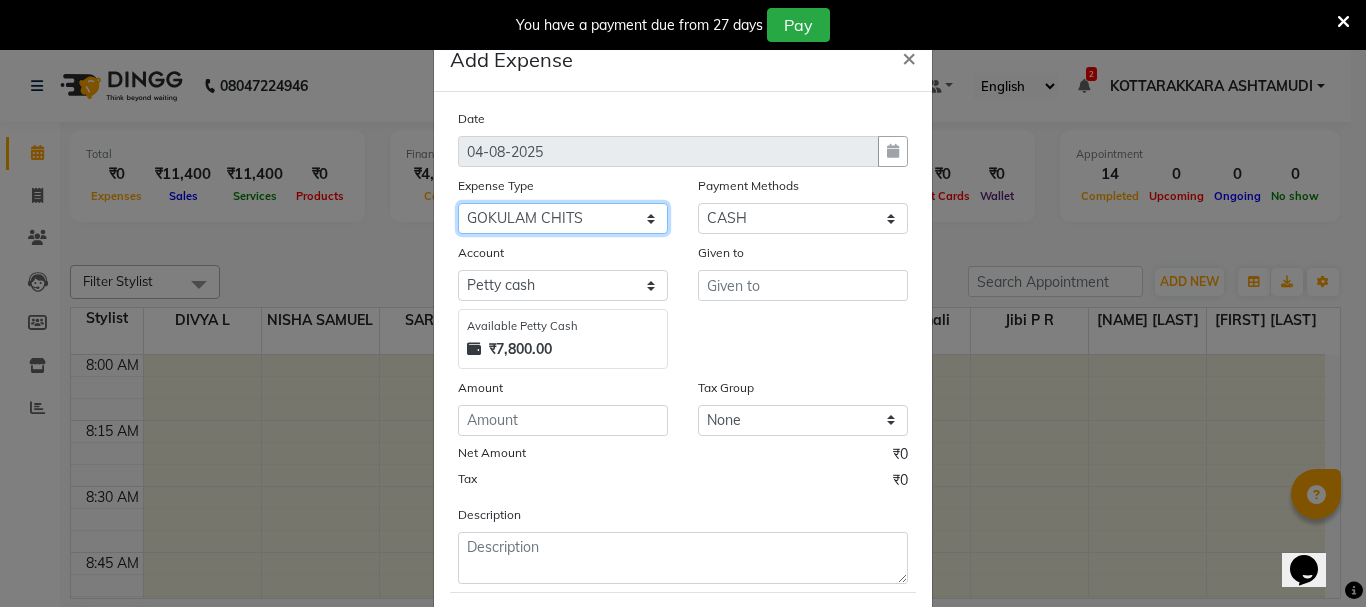 click on "Select ACCOMODATION EXPENSES ADVERTISEMENT SALES PROMOTIONAL EXPENSES Bonus BRIDAL ACCESSORIES REFUND BRIDAL COMMISSION BRIDAL FOOD BRIDAL INCENTIVES BRIDAL ORNAMENTS REFUND BRIDAL TA CASH DEPOSIT RAK BANK COMPUTER ACCESSORIES MOBILE PHONE Donation and Charity Expenses ELECTRICITY CHARGES ELECTRONICS FITTINGS Event Expense FISH FOOD EXPENSES FOOD REFRESHMENT FOR CLIENTS FOOD REFRESHMENT FOR STAFFS Freight And Forwarding Charges FUEL FOR GENERATOR FURNITURE AND EQUIPMENTS Gifts for Clients GIFTS FOR STAFFS GOKULAM CHITS HOSTEL RENT LAUNDRY EXPENSES LICENSE OTHER FEES LOADING UNLOADING CHARGES Medical Expenses MEHNDI PAYMENTS MISCELLANEOUS EXPENSES NEWSPAPER PERIODICALS Office Expenses Ornaments Maintenance Expense OVERTIME ALLOWANCES Payment For Pest Control Perfomance based incentives POSTAGE COURIER CHARGES Printing PRINTING STATIONERY EXPENSES PROFESSIONAL TAX REPAIRS MAINTENANCE ROUND OFF Salary SALARY ADVANCE Sales Incentives Membership Card SALES INCENTIVES PRODUCT SALES INCENTIVES SERVICES SALON RENT" 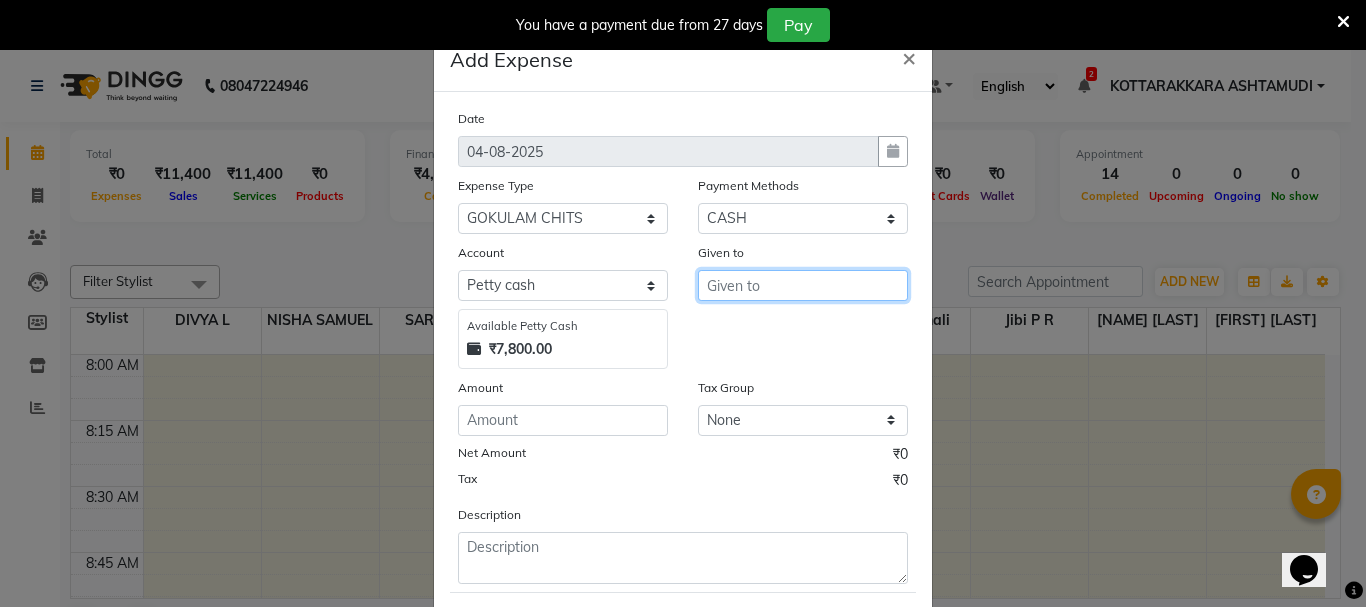 click at bounding box center (803, 285) 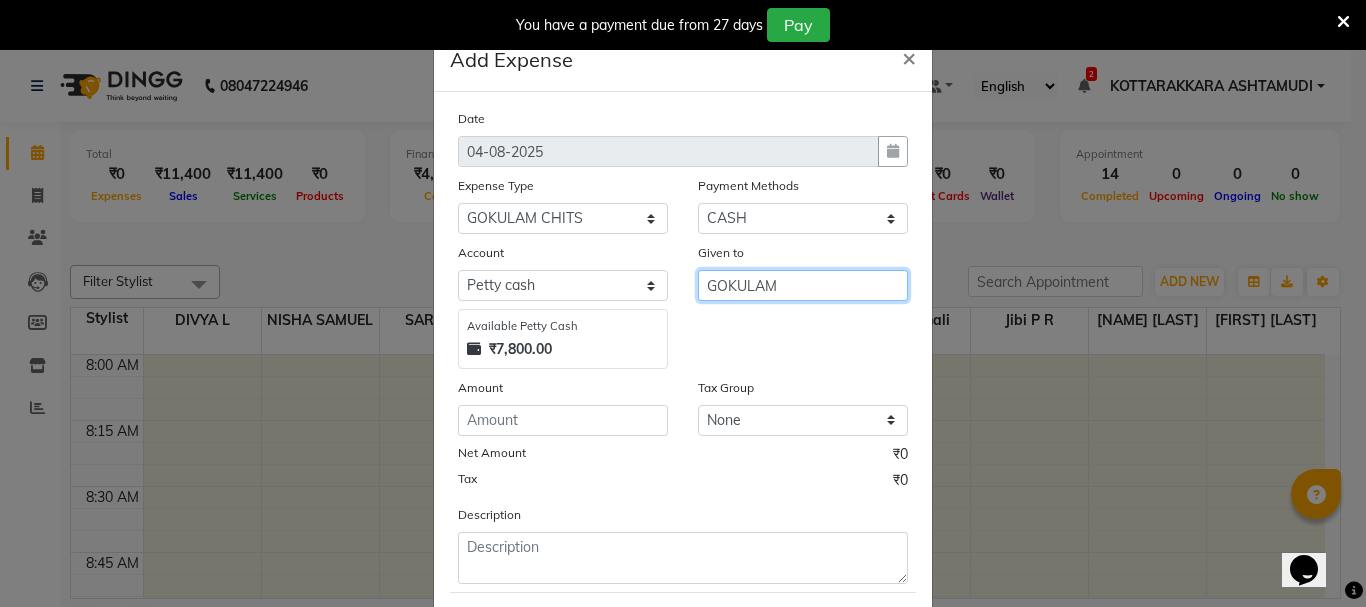 type on "GOKULAM" 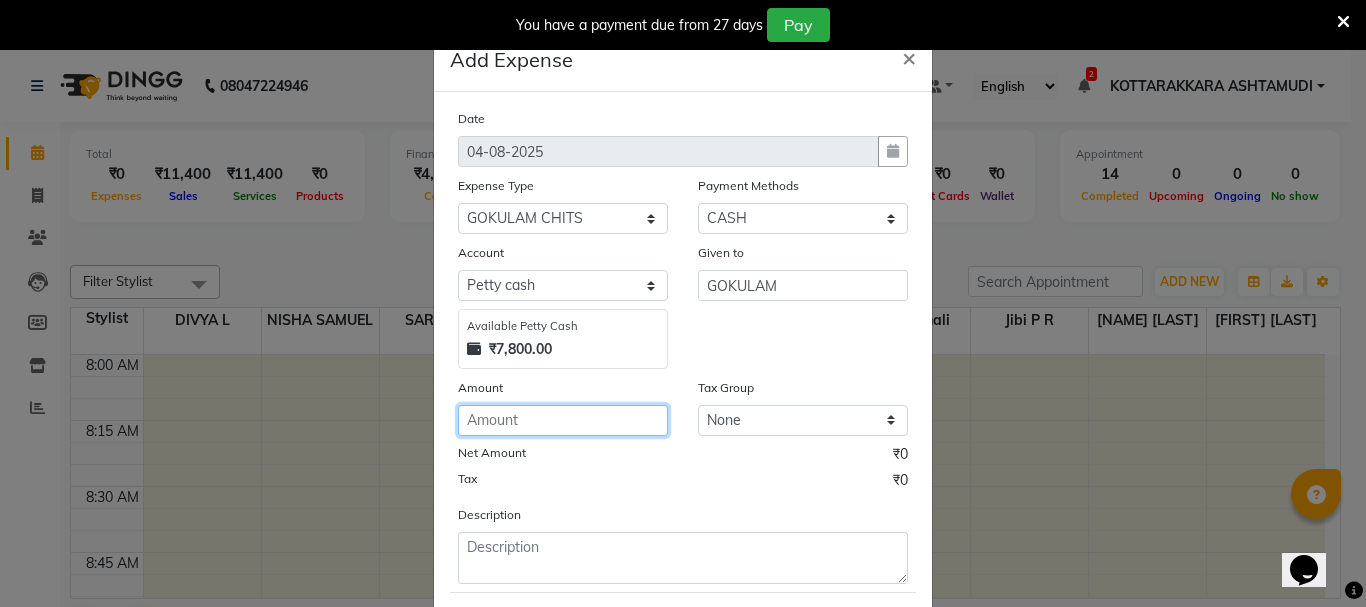 click 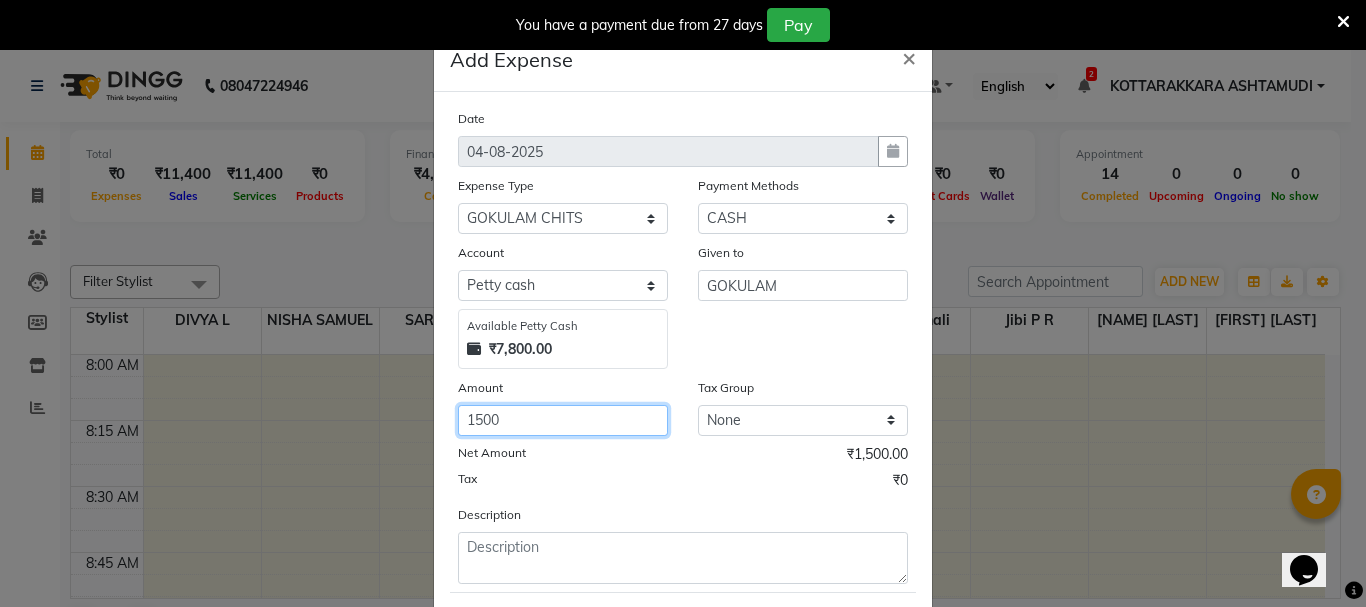 type on "1500" 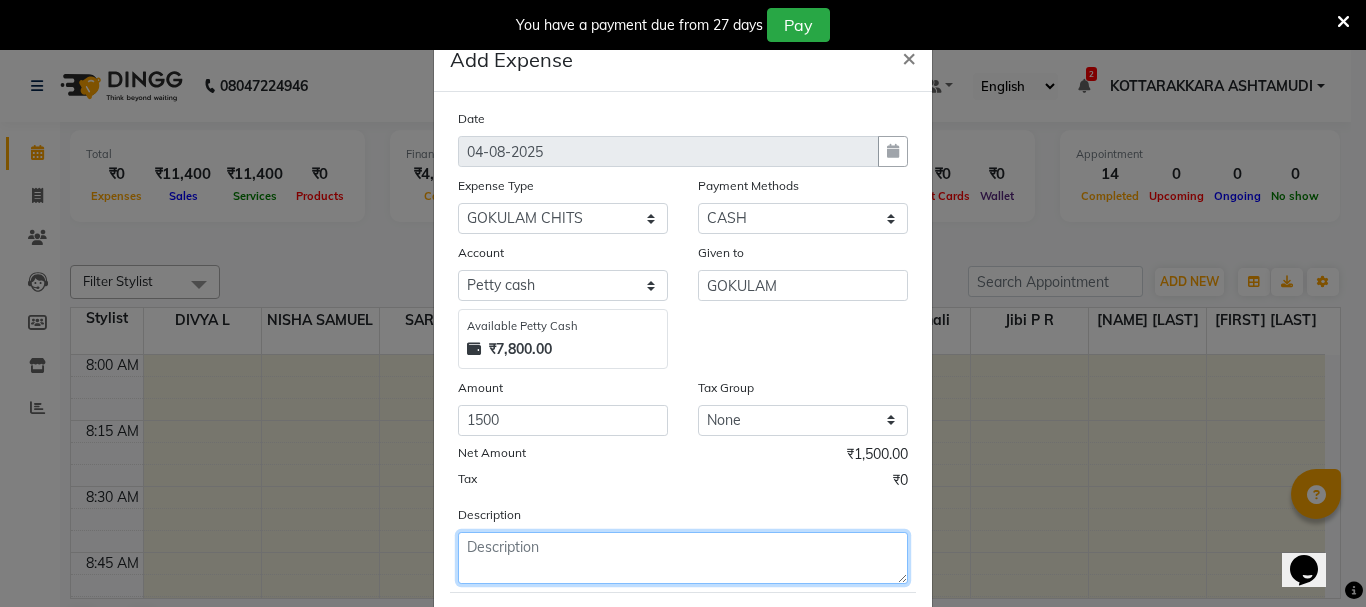 click 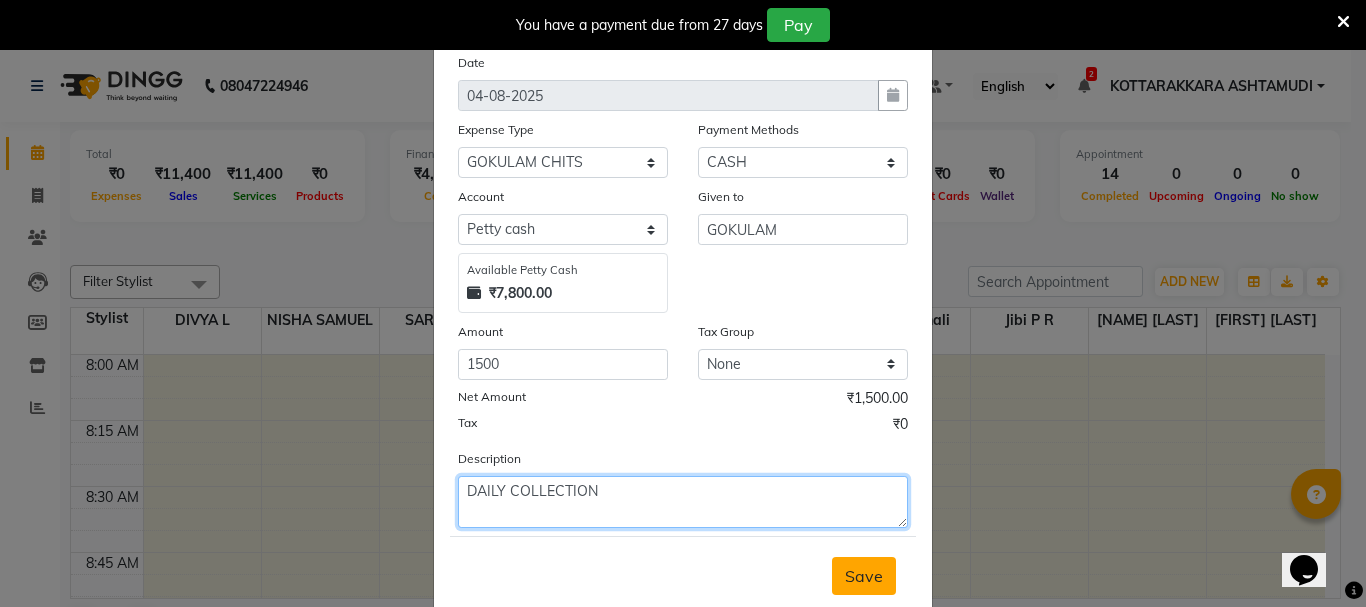 scroll, scrollTop: 109, scrollLeft: 0, axis: vertical 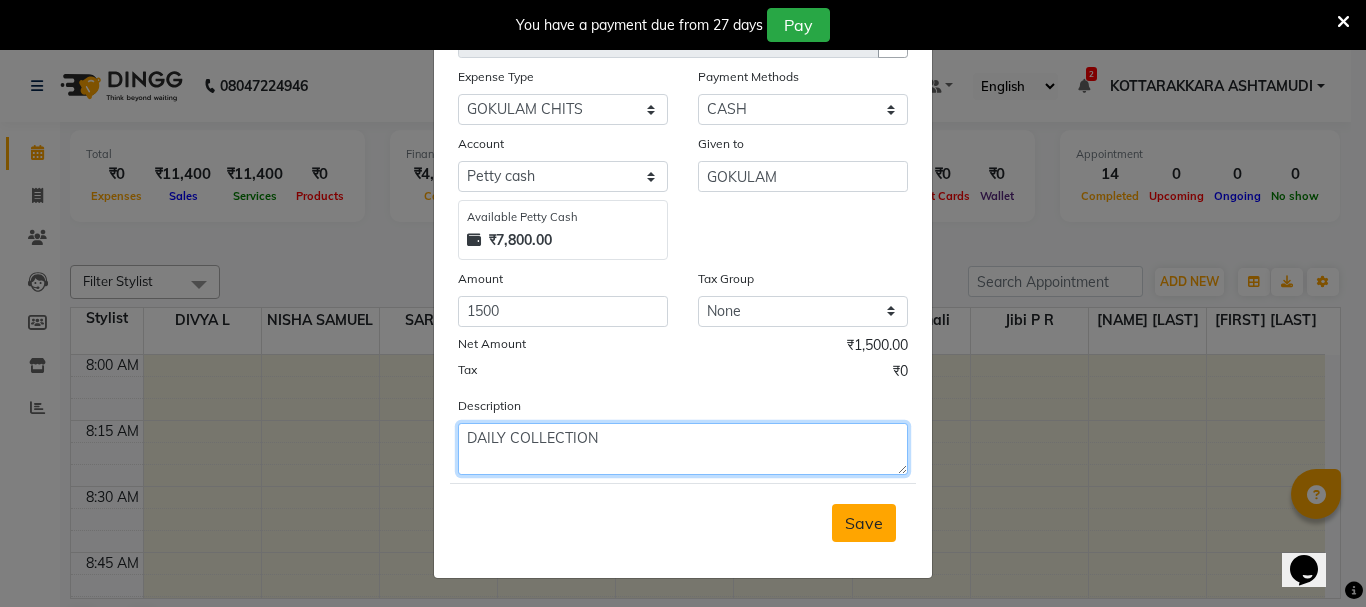 type on "DAILY COLLECTION" 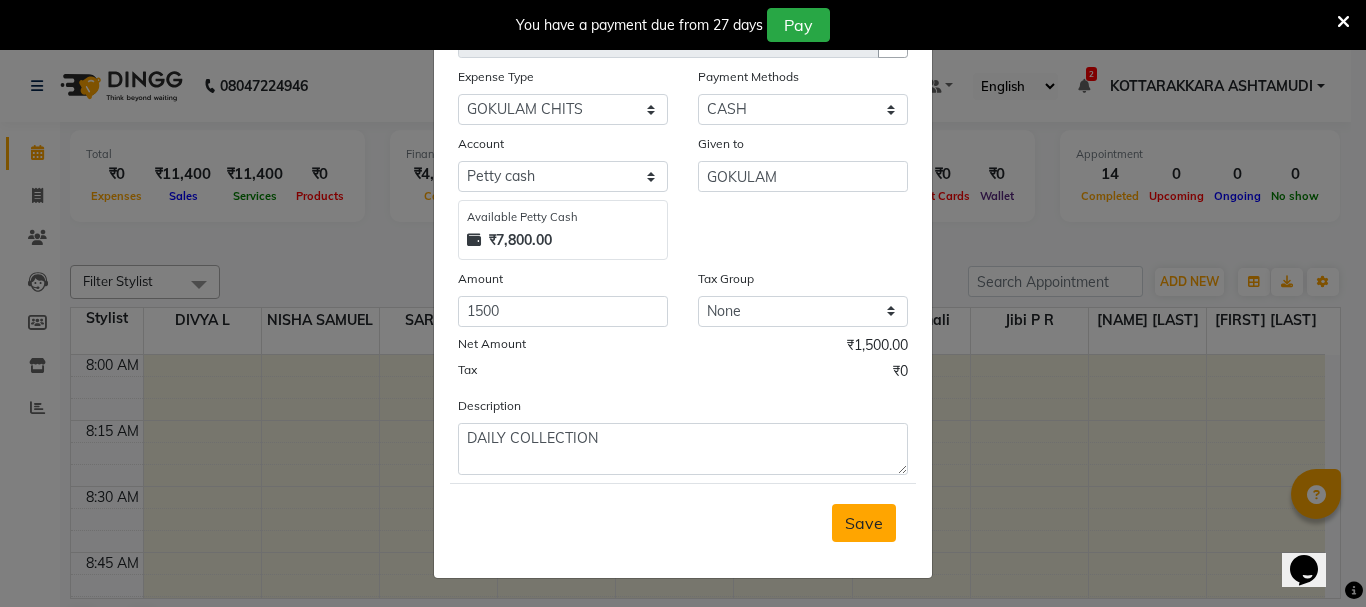click on "Save" at bounding box center [864, 523] 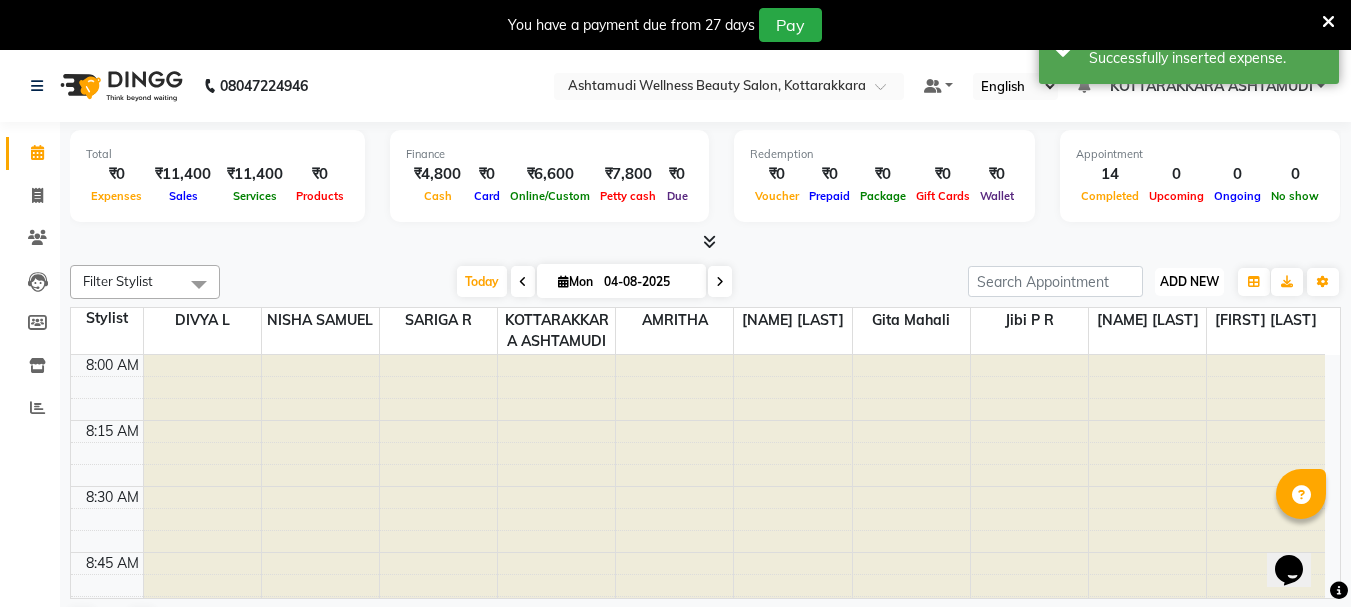click on "ADD NEW" at bounding box center (1189, 281) 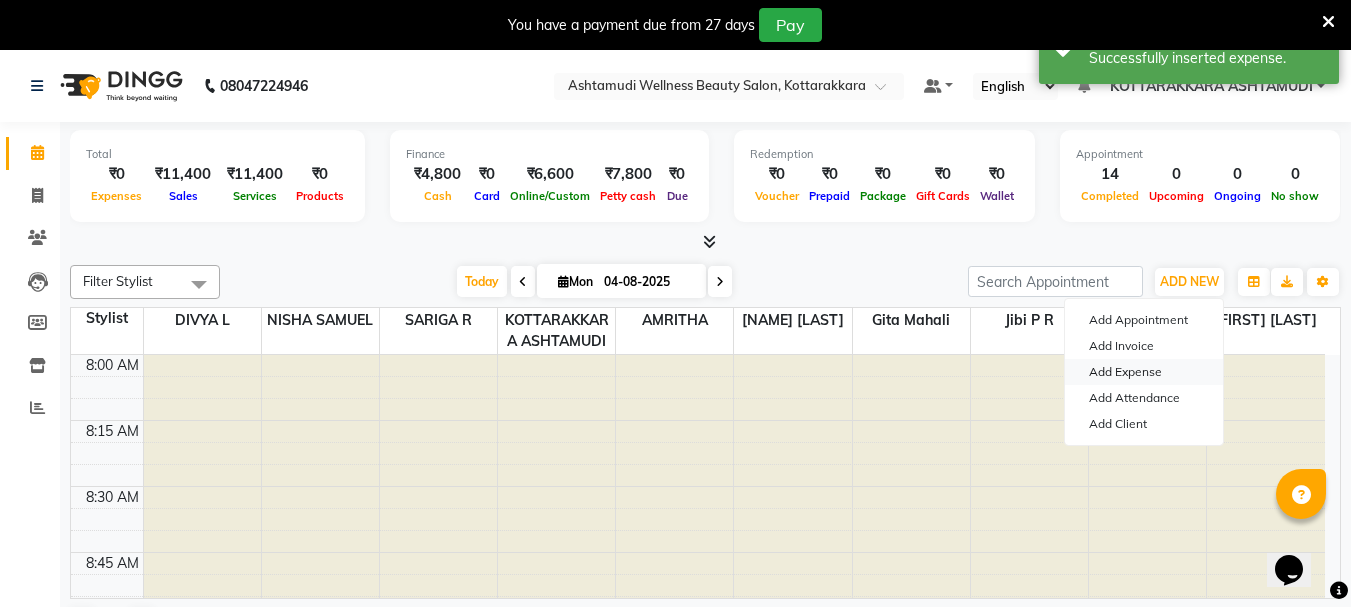 click on "Add Expense" at bounding box center [1144, 372] 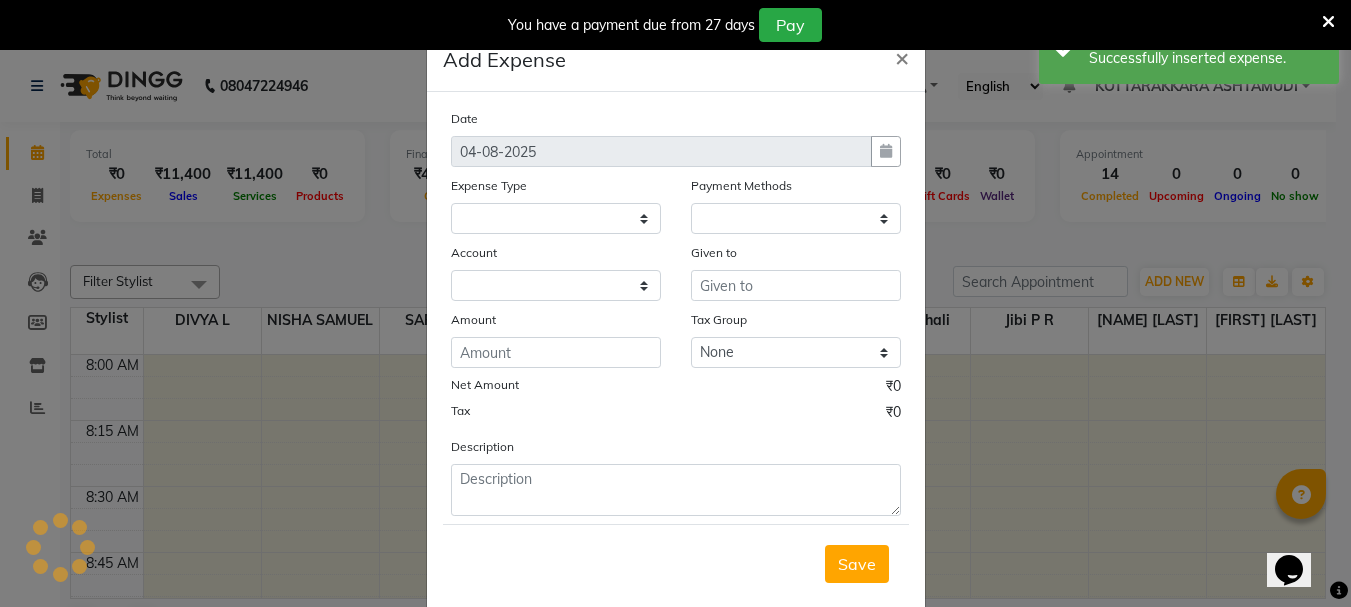 select 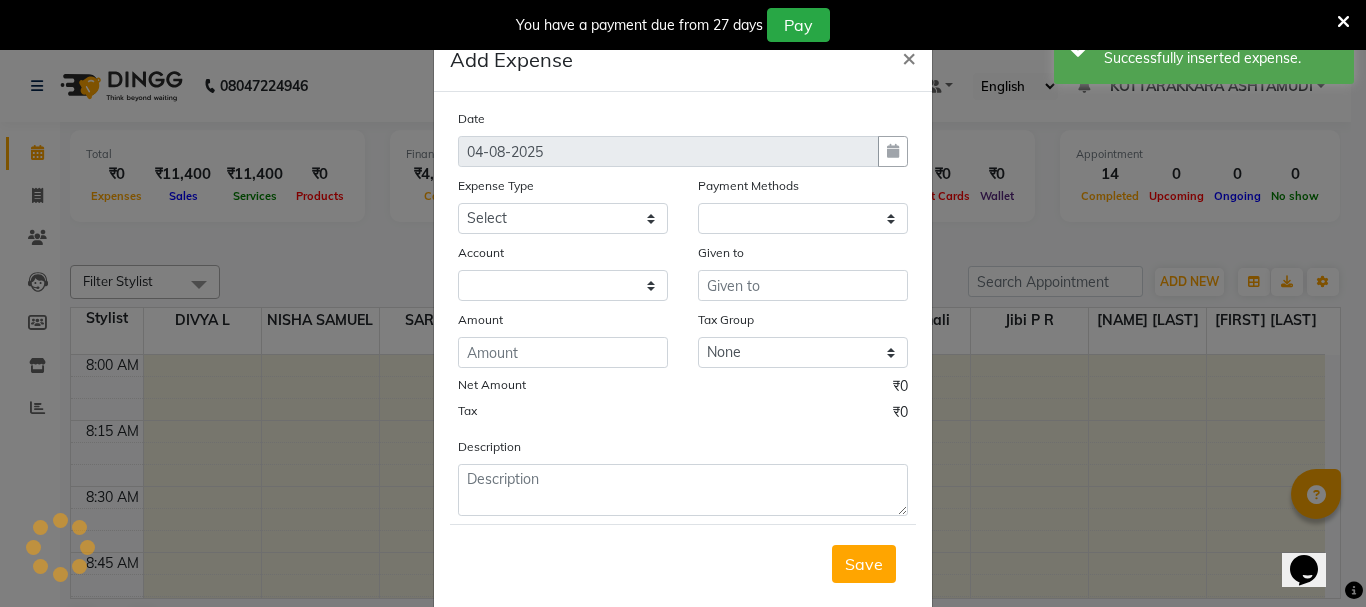 select on "1" 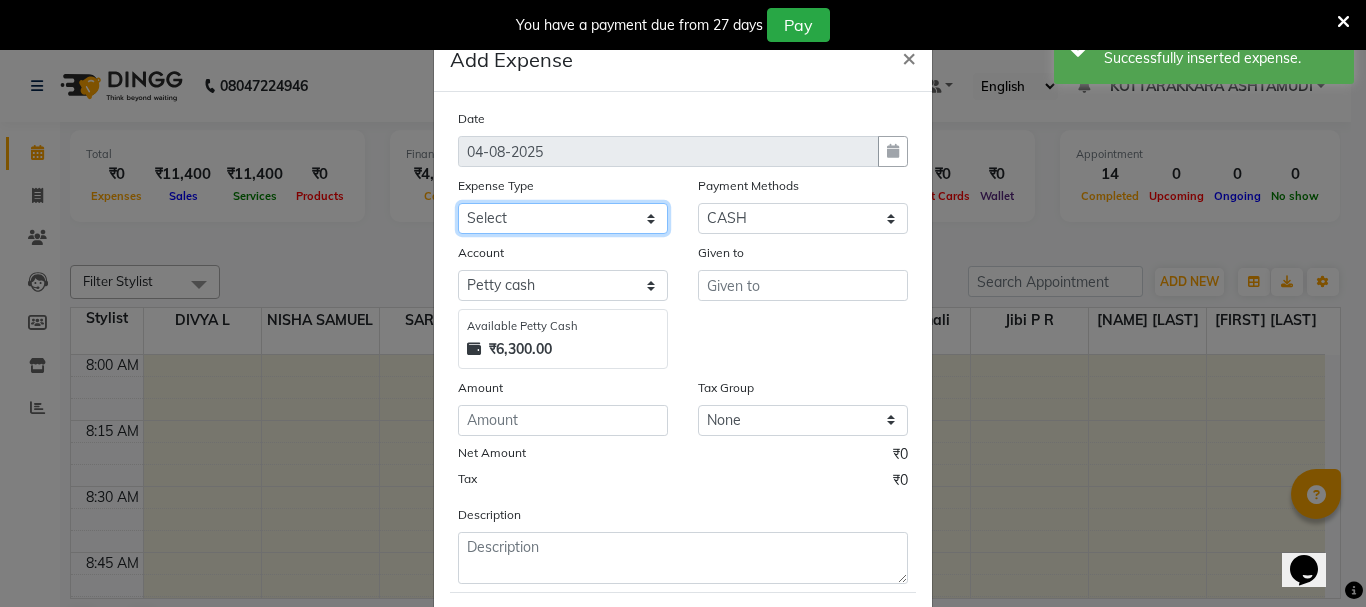 click on "Select ACCOMODATION EXPENSES ADVERTISEMENT SALES PROMOTIONAL EXPENSES Bonus BRIDAL ACCESSORIES REFUND BRIDAL COMMISSION BRIDAL FOOD BRIDAL INCENTIVES BRIDAL ORNAMENTS REFUND BRIDAL TA CASH DEPOSIT RAK BANK COMPUTER ACCESSORIES MOBILE PHONE Donation and Charity Expenses ELECTRICITY CHARGES ELECTRONICS FITTINGS Event Expense FISH FOOD EXPENSES FOOD REFRESHMENT FOR CLIENTS FOOD REFRESHMENT FOR STAFFS Freight And Forwarding Charges FUEL FOR GENERATOR FURNITURE AND EQUIPMENTS Gifts for Clients GIFTS FOR STAFFS GOKULAM CHITS HOSTEL RENT LAUNDRY EXPENSES LICENSE OTHER FEES LOADING UNLOADING CHARGES Medical Expenses MEHNDI PAYMENTS MISCELLANEOUS EXPENSES NEWSPAPER PERIODICALS Office Expenses Ornaments Maintenance Expense OVERTIME ALLOWANCES Payment For Pest Control Perfomance based incentives POSTAGE COURIER CHARGES Printing PRINTING STATIONERY EXPENSES PROFESSIONAL TAX REPAIRS MAINTENANCE ROUND OFF Salary SALARY ADVANCE Sales Incentives Membership Card SALES INCENTIVES PRODUCT SALES INCENTIVES SERVICES SALON RENT" 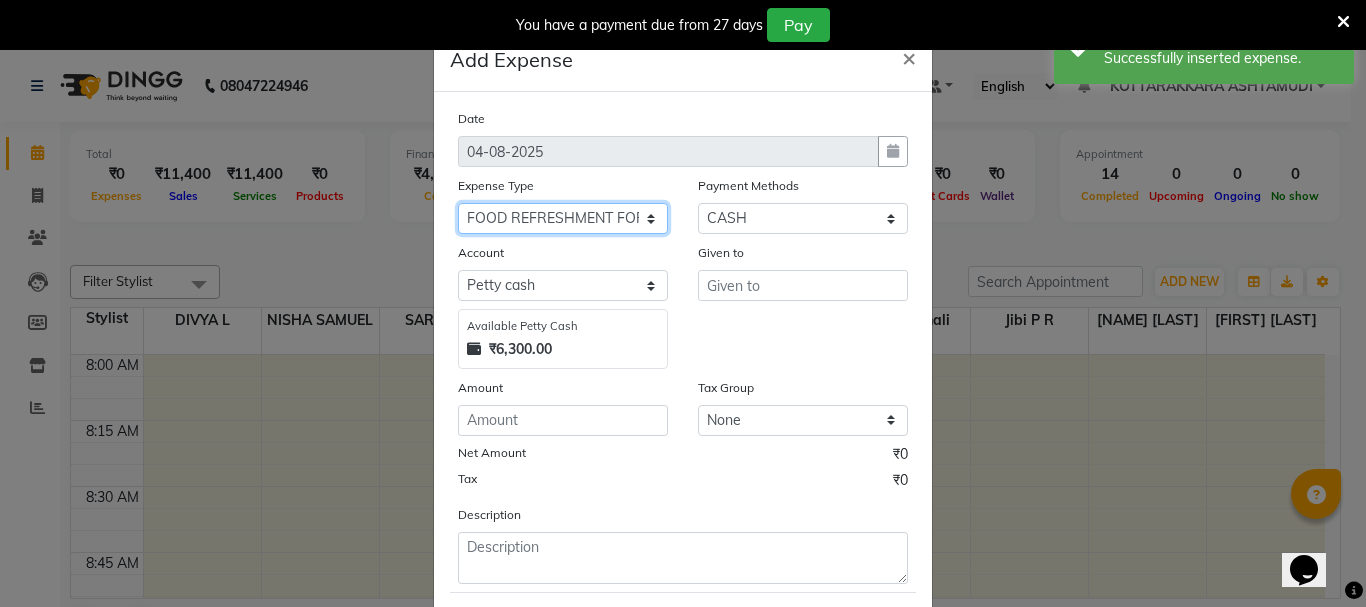 click on "Select ACCOMODATION EXPENSES ADVERTISEMENT SALES PROMOTIONAL EXPENSES Bonus BRIDAL ACCESSORIES REFUND BRIDAL COMMISSION BRIDAL FOOD BRIDAL INCENTIVES BRIDAL ORNAMENTS REFUND BRIDAL TA CASH DEPOSIT RAK BANK COMPUTER ACCESSORIES MOBILE PHONE Donation and Charity Expenses ELECTRICITY CHARGES ELECTRONICS FITTINGS Event Expense FISH FOOD EXPENSES FOOD REFRESHMENT FOR CLIENTS FOOD REFRESHMENT FOR STAFFS Freight And Forwarding Charges FUEL FOR GENERATOR FURNITURE AND EQUIPMENTS Gifts for Clients GIFTS FOR STAFFS GOKULAM CHITS HOSTEL RENT LAUNDRY EXPENSES LICENSE OTHER FEES LOADING UNLOADING CHARGES Medical Expenses MEHNDI PAYMENTS MISCELLANEOUS EXPENSES NEWSPAPER PERIODICALS Office Expenses Ornaments Maintenance Expense OVERTIME ALLOWANCES Payment For Pest Control Perfomance based incentives POSTAGE COURIER CHARGES Printing PRINTING STATIONERY EXPENSES PROFESSIONAL TAX REPAIRS MAINTENANCE ROUND OFF Salary SALARY ADVANCE Sales Incentives Membership Card SALES INCENTIVES PRODUCT SALES INCENTIVES SERVICES SALON RENT" 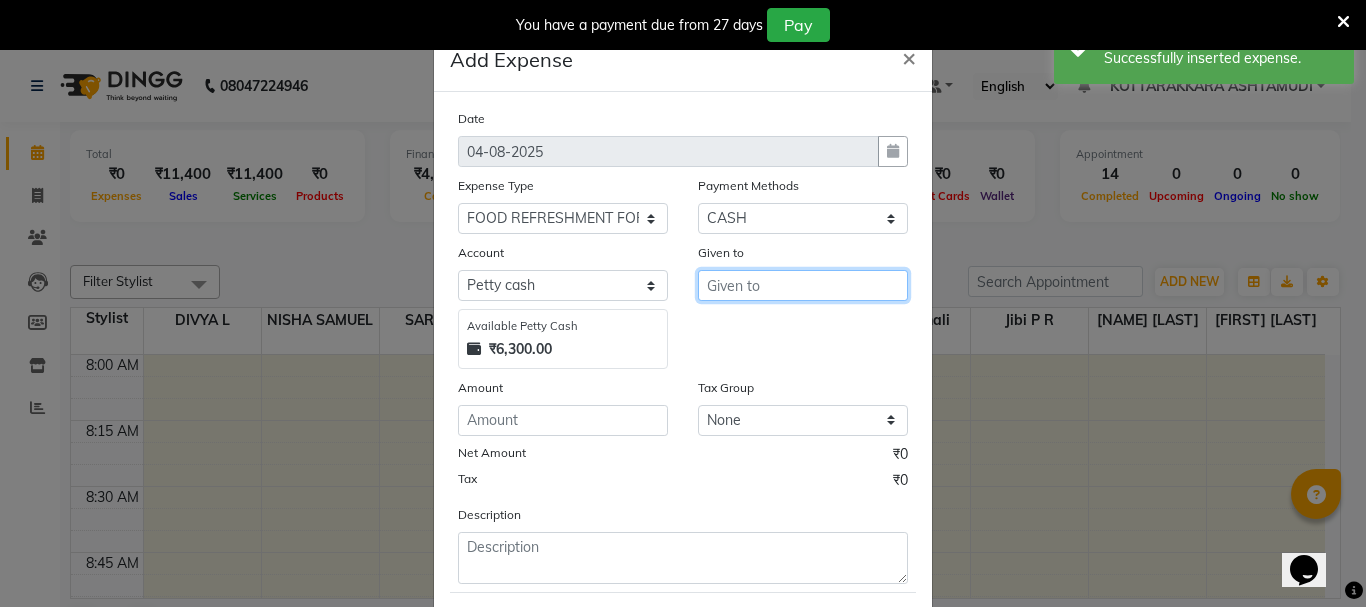 click at bounding box center (803, 285) 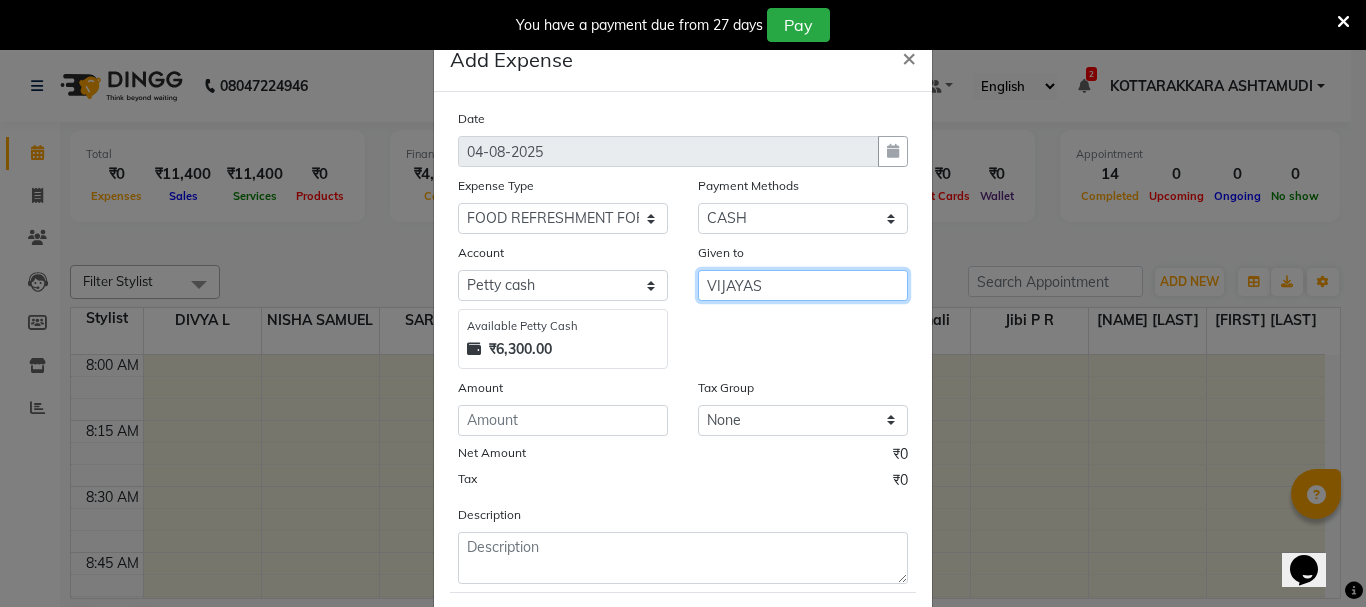type on "VIJAYAS" 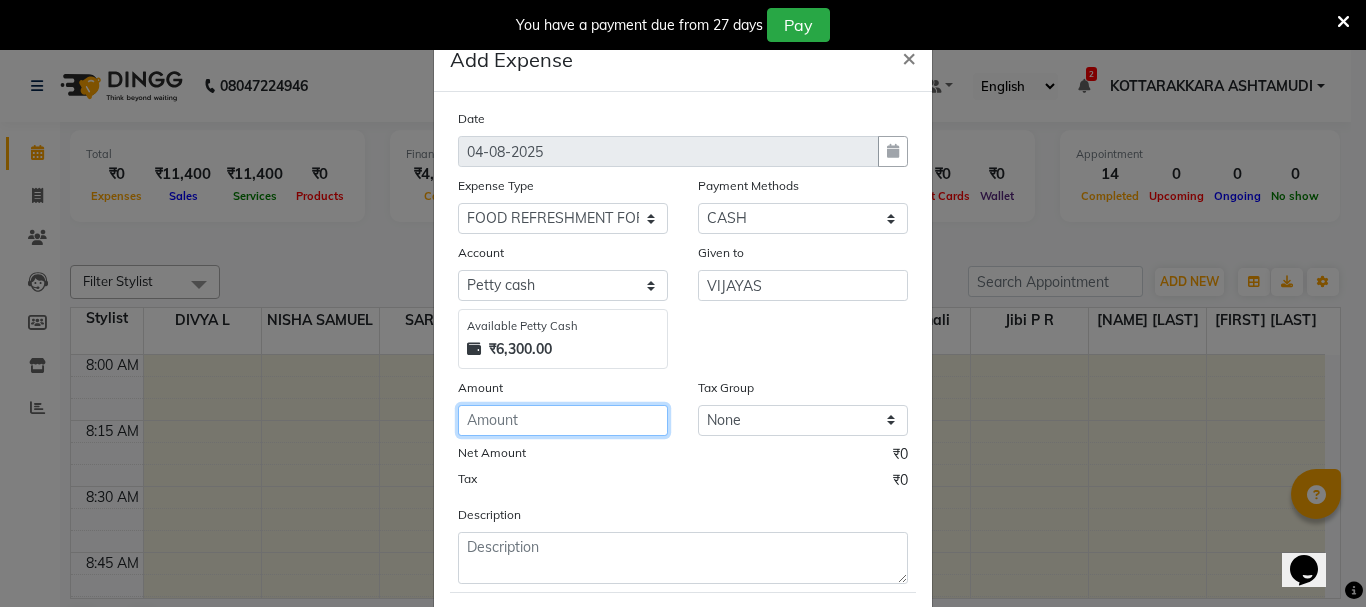 click 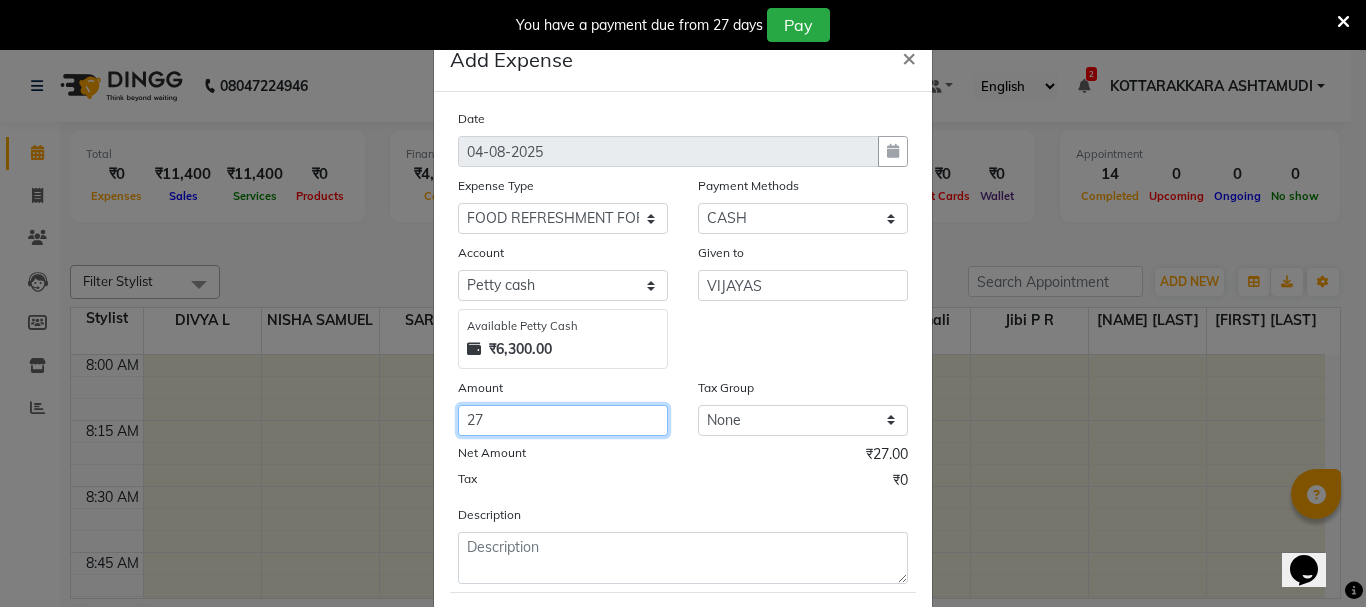 type on "27" 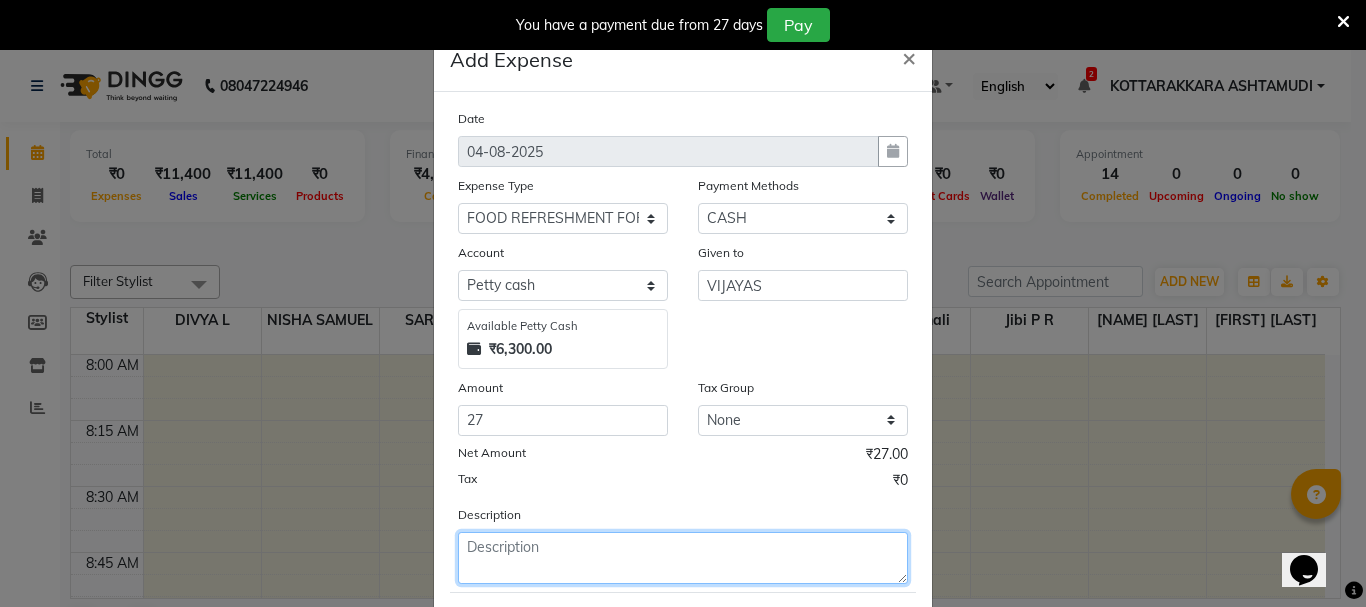click 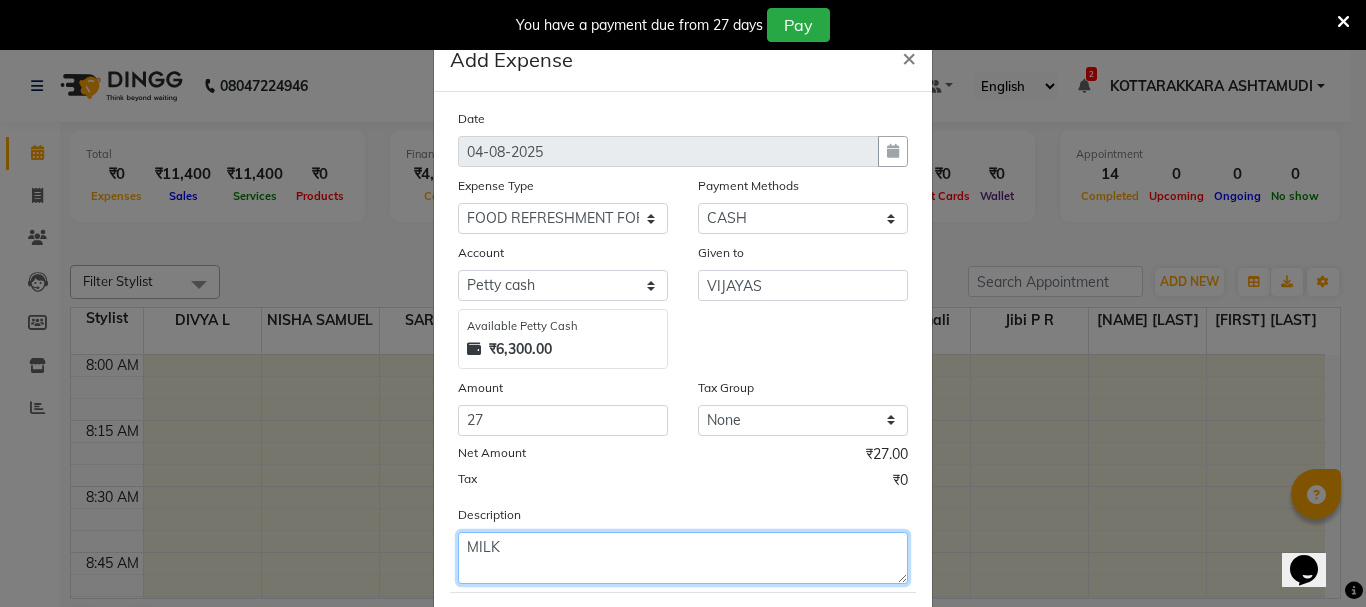 scroll, scrollTop: 109, scrollLeft: 0, axis: vertical 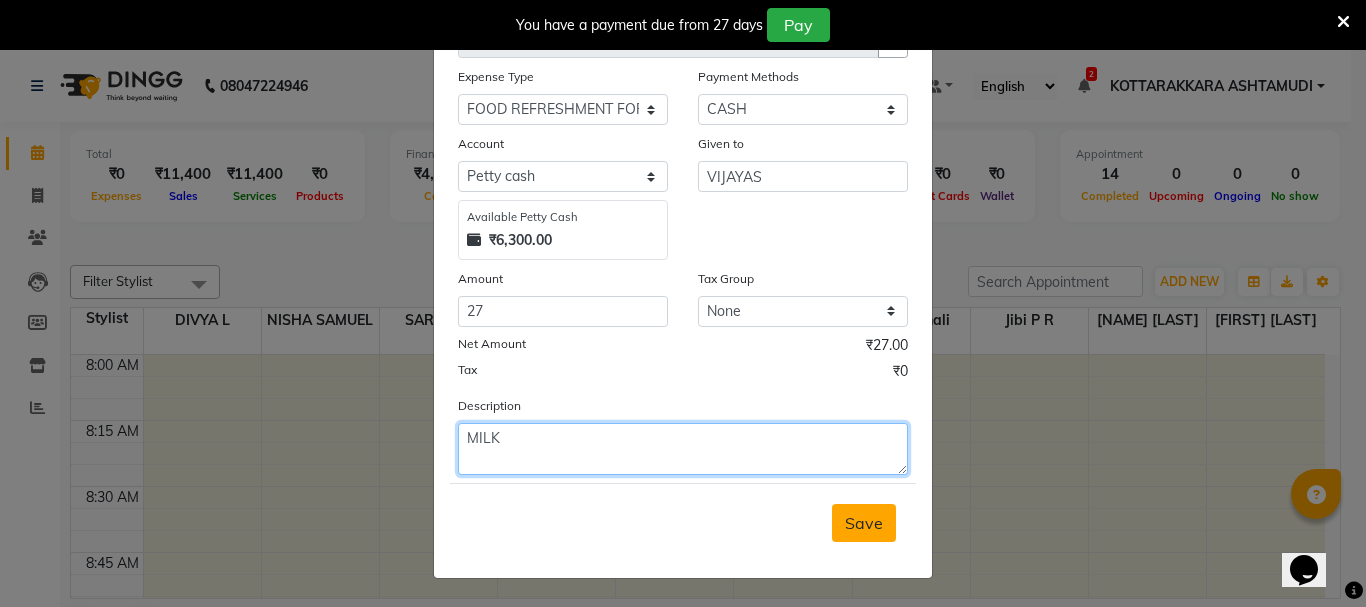 type on "MILK" 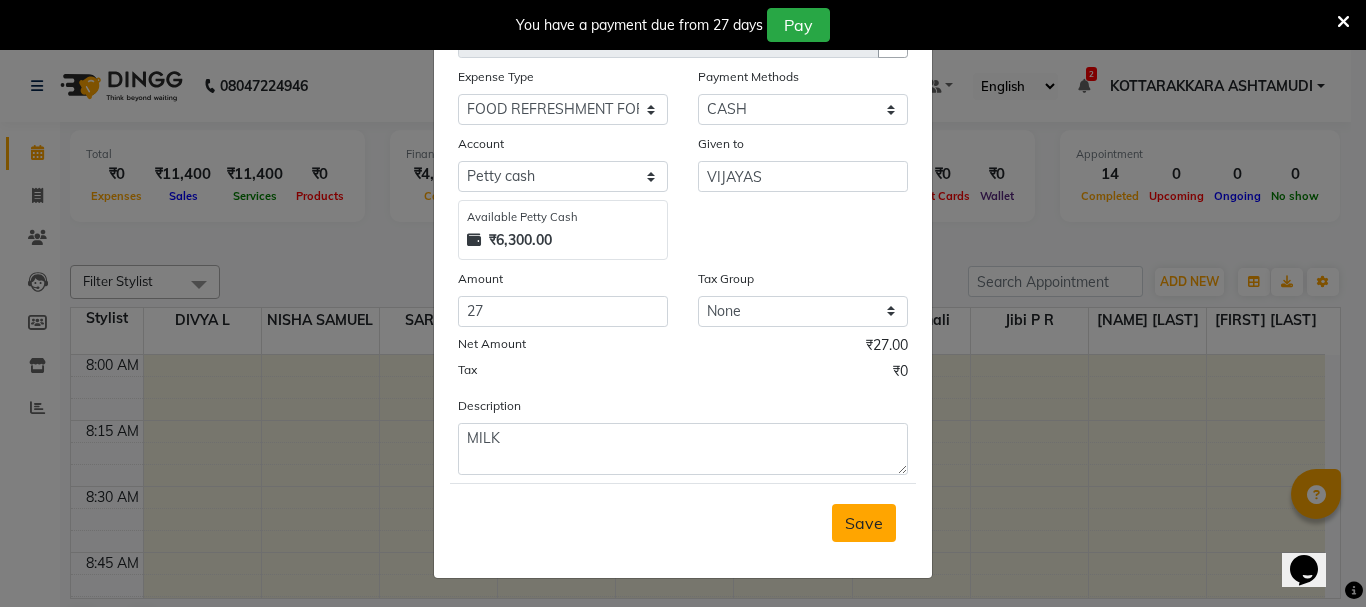 click on "Save" at bounding box center [864, 523] 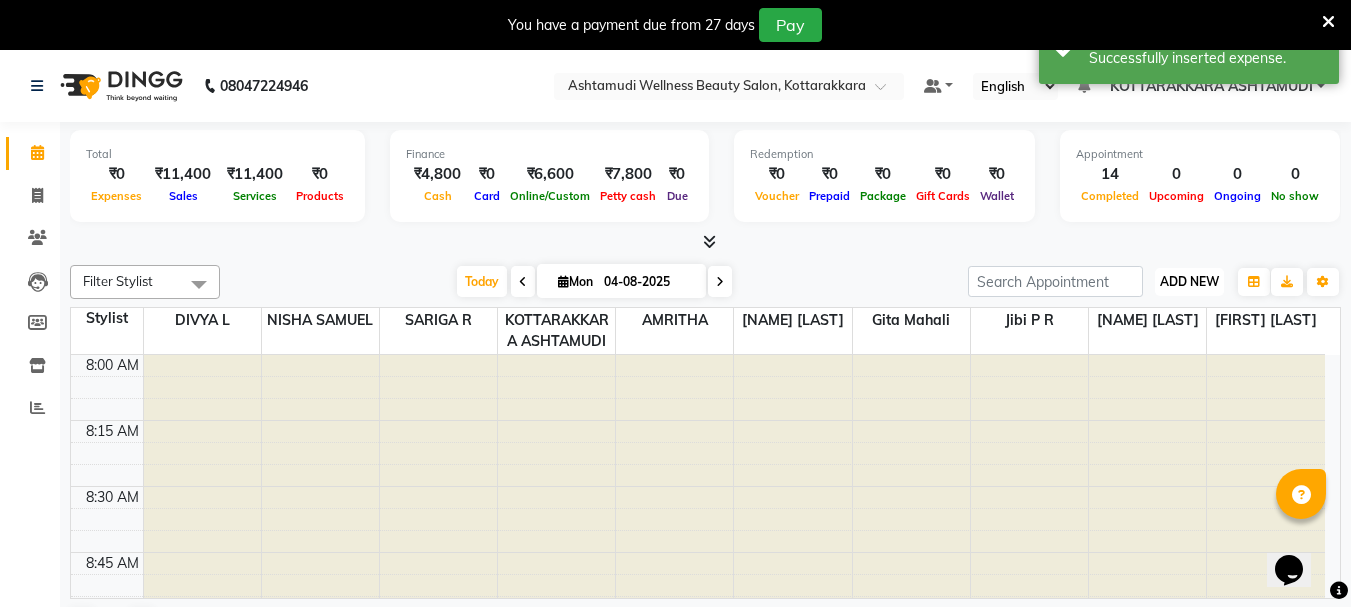 click on "ADD NEW" at bounding box center (1189, 281) 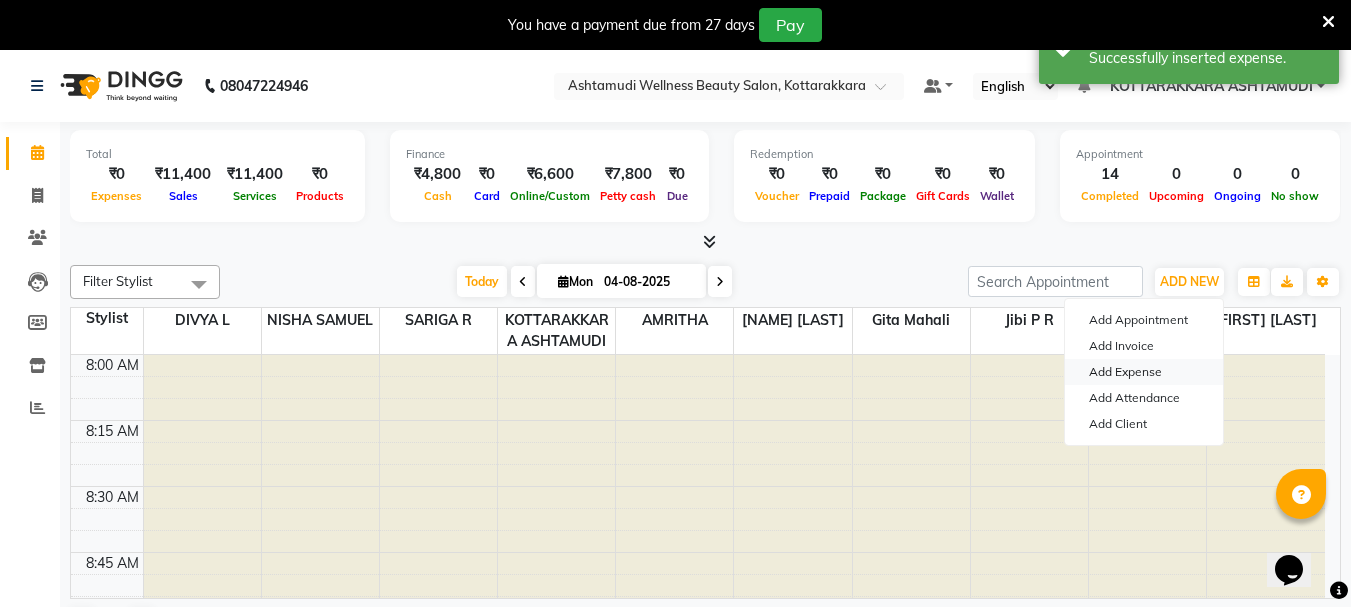 click on "Add Expense" at bounding box center [1144, 372] 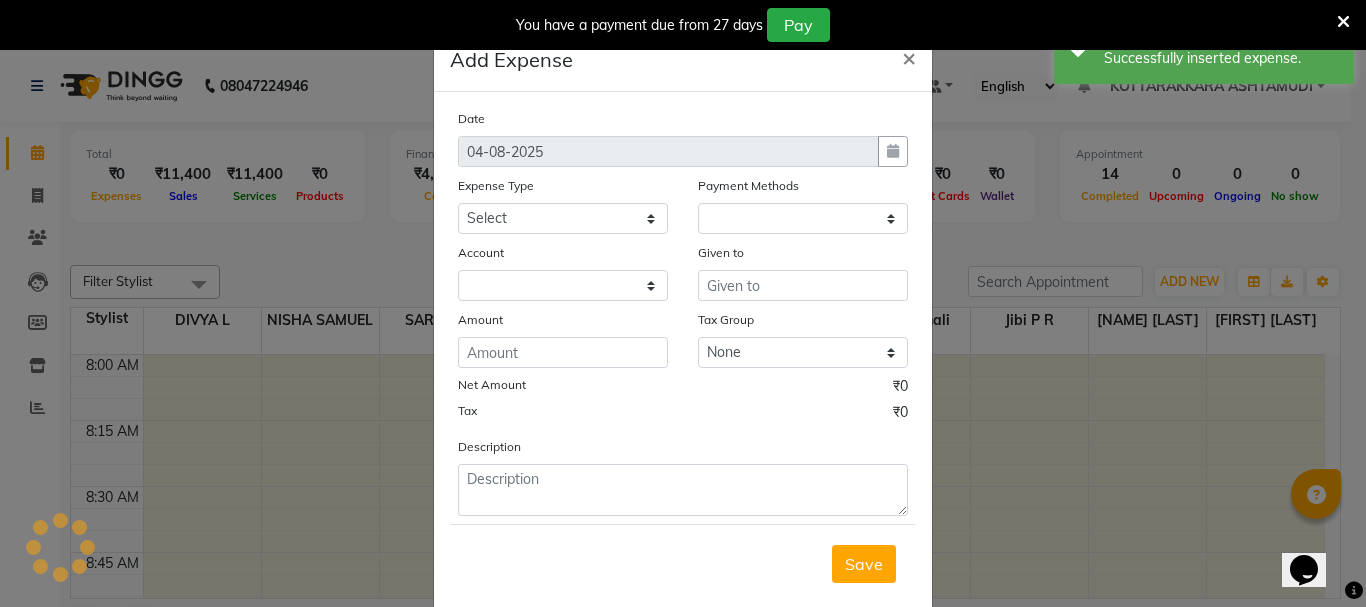 select on "1" 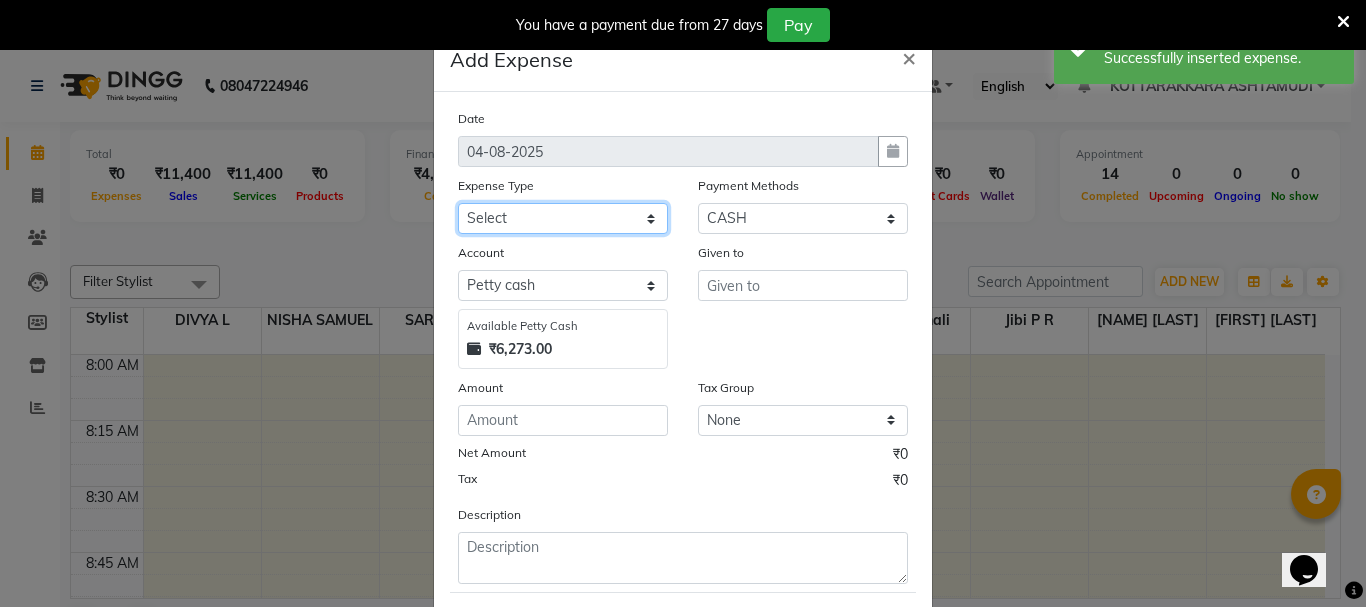 drag, startPoint x: 603, startPoint y: 212, endPoint x: 602, endPoint y: 229, distance: 17.029387 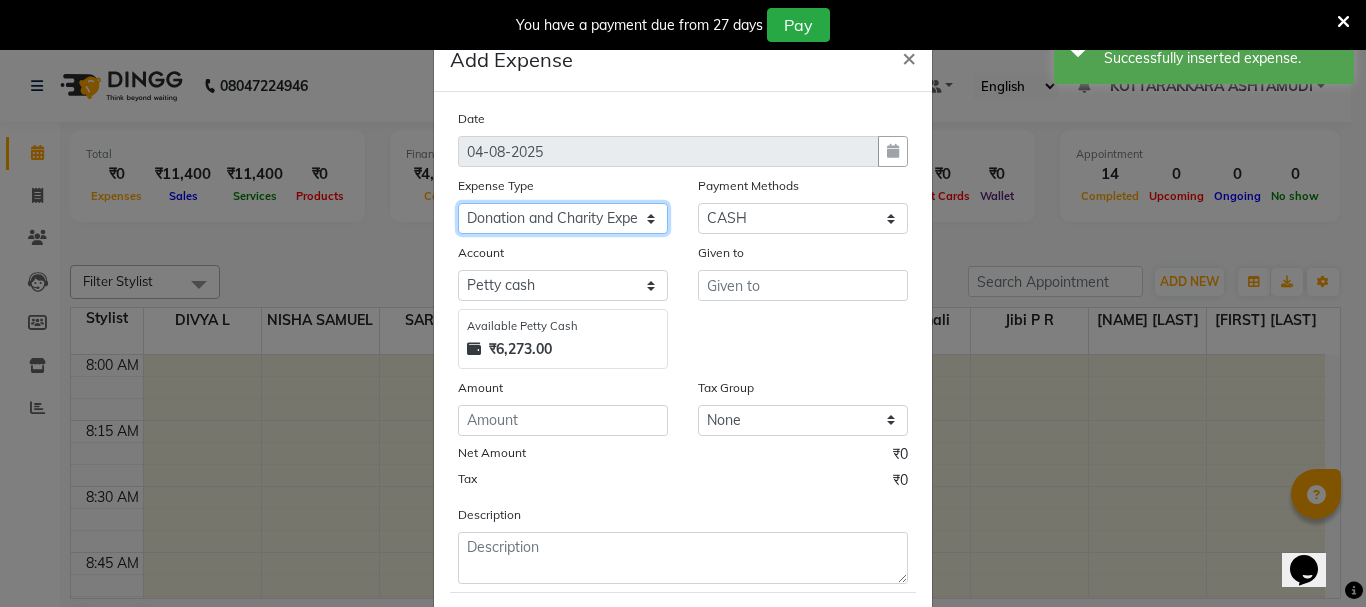 click on "Select ACCOMODATION EXPENSES ADVERTISEMENT SALES PROMOTIONAL EXPENSES Bonus BRIDAL ACCESSORIES REFUND BRIDAL COMMISSION BRIDAL FOOD BRIDAL INCENTIVES BRIDAL ORNAMENTS REFUND BRIDAL TA CASH DEPOSIT RAK BANK COMPUTER ACCESSORIES MOBILE PHONE Donation and Charity Expenses ELECTRICITY CHARGES ELECTRONICS FITTINGS Event Expense FISH FOOD EXPENSES FOOD REFRESHMENT FOR CLIENTS FOOD REFRESHMENT FOR STAFFS Freight And Forwarding Charges FUEL FOR GENERATOR FURNITURE AND EQUIPMENTS Gifts for Clients GIFTS FOR STAFFS GOKULAM CHITS HOSTEL RENT LAUNDRY EXPENSES LICENSE OTHER FEES LOADING UNLOADING CHARGES Medical Expenses MEHNDI PAYMENTS MISCELLANEOUS EXPENSES NEWSPAPER PERIODICALS Office Expenses Ornaments Maintenance Expense OVERTIME ALLOWANCES Payment For Pest Control Perfomance based incentives POSTAGE COURIER CHARGES Printing PRINTING STATIONERY EXPENSES PROFESSIONAL TAX REPAIRS MAINTENANCE ROUND OFF Salary SALARY ADVANCE Sales Incentives Membership Card SALES INCENTIVES PRODUCT SALES INCENTIVES SERVICES SALON RENT" 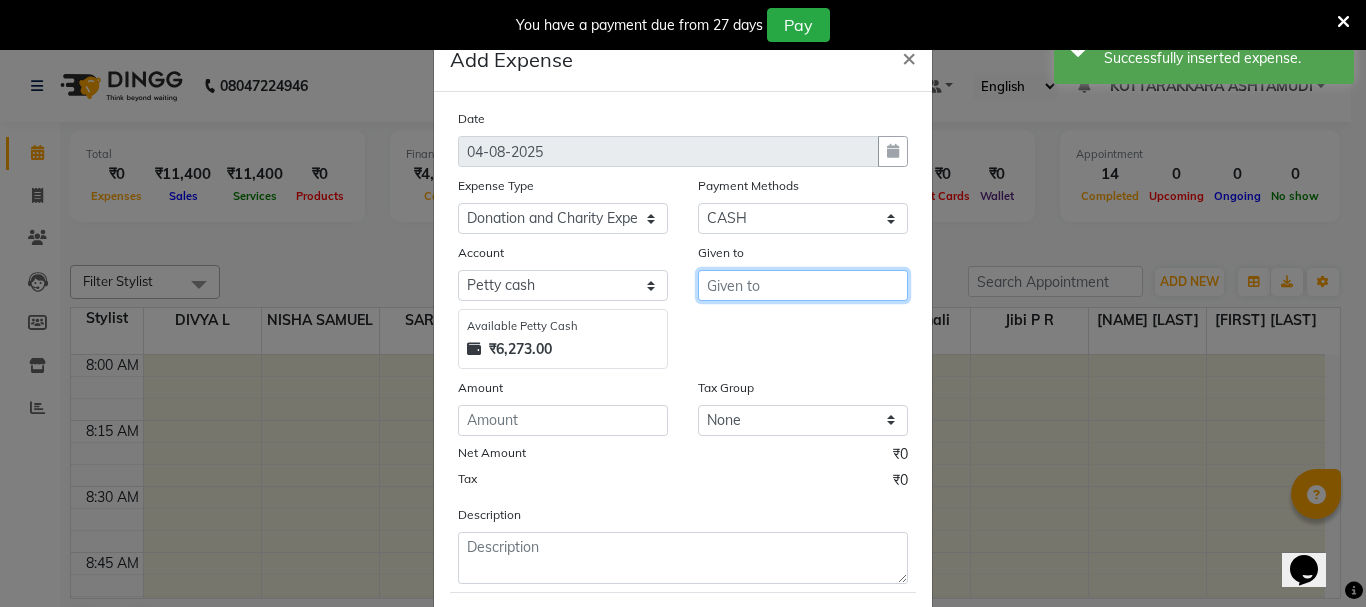 click at bounding box center (803, 285) 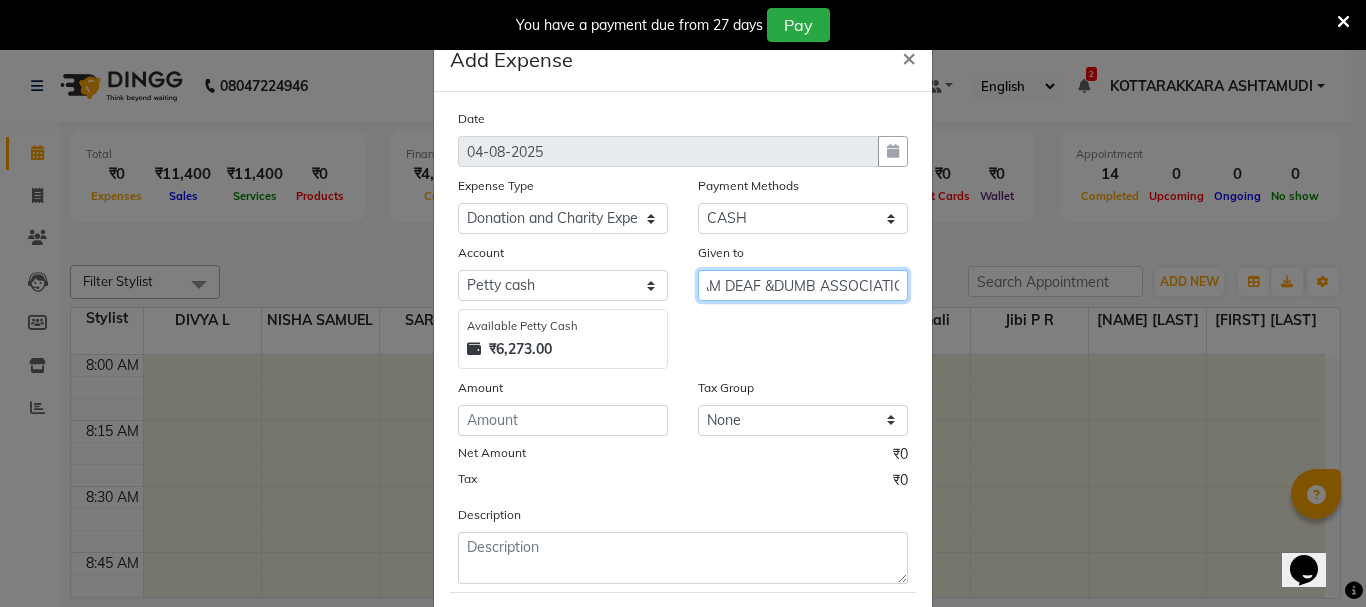 scroll, scrollTop: 0, scrollLeft: 227, axis: horizontal 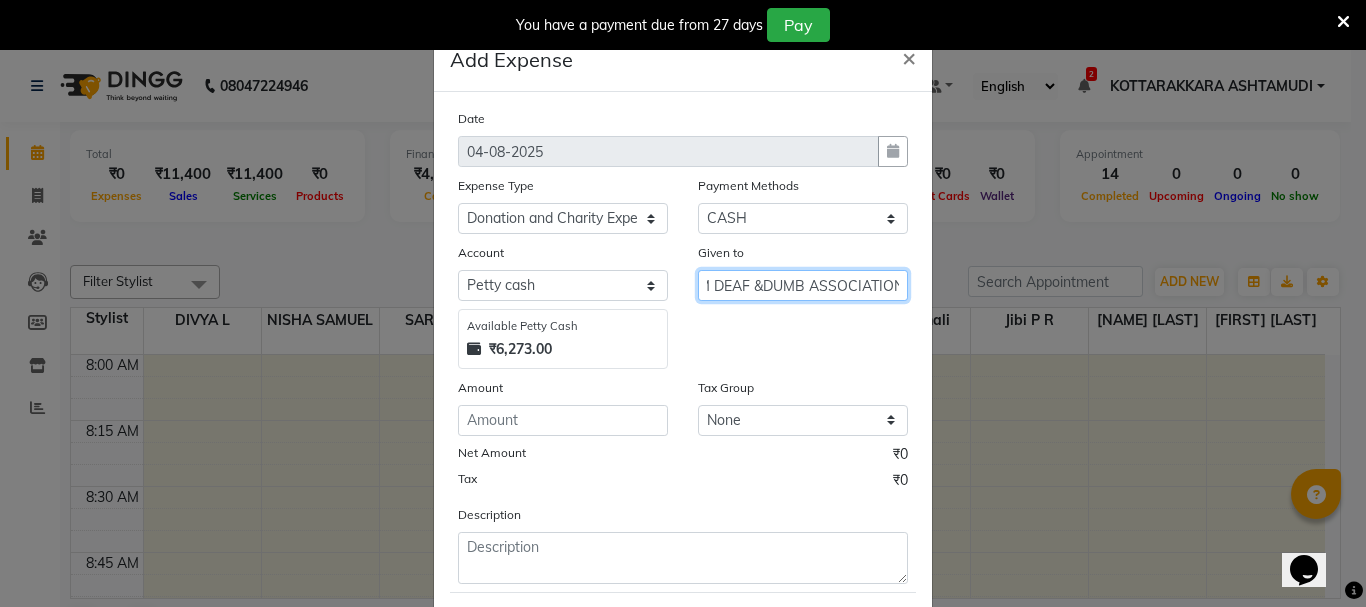 type on "LEKSHMI FLOWERS AND KOLLAM DEAF &DUMB ASSOCIATION" 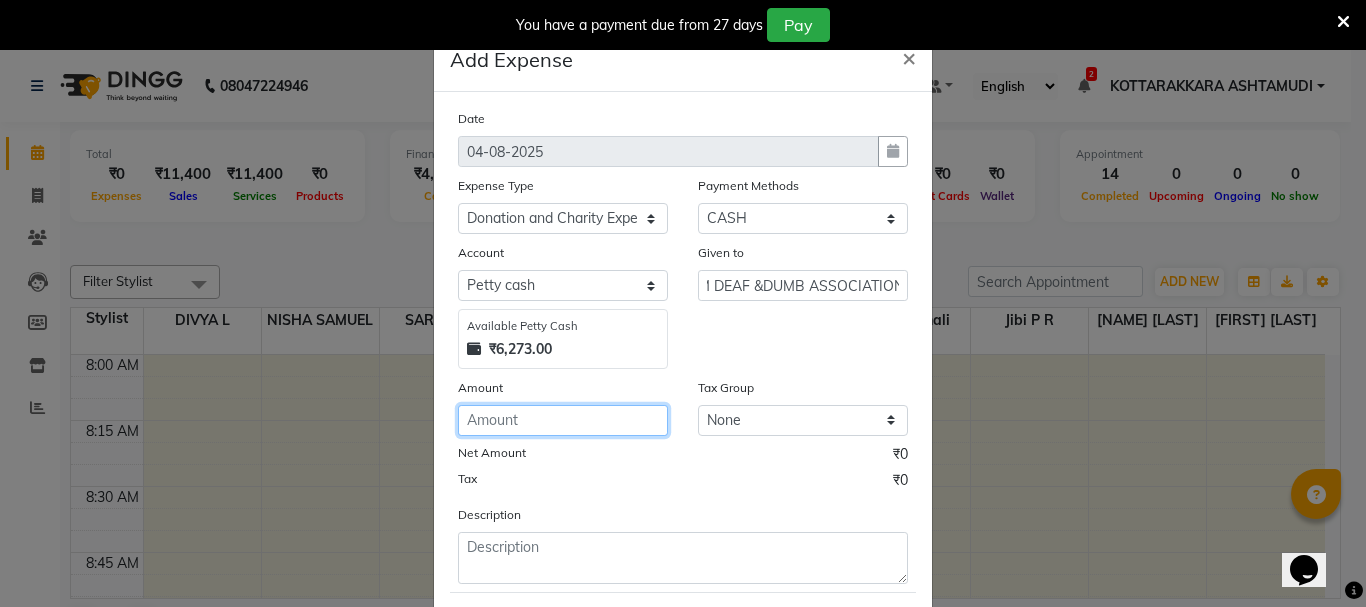 click 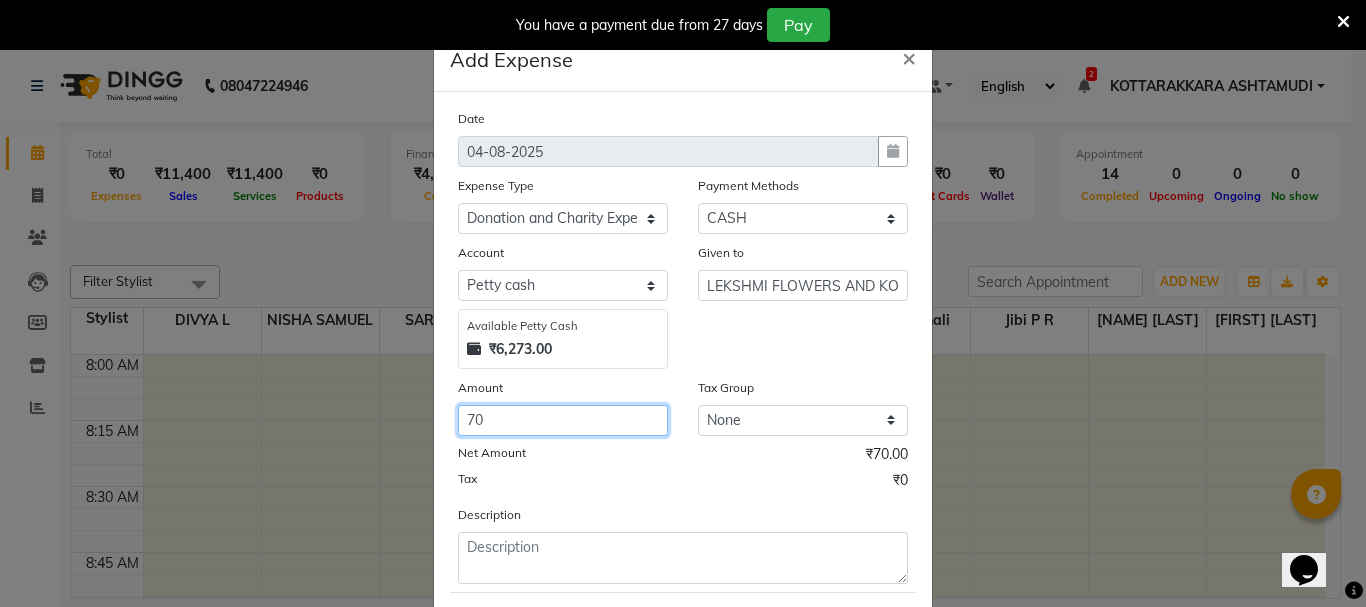 type on "70" 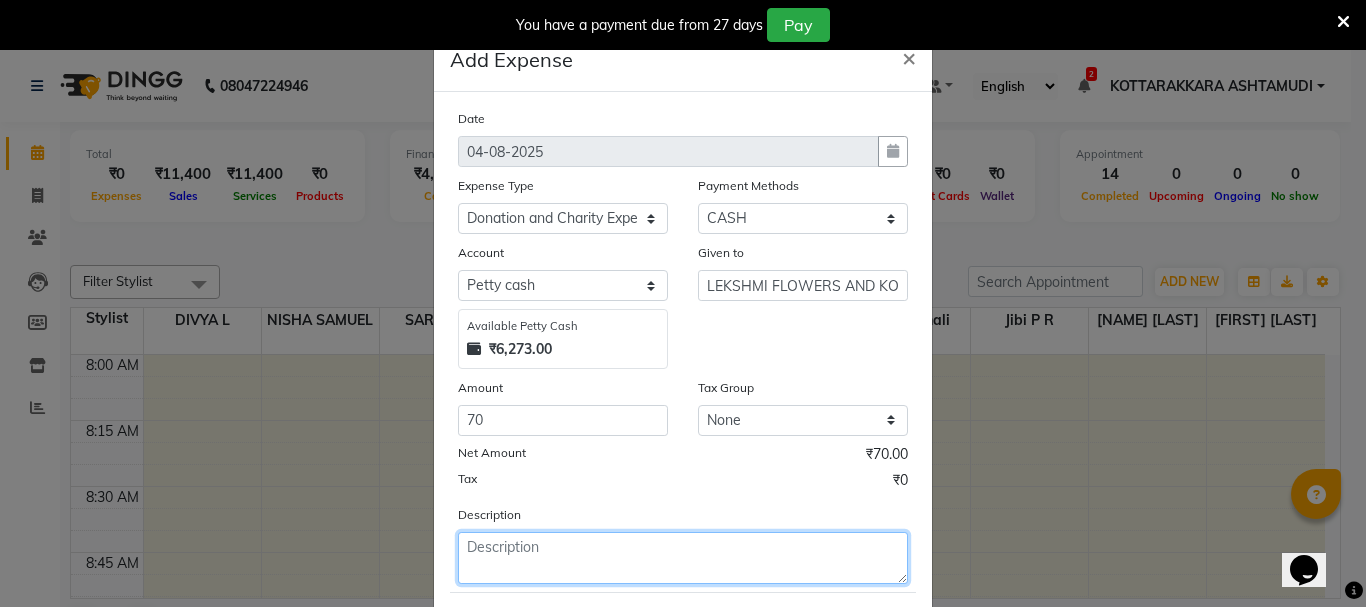 click 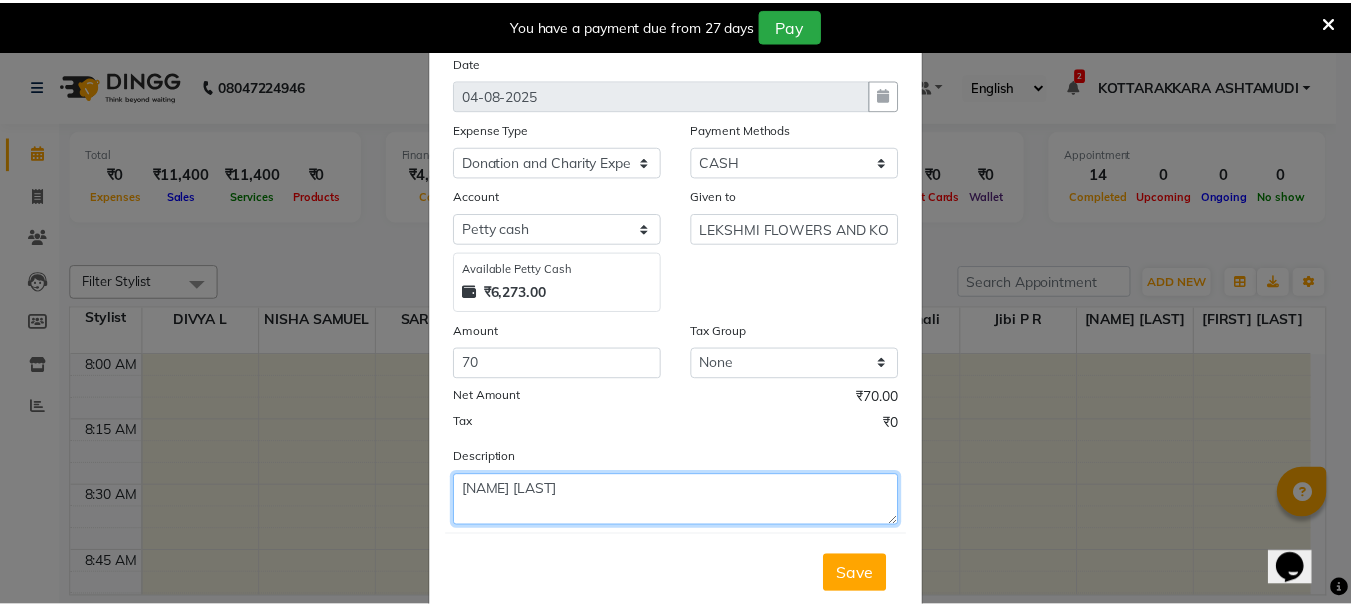 scroll, scrollTop: 109, scrollLeft: 0, axis: vertical 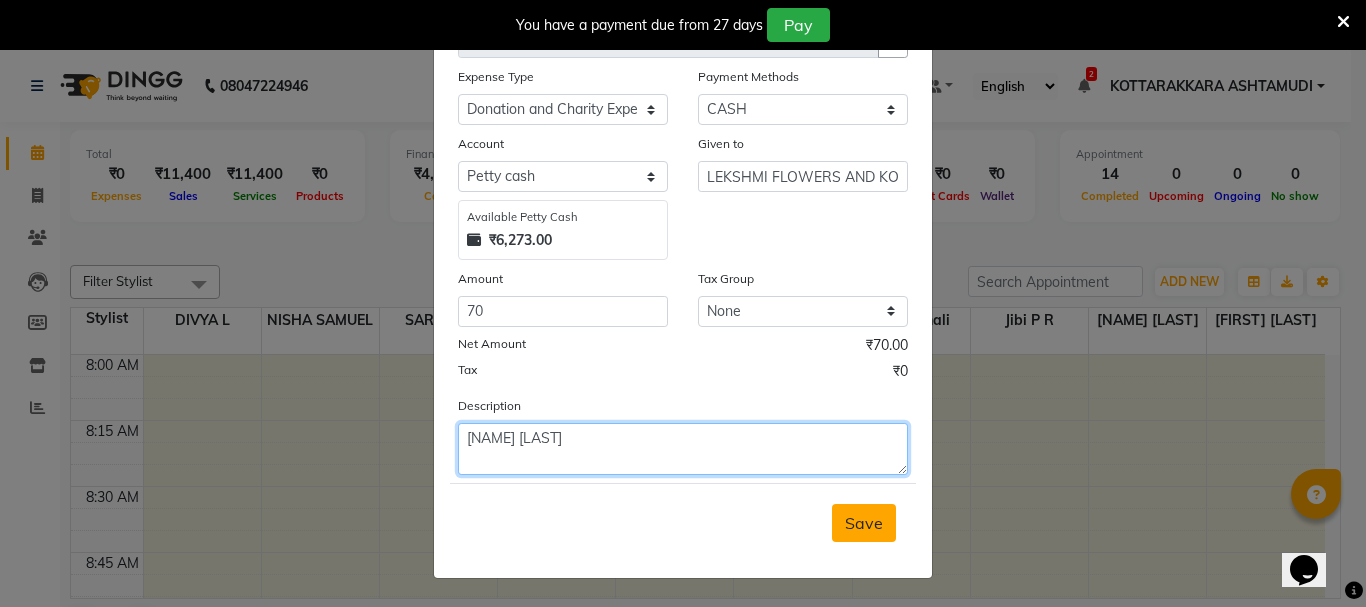 type on "FLOWERS AND DONATION" 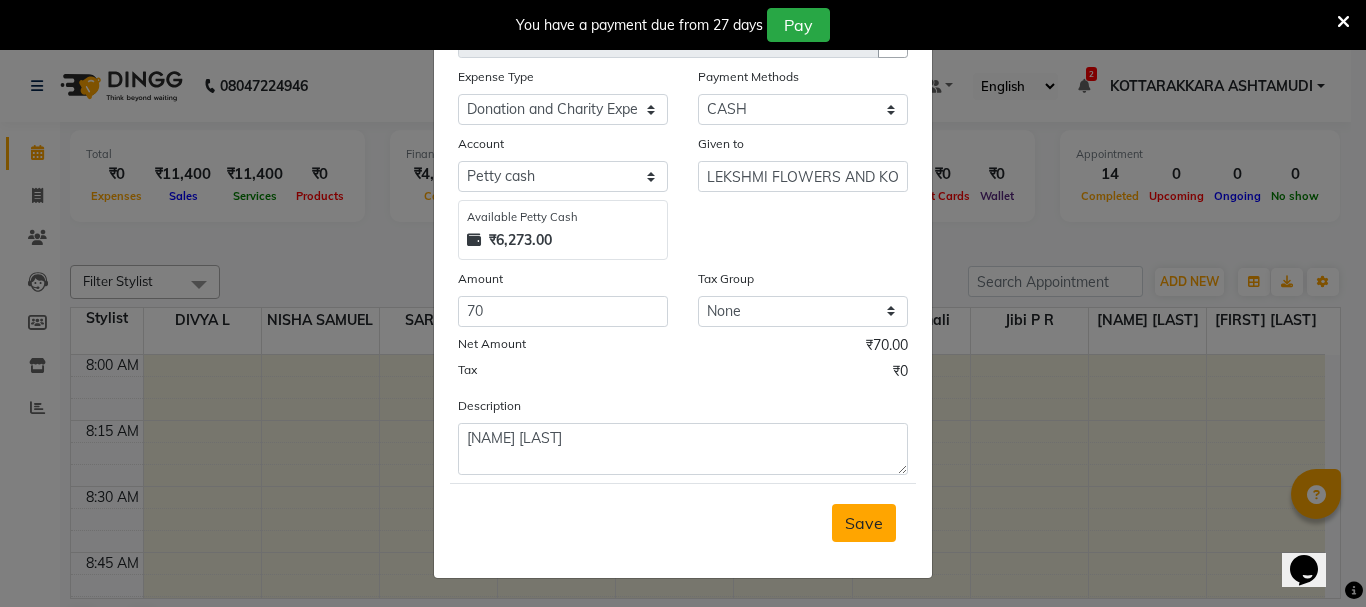 click on "Save" at bounding box center [864, 523] 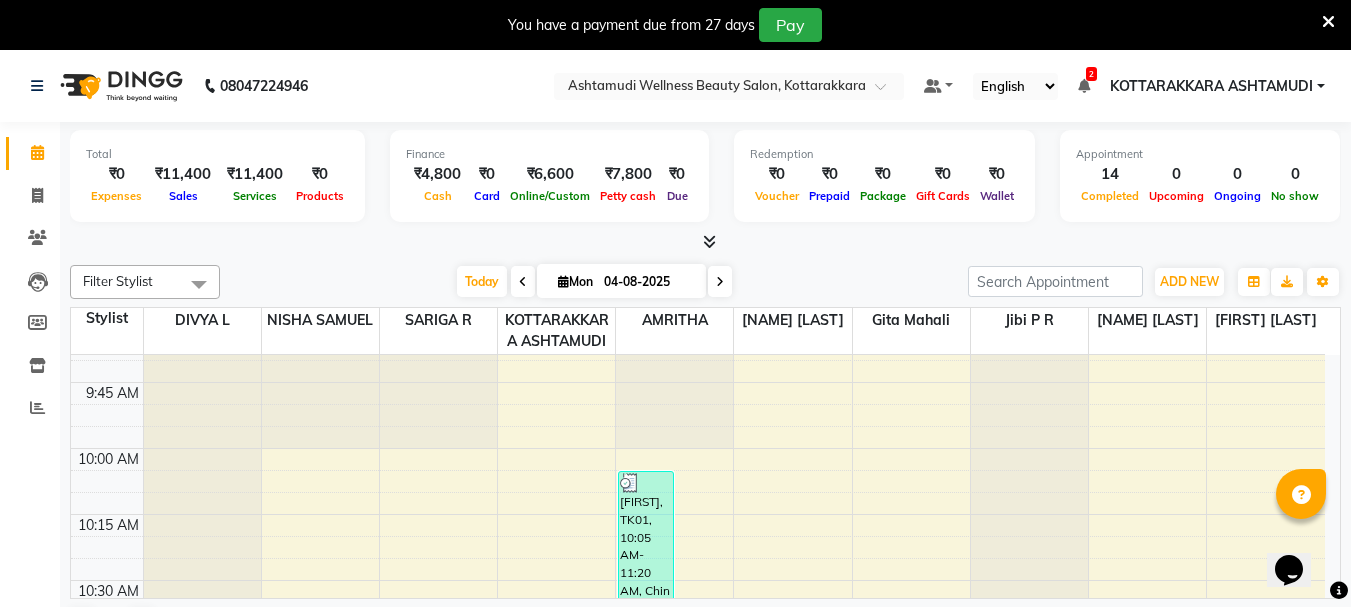 scroll, scrollTop: 600, scrollLeft: 0, axis: vertical 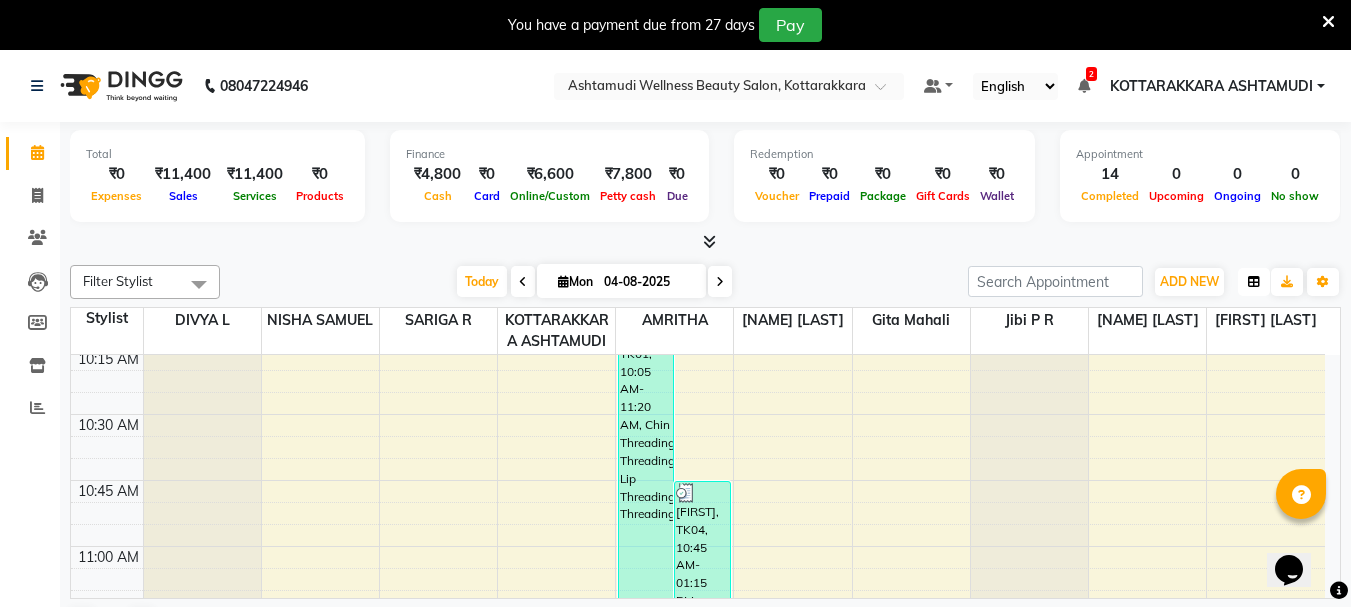 click at bounding box center (1254, 282) 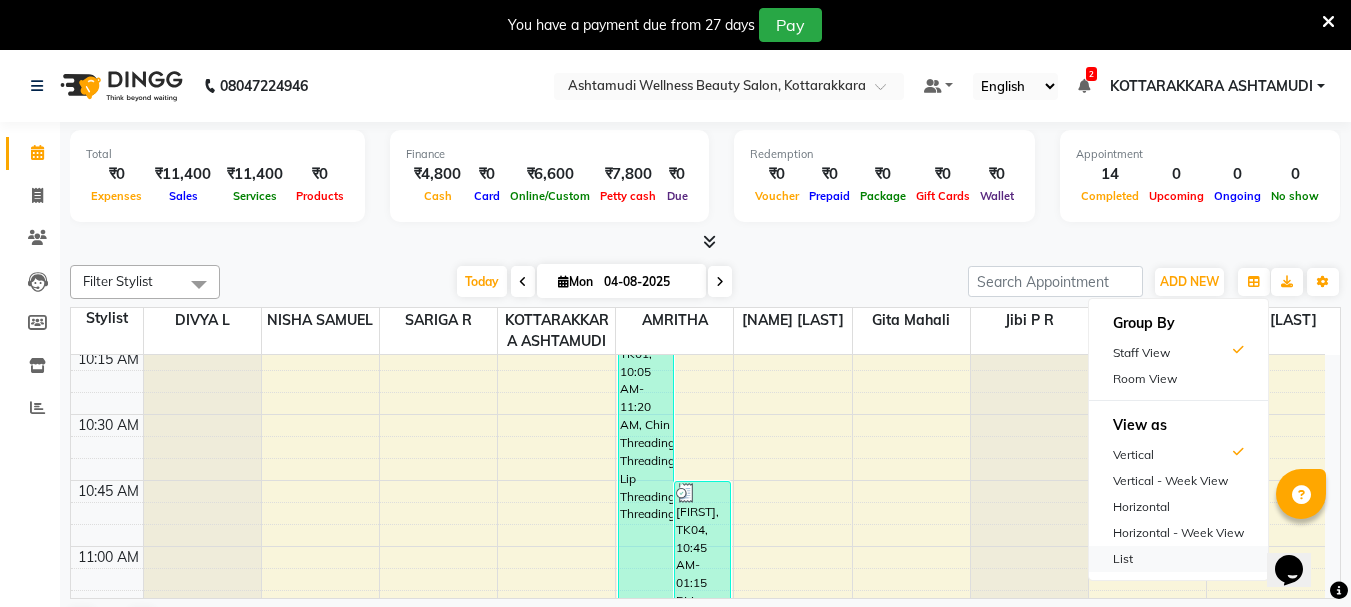 click on "List" at bounding box center (1178, 559) 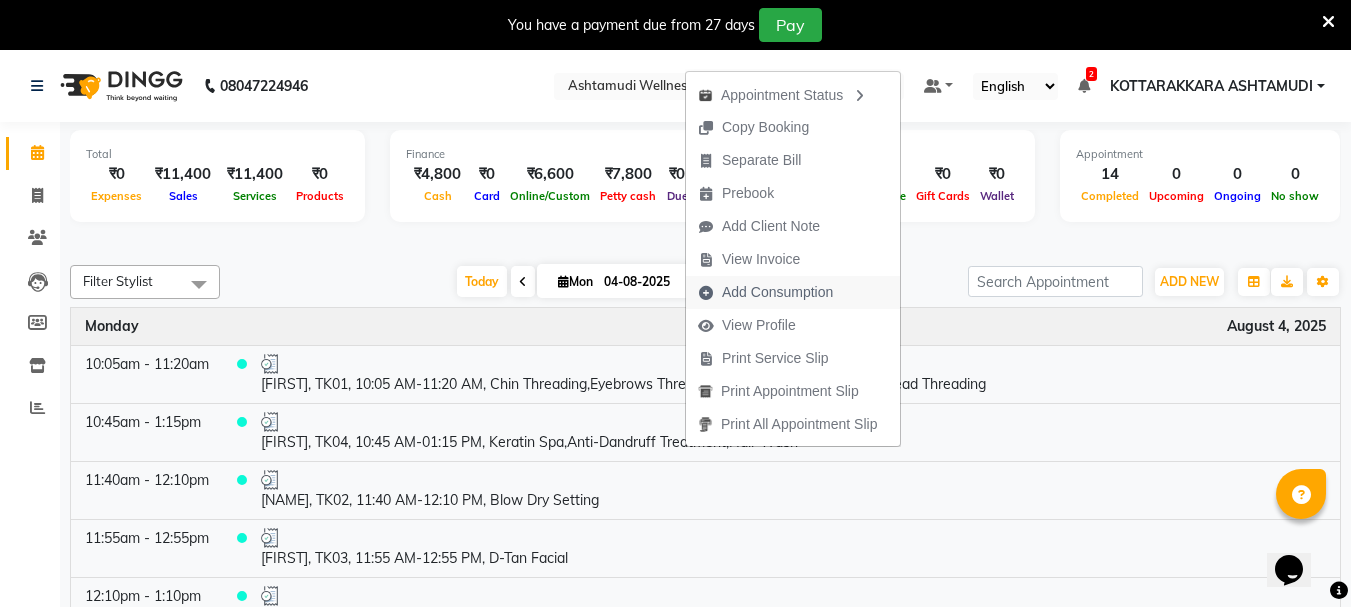 click on "Add Consumption" at bounding box center (777, 292) 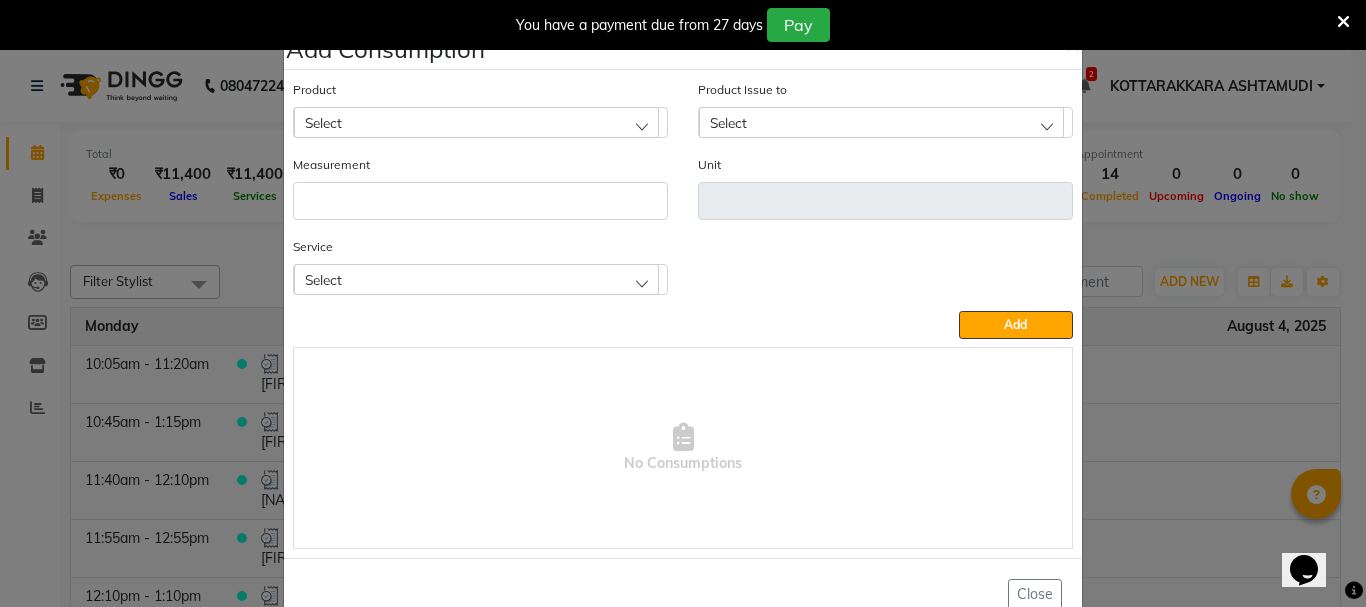click on "Add Consumption × Product Select Product Issue to Select Measurement Unit Service Select Keratin Spa Anti-Dandruff Treatment Hair Wash  Add   No Consumptions   Close" 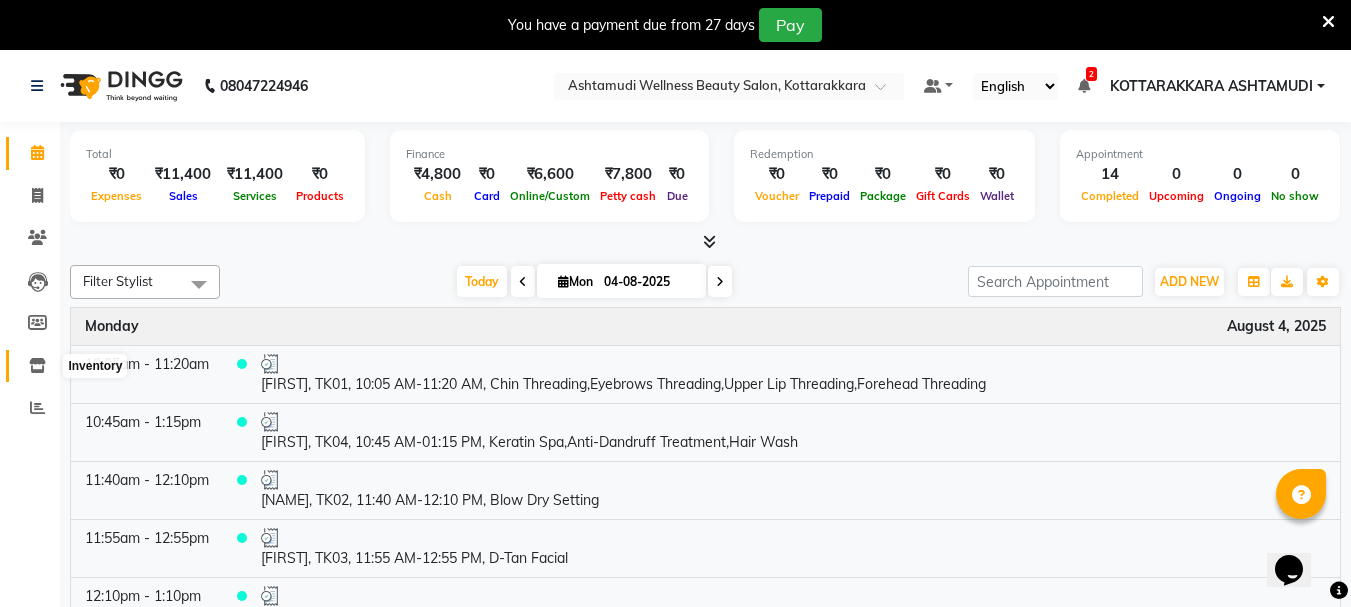 click 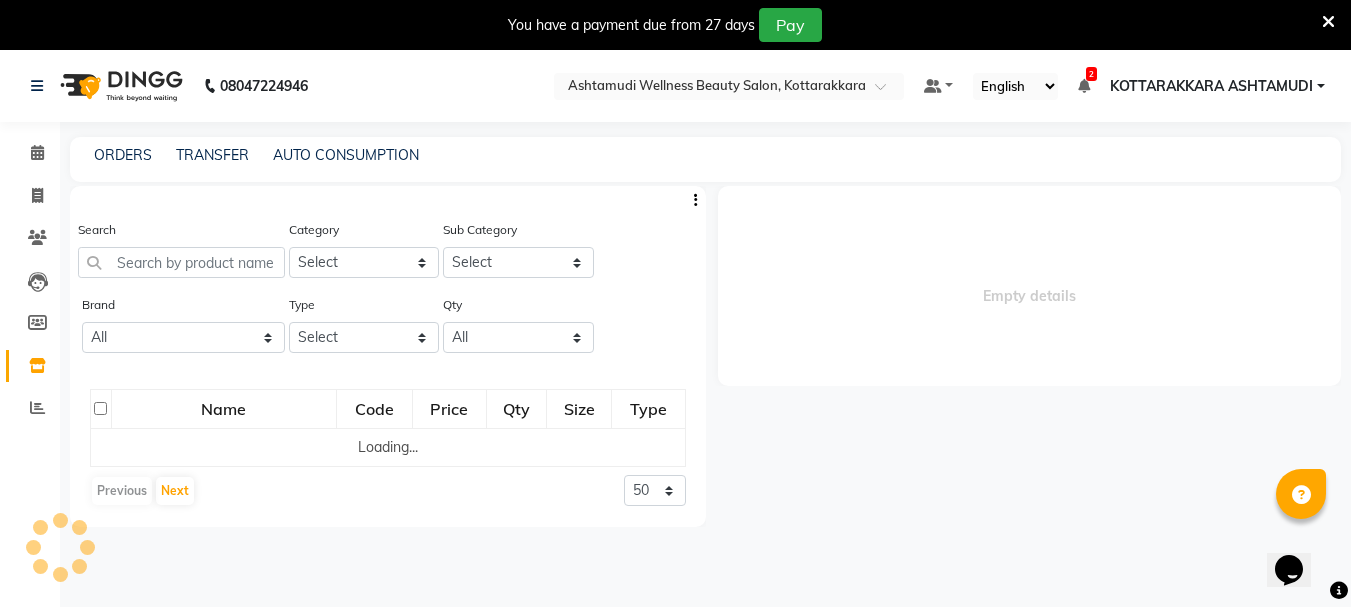 click on "Search" 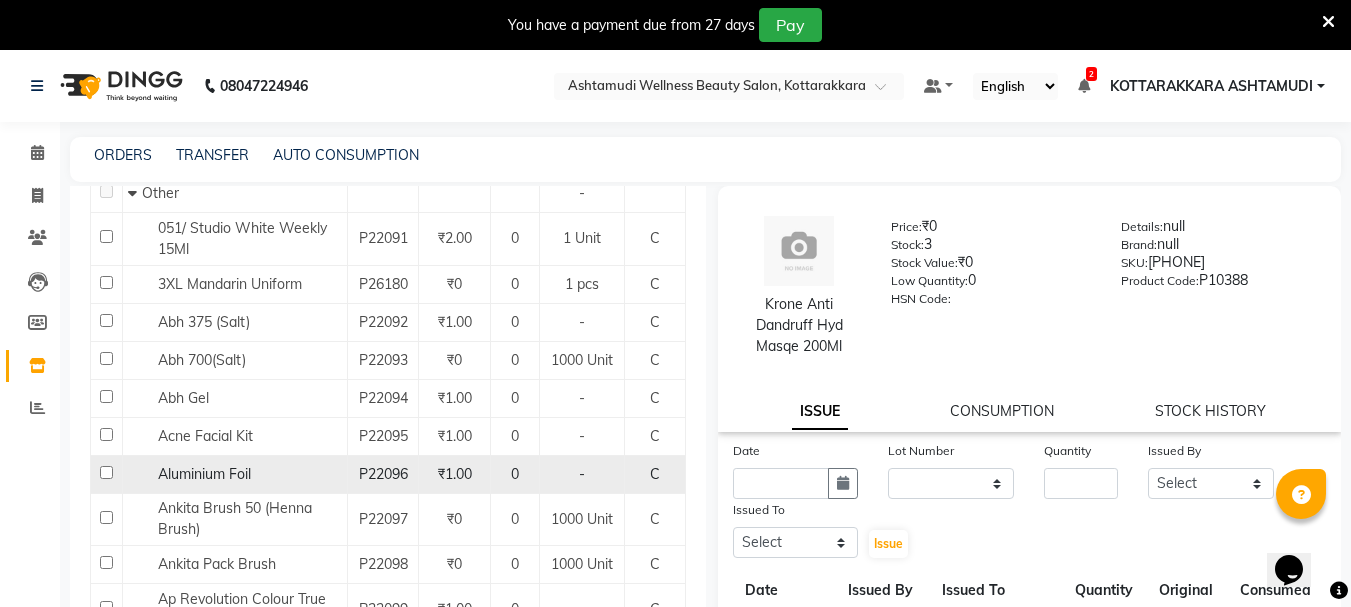 scroll, scrollTop: 0, scrollLeft: 0, axis: both 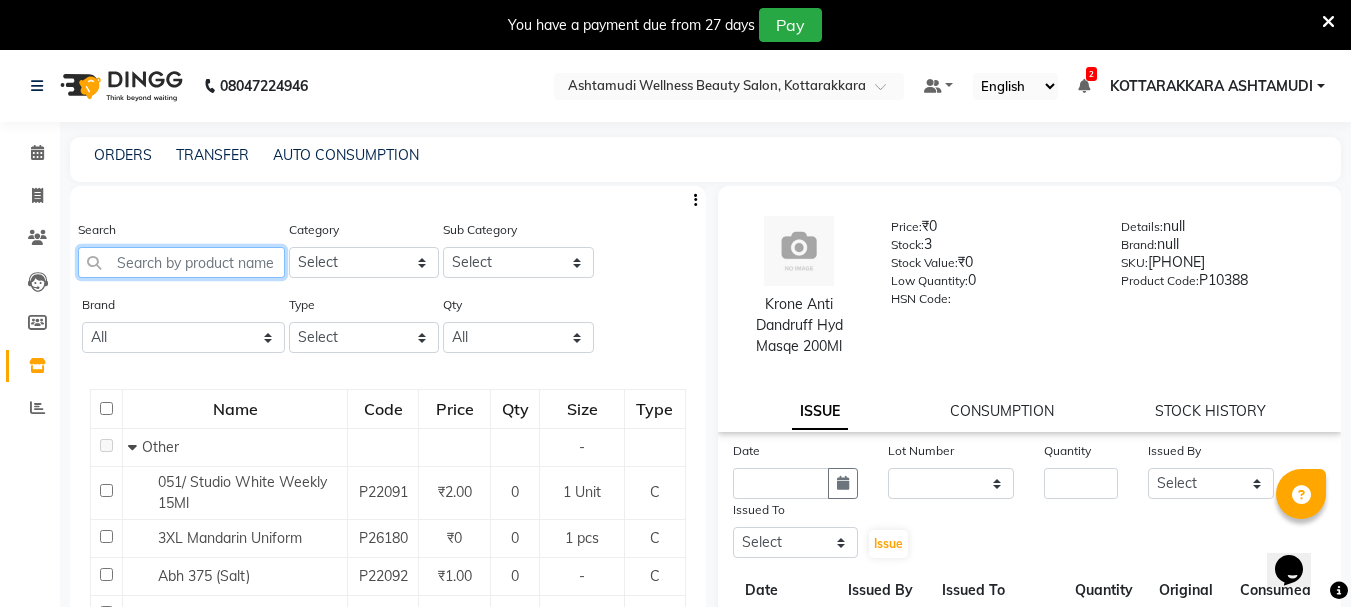click 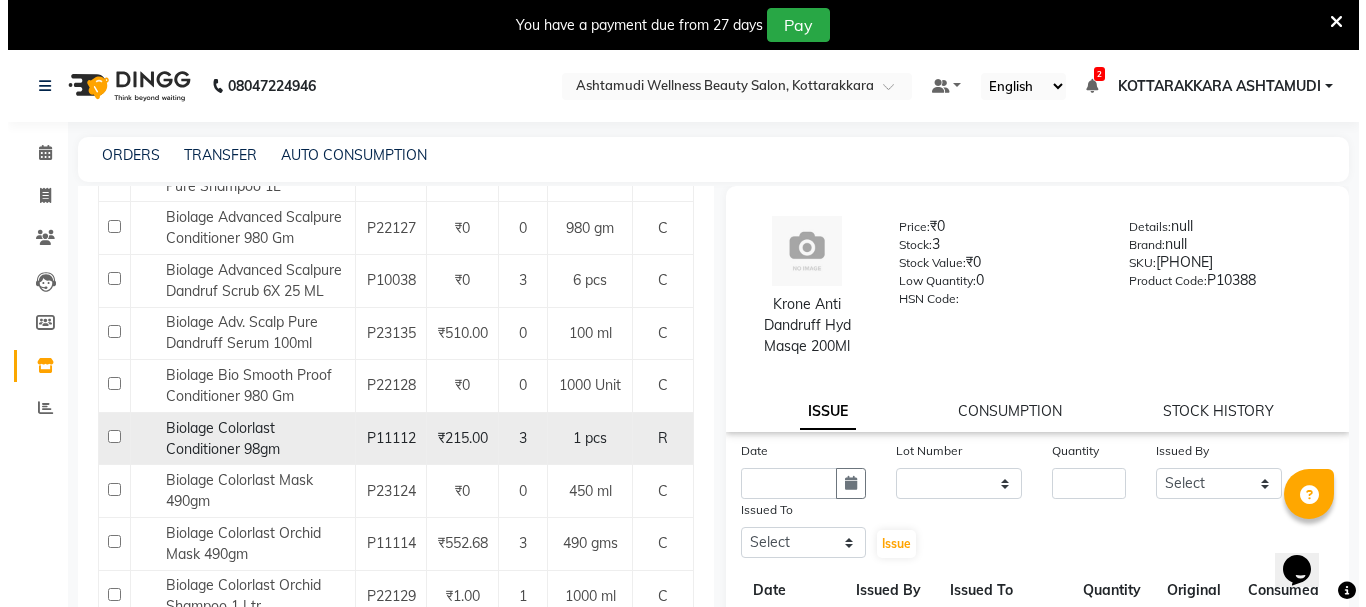 scroll, scrollTop: 700, scrollLeft: 0, axis: vertical 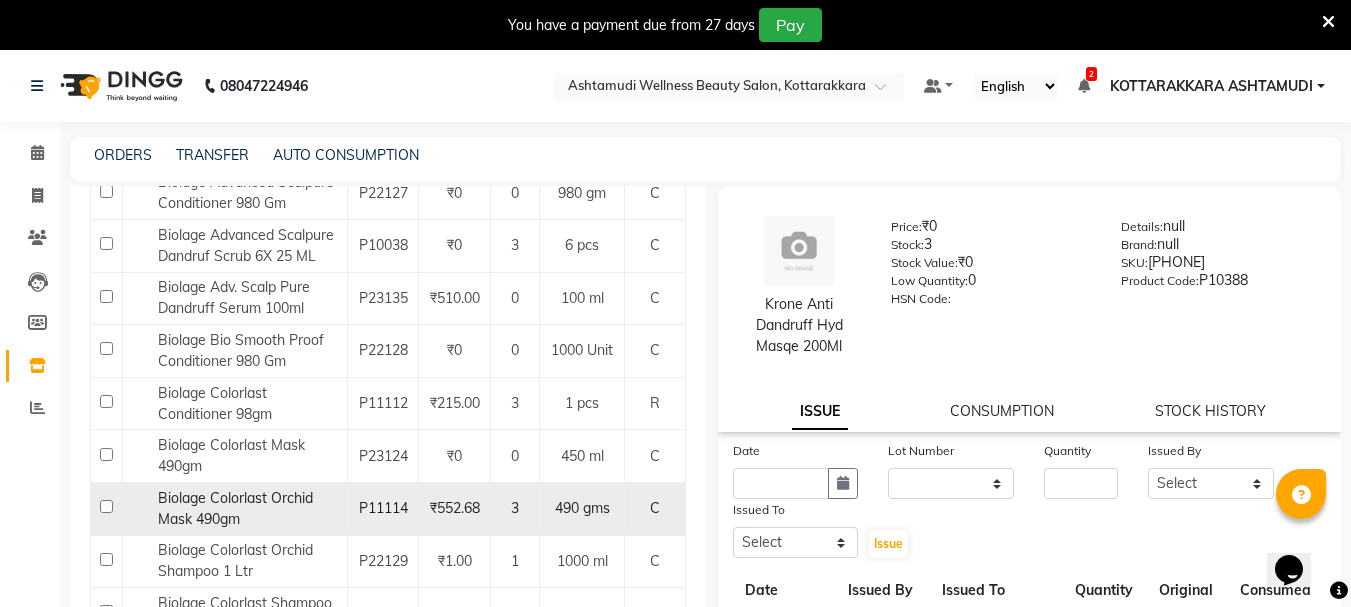 type on "BIOLAGE" 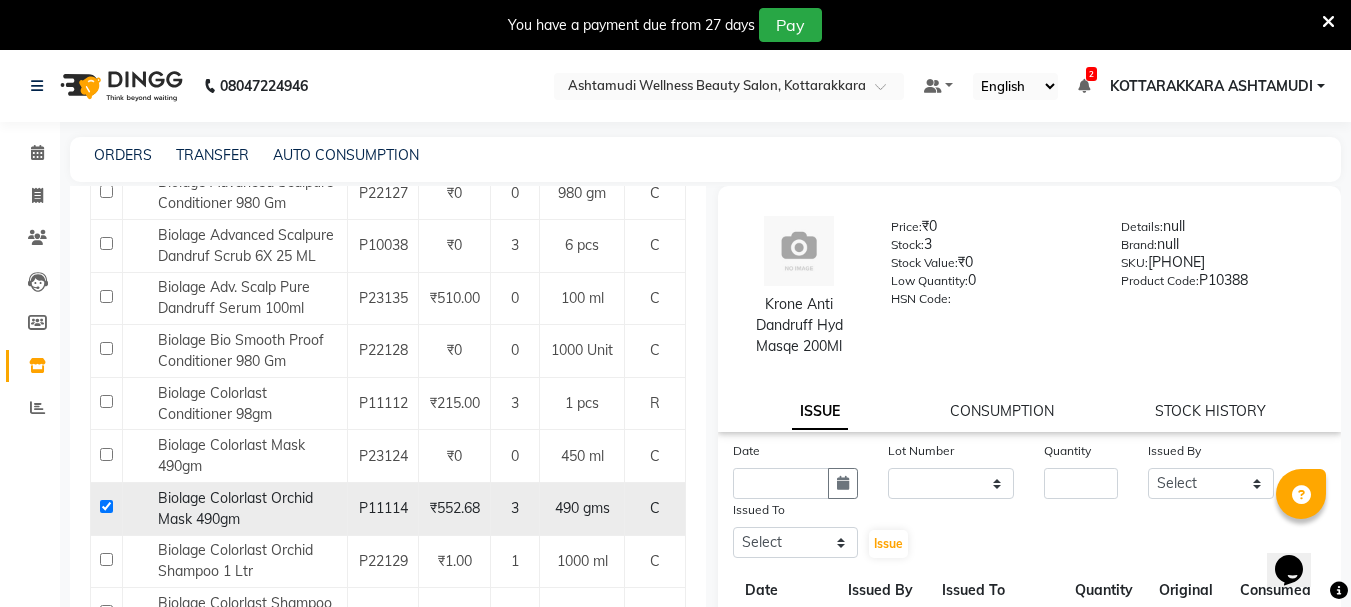 checkbox on "true" 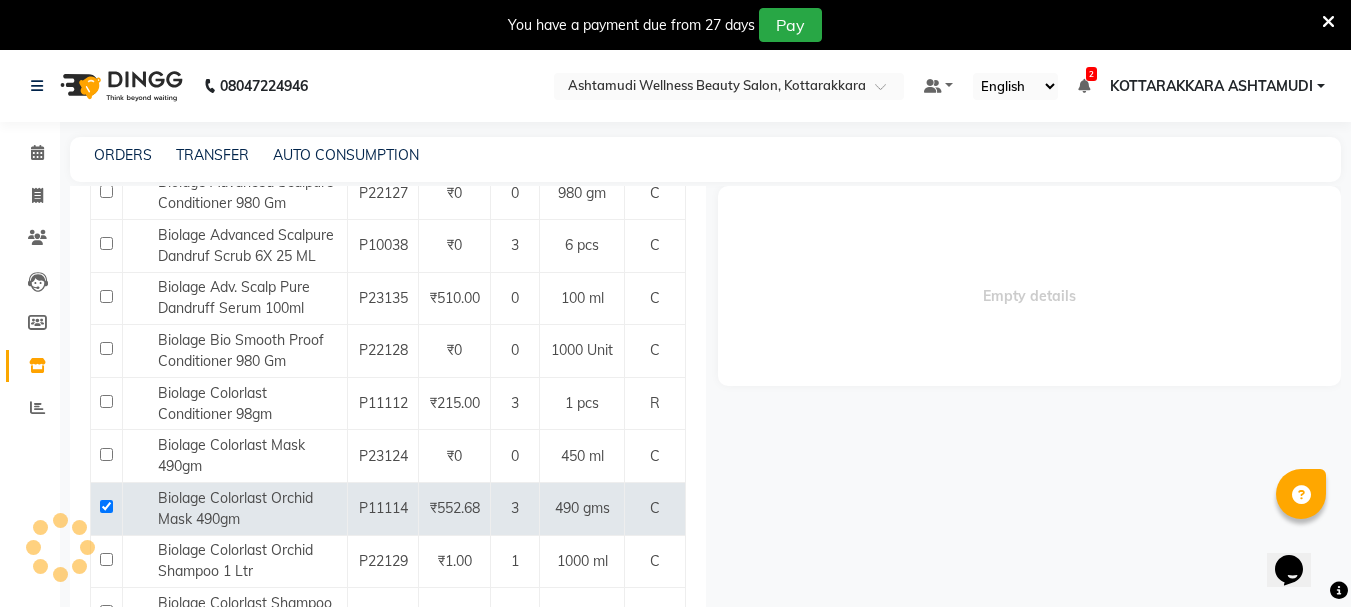 select 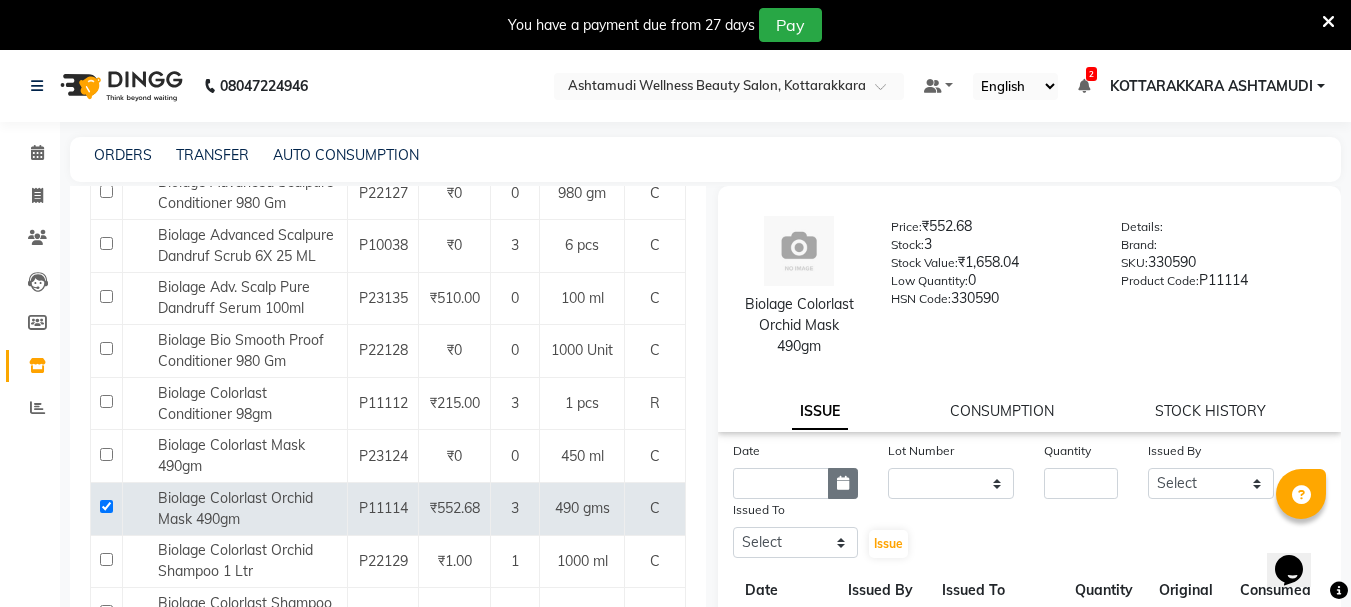 click 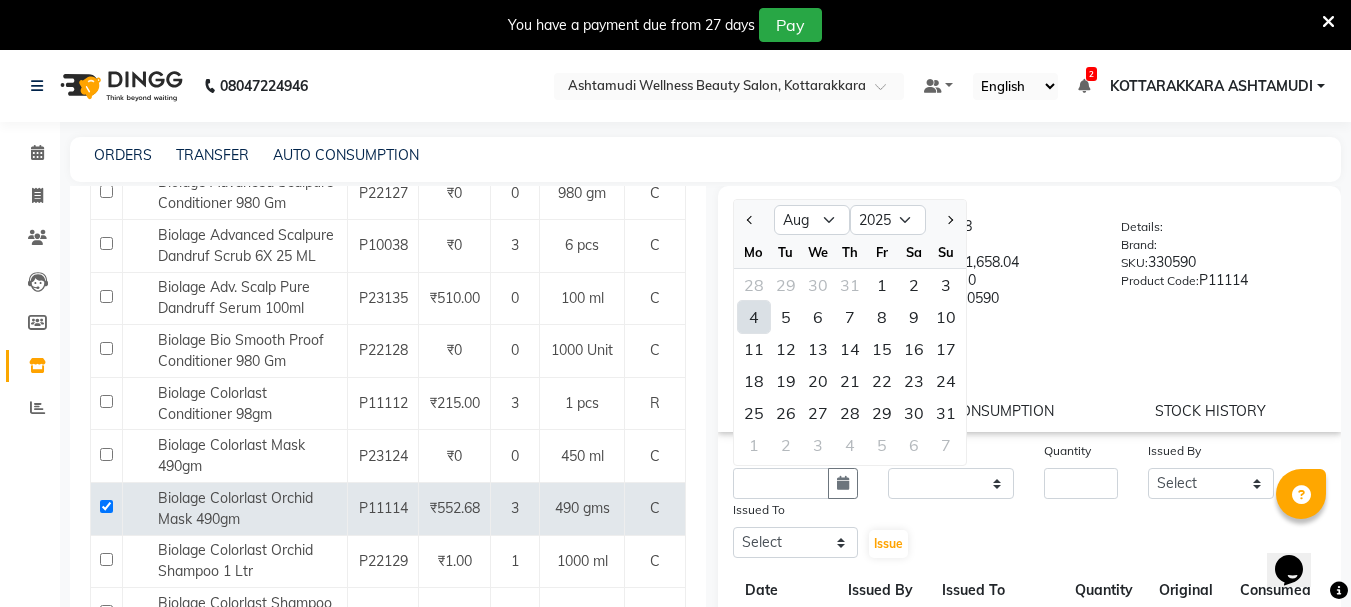 click on "4" 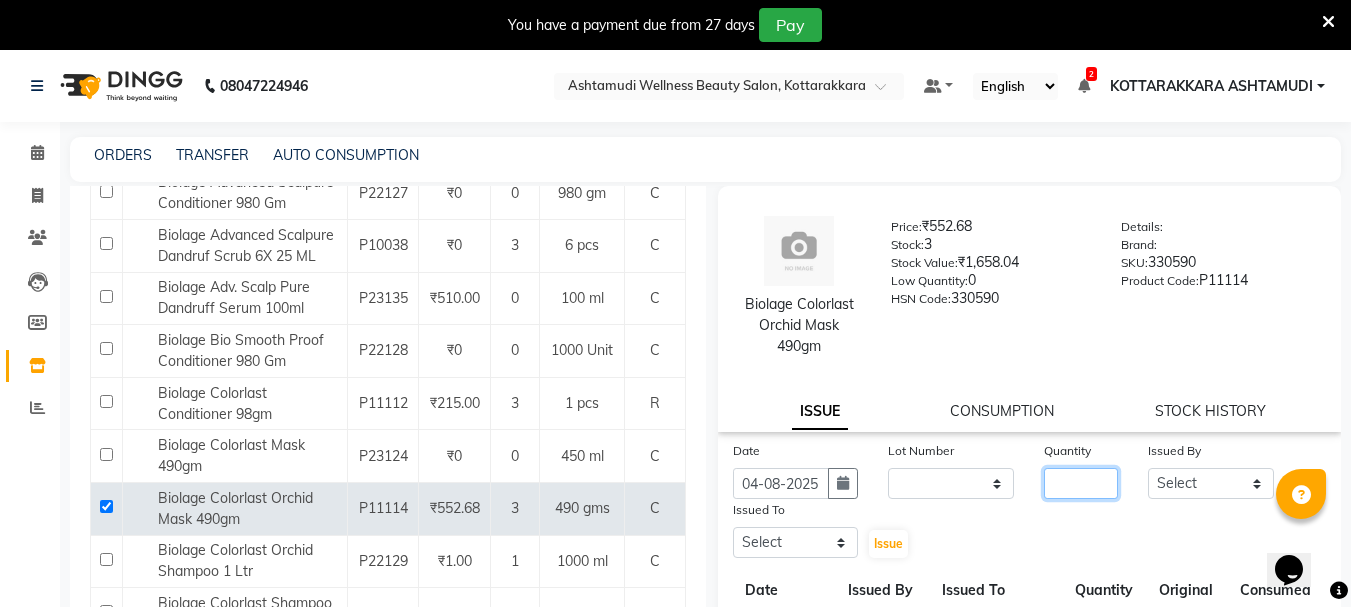 click 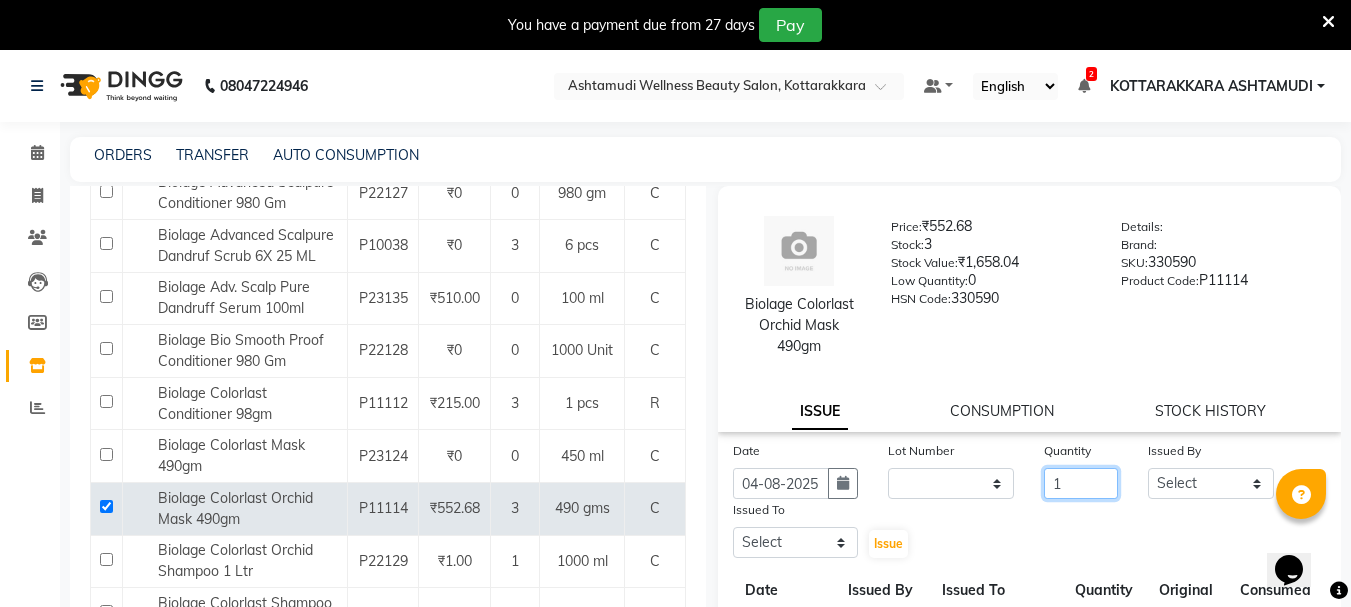 type on "1" 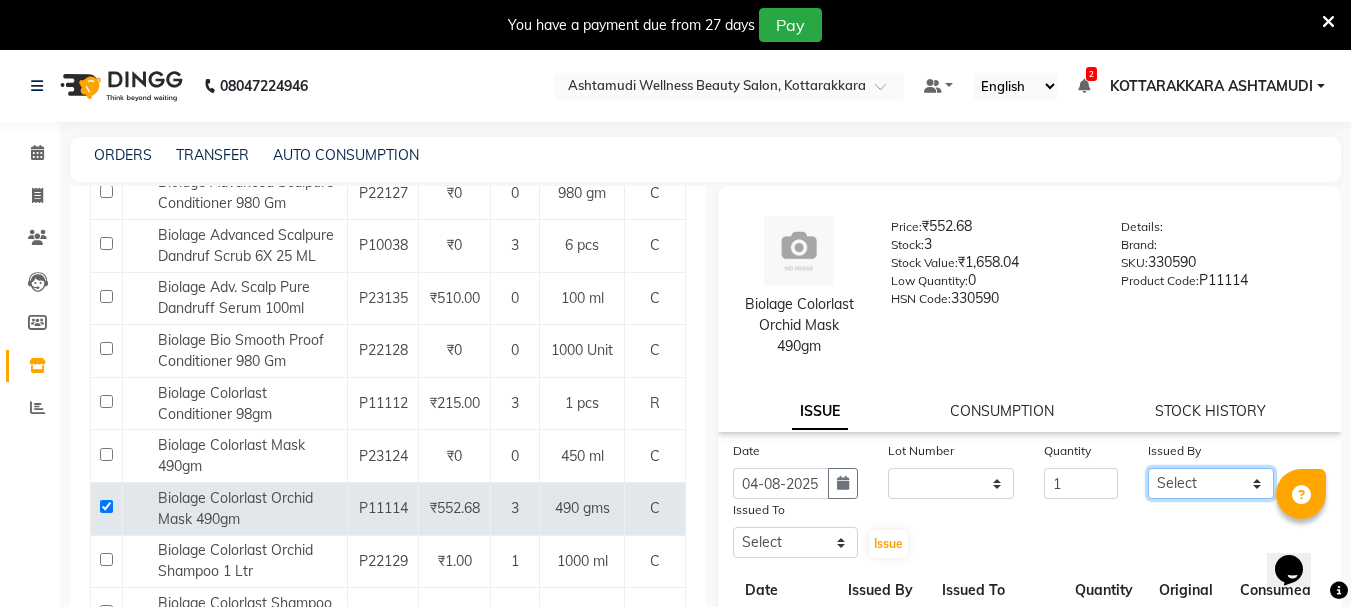 click on "Select AMRITHA DIVYA L	 Gita Mahali  Jibi P R Karina Darjee  KOTTARAKKARA ASHTAMUDI NISHA SAMUEL 	 Priya Chakraborty SARIGA R	 SHAHIDA SHAMINA MUHAMMED P R" 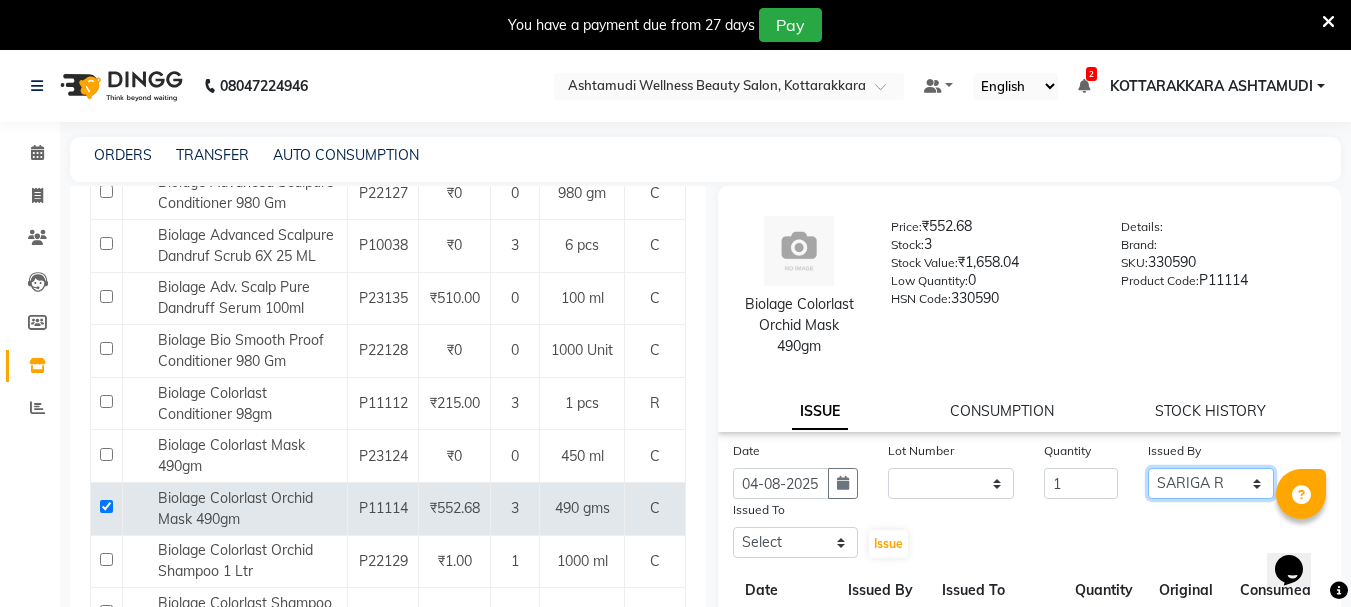 click on "Select AMRITHA DIVYA L	 Gita Mahali  Jibi P R Karina Darjee  KOTTARAKKARA ASHTAMUDI NISHA SAMUEL 	 Priya Chakraborty SARIGA R	 SHAHIDA SHAMINA MUHAMMED P R" 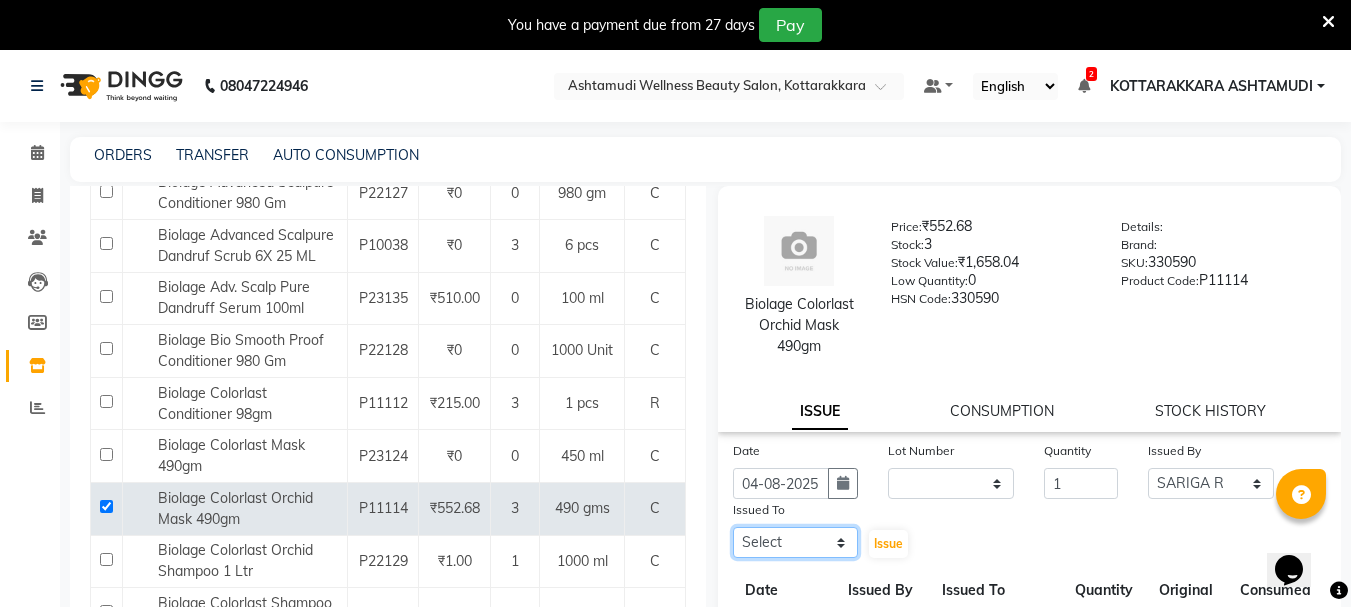 click on "Select AMRITHA DIVYA L	 Gita Mahali  Jibi P R Karina Darjee  KOTTARAKKARA ASHTAMUDI NISHA SAMUEL 	 Priya Chakraborty SARIGA R	 SHAHIDA SHAMINA MUHAMMED P R" 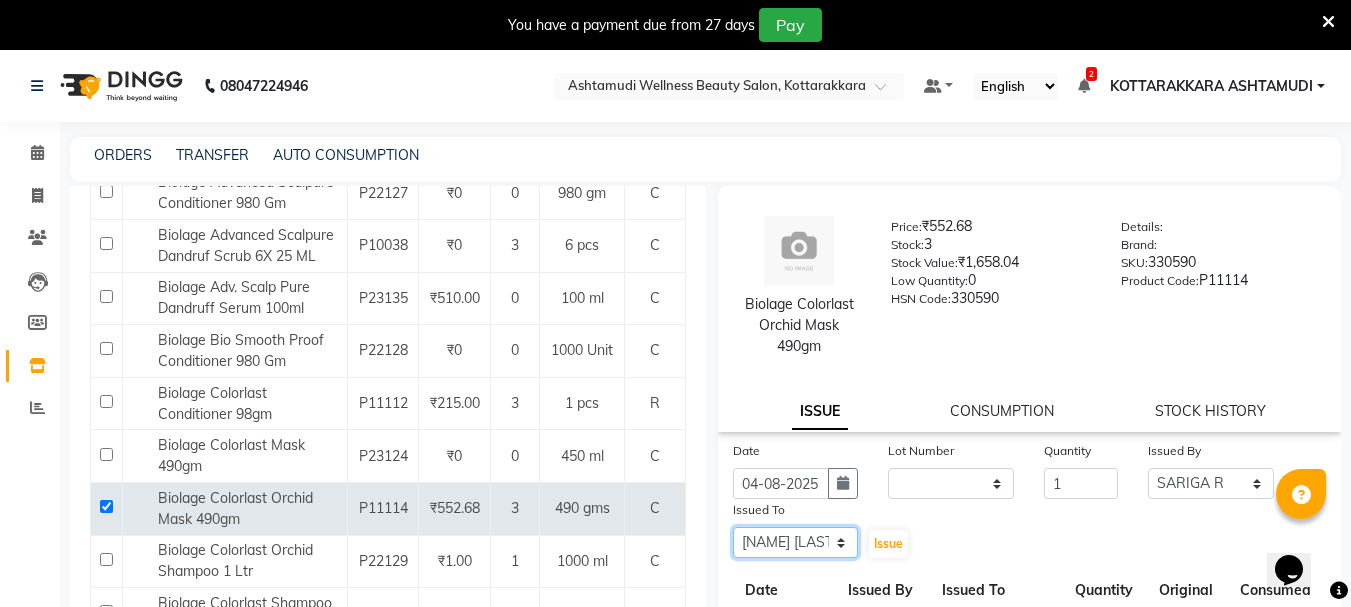 click on "Select AMRITHA DIVYA L	 Gita Mahali  Jibi P R Karina Darjee  KOTTARAKKARA ASHTAMUDI NISHA SAMUEL 	 Priya Chakraborty SARIGA R	 SHAHIDA SHAMINA MUHAMMED P R" 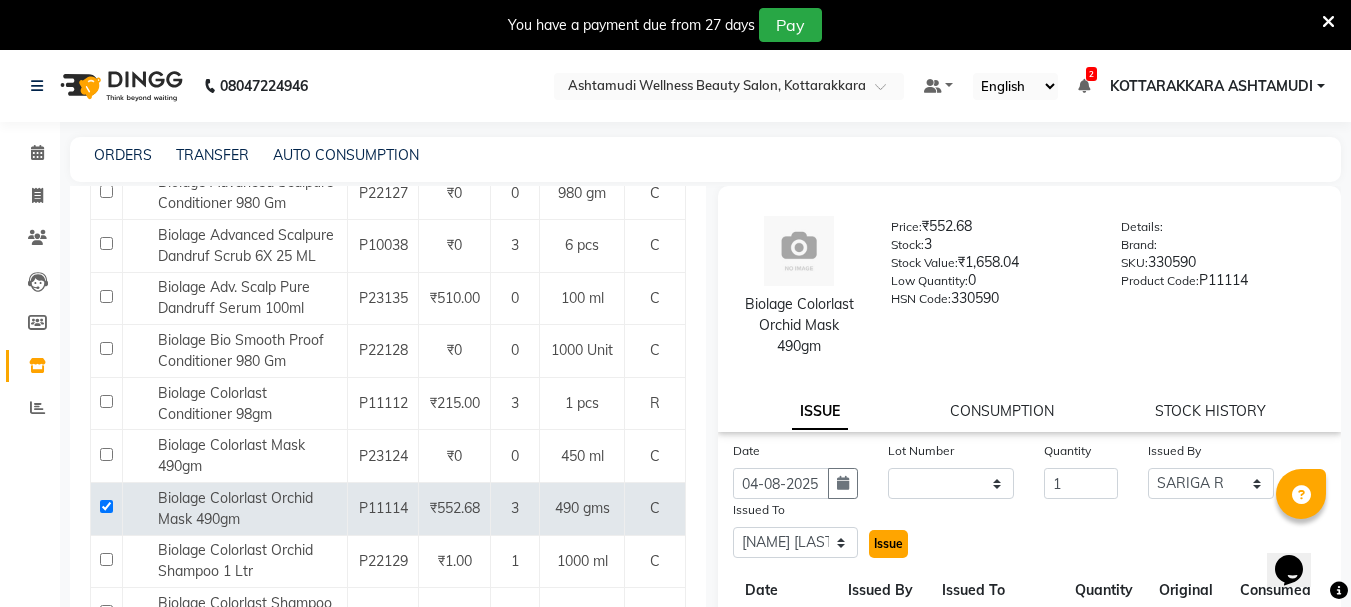 click on "Issue" 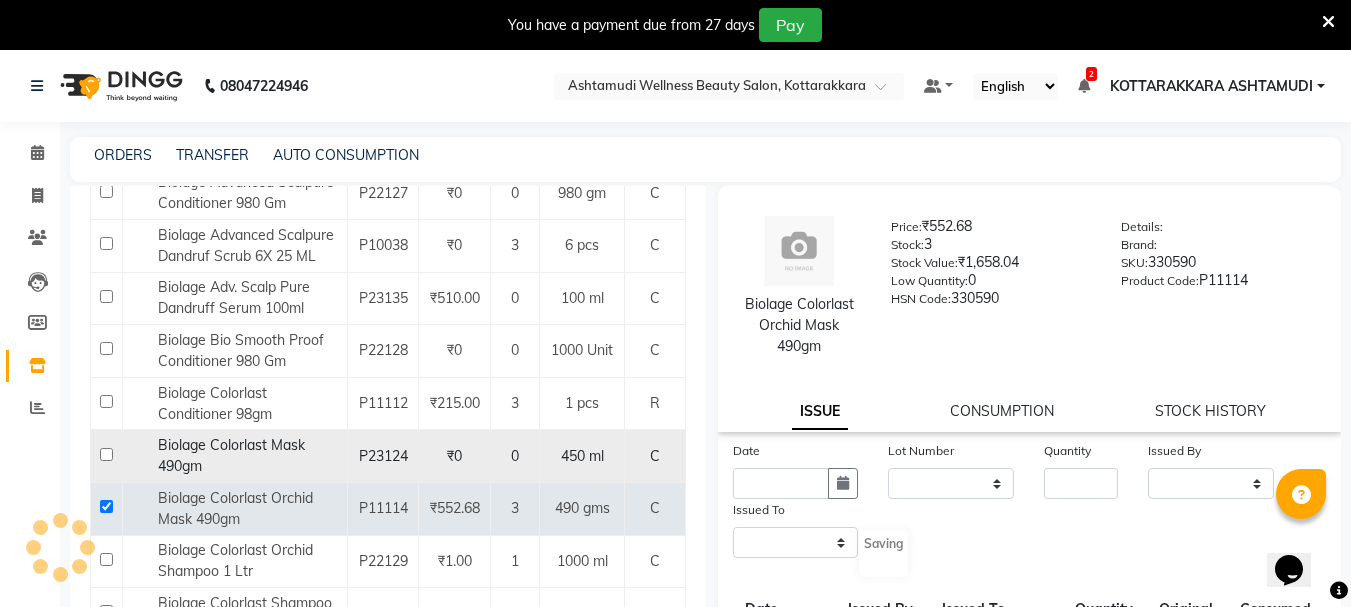 select 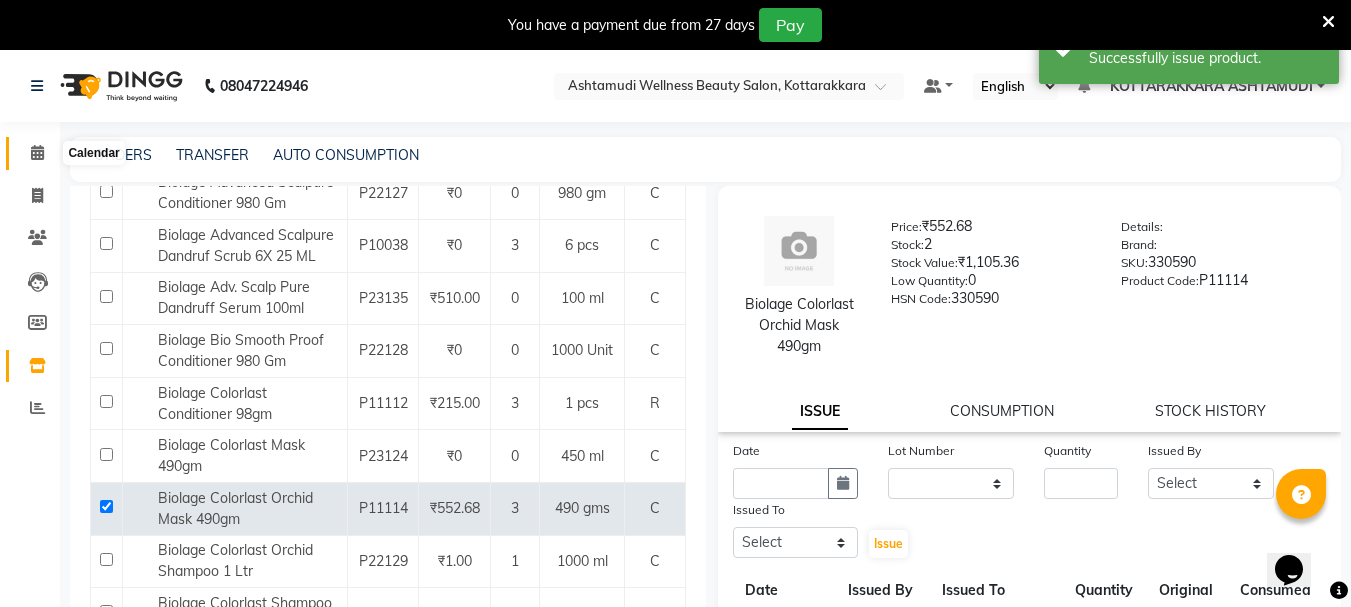 click 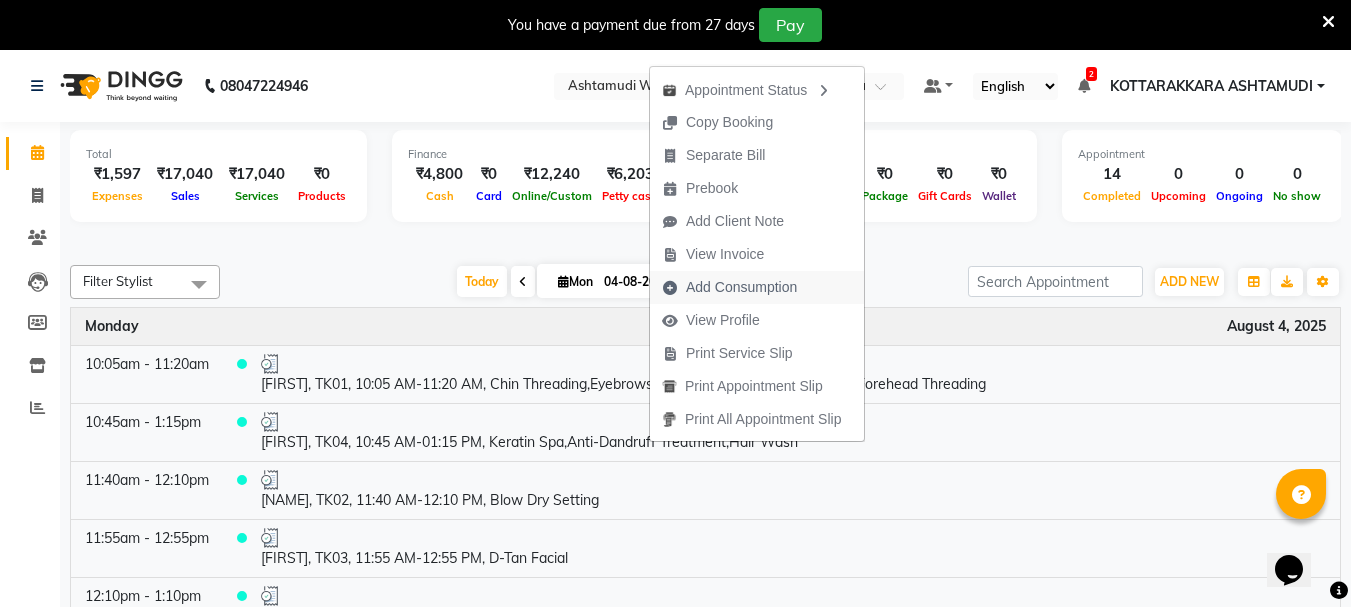 click on "Add Consumption" at bounding box center (741, 287) 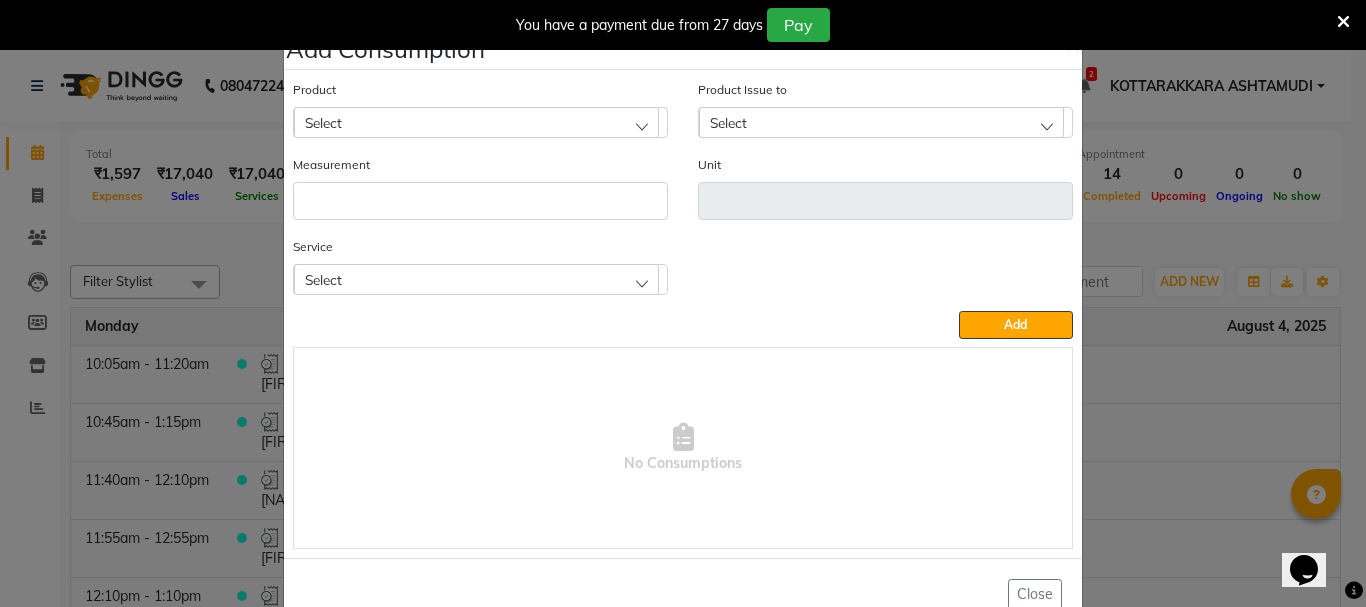 click on "Select" 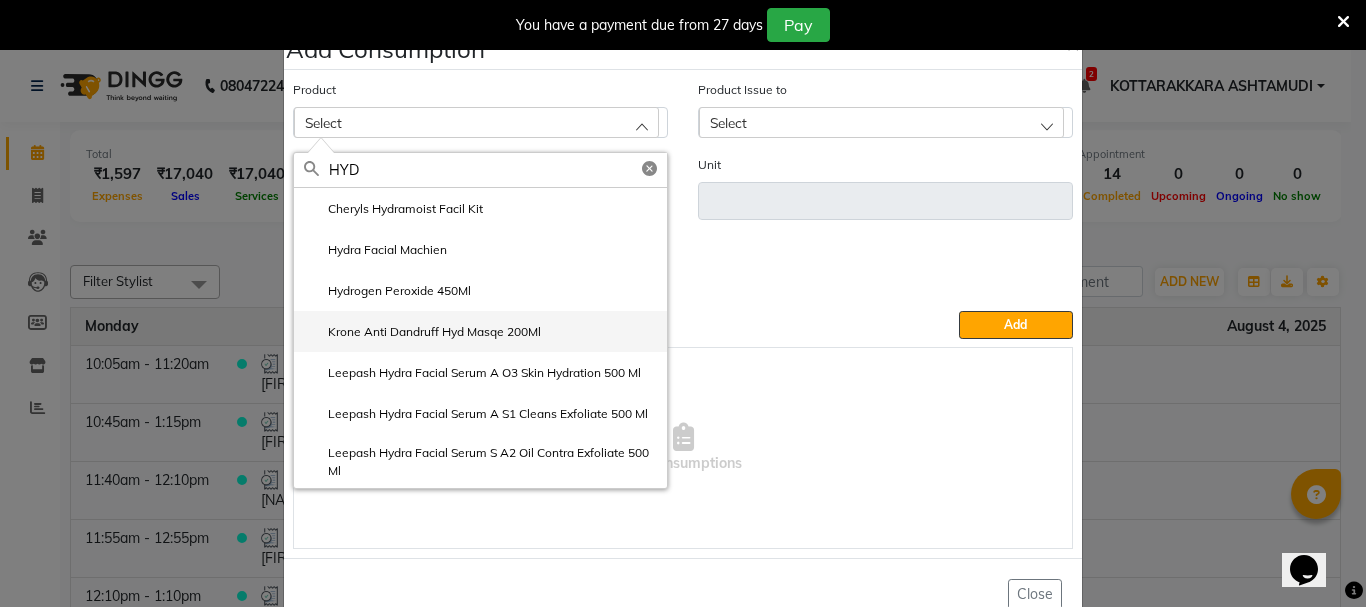 type on "HYD" 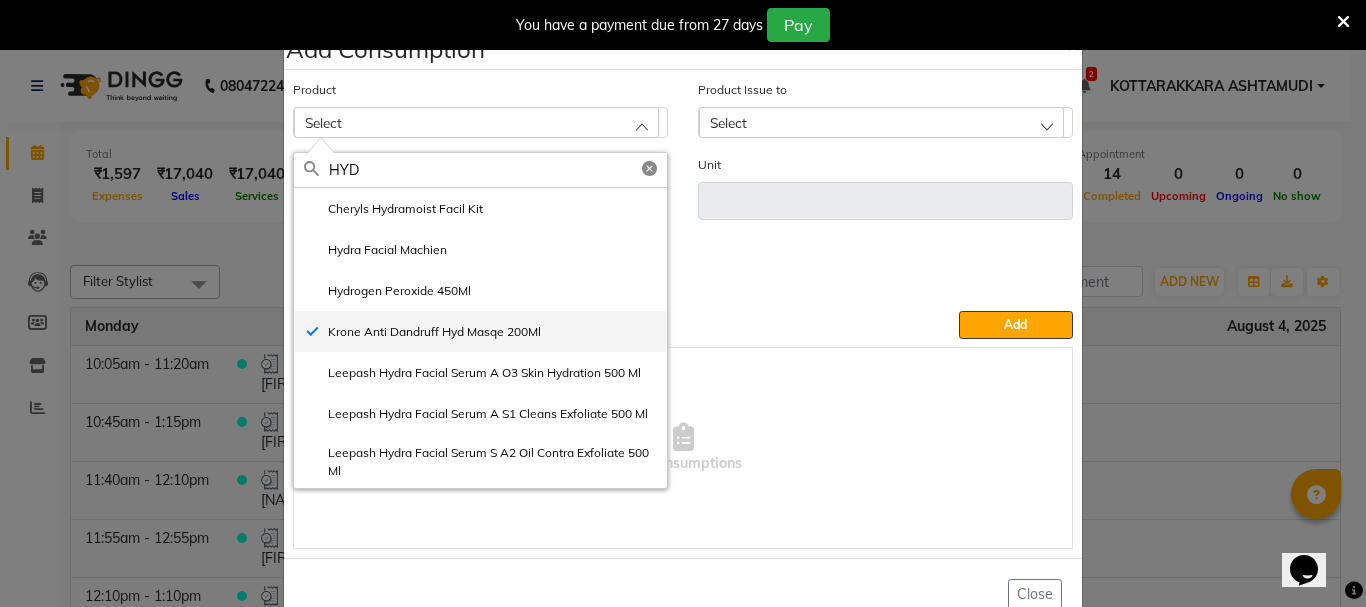type on "ml" 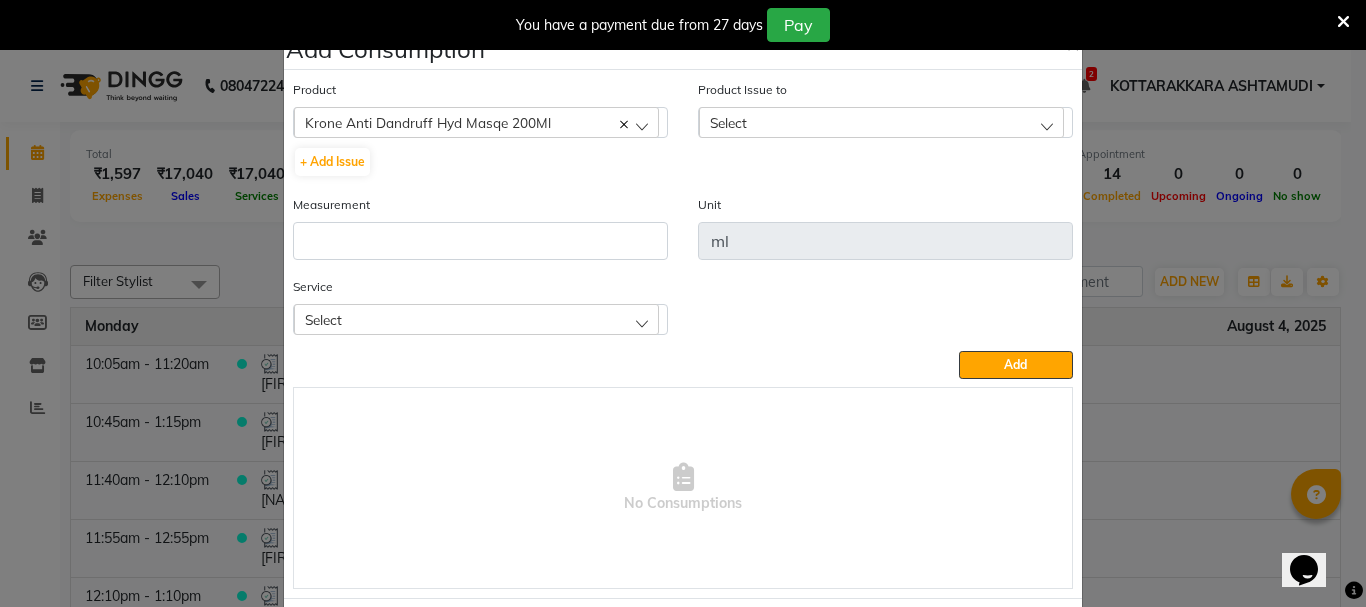 drag, startPoint x: 778, startPoint y: 127, endPoint x: 823, endPoint y: 145, distance: 48.466484 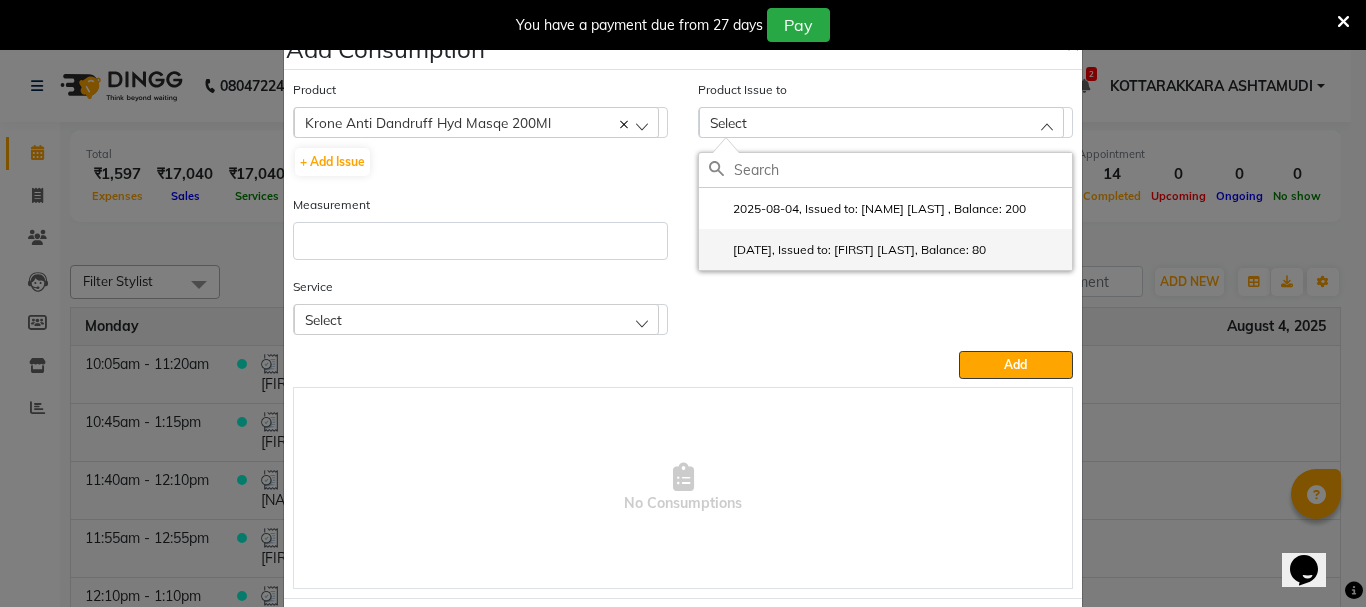 click on "2025-07-31, Issued to: NISHA SAMUEL 	, Balance: 80" 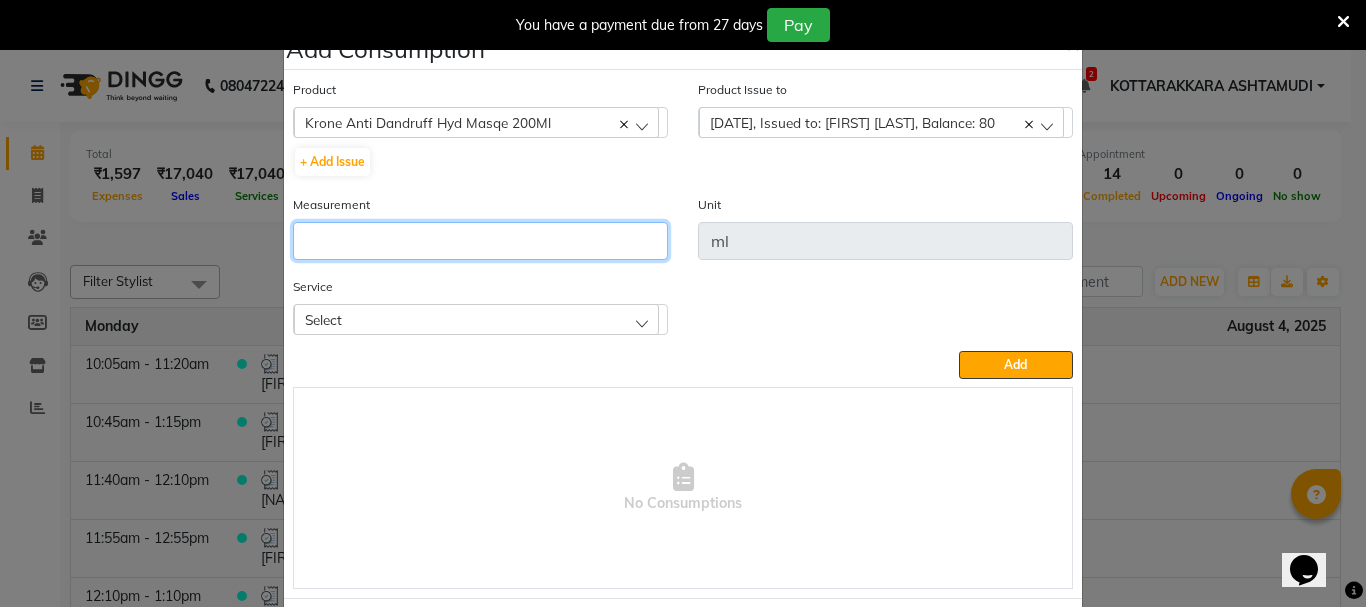 click 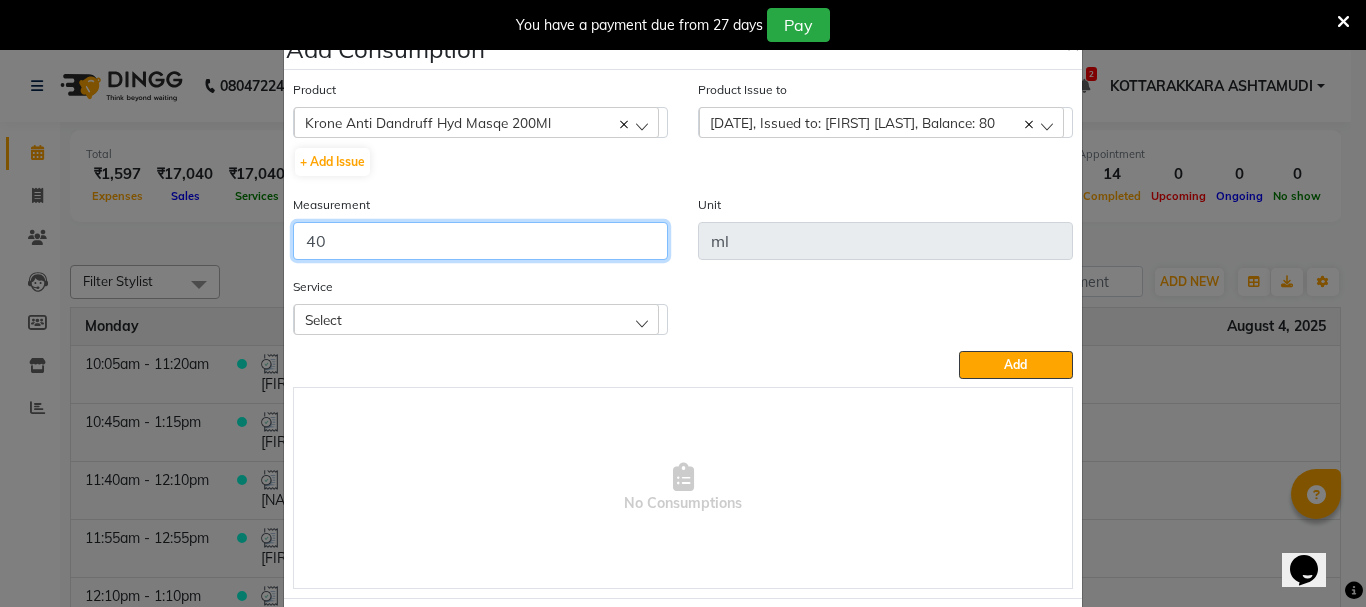 type on "40" 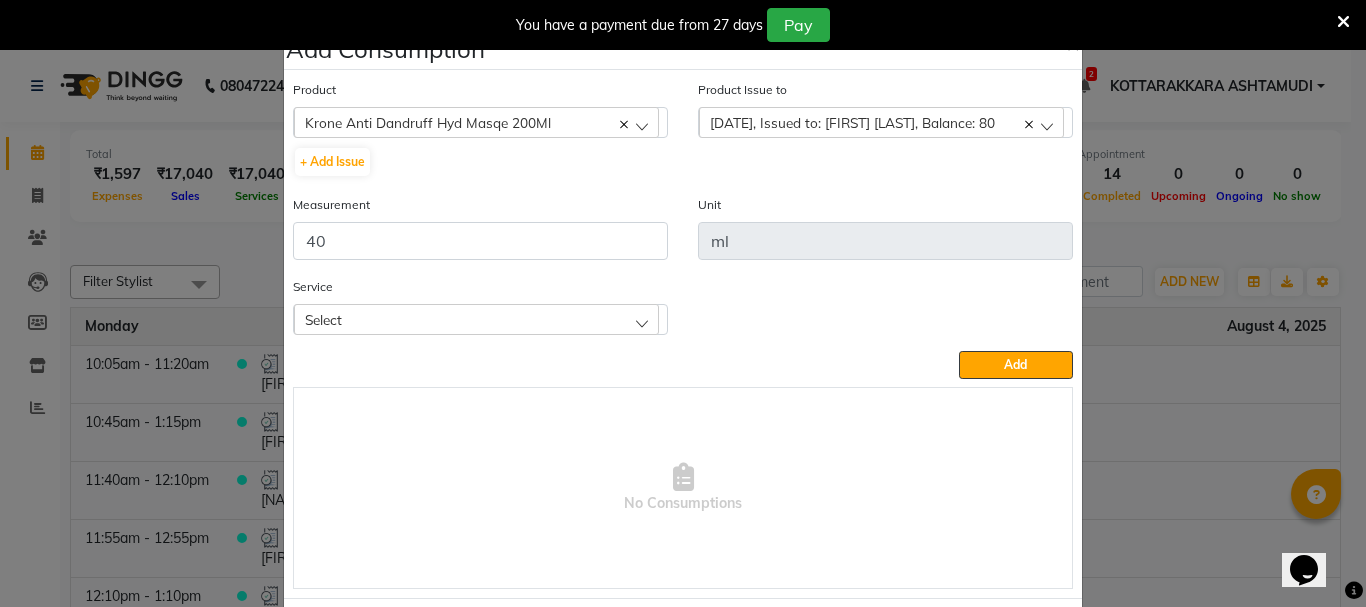 click on "Select" 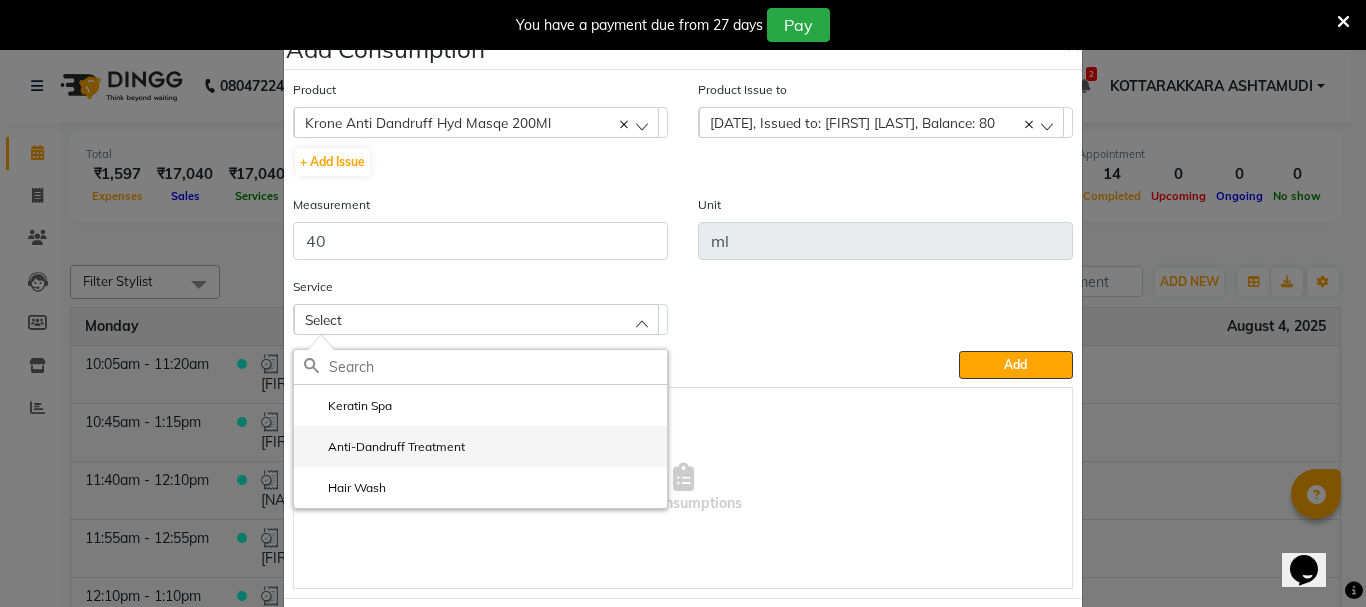 click on "Anti-Dandruff Treatment" 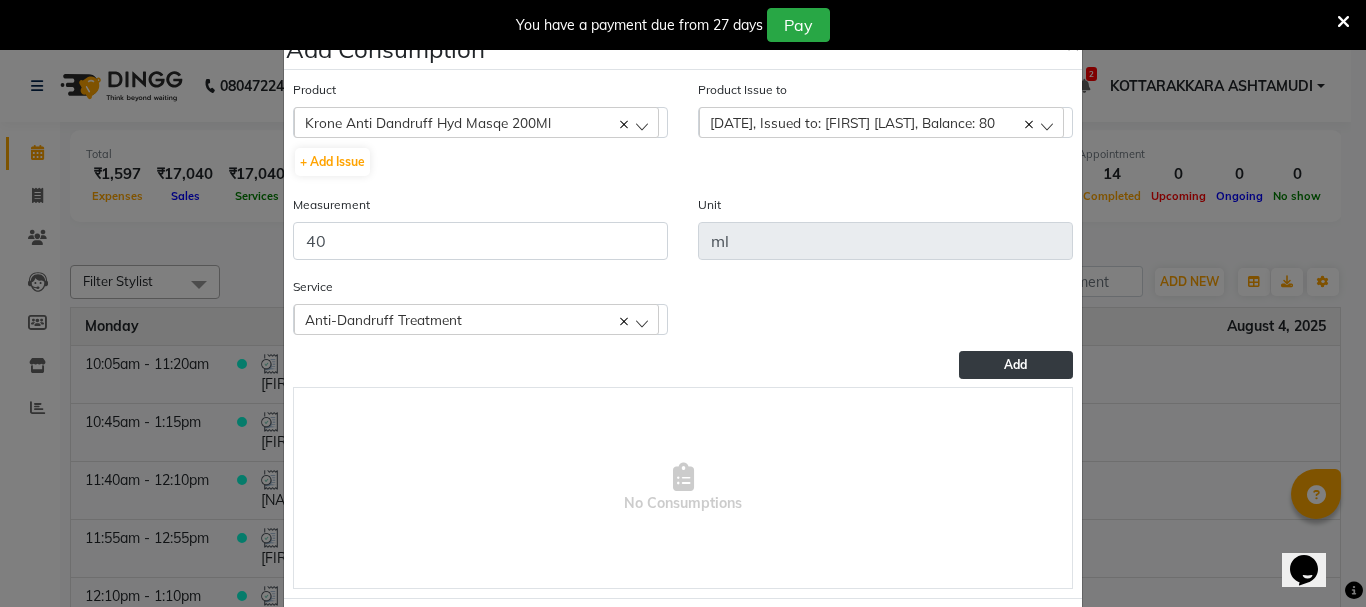 click on "Add" 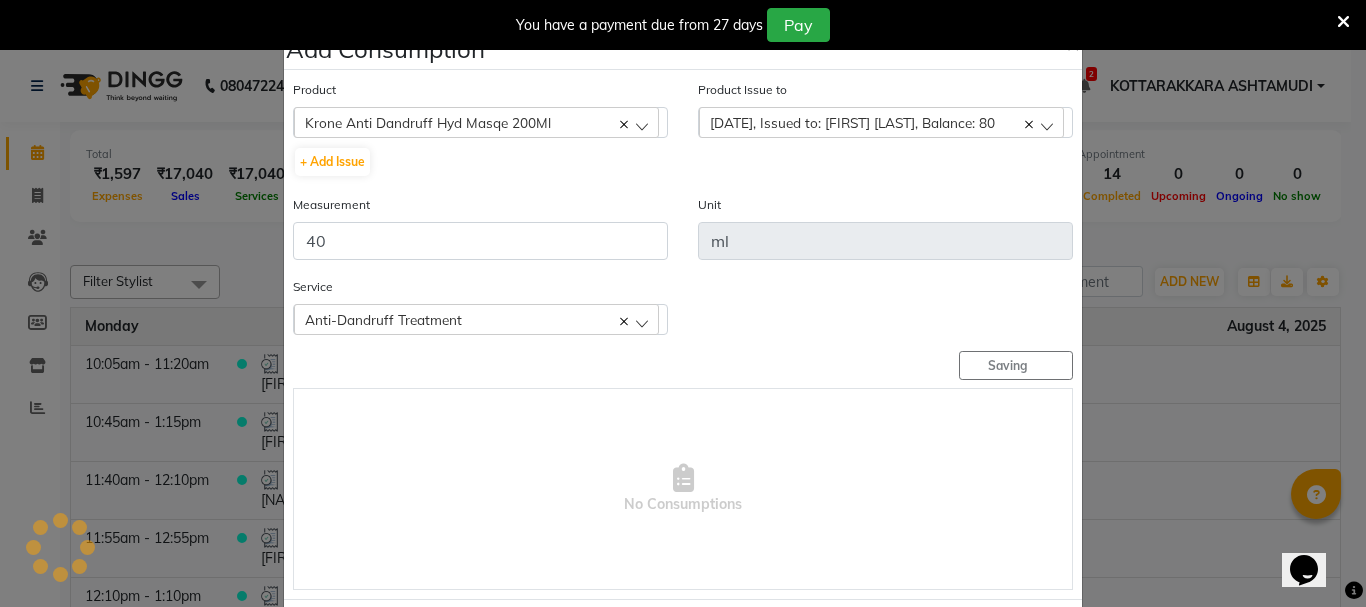 type 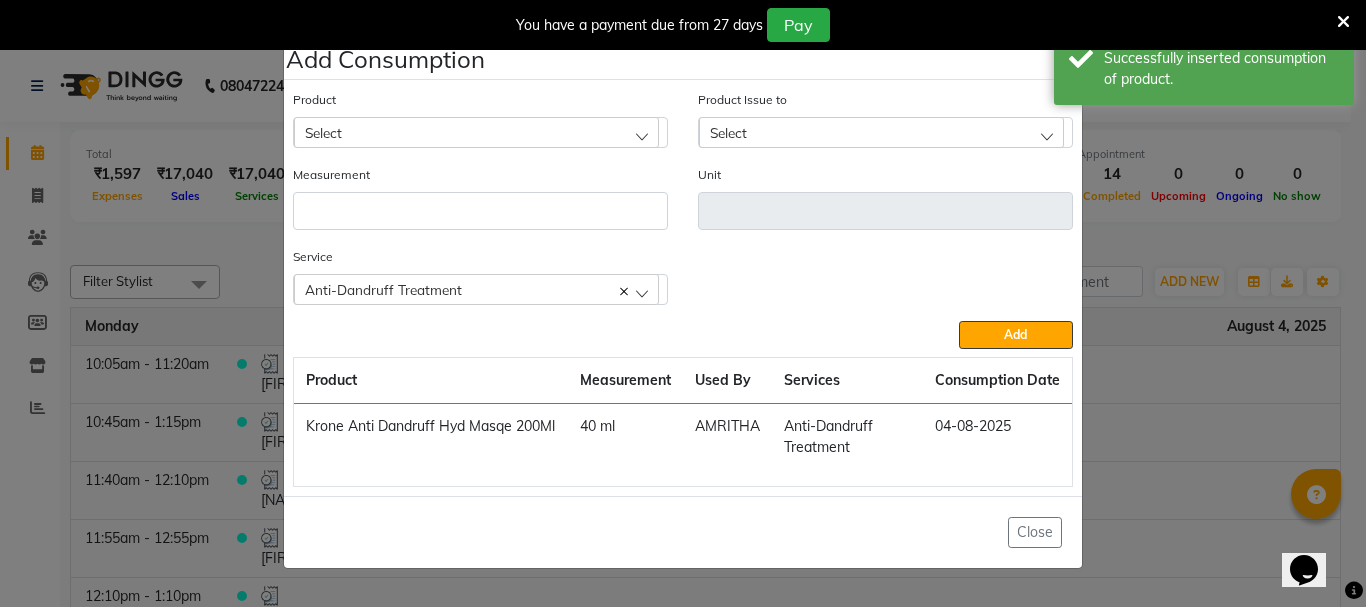 click on "Select" 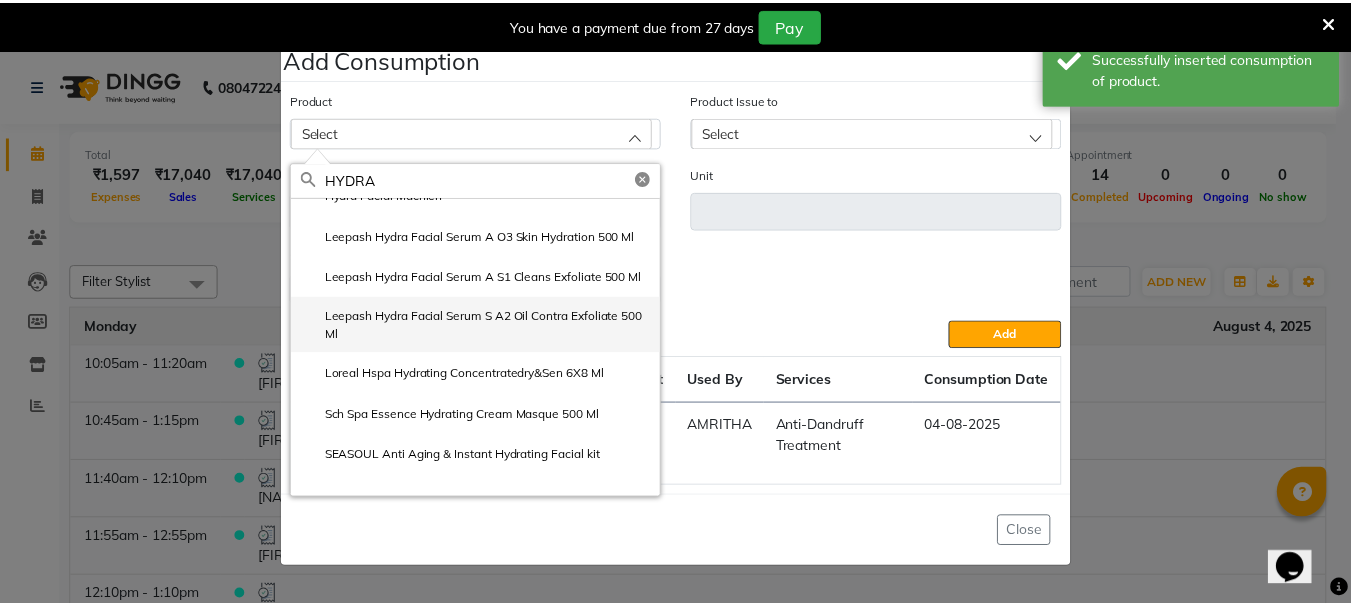 scroll, scrollTop: 181, scrollLeft: 0, axis: vertical 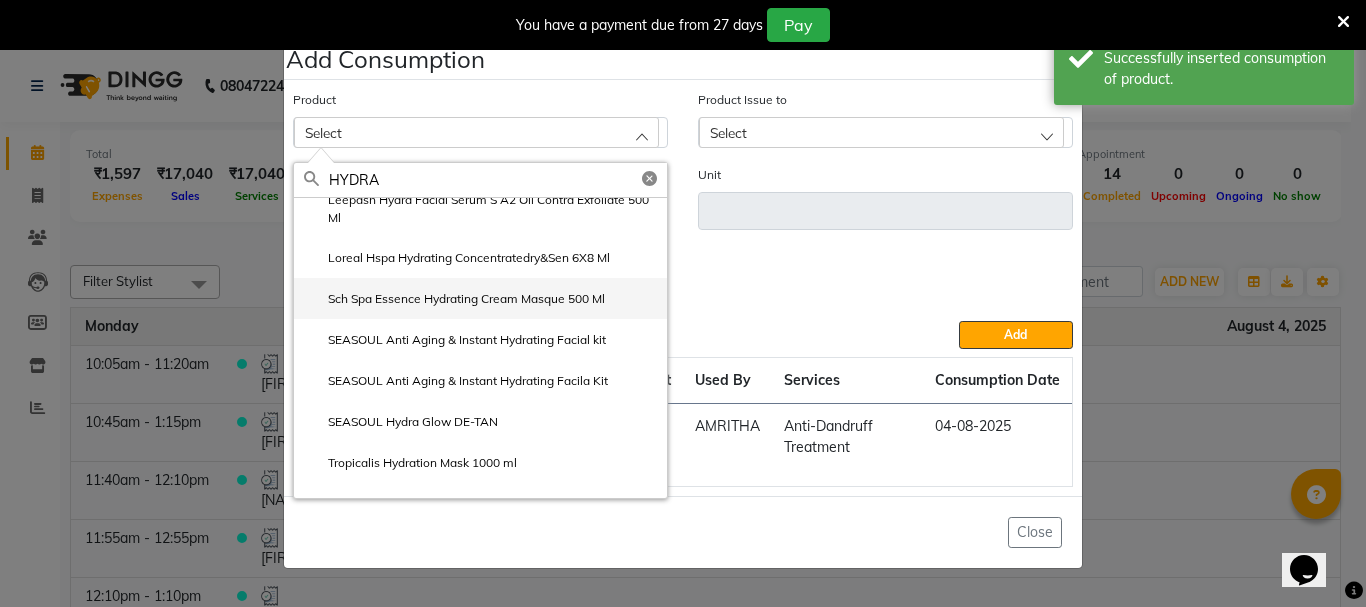 type on "HYDRA" 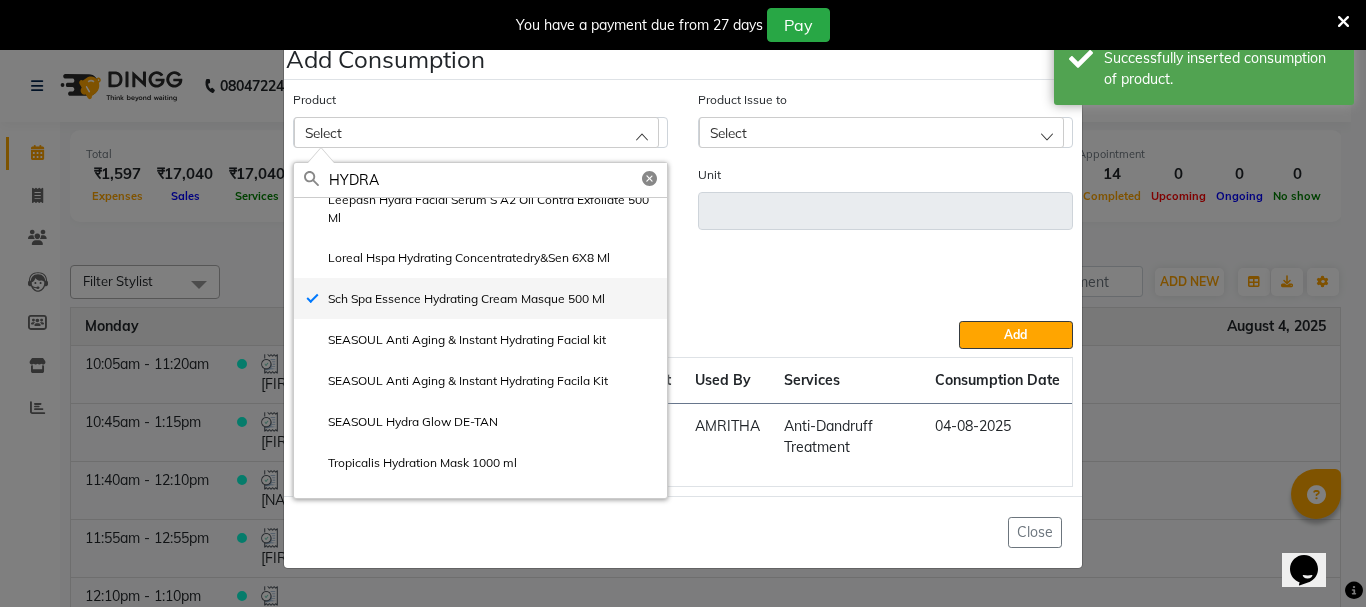 type on "ml" 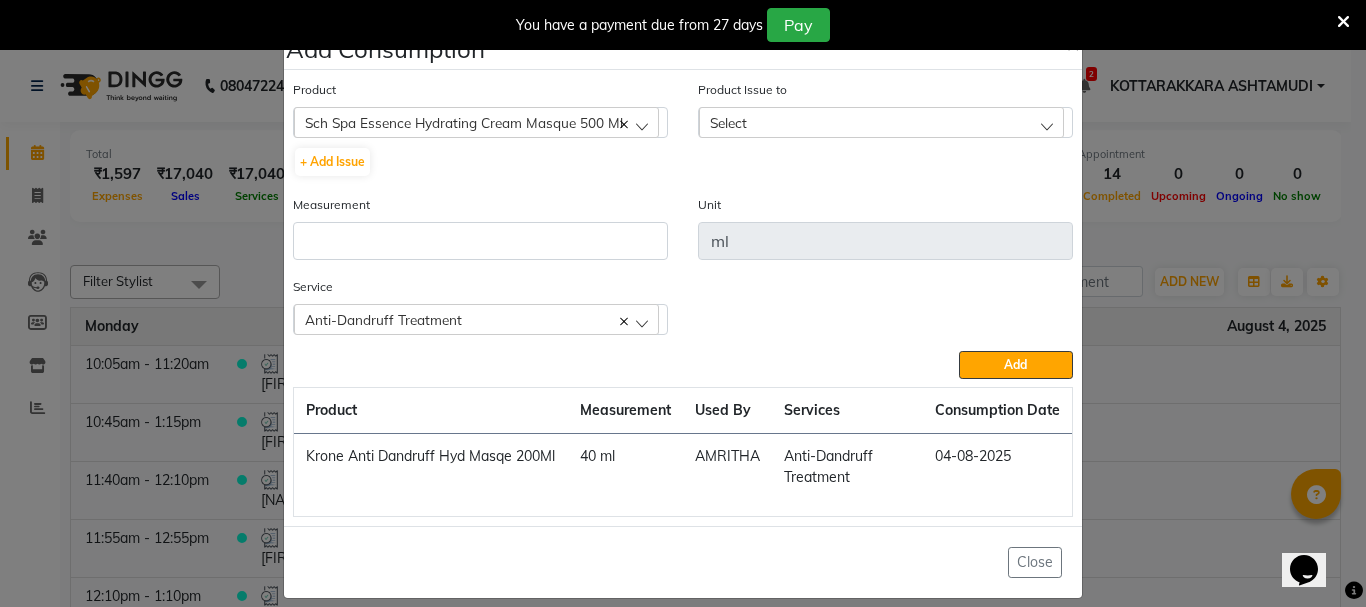click on "Select" 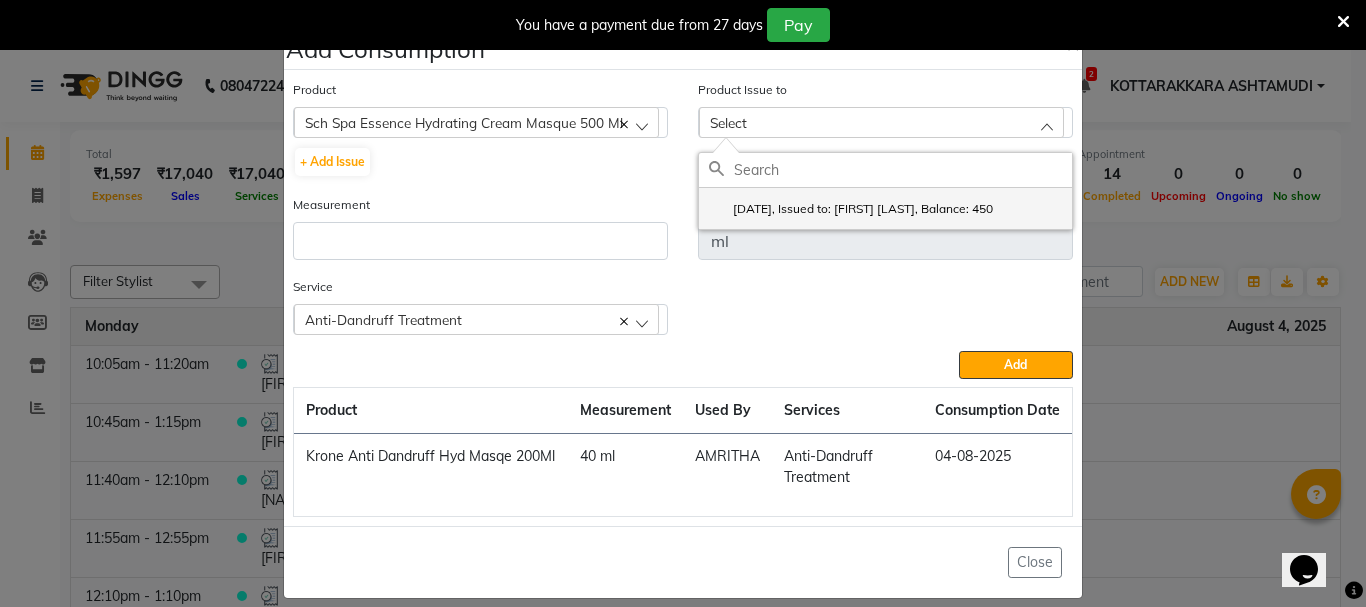 click on "2025-08-02, Issued to: Karina Darjee , Balance: 450" 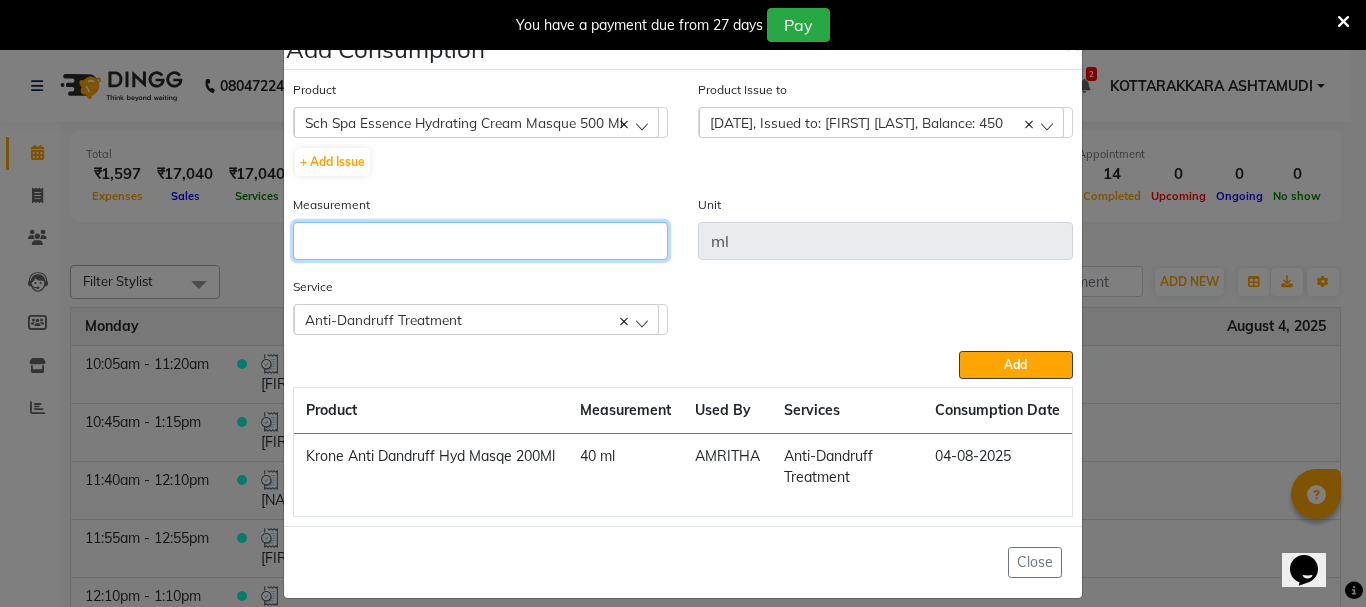 drag, startPoint x: 482, startPoint y: 239, endPoint x: 652, endPoint y: 264, distance: 171.8284 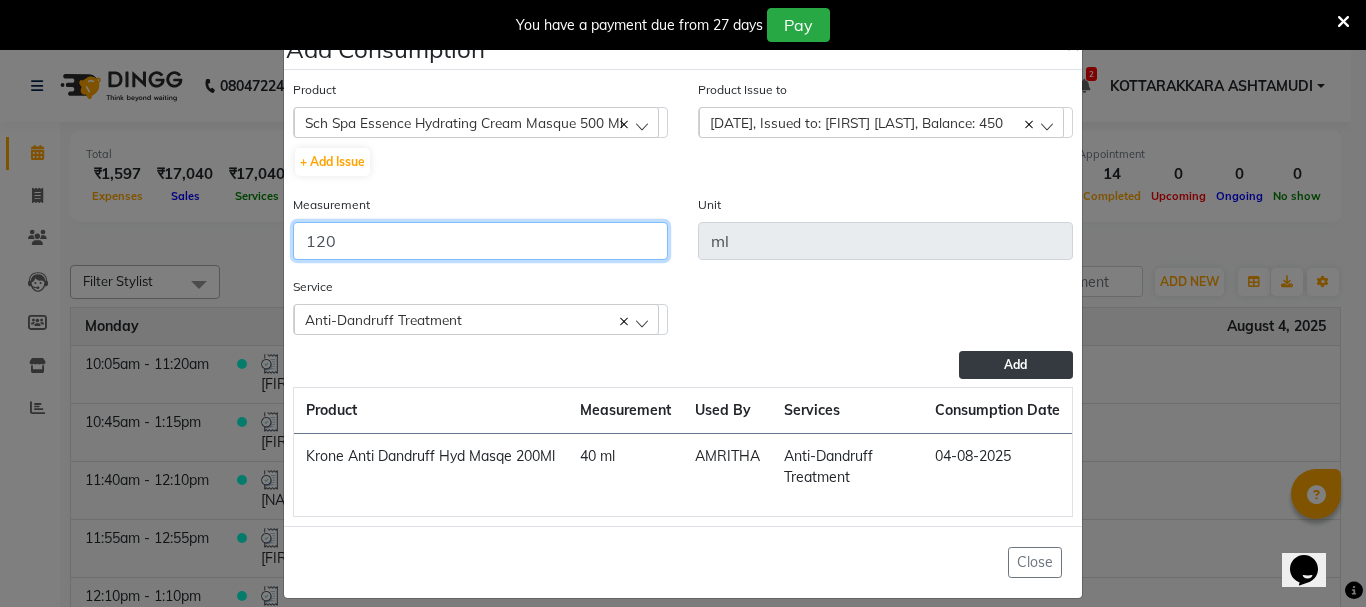 type on "120" 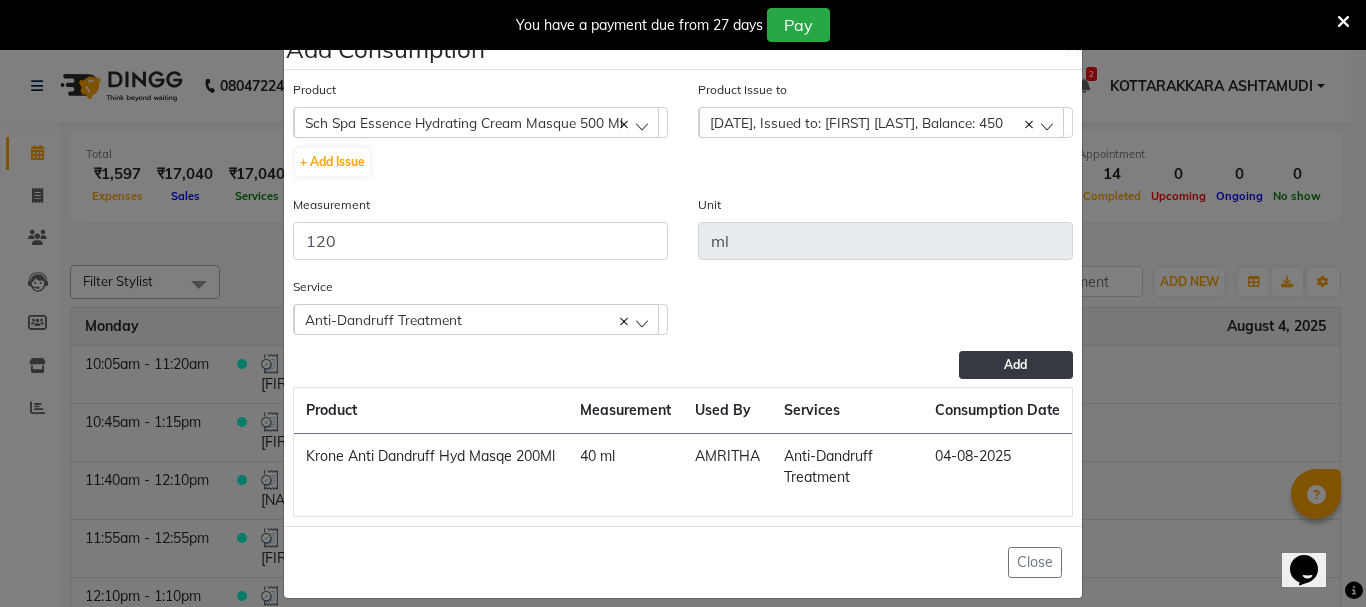 click on "Add" 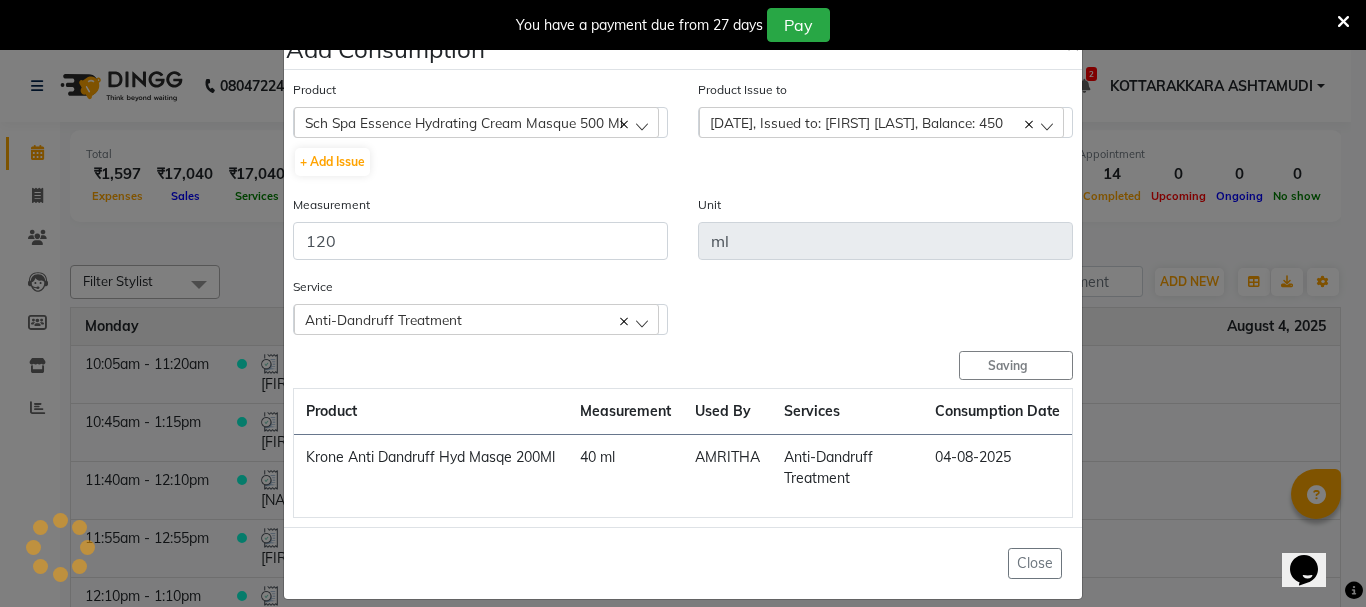 type 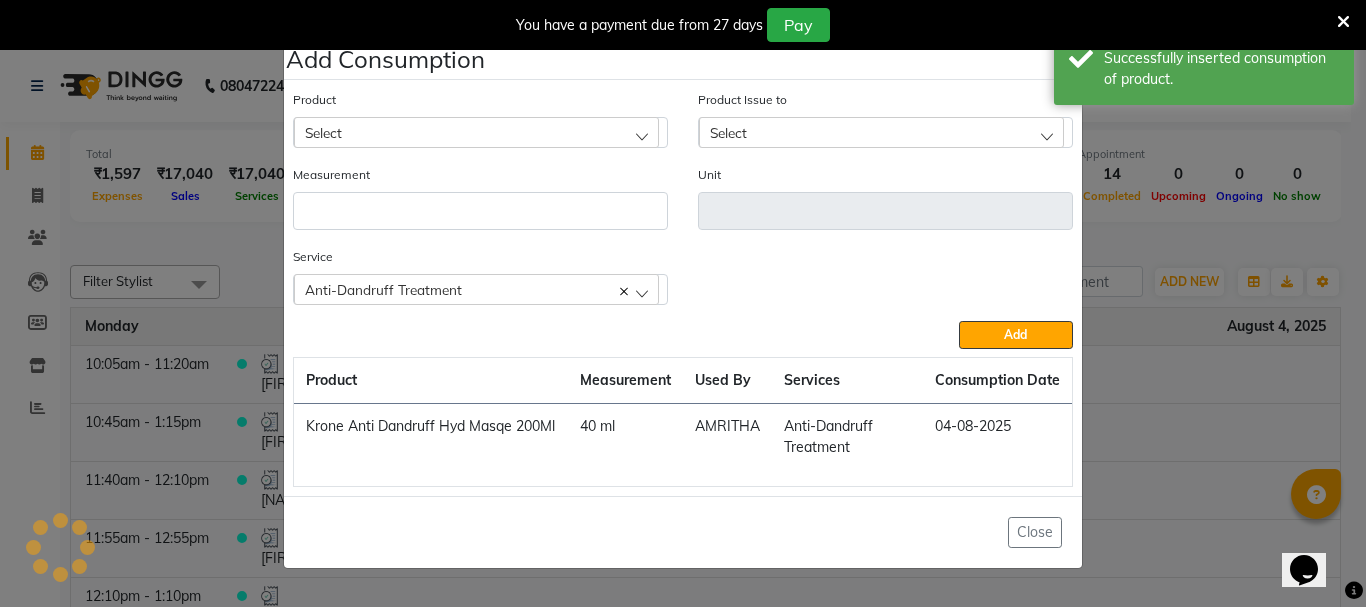 click on "Add Consumption × Product Select 051/ Studio White Weekly 15Ml Product Issue to Select 2025-08-02, Issued to: Karina Darjee , Balance: 450 Measurement Unit Service  Anti-Dandruff Treatment  Keratin Spa Anti-Dandruff Treatment Hair Wash  Add  Product Measurement Used By Services Consumption Date  Krone Anti Dandruff Hyd Masqe 200Ml   40 ml   AMRITHA   Anti-Dandruff Treatment   04-08-2025   Close" 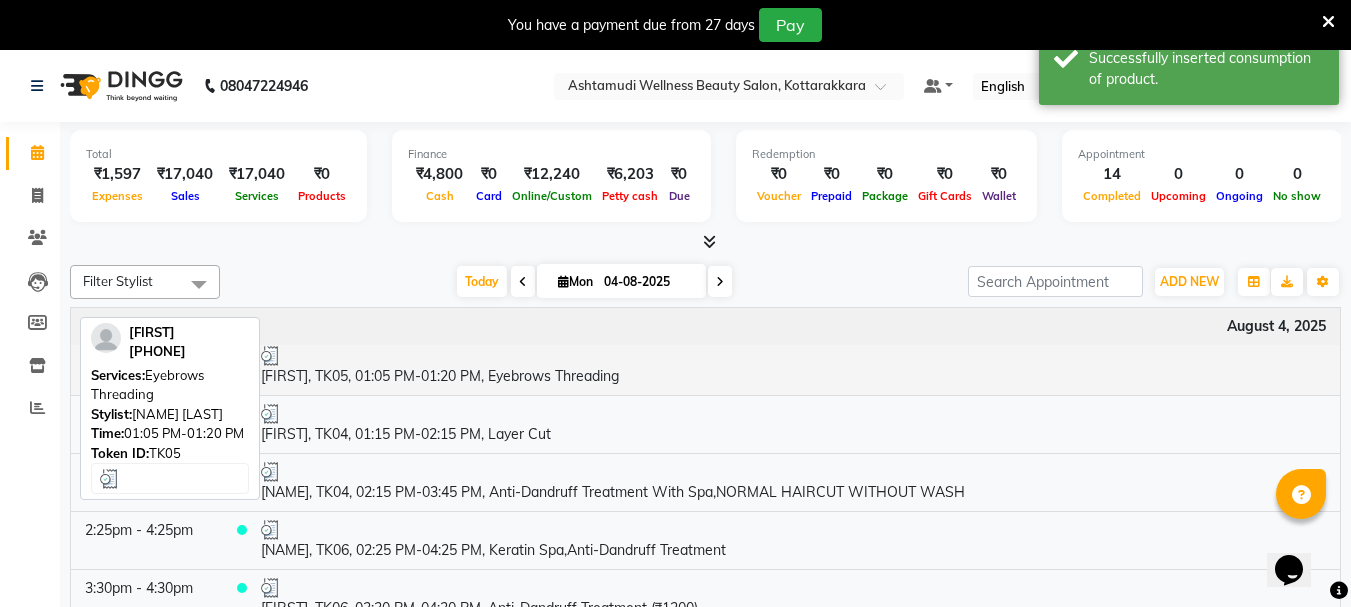 scroll, scrollTop: 300, scrollLeft: 0, axis: vertical 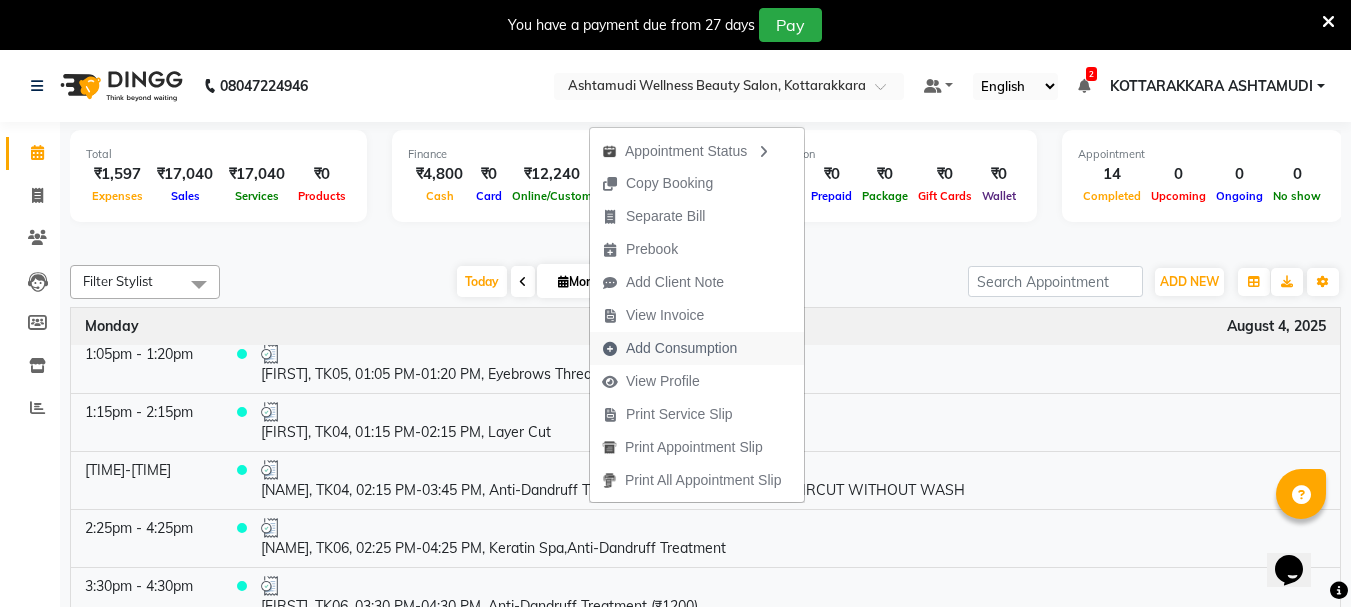 click on "Add Consumption" at bounding box center (681, 348) 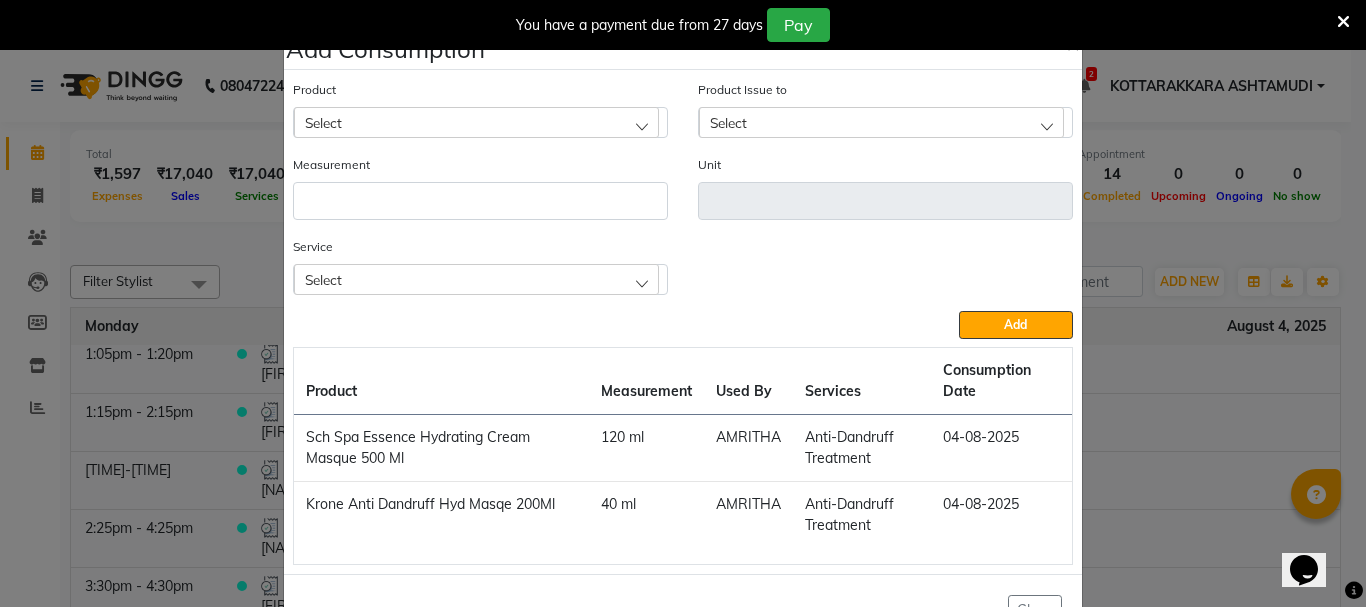 click on "Select" 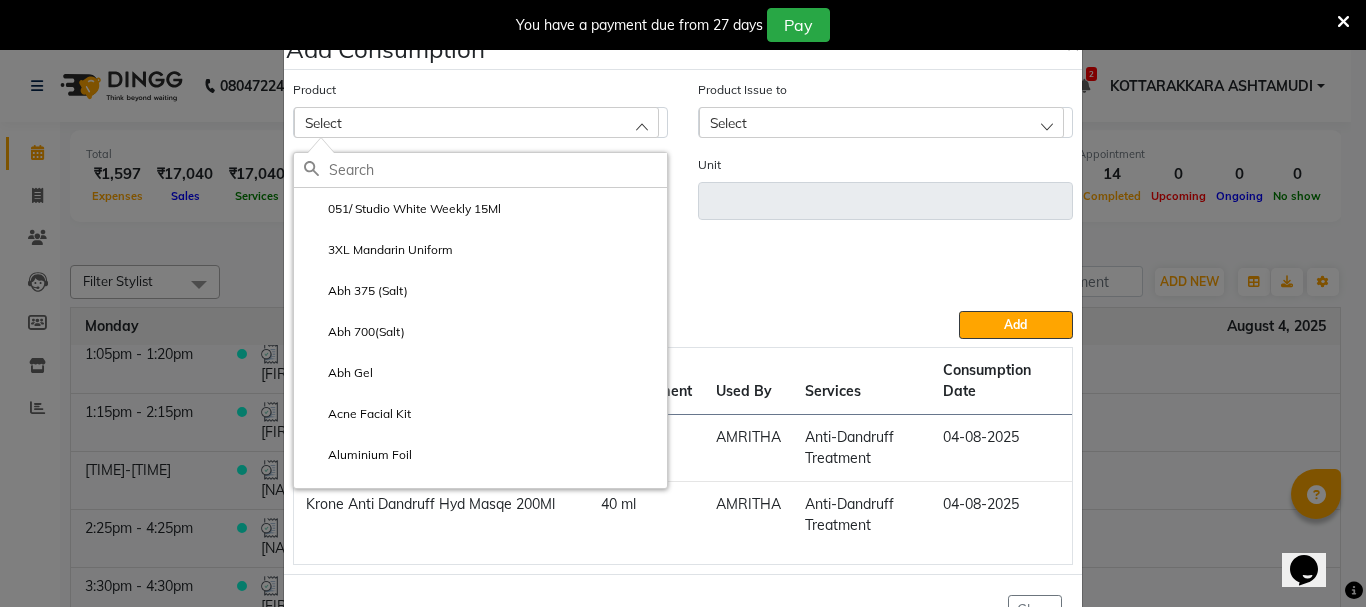 click on "Add Consumption × Product Select 051/ Studio White Weekly 15Ml 3XL Mandarin Uniform Abh 375 (Salt) Abh 700(Salt) Abh Gel Acne Facial Kit Aluminium Foil Ankita Brush 50 (Henna Brush) Product Issue to Select Measurement Unit Service Select Anti-Dandruff Treatment With Spa NORMAL HAIRCUT WITHOUT WASH  Add  Product Measurement Used By Services Consumption Date  Sch Spa Essence Hydrating Cream Masque 500 Ml   120 ml   AMRITHA   Anti-Dandruff Treatment   04-08-2025   Krone Anti Dandruff Hyd Masqe 200Ml   40 ml   AMRITHA   Anti-Dandruff Treatment   04-08-2025   Close" 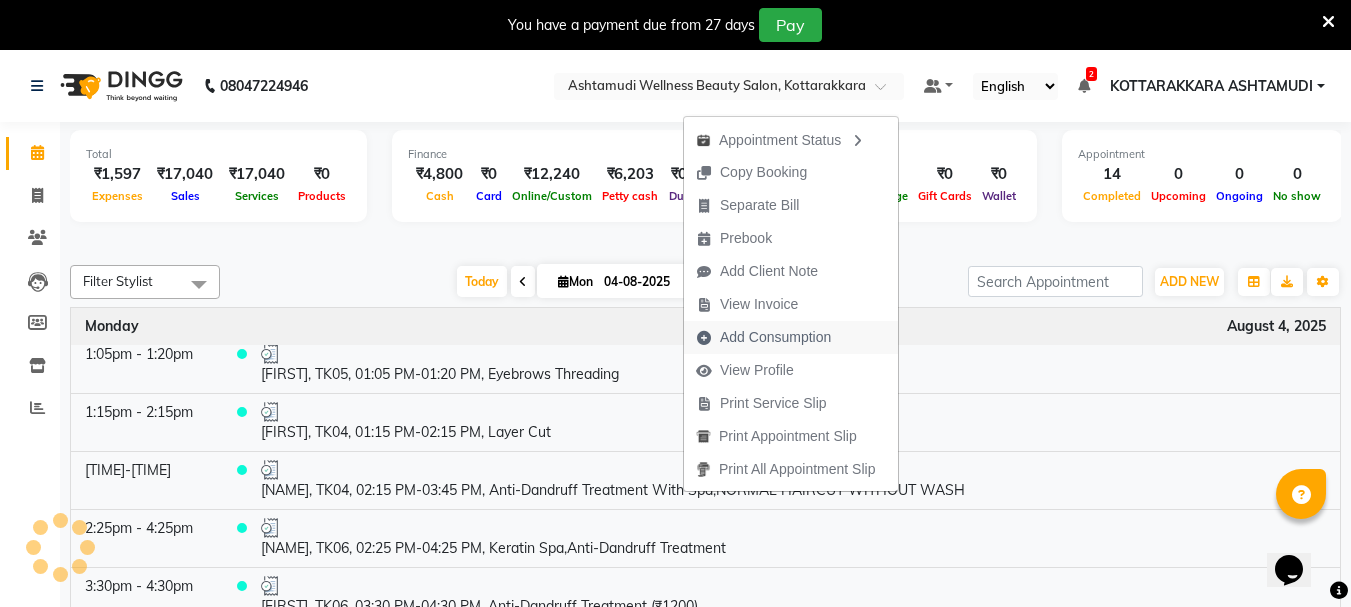 click on "Add Consumption" at bounding box center [775, 337] 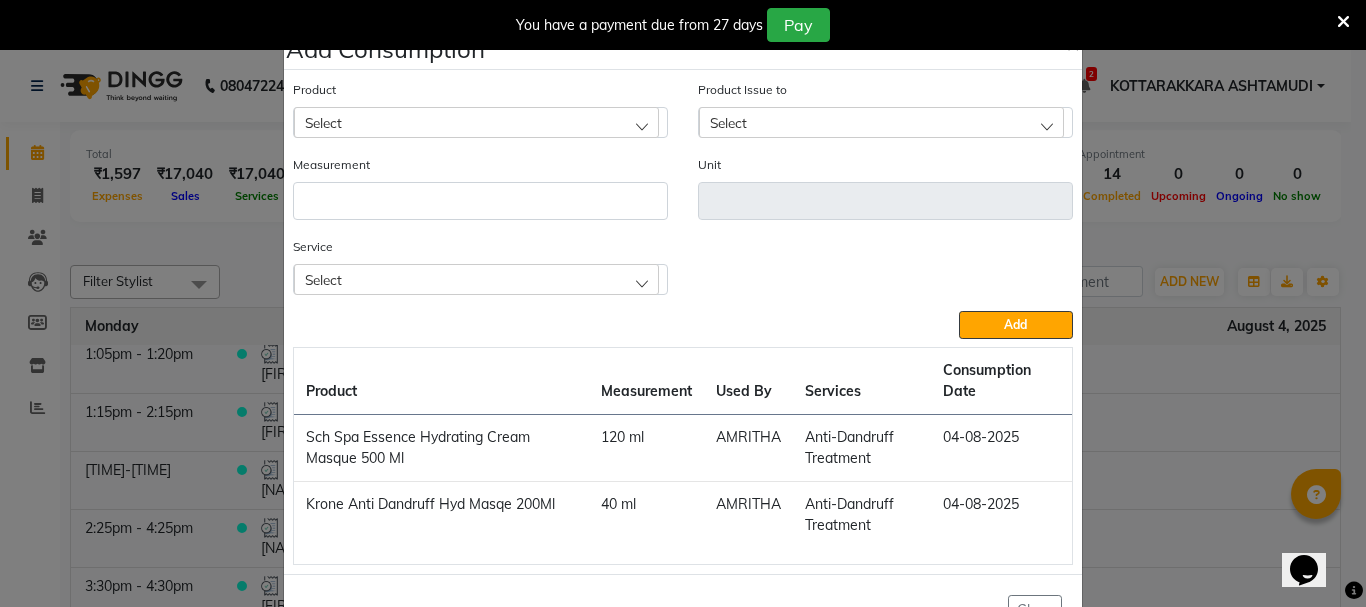 click on "Select" 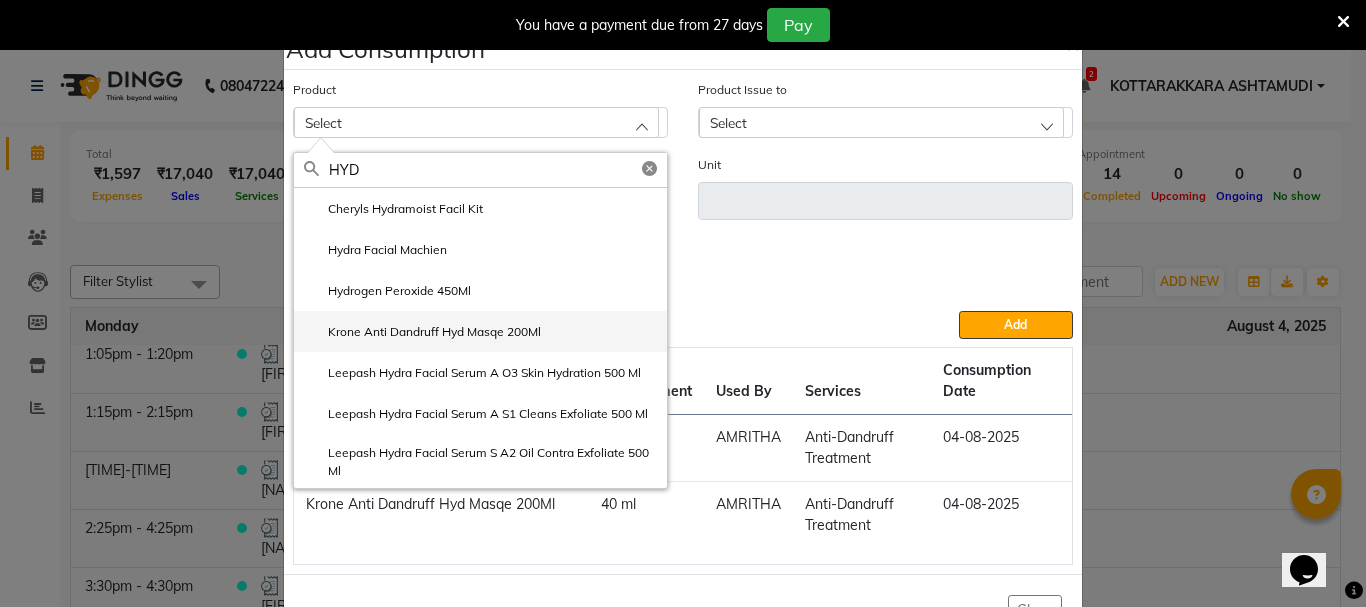 type on "HYD" 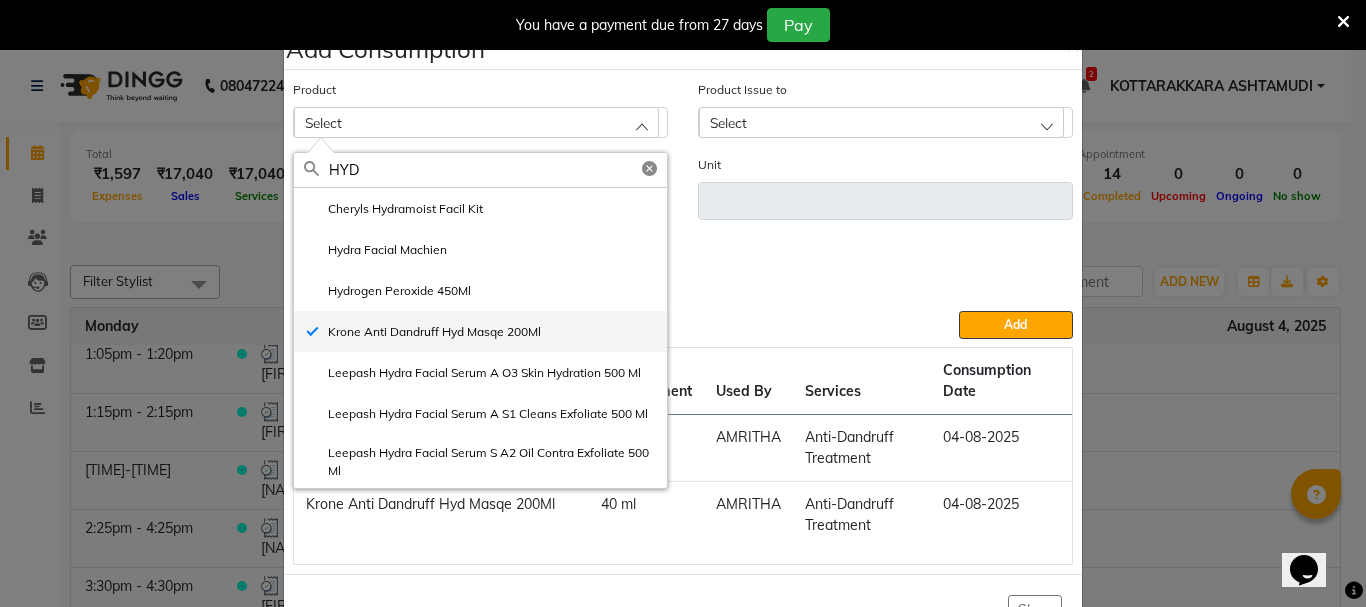 type on "ml" 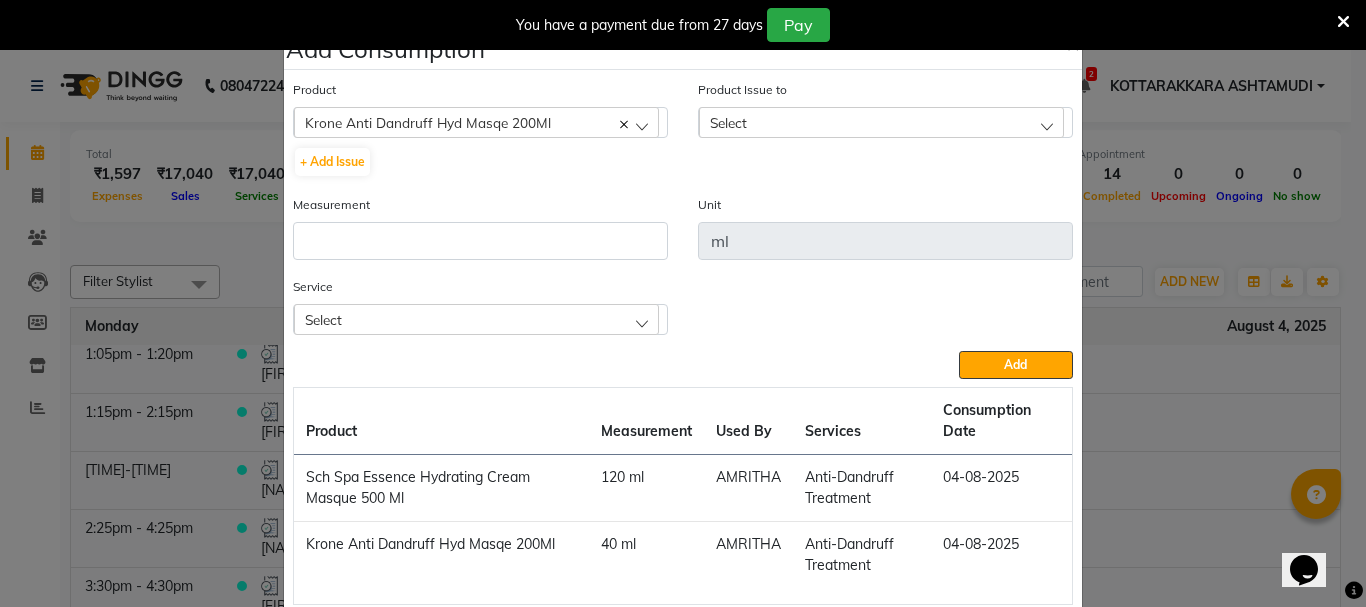 drag, startPoint x: 793, startPoint y: 119, endPoint x: 802, endPoint y: 129, distance: 13.453624 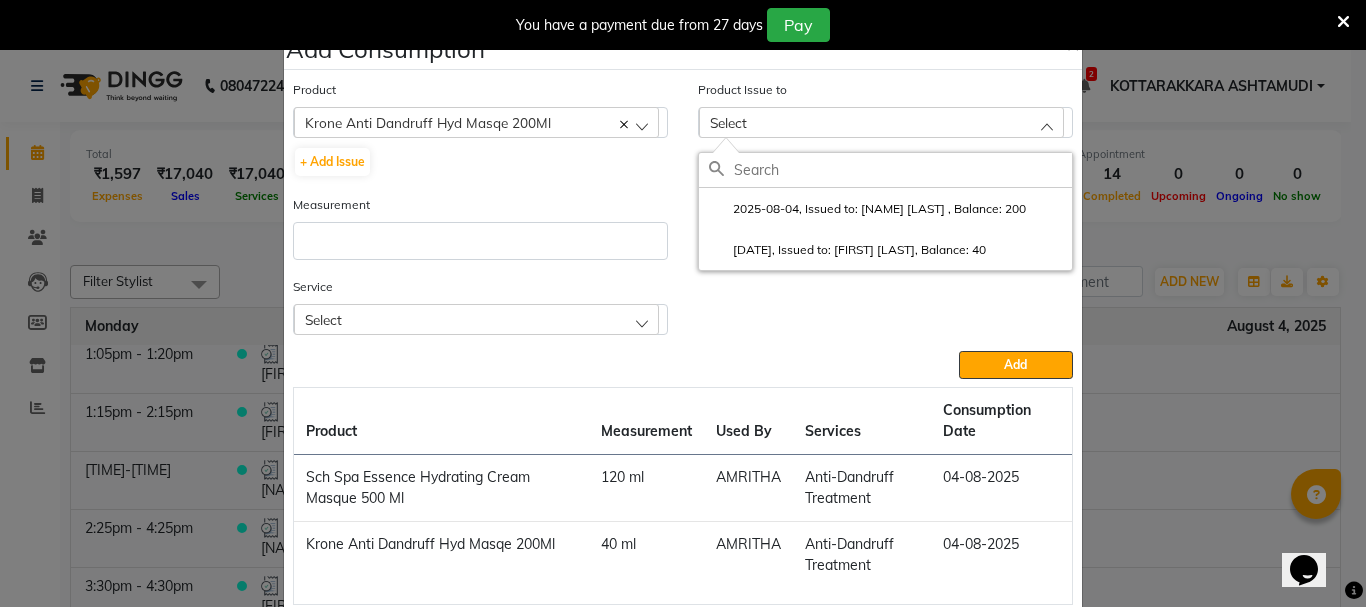 click on "2025-07-31, Issued to: NISHA SAMUEL 	, Balance: 40" 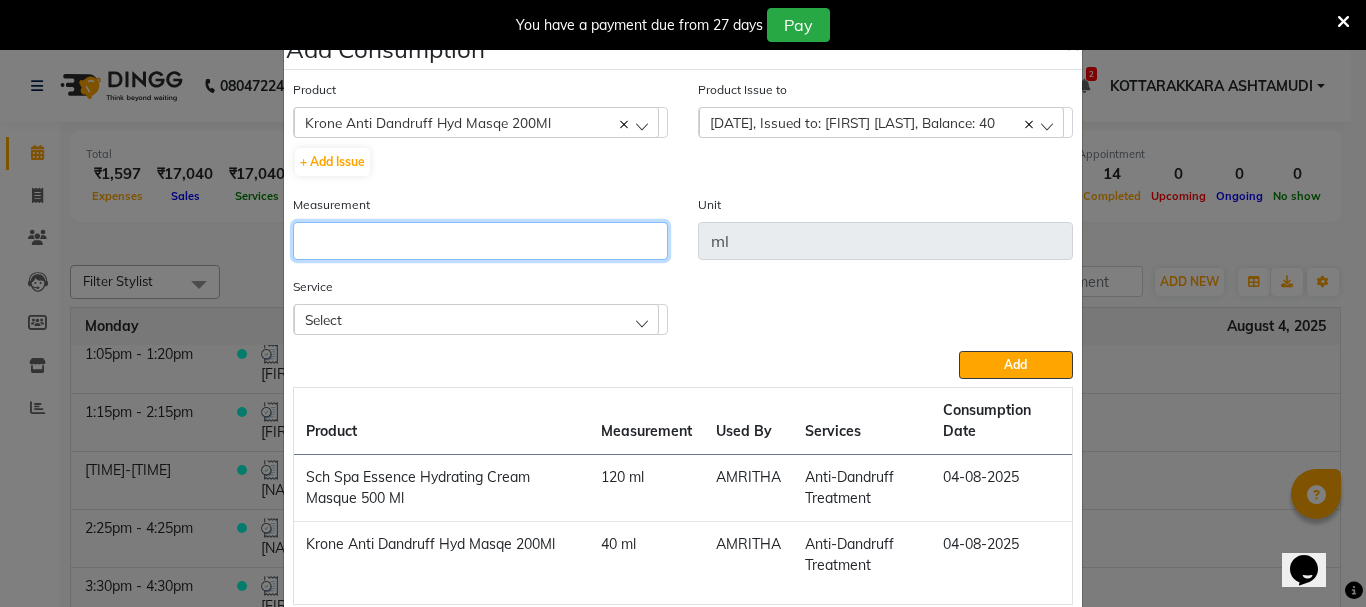 click 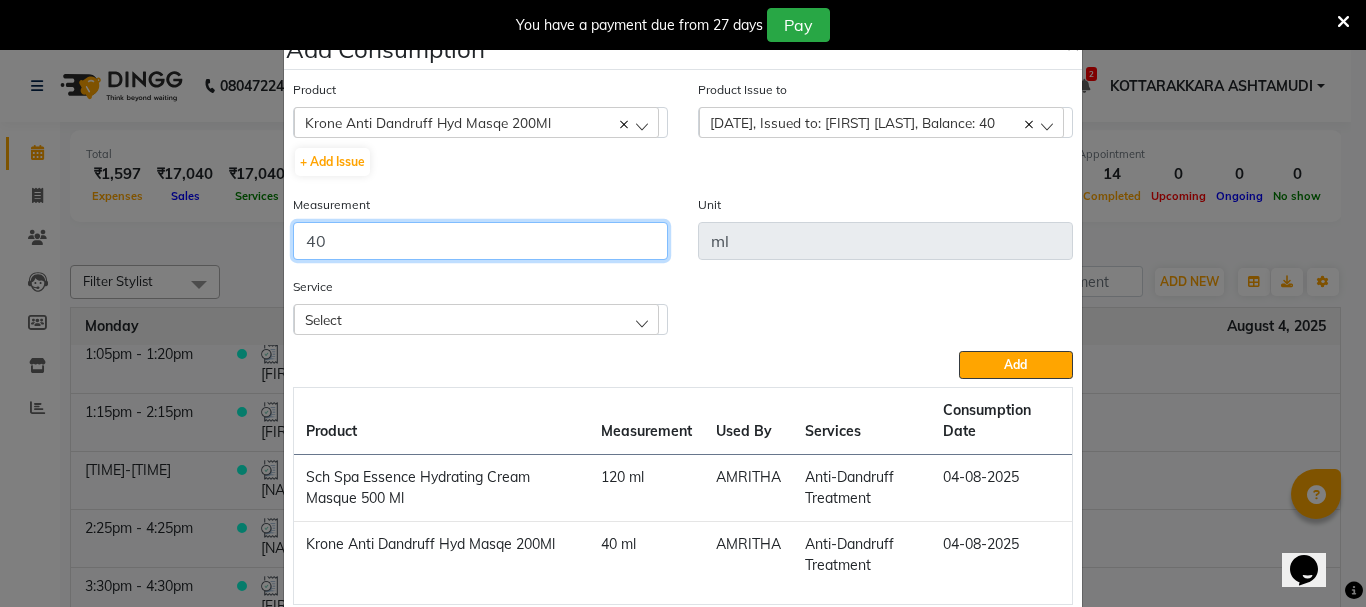 type on "40" 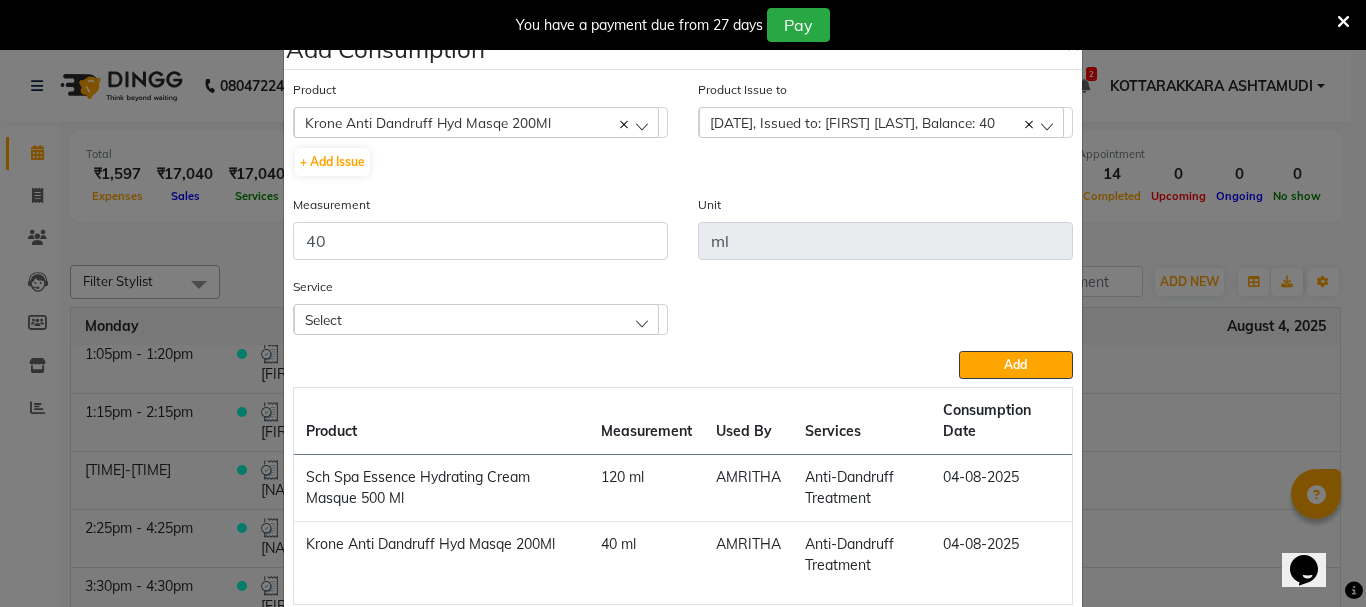 click on "Select" 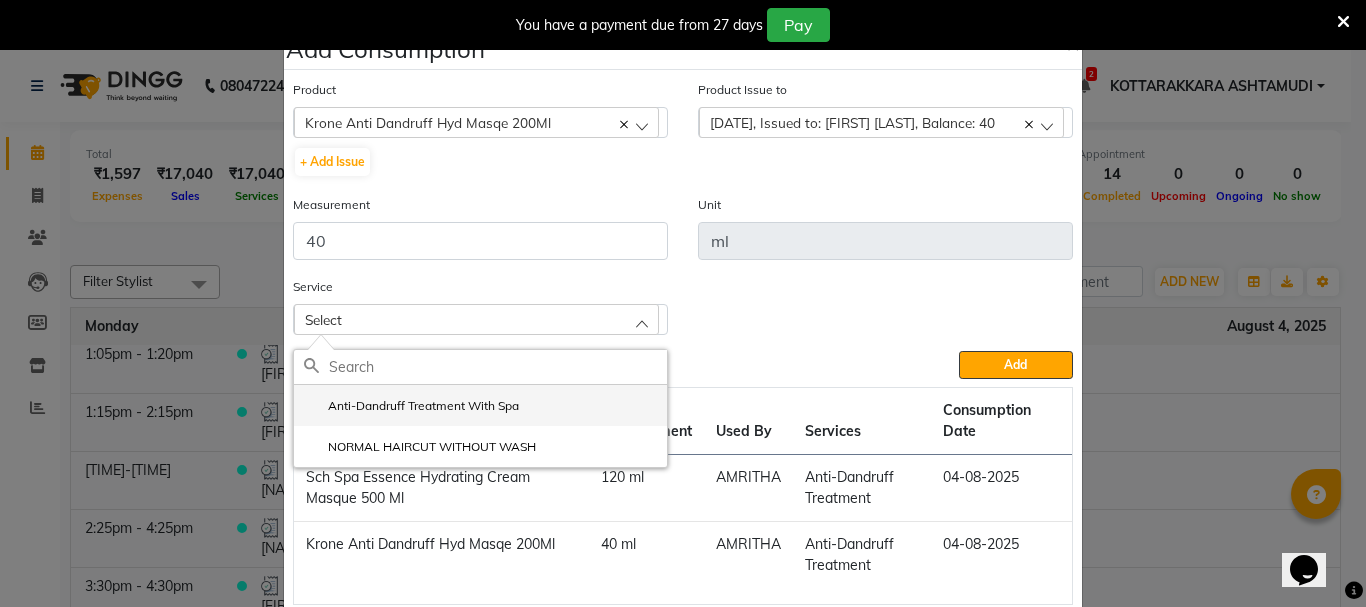 click on "Anti-Dandruff Treatment With Spa" 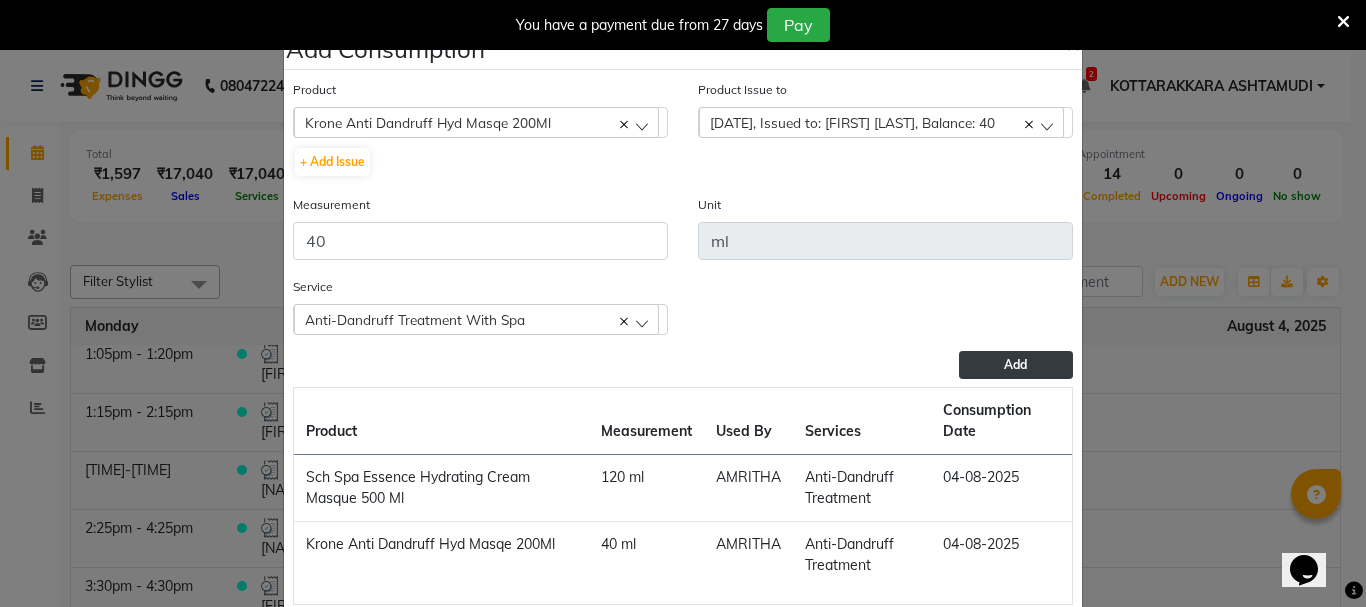 click on "Add" 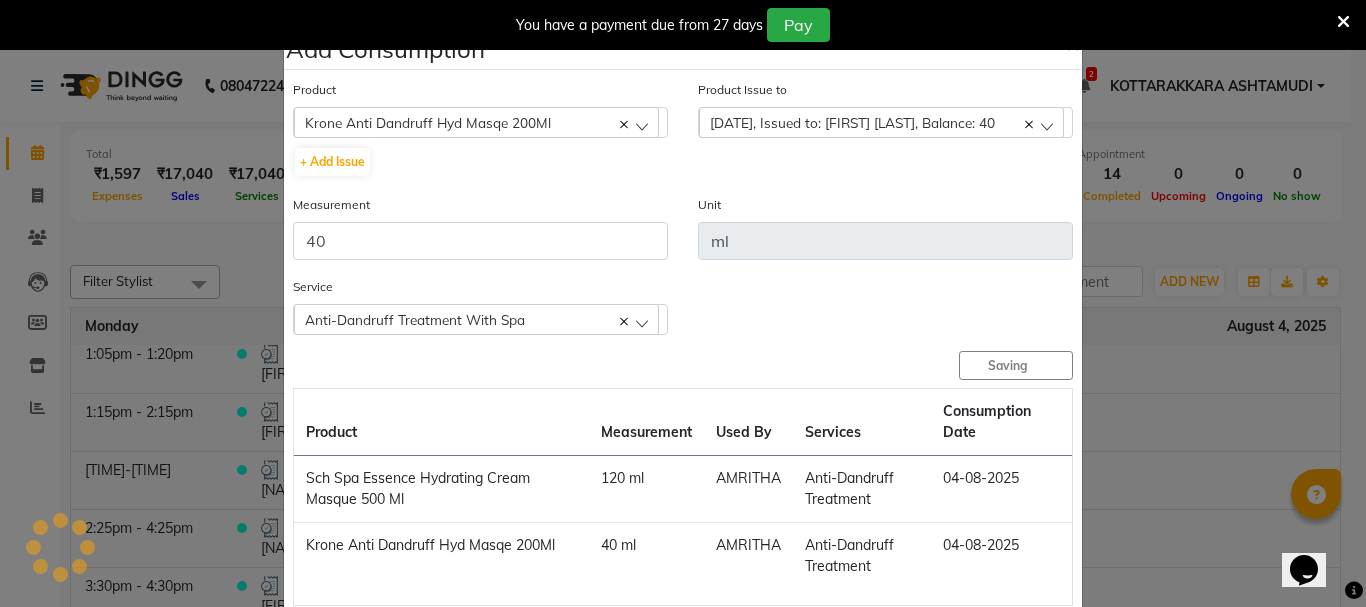 type 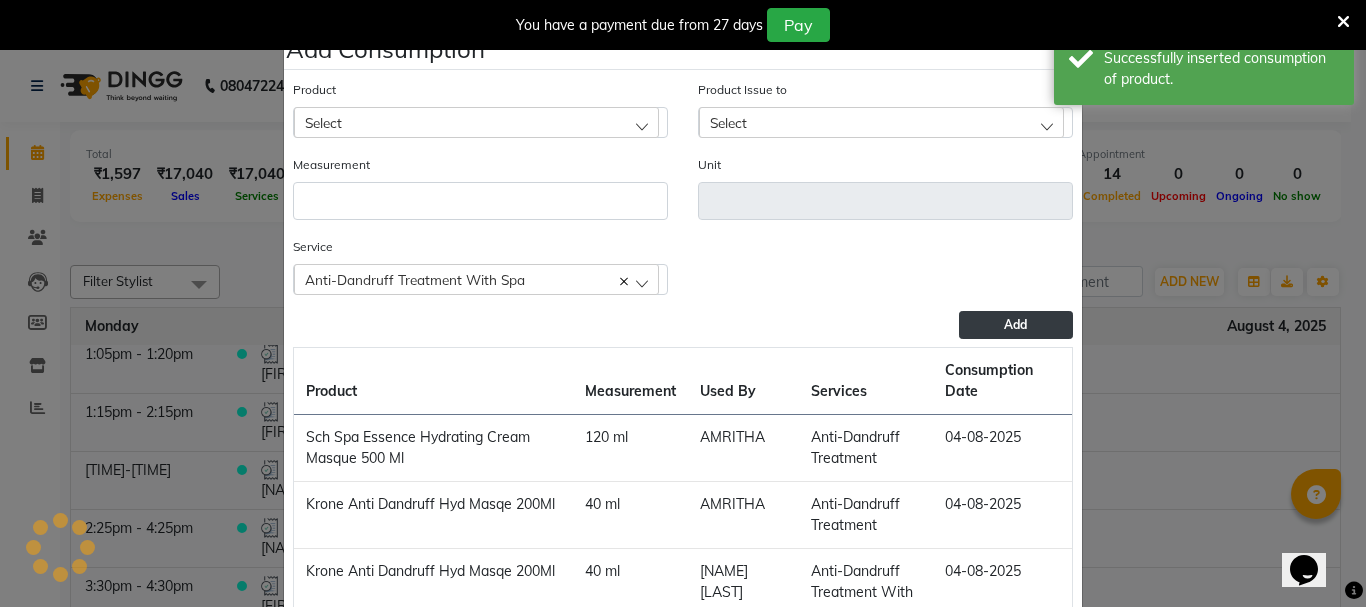 click on "Select" 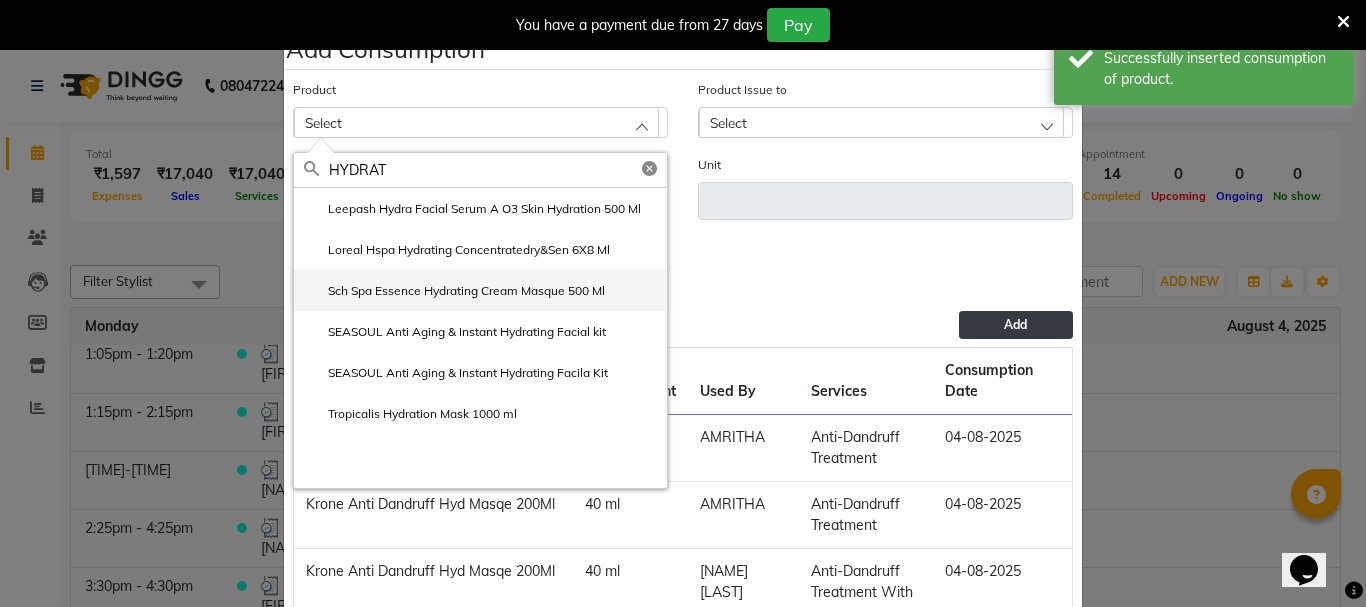 type on "HYDRAT" 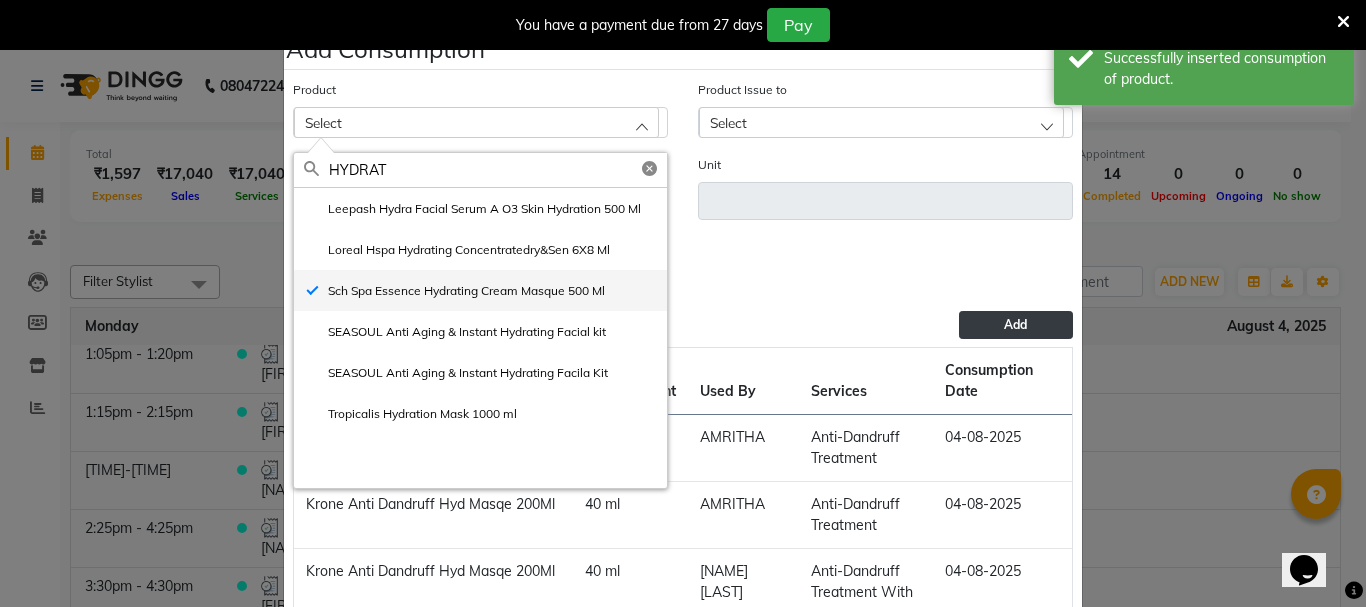 type on "ml" 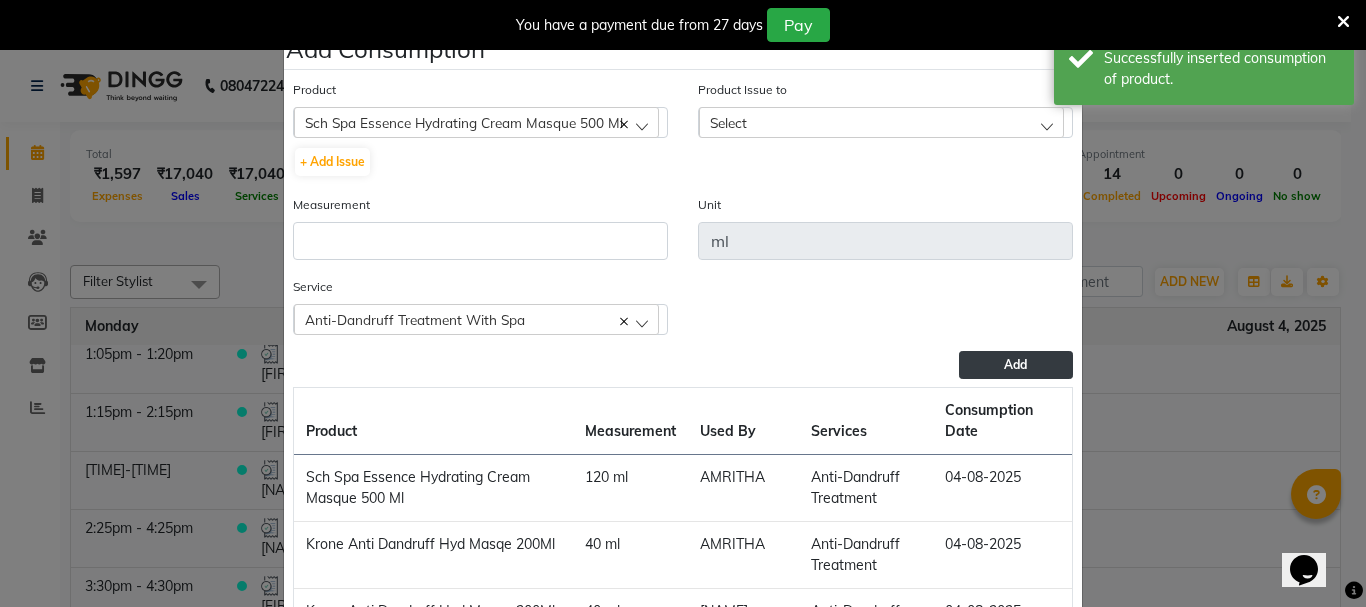 click on "Select" 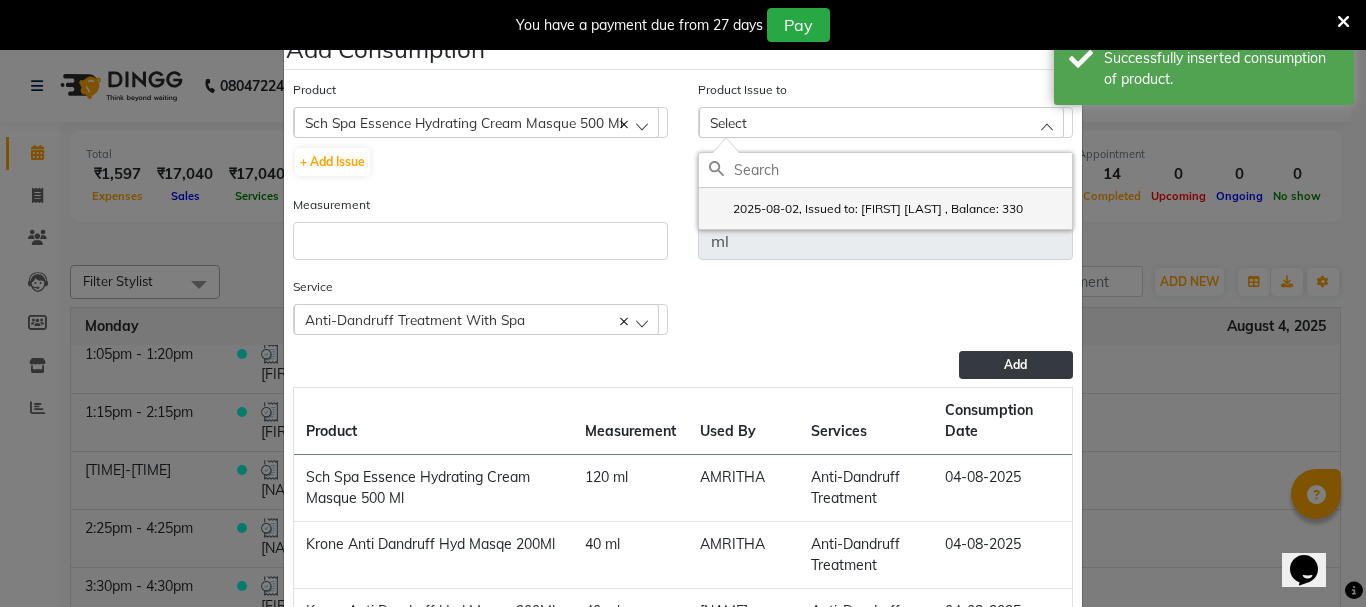 click on "2025-08-02, Issued to: Karina Darjee , Balance: 330" 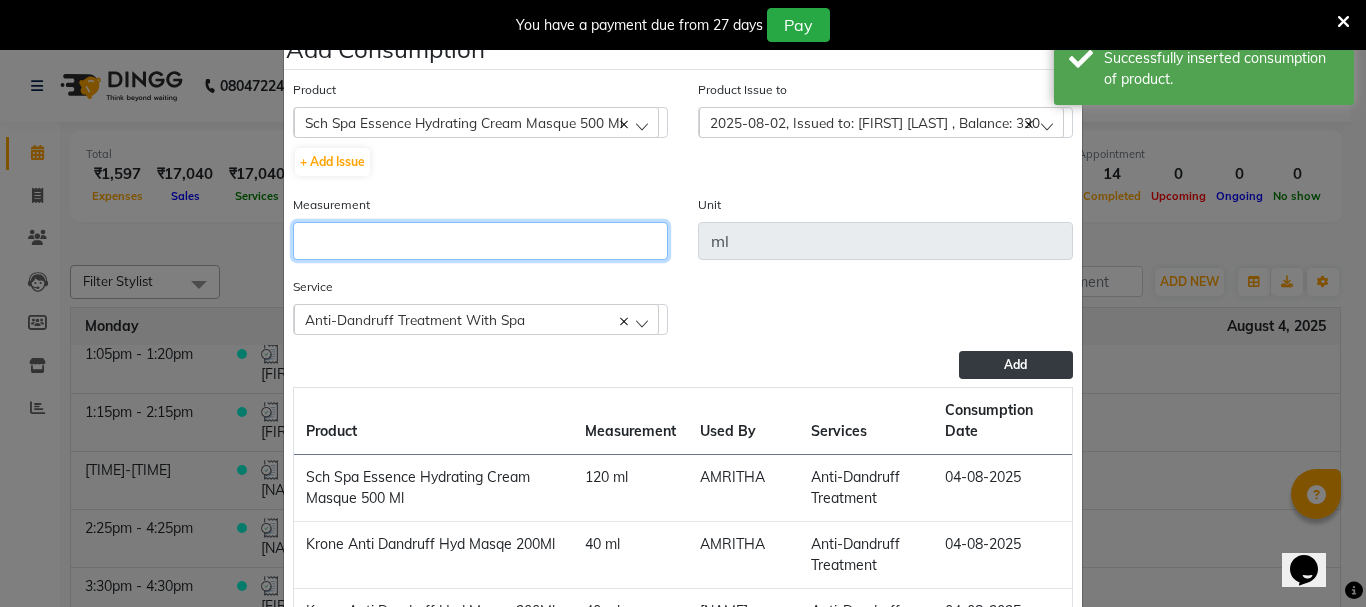 click 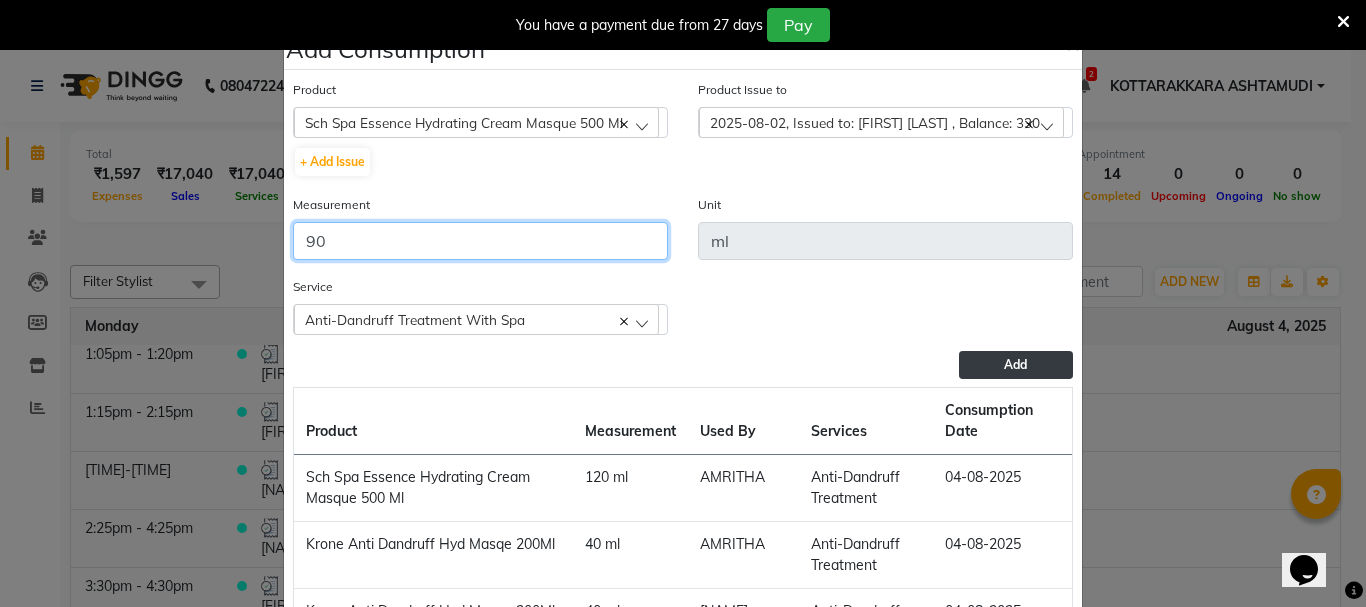 type on "90" 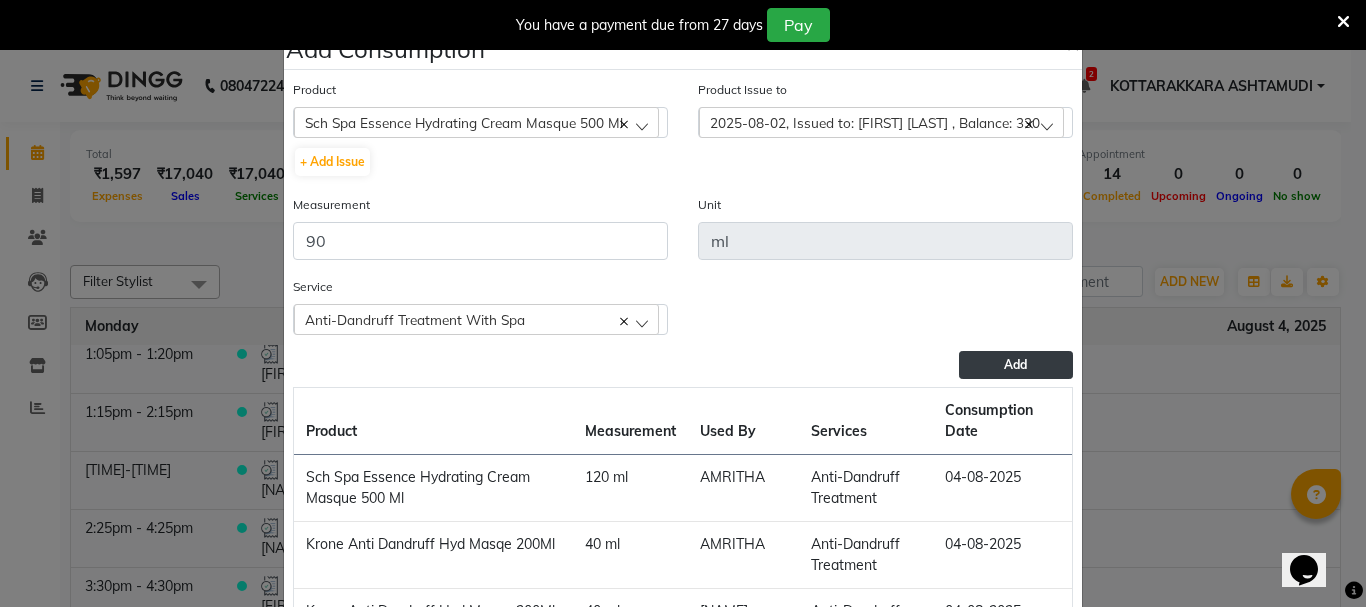 click on "Add" 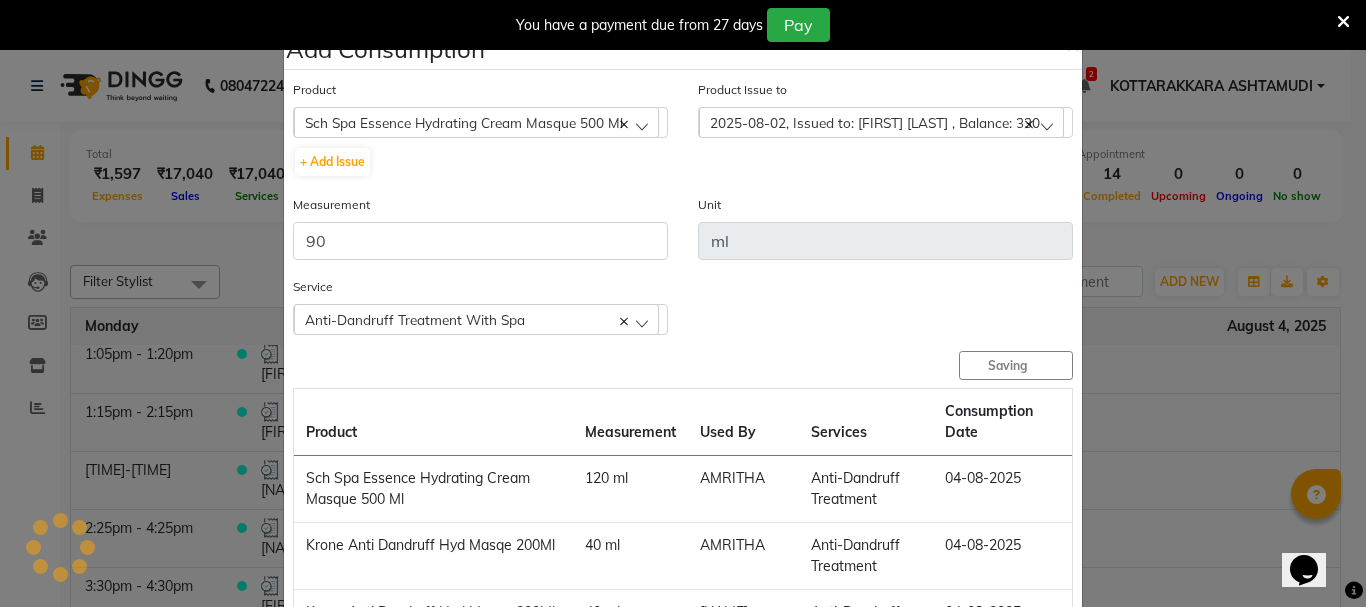 type 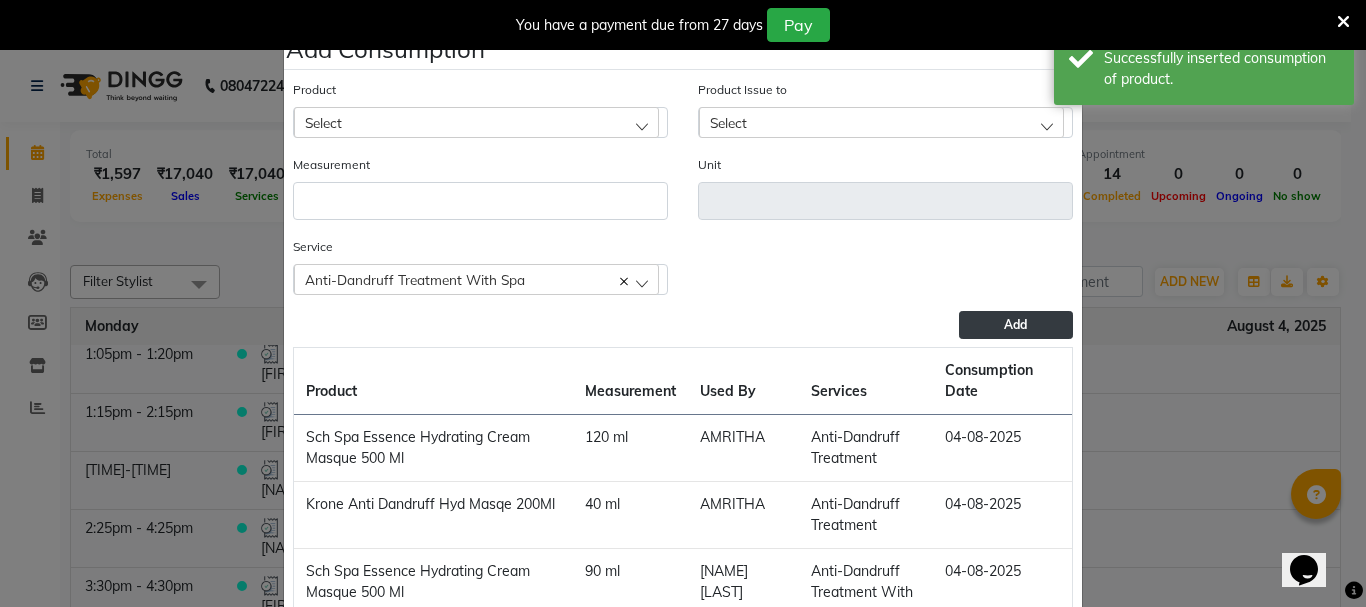 click on "Add Consumption × Product Select 051/ Studio White Weekly 15Ml Product Issue to Select 2025-08-02, Issued to: Karina Darjee , Balance: 330 Measurement Unit Service  Anti-Dandruff Treatment With Spa  Anti-Dandruff Treatment With Spa NORMAL HAIRCUT WITHOUT WASH  Add  Product Measurement Used By Services Consumption Date  Sch Spa Essence Hydrating Cream Masque 500 Ml   120 ml   AMRITHA   Anti-Dandruff Treatment   04-08-2025   Krone Anti Dandruff Hyd Masqe 200Ml   40 ml   AMRITHA   Anti-Dandruff Treatment   04-08-2025   Sch Spa Essence Hydrating Cream Masque 500 Ml   90 ml   Priya Chakraborty   Anti-Dandruff Treatment With Spa   04-08-2025   Krone Anti Dandruff Hyd Masqe 200Ml   40 ml   Priya Chakraborty   Anti-Dandruff Treatment With Spa   04-08-2025   Close" 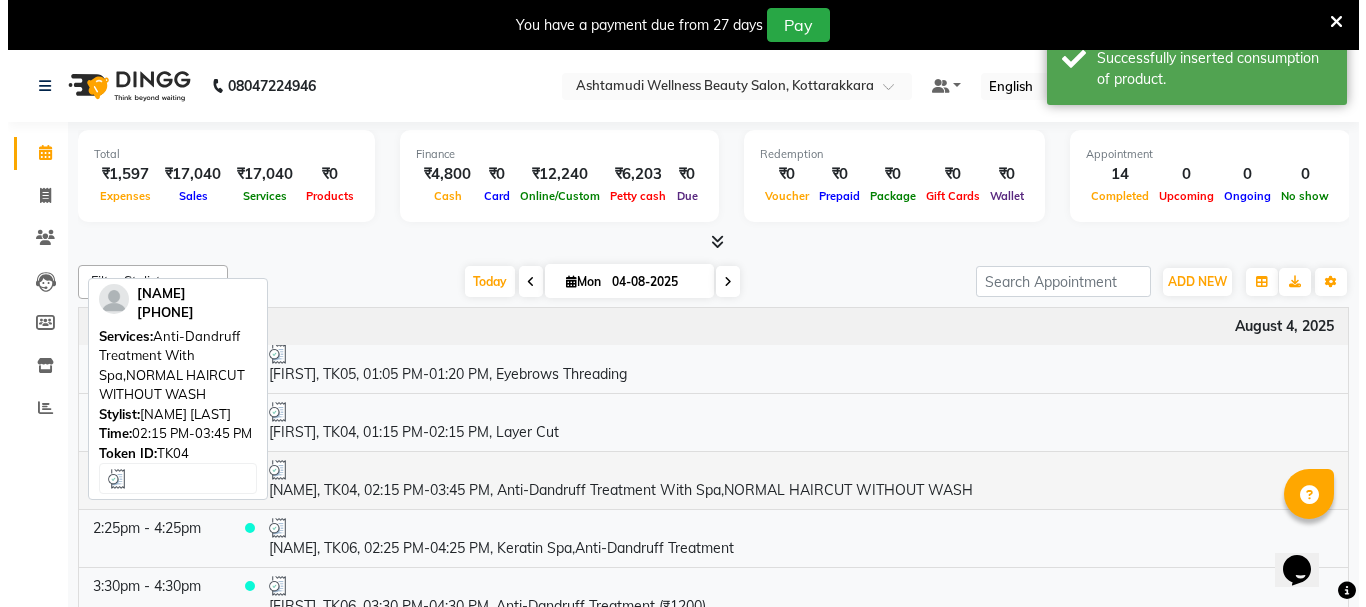 scroll, scrollTop: 400, scrollLeft: 0, axis: vertical 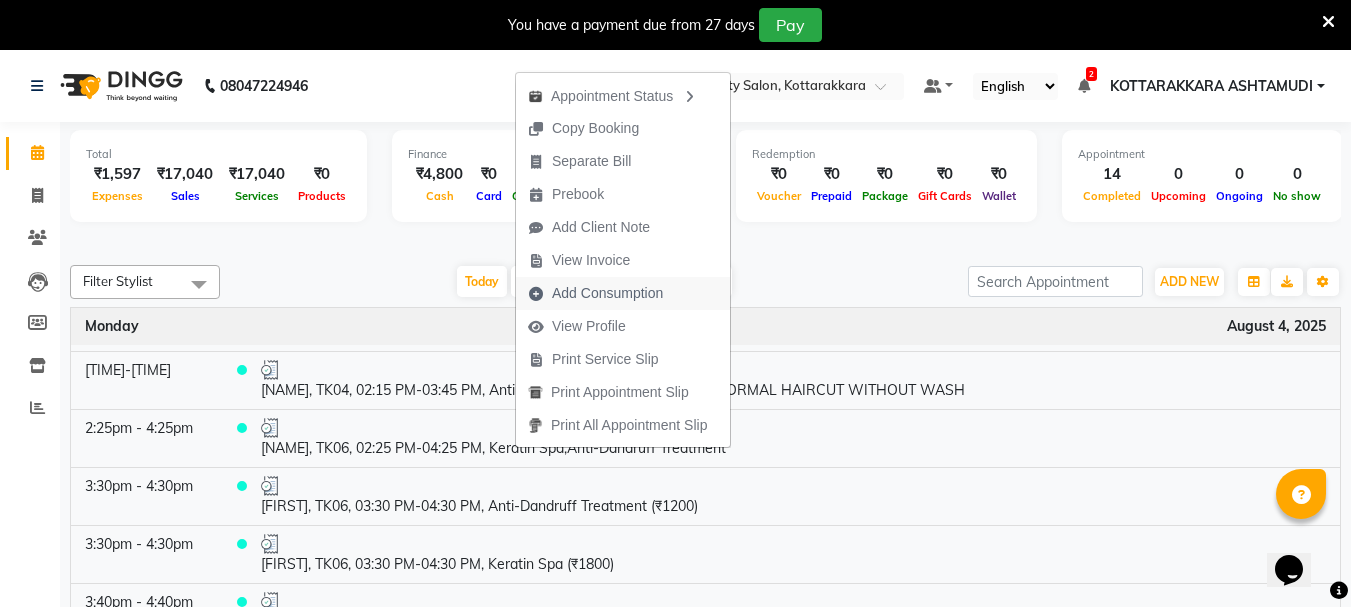 click on "Add Consumption" at bounding box center [607, 293] 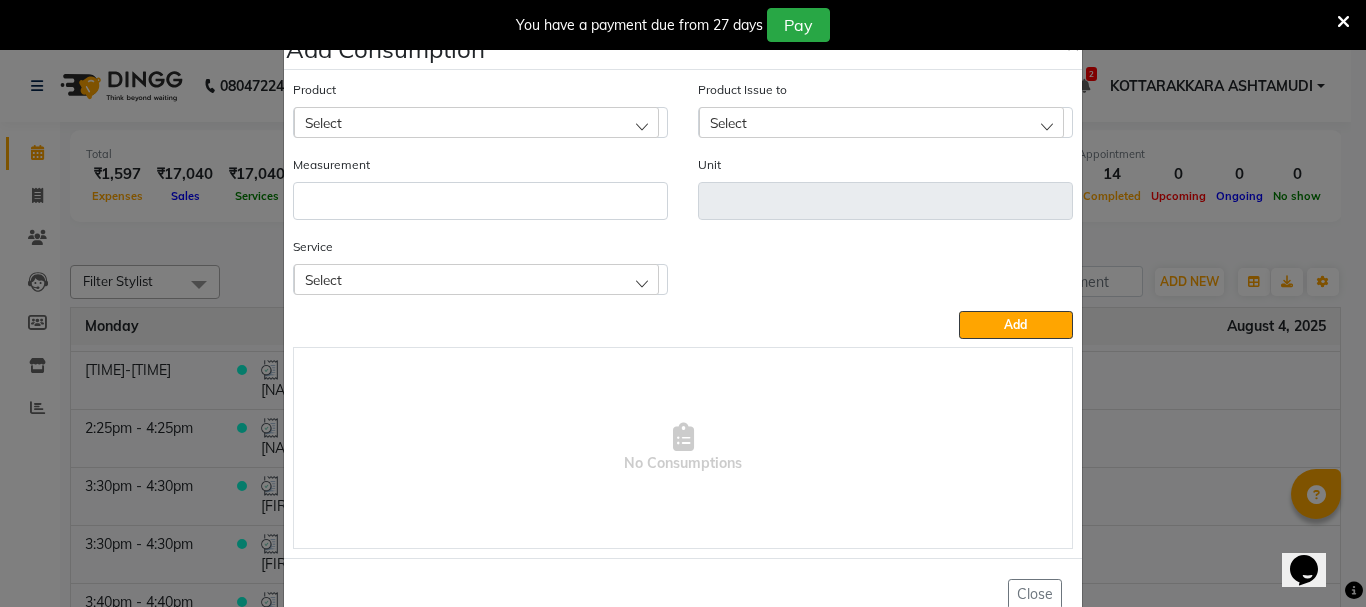 click on "Select" 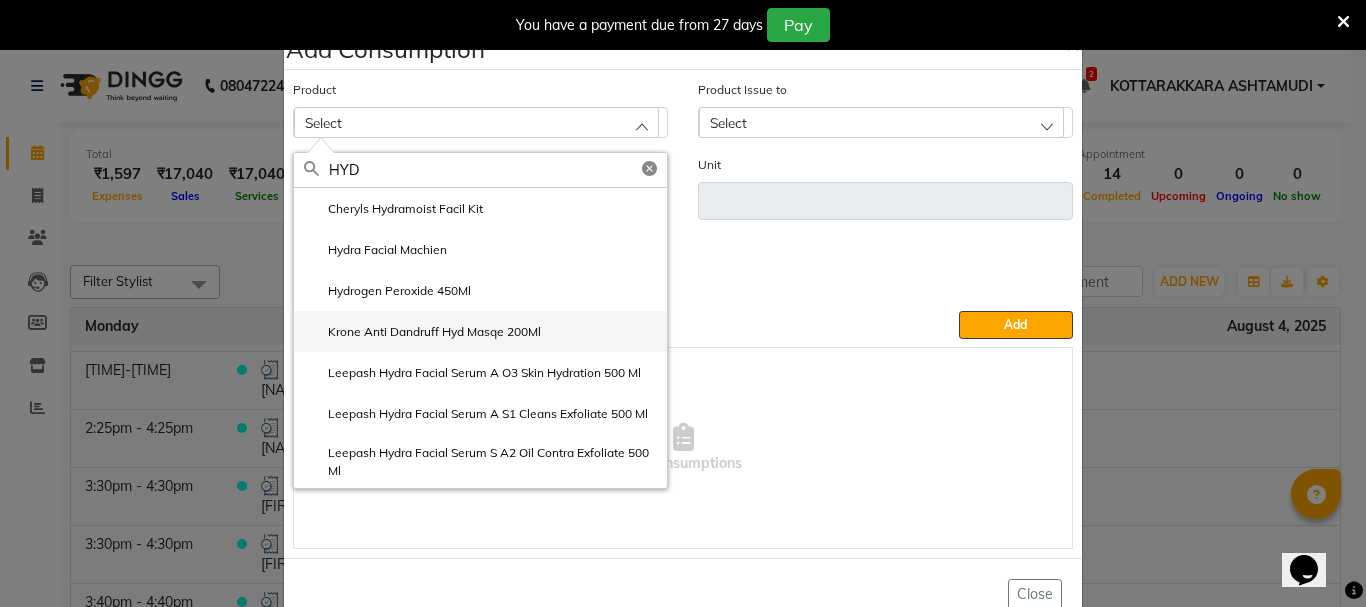 type on "HYD" 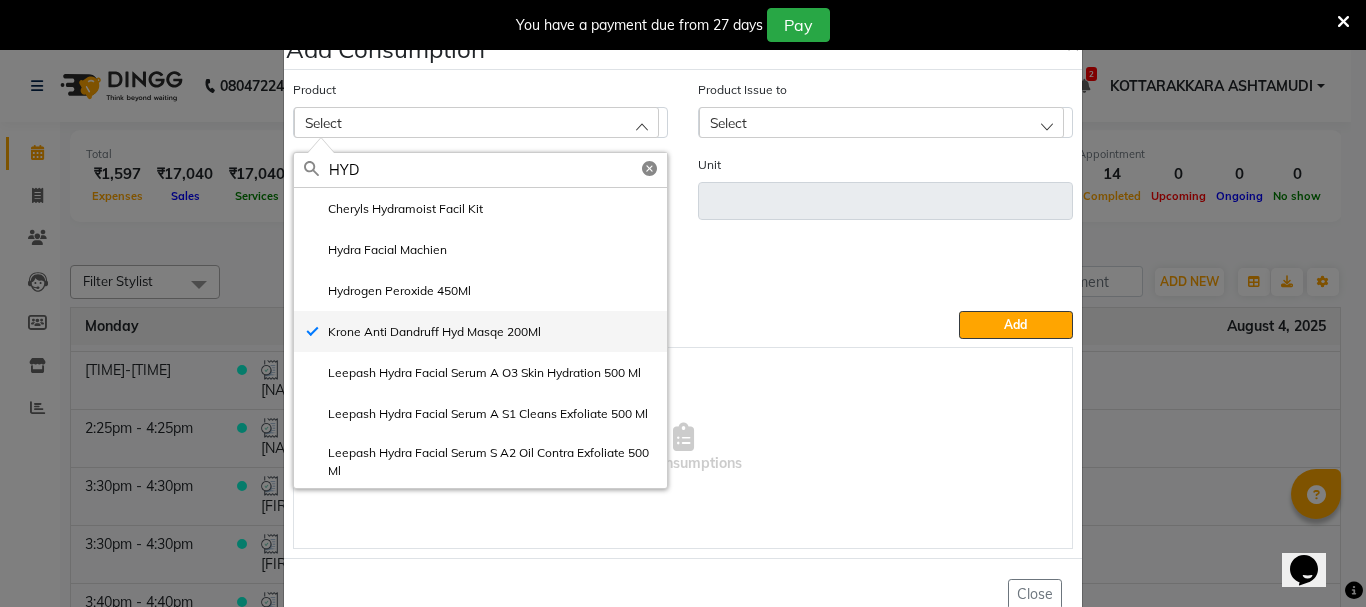 type on "ml" 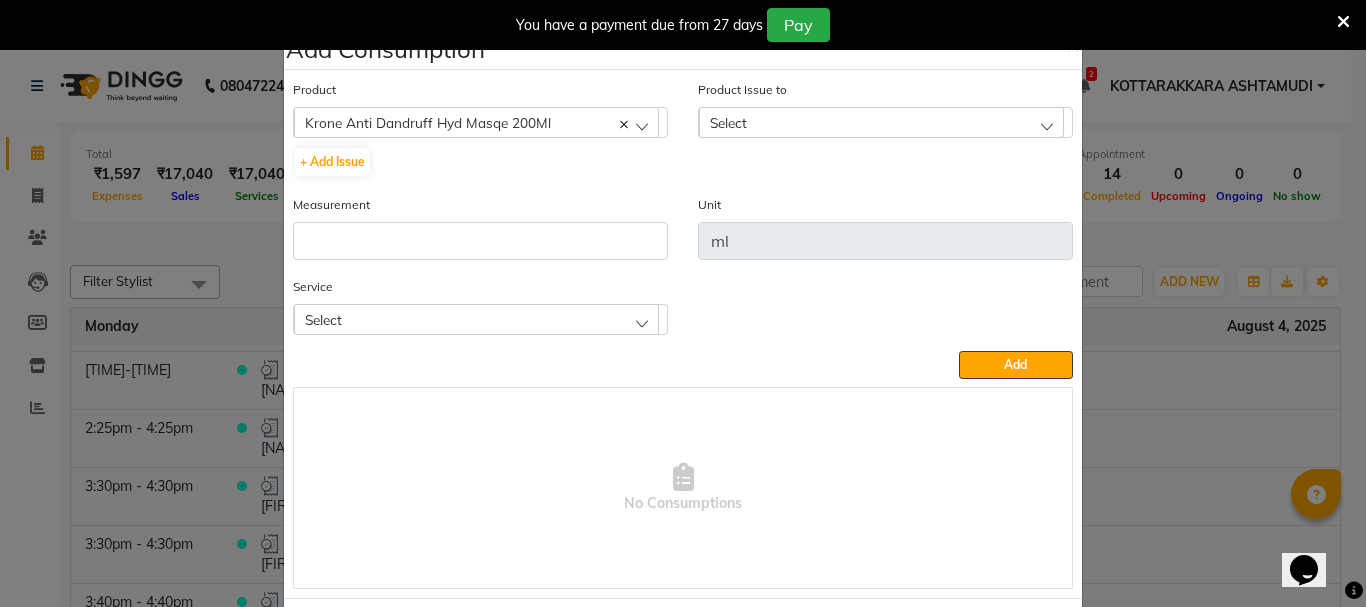 click on "Select" 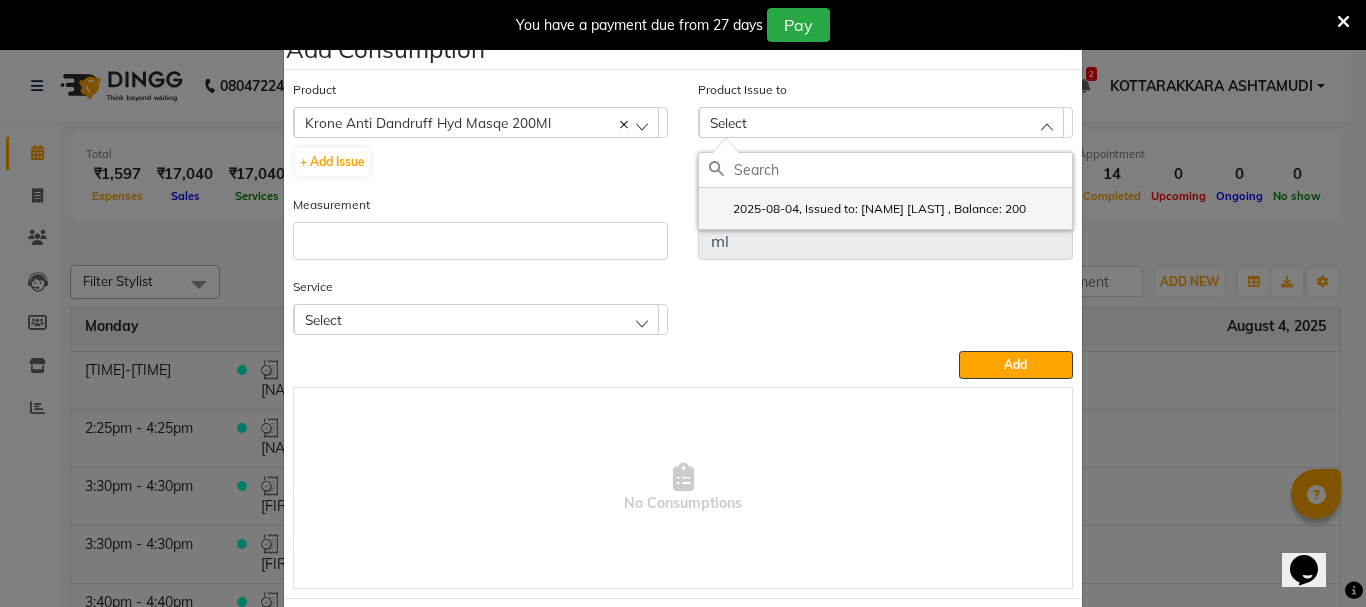 click on "2025-08-04, Issued to: SHAMINA MUHAMMED P R, Balance: 200" 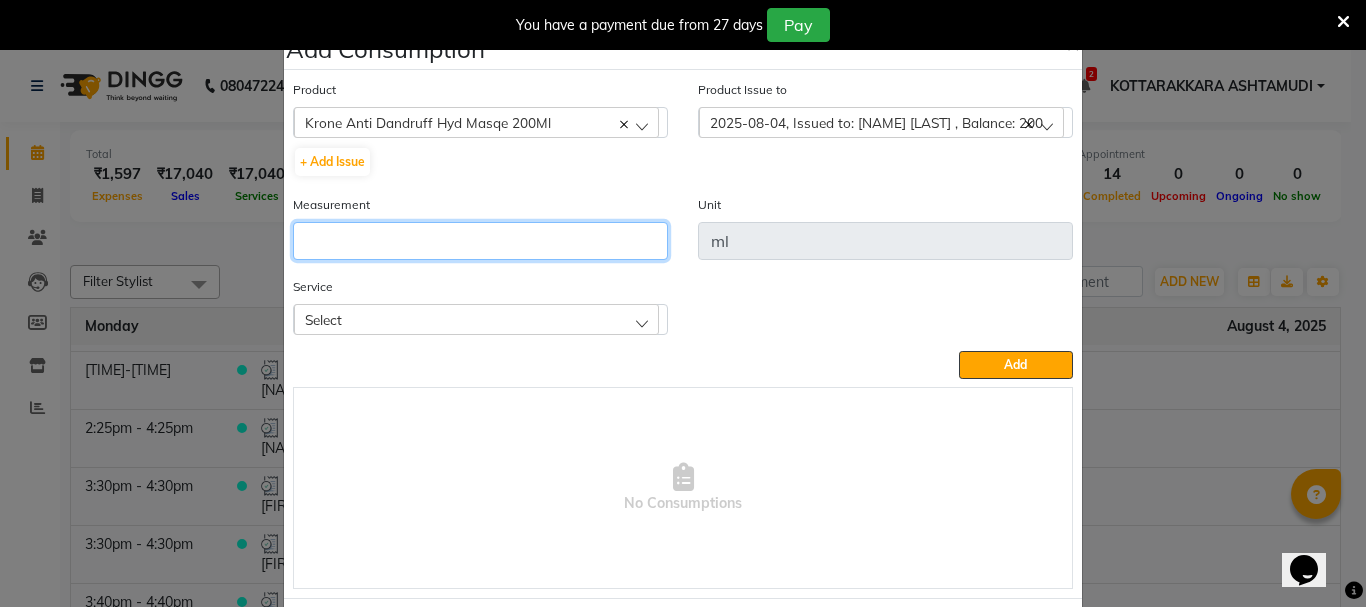 click 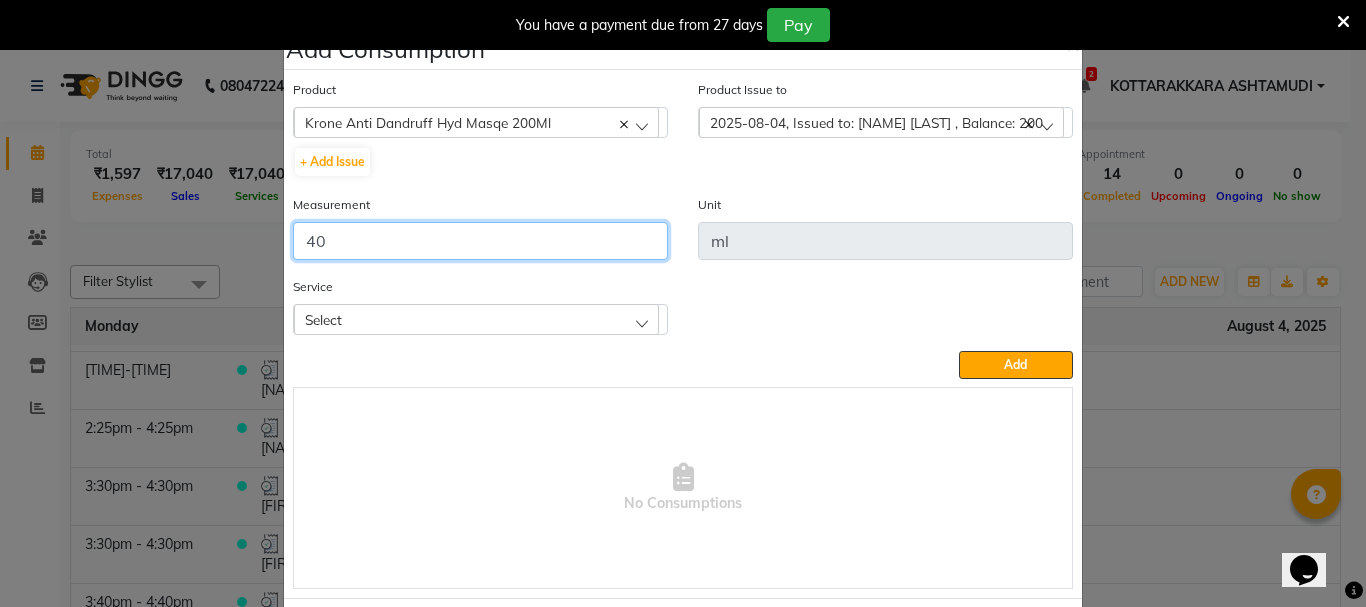 type on "40" 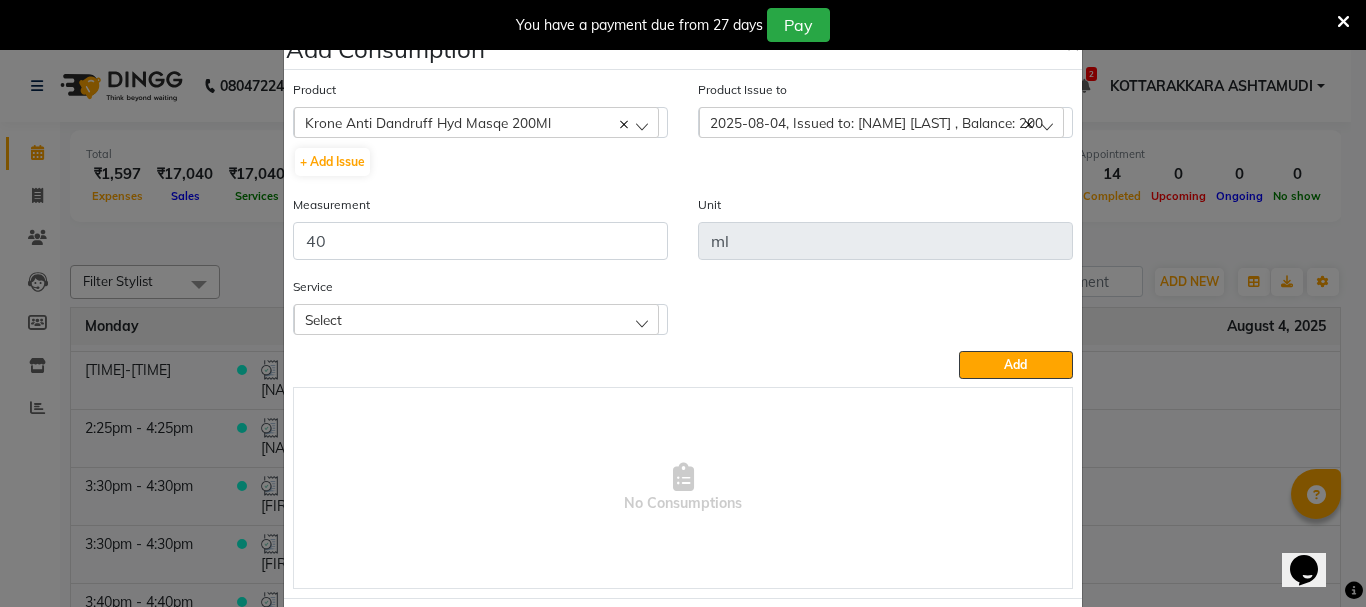 click on "Select" 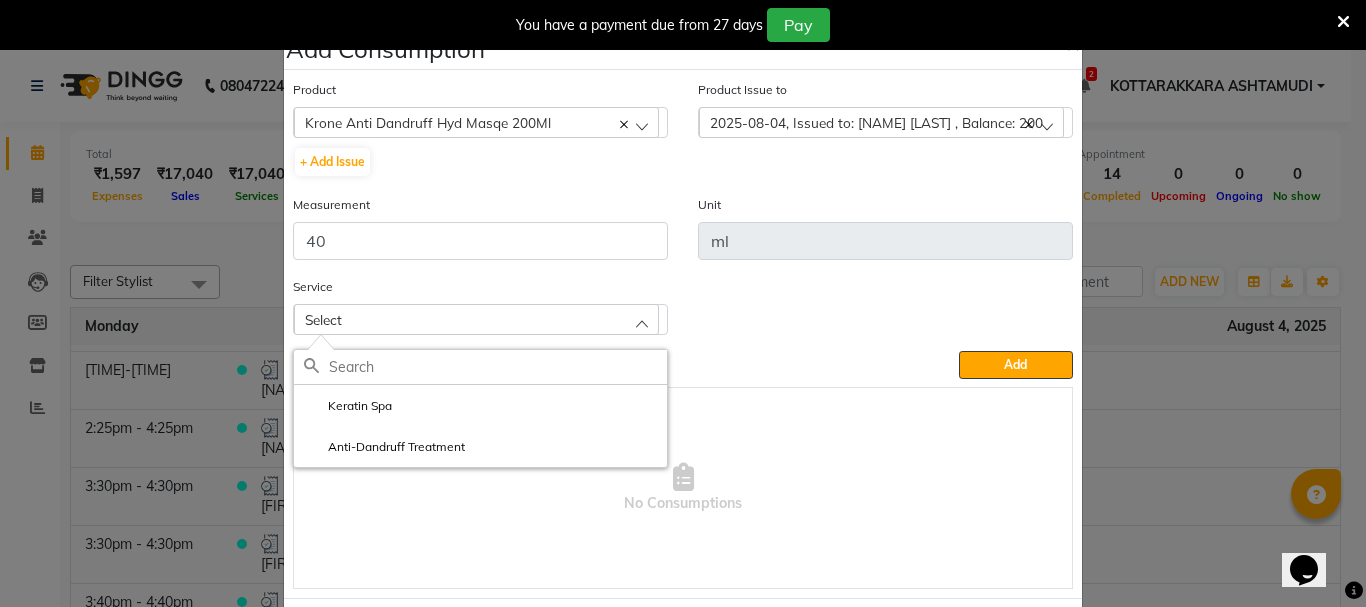 drag, startPoint x: 413, startPoint y: 411, endPoint x: 443, endPoint y: 412, distance: 30.016663 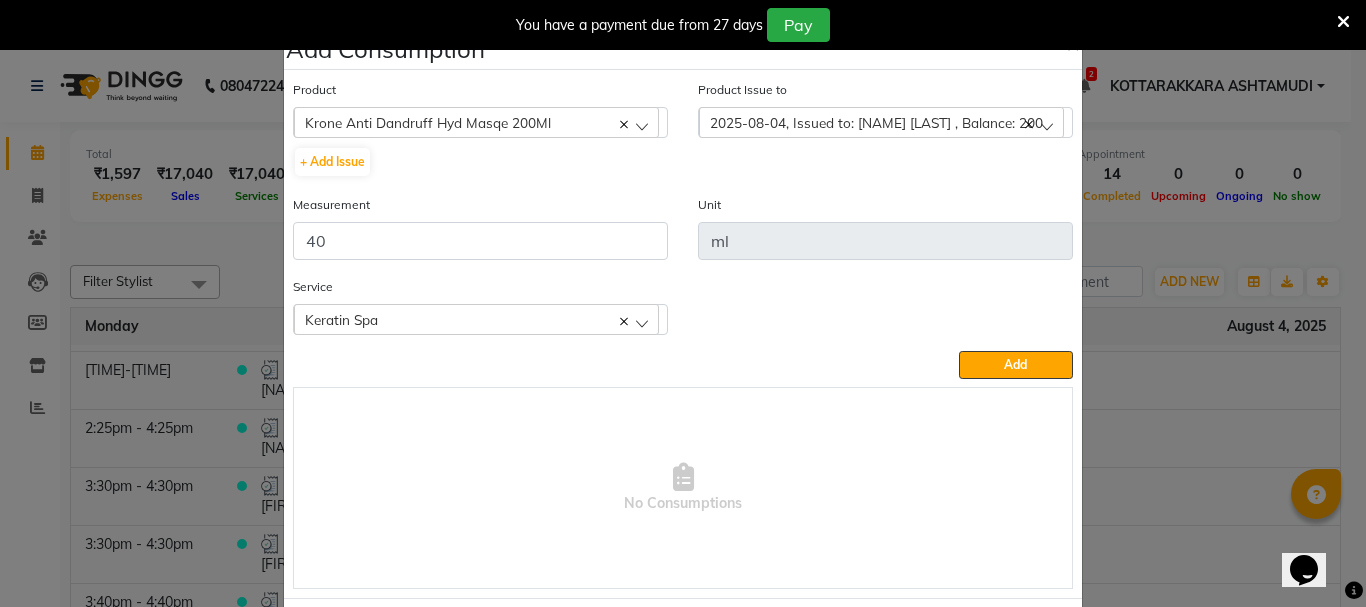 click on "Keratin Spa" 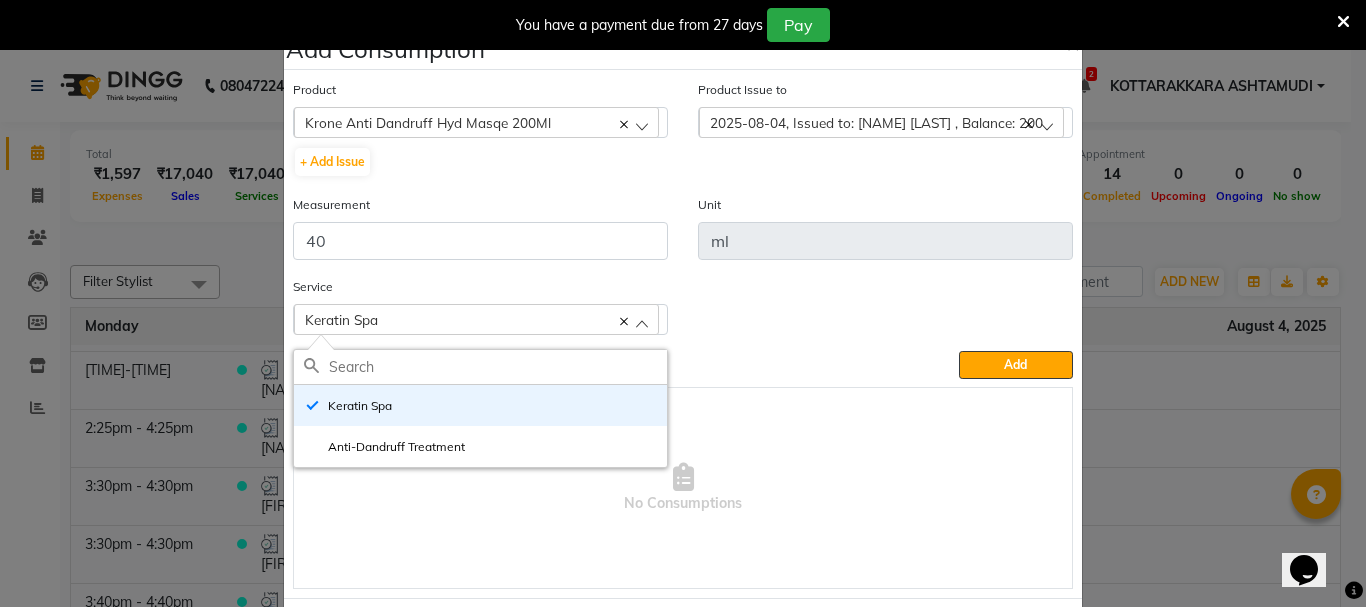 drag, startPoint x: 421, startPoint y: 447, endPoint x: 560, endPoint y: 429, distance: 140.16063 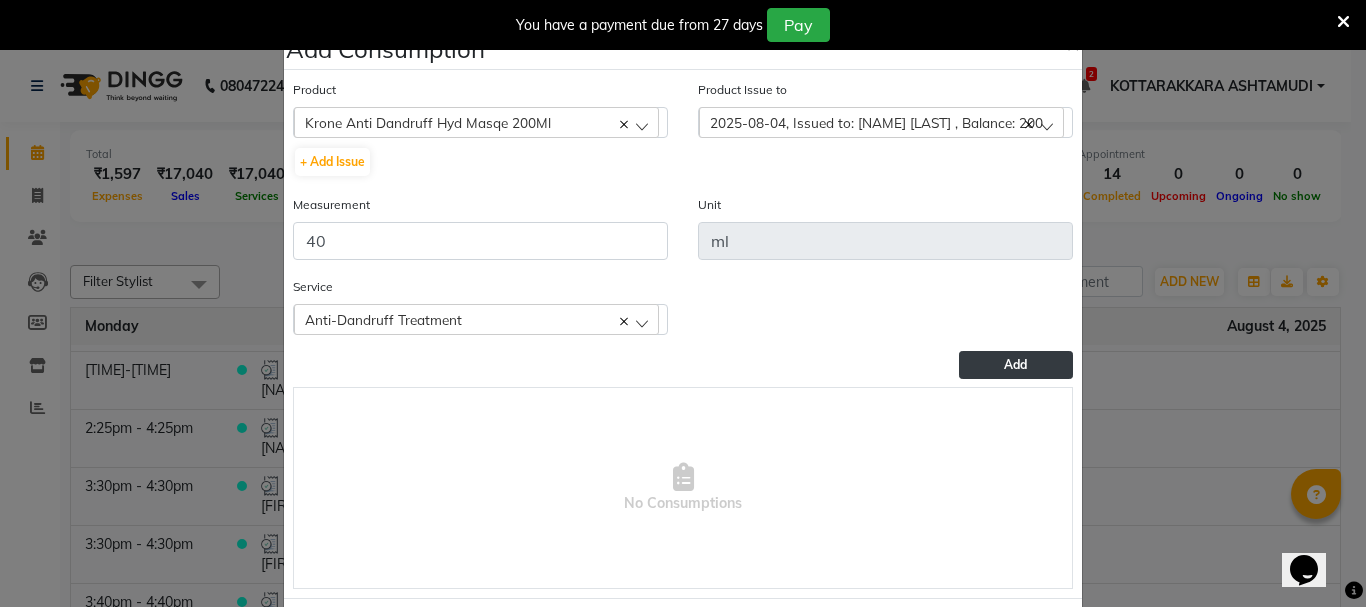 click on "Add" 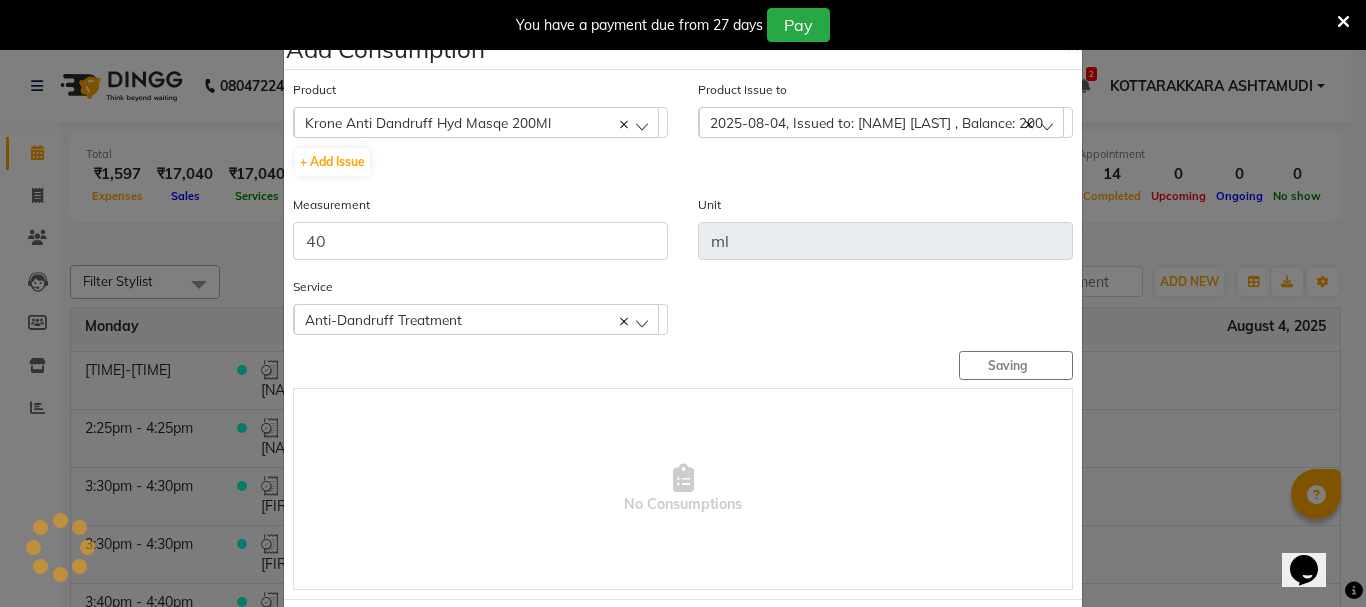 type 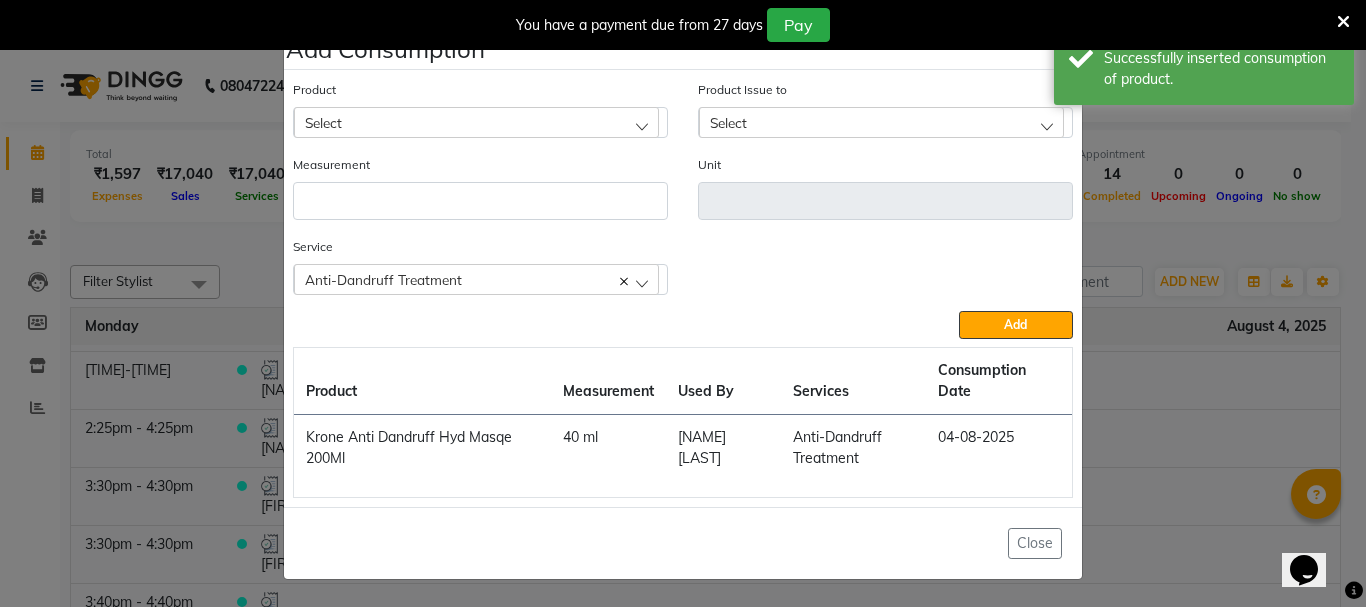 click on "Select" 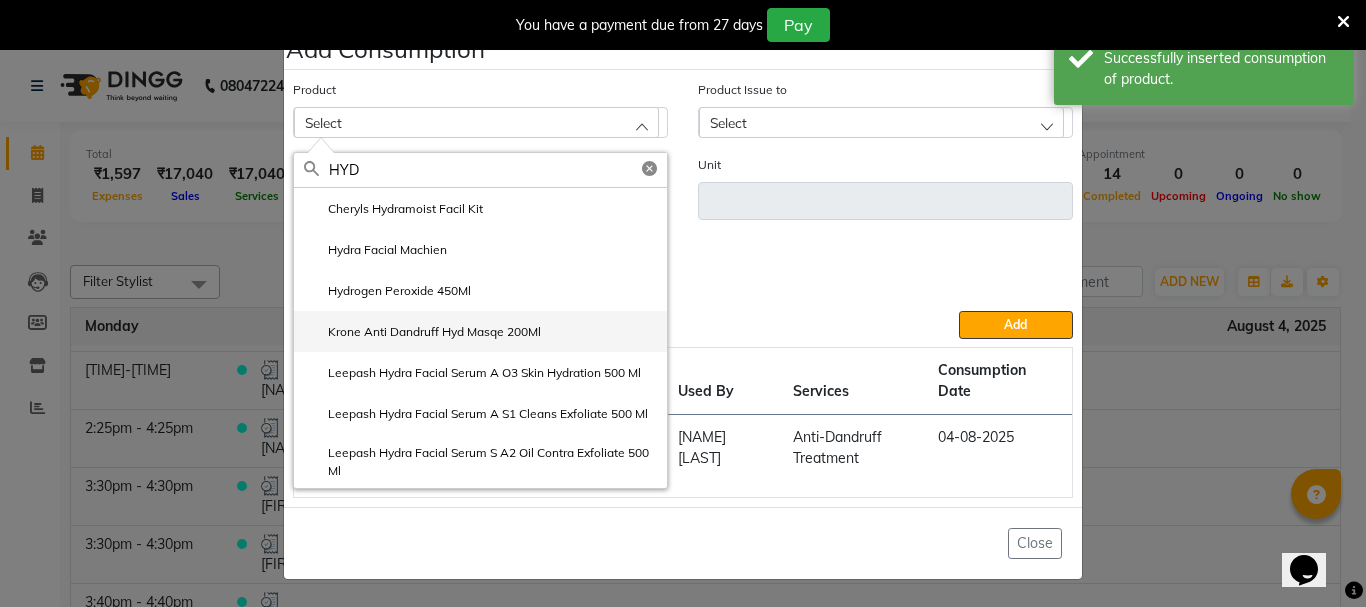 type on "HYD" 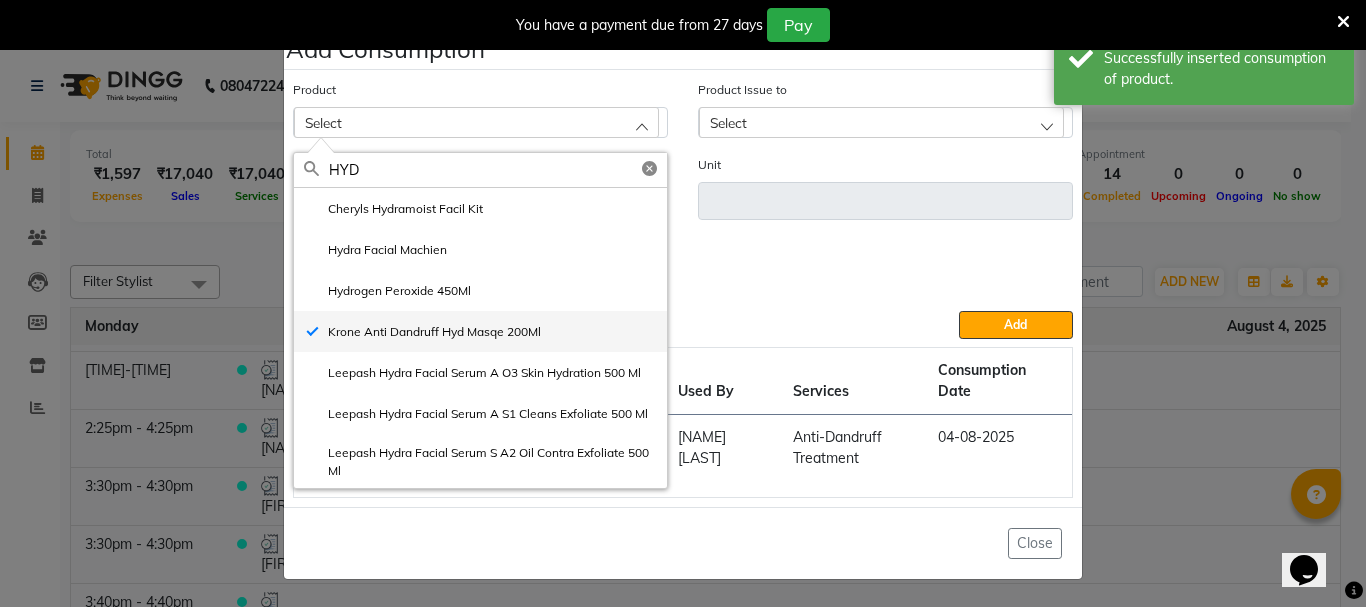 type on "ml" 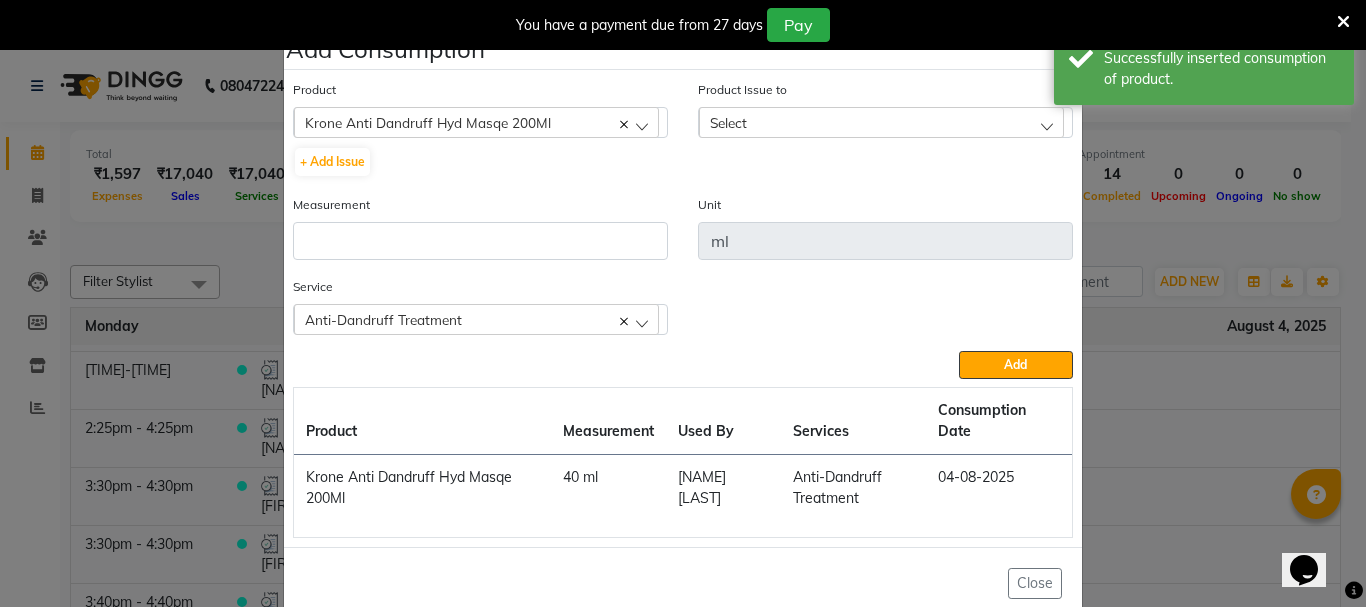click on "Select" 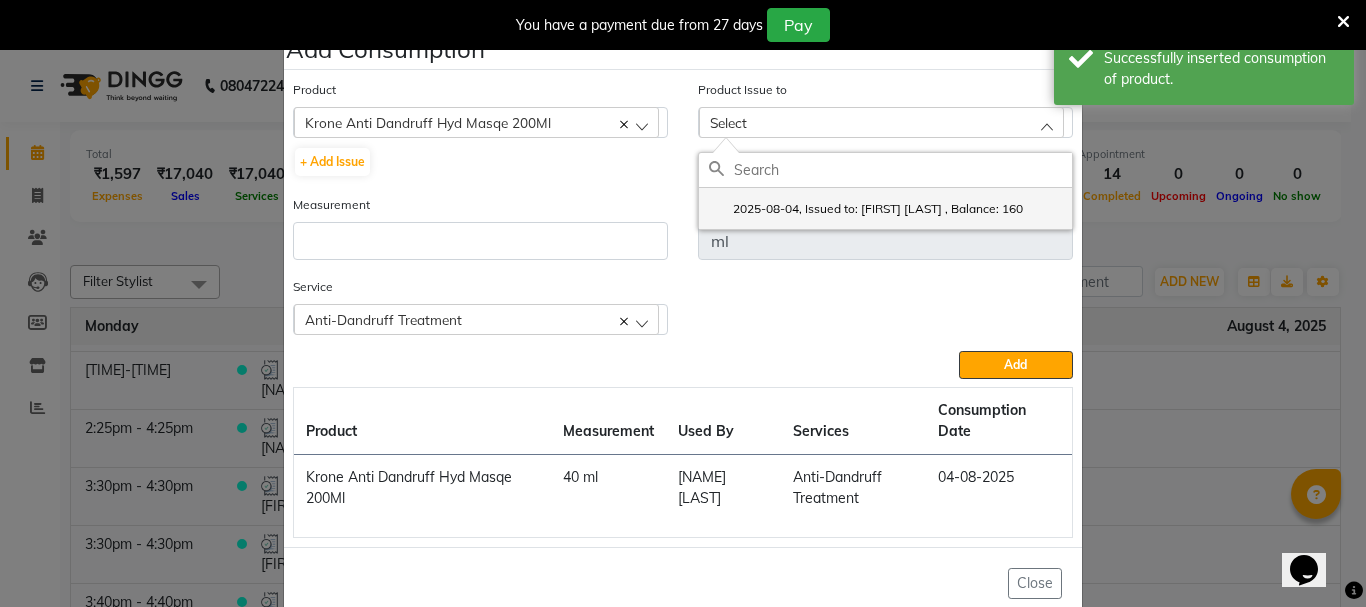 click on "2025-08-04, Issued to: SHAMINA MUHAMMED P R, Balance: 160" 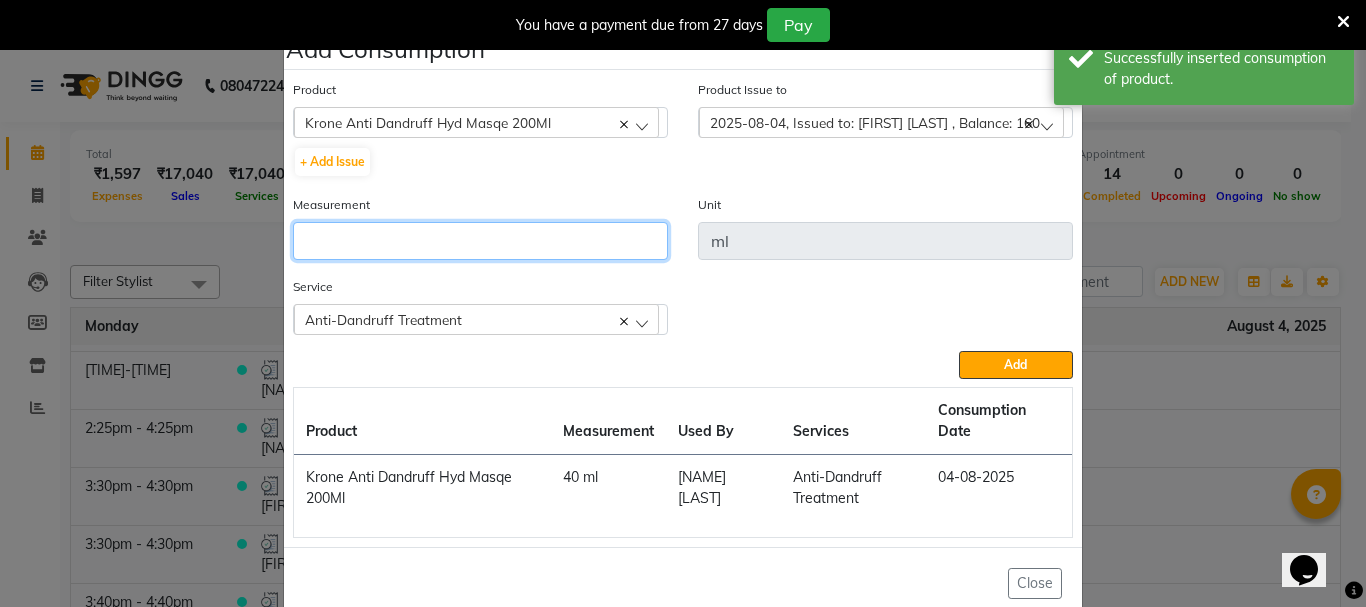 click 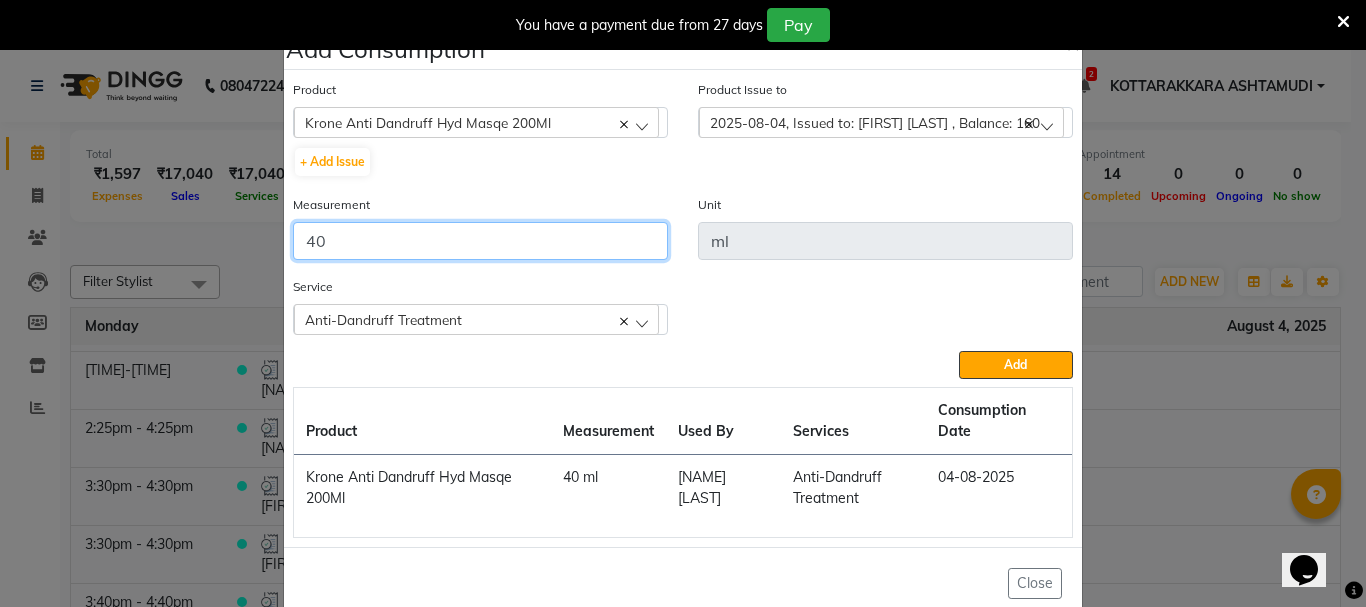 type on "40" 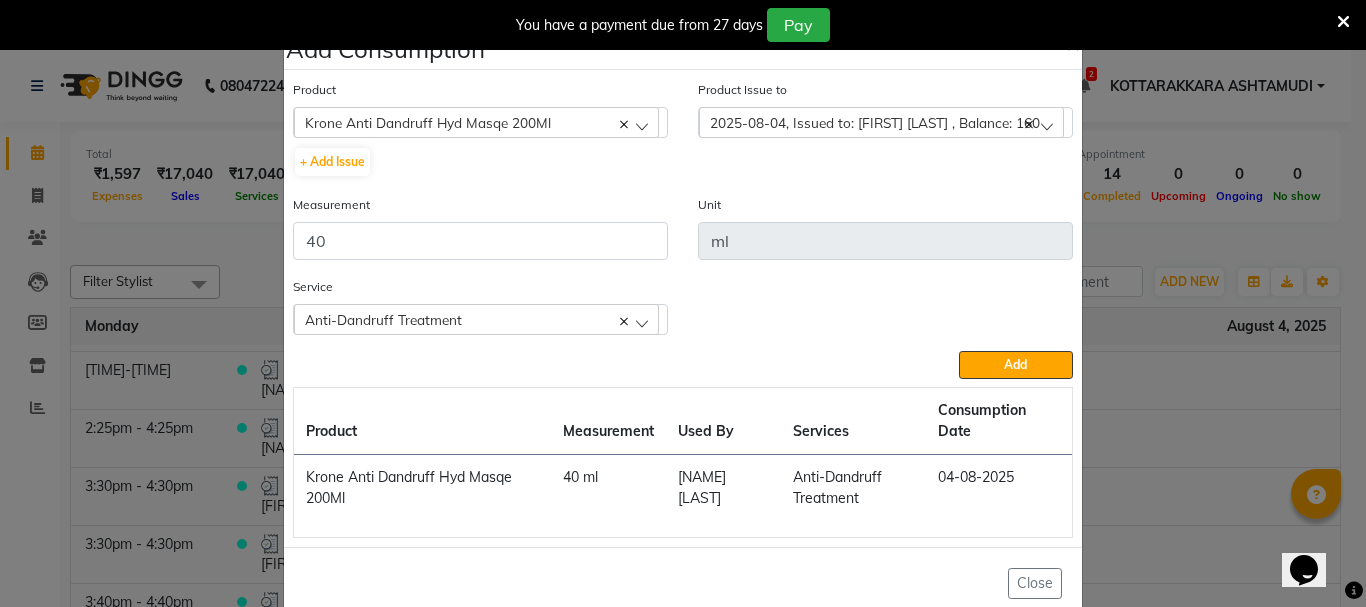 click on "Krone Anti Dandruff Hyd Masqe 200Ml" 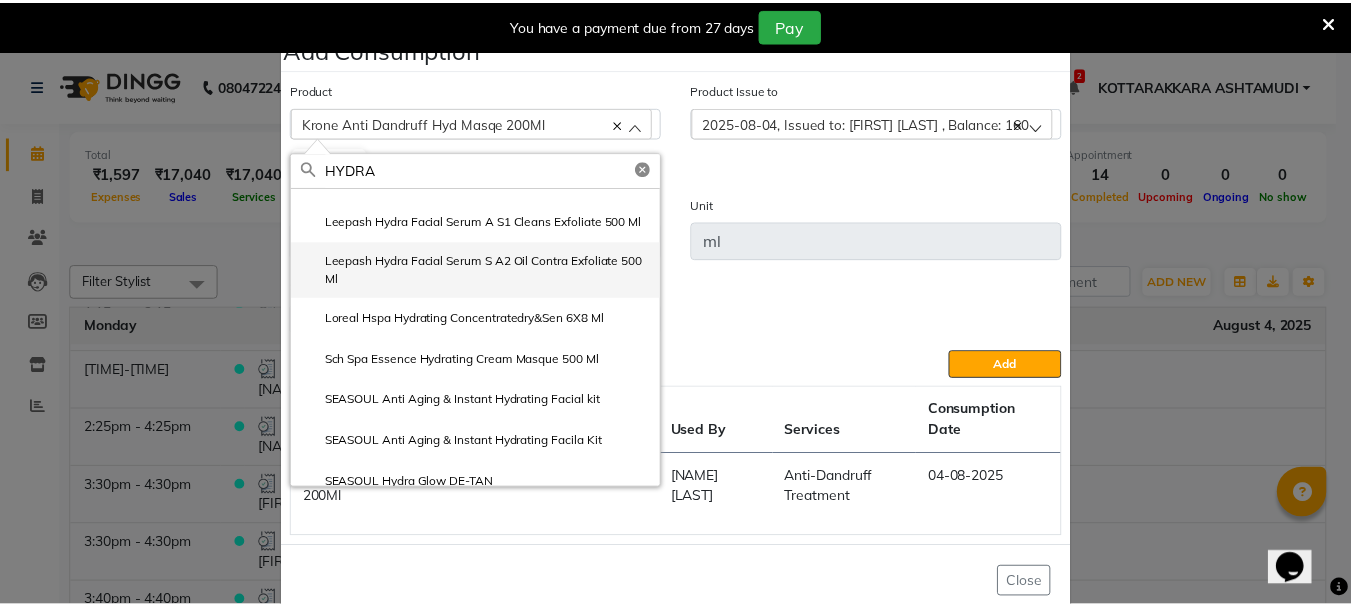 scroll, scrollTop: 181, scrollLeft: 0, axis: vertical 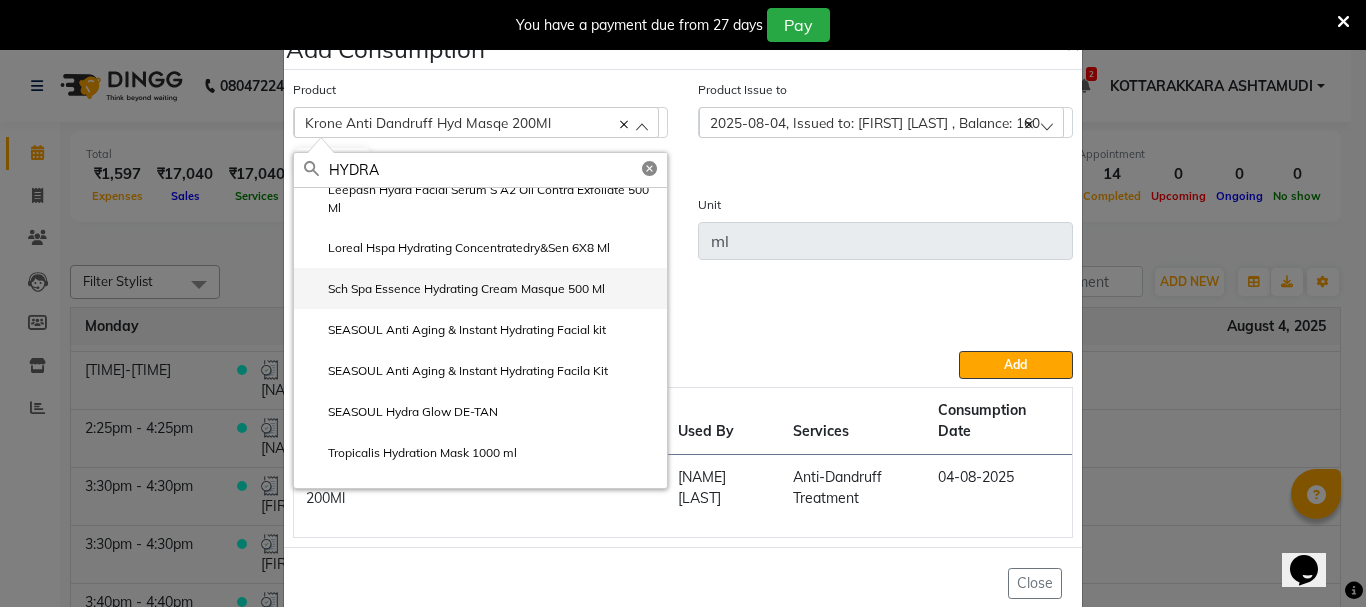 type on "HYDRA" 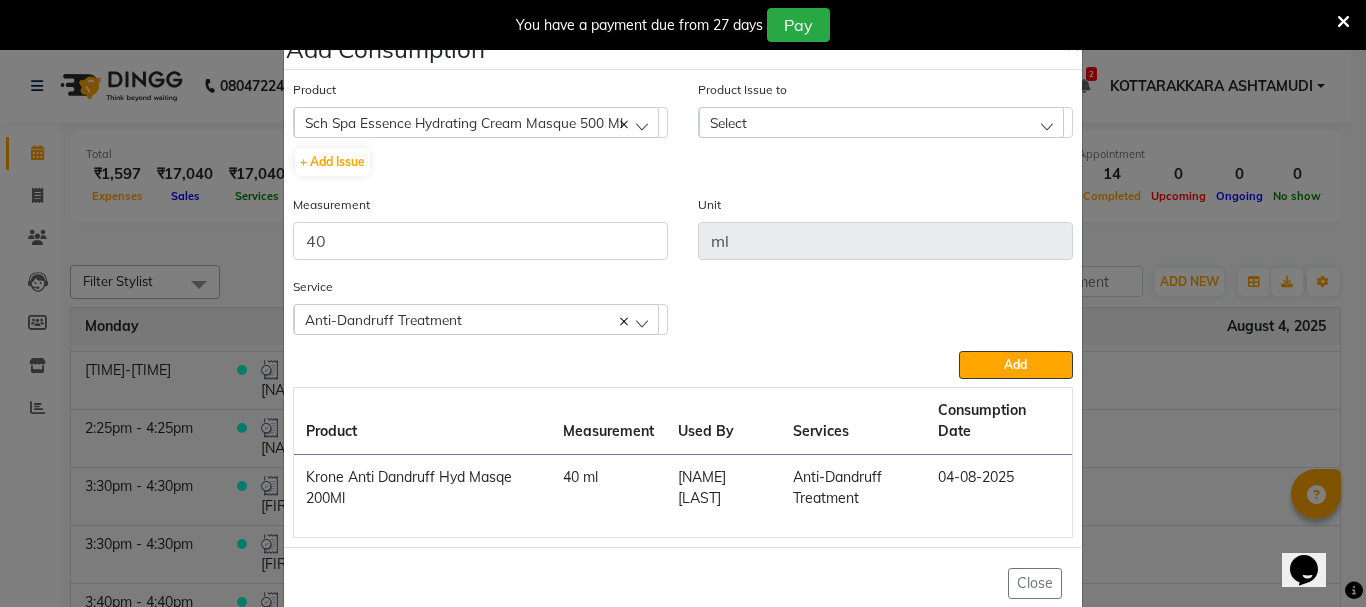click on "Select" 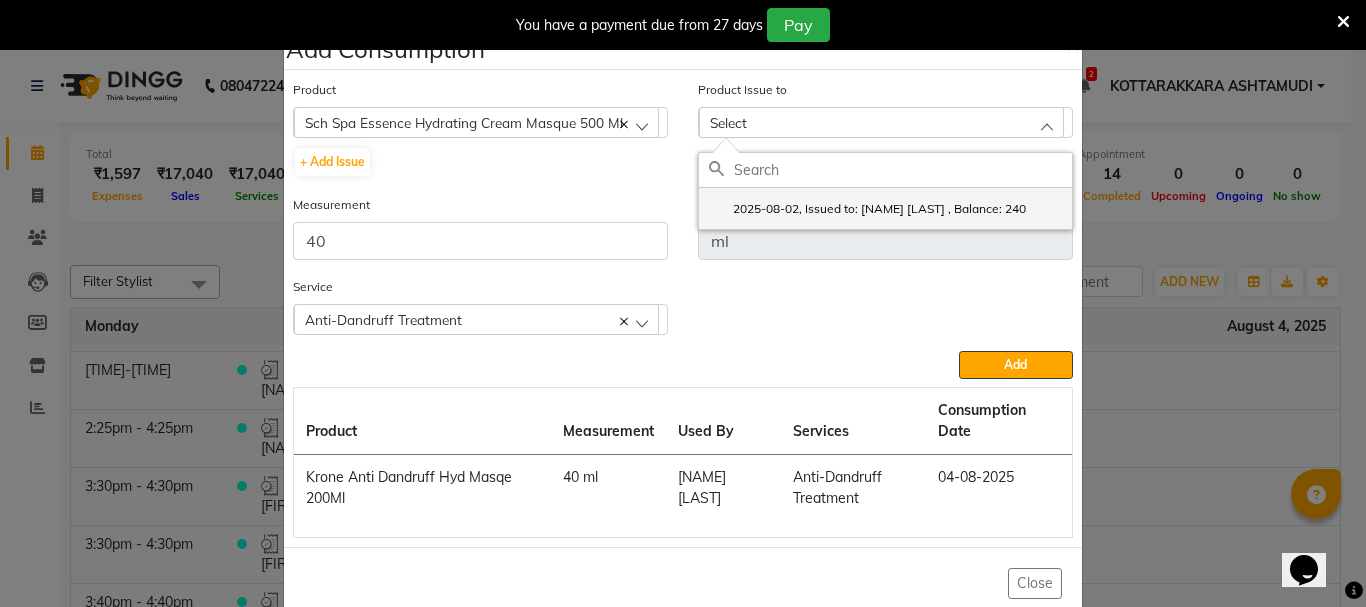 click on "2025-08-02, Issued to: Karina Darjee , Balance: 240" 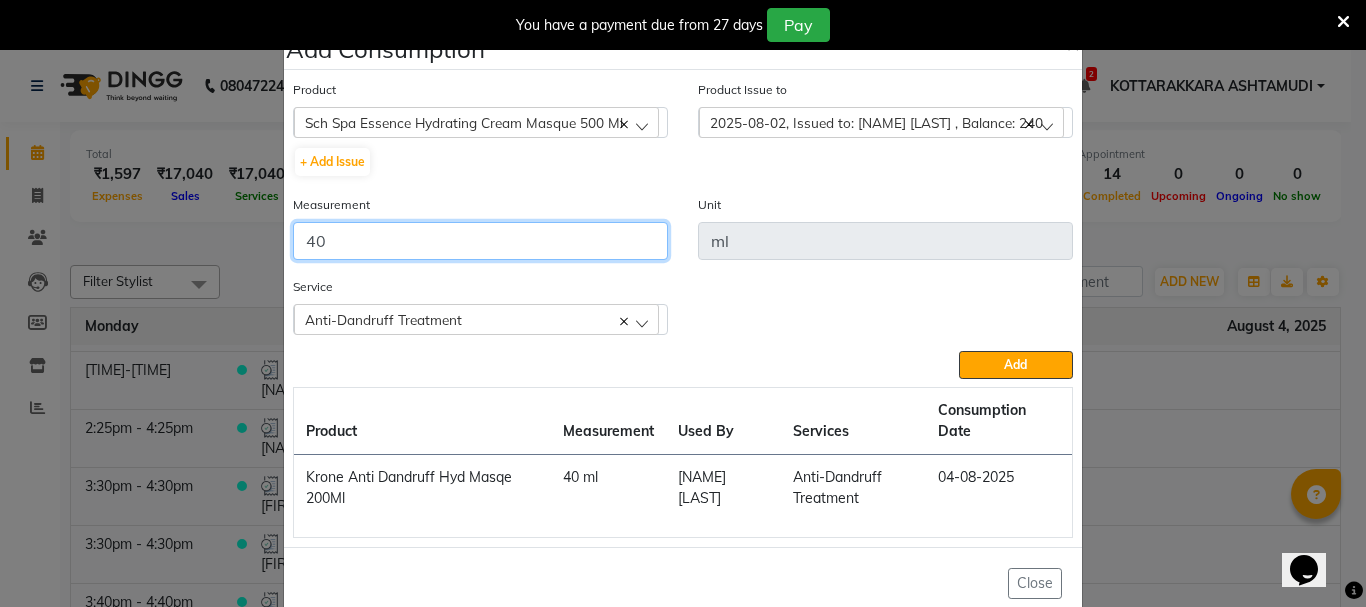 click on "40" 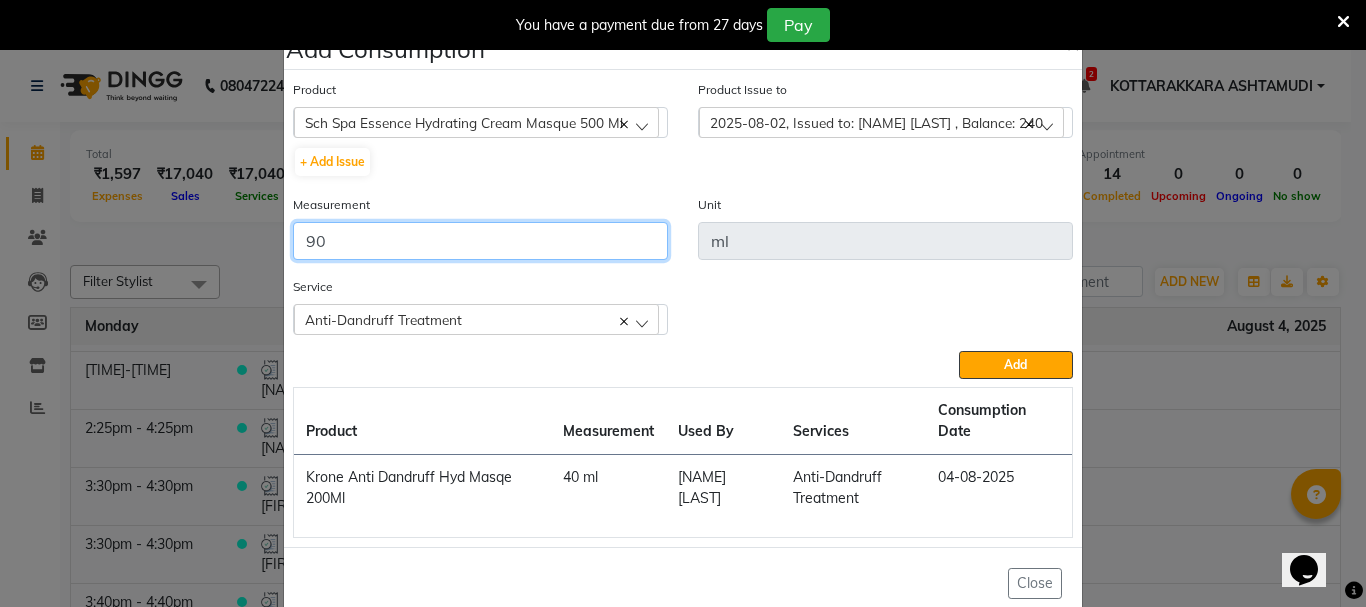 type on "90" 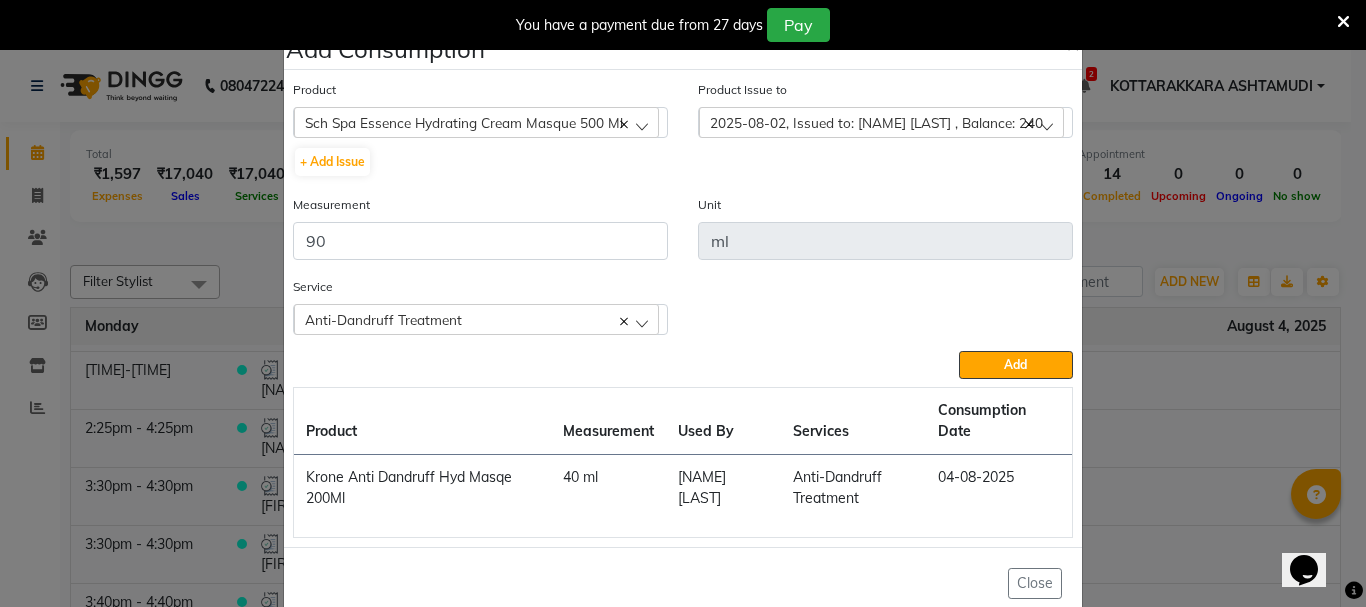 click on "Anti-Dandruff Treatment" 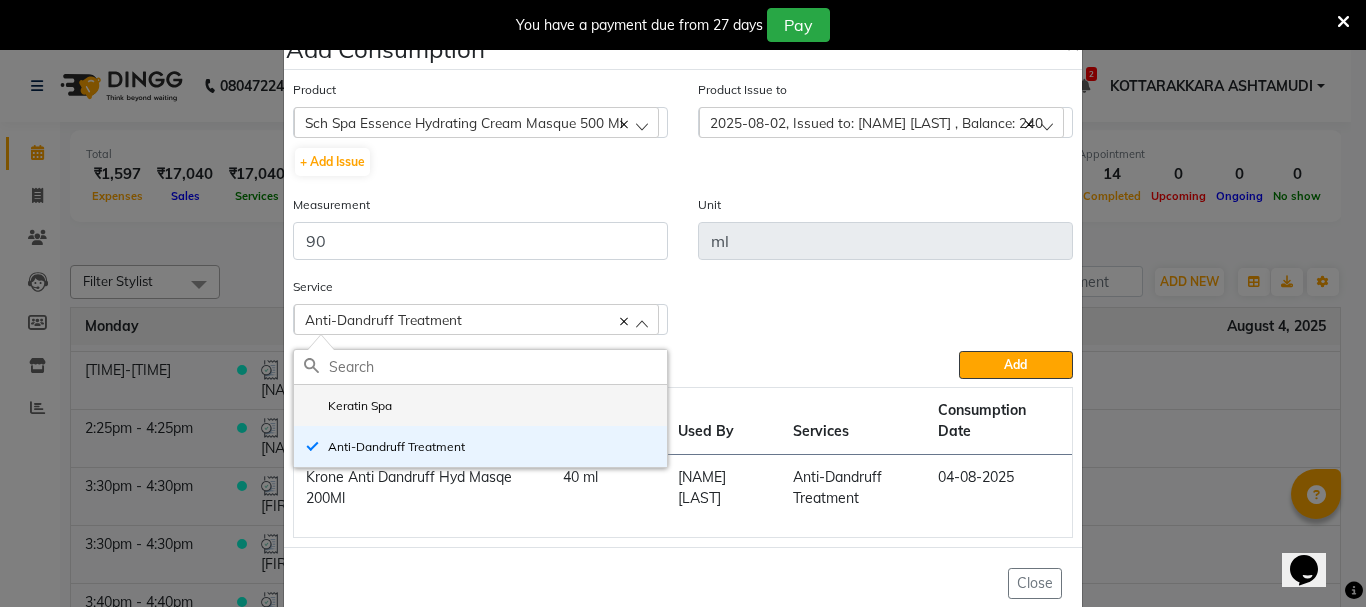 click on "Keratin Spa" 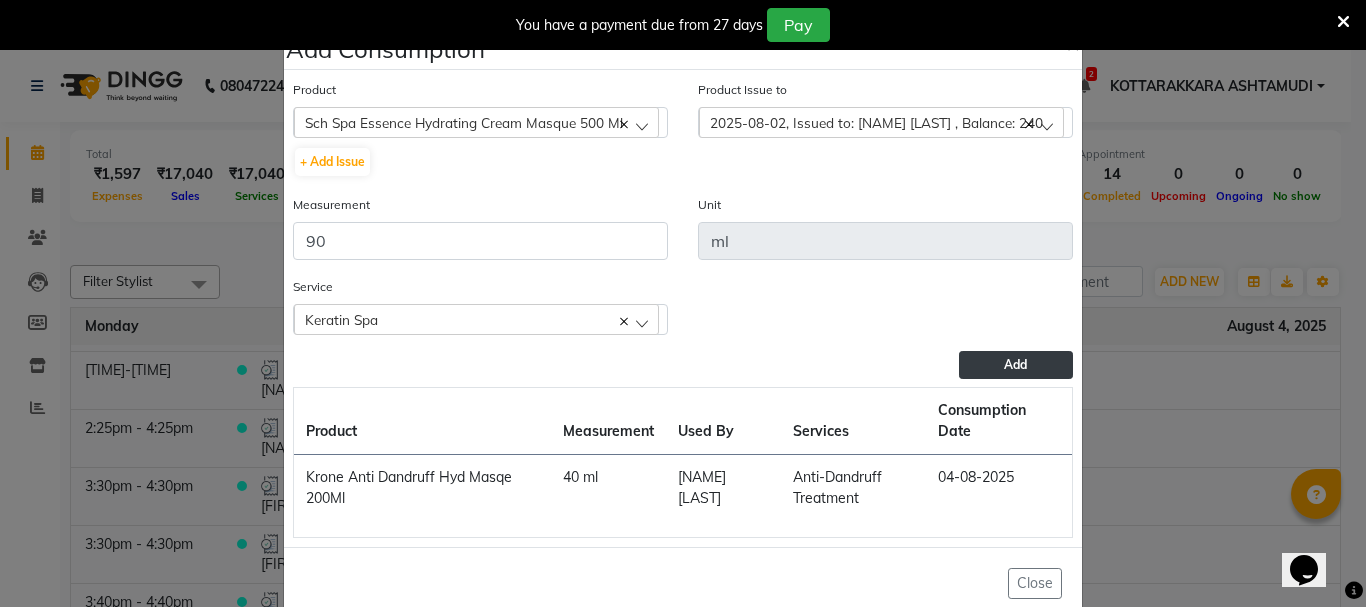 click on "Add" 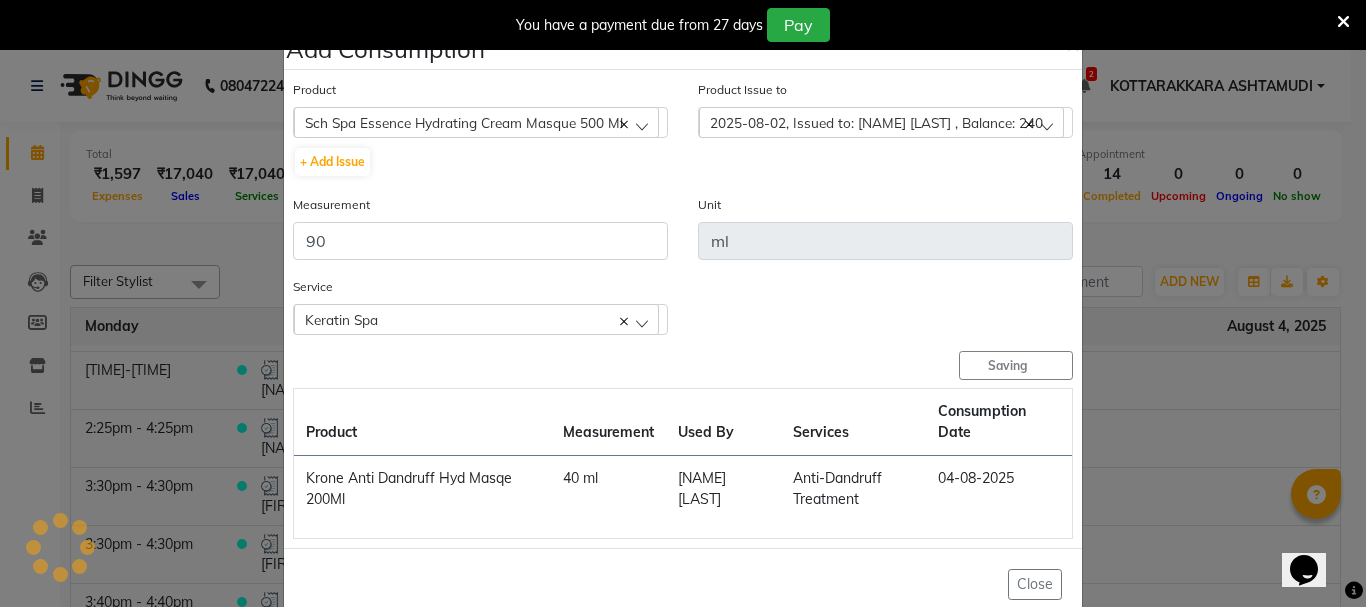 type 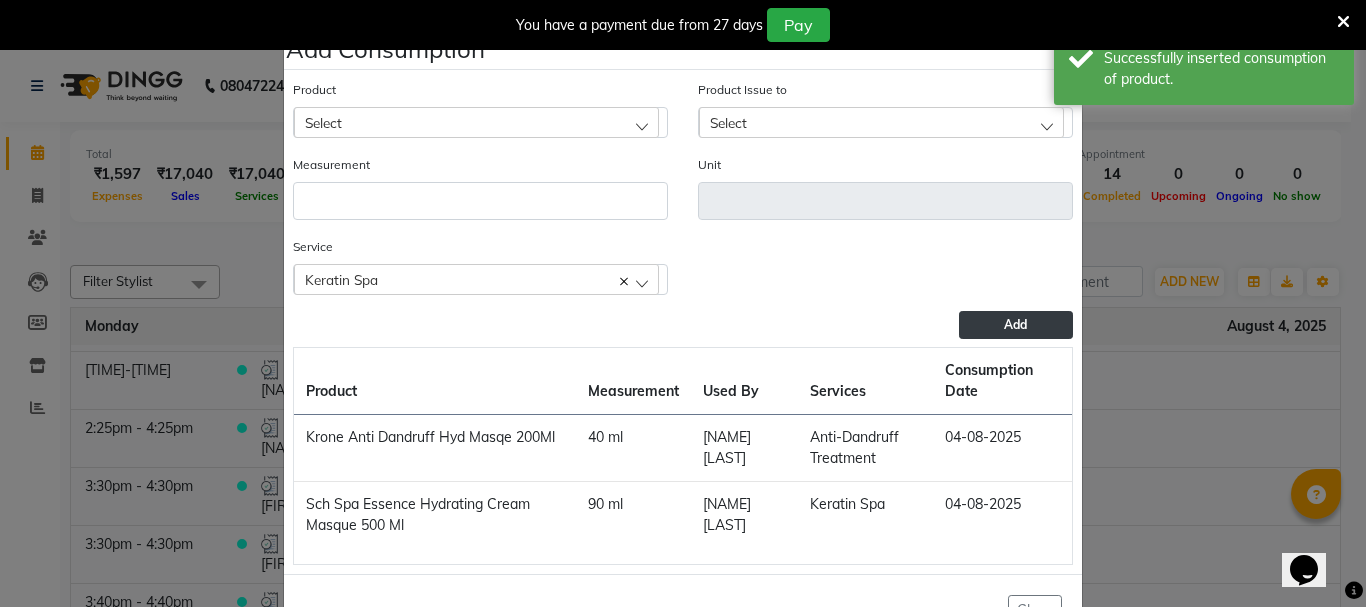 click on "Add Consumption × Product Select 051/ Studio White Weekly 15Ml Product Issue to Select 2025-08-02, Issued to: Karina Darjee , Balance: 240 Measurement Unit Service  Keratin Spa  Keratin Spa Anti-Dandruff Treatment  Add  Product Measurement Used By Services Consumption Date  Krone Anti Dandruff Hyd Masqe 200Ml   40 ml   SHAMINA MUHAMMED P R   Anti-Dandruff Treatment   04-08-2025   Sch Spa Essence Hydrating Cream Masque 500 Ml   90 ml   SHAMINA MUHAMMED P R   Keratin Spa   04-08-2025   Close" 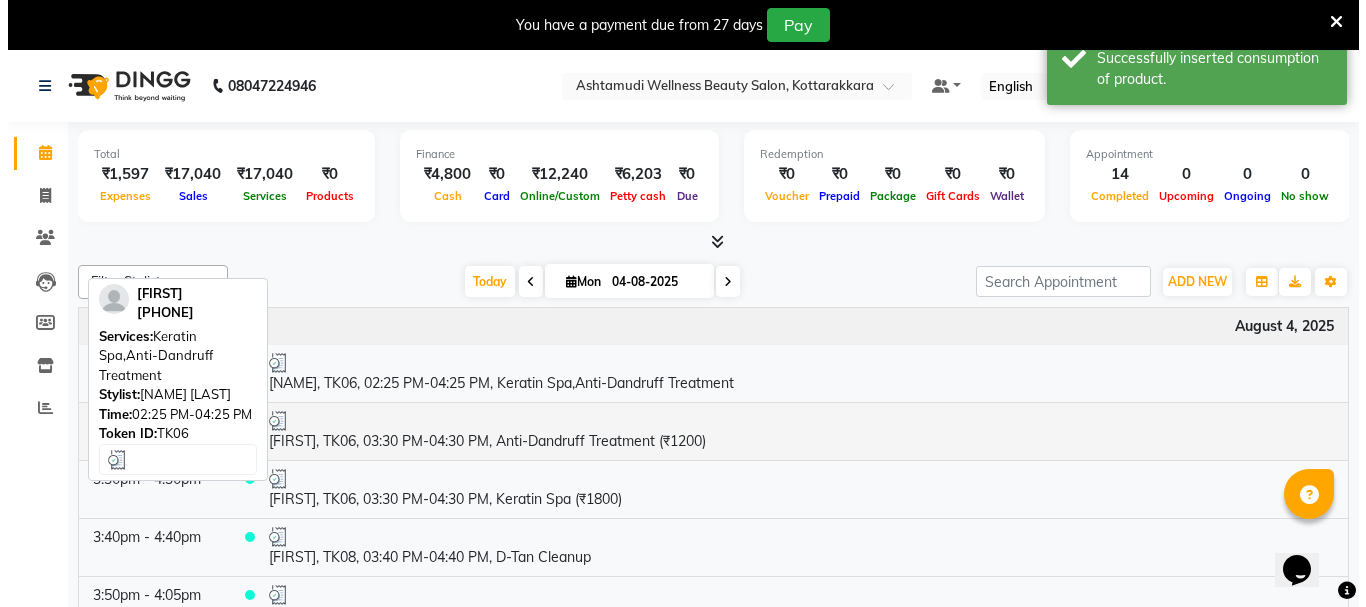 scroll, scrollTop: 500, scrollLeft: 0, axis: vertical 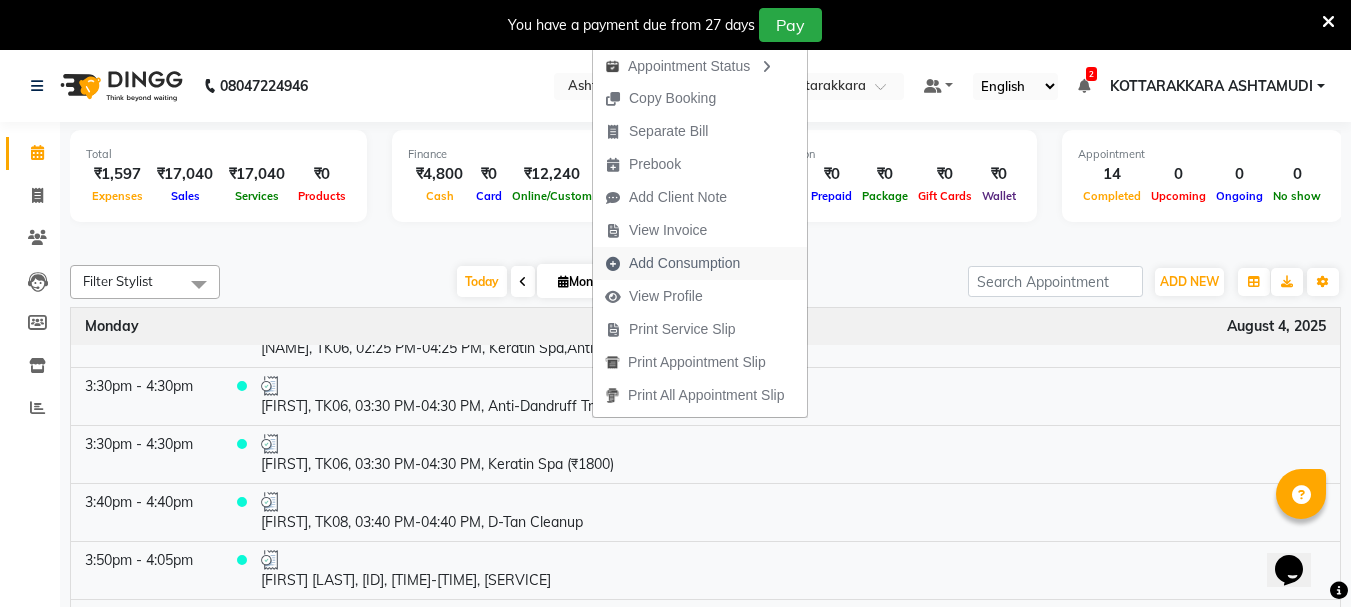 click on "Add Consumption" at bounding box center (684, 263) 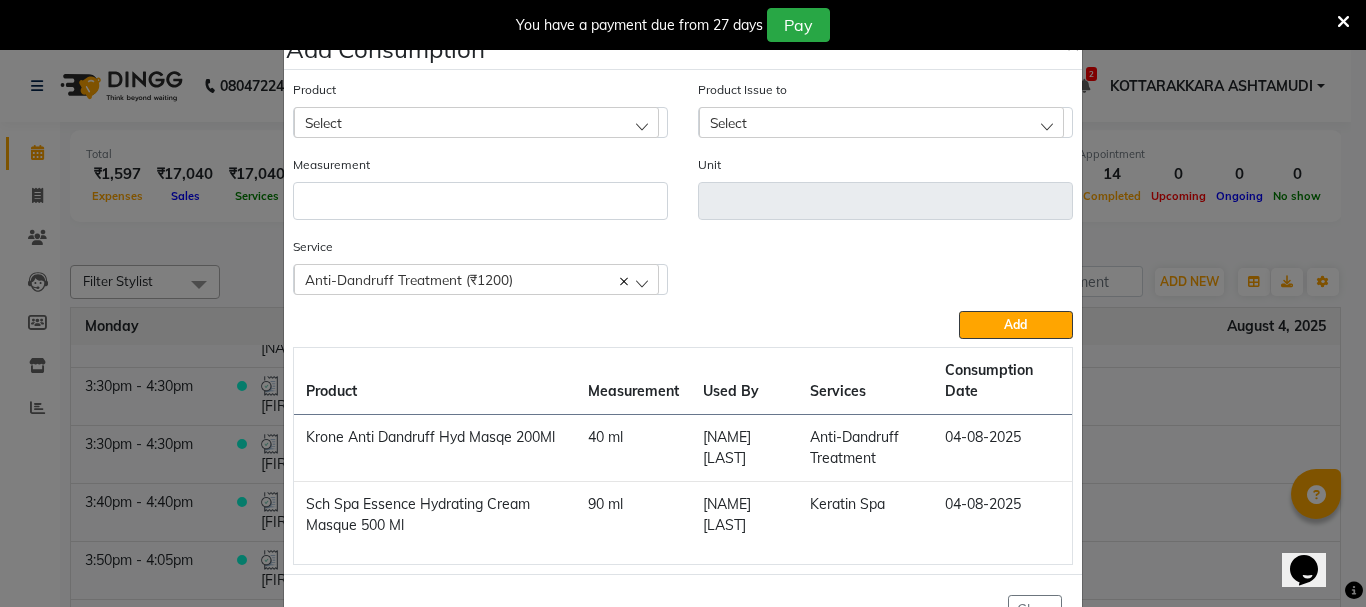 click on "Select" 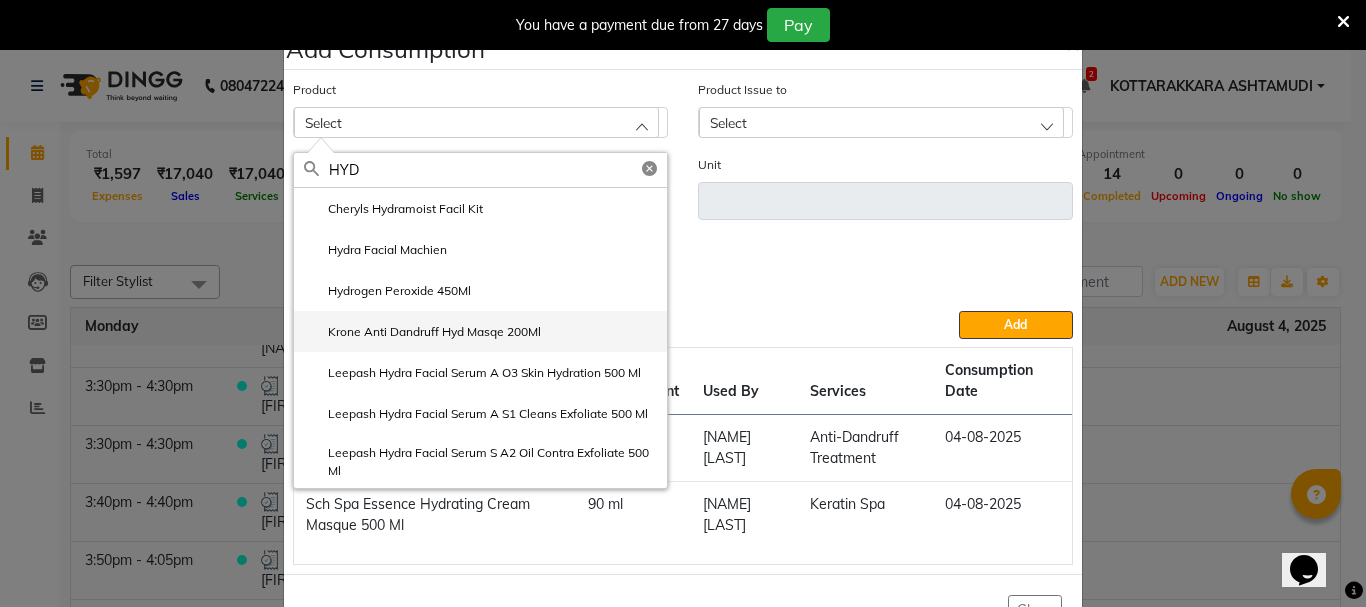 type on "HYD" 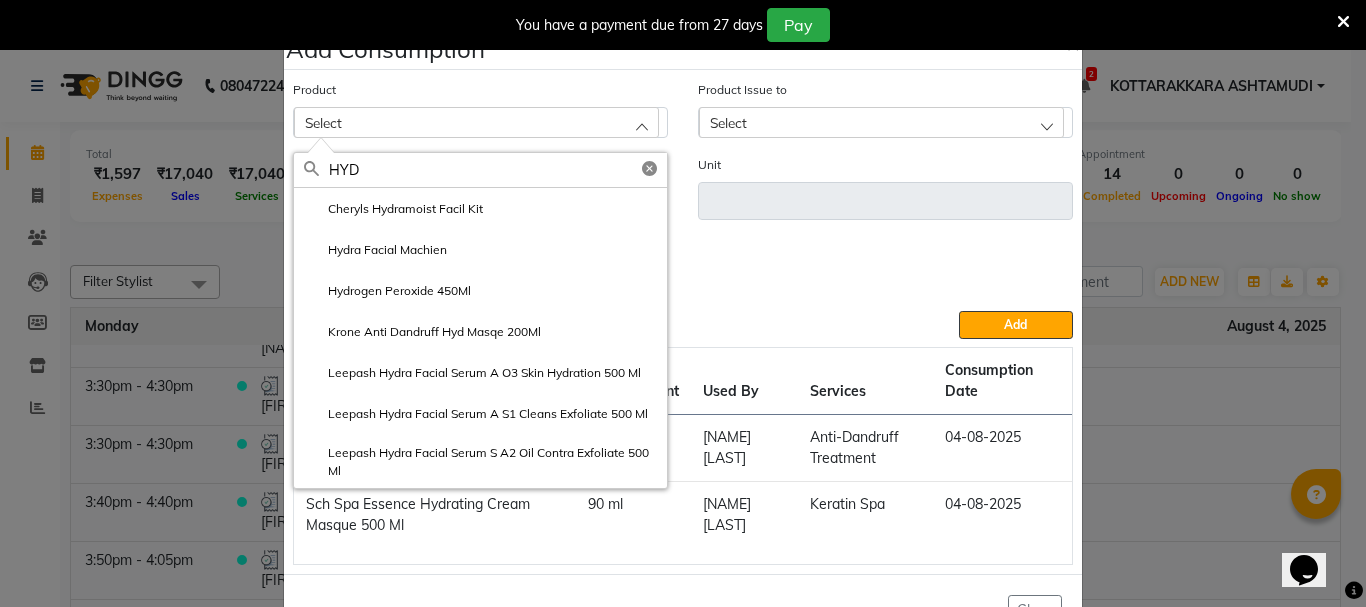 click on "Krone Anti Dandruff Hyd Masqe 200Ml" 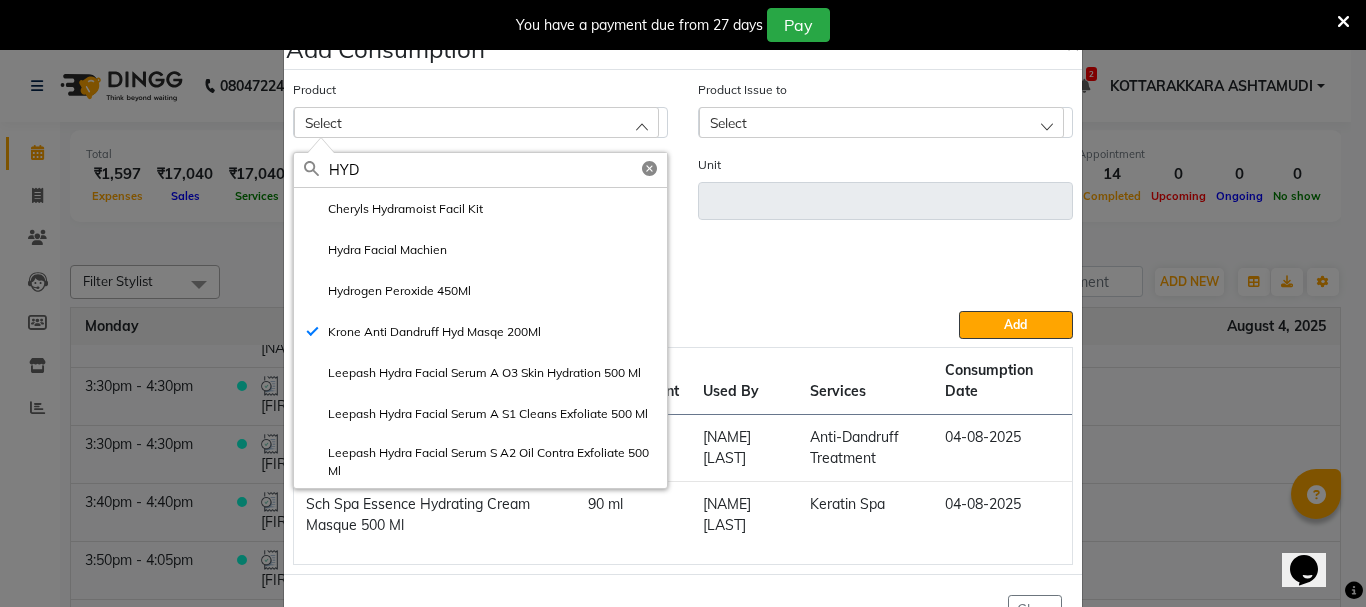 type on "ml" 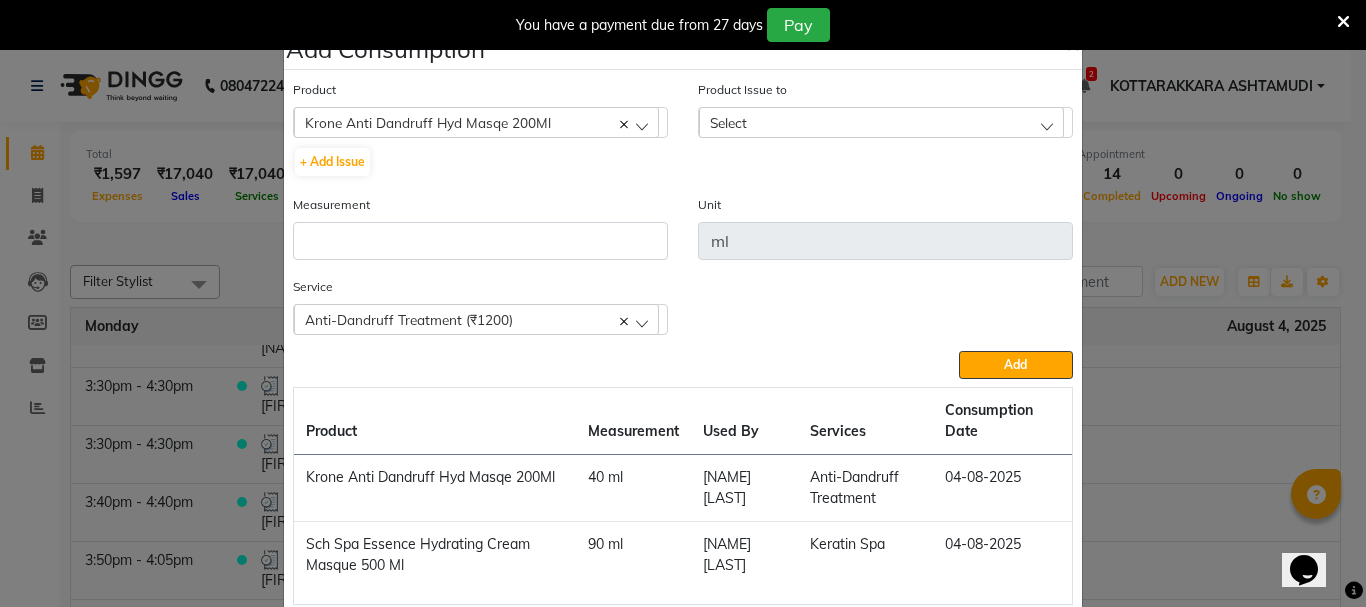 drag, startPoint x: 809, startPoint y: 124, endPoint x: 840, endPoint y: 200, distance: 82.07923 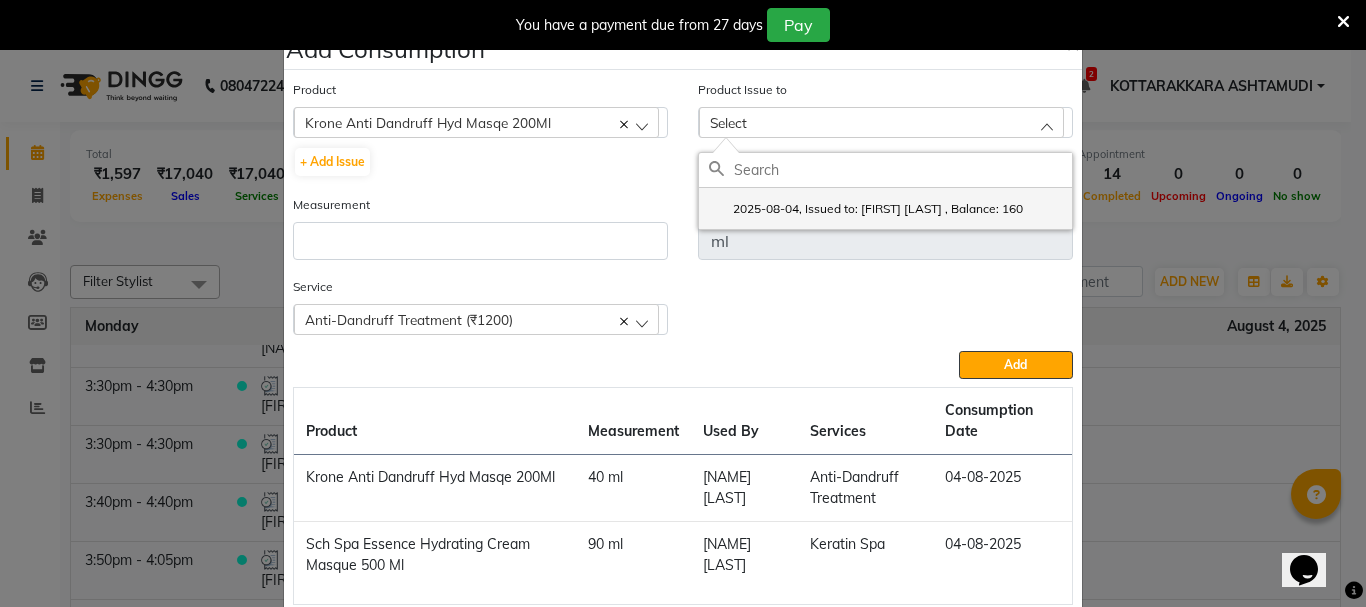 click on "2025-08-04, Issued to: SHAMINA MUHAMMED P R, Balance: 160" 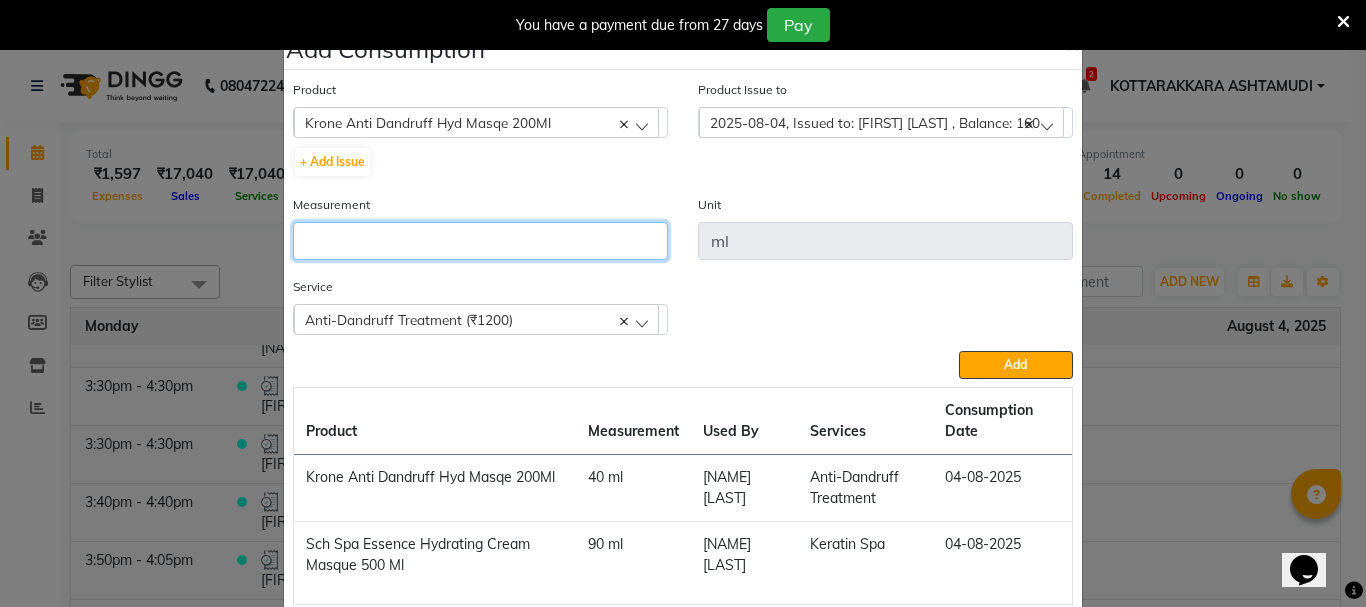 click 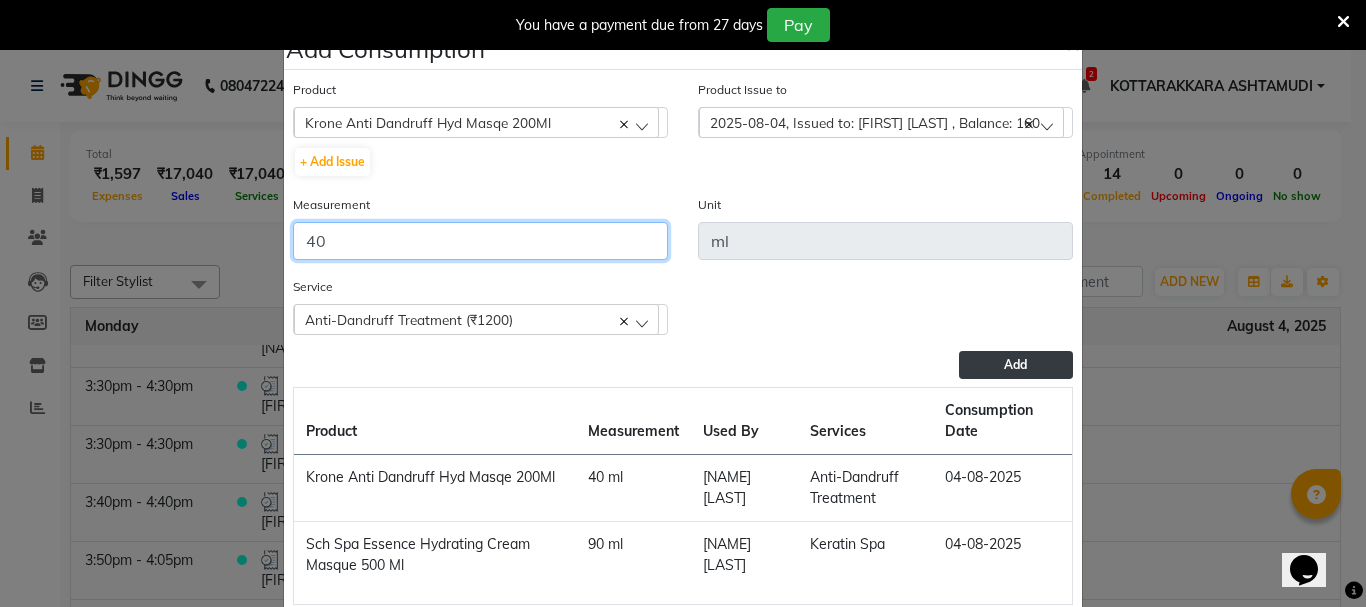 type on "40" 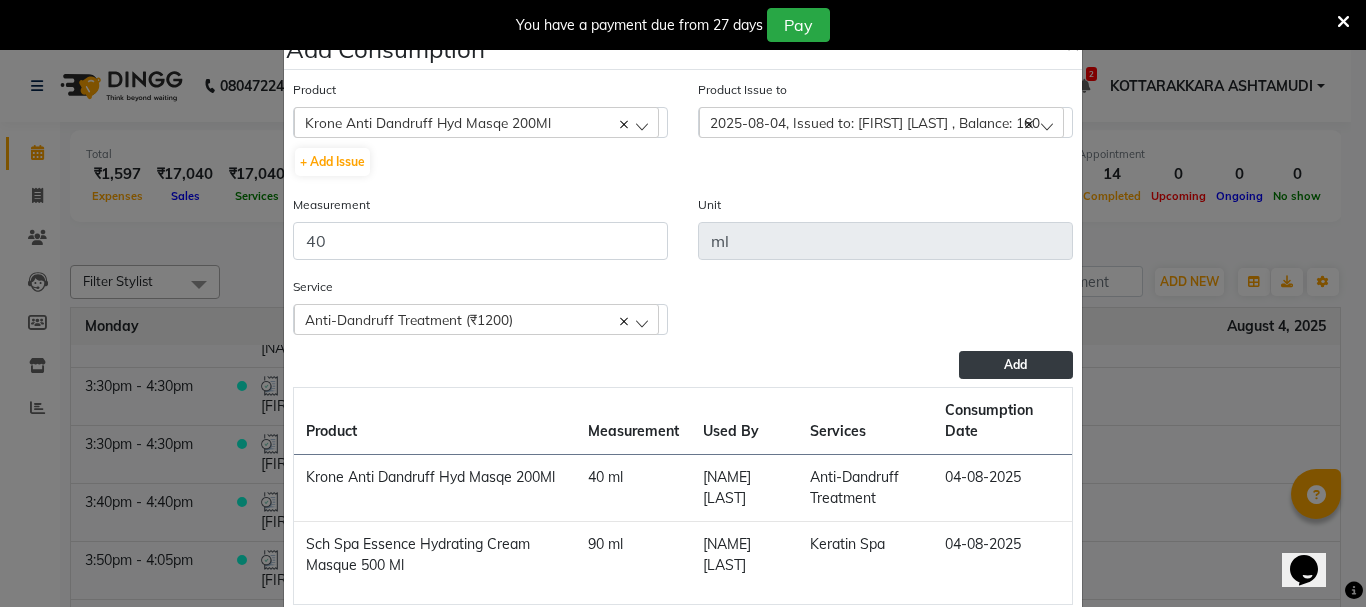 click on "Add" 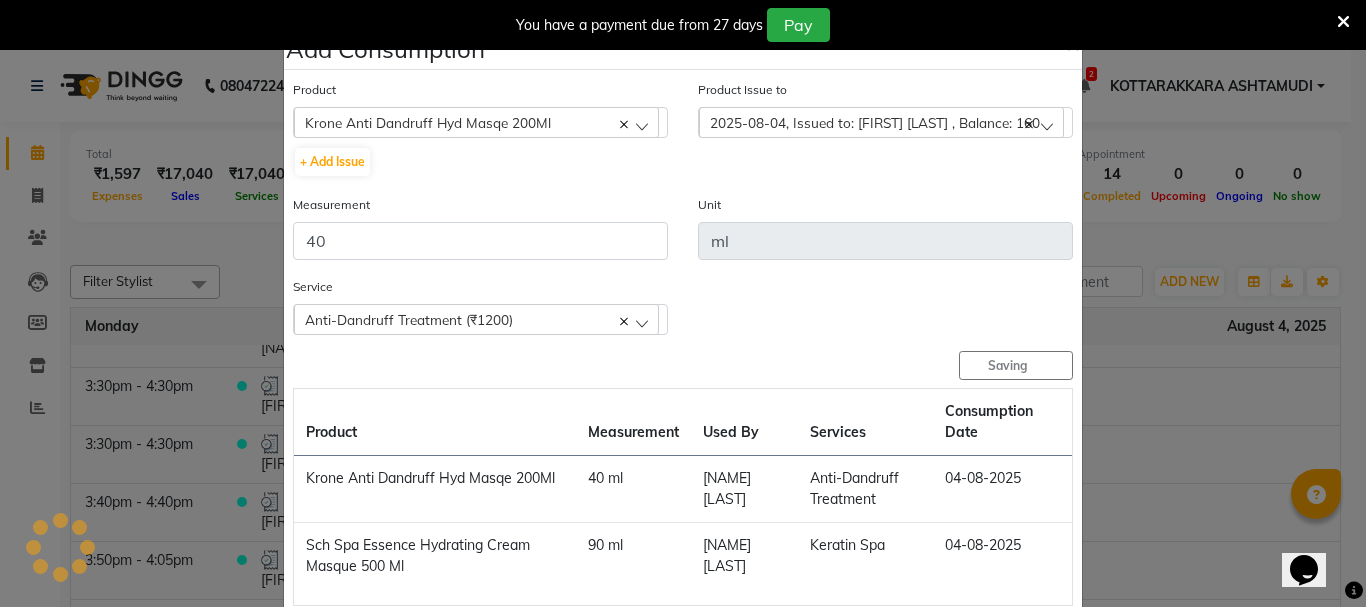 type 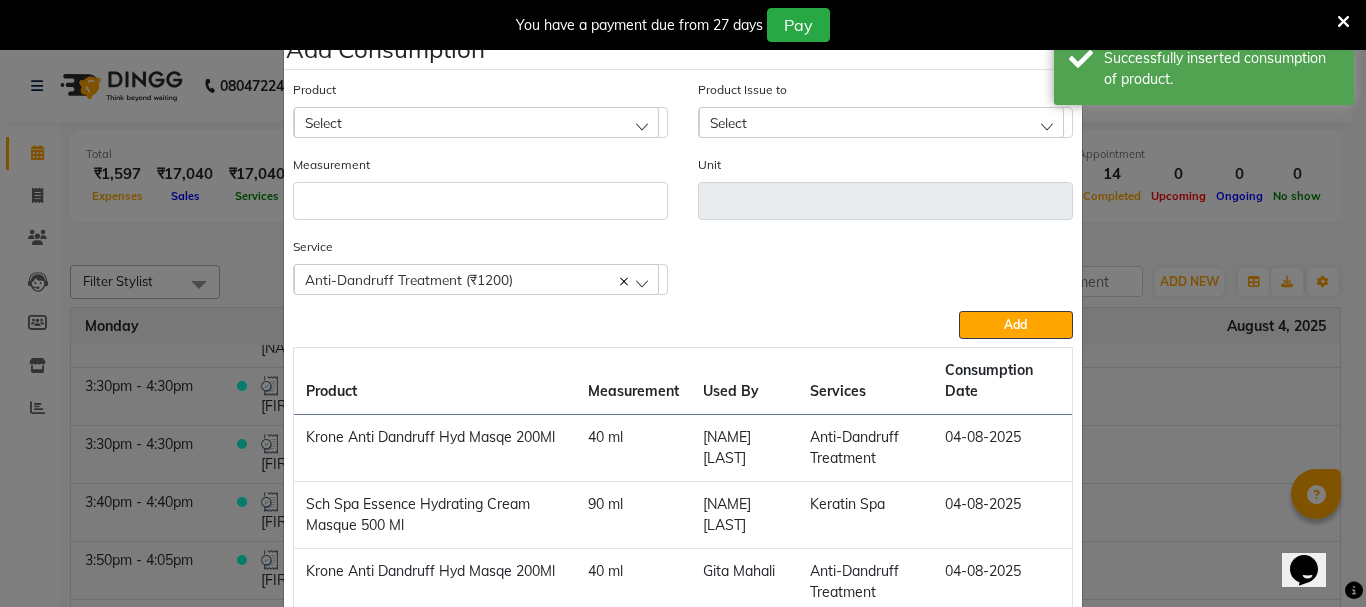 click on "Select" 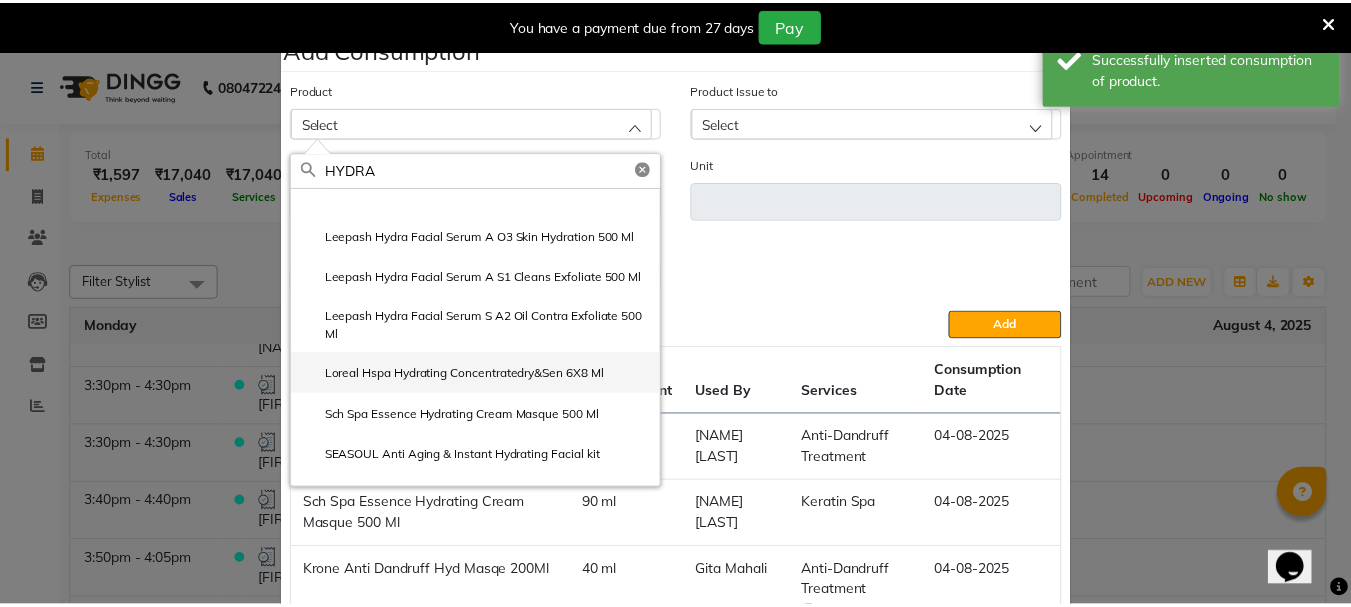 scroll, scrollTop: 100, scrollLeft: 0, axis: vertical 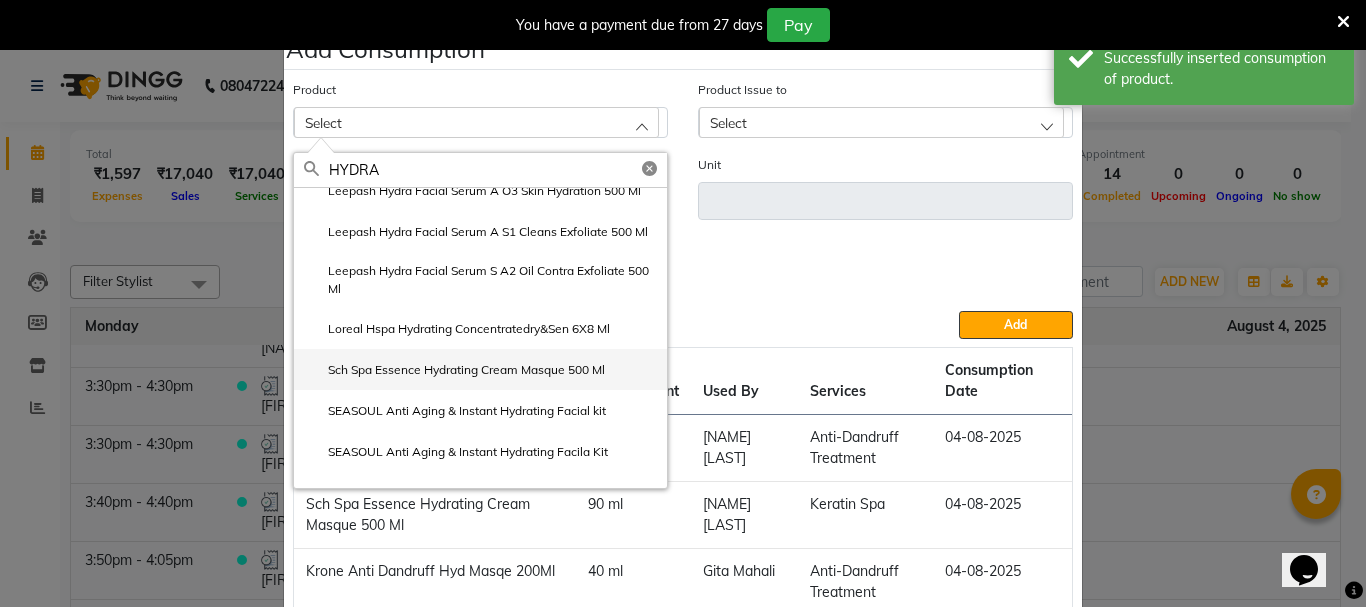 type on "HYDRA" 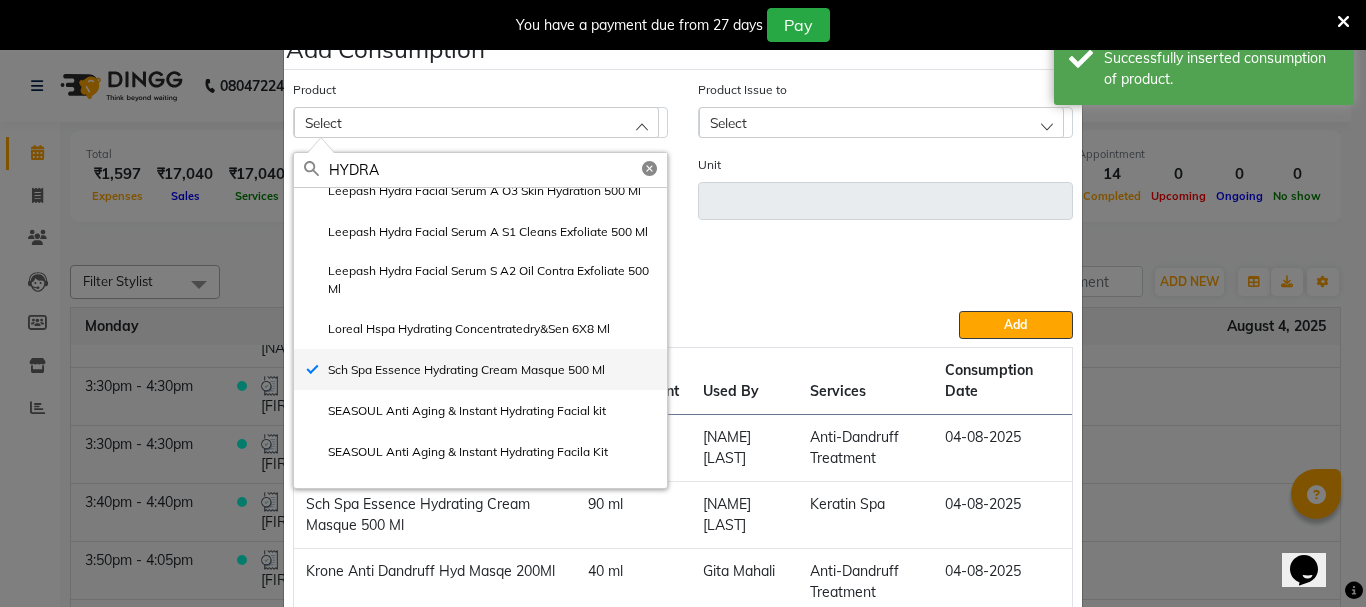 type on "ml" 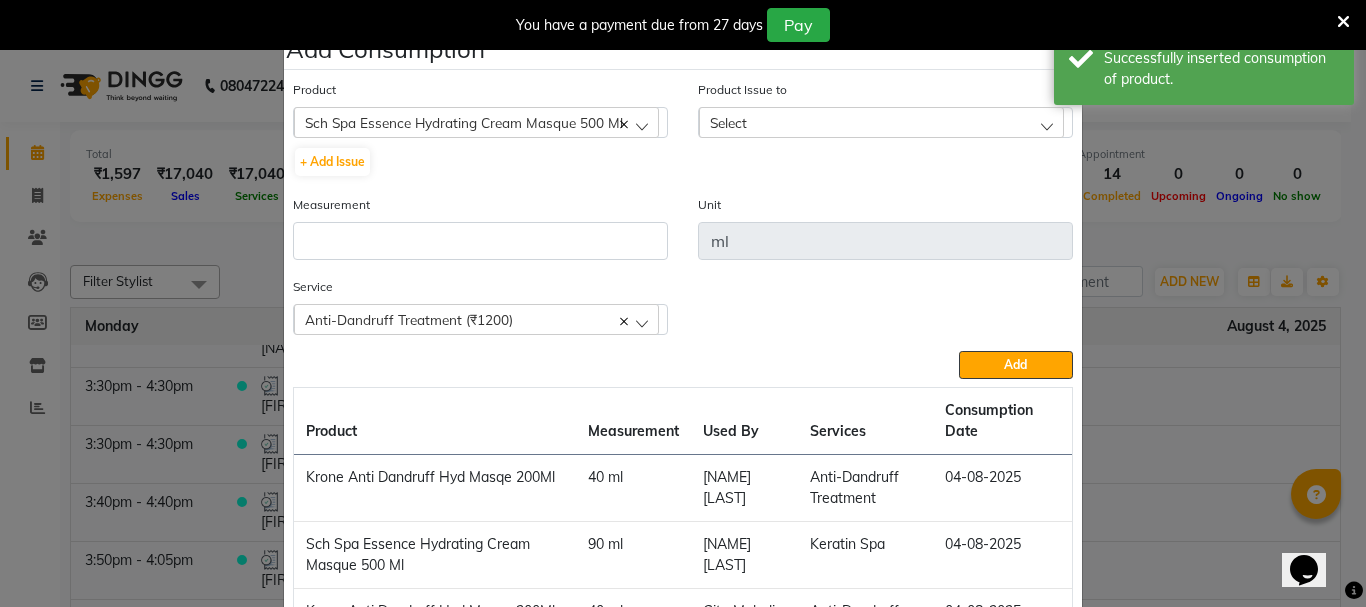 click on "Select" 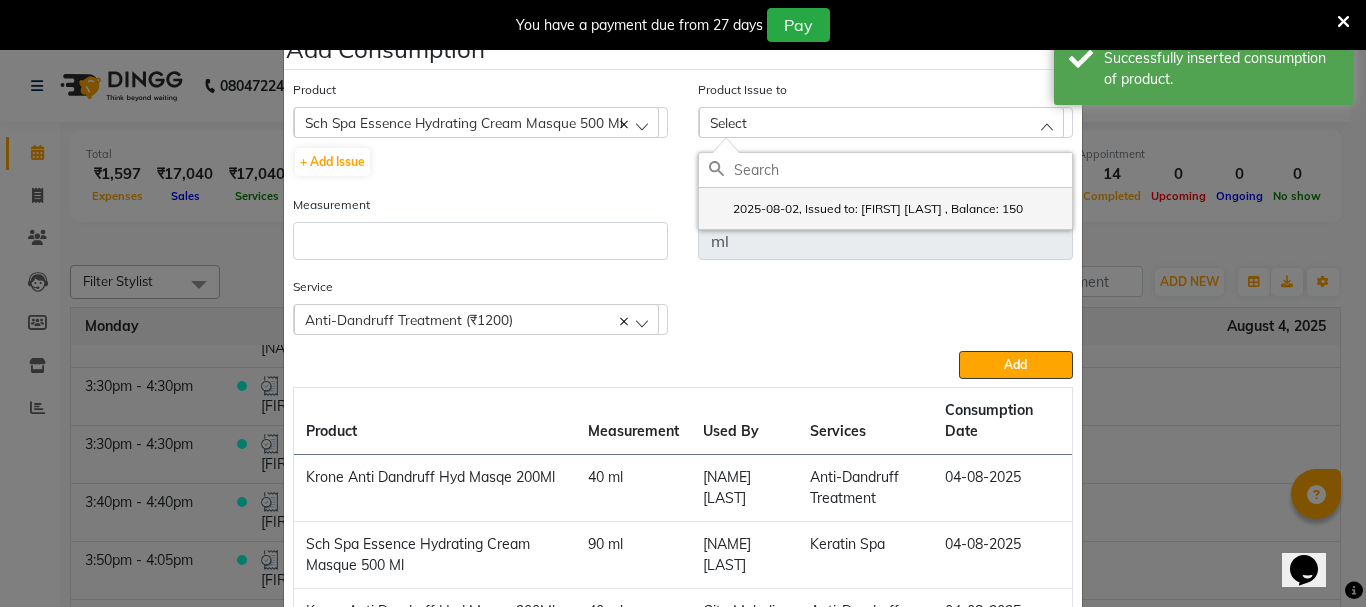 click on "2025-08-02, Issued to: Karina Darjee , Balance: 150" 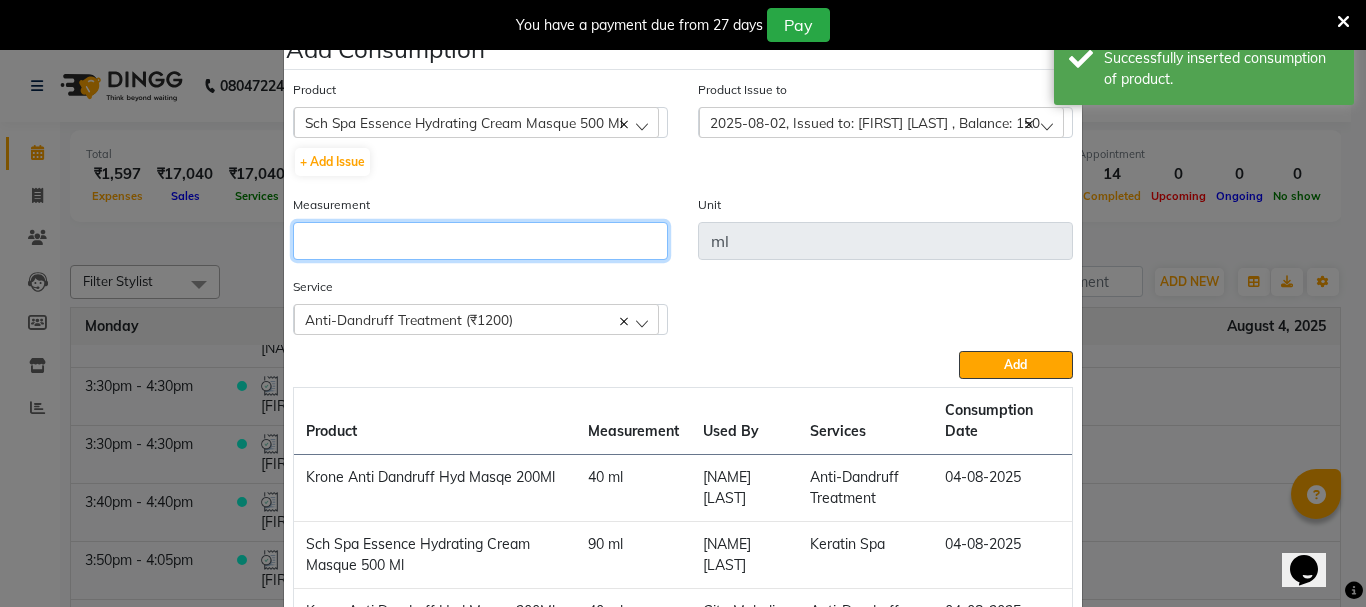 click 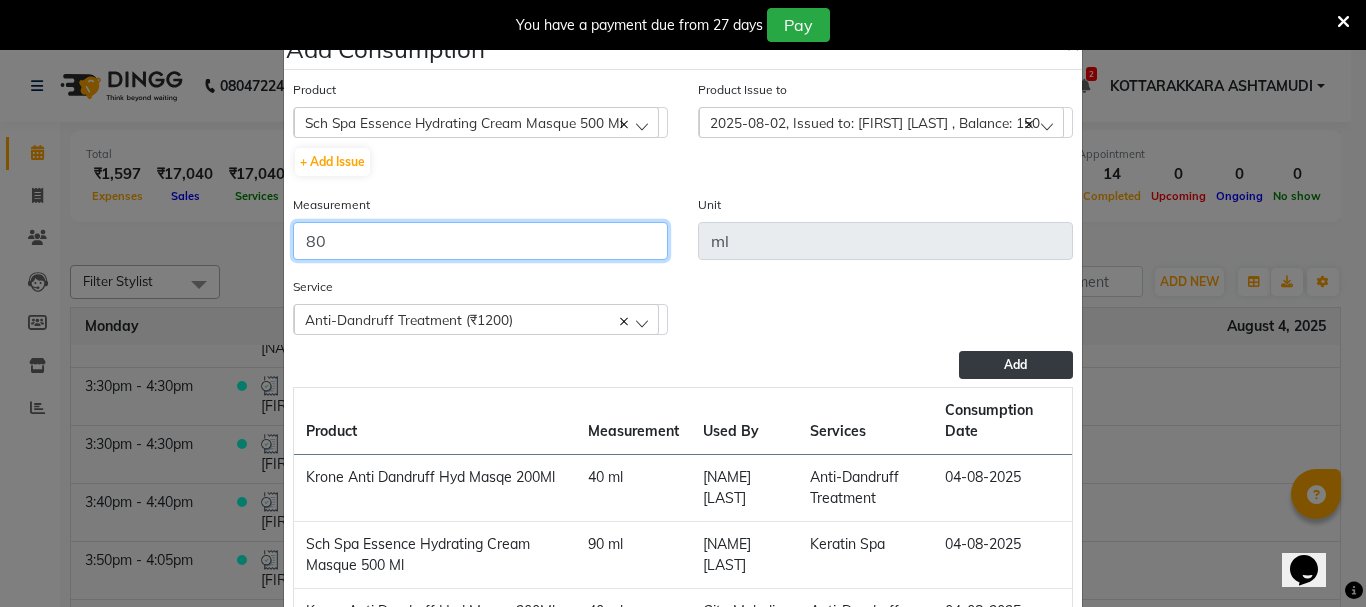 type on "80" 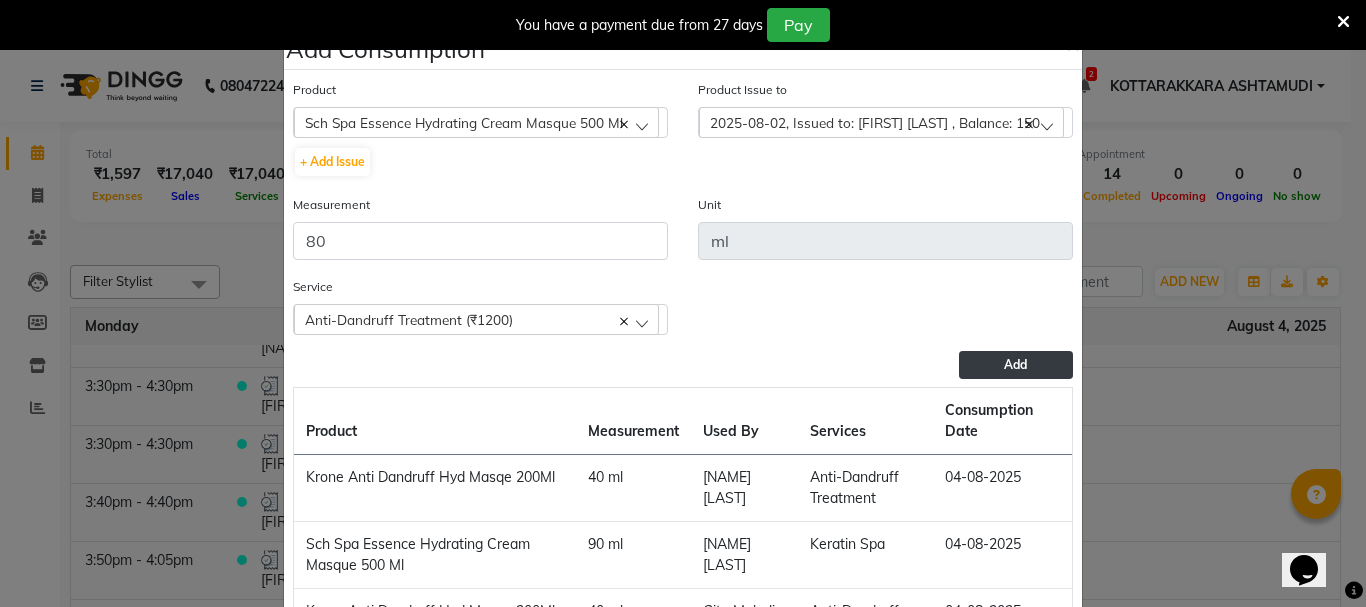 click on "Add" 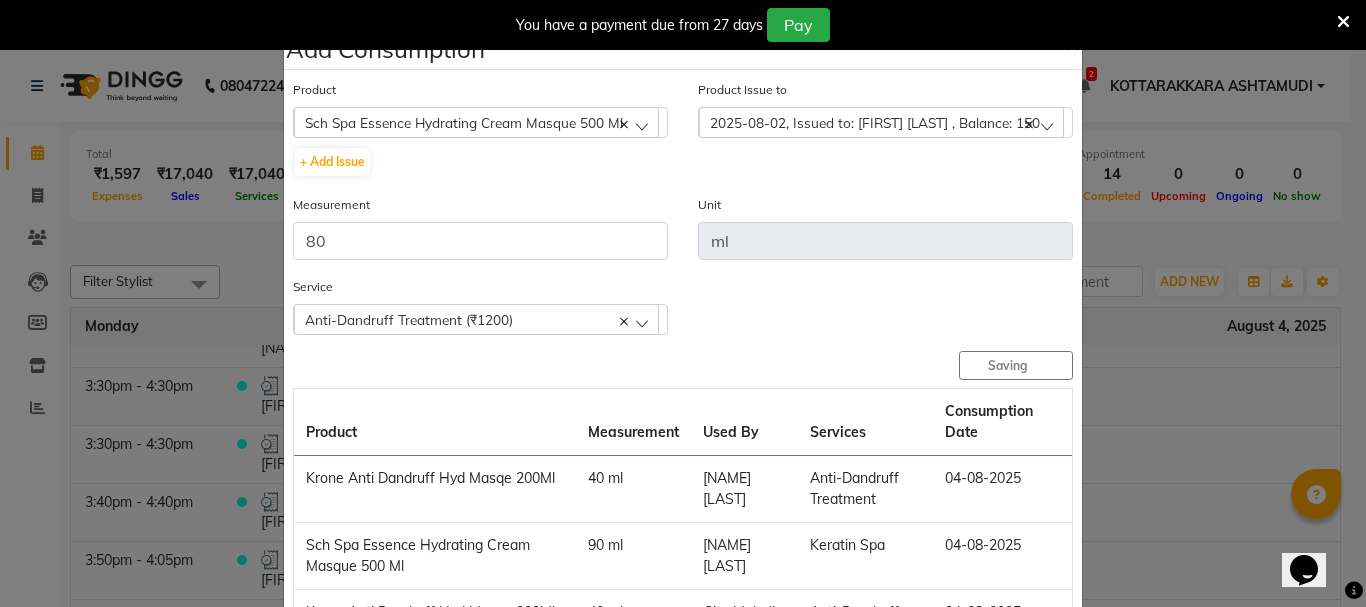 type 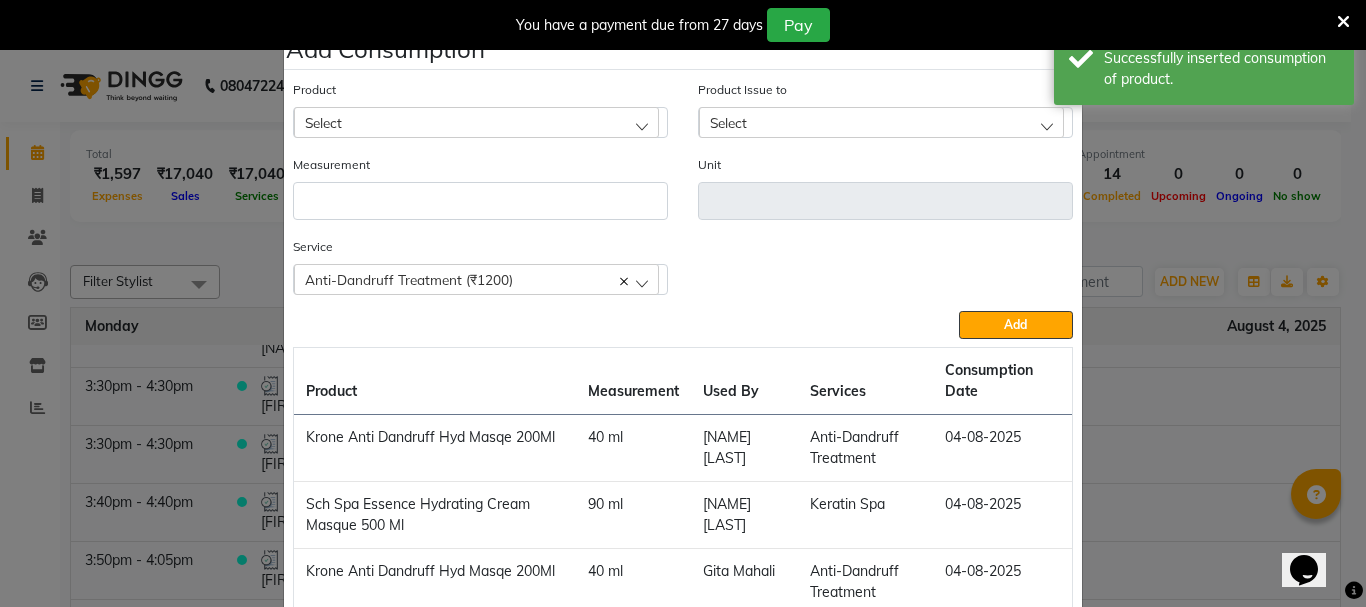 click on "Add Consumption × Product Select 051/ Studio White Weekly 15Ml Product Issue to Select 2025-08-02, Issued to: Karina Darjee , Balance: 150 Measurement Unit Service  Anti-Dandruff Treatment (₹1200)  Anti-Dandruff Treatment (₹1200)  Add  Product Measurement Used By Services Consumption Date  Krone Anti Dandruff Hyd Masqe 200Ml   40 ml   SHAMINA MUHAMMED P R   Anti-Dandruff Treatment   04-08-2025   Sch Spa Essence Hydrating Cream Masque 500 Ml   90 ml   SHAMINA MUHAMMED P R   Keratin Spa   04-08-2025   Krone Anti Dandruff Hyd Masqe 200Ml   40 ml   Gita Mahali    Anti-Dandruff Treatment (₹1200)   04-08-2025   Sch Spa Essence Hydrating Cream Masque 500 Ml   80 ml   Gita Mahali    Anti-Dandruff Treatment (₹1200)   04-08-2025   Close" 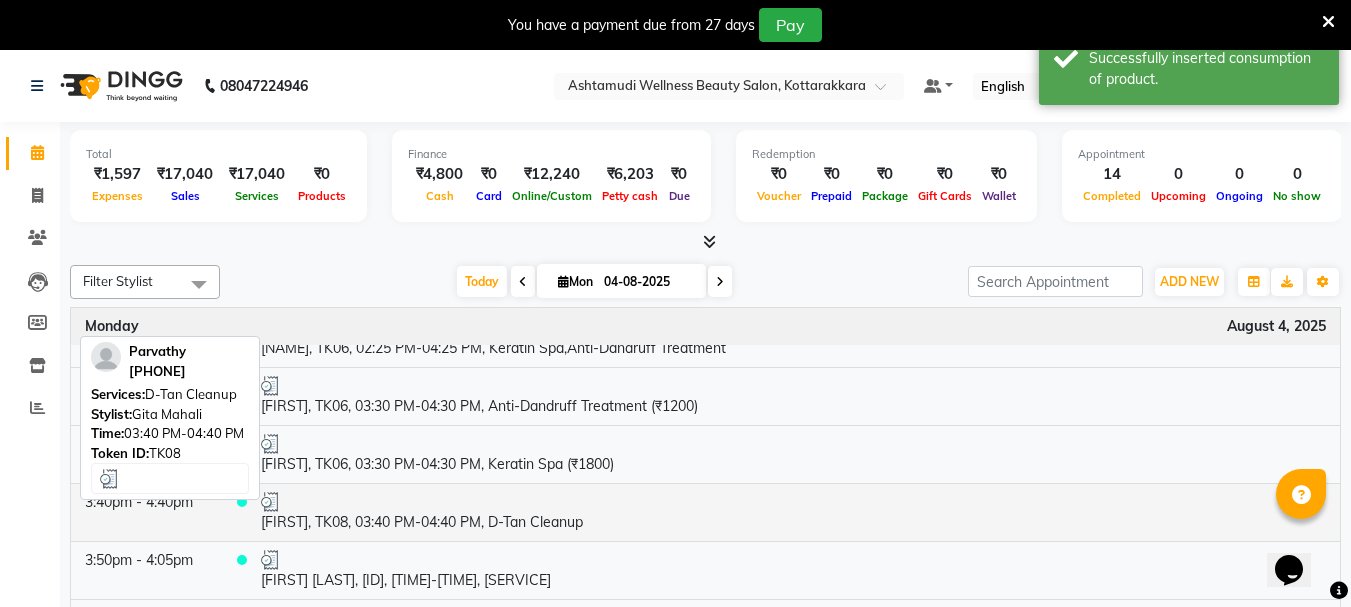 scroll, scrollTop: 521, scrollLeft: 0, axis: vertical 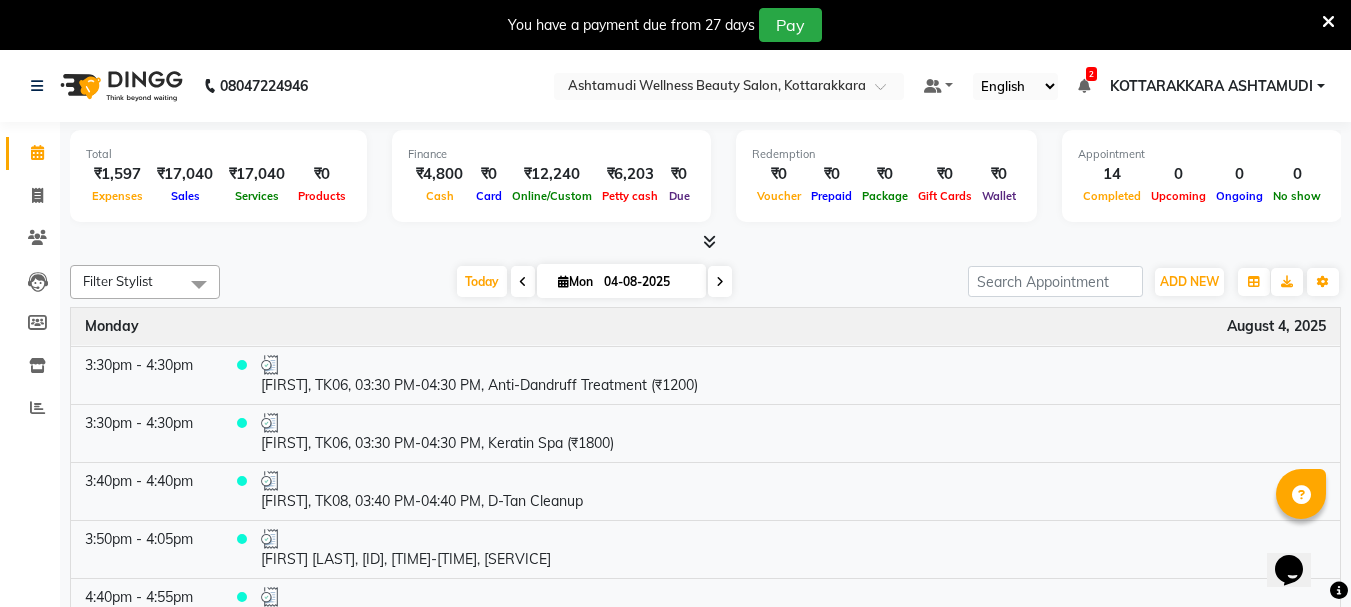 click at bounding box center [523, 282] 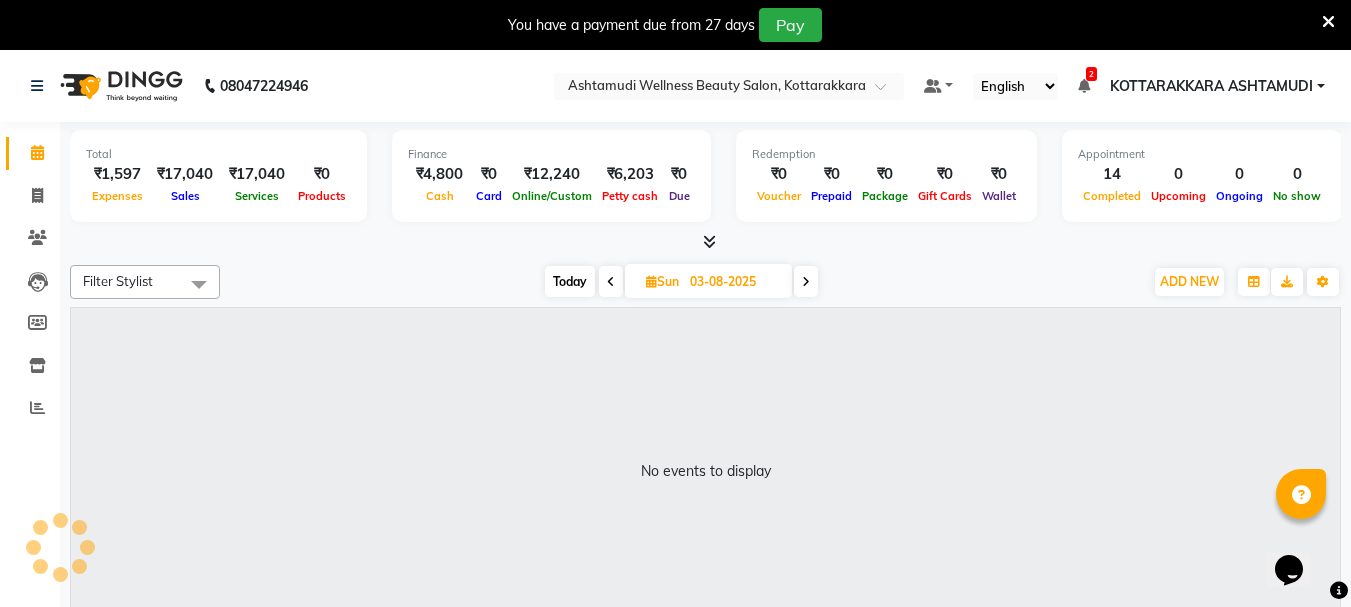 scroll, scrollTop: 0, scrollLeft: 0, axis: both 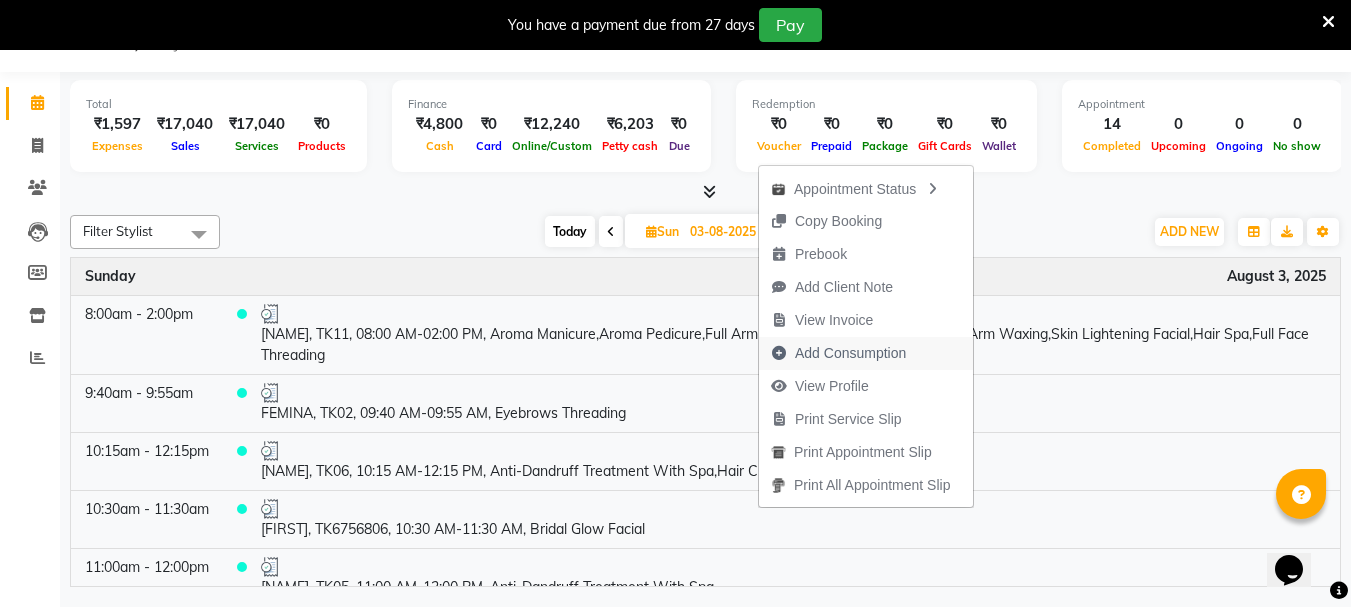click on "Add Consumption" at bounding box center [850, 353] 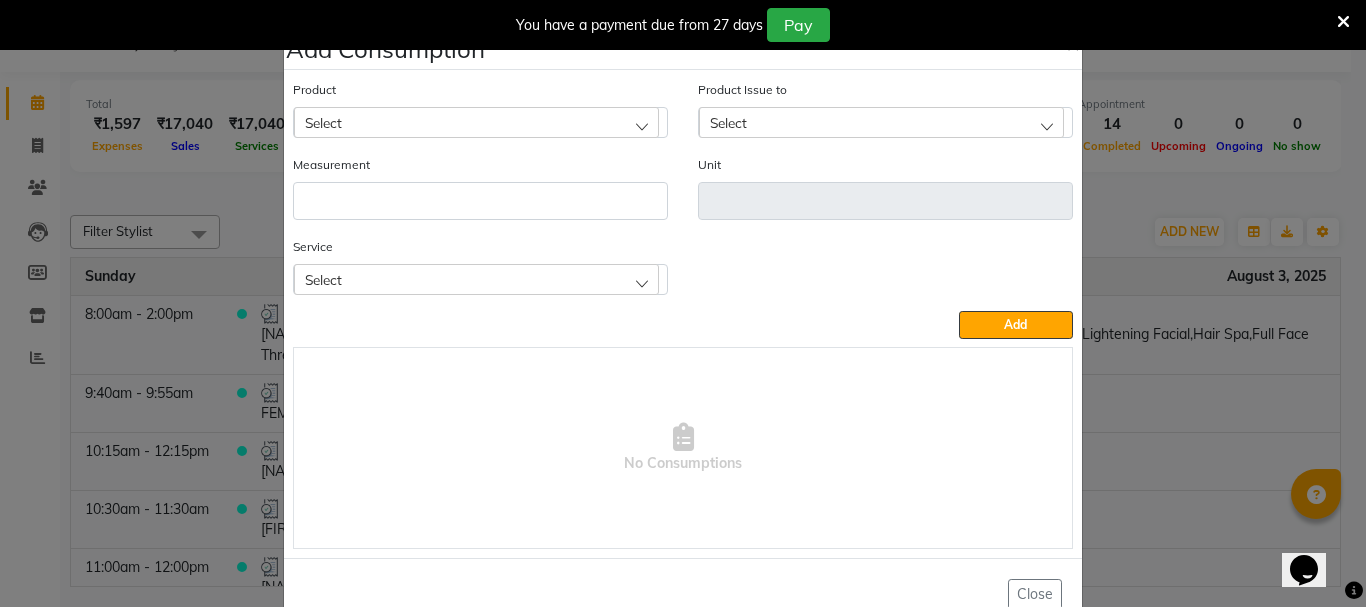 click on "Select" 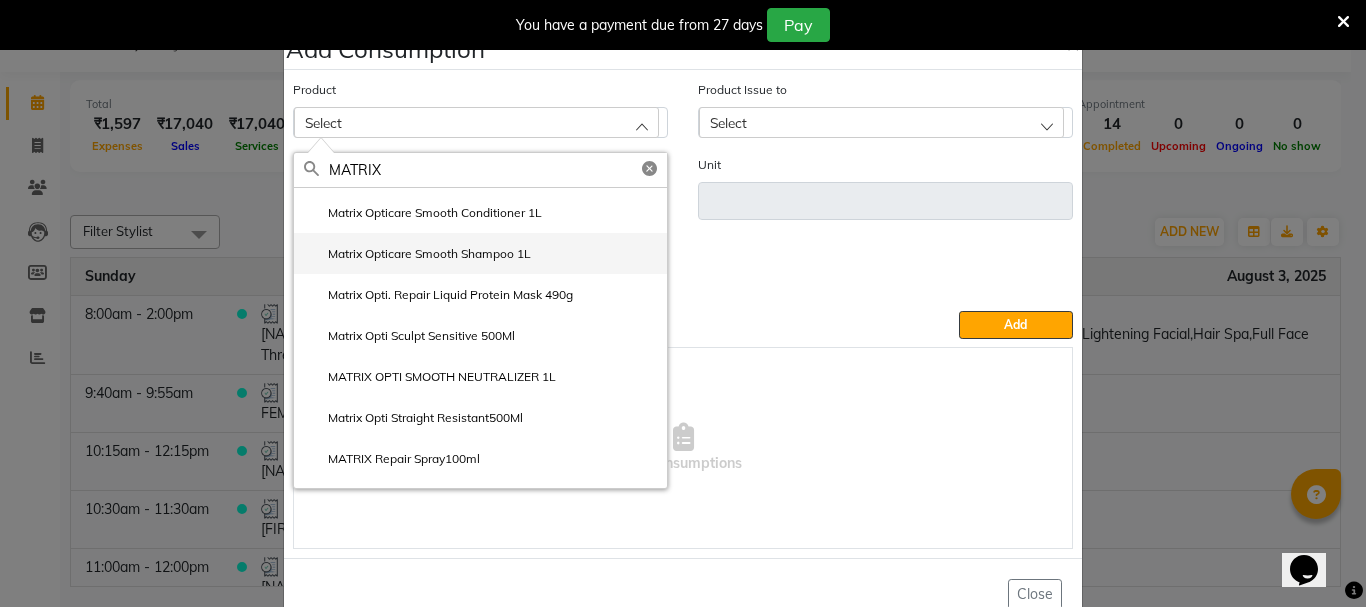 scroll, scrollTop: 400, scrollLeft: 0, axis: vertical 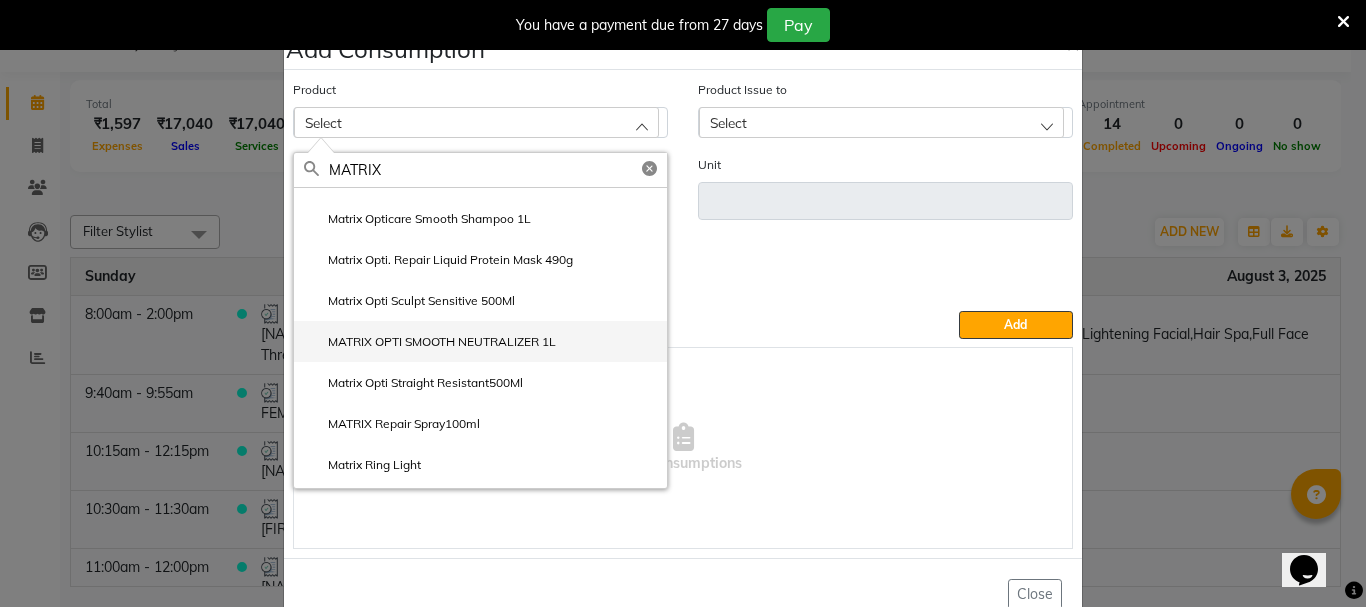 type on "MATRIX" 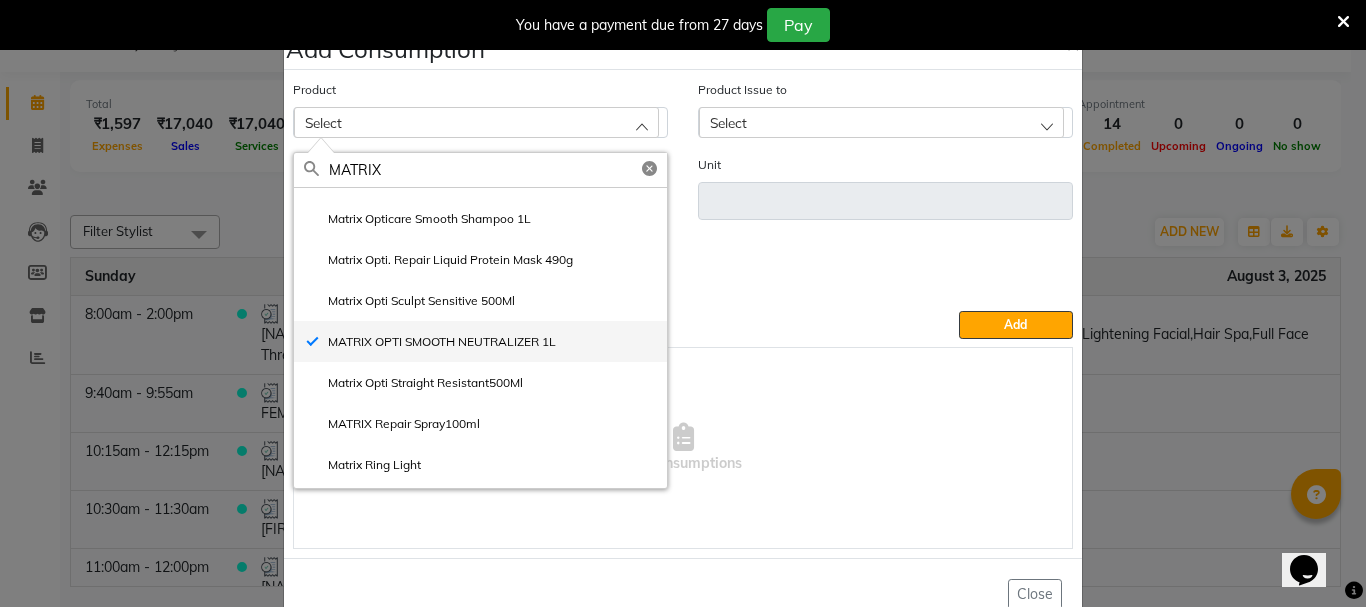 type 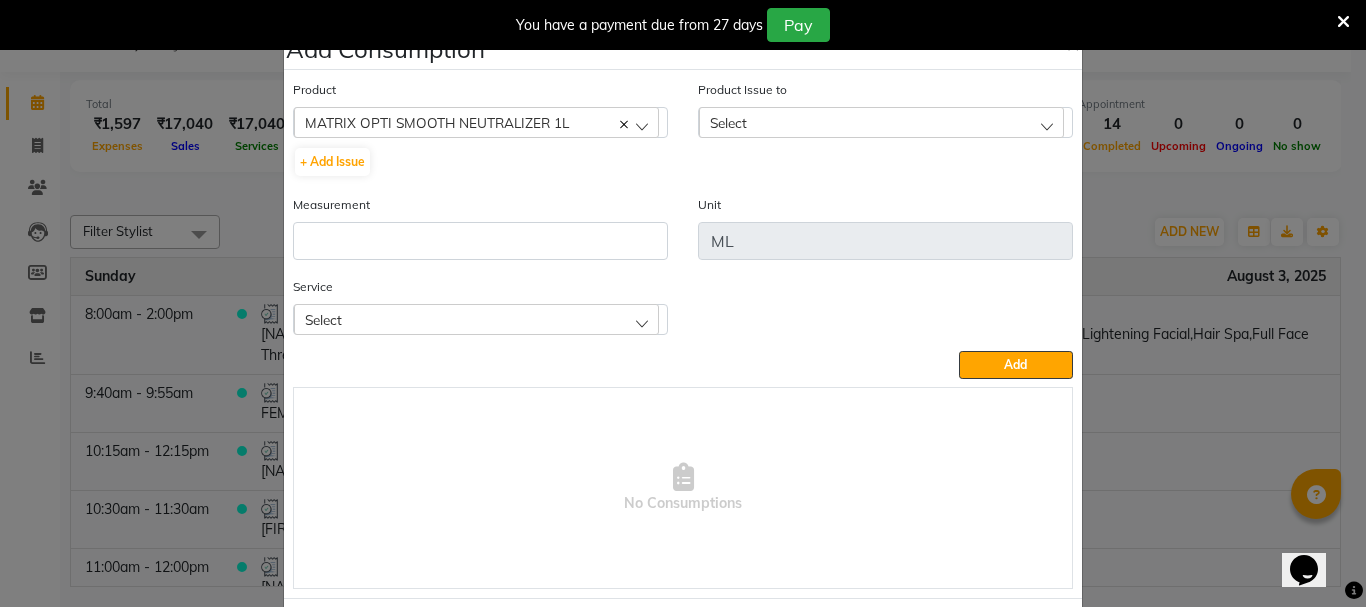 click on "MATRIX OPTI SMOOTH NEUTRALIZER 1L" 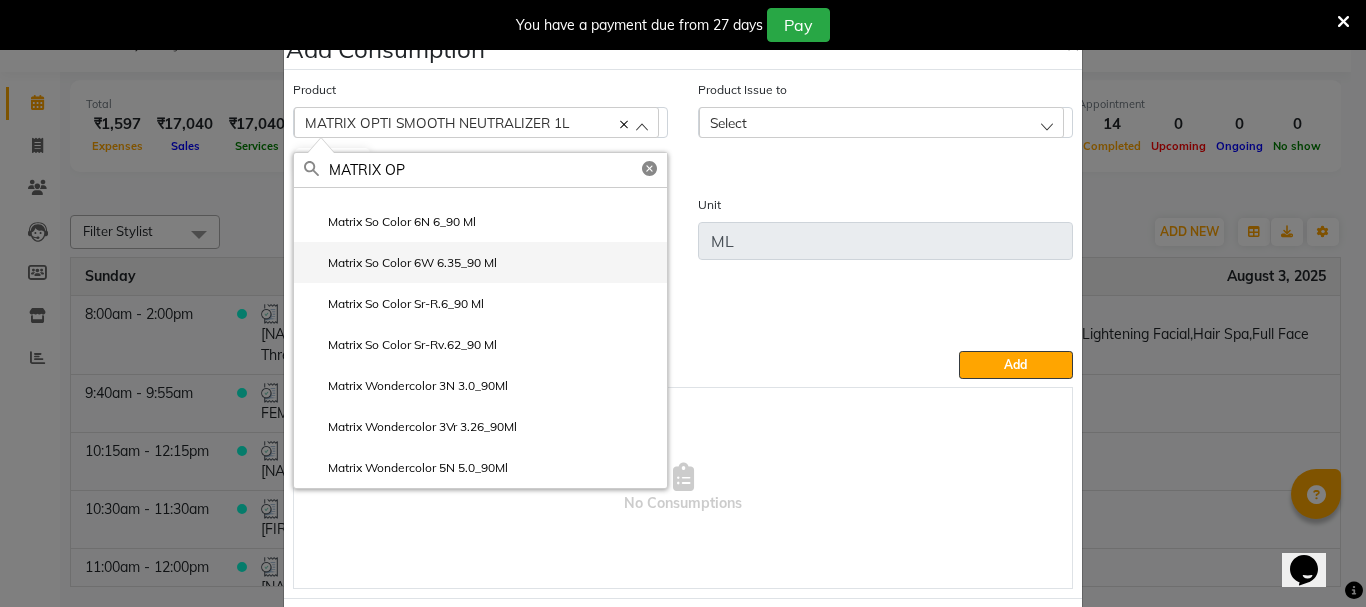 scroll, scrollTop: 28, scrollLeft: 0, axis: vertical 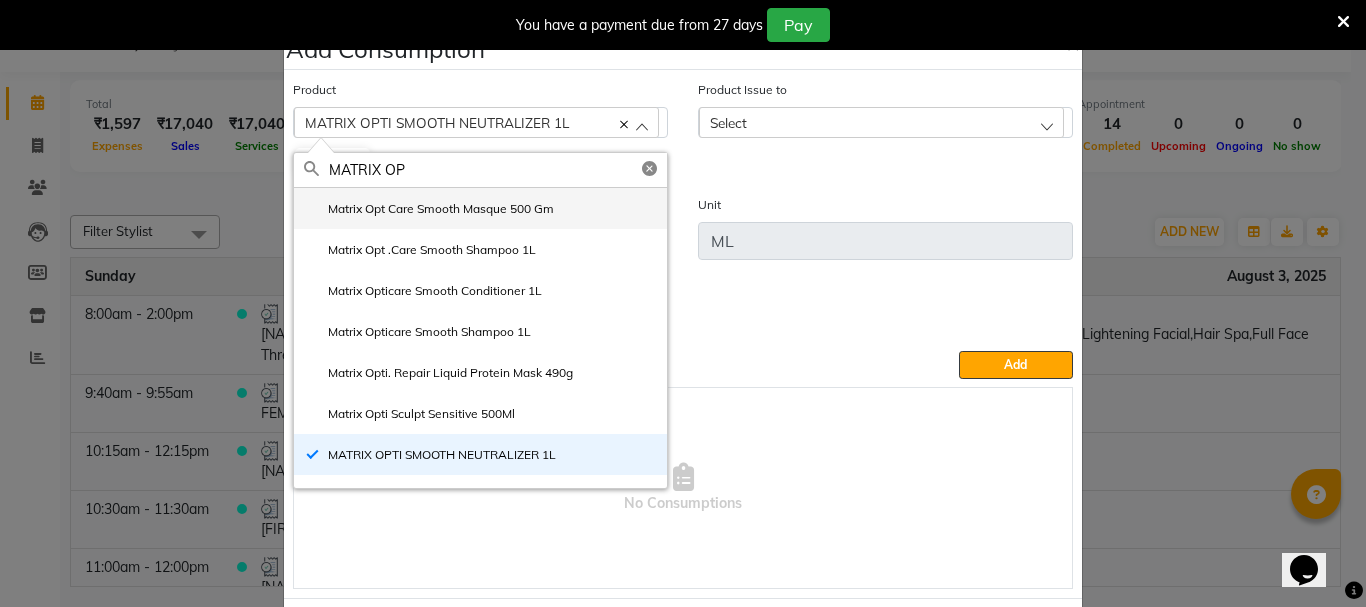 type on "MATRIX OP" 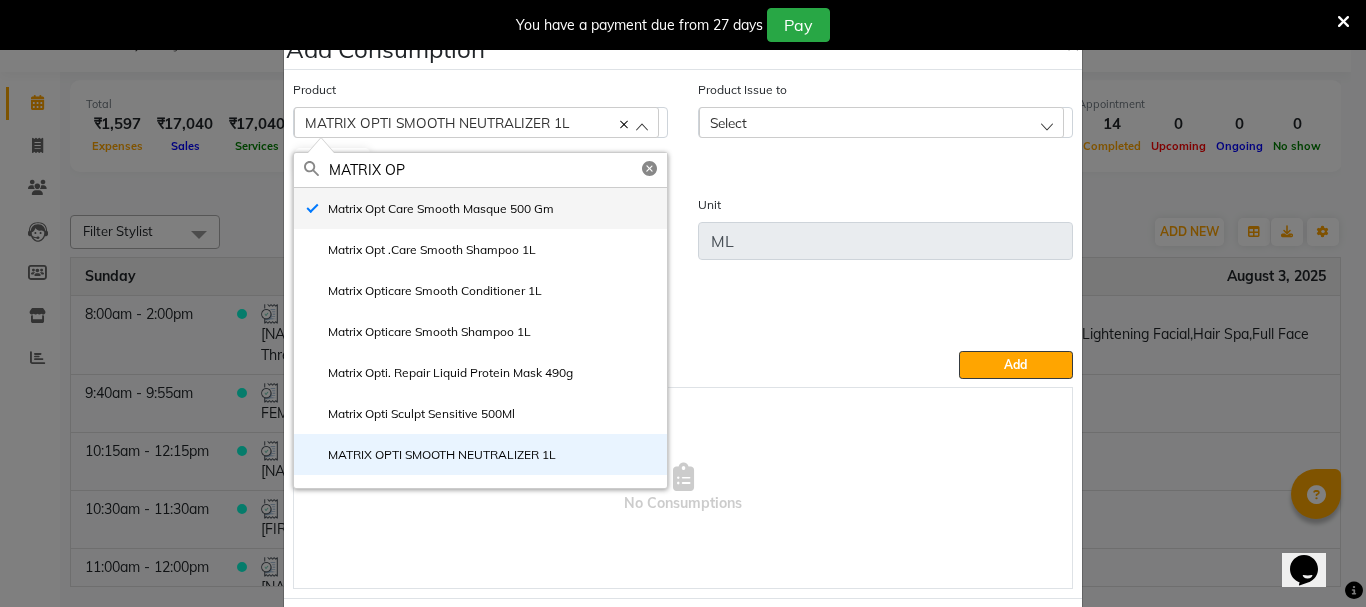type on "gm" 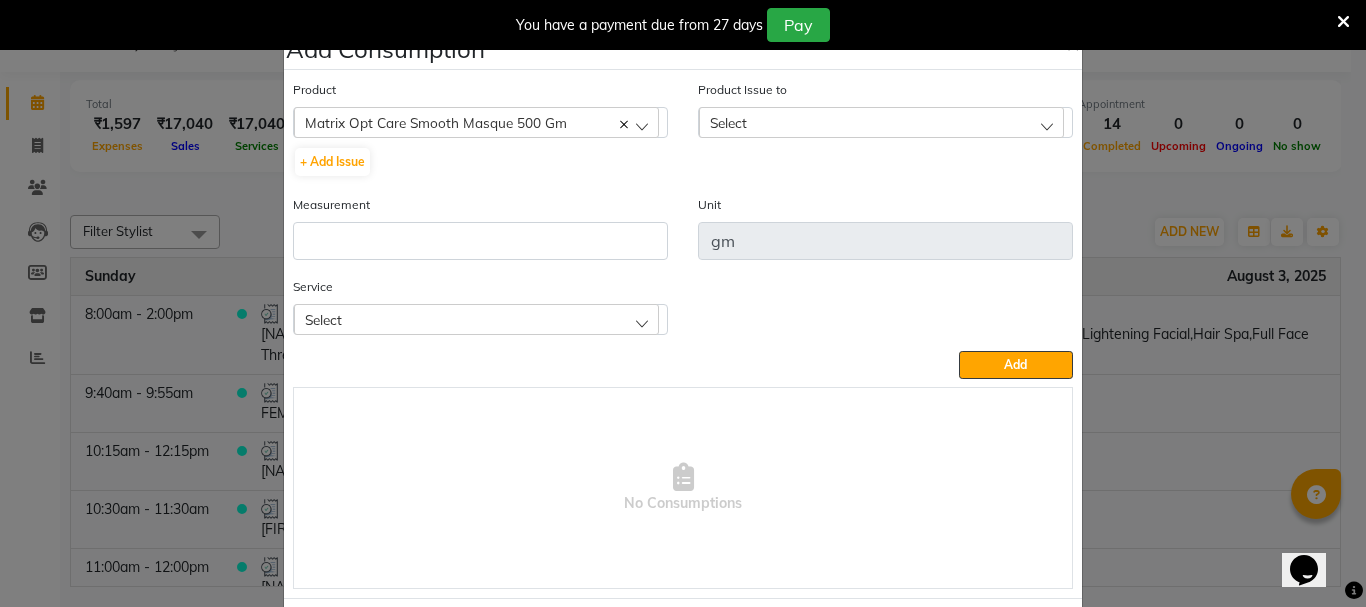 click on "Select" 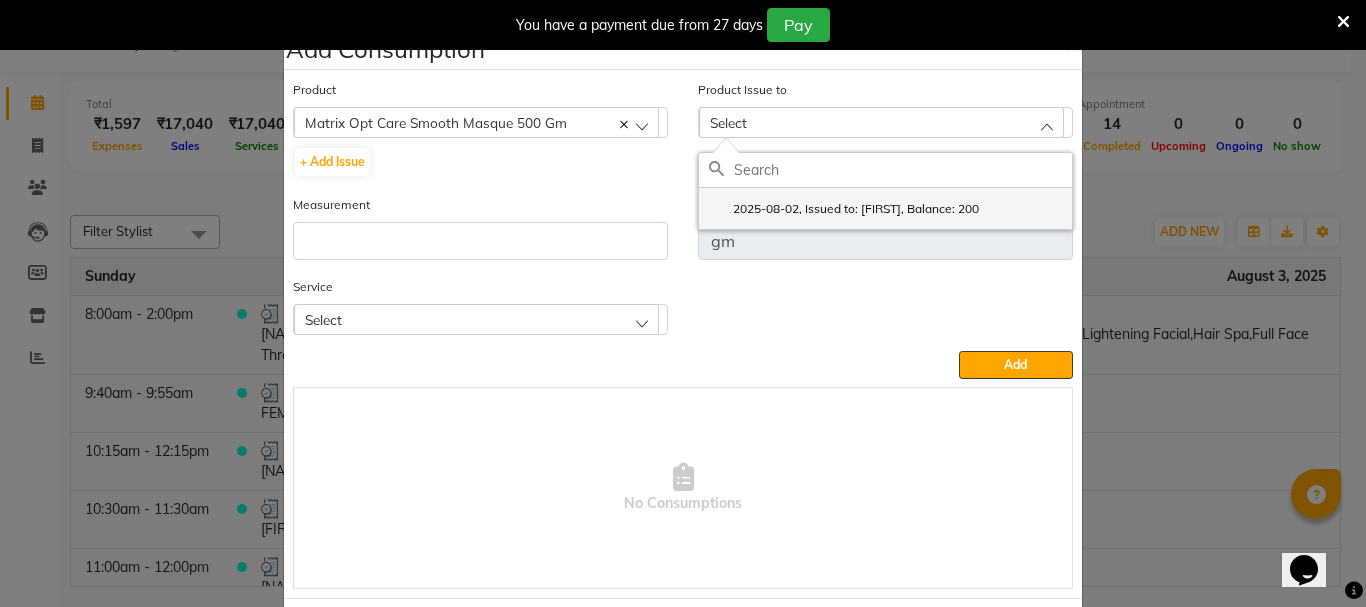 click on "2025-08-02, Issued to: AMRITHA, Balance: 200" 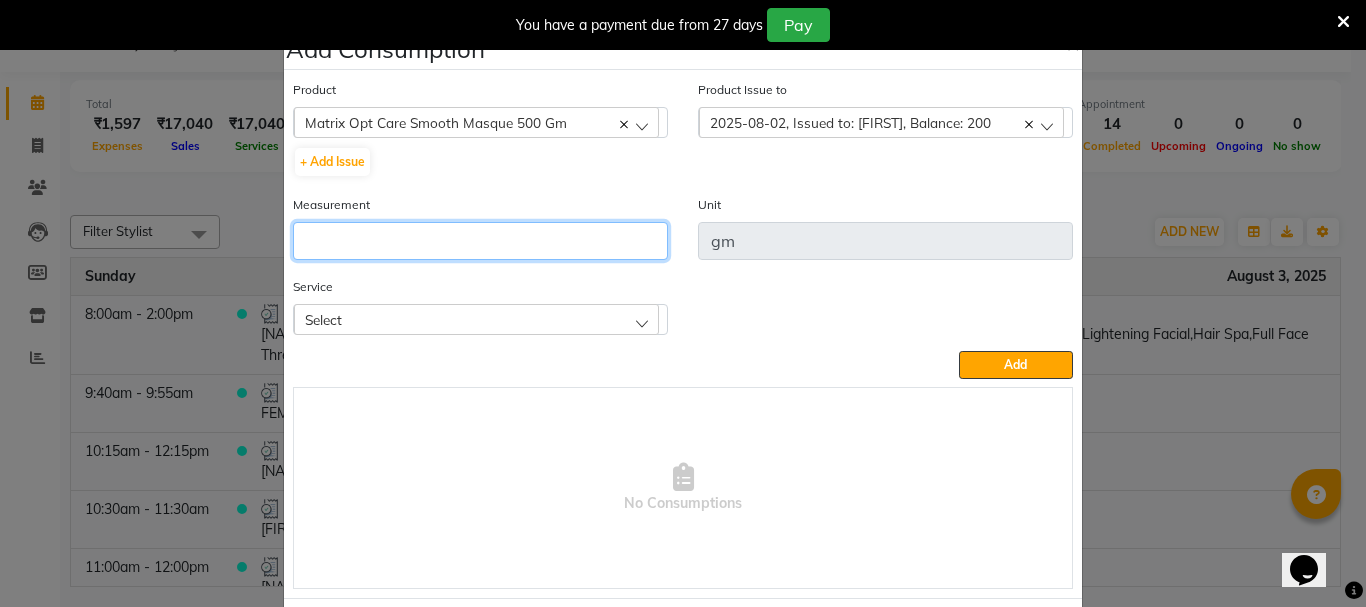 click 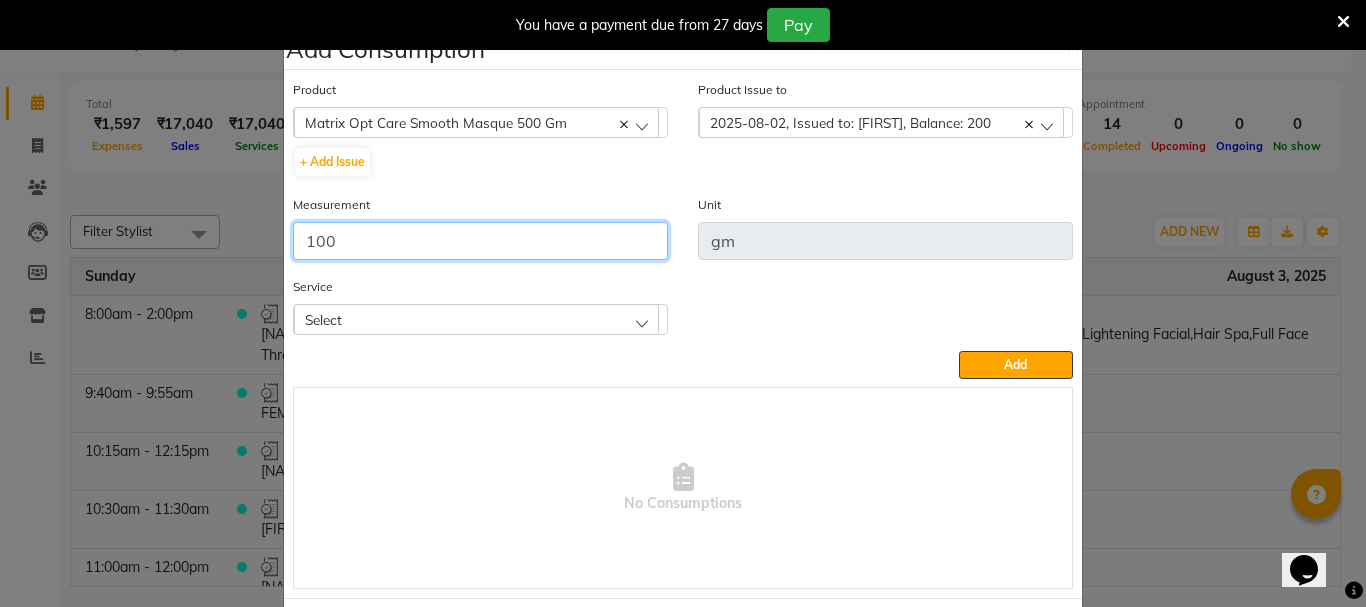 type on "100" 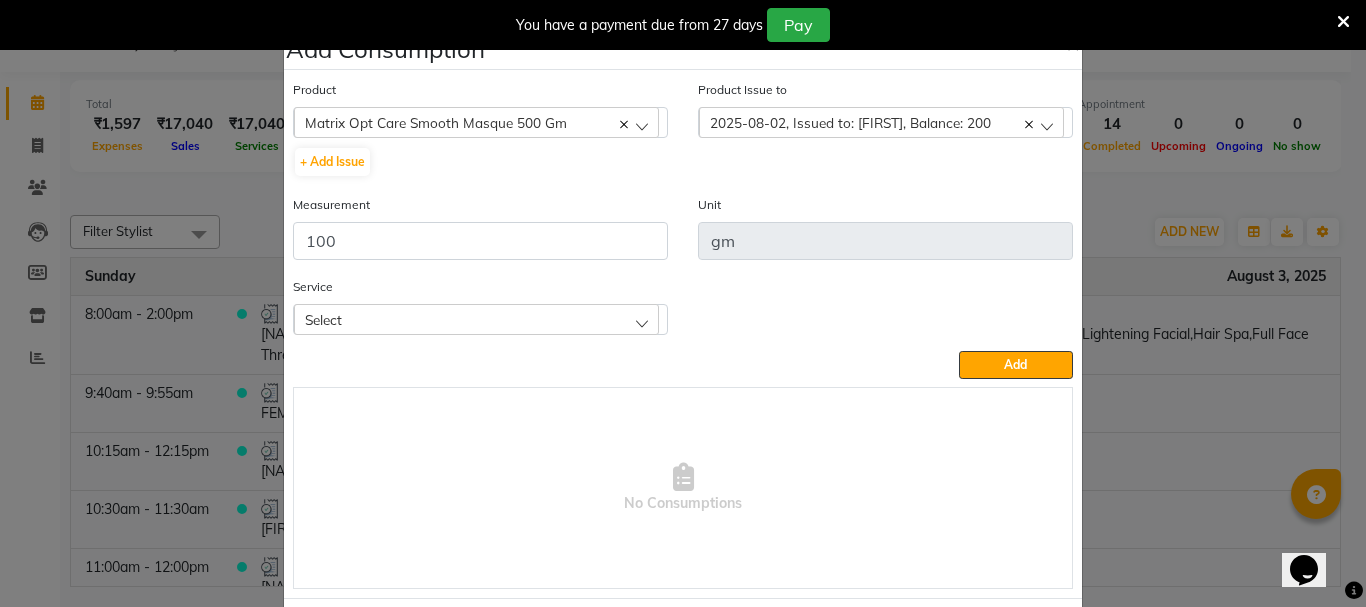 click on "Select" 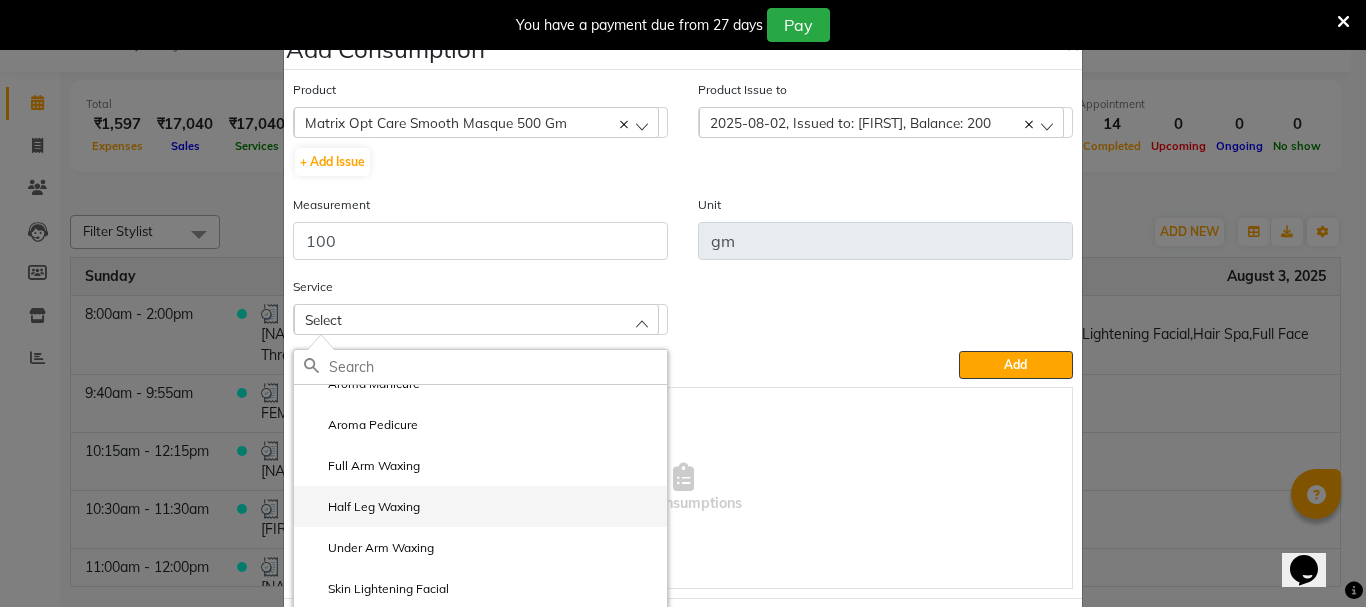 scroll, scrollTop: 28, scrollLeft: 0, axis: vertical 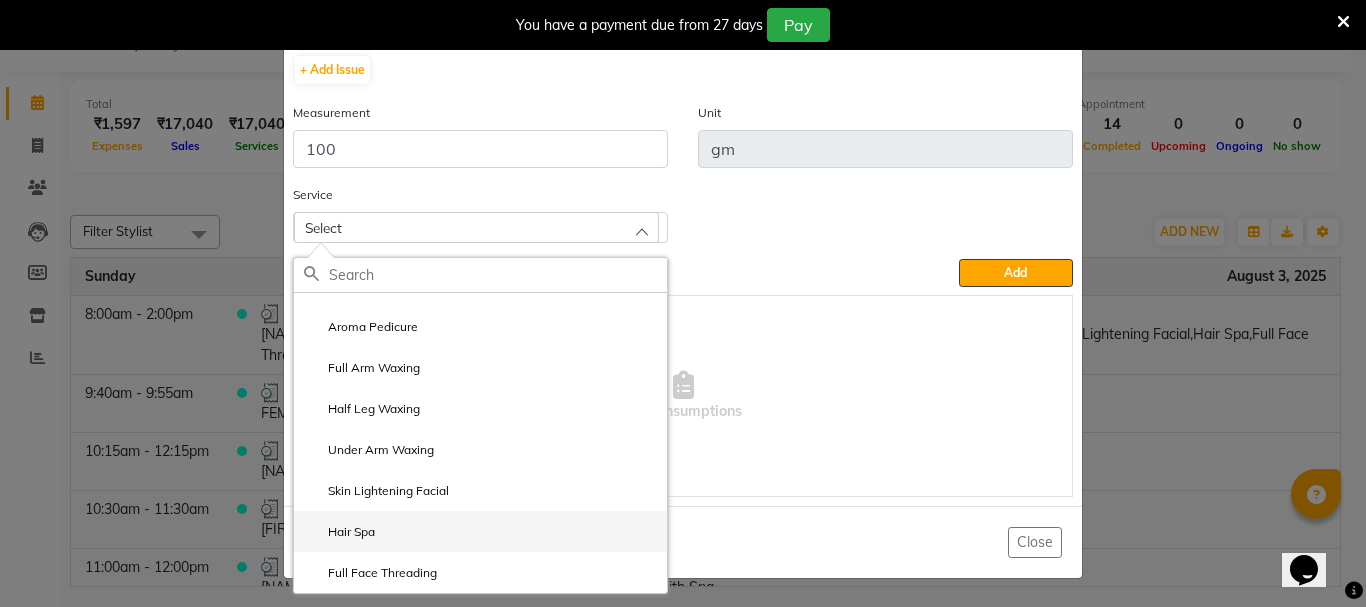 click on "Hair Spa" 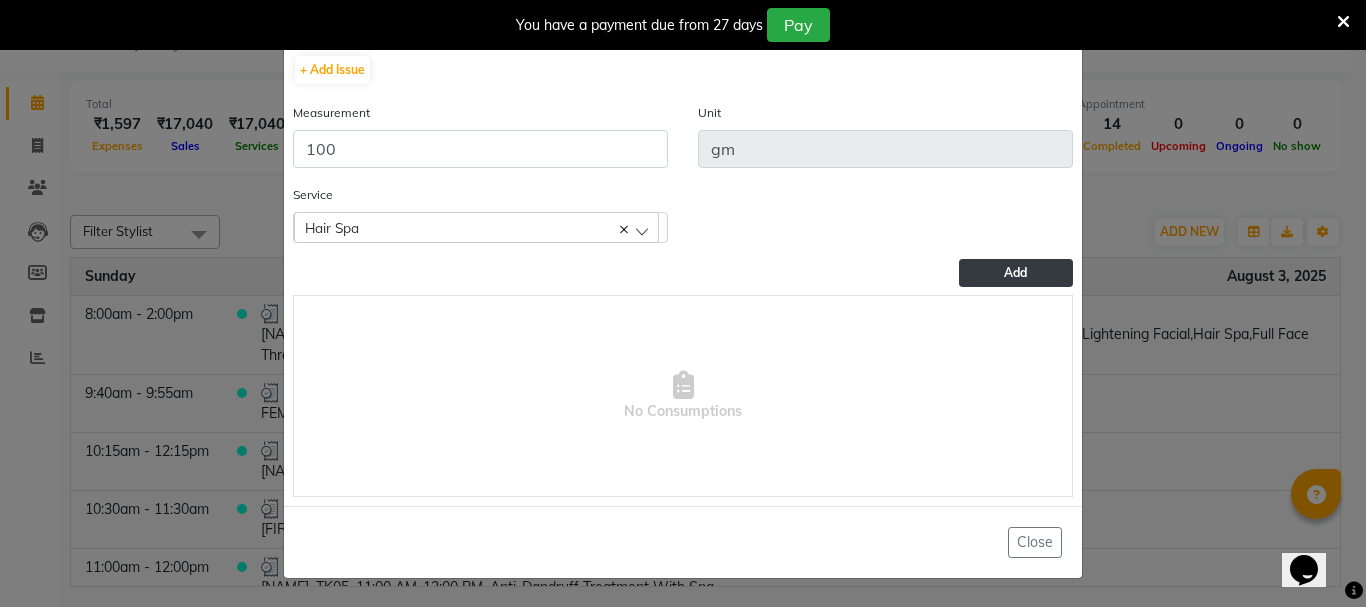 click on "Add" 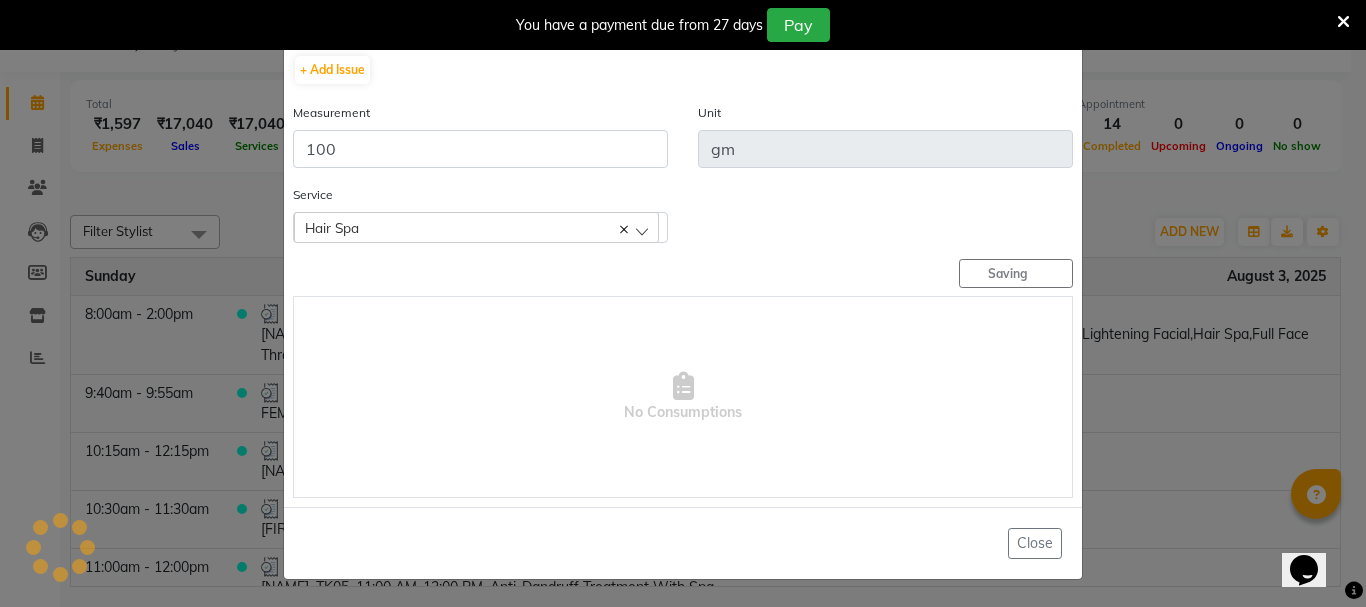 type 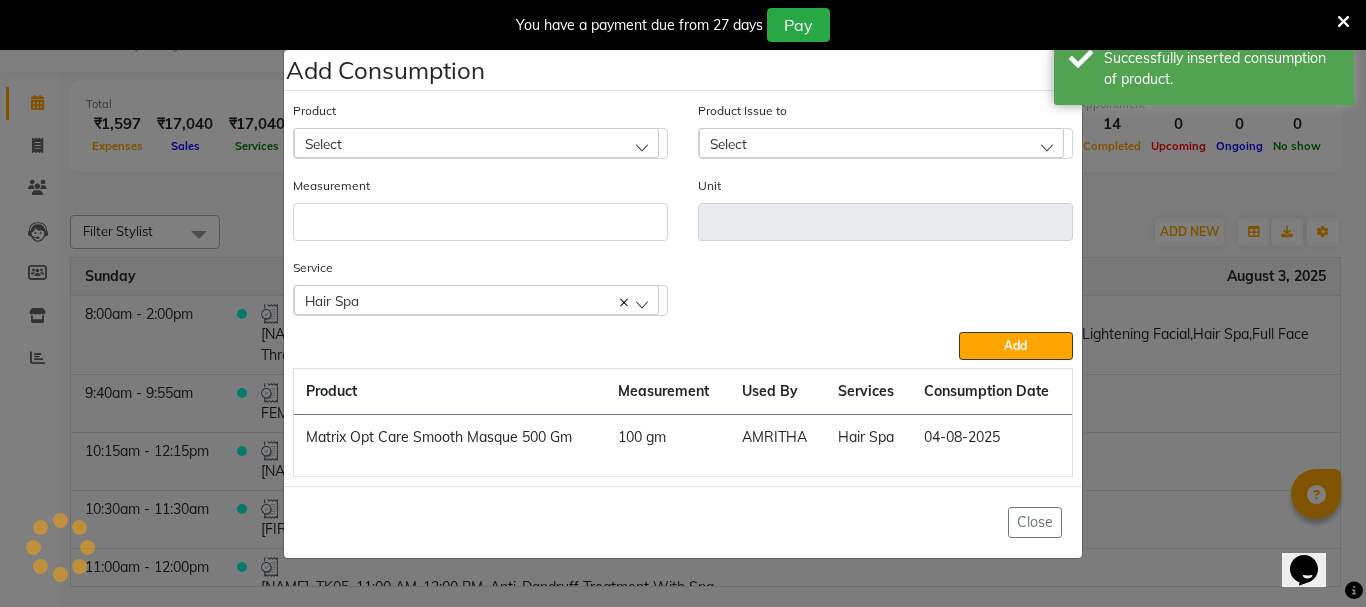 scroll, scrollTop: 0, scrollLeft: 0, axis: both 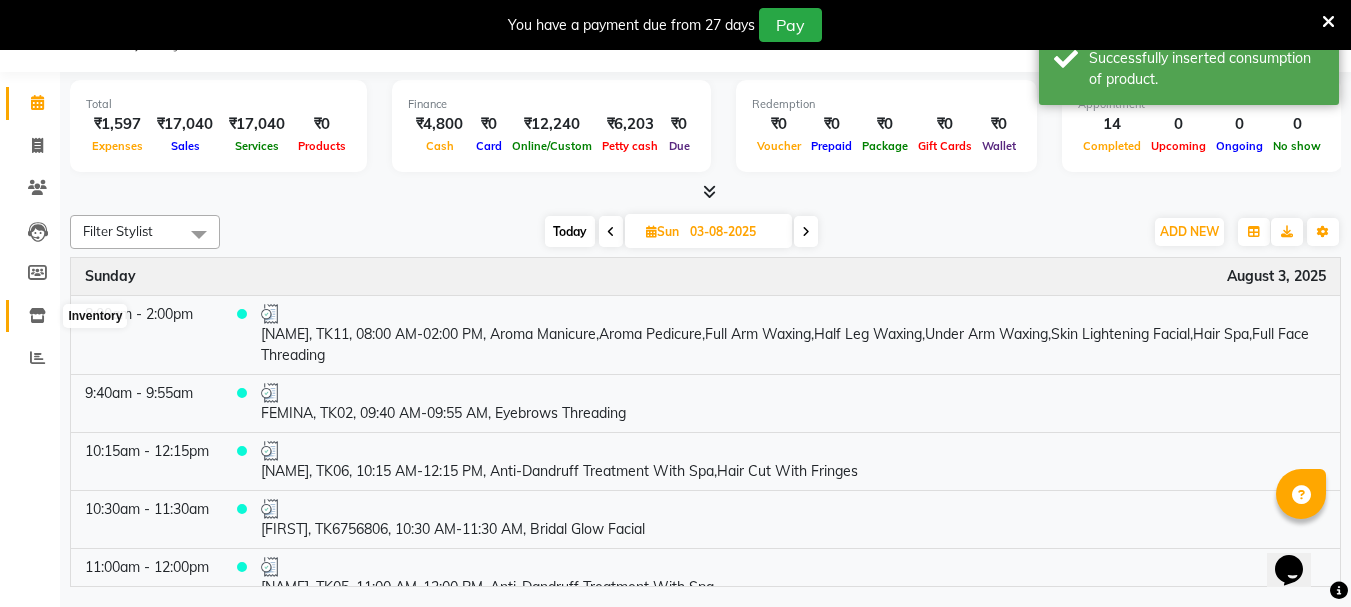 click 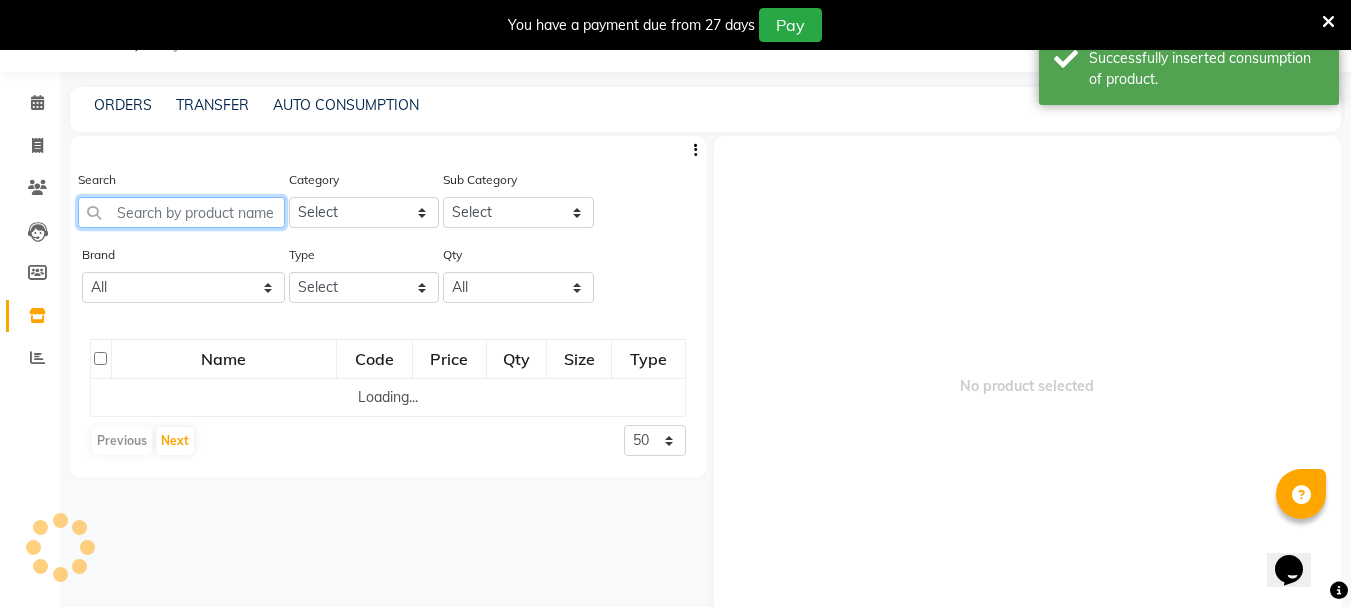 click 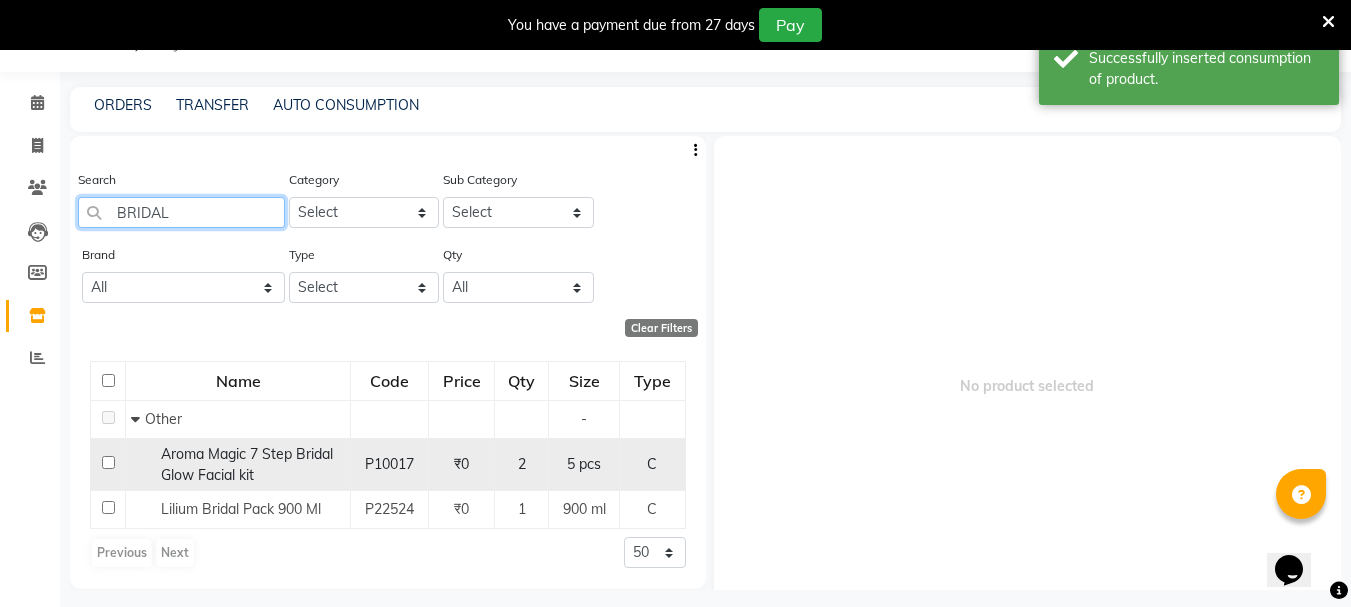 type on "BRIDAL" 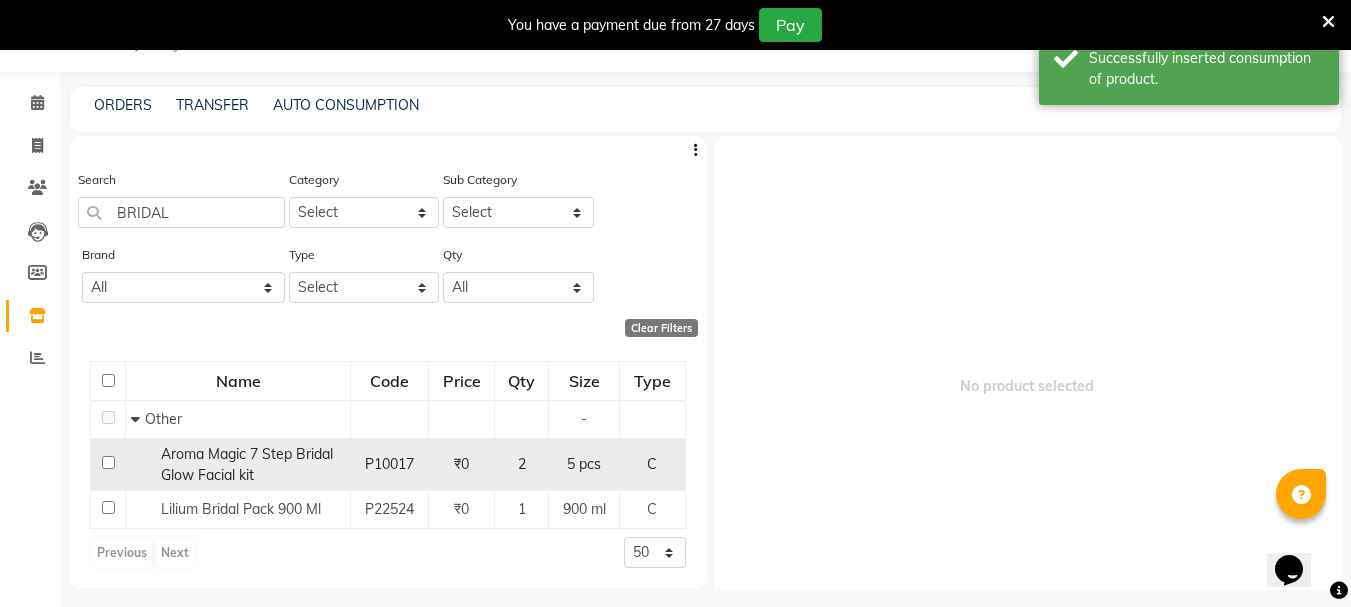 click 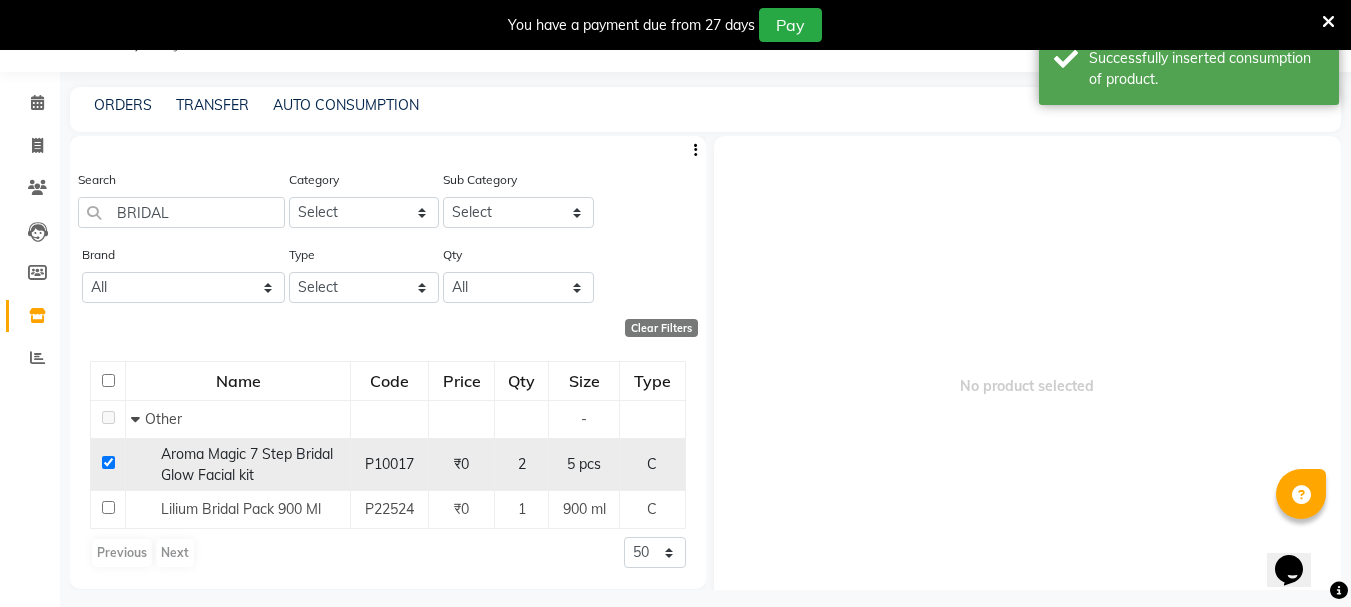 checkbox on "true" 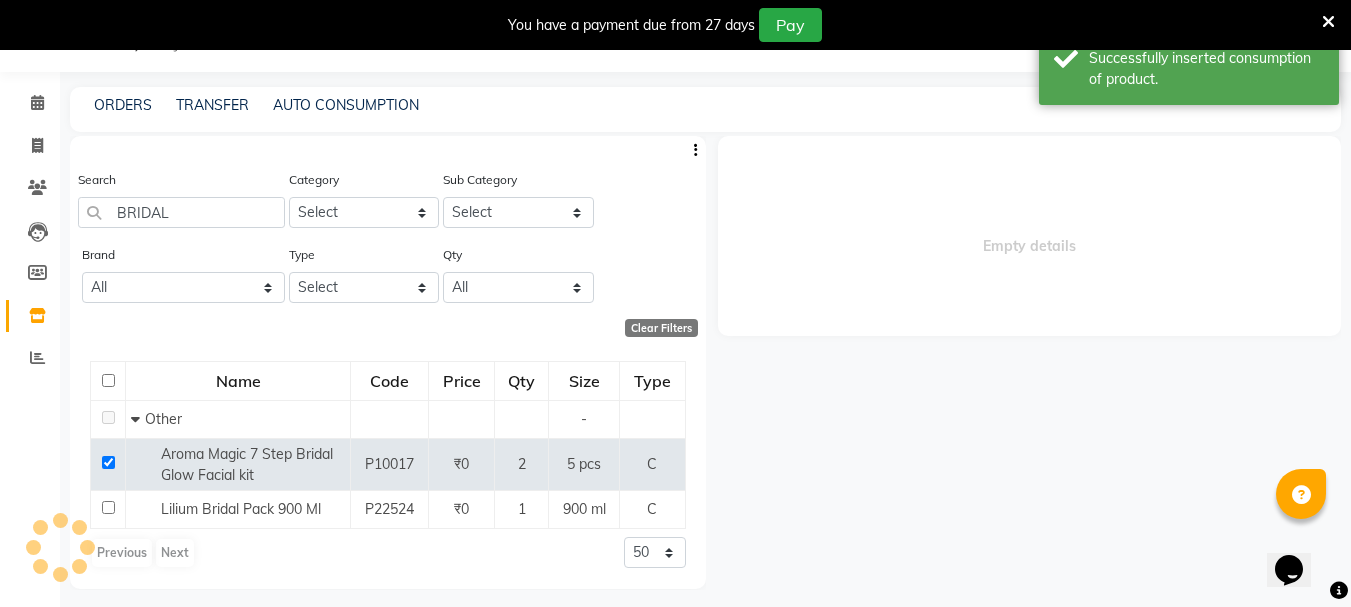 select 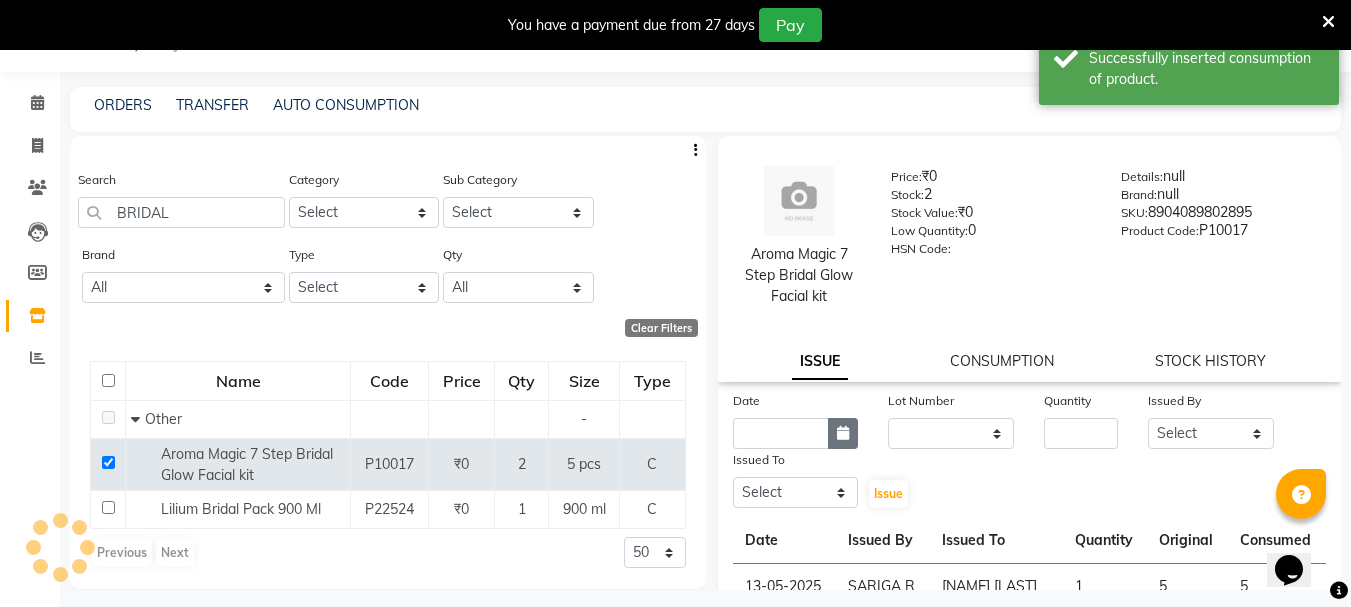 click 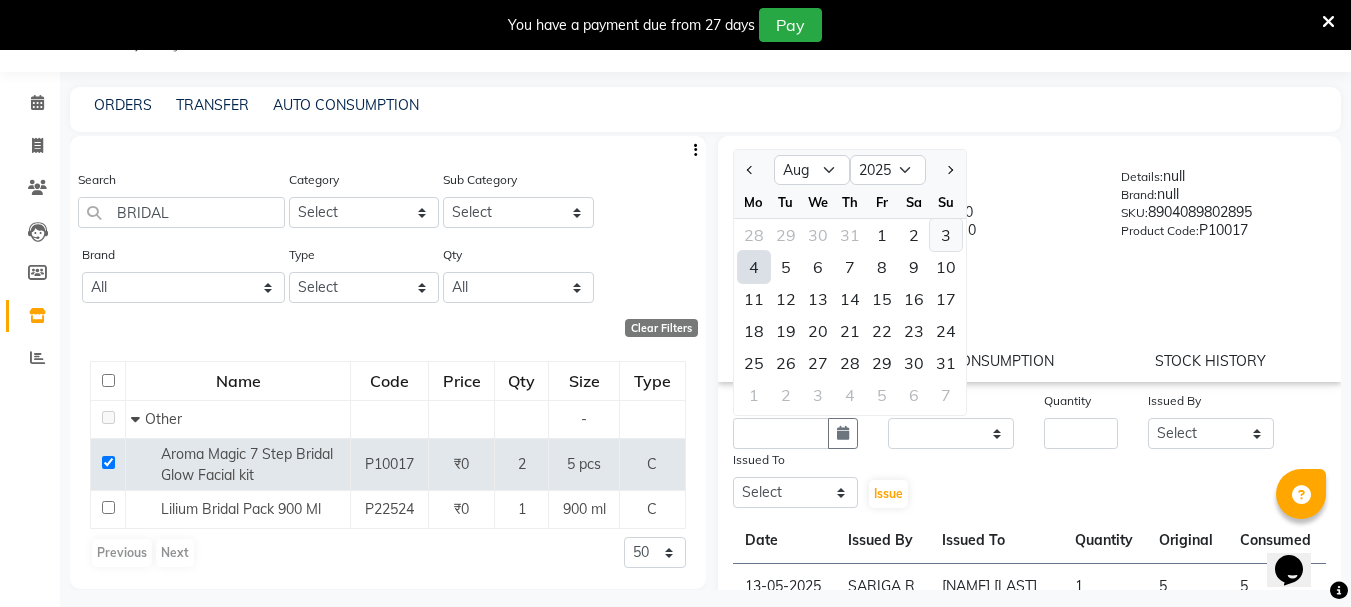 click on "3" 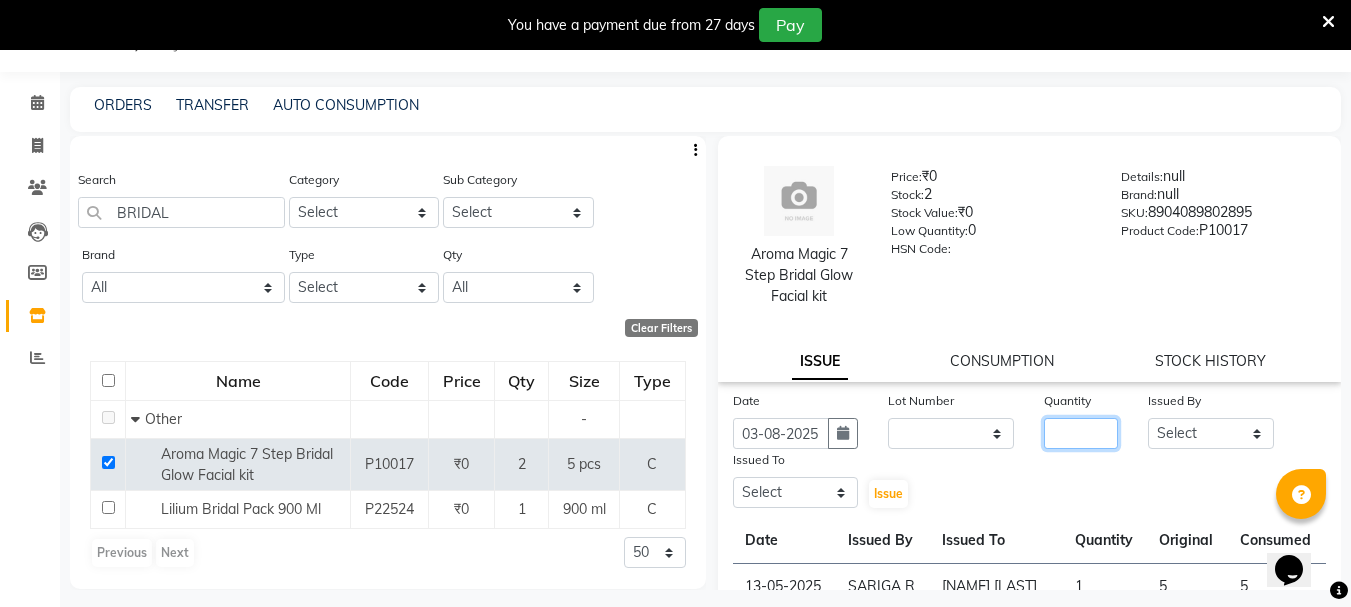 click 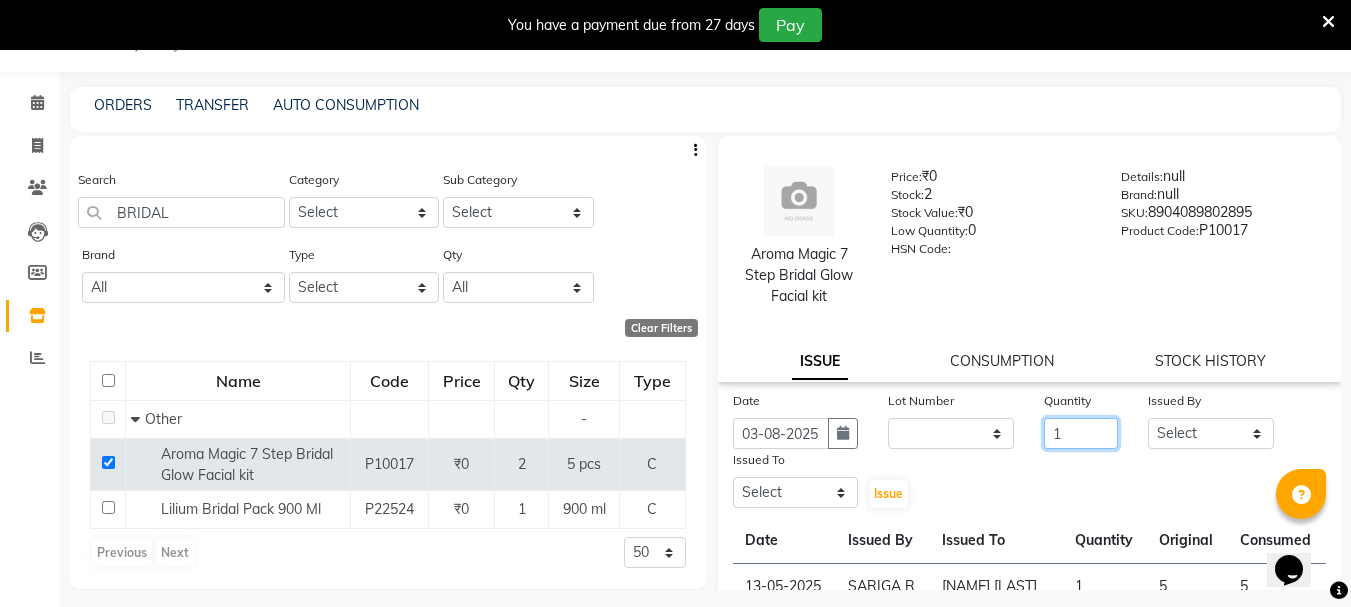 type on "1" 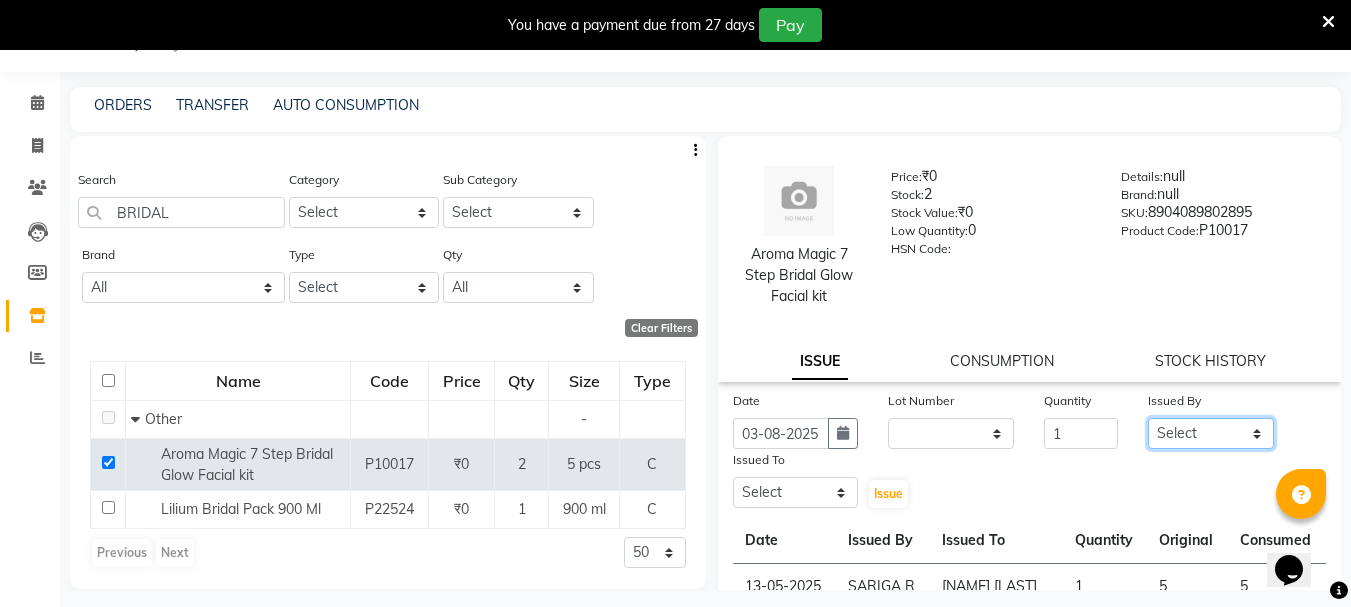 click on "Select AMRITHA DIVYA L	 Gita Mahali  Jibi P R Karina Darjee  KOTTARAKKARA ASHTAMUDI NISHA SAMUEL 	 Priya Chakraborty SARIGA R	 SHAHIDA SHAMINA MUHAMMED P R" 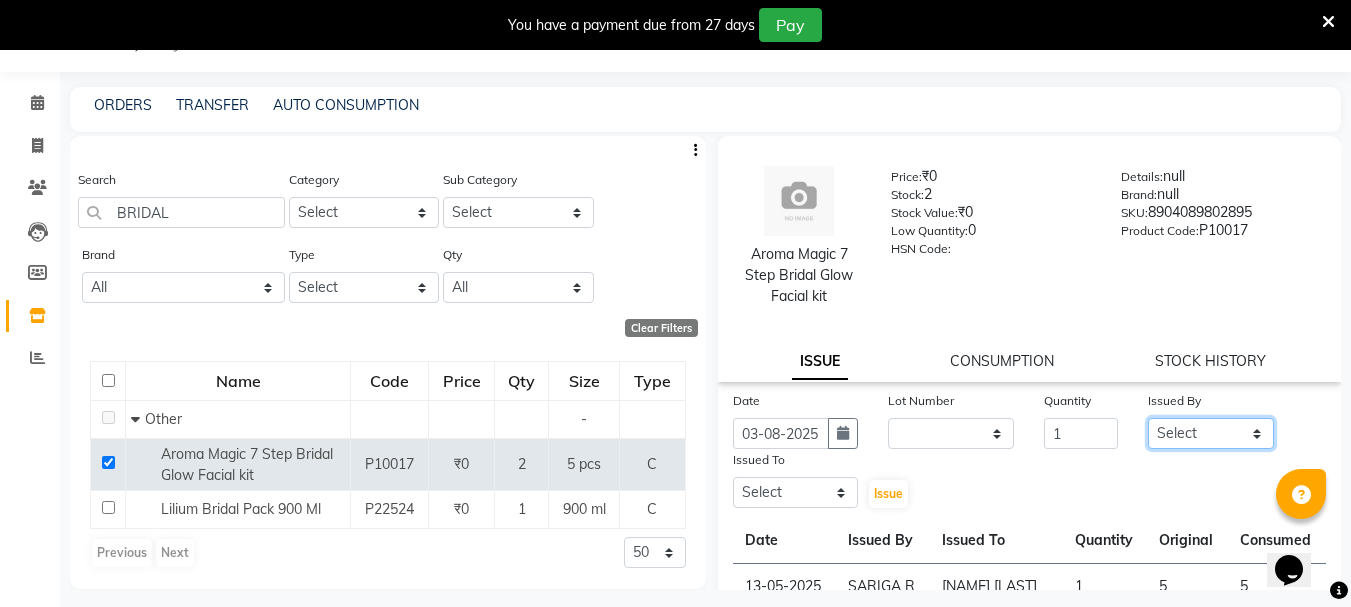select on "27428" 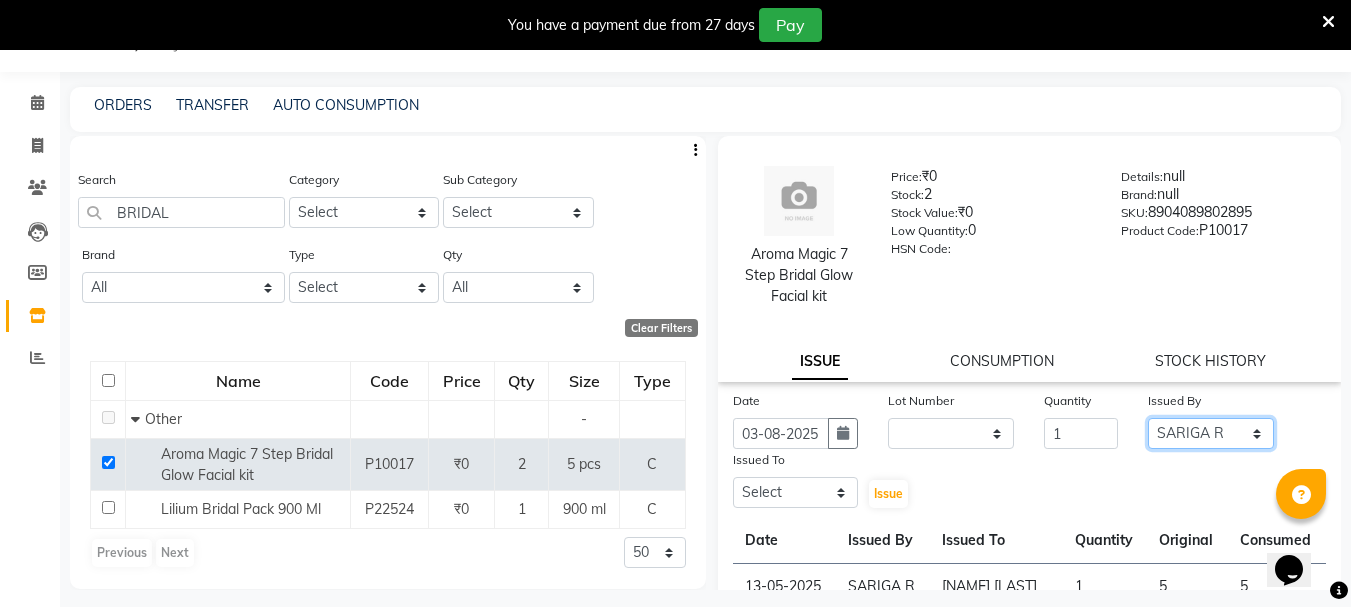 click on "Select AMRITHA DIVYA L	 Gita Mahali  Jibi P R Karina Darjee  KOTTARAKKARA ASHTAMUDI NISHA SAMUEL 	 Priya Chakraborty SARIGA R	 SHAHIDA SHAMINA MUHAMMED P R" 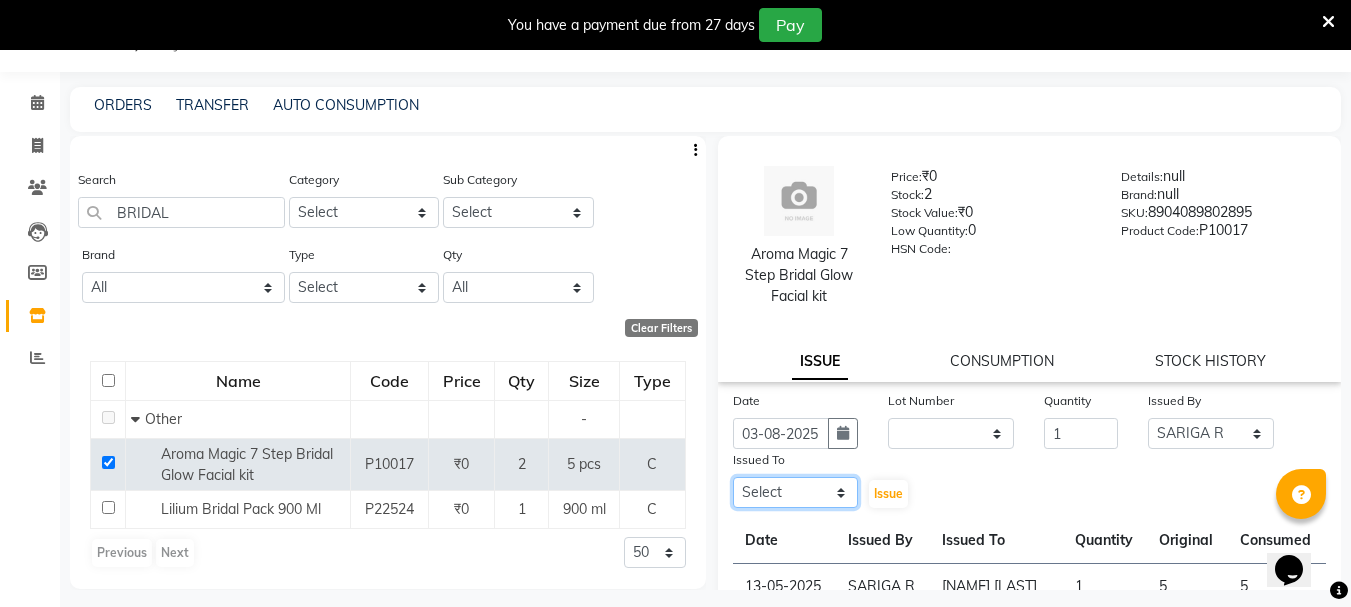drag, startPoint x: 794, startPoint y: 501, endPoint x: 796, endPoint y: 483, distance: 18.110771 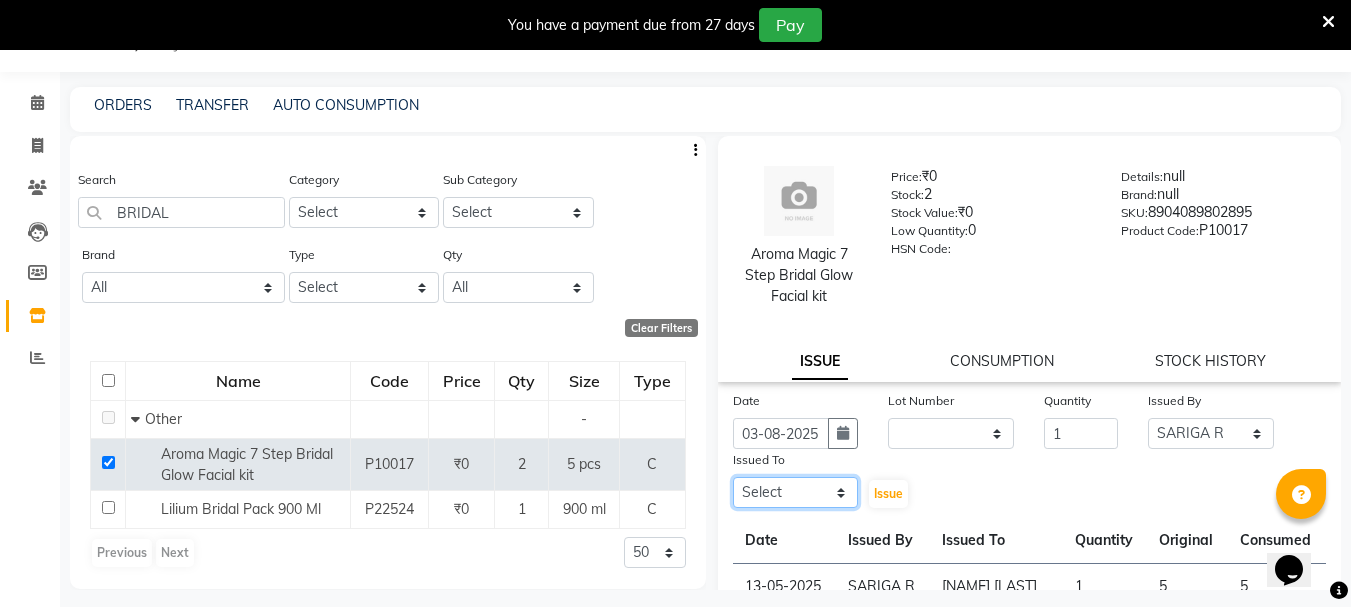 select on "27465" 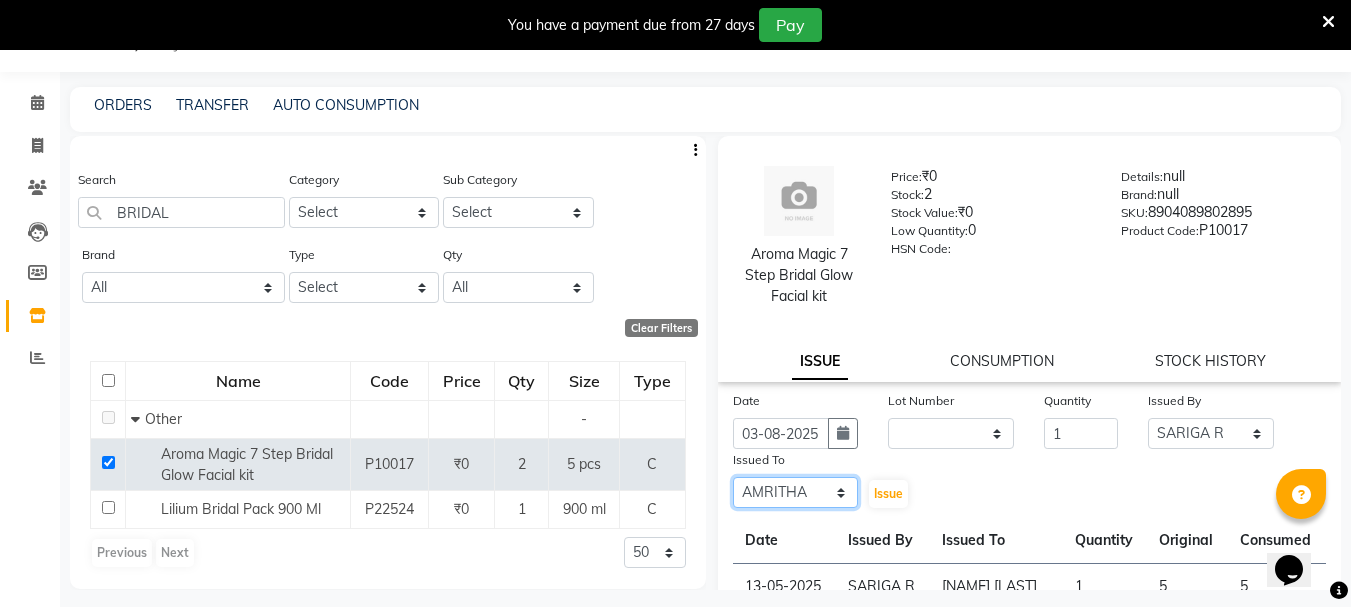 click on "Select AMRITHA DIVYA L	 Gita Mahali  Jibi P R Karina Darjee  KOTTARAKKARA ASHTAMUDI NISHA SAMUEL 	 Priya Chakraborty SARIGA R	 SHAHIDA SHAMINA MUHAMMED P R" 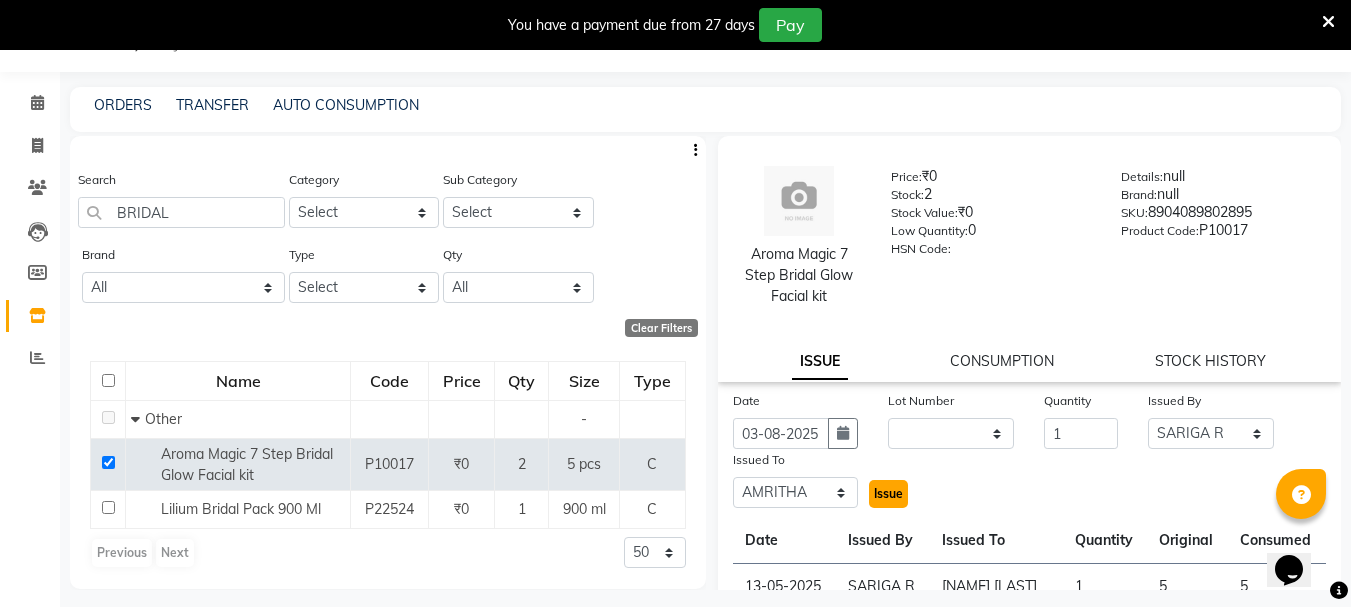 click on "Issue" 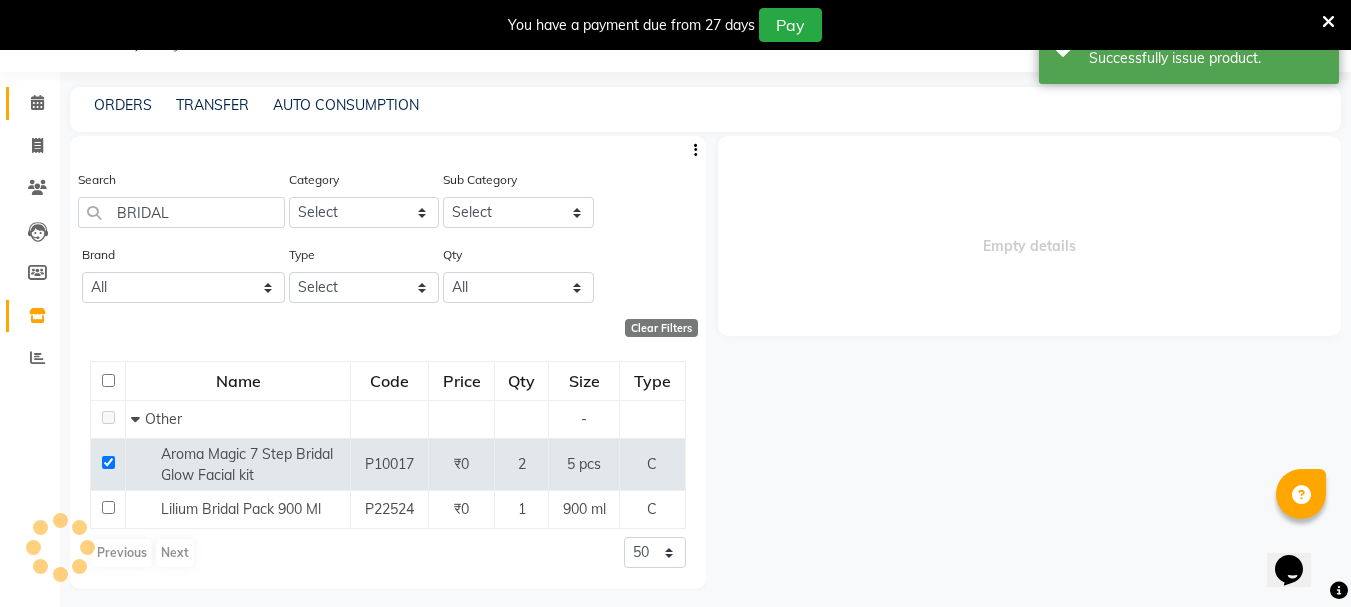 select 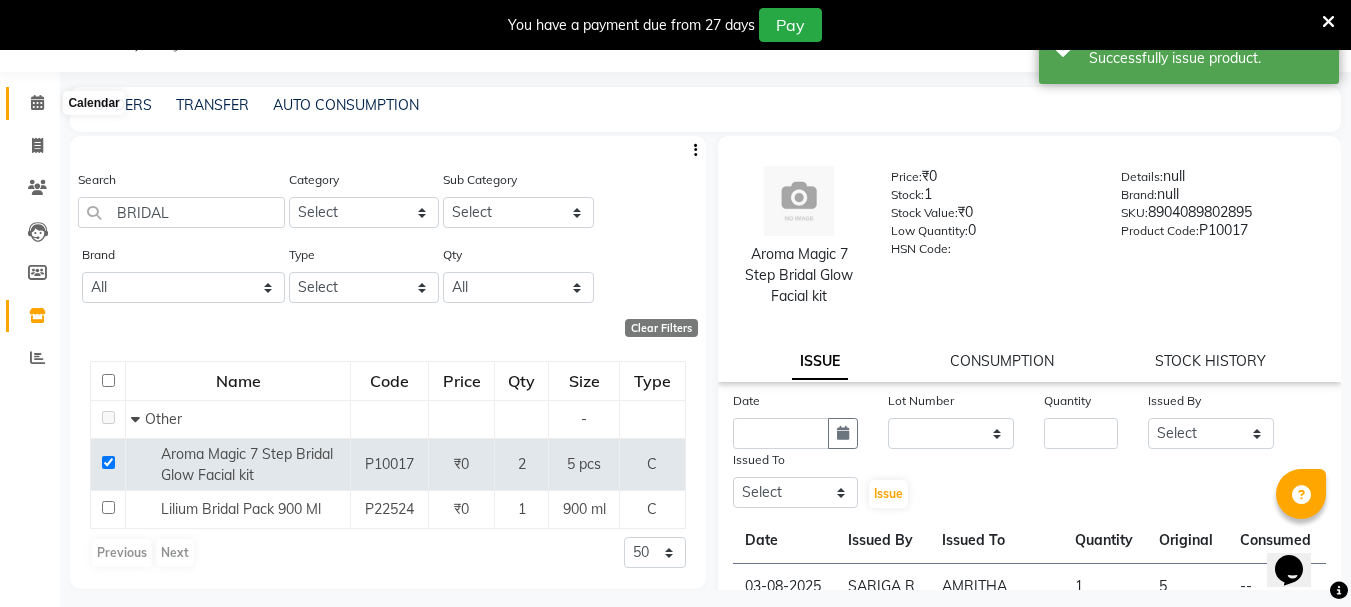 click 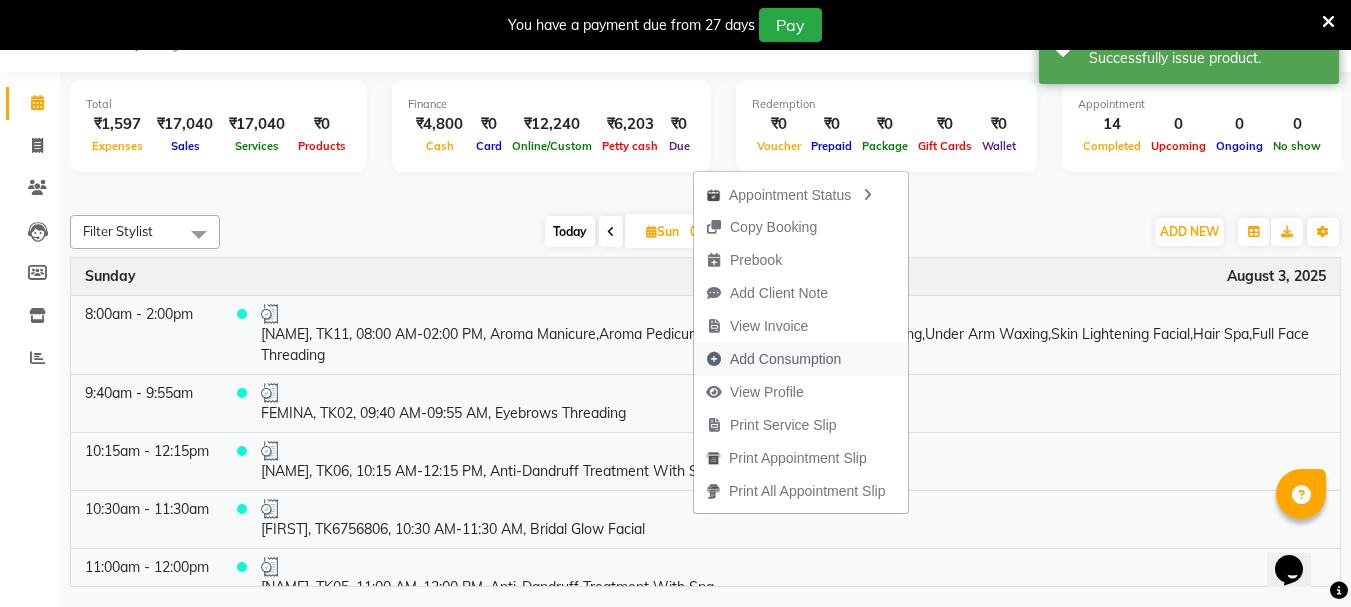 click on "Add Consumption" at bounding box center (785, 359) 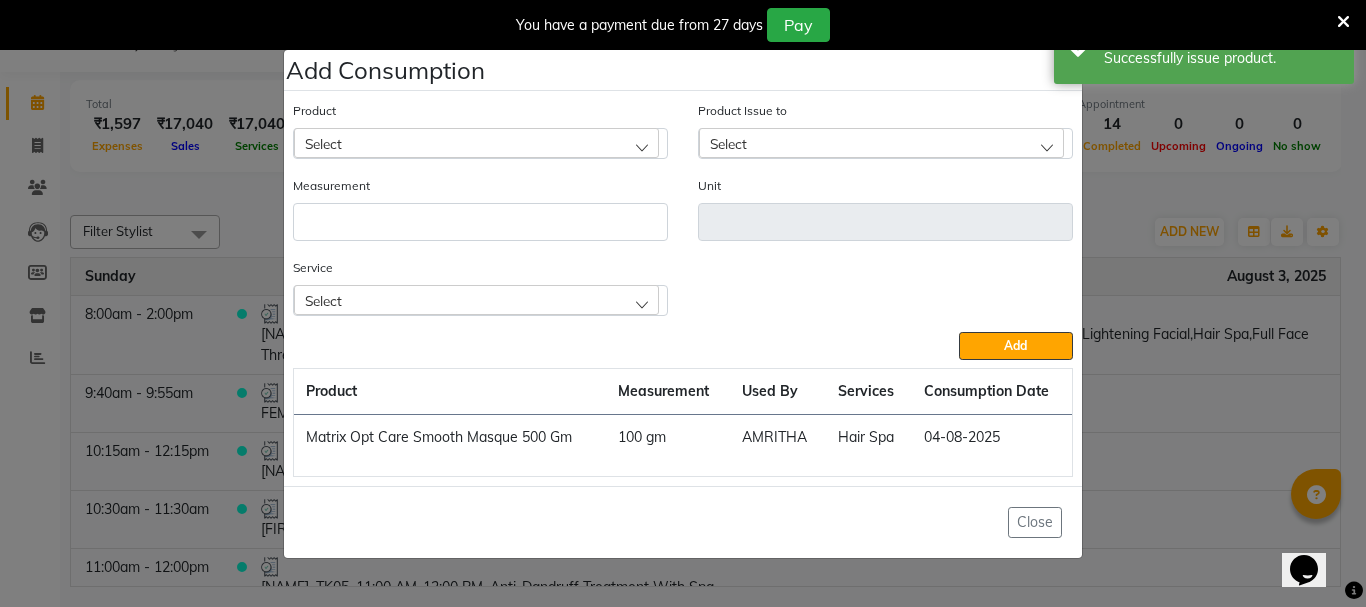 click on "Select" 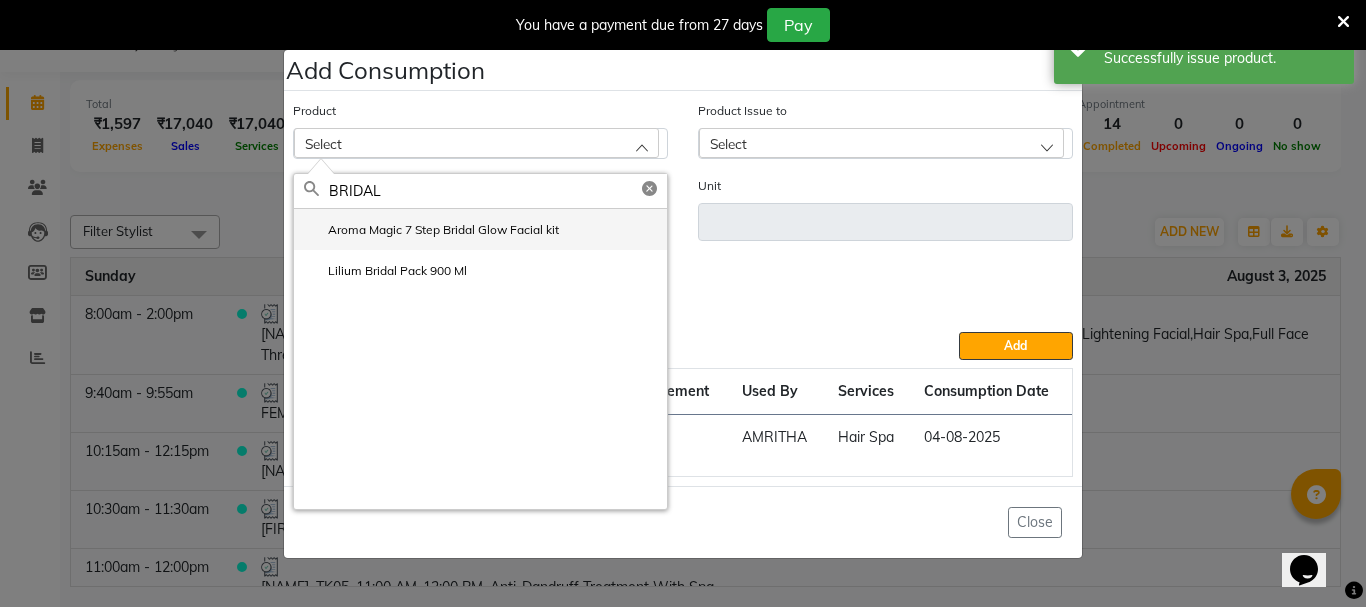 type on "BRIDAL" 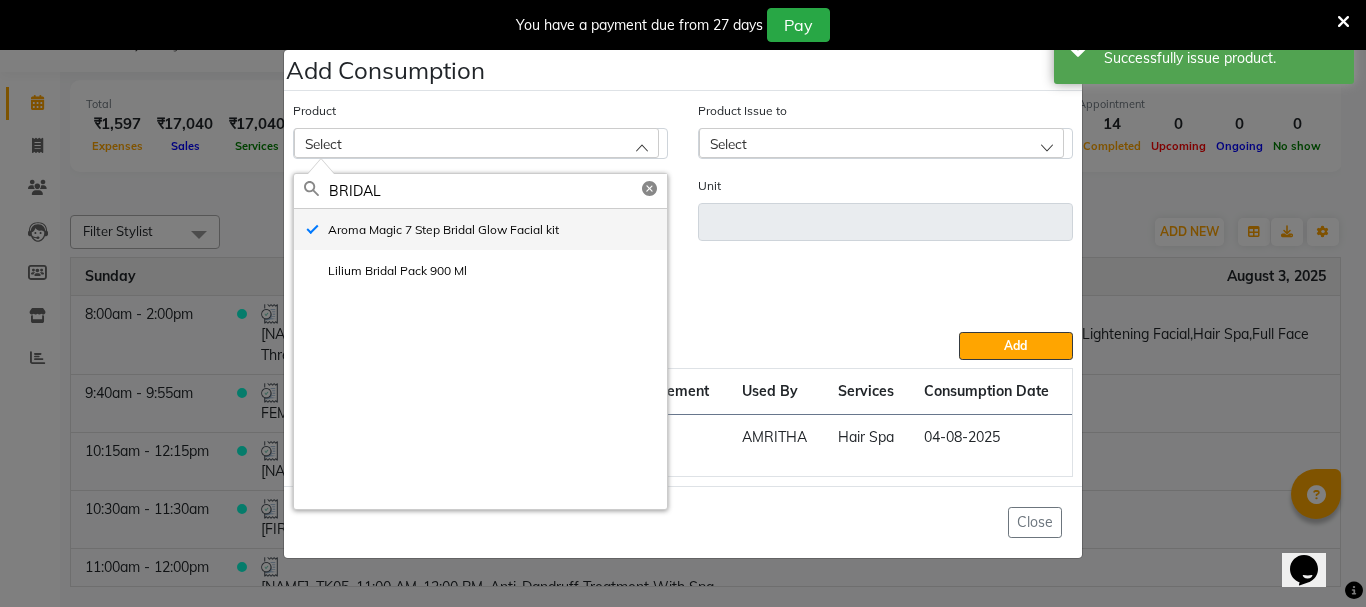 type on "pcs" 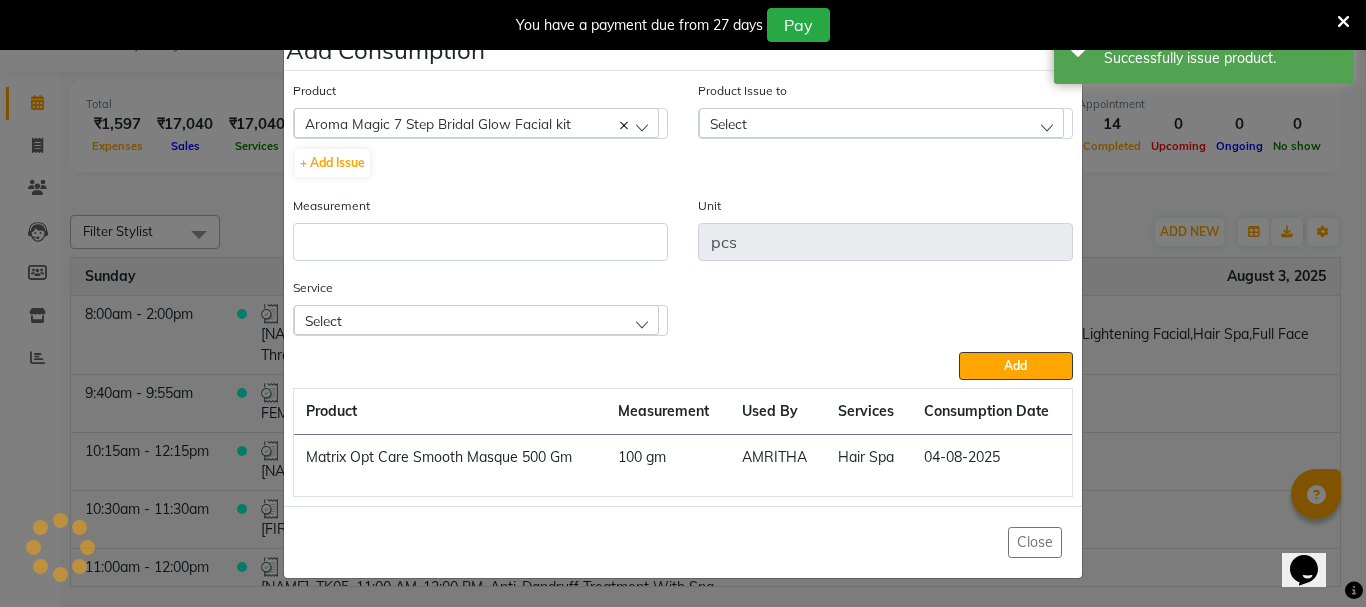 drag, startPoint x: 805, startPoint y: 119, endPoint x: 860, endPoint y: 215, distance: 110.63905 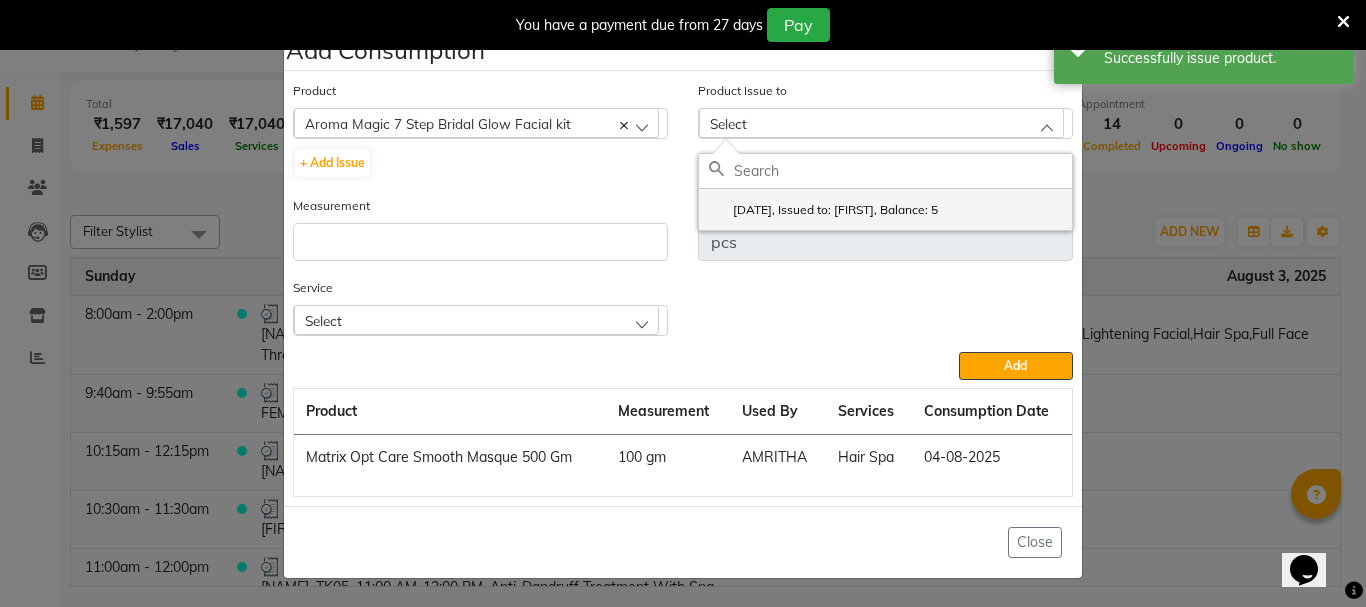 click on "2025-08-03, Issued to: AMRITHA, Balance: 5" 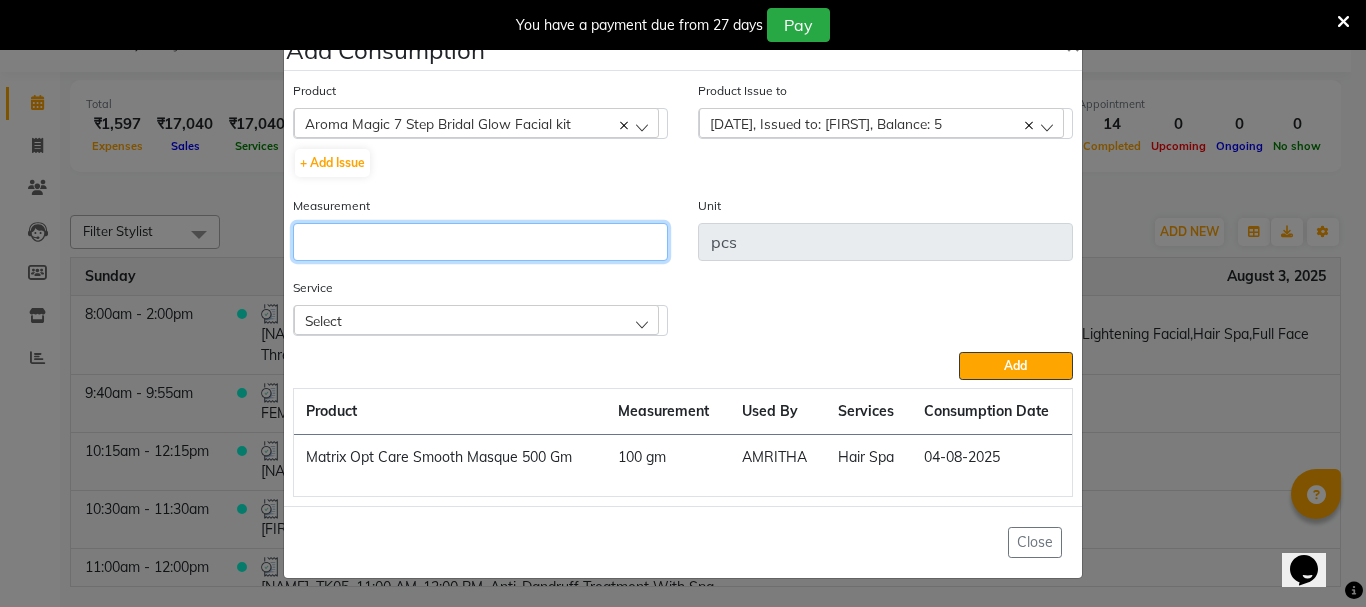 click 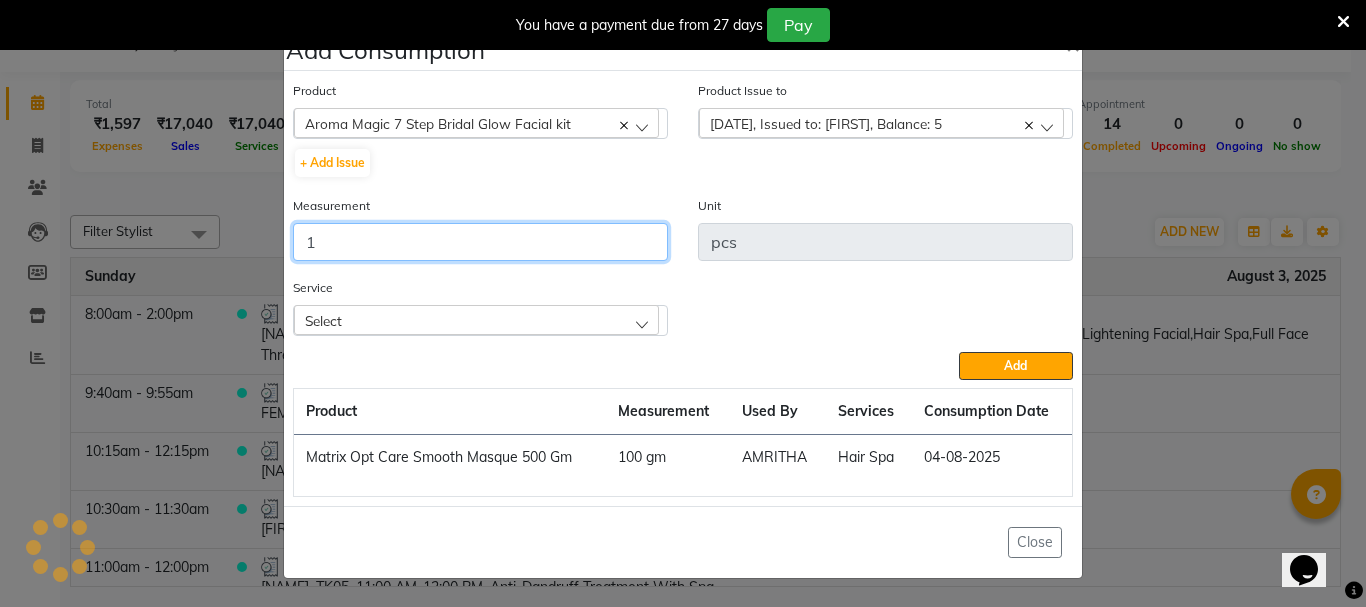 type on "1" 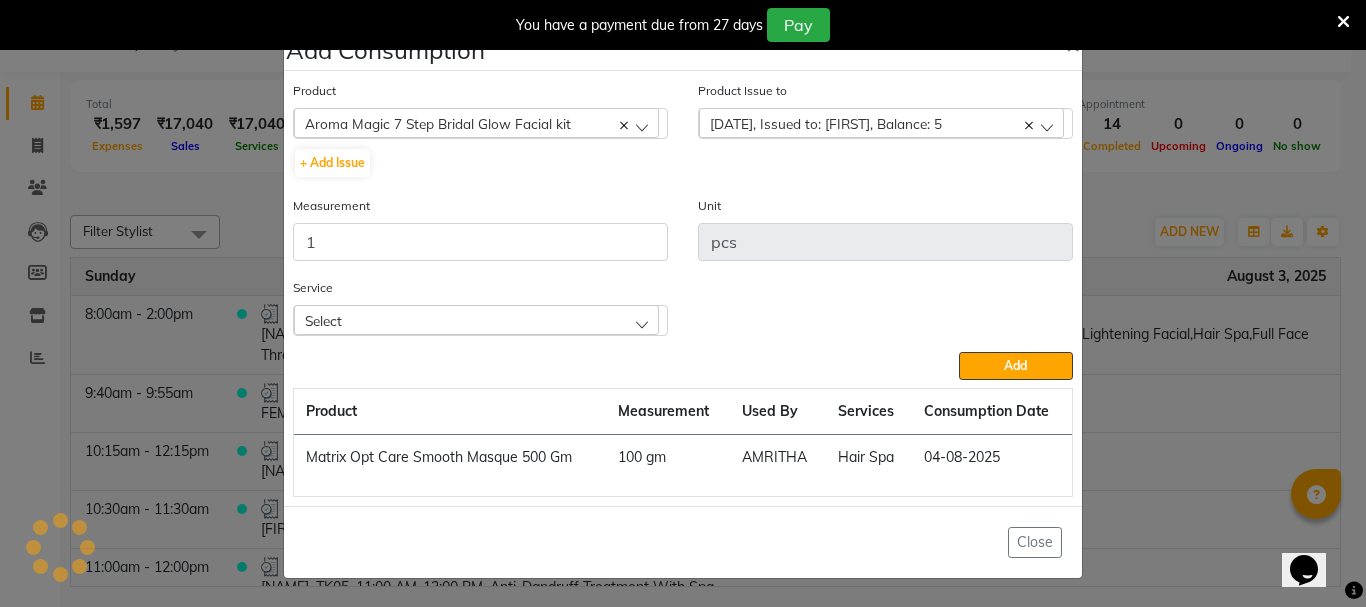 drag, startPoint x: 577, startPoint y: 325, endPoint x: 588, endPoint y: 371, distance: 47.296936 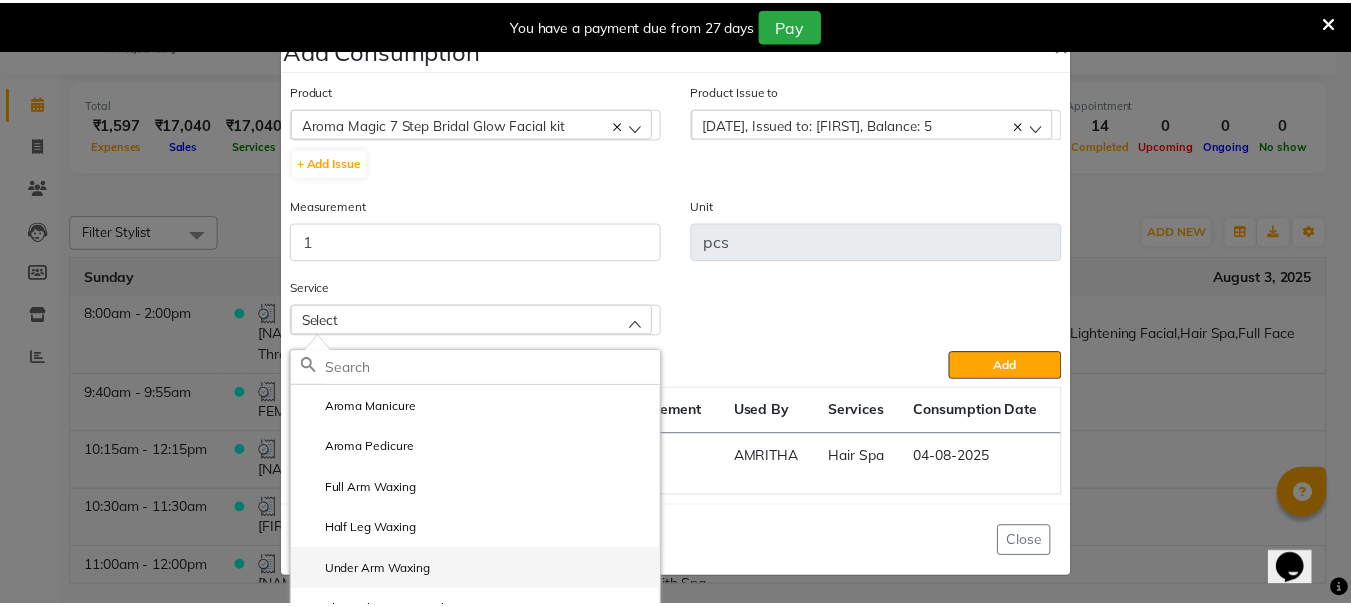 scroll, scrollTop: 28, scrollLeft: 0, axis: vertical 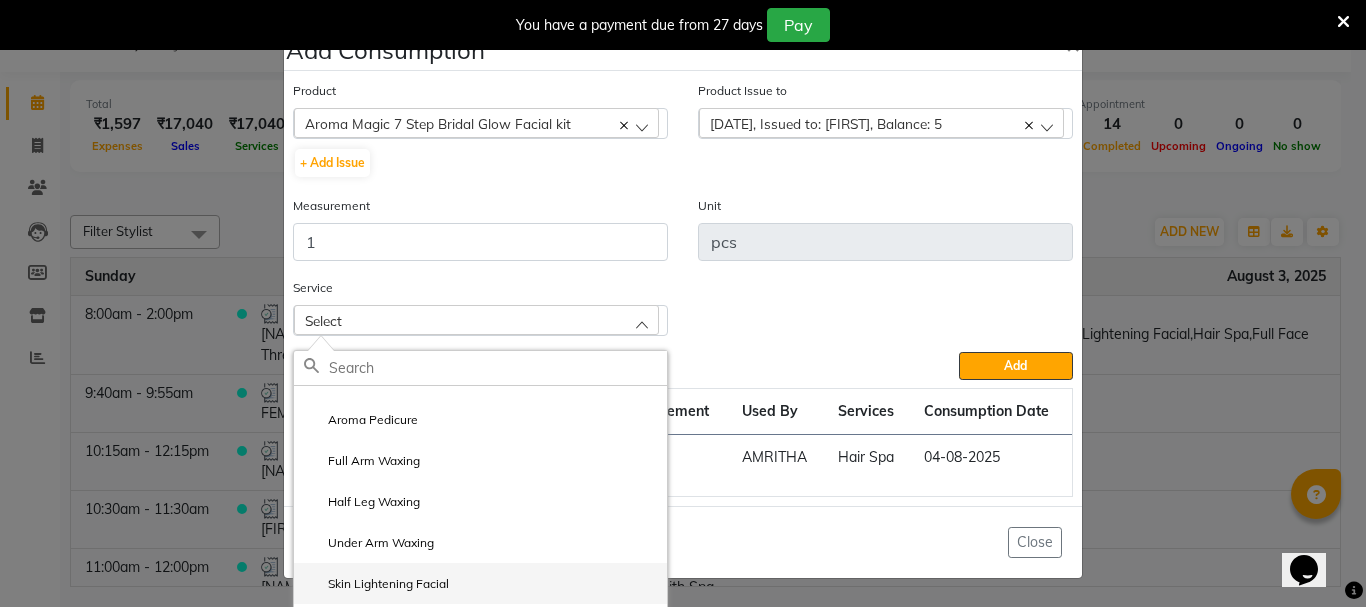 click on "Skin Lightening Facial" 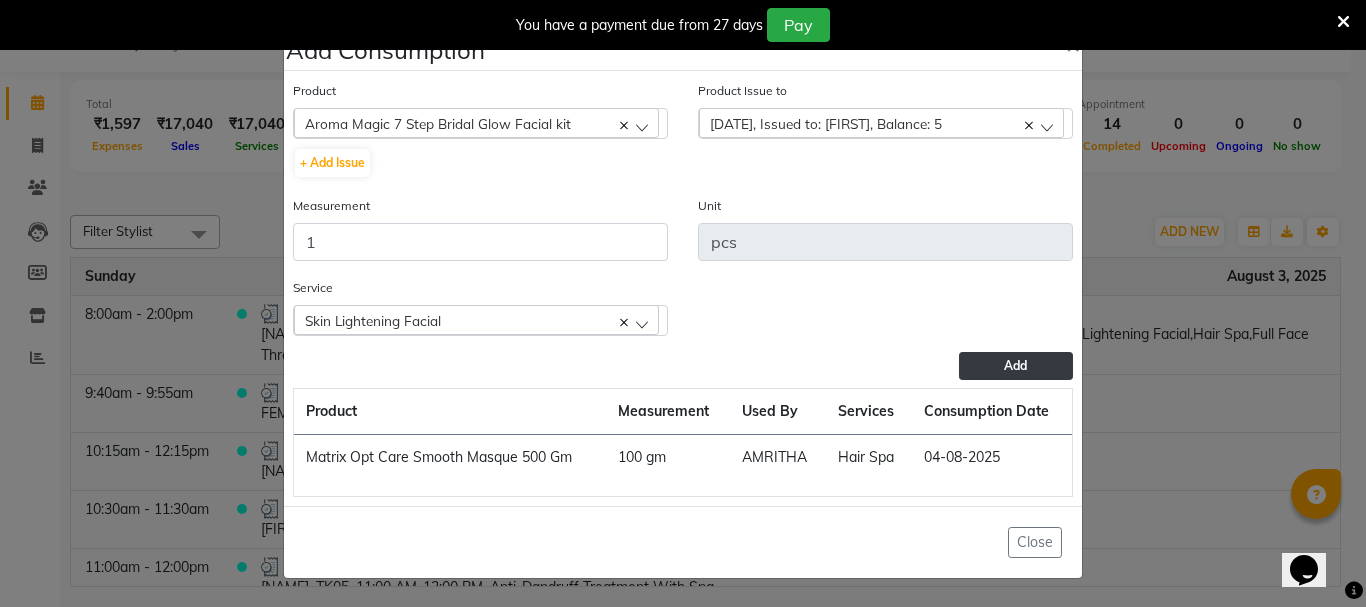 click on "Add" 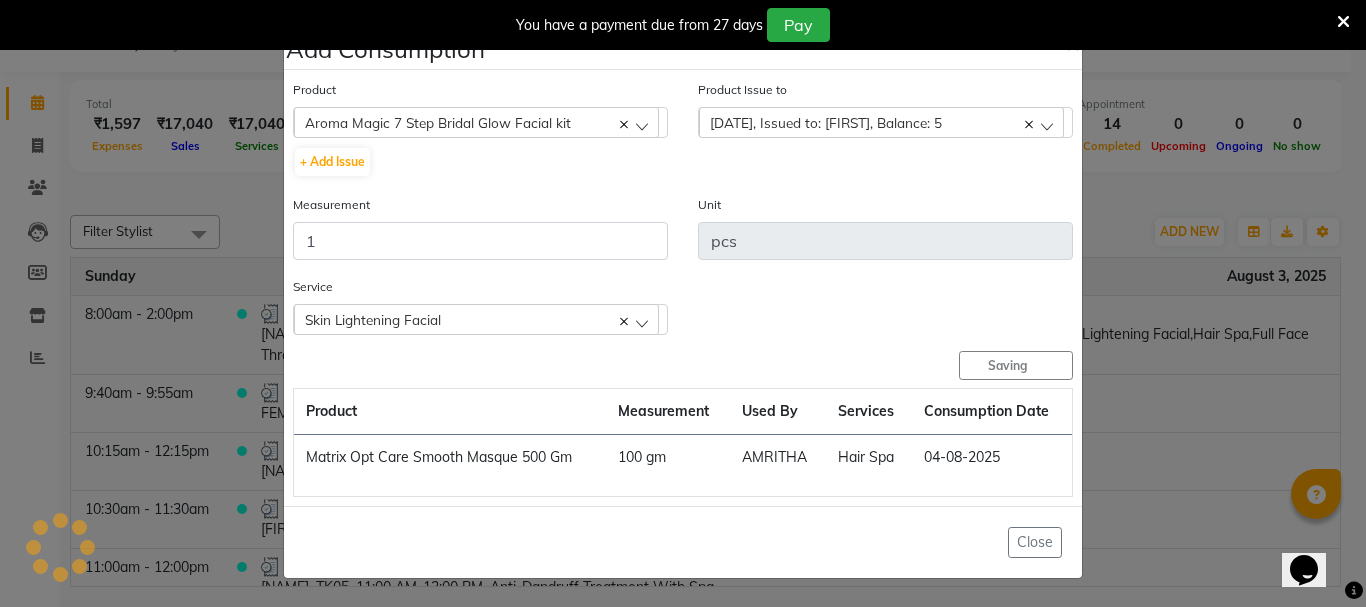 type 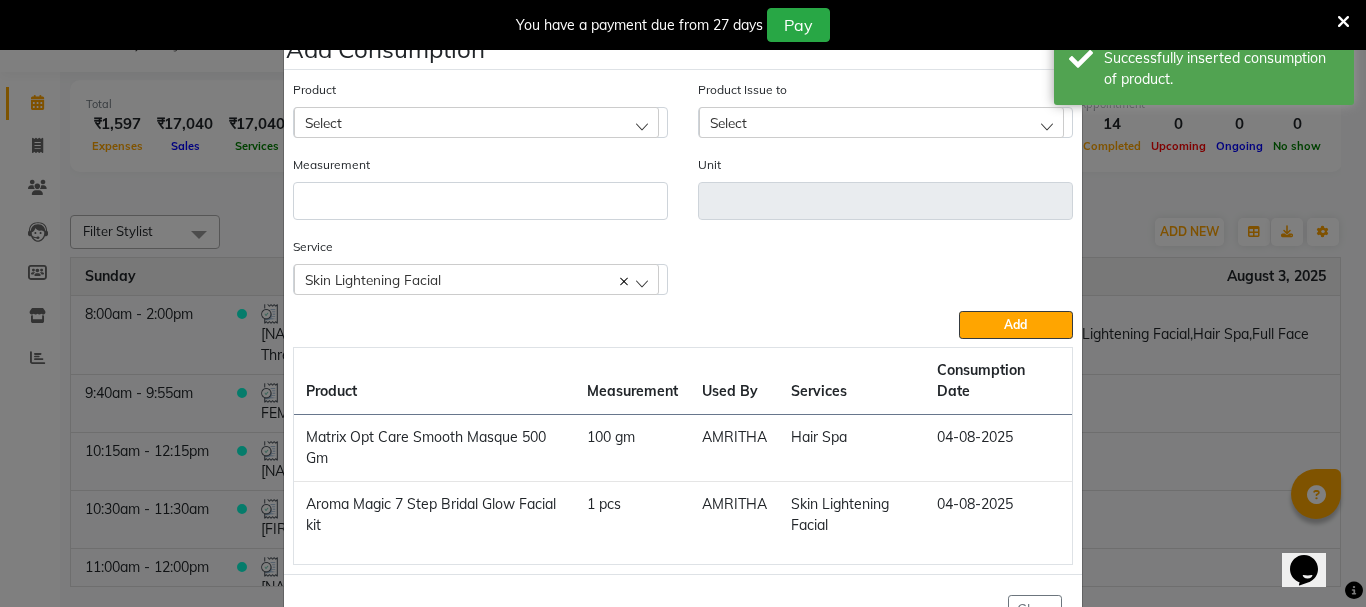 click on "Add Consumption × Product Select 051/ Studio White Weekly 15Ml Product Issue to Select 2025-08-03, Issued to: AMRITHA, Balance: 5 Measurement Unit Service  Skin Lightening Facial  Aroma Manicure Aroma Pedicure Full Arm Waxing Half Leg Waxing Under Arm Waxing Skin Lightening Facial Hair Spa Full Face Threading  Add  Product Measurement Used By Services Consumption Date  Matrix Opt Care Smooth Masque 500 Gm   100 gm   AMRITHA   Hair Spa   04-08-2025   Aroma Magic 7 Step Bridal Glow Facial kit   1 pcs   AMRITHA   Skin Lightening Facial   04-08-2025   Close" 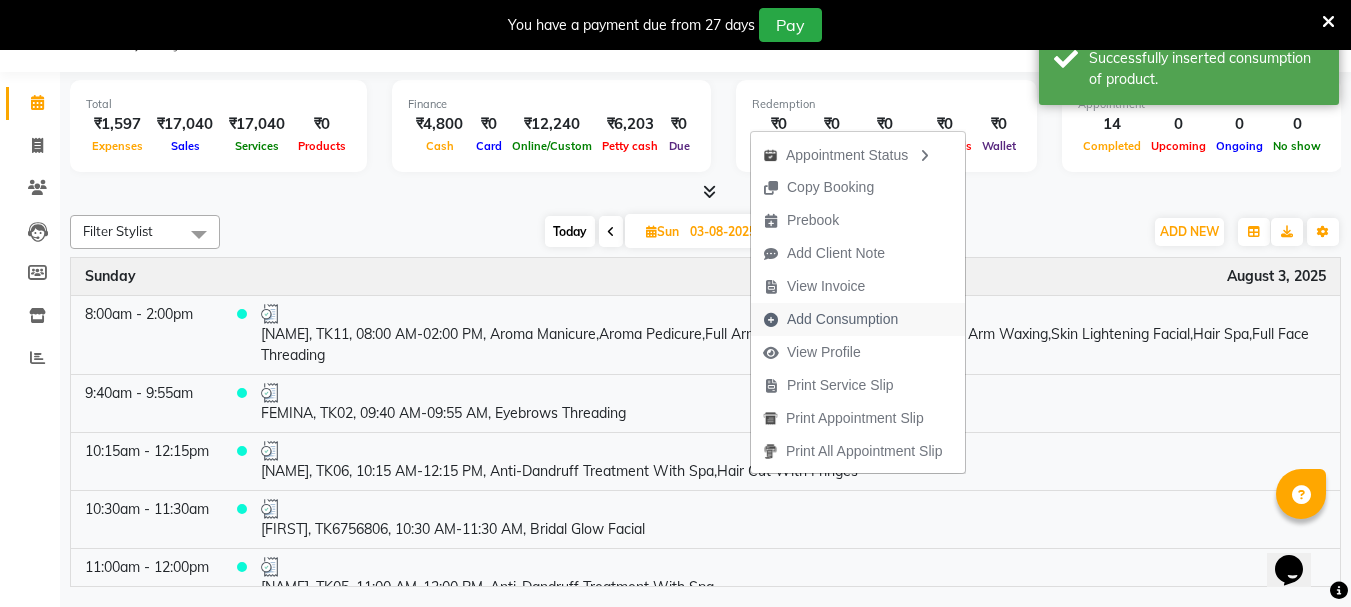 click on "Add Consumption" at bounding box center [842, 319] 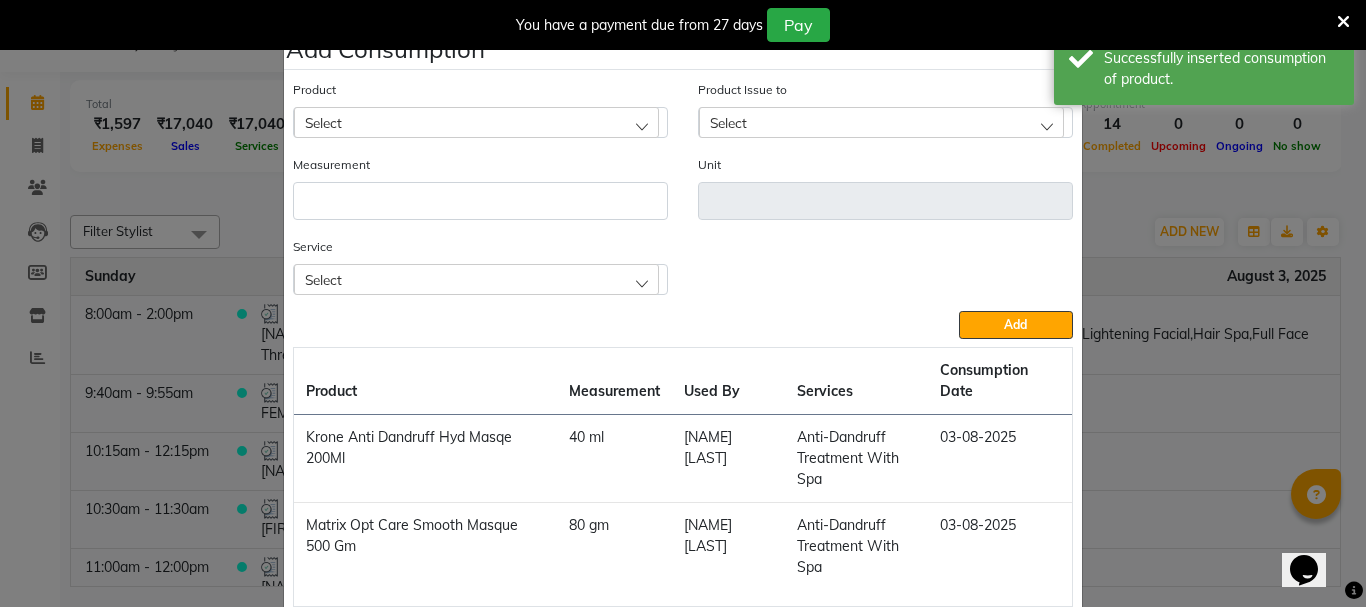 click on "Add Consumption × Product Select Product Issue to Select Measurement Unit Service Select Anti-Dandruff Treatment With Spa Hair Cut With Fringes  Add  Product Measurement Used By Services Consumption Date  Krone Anti Dandruff Hyd Masqe 200Ml   40 ml   Priya Chakraborty   Anti-Dandruff Treatment With Spa   03-08-2025   Matrix Opt Care Smooth Masque 500 Gm   80 gm   Priya Chakraborty   Anti-Dandruff Treatment With Spa   03-08-2025   Close" 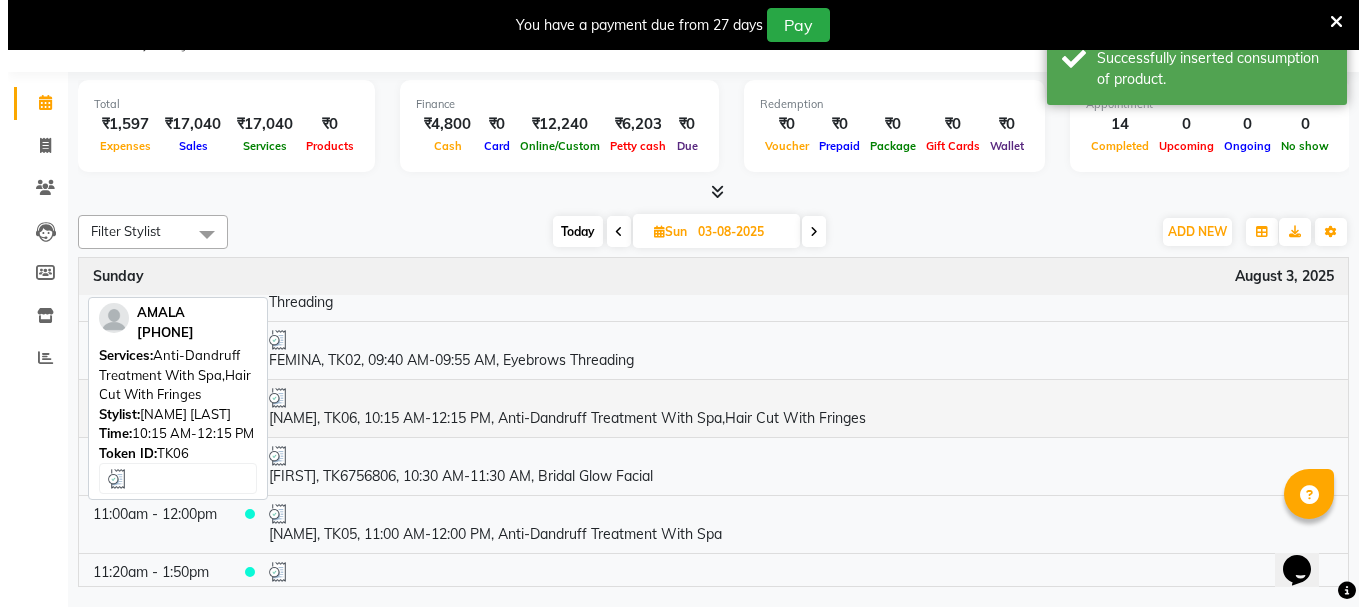 scroll, scrollTop: 100, scrollLeft: 0, axis: vertical 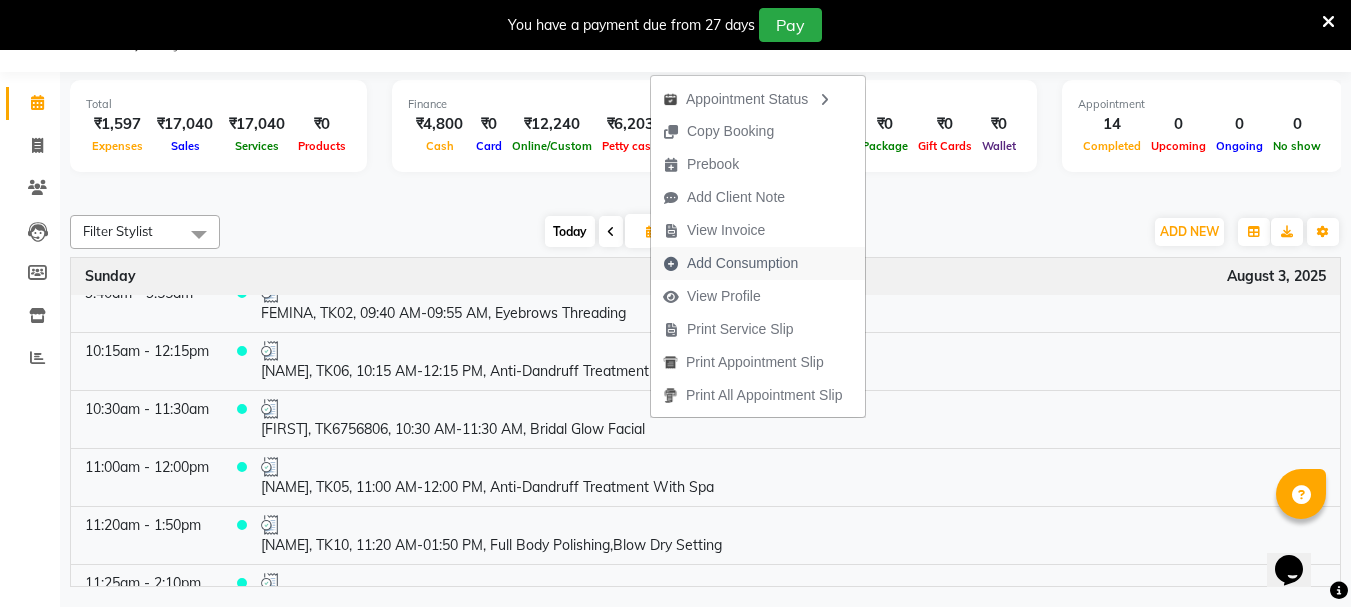 click on "Add Consumption" at bounding box center (742, 263) 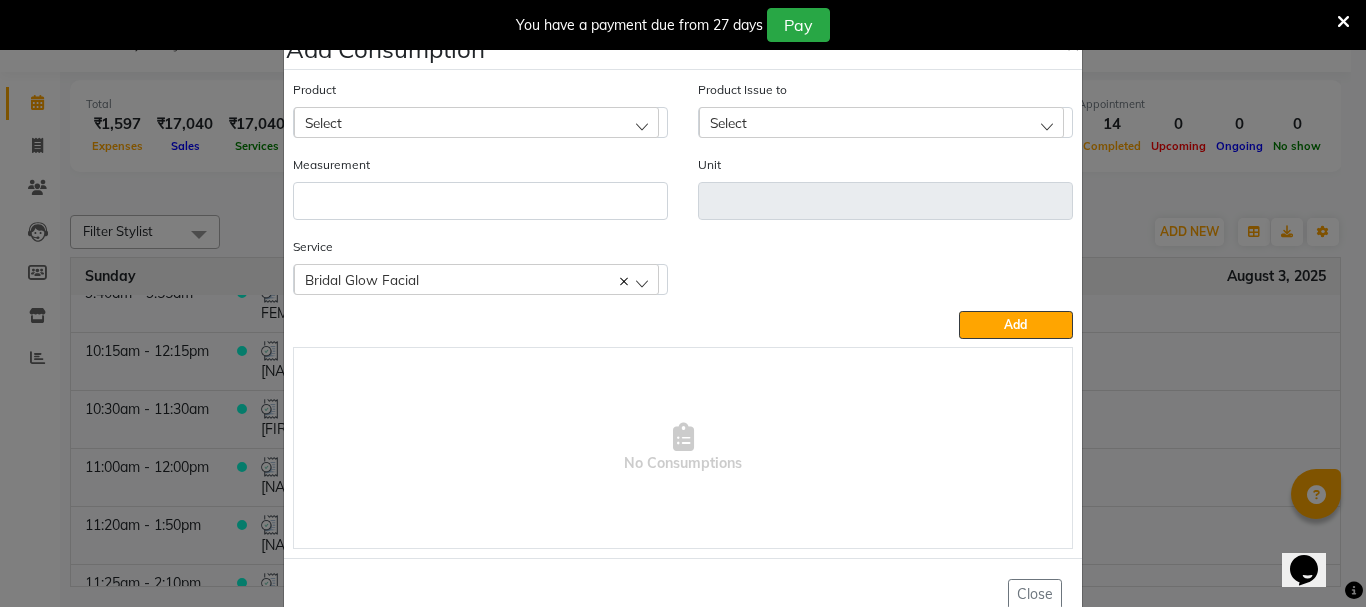 click on "Select" 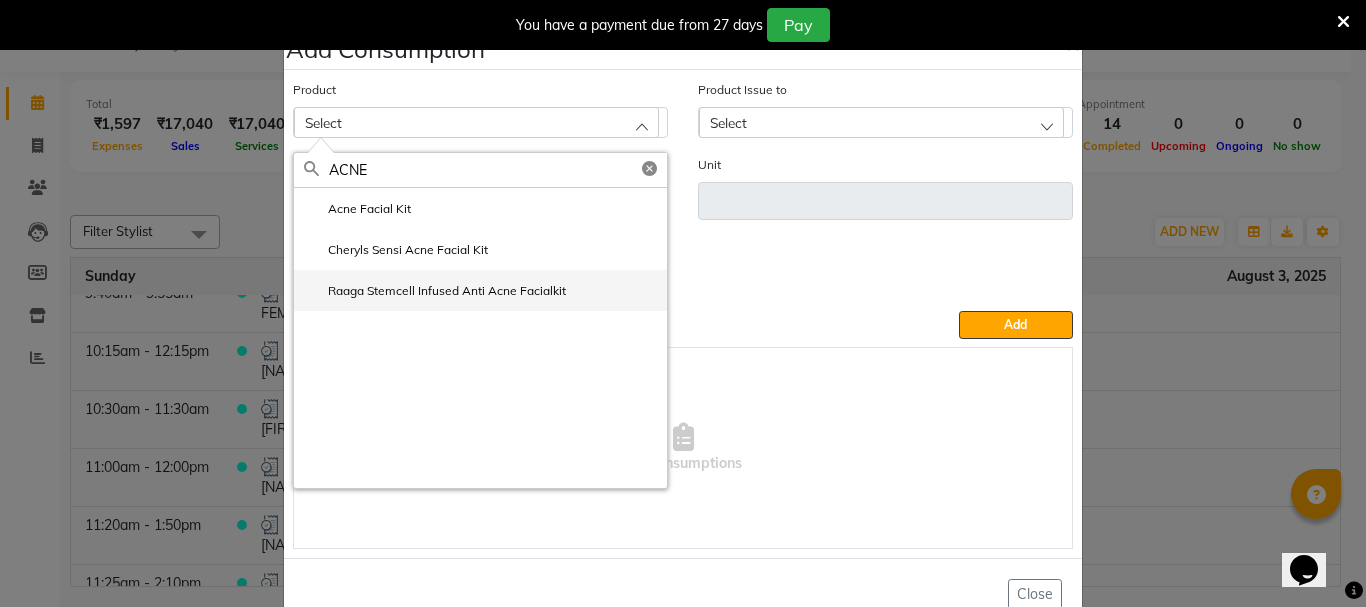 type on "ACNE" 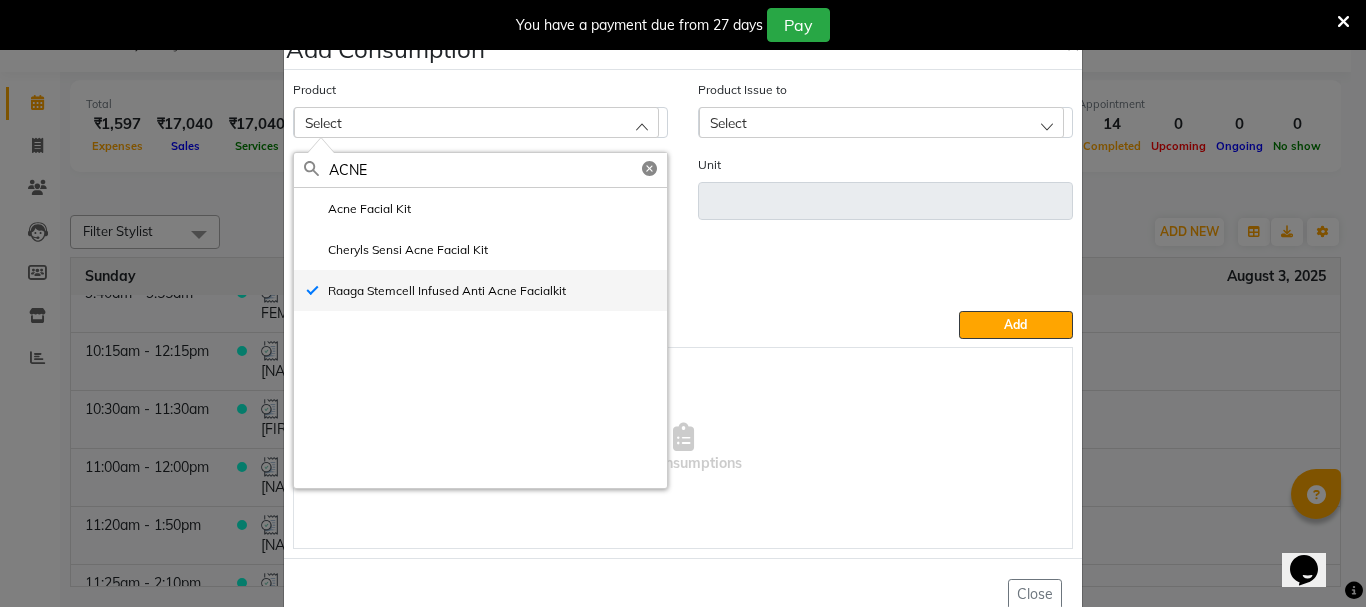 type on "pcs" 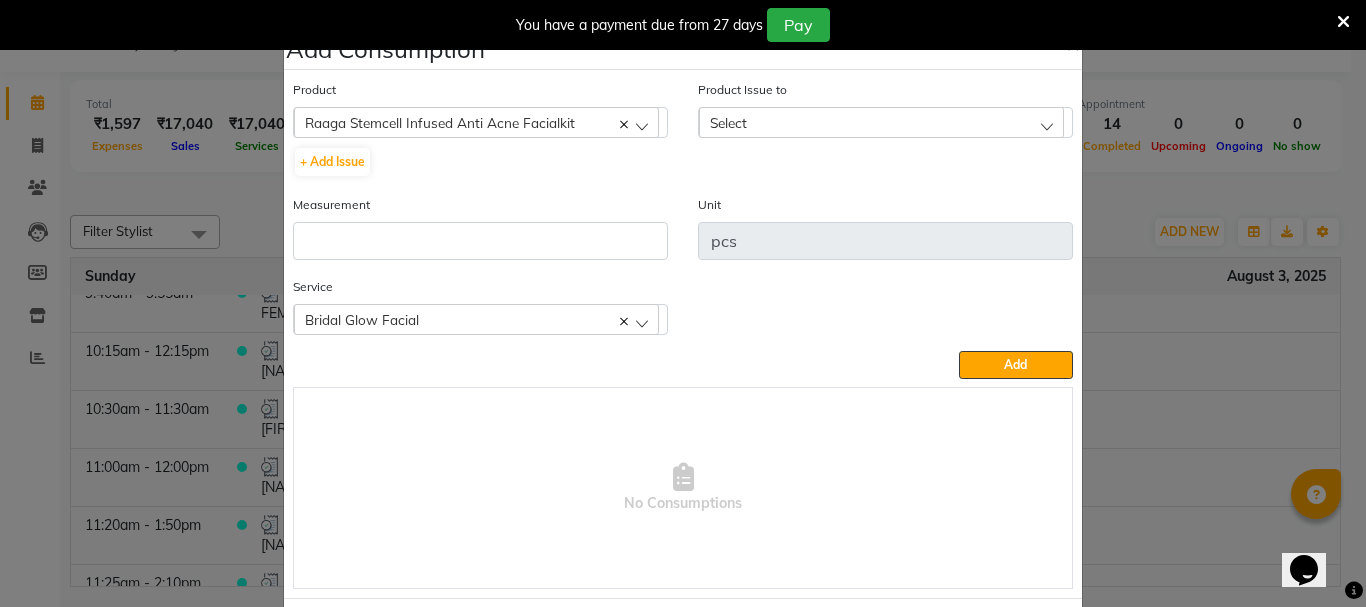click on "Select" 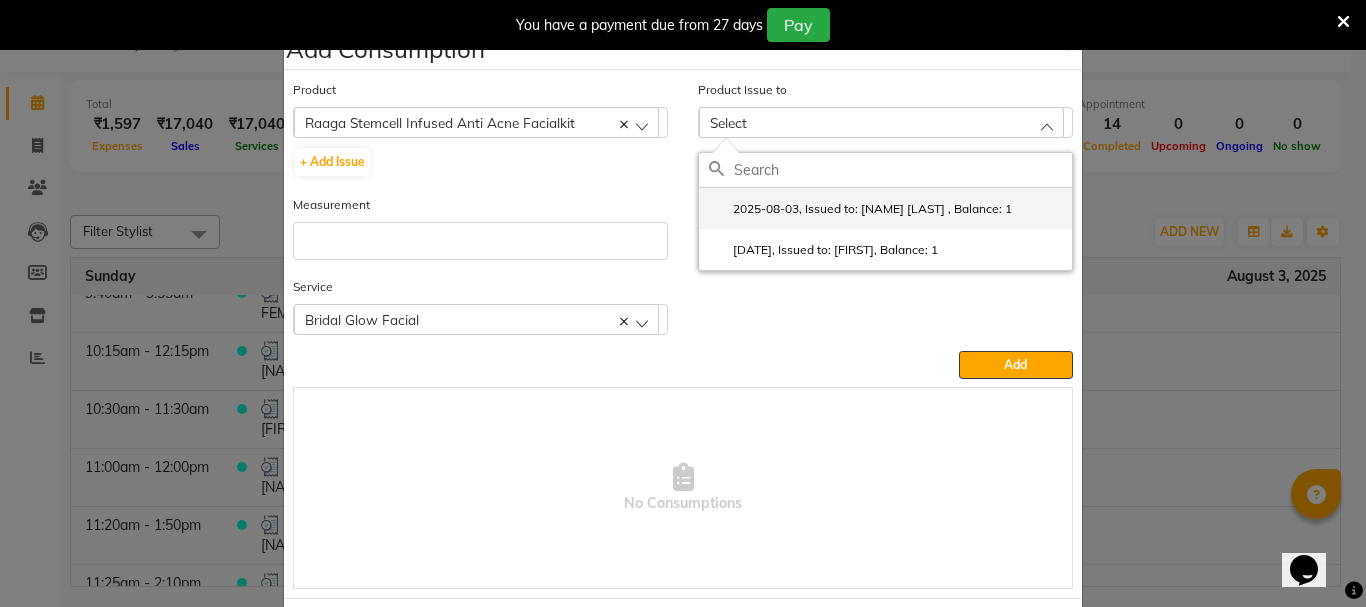 click on "2025-08-03, Issued to: SHAMINA MUHAMMED P R, Balance: 1" 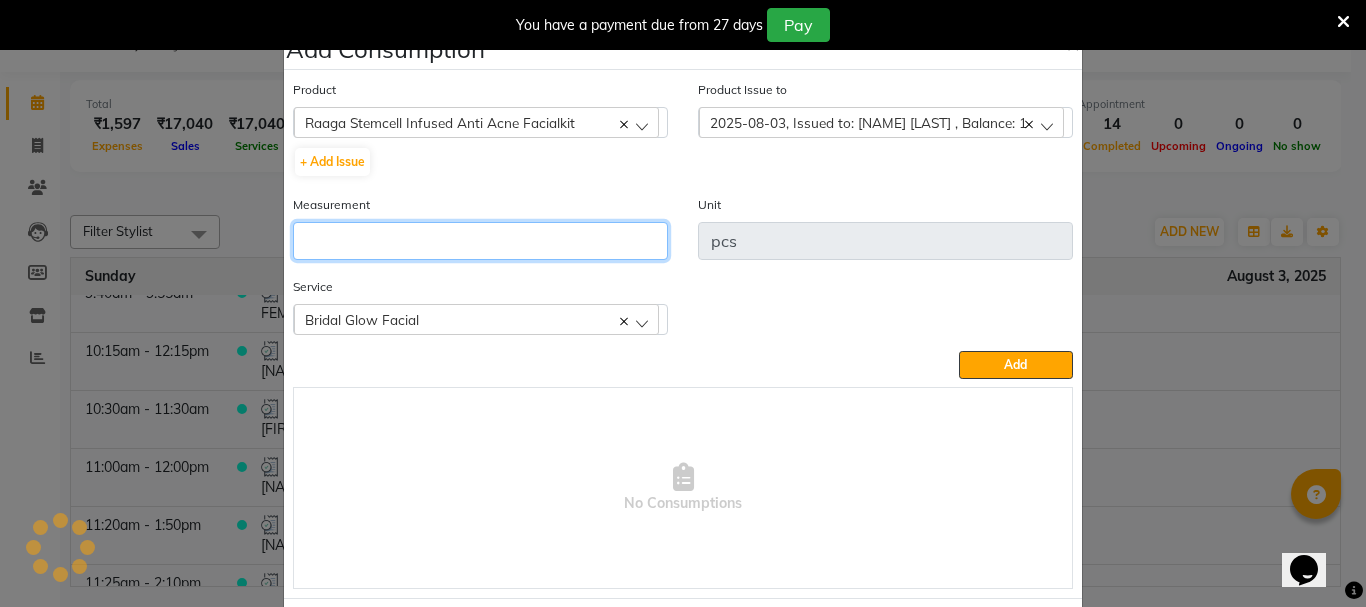 click 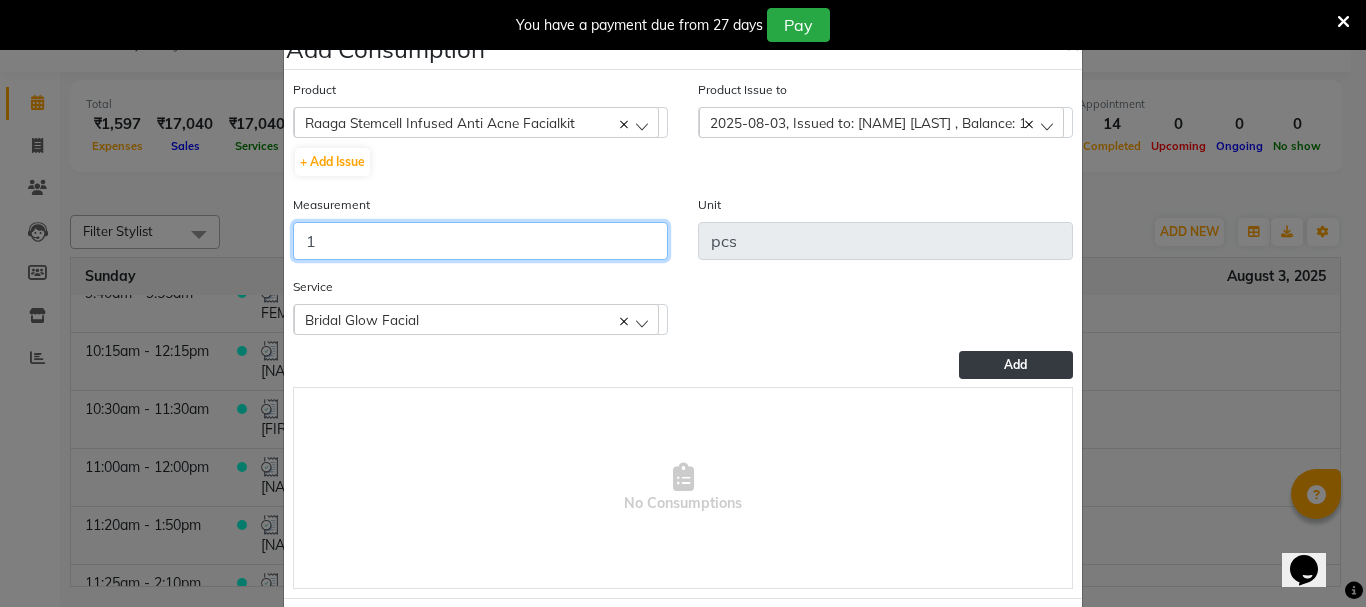 type on "1" 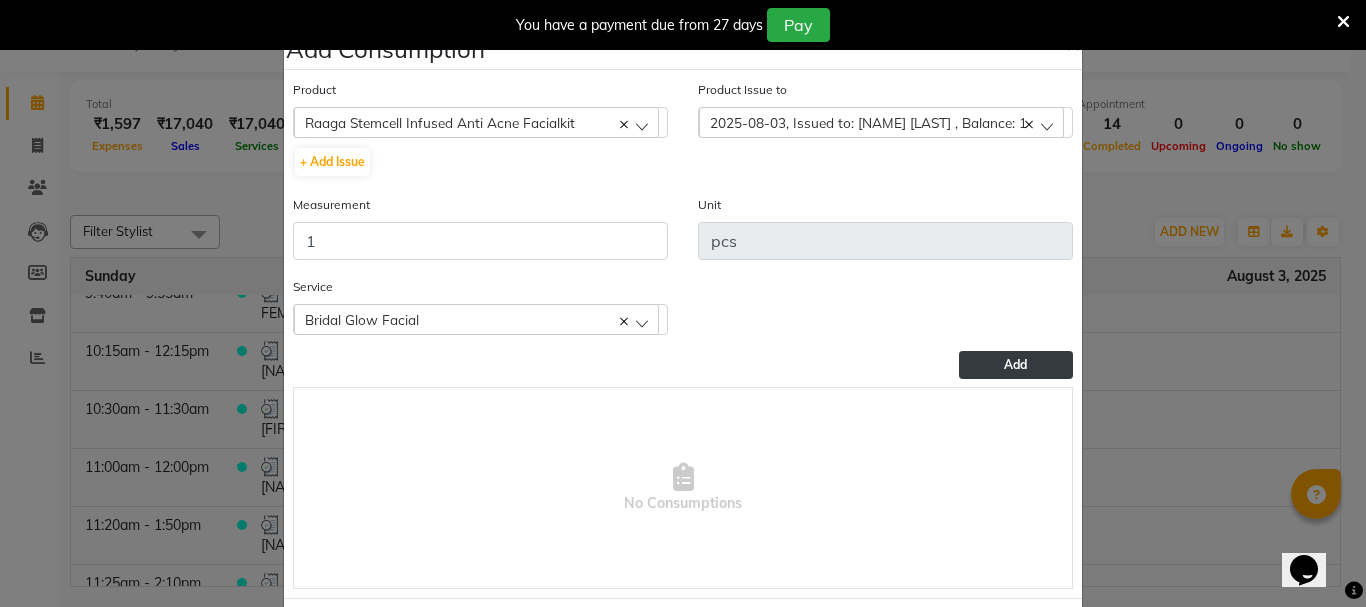 click on "Add" 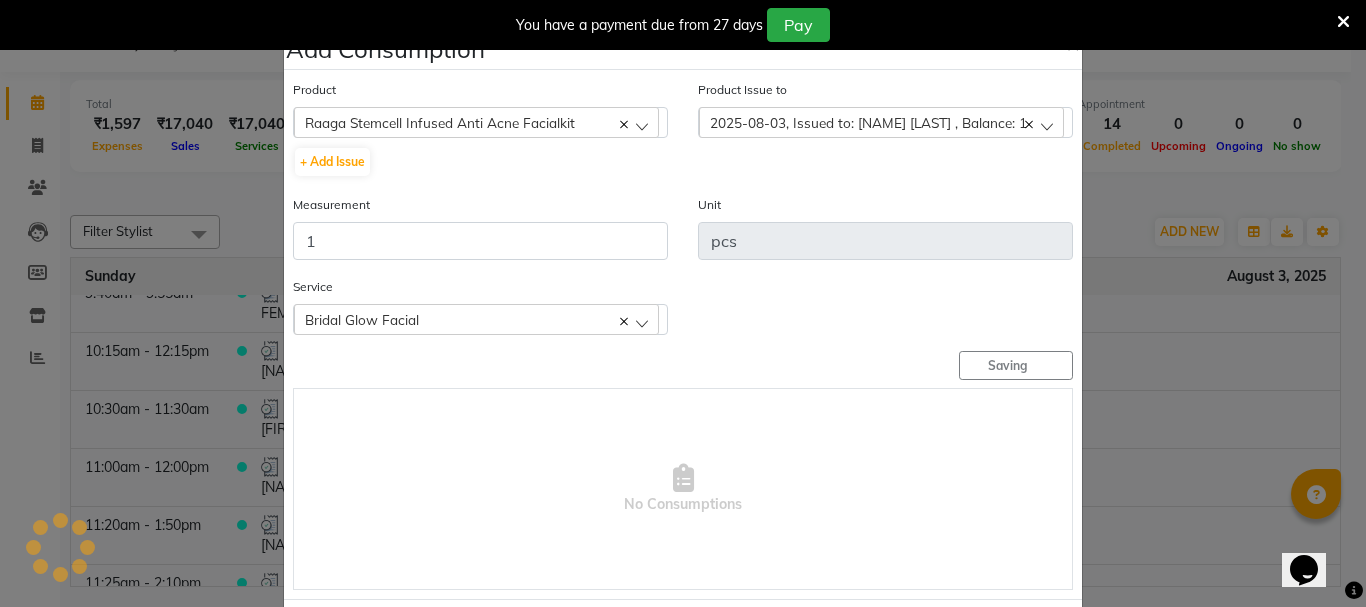type 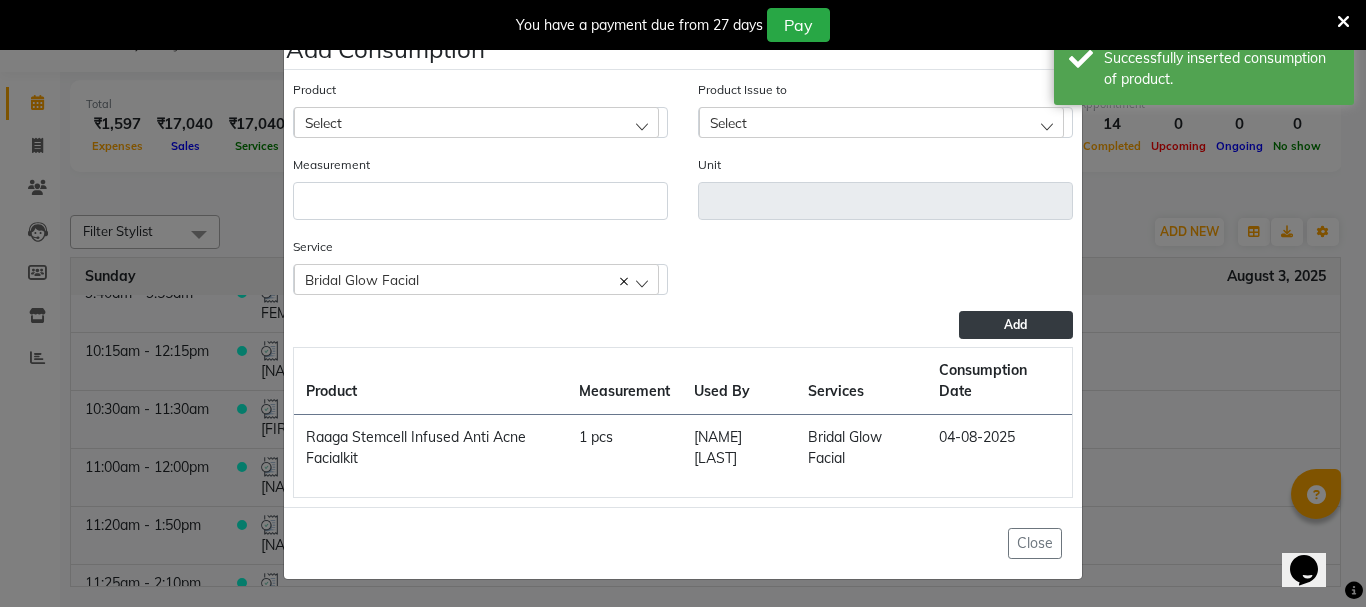 click on "Add Consumption × Product Select 051/ Studio White Weekly 15Ml Product Issue to Select 2025-08-03, Issued to: SHAMINA MUHAMMED P R, Balance: 1 2025-07-29, Issued to: AMRITHA, Balance: 1 Measurement Unit Service  Bridal Glow Facial  Bridal Glow Facial  Add  Product Measurement Used By Services Consumption Date  Raaga Stemcell Infused Anti Acne Facialkit   1 pcs   SHAMINA MUHAMMED P R   Bridal Glow Facial   04-08-2025   Close" 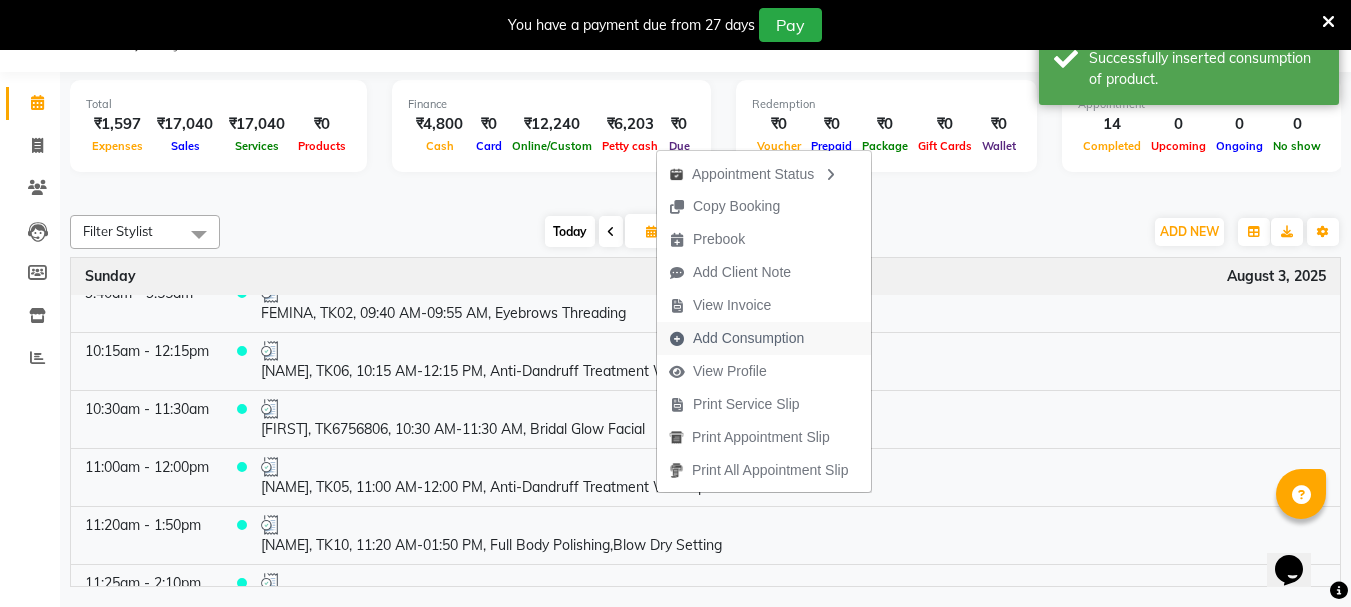 click on "Add Consumption" at bounding box center (748, 338) 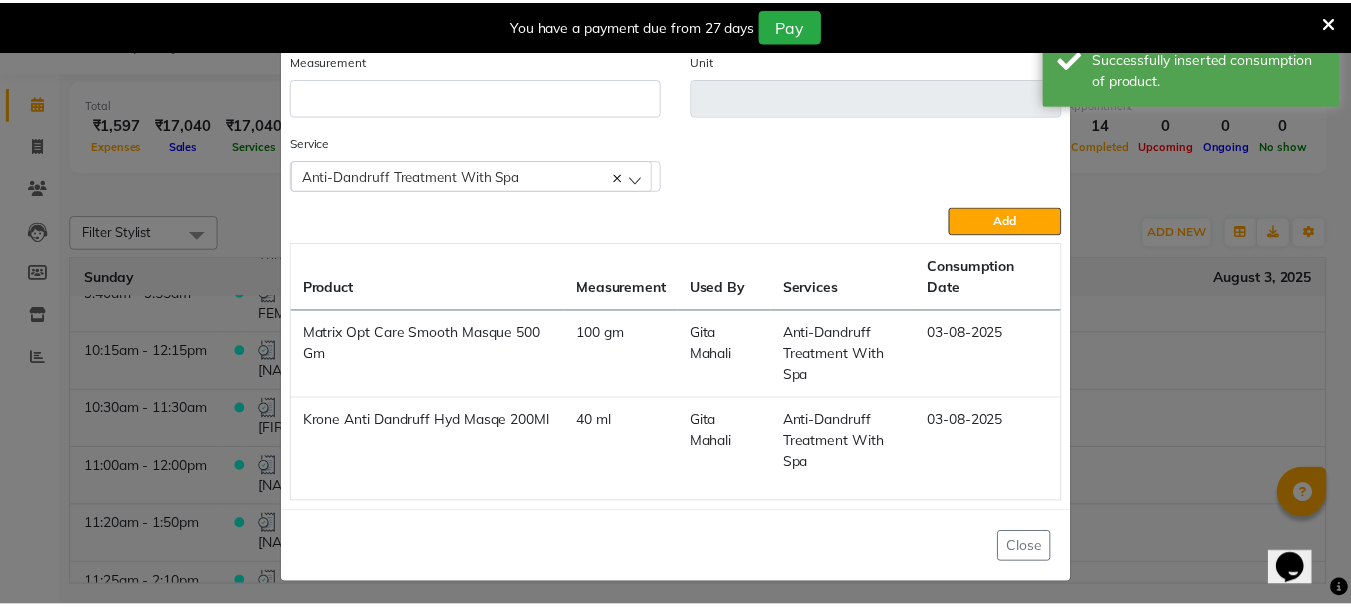 scroll, scrollTop: 110, scrollLeft: 0, axis: vertical 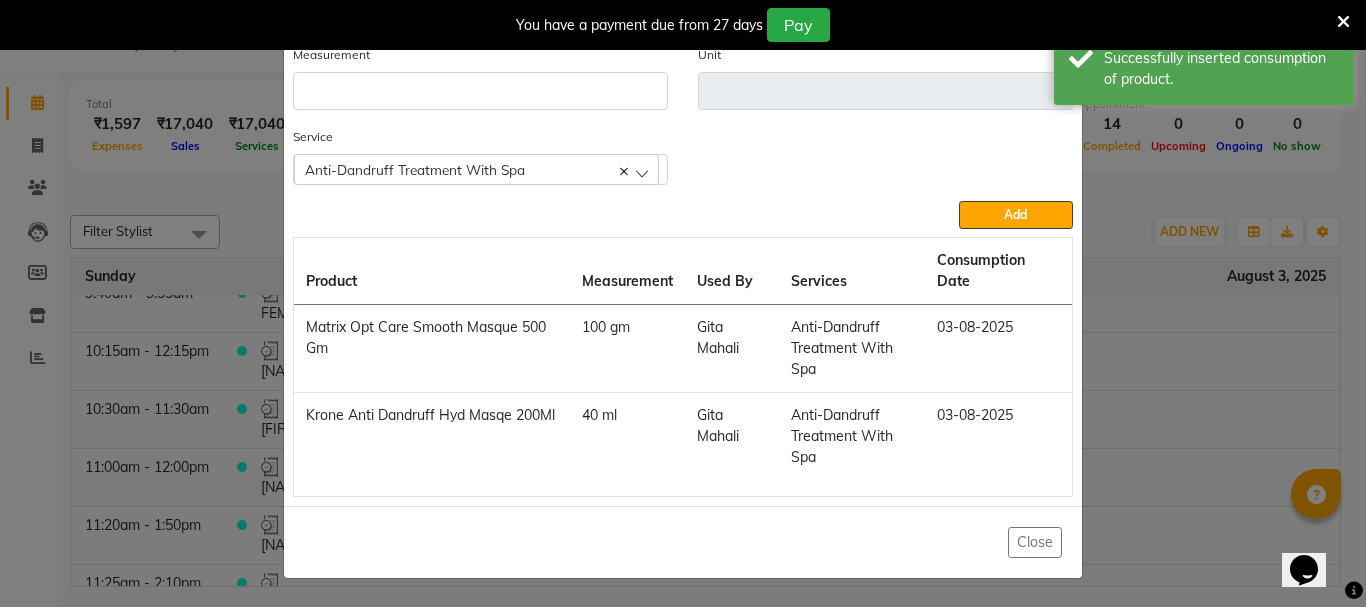 click on "Add Consumption × Product Select Product Issue to Select Measurement Unit Service  Anti-Dandruff Treatment With Spa  Anti-Dandruff Treatment With Spa  Add  Product Measurement Used By Services Consumption Date  Matrix Opt Care Smooth Masque 500 Gm   100 gm   Gita Mahali    Anti-Dandruff Treatment With Spa   03-08-2025   Krone Anti Dandruff Hyd Masqe 200Ml   40 ml   Gita Mahali    Anti-Dandruff Treatment With Spa   03-08-2025   Close" 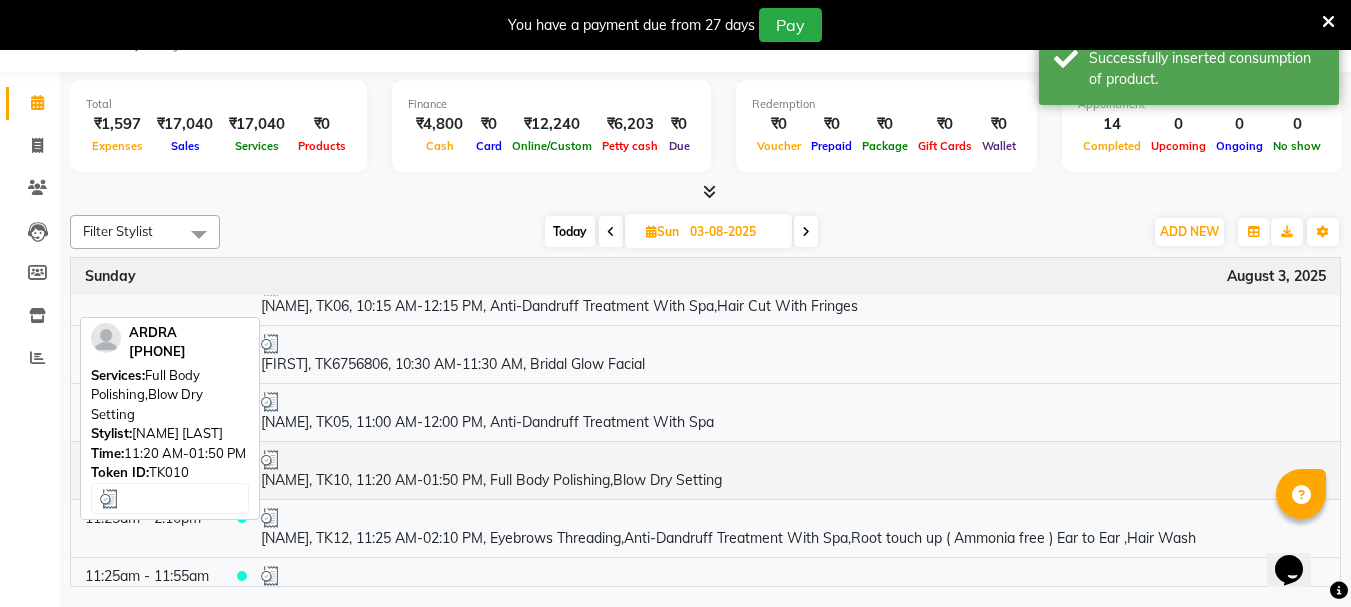 scroll, scrollTop: 200, scrollLeft: 0, axis: vertical 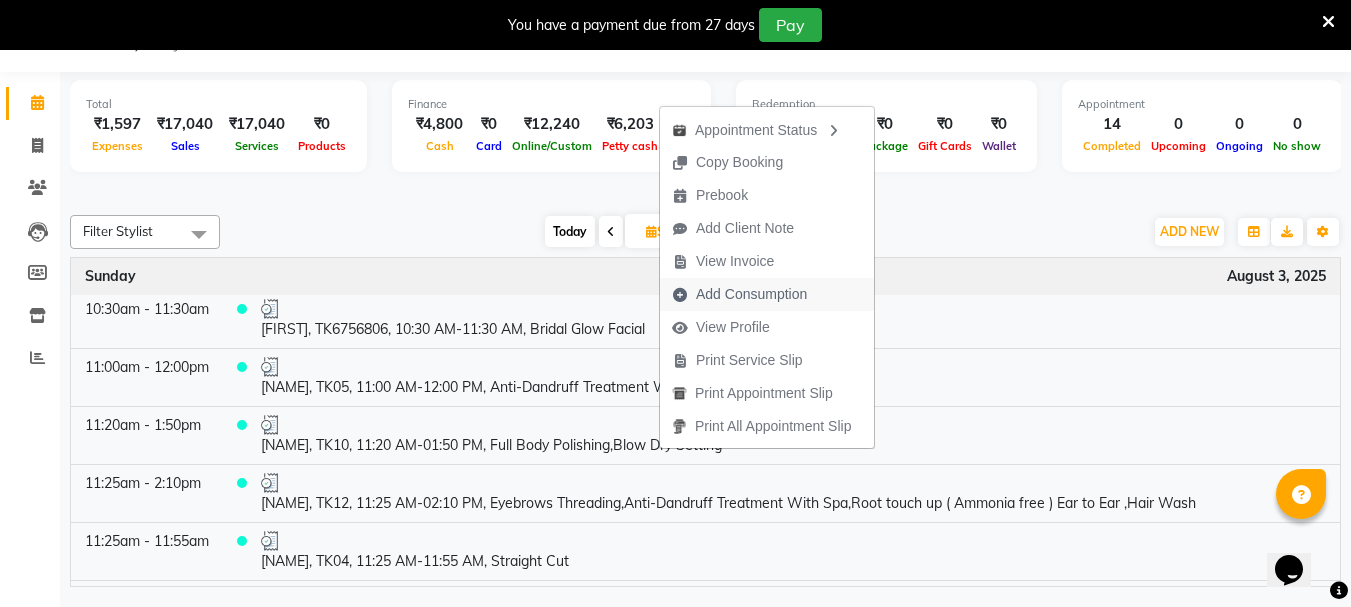 click on "Add Consumption" at bounding box center (751, 294) 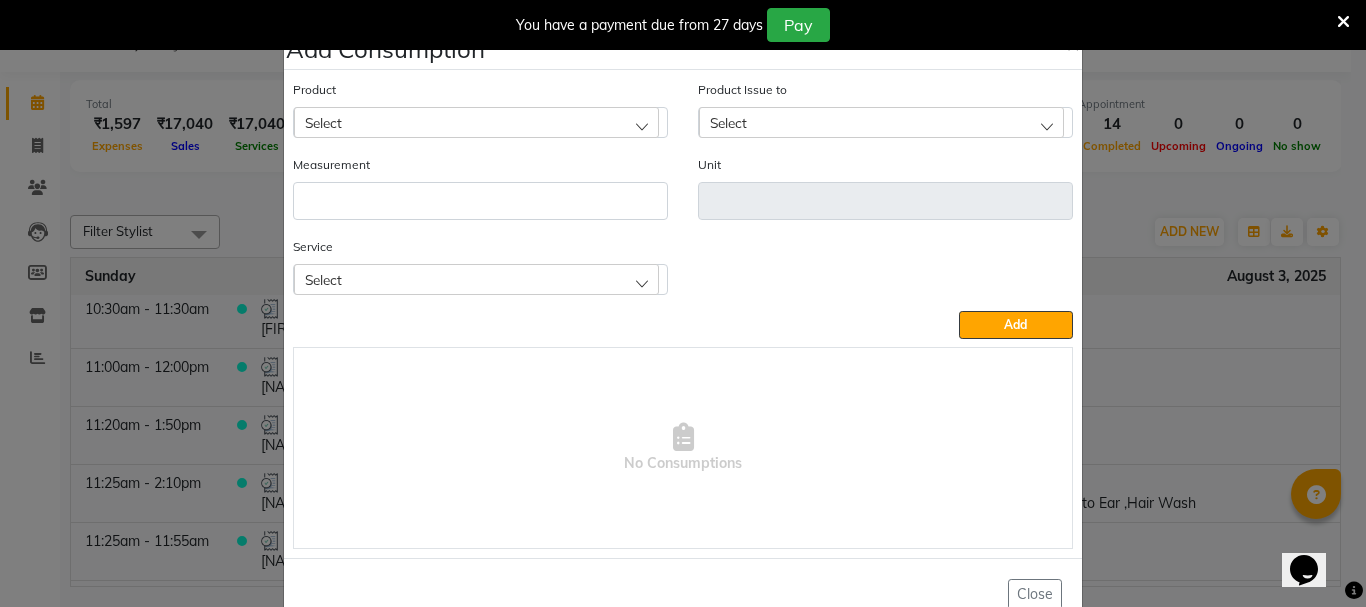 click on "Select" 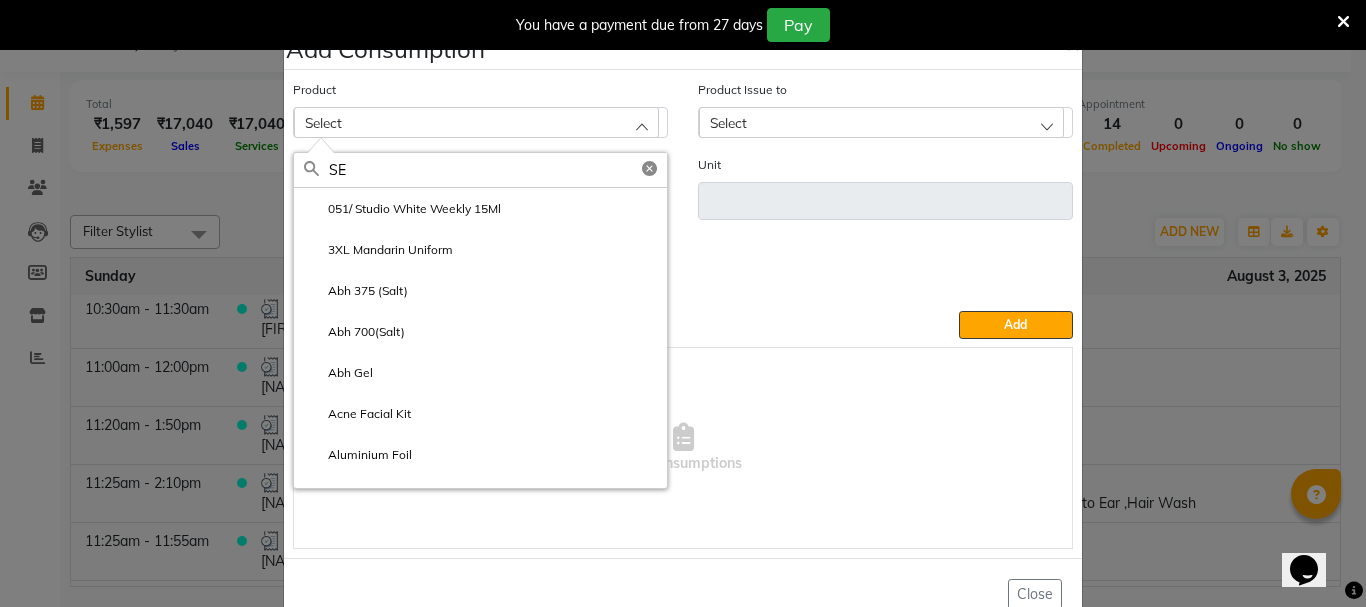 type on "S" 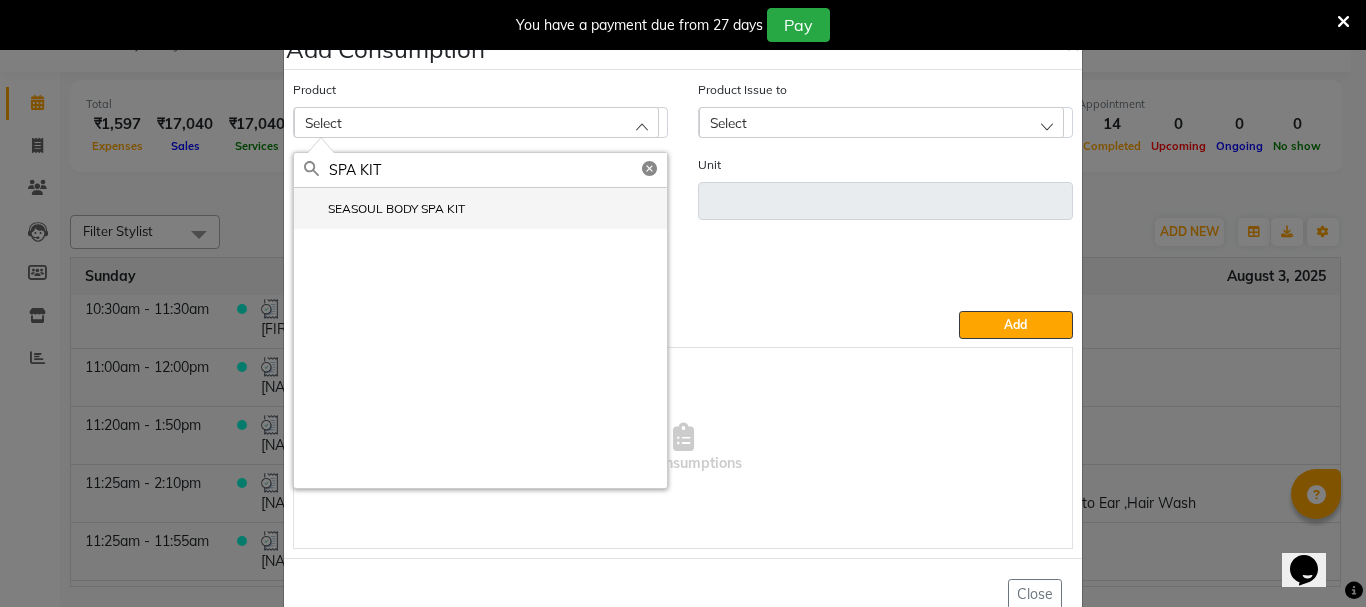 type on "SPA KIT" 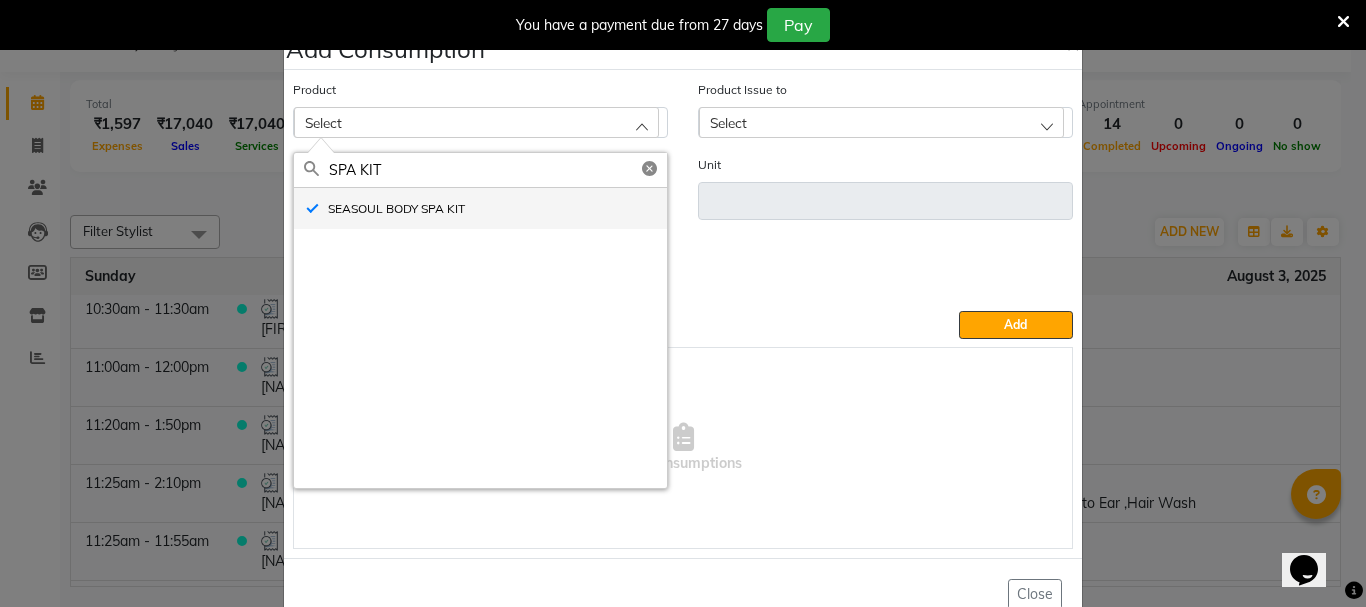 type on "pcs" 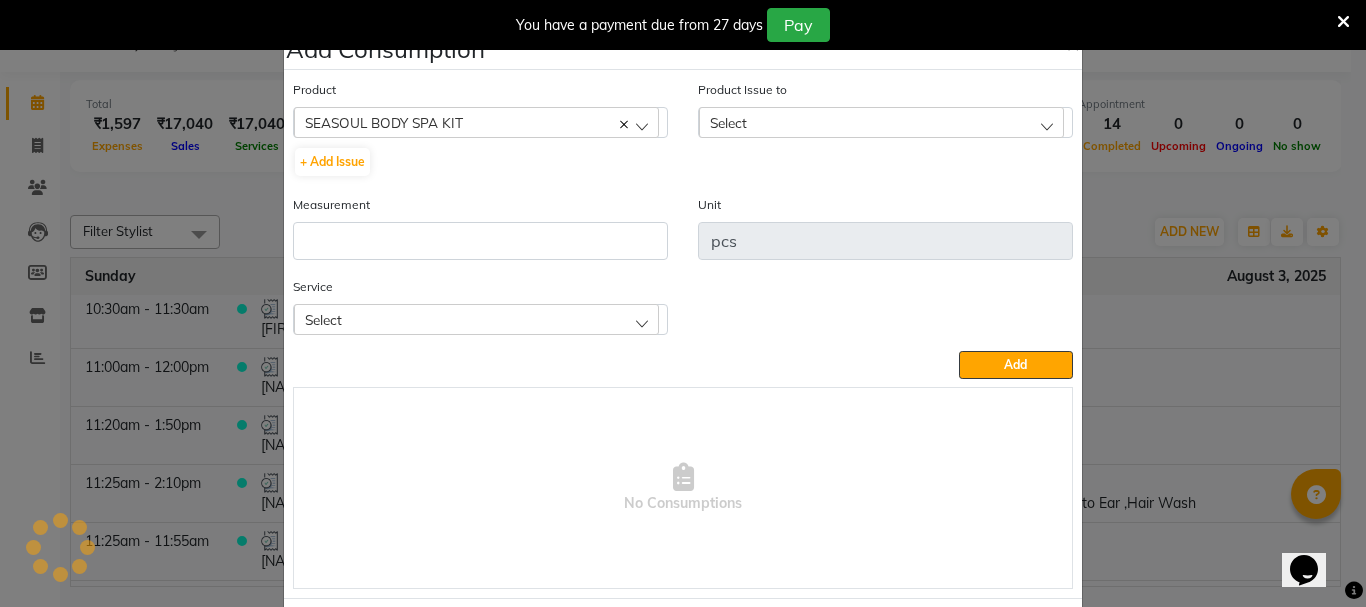 click on "Select" 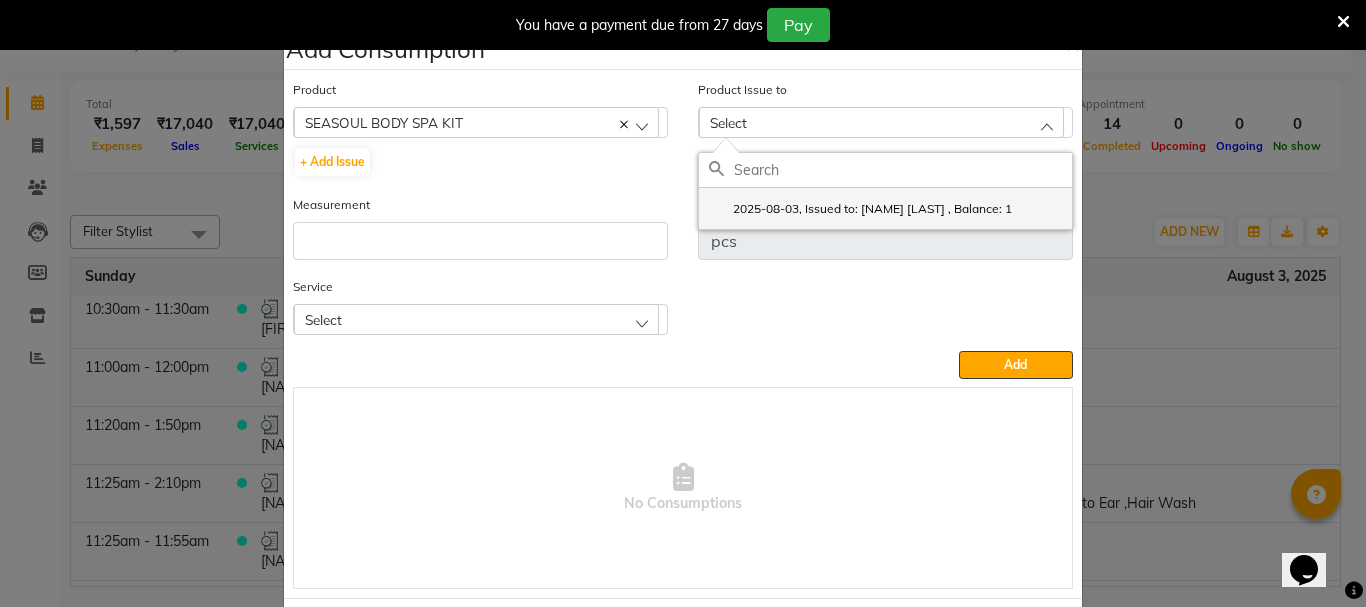 click on "2025-08-03, Issued to: SHAMINA MUHAMMED P R, Balance: 1" 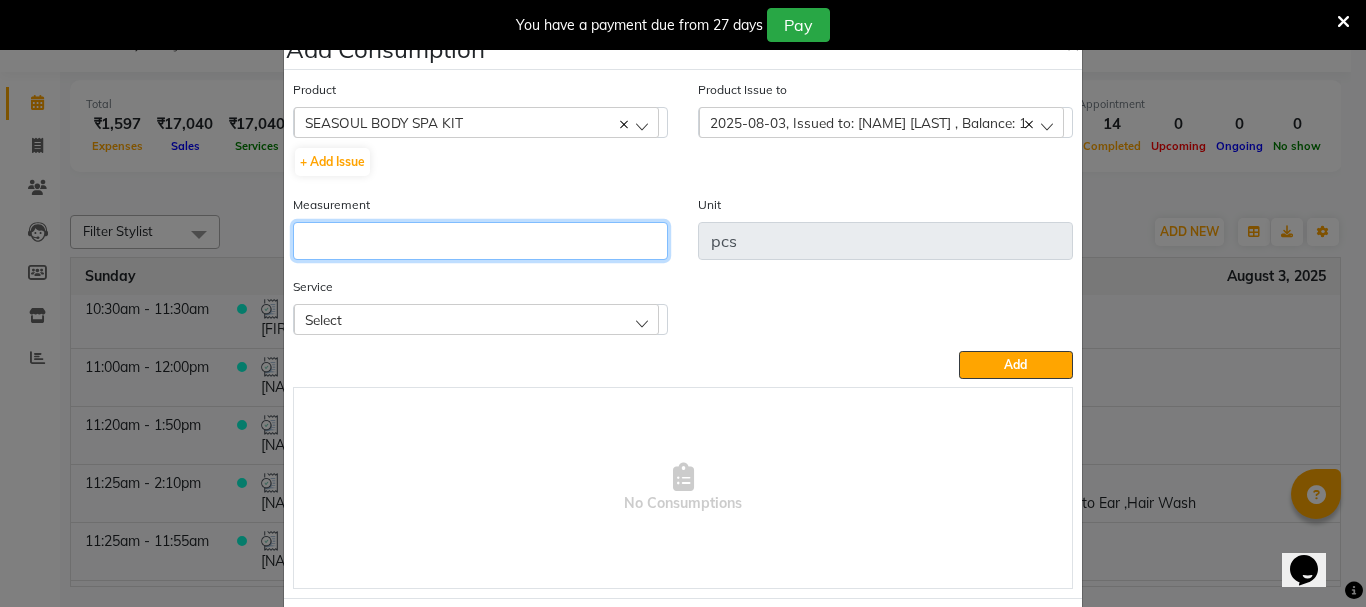 click 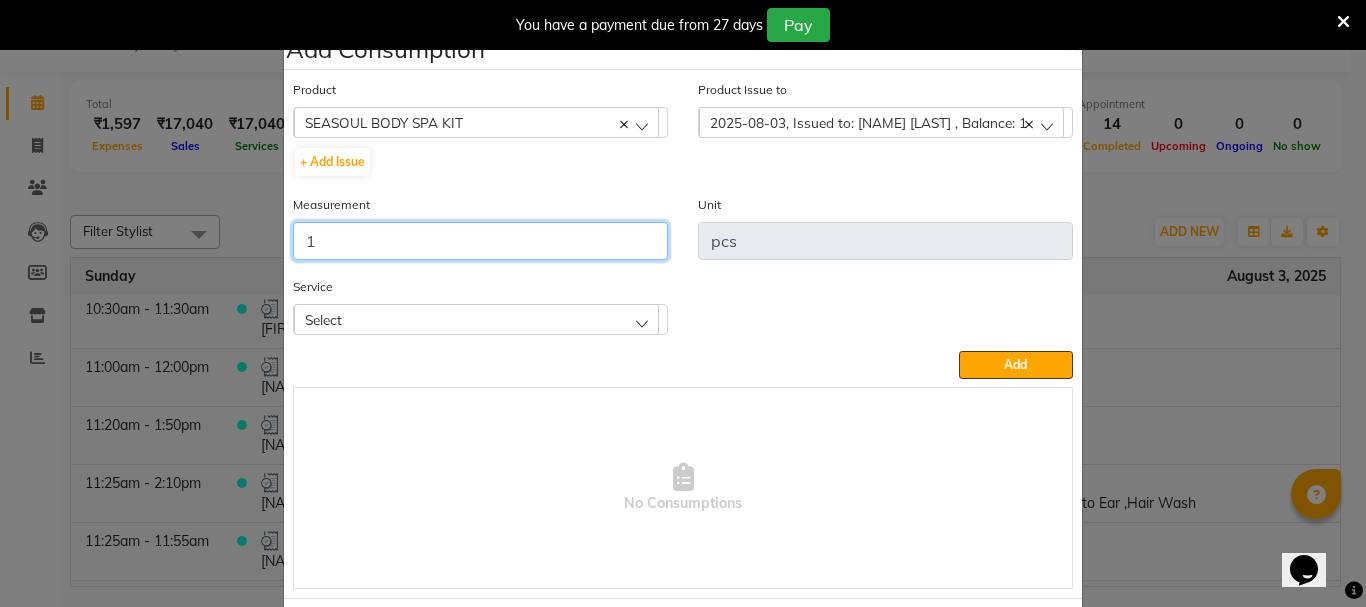 type on "1" 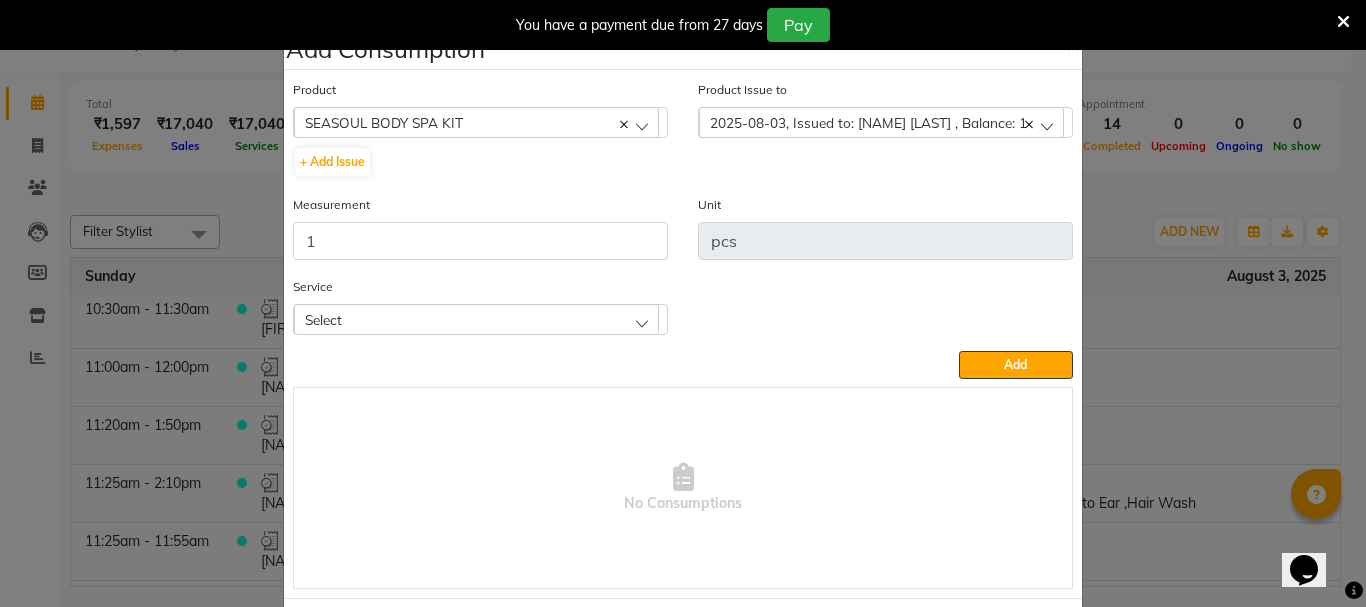 click on "Select" 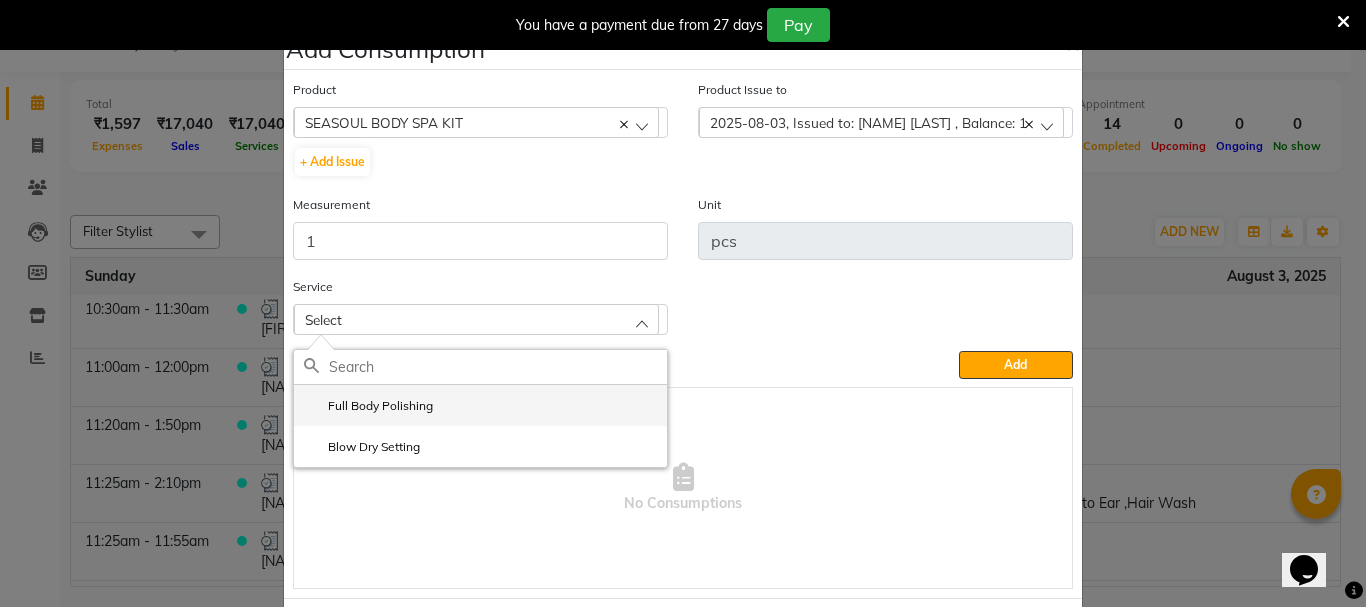click on "Full Body Polishing" 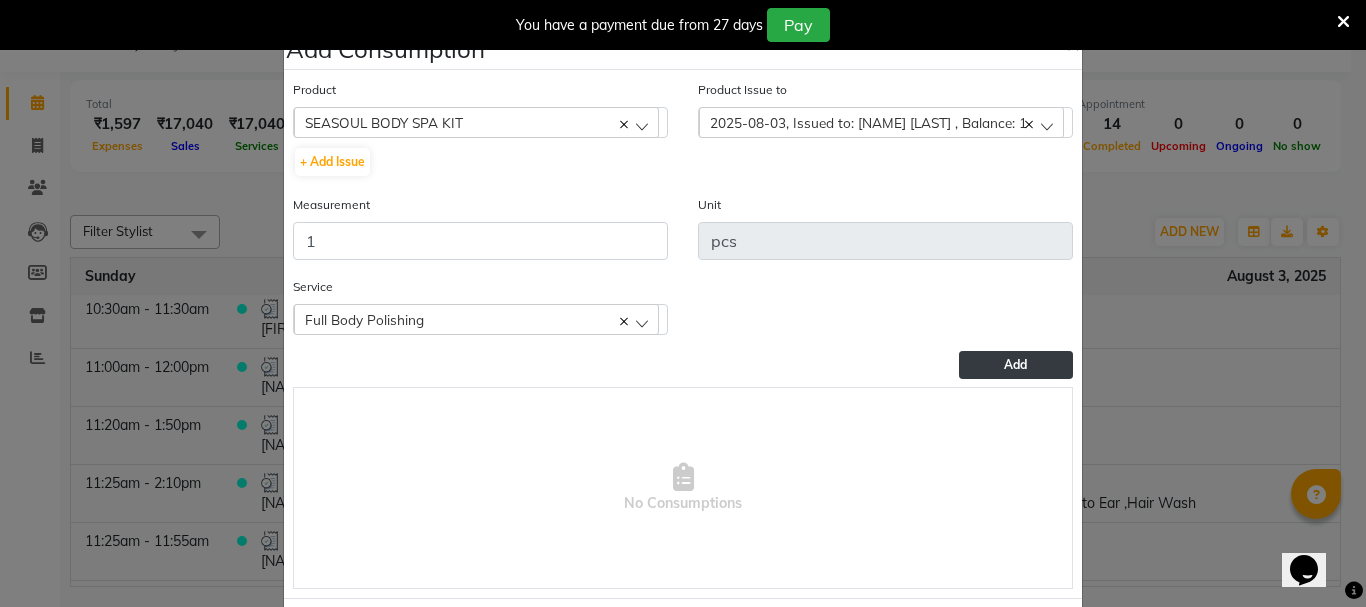 click on "Add" 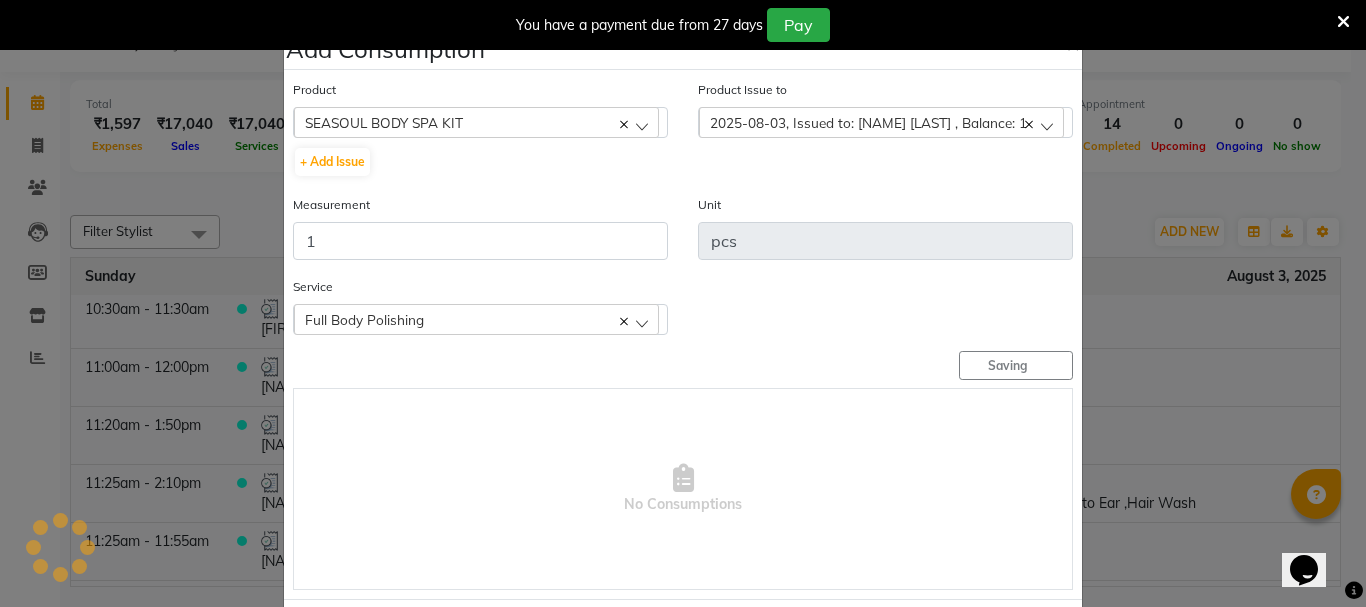 type 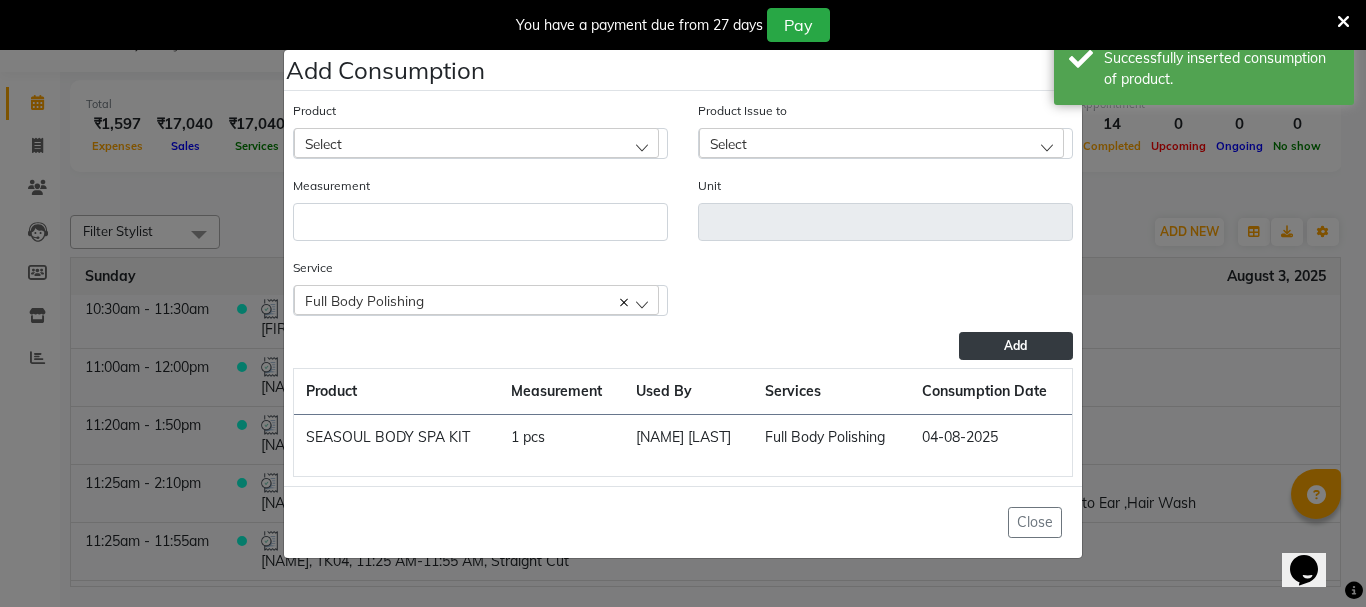 click on "Add Consumption × Product Select 051/ Studio White Weekly 15Ml Product Issue to Select 2025-08-03, Issued to: SHAMINA MUHAMMED P R, Balance: 1 Measurement Unit Service  Full Body Polishing  Full Body Polishing Blow Dry Setting  Add  Product Measurement Used By Services Consumption Date  SEASOUL BODY SPA KIT   1 pcs   SHAMINA MUHAMMED P R   Full Body Polishing   04-08-2025   Close" 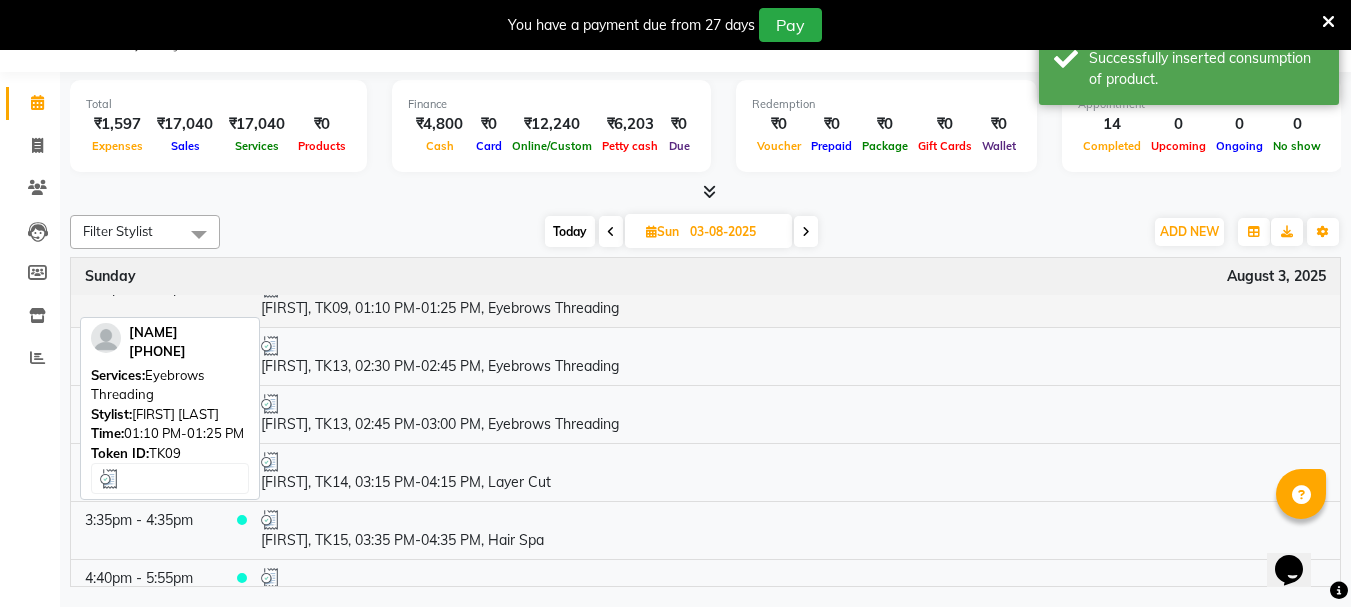 scroll, scrollTop: 800, scrollLeft: 0, axis: vertical 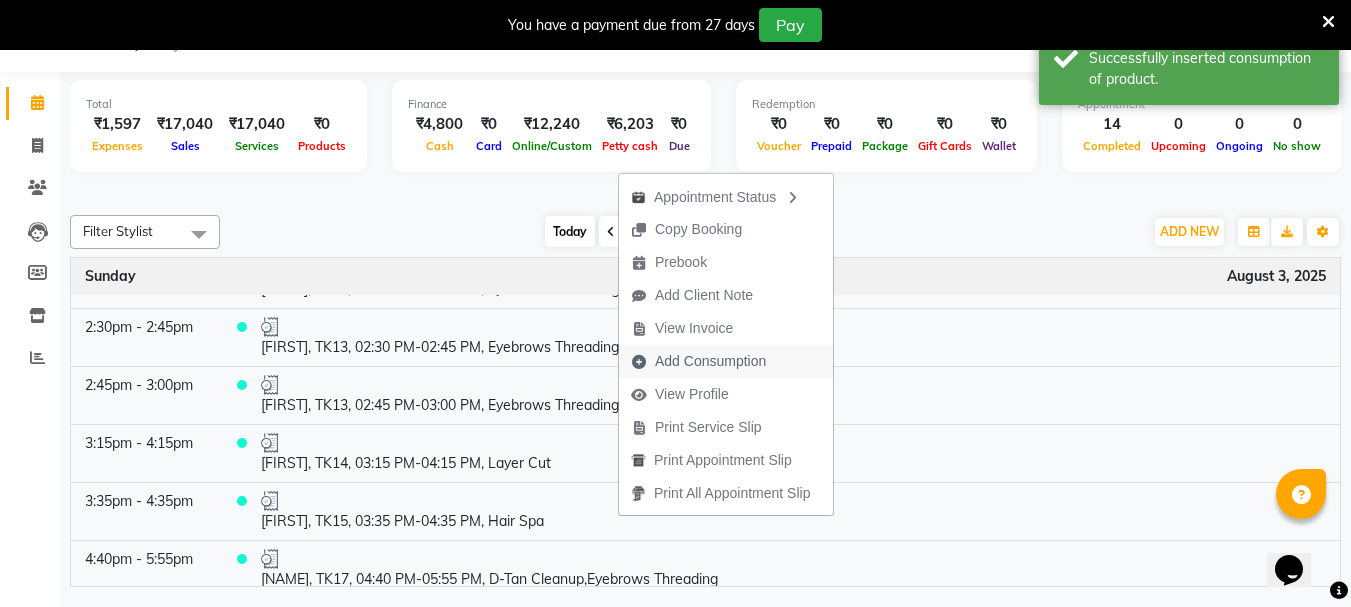 click on "Add Consumption" at bounding box center (710, 361) 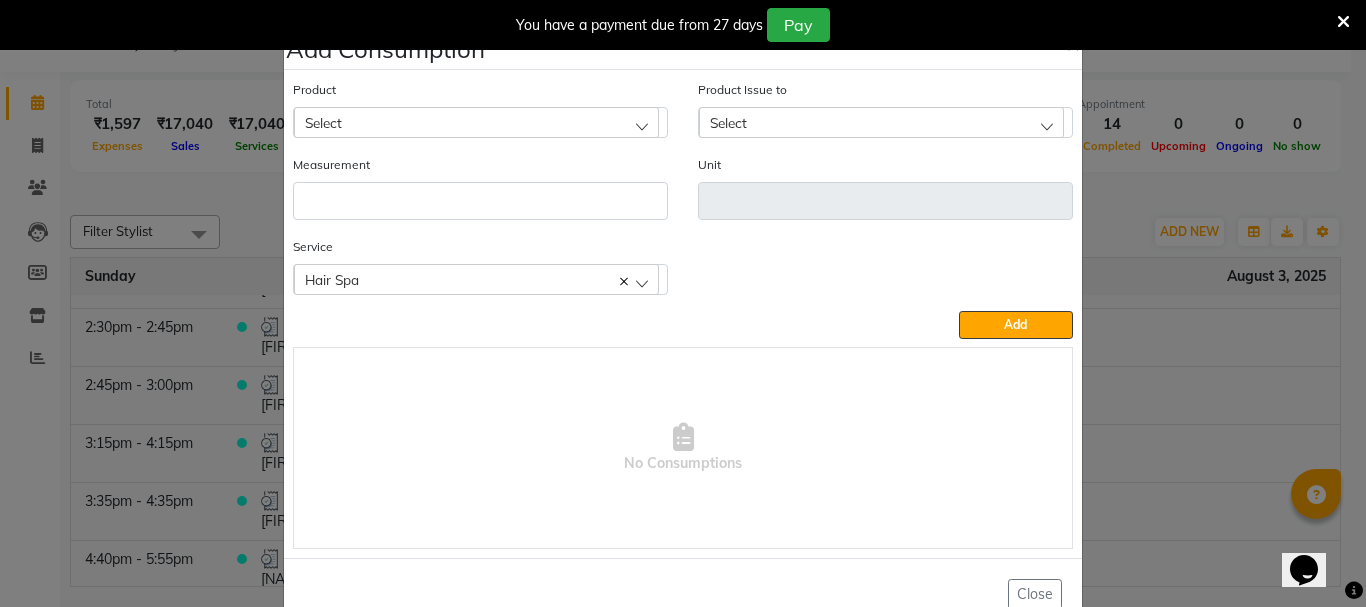 click on "Select" 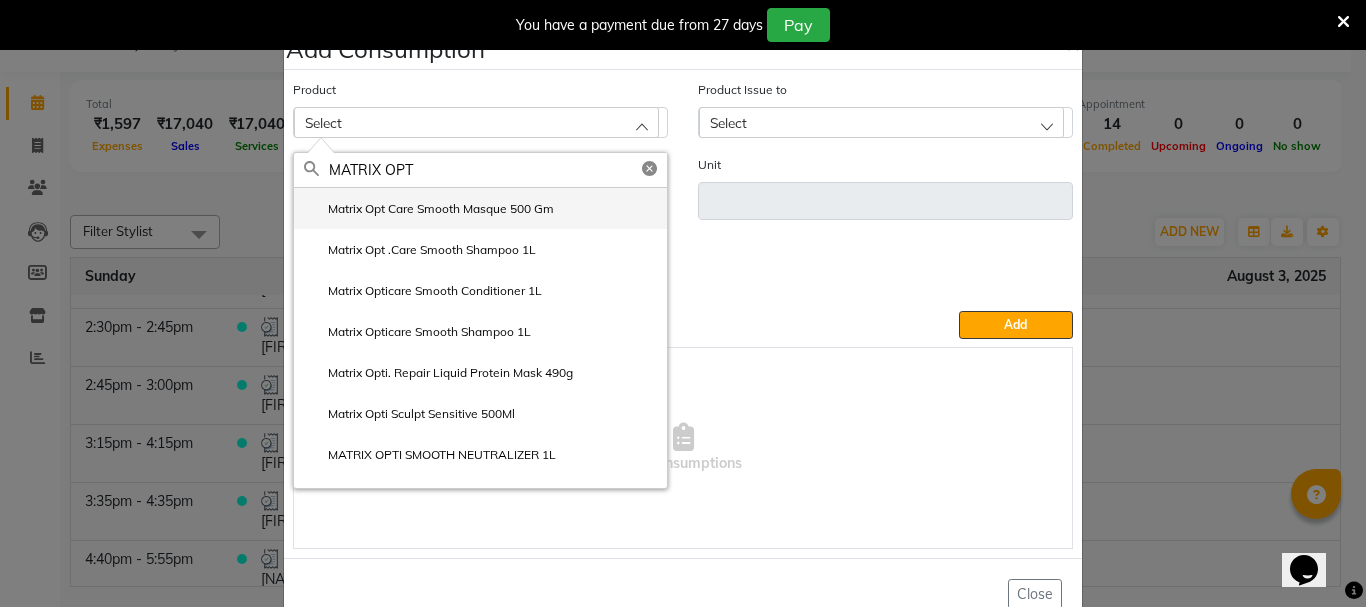 type on "MATRIX OPT" 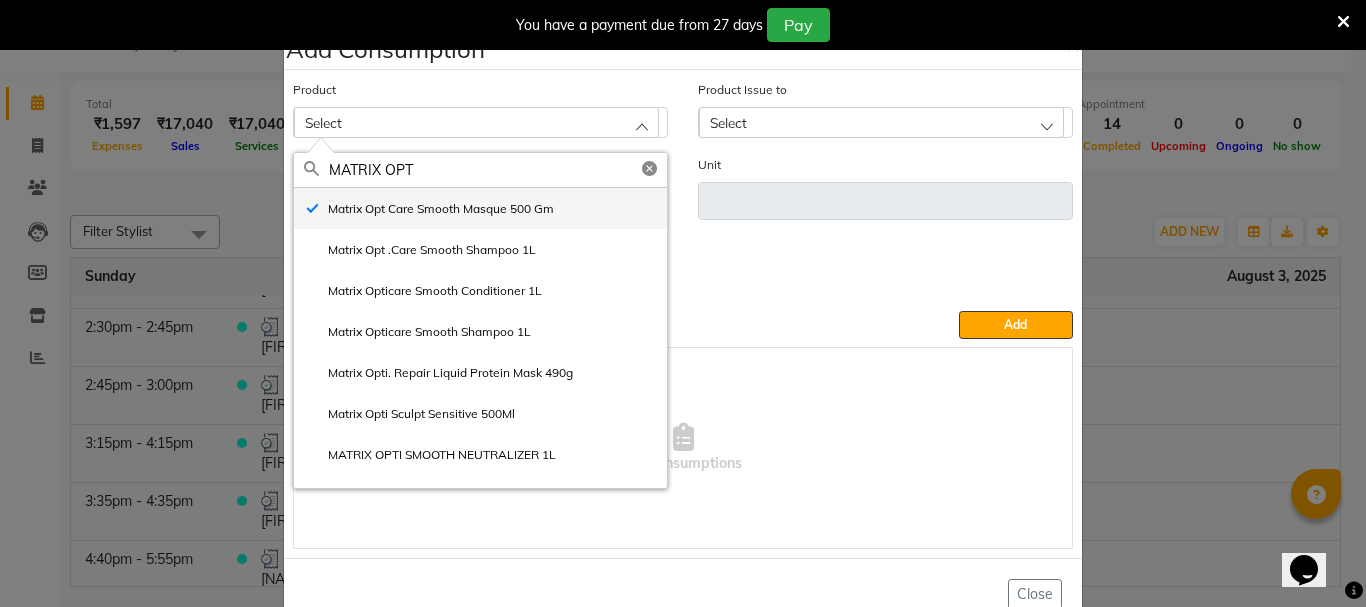 type on "gm" 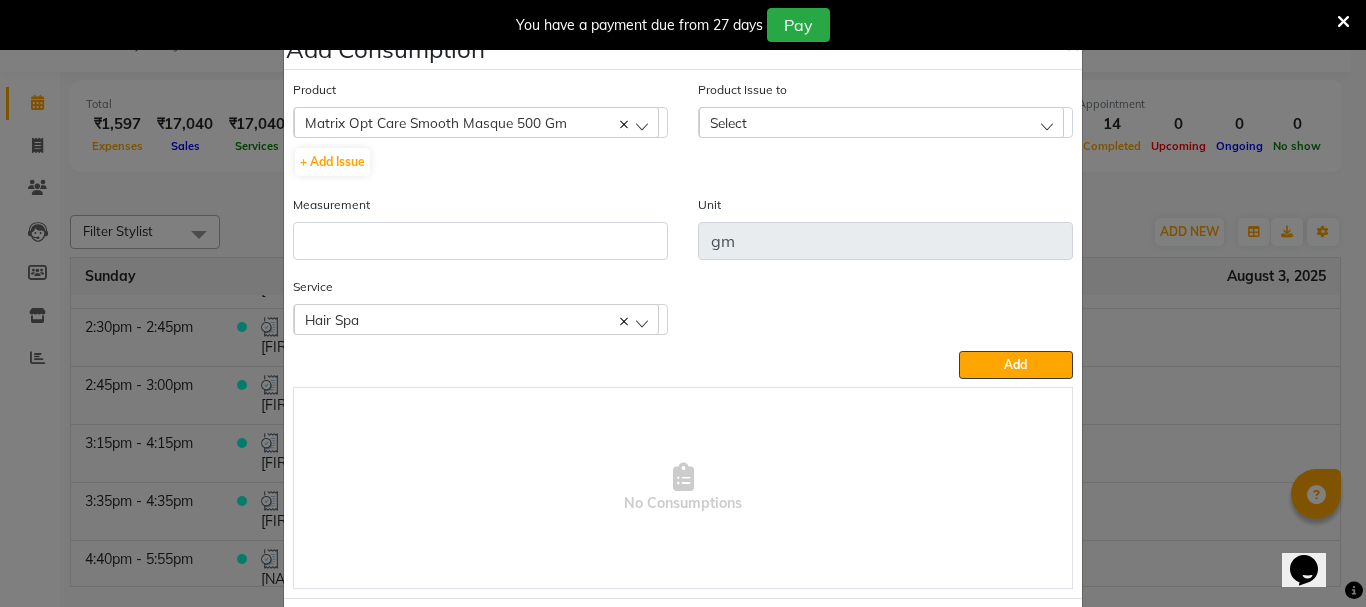 click on "Select" 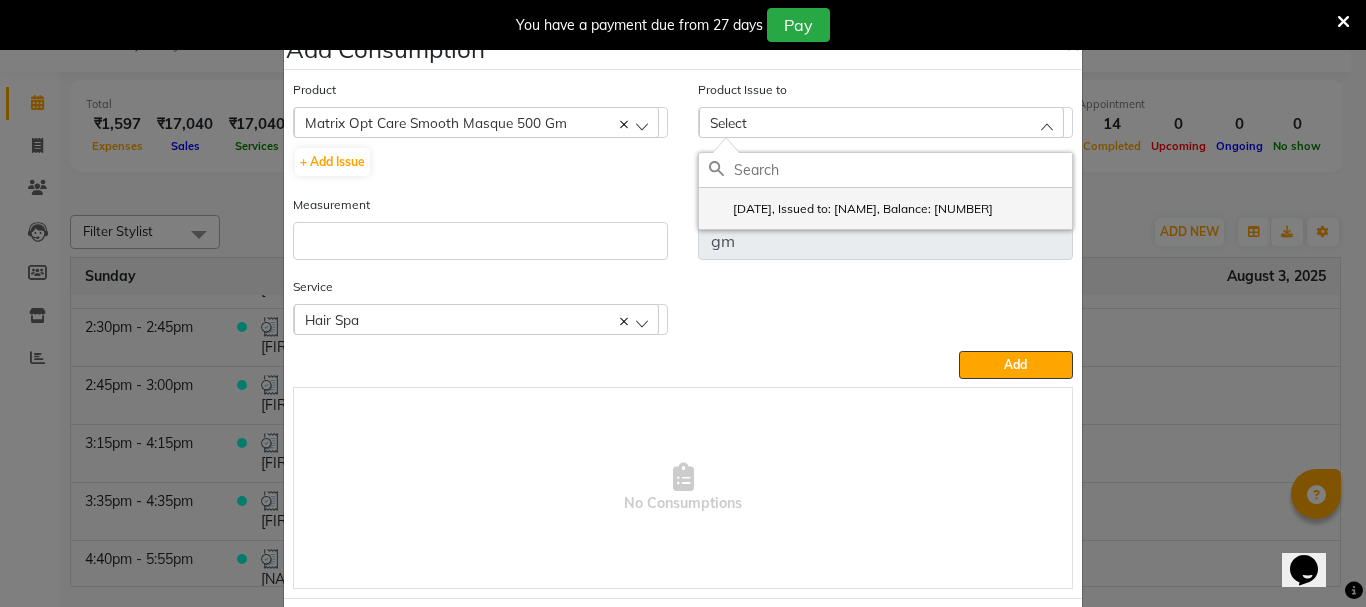 click on "2025-08-02, Issued to: AMRITHA, Balance: 100" 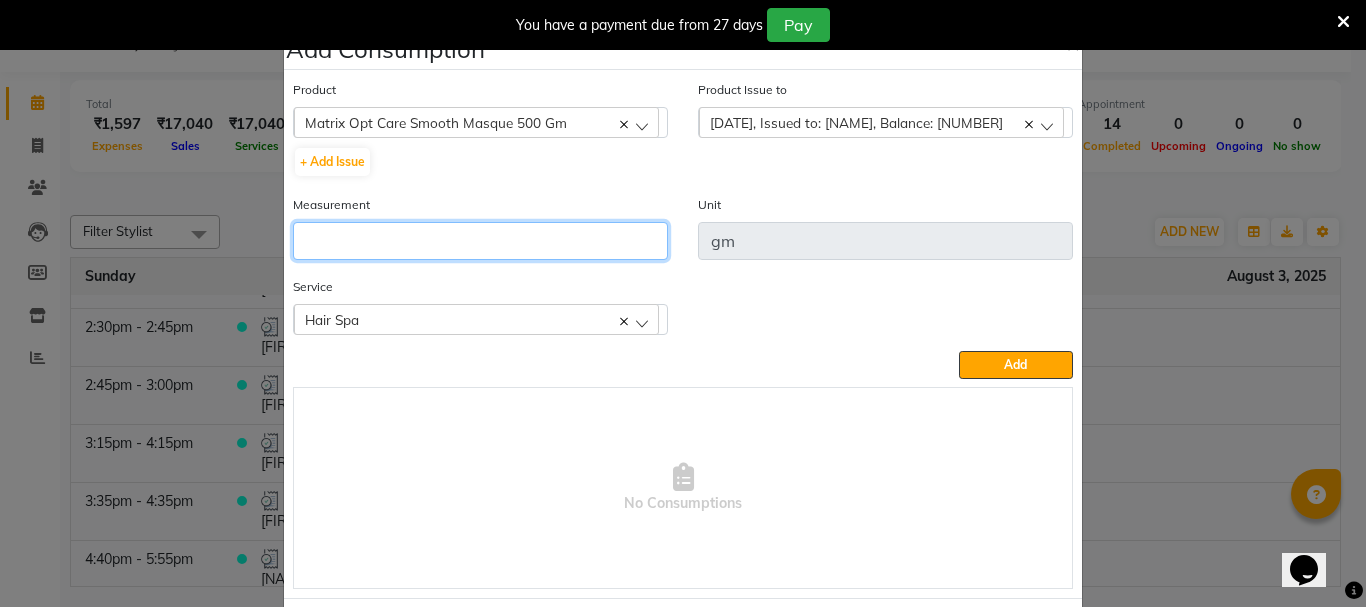 click 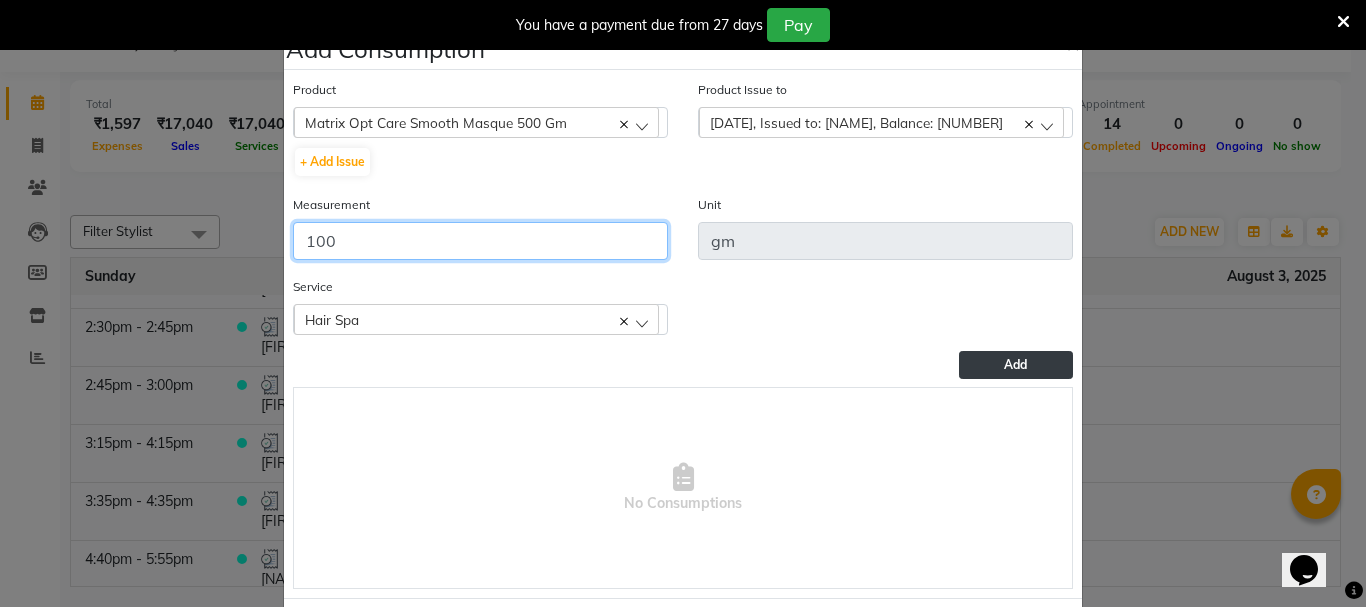 type on "100" 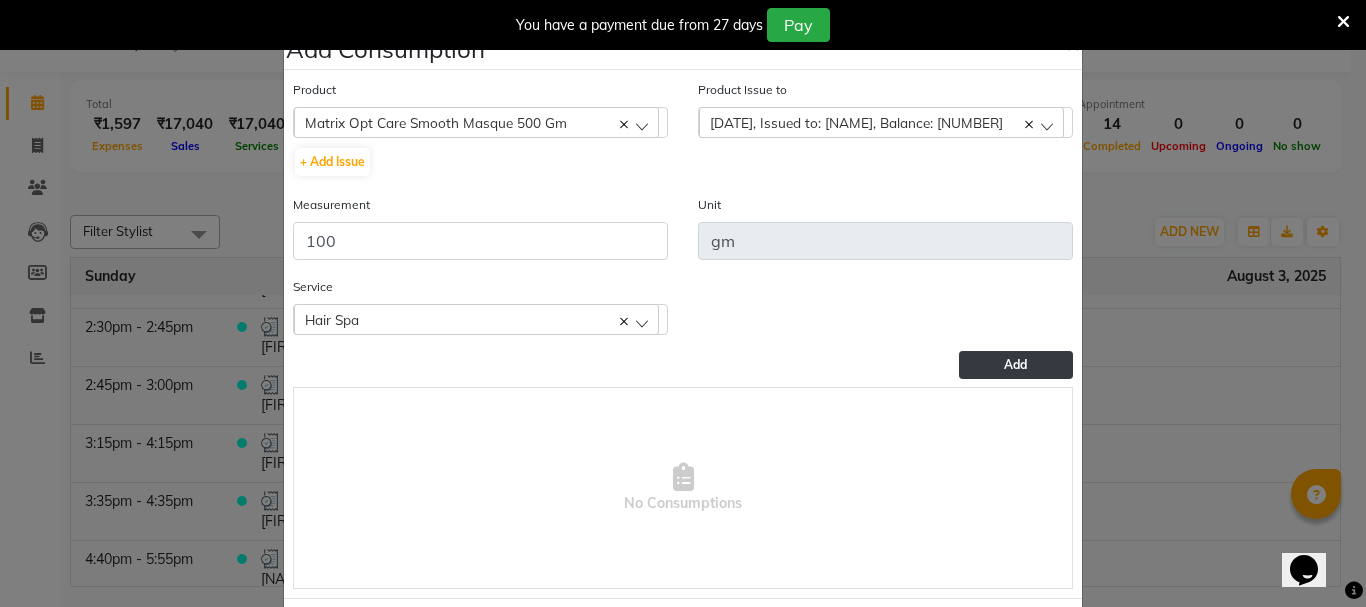 click on "Add" 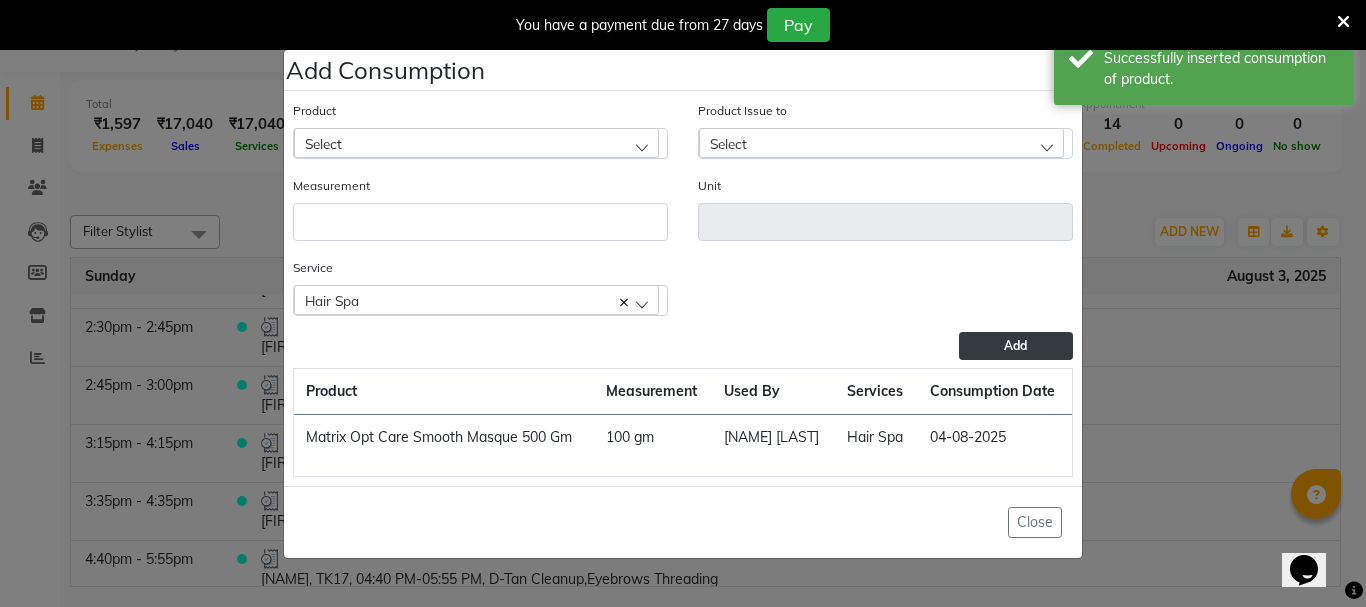 click on "Add Consumption × Product Select 051/ Studio White Weekly 15Ml Product Issue to Select 2025-08-02, Issued to: AMRITHA, Balance: 100 Measurement Unit Service  Hair Spa  Hair Spa  Add  Product Measurement Used By Services Consumption Date  Matrix Opt Care Smooth Masque 500 Gm   100 gm   SHAMINA MUHAMMED P R   Hair Spa   04-08-2025   Close" 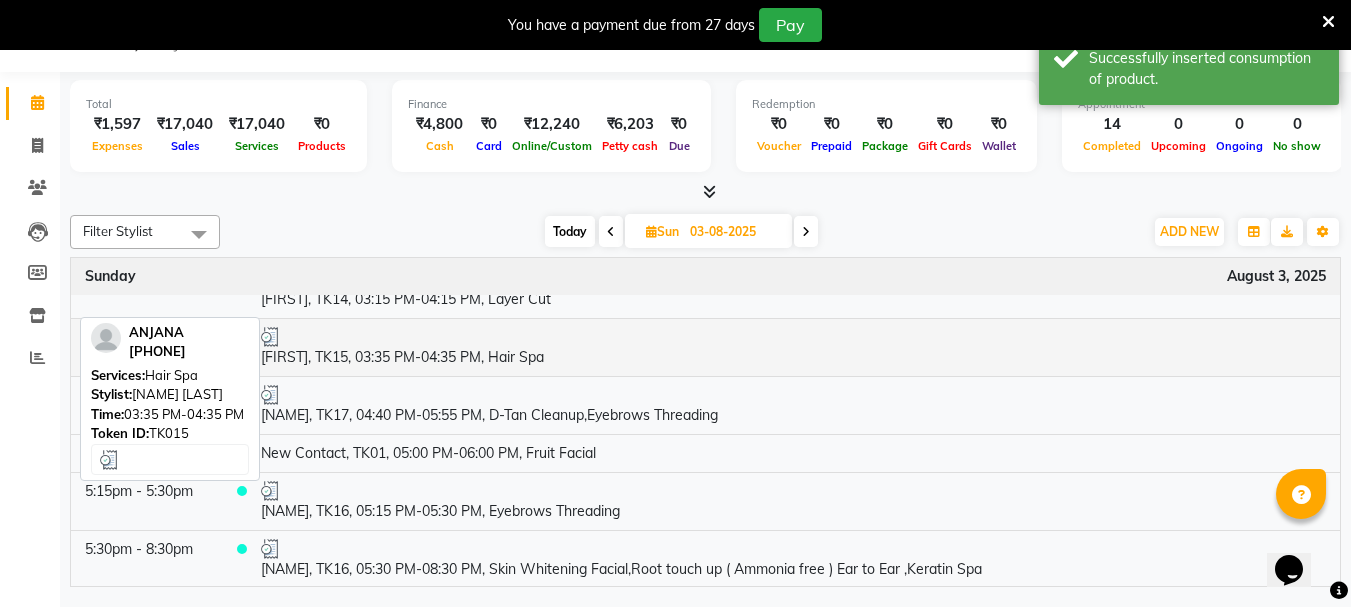 scroll, scrollTop: 1004, scrollLeft: 0, axis: vertical 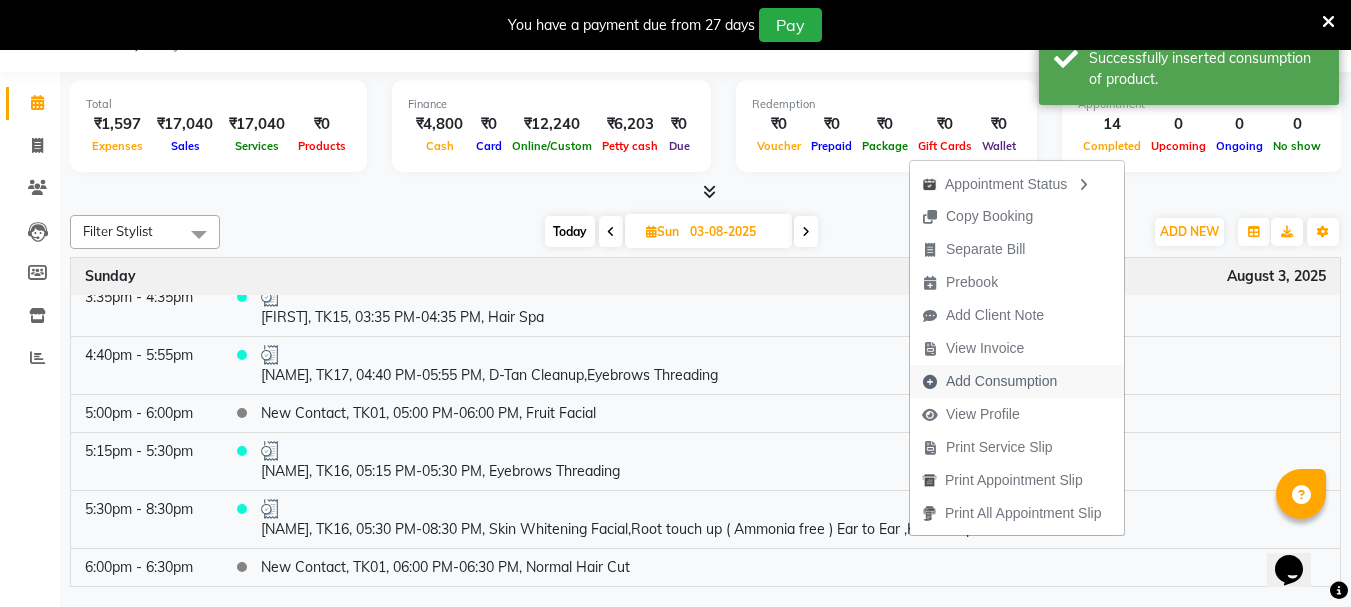 click on "Add Consumption" at bounding box center [1001, 381] 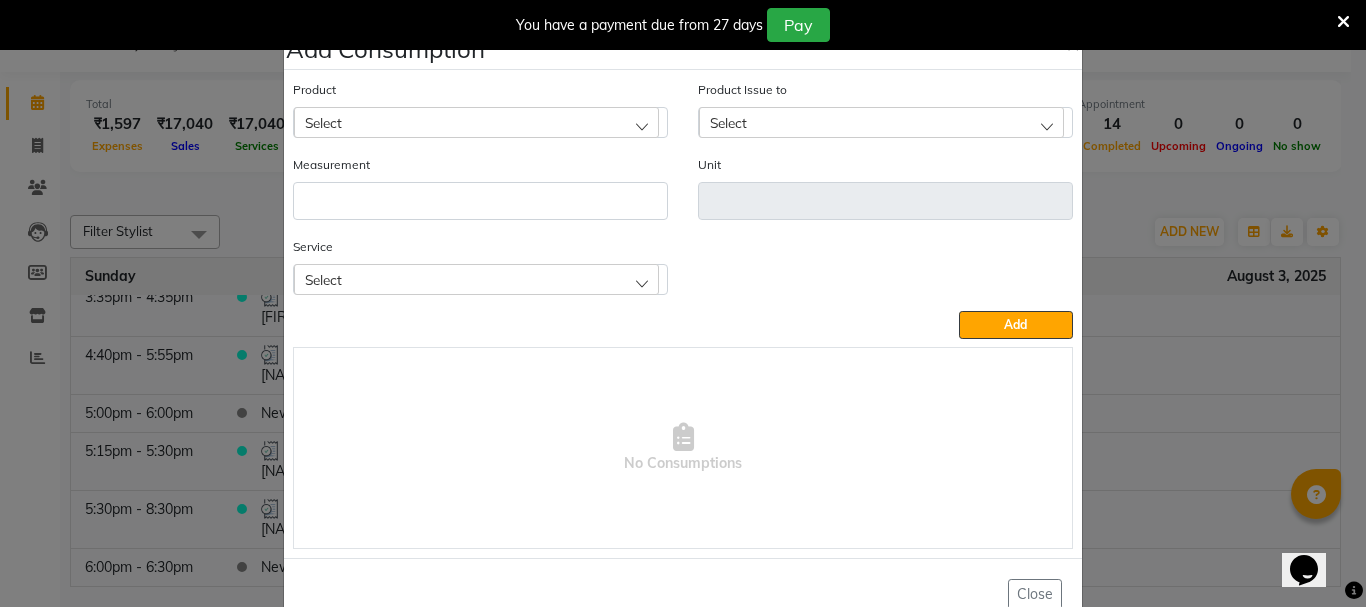 click on "Select" 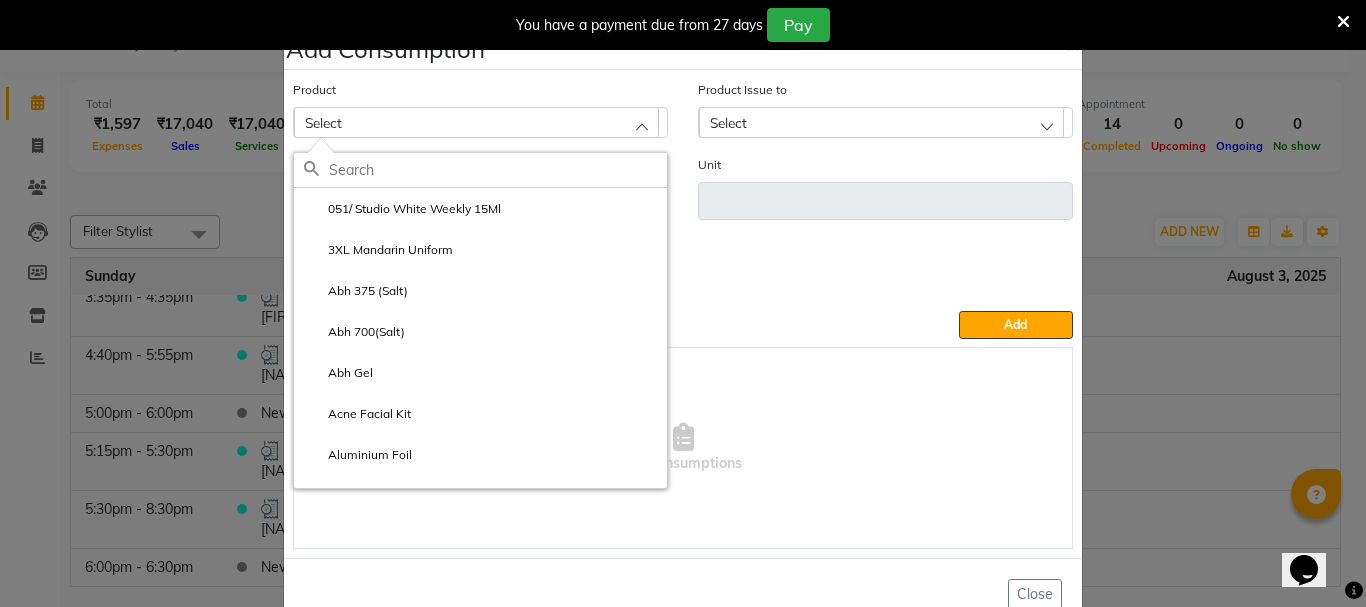type on "K" 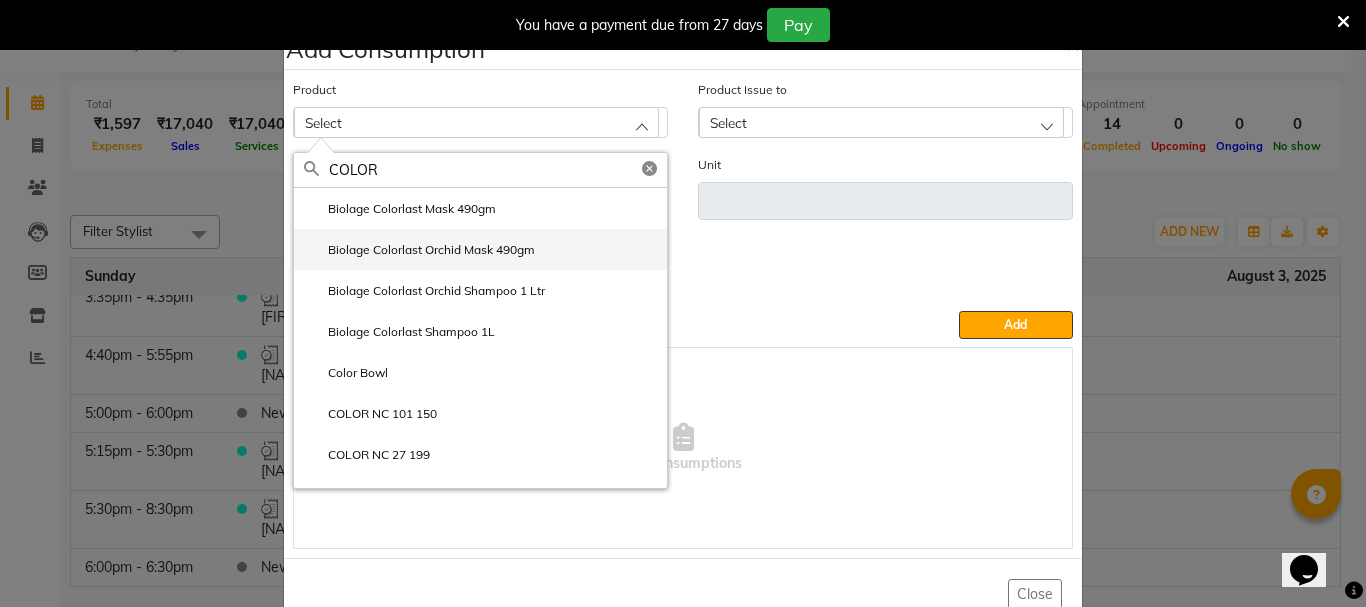 type on "COLOR" 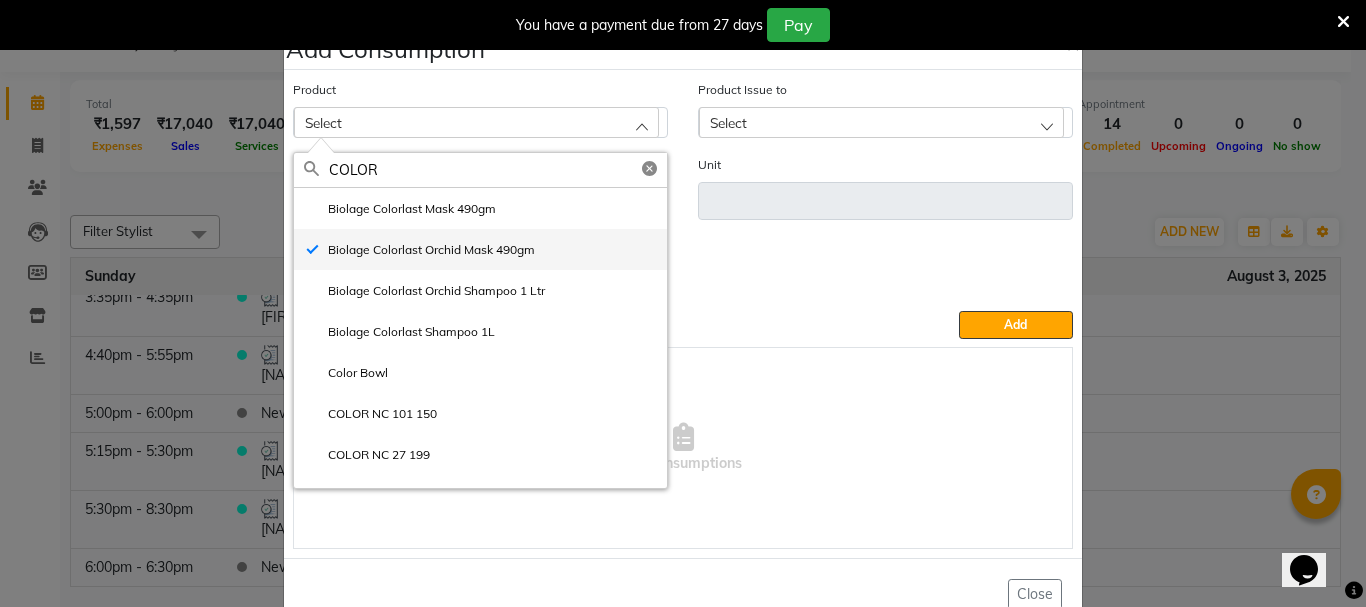 type on "gms" 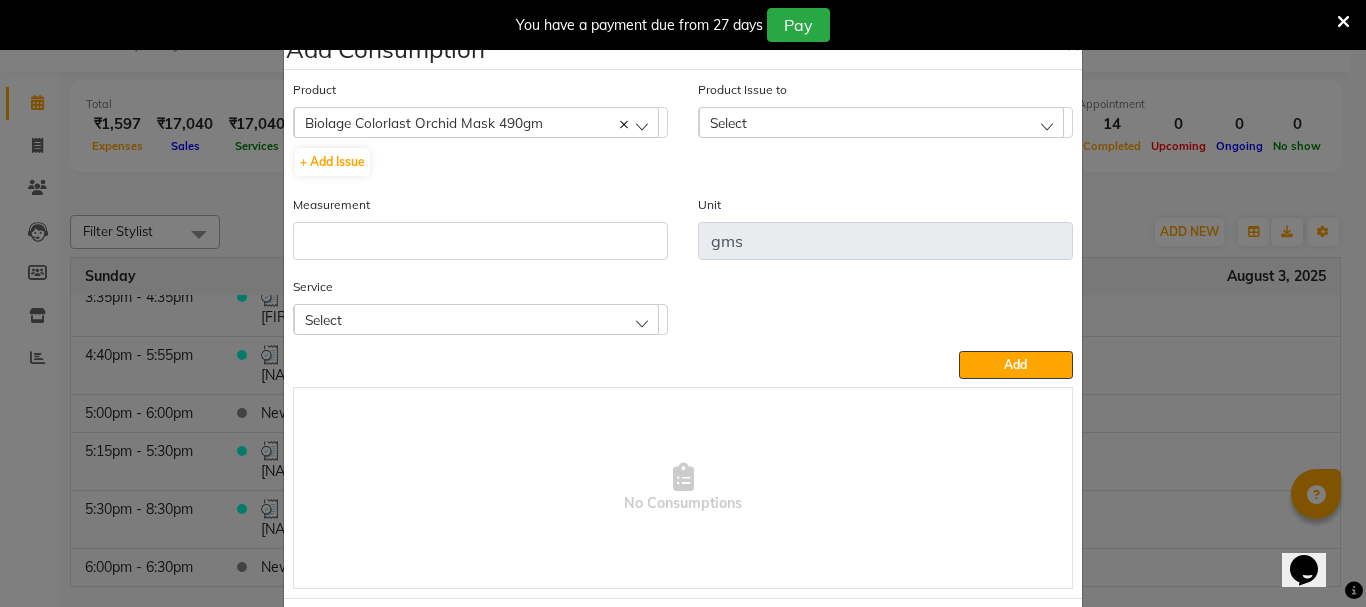click on "Select" 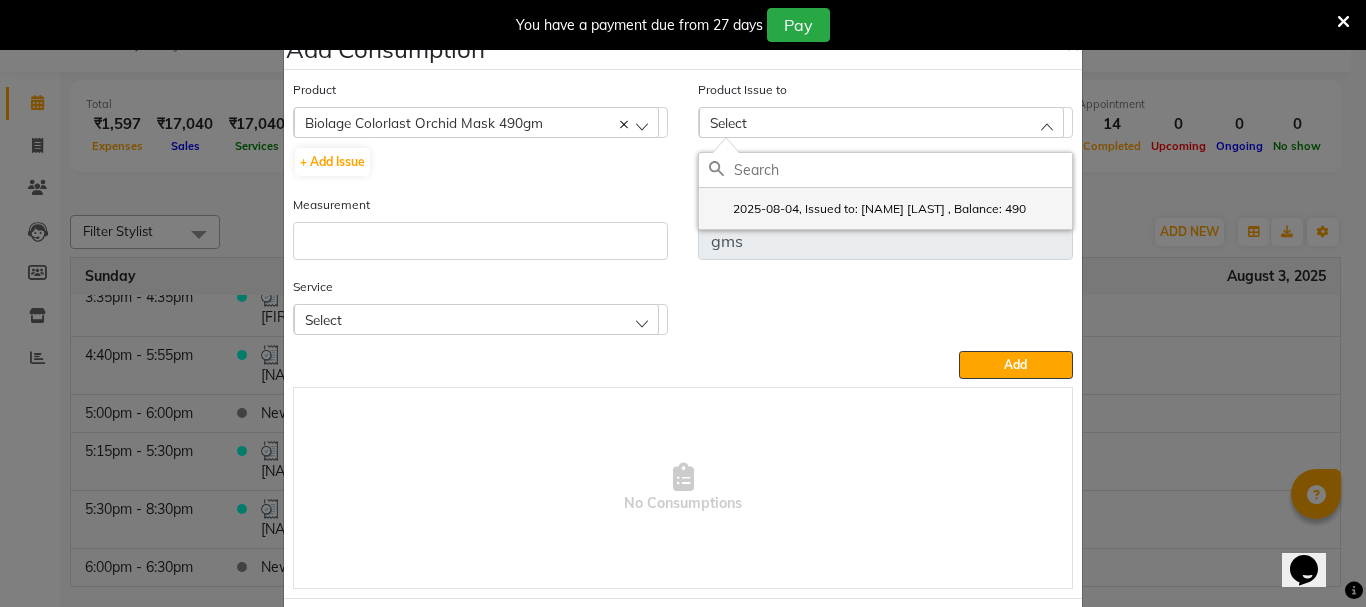 click on "2025-08-04, Issued to: SHAMINA MUHAMMED P R, Balance: 490" 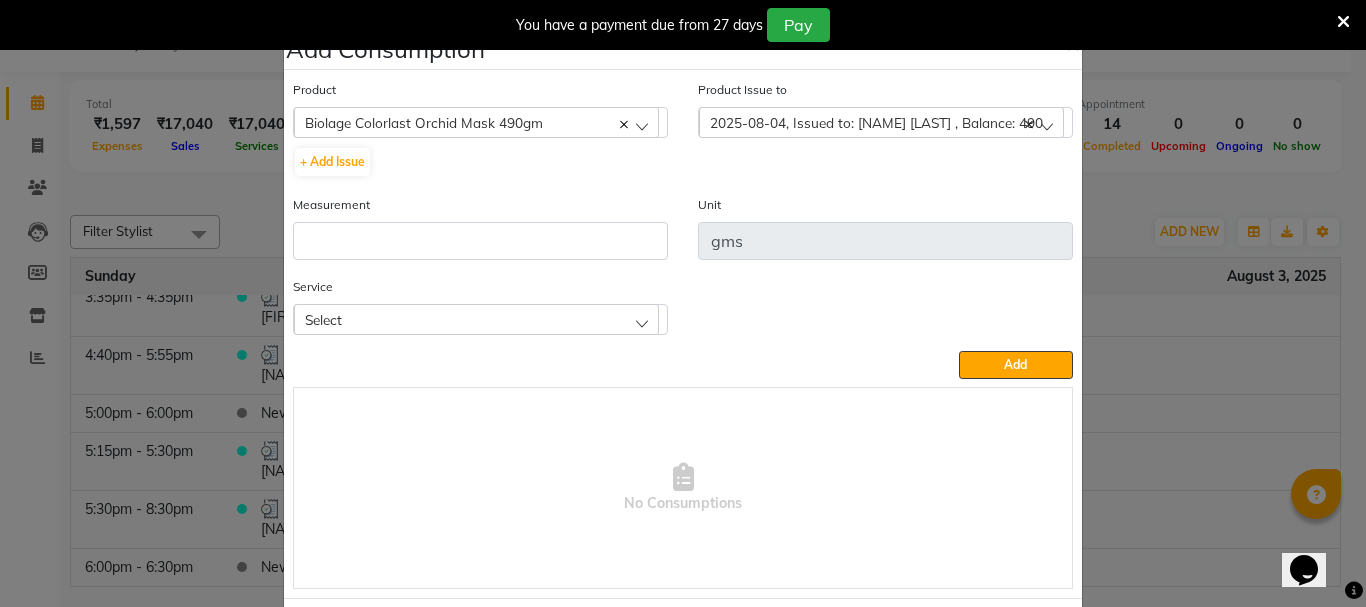 drag, startPoint x: 299, startPoint y: 119, endPoint x: 531, endPoint y: 113, distance: 232.07758 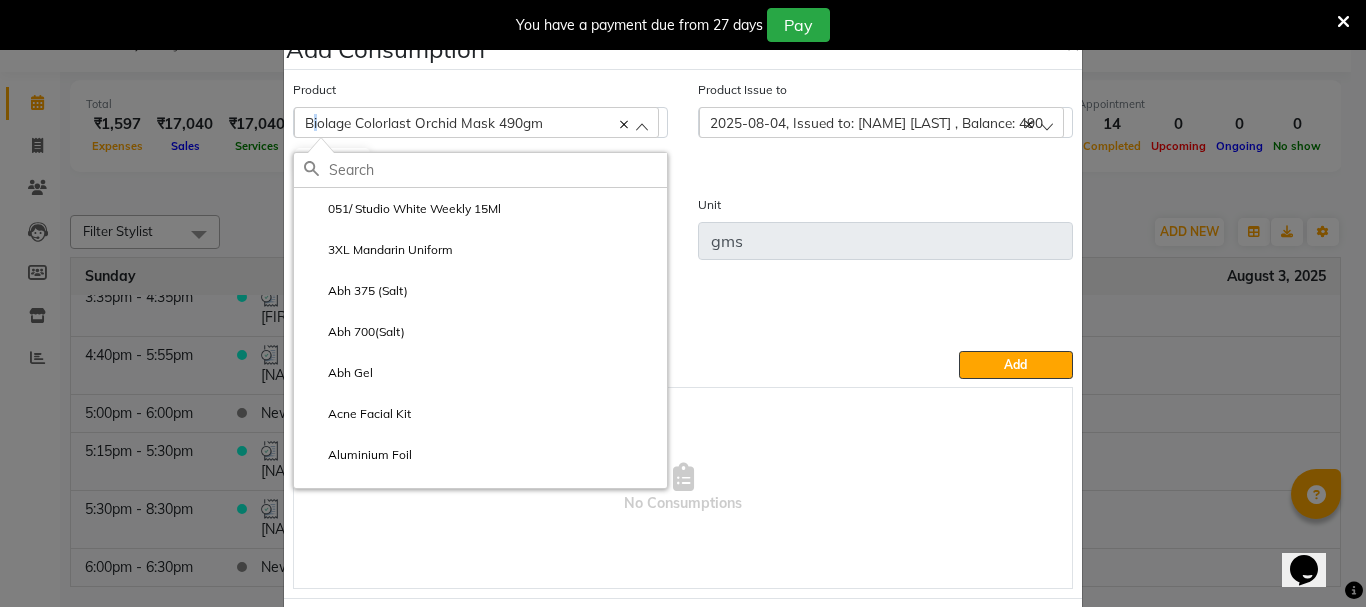 drag, startPoint x: 304, startPoint y: 118, endPoint x: 288, endPoint y: 120, distance: 16.124516 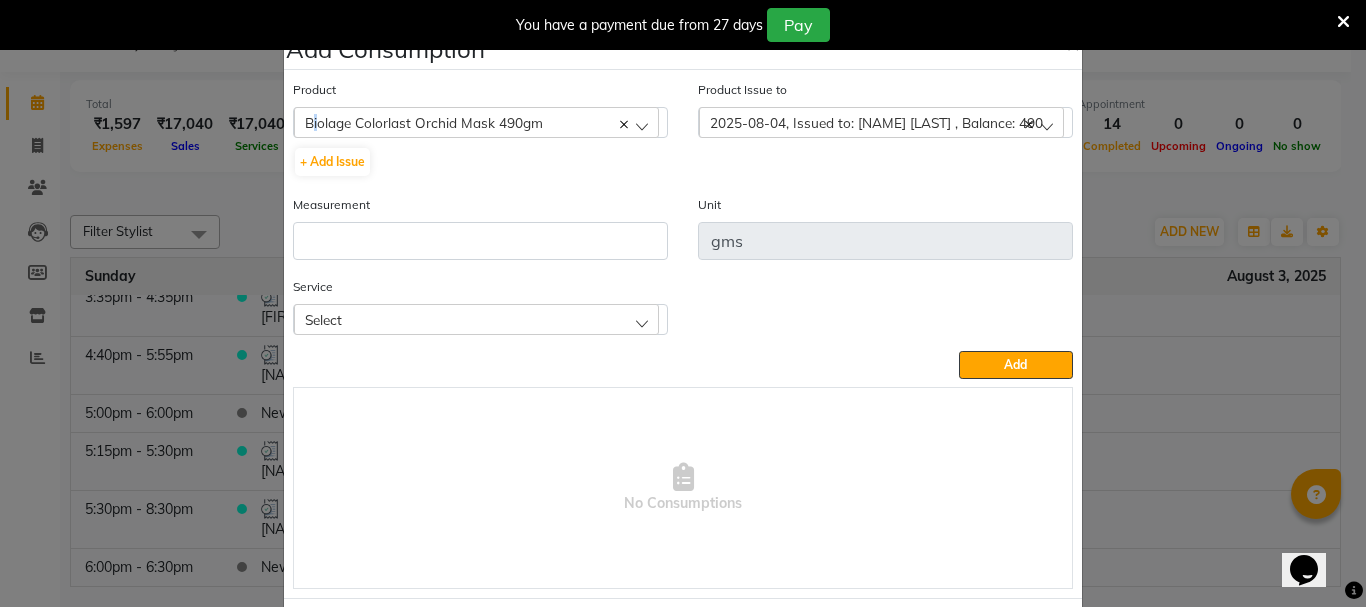 click on "Biolage Colorlast Orchid Mask 490gm" 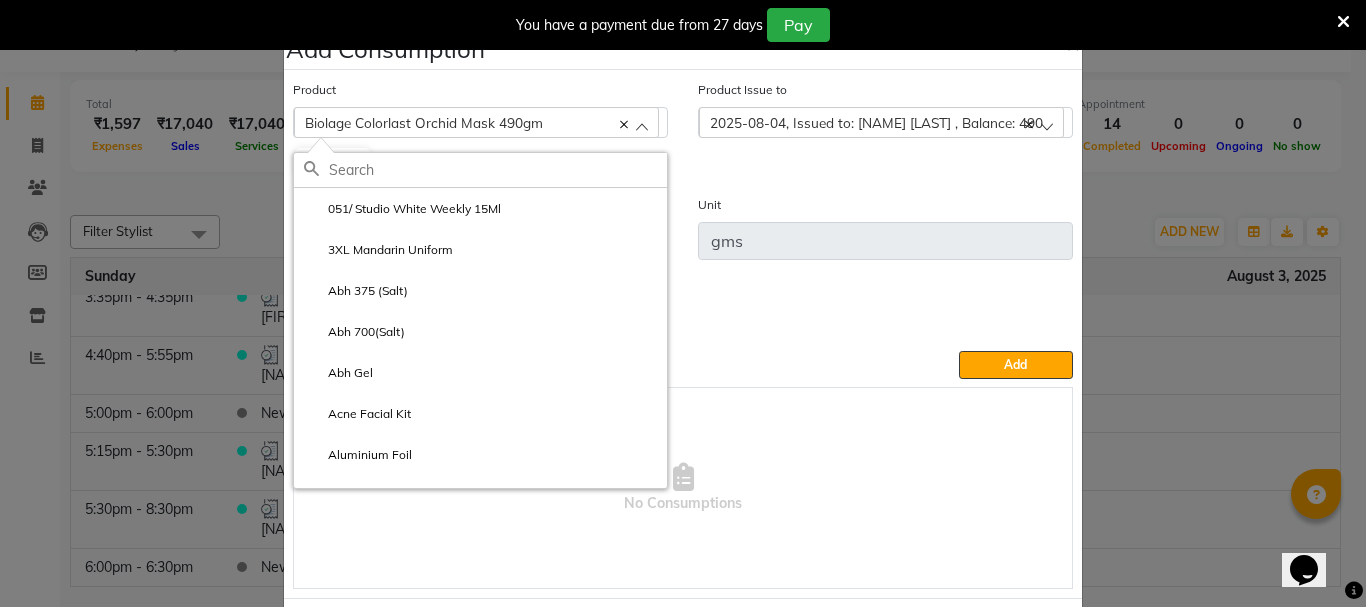 drag, startPoint x: 296, startPoint y: 118, endPoint x: 555, endPoint y: 114, distance: 259.03088 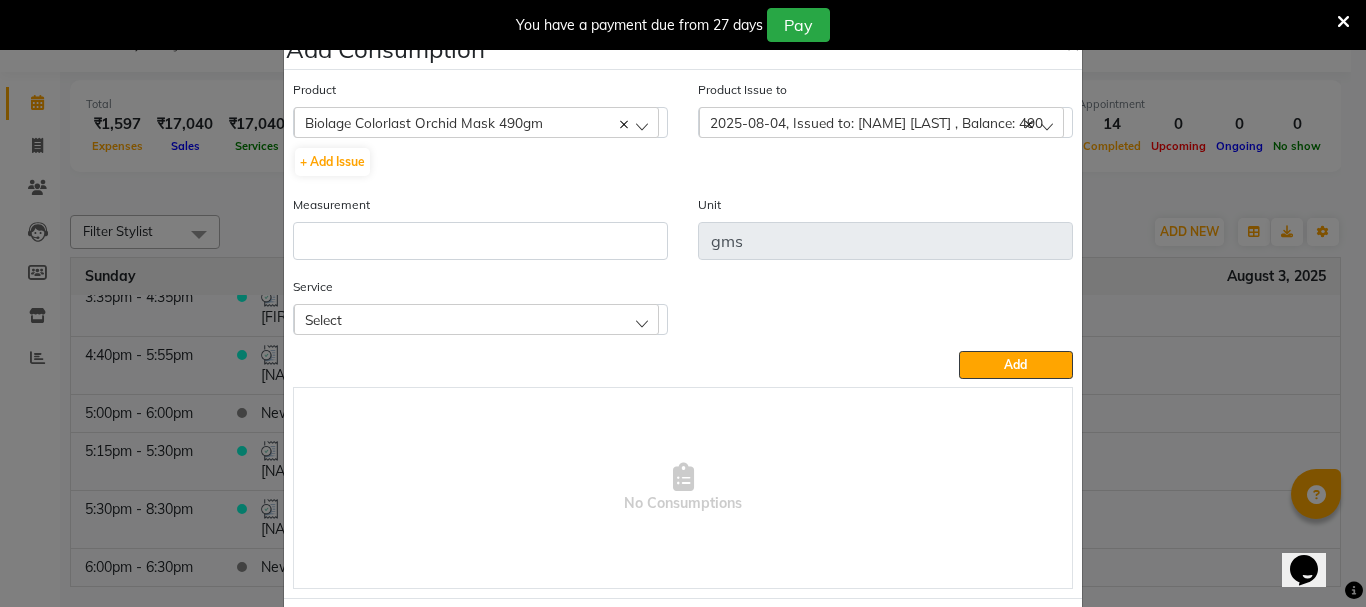 copy on "Biolage Colorlast Orchid Mask 490gm" 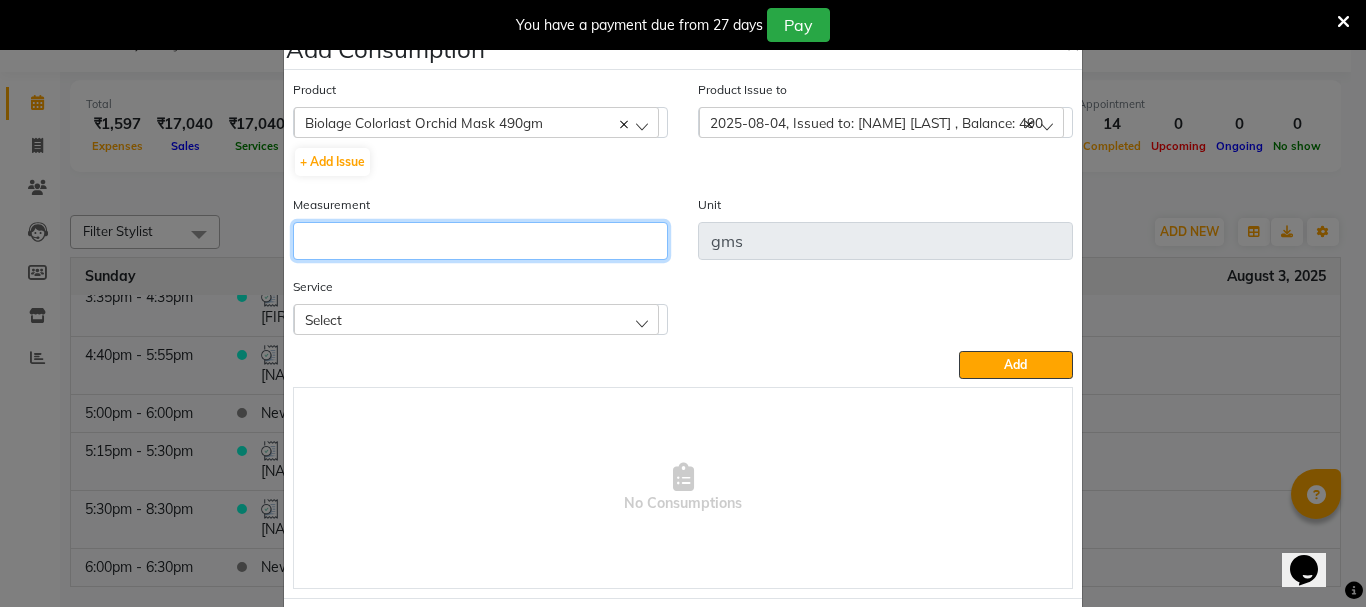 click 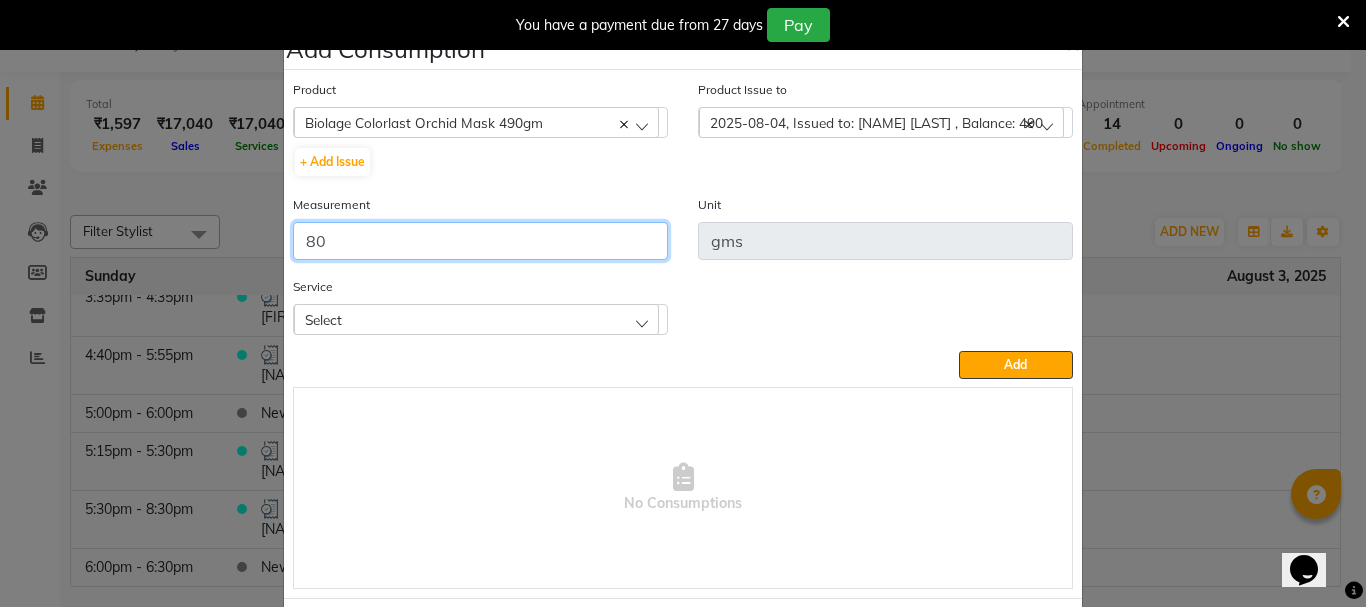 type on "80" 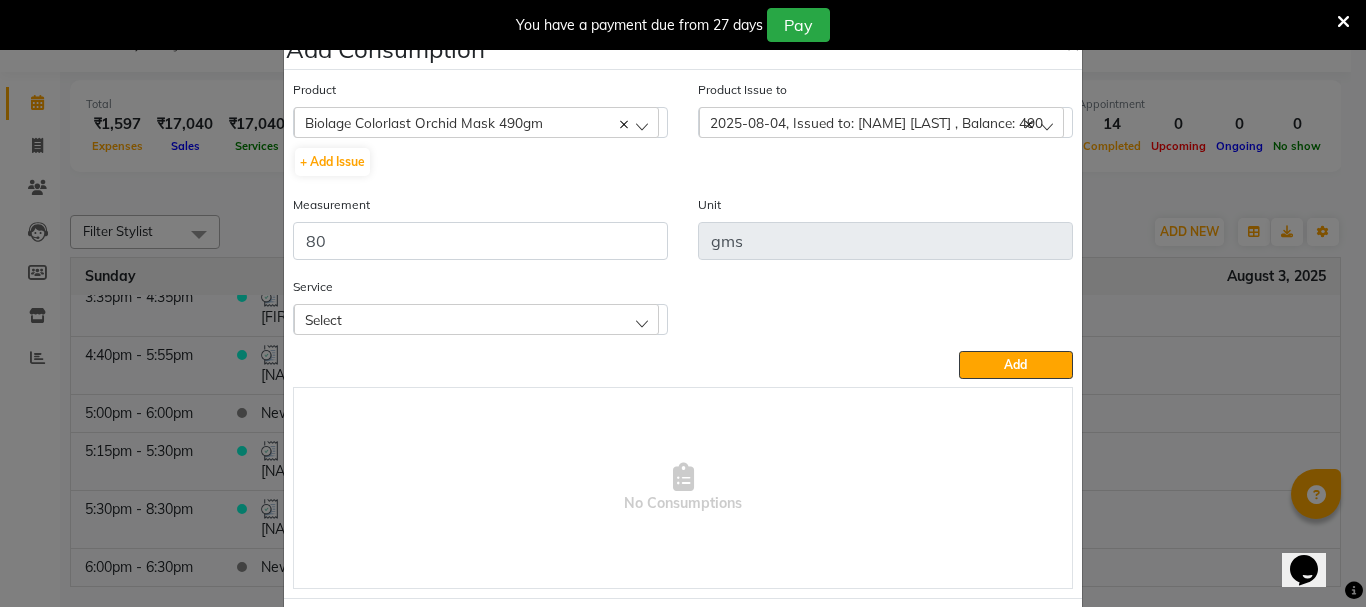 click on "Select" 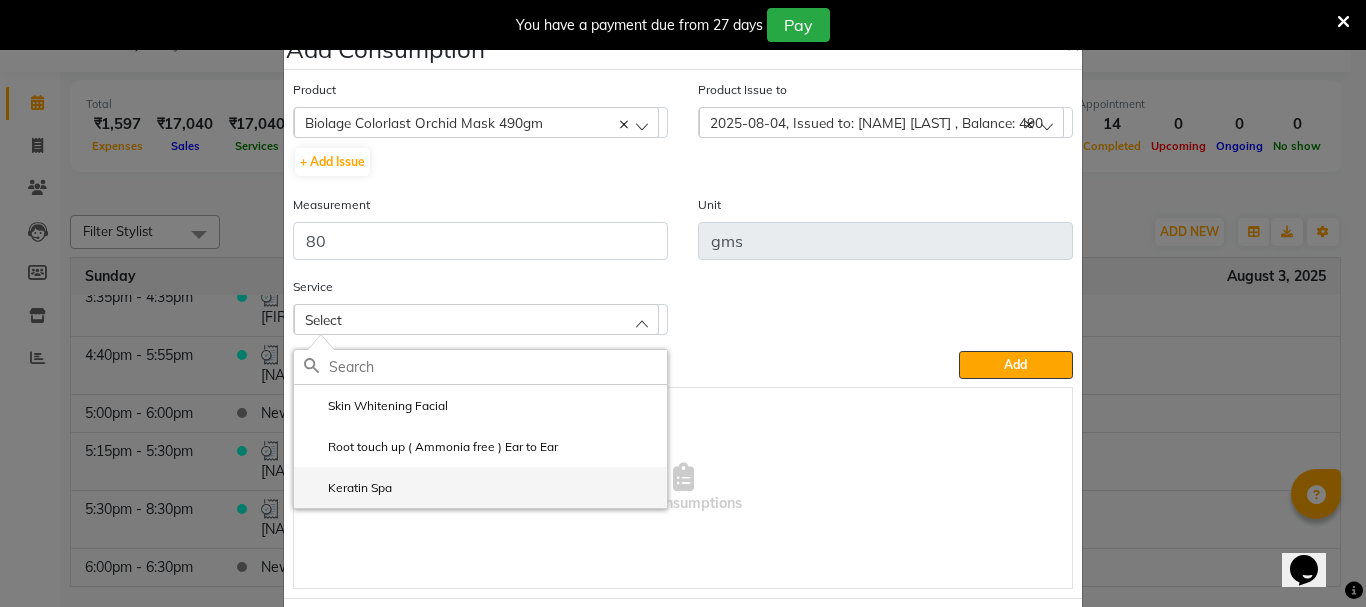 click on "Keratin Spa" 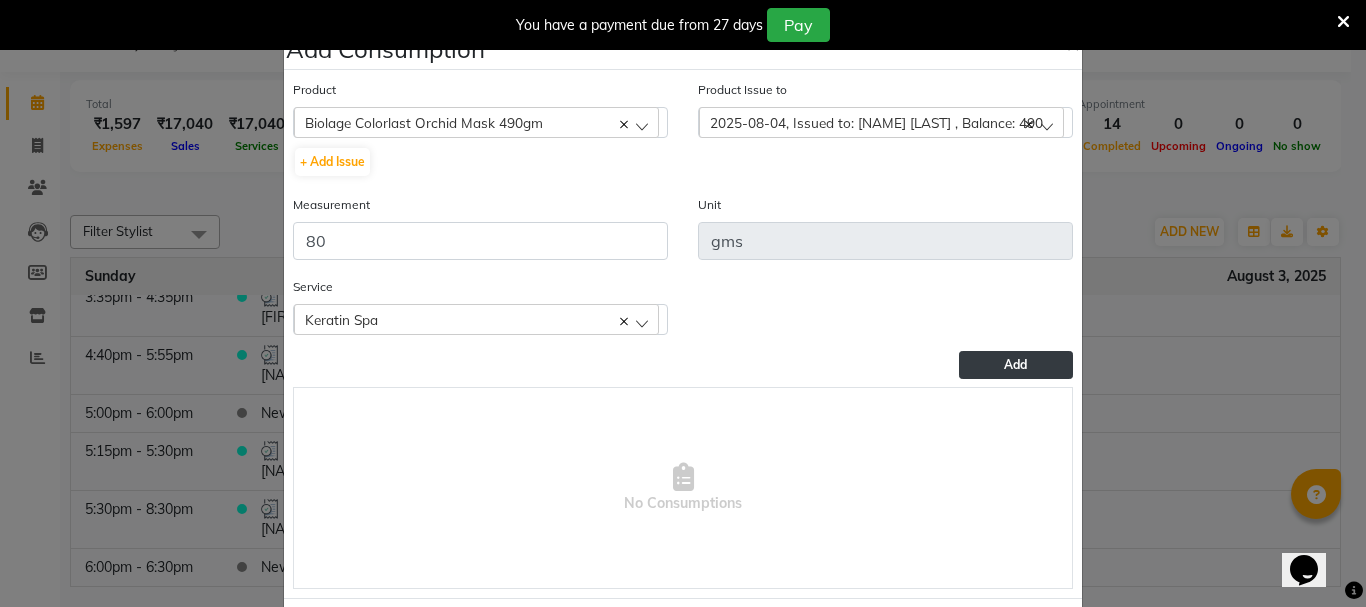 click on "Add" 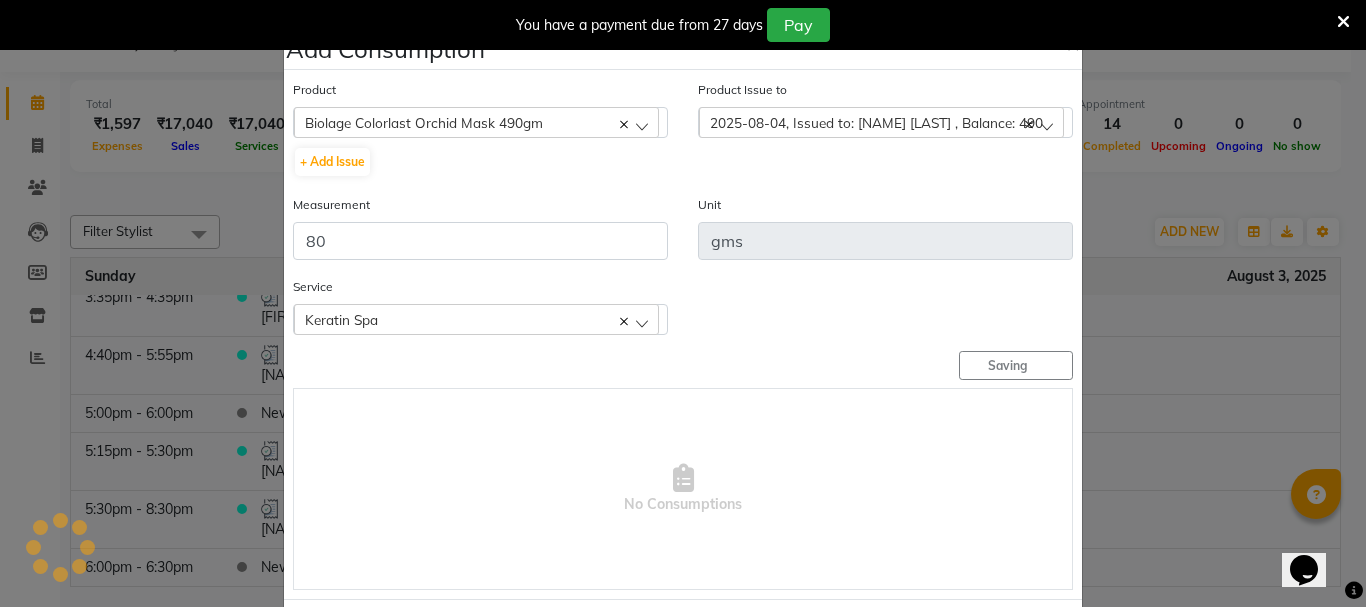 type 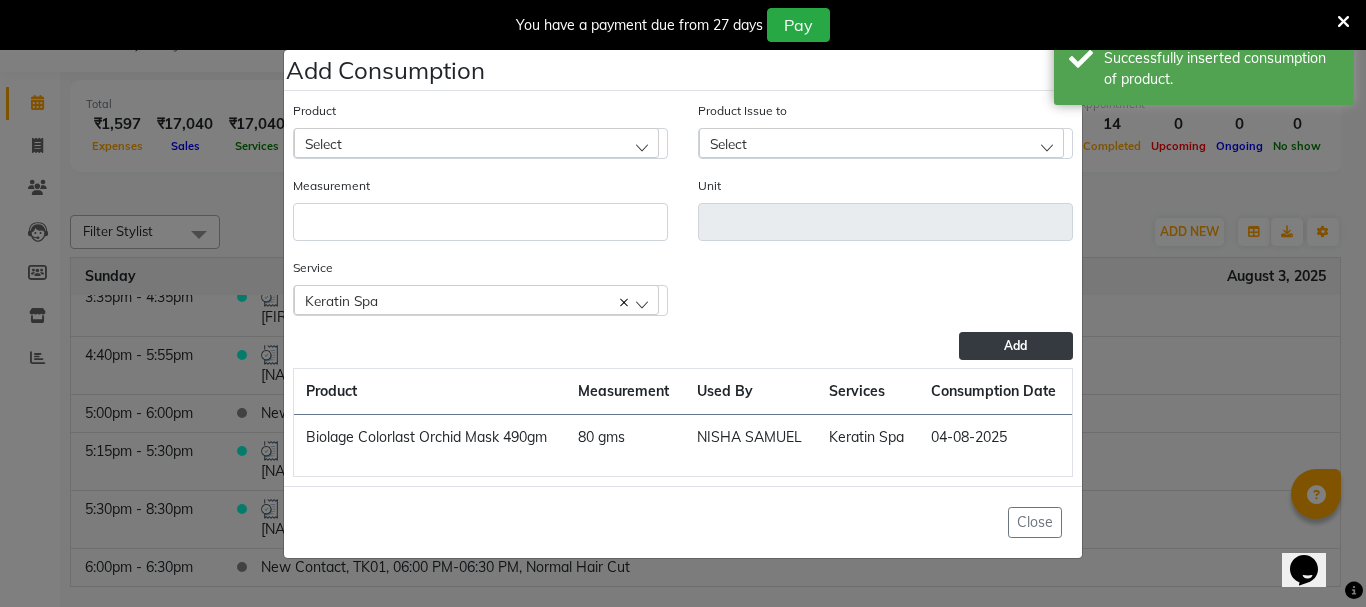 click on "Add Consumption × Product Select 051/ Studio White Weekly 15Ml 3XL Mandarin Uniform Abh 375 (Salt) Abh 700(Salt) Abh Gel Acne Facial Kit Aluminium Foil Ankita Brush 50 (Henna Brush) Product Issue to Select 2025-08-04, Issued to: SHAMINA MUHAMMED P R, Balance: 490 Measurement Unit Service  Keratin Spa  Skin Whitening Facial Root touch up ( Ammonia free ) Ear to Ear  Keratin Spa  Add  Product Measurement Used By Services Consumption Date  Biolage Colorlast Orchid Mask 490gm   80 gms   NISHA SAMUEL 	   Keratin Spa   04-08-2025   Close" 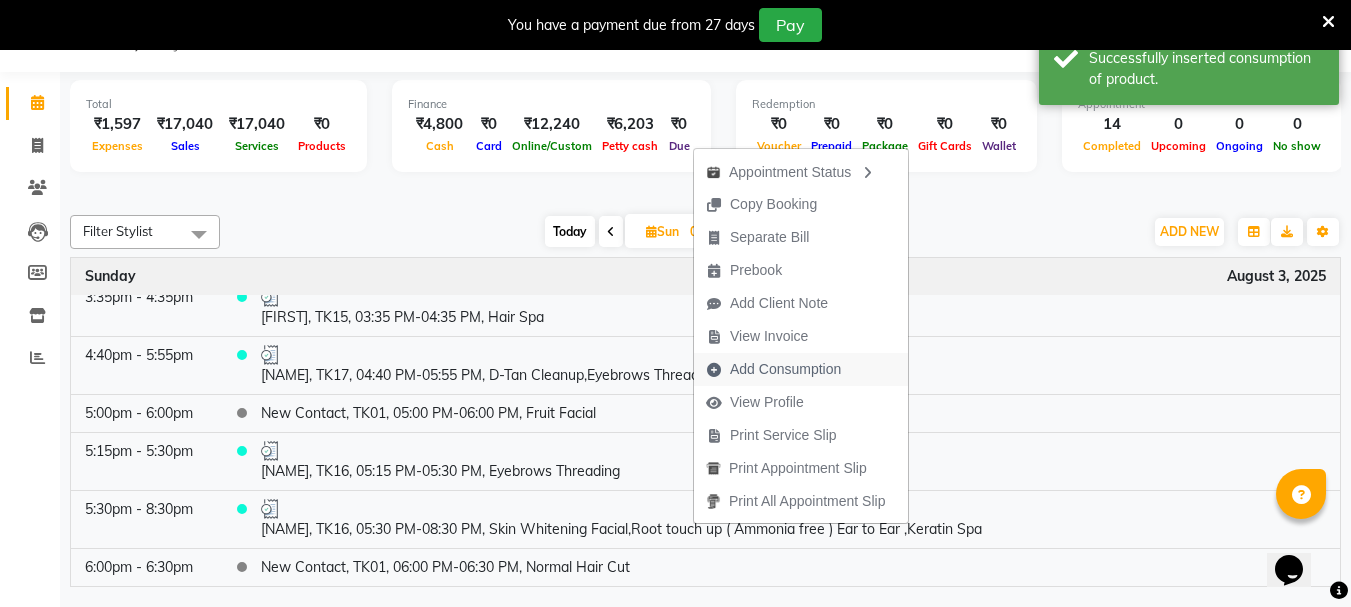 click on "Add Consumption" at bounding box center (785, 369) 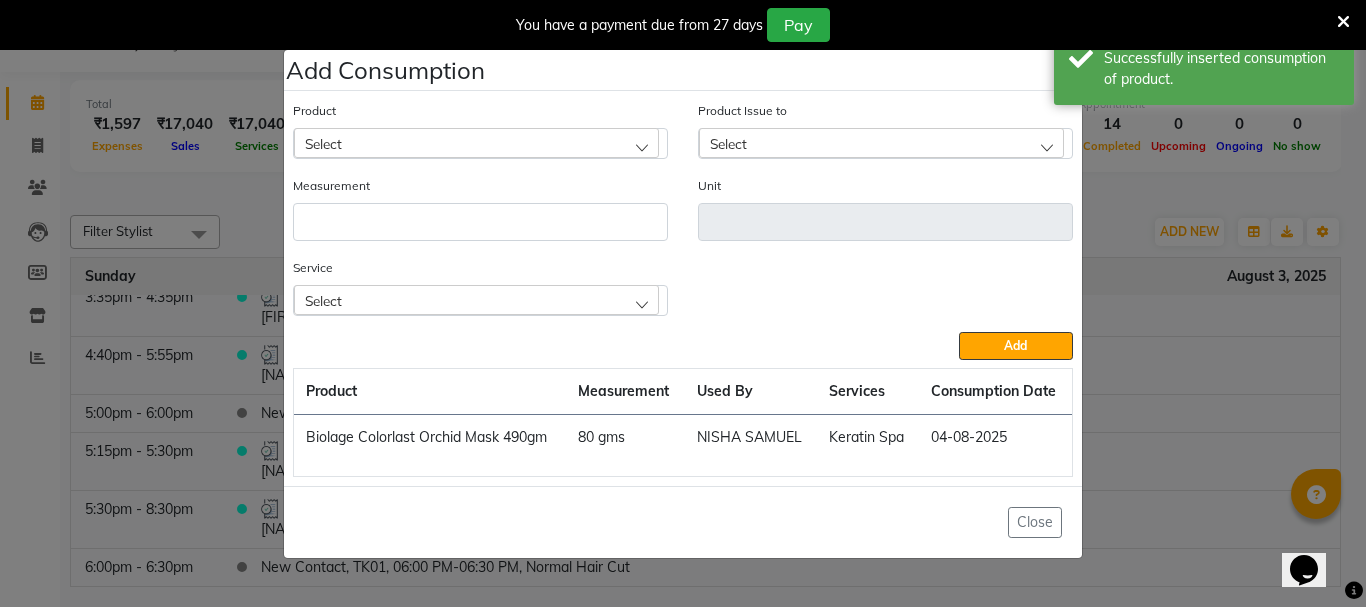 click on "Select" 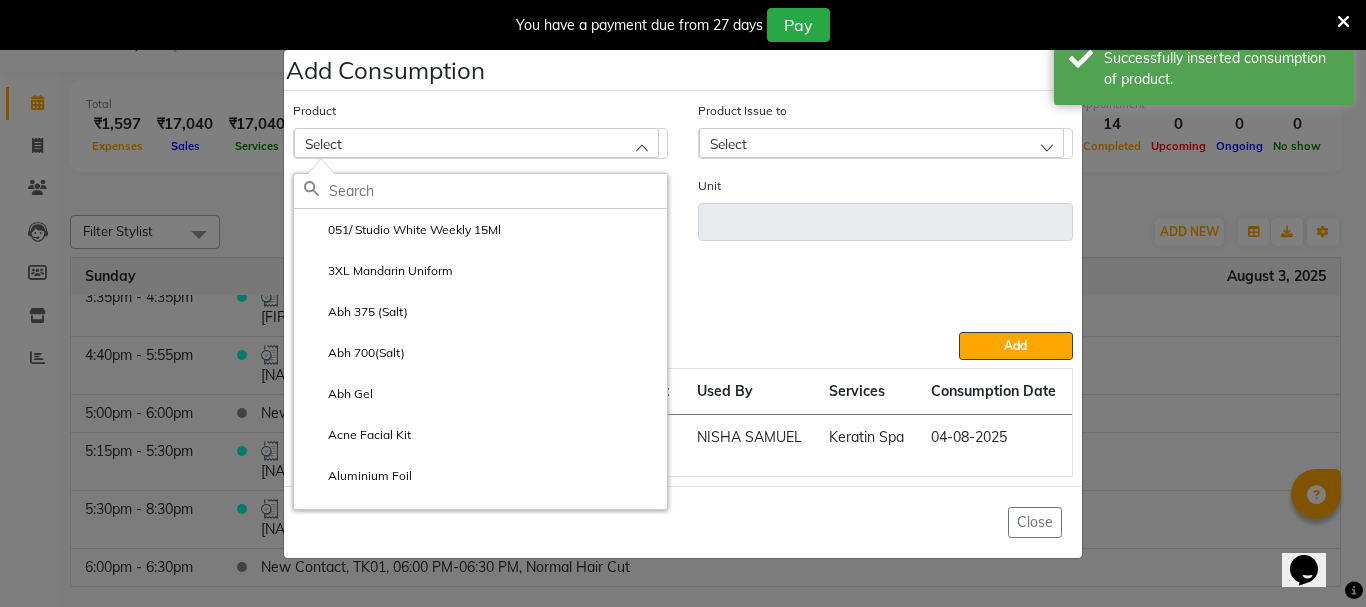click on "Add Consumption × Product Select 051/ Studio White Weekly 15Ml 3XL Mandarin Uniform Abh 375 (Salt) Abh 700(Salt) Abh Gel Acne Facial Kit Aluminium Foil Ankita Brush 50 (Henna Brush) Product Issue to Select Measurement Unit Service Select Skin Whitening Facial Root touch up ( Ammonia free ) Ear to Ear  Keratin Spa  Add  Product Measurement Used By Services Consumption Date  Biolage Colorlast Orchid Mask 490gm   80 gms   NISHA SAMUEL 	   Keratin Spa   04-08-2025   Close" 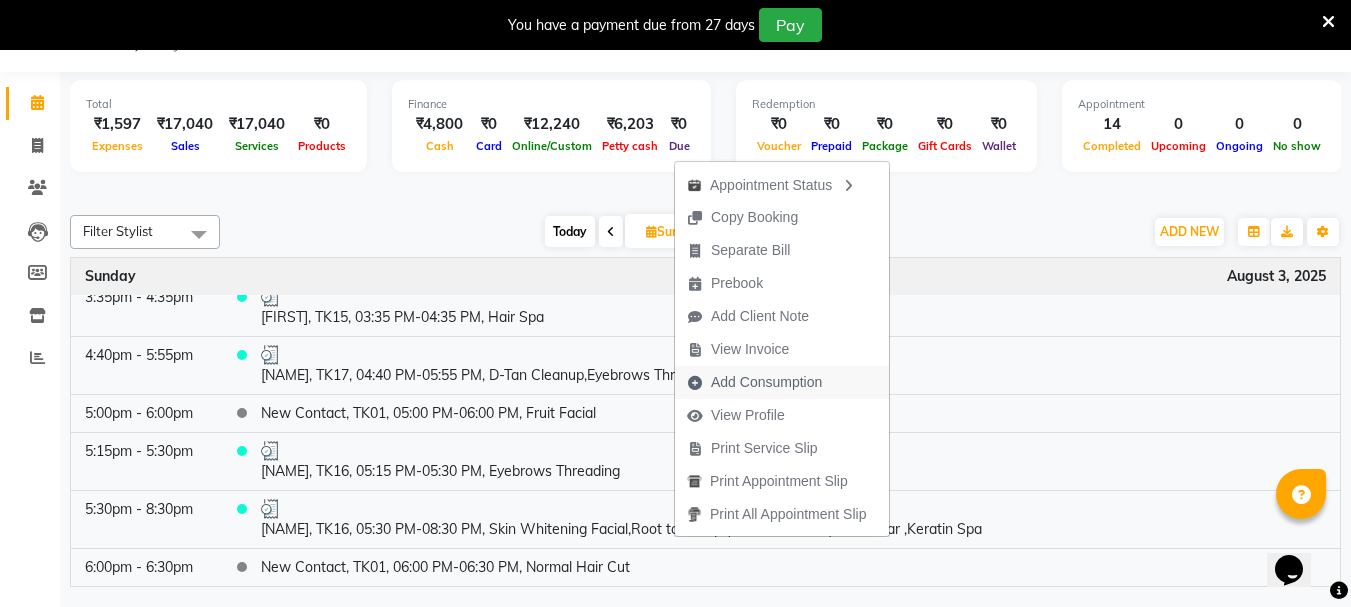 click on "Add Consumption" at bounding box center [766, 382] 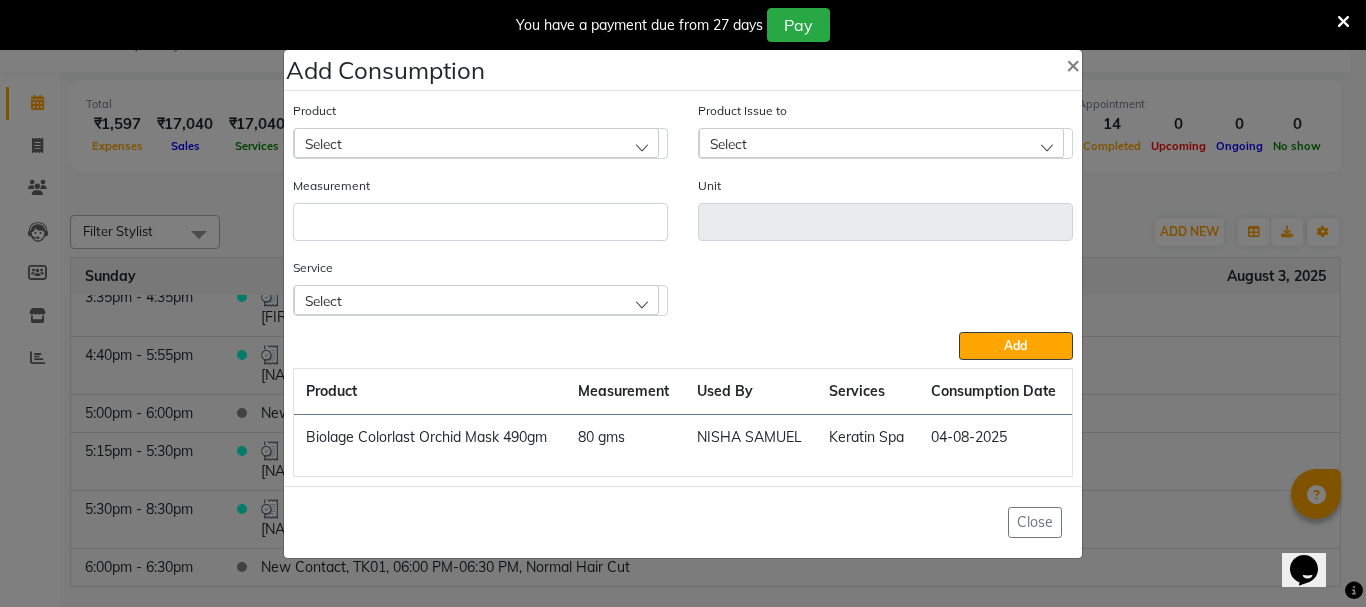 click on "Select" 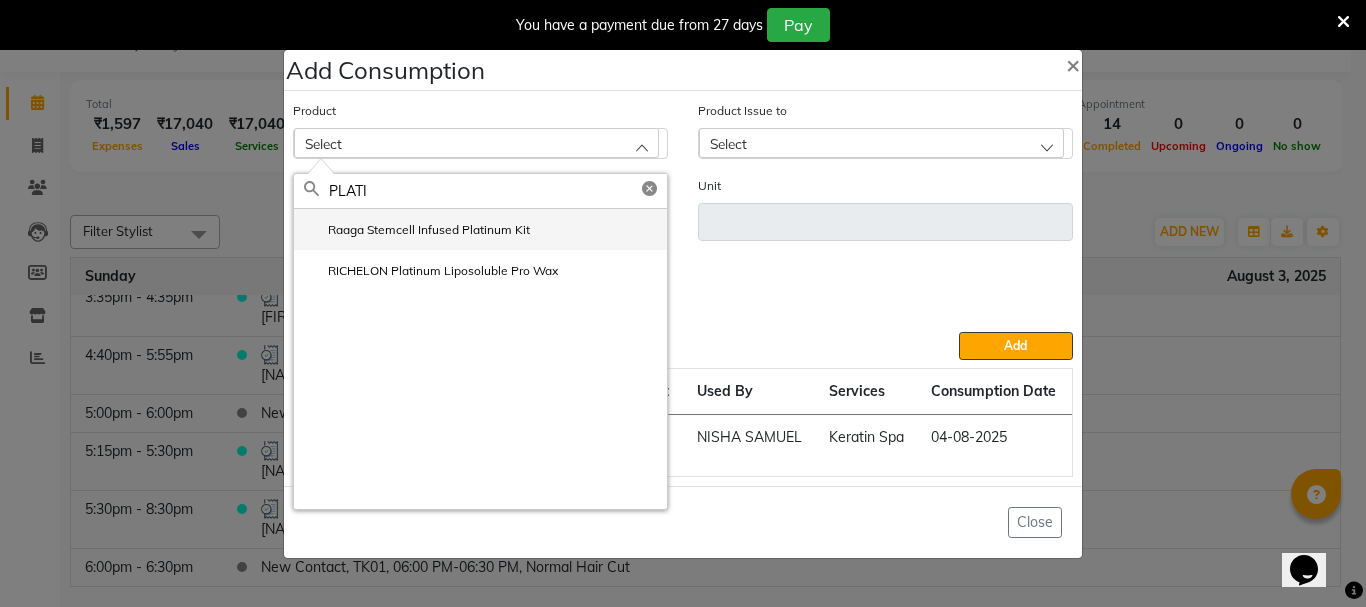 type on "PLATI" 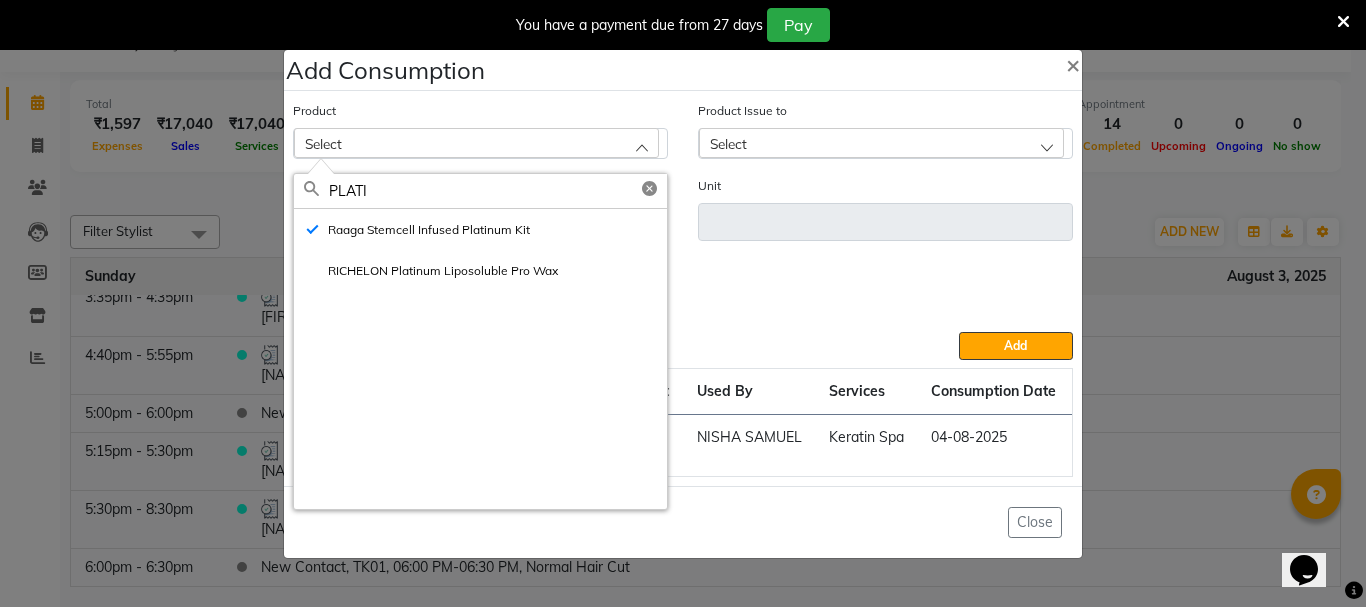 type on "pcs" 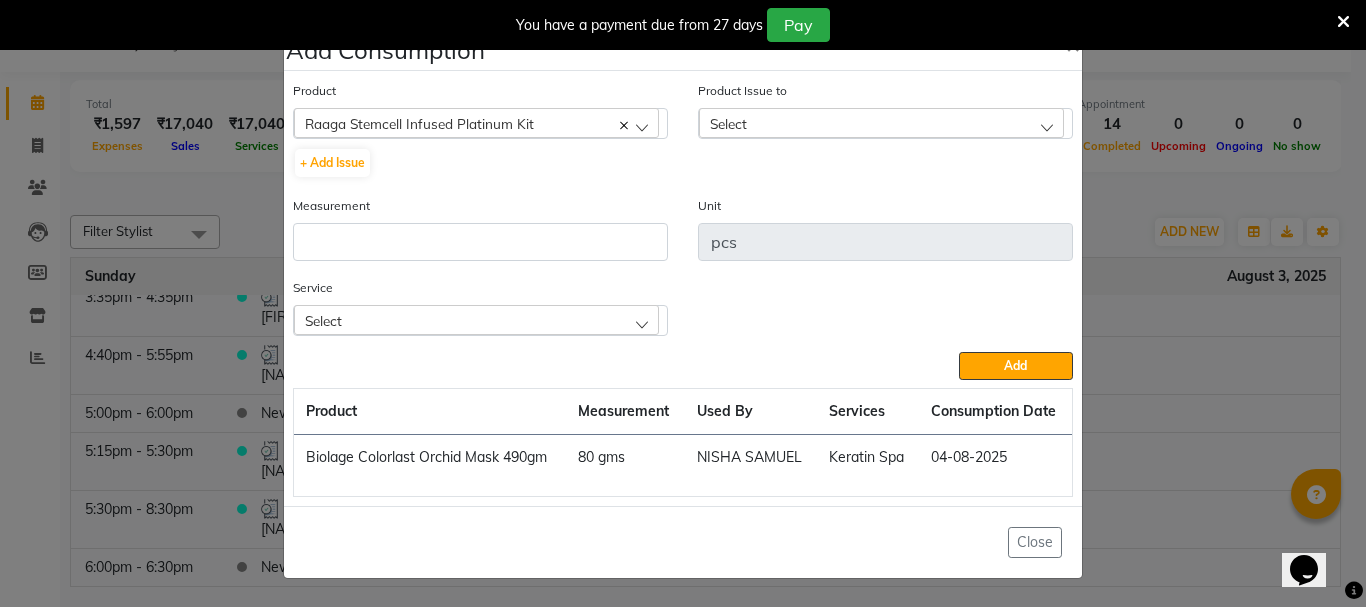 click on "Select" 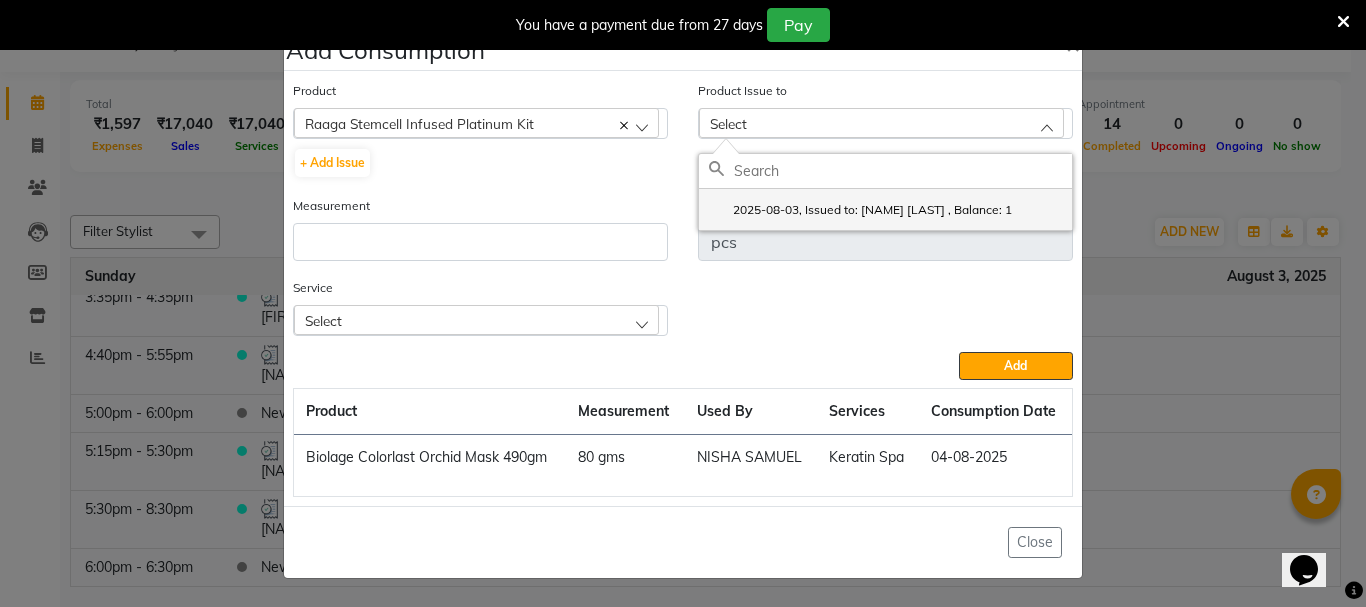 click on "2025-08-03, Issued to: NISHA SAMUEL 	, Balance: 1" 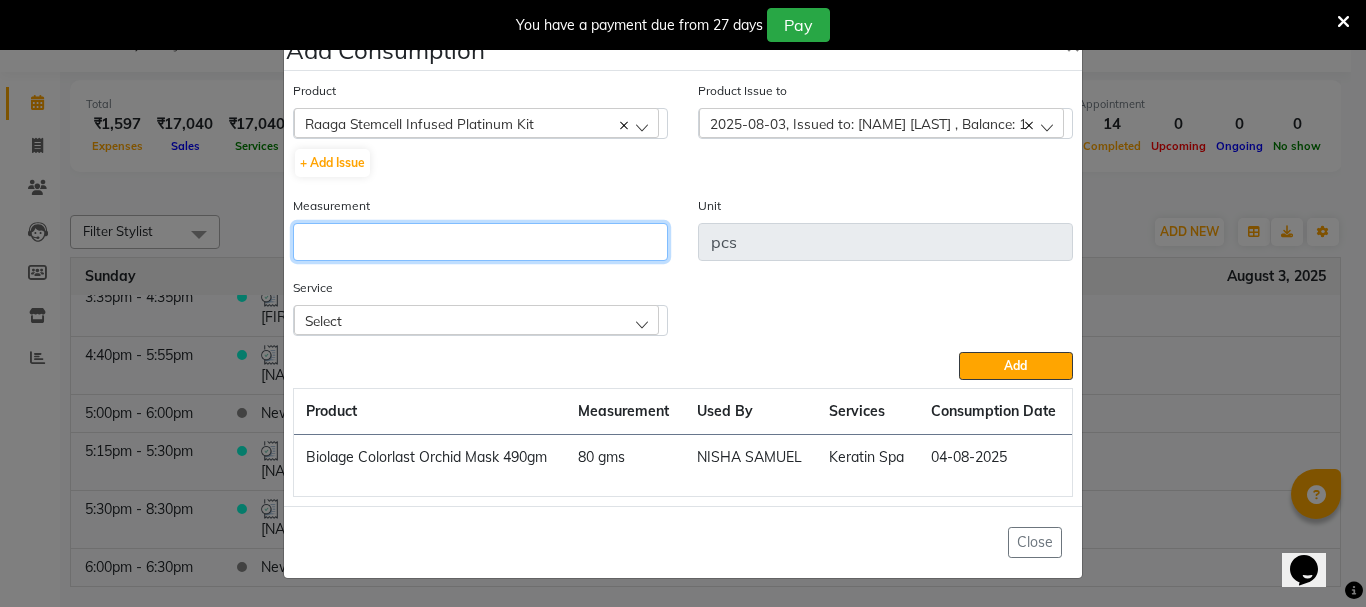 click 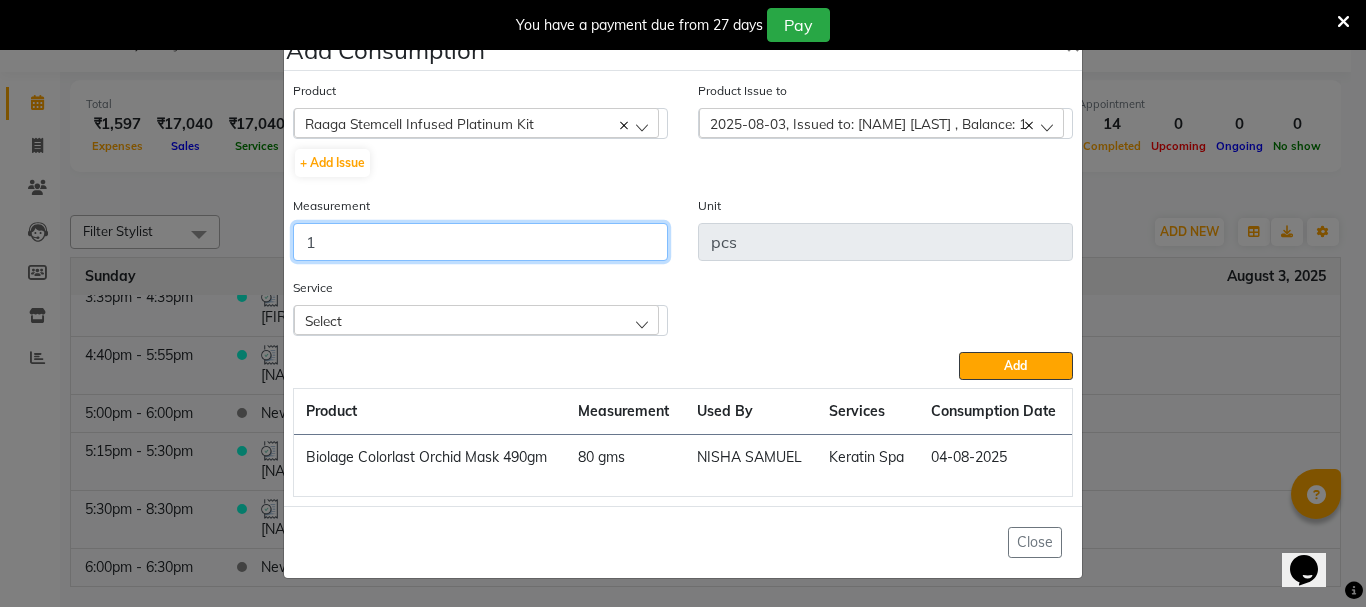 type on "1" 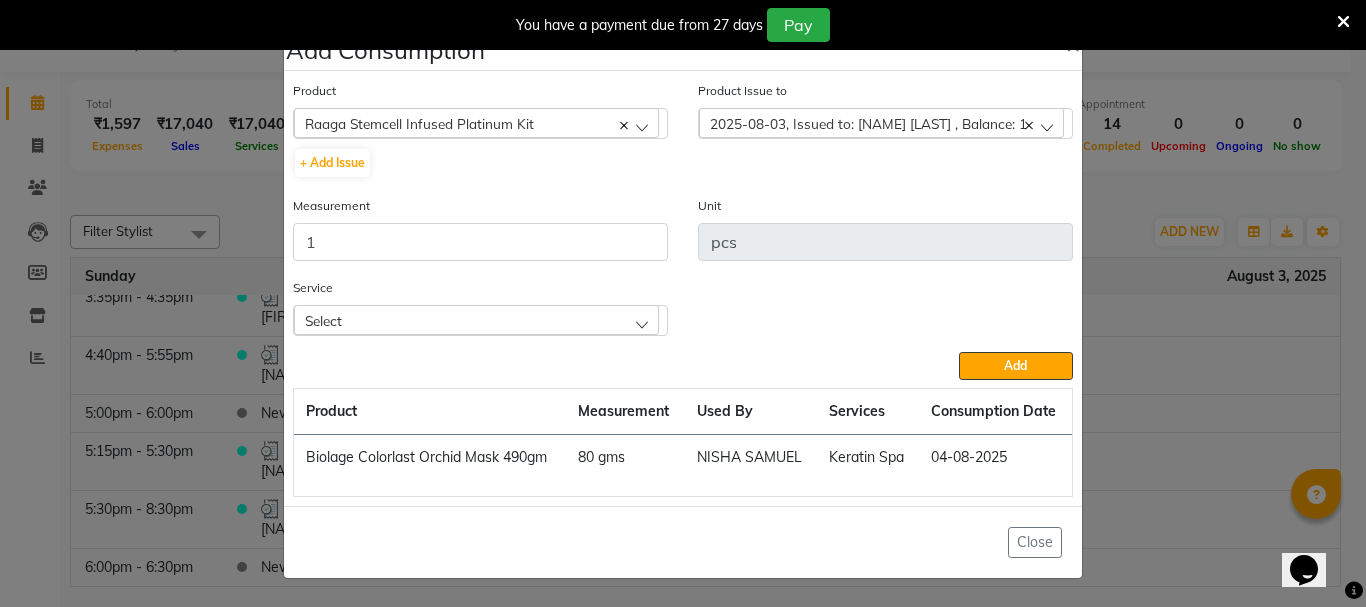 click on "Select" 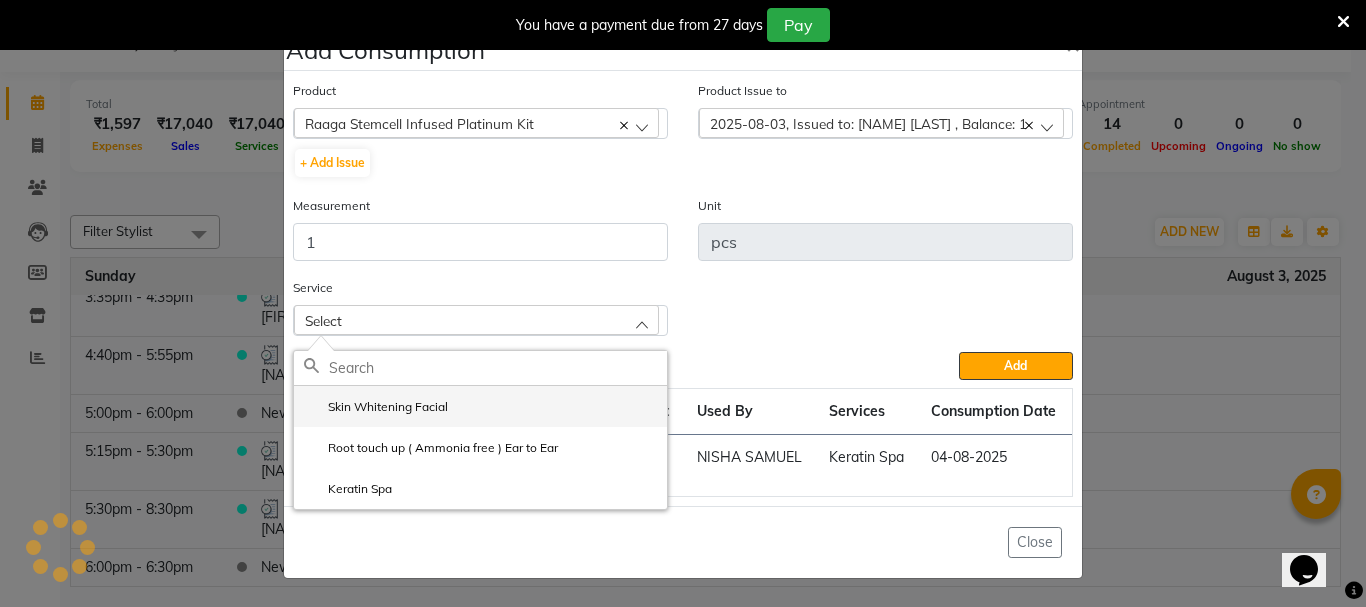 click on "Skin Whitening Facial" 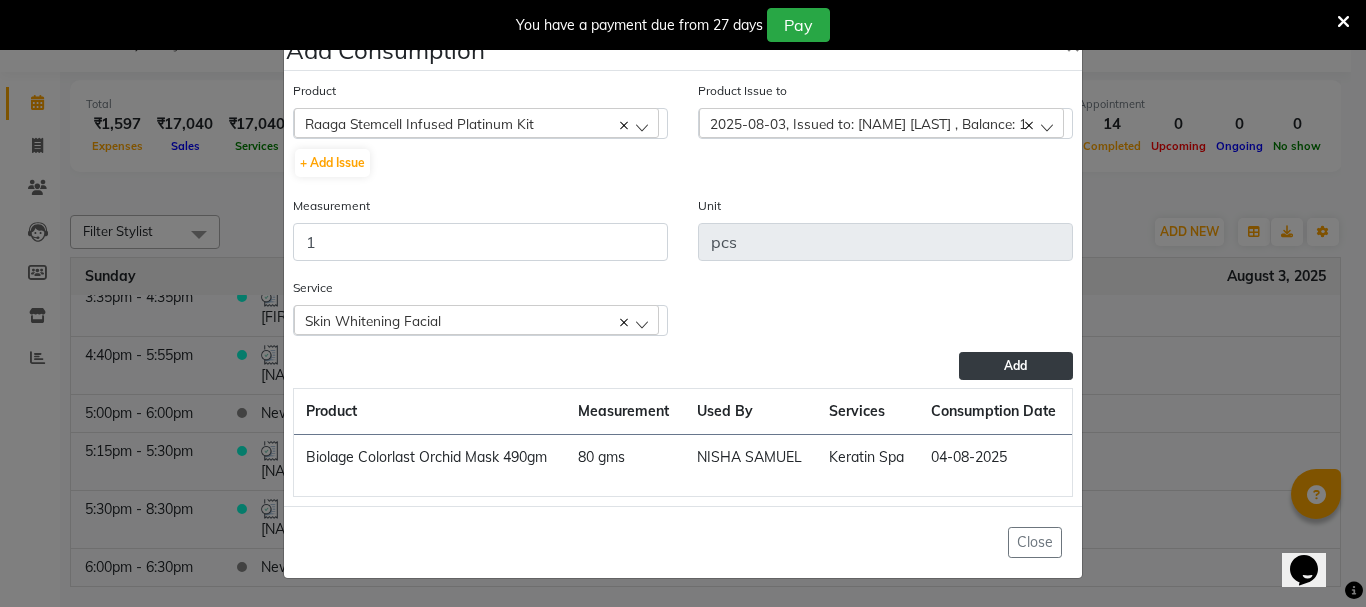 click on "Add" 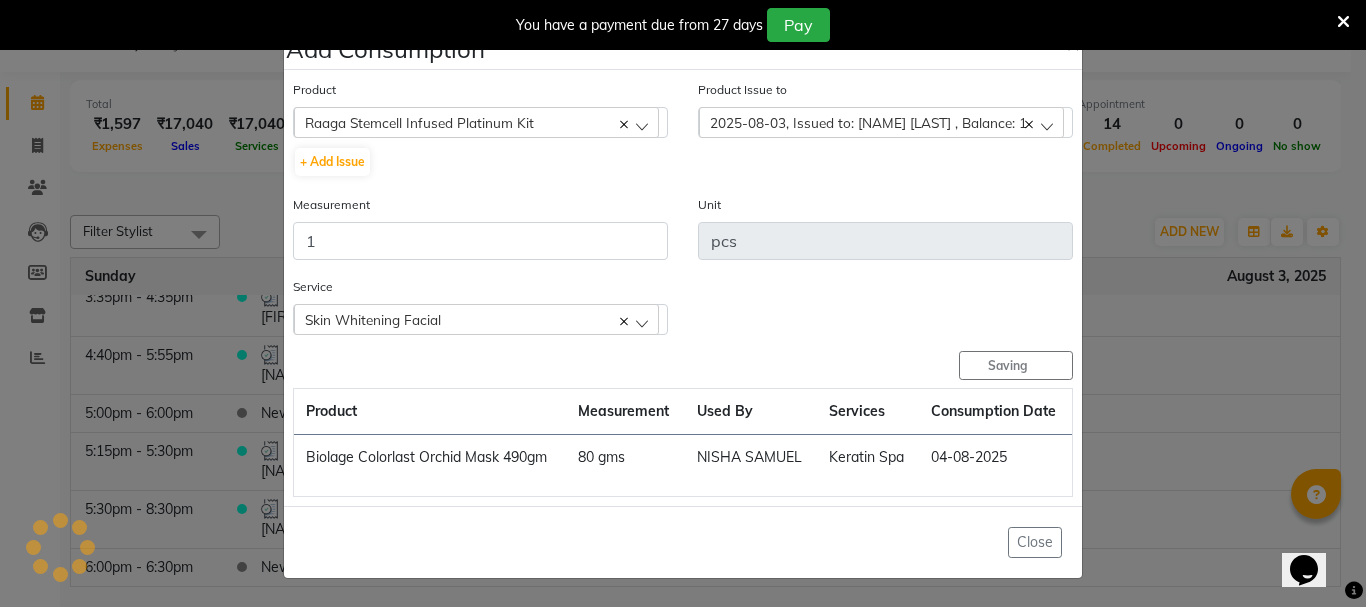 type 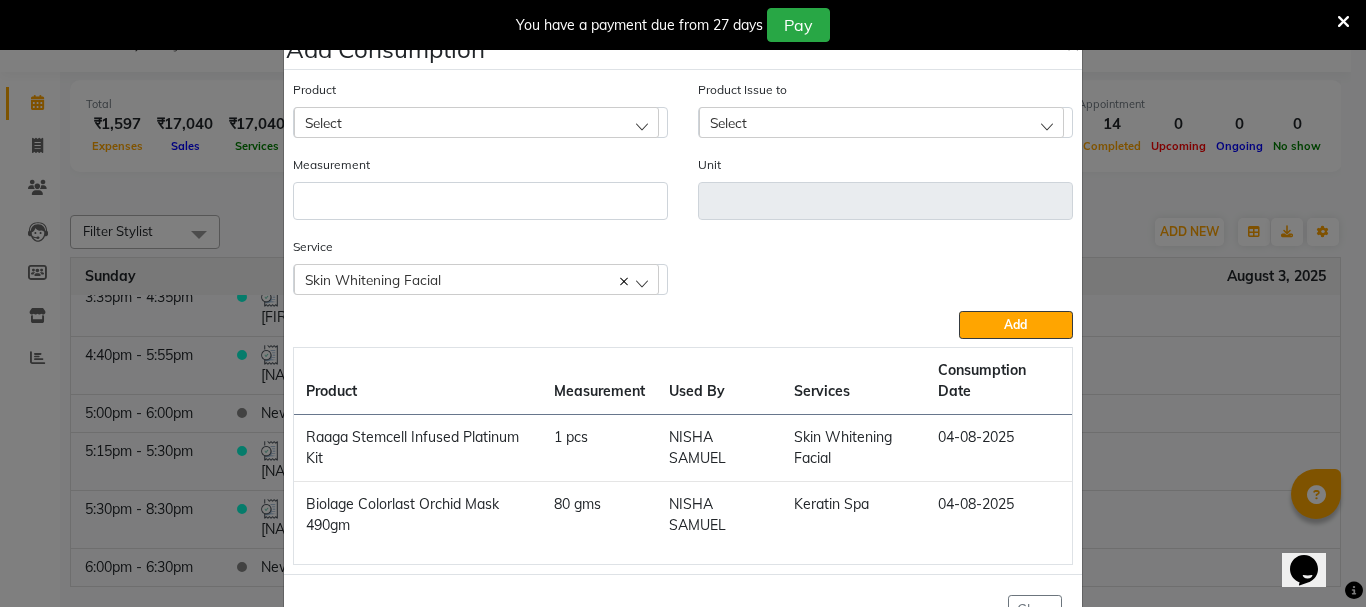 click on "Add Consumption × Product Select 051/ Studio White Weekly 15Ml Product Issue to Select 2025-08-03, Issued to: NISHA SAMUEL 	, Balance: 1 Measurement Unit Service  Skin Whitening Facial  Skin Whitening Facial Root touch up ( Ammonia free ) Ear to Ear  Keratin Spa  Add  Product Measurement Used By Services Consumption Date  Raaga Stemcell Infused Platinum Kit   1 pcs   NISHA SAMUEL 	   Skin Whitening Facial   04-08-2025   Biolage Colorlast Orchid Mask 490gm   80 gms   NISHA SAMUEL 	   Keratin Spa   04-08-2025   Close" 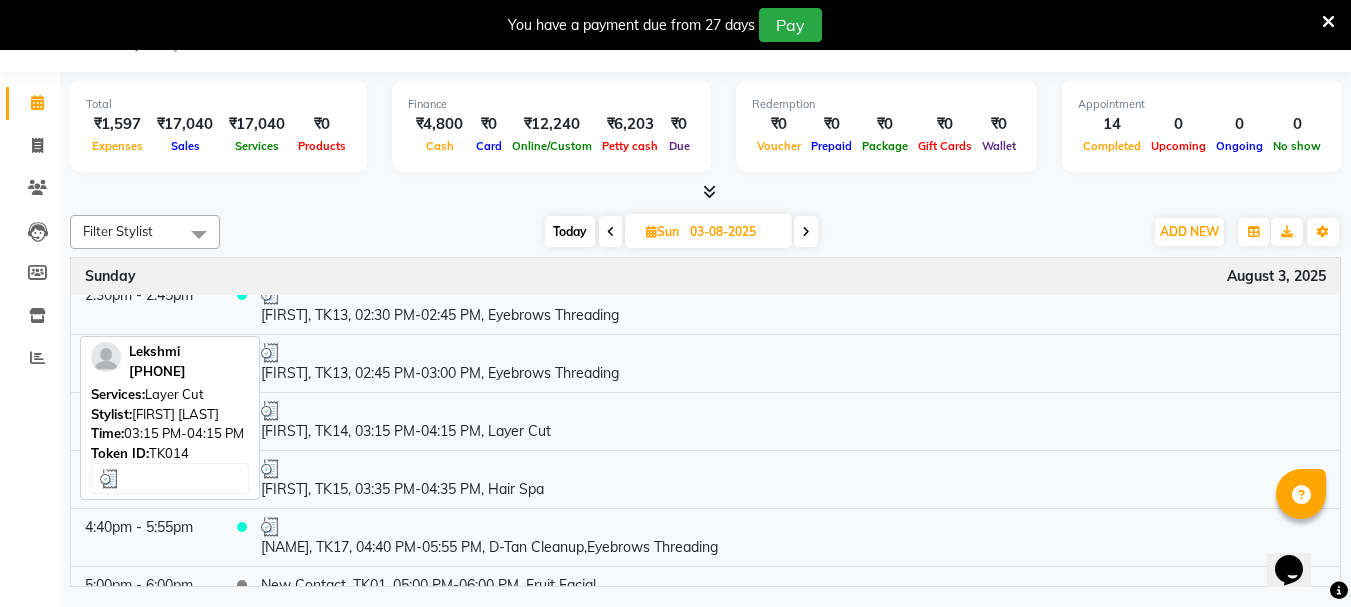 scroll, scrollTop: 1004, scrollLeft: 0, axis: vertical 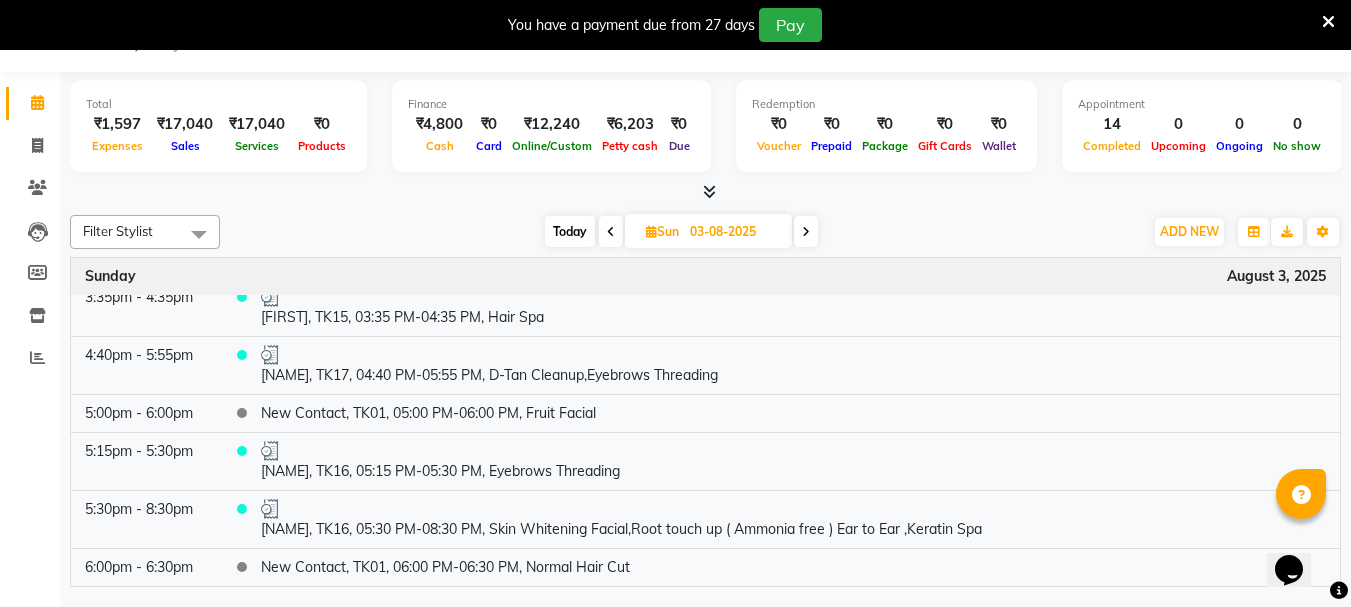 click at bounding box center [611, 232] 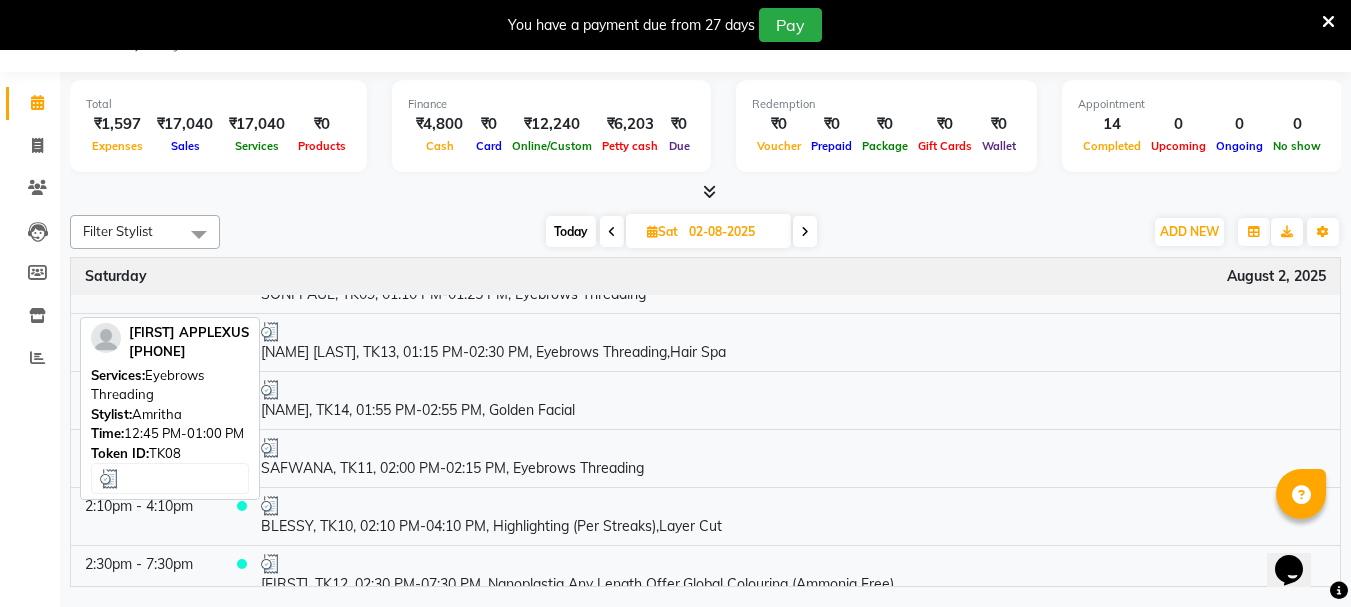 scroll, scrollTop: 600, scrollLeft: 0, axis: vertical 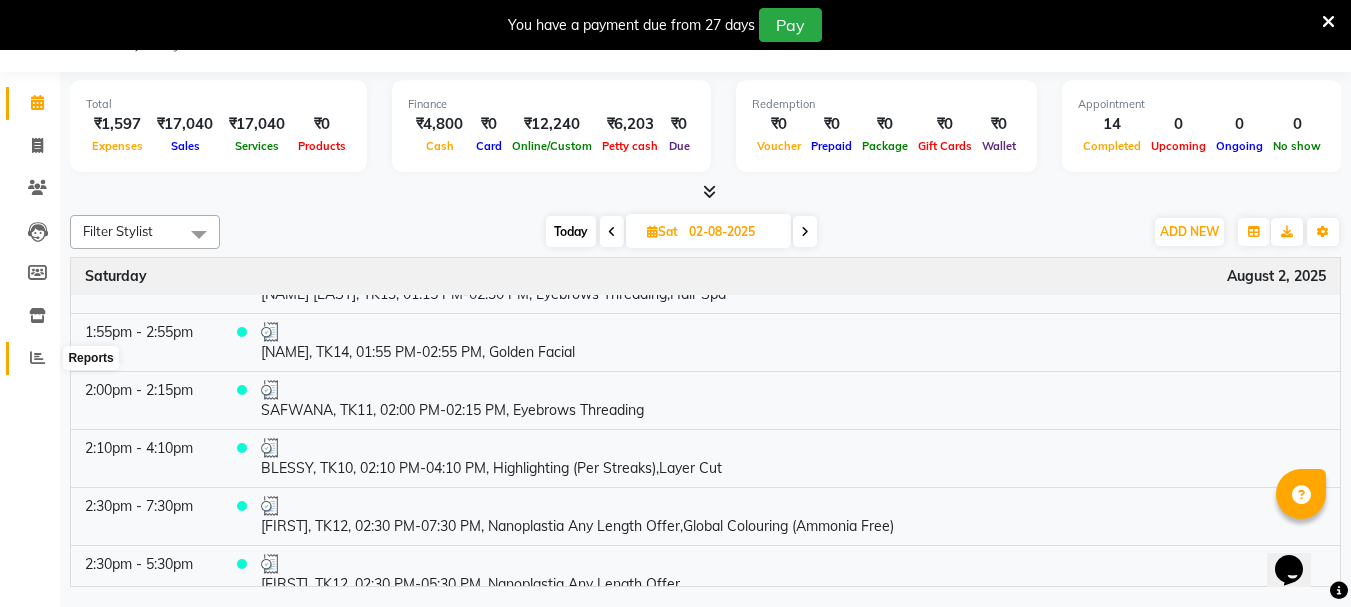 click 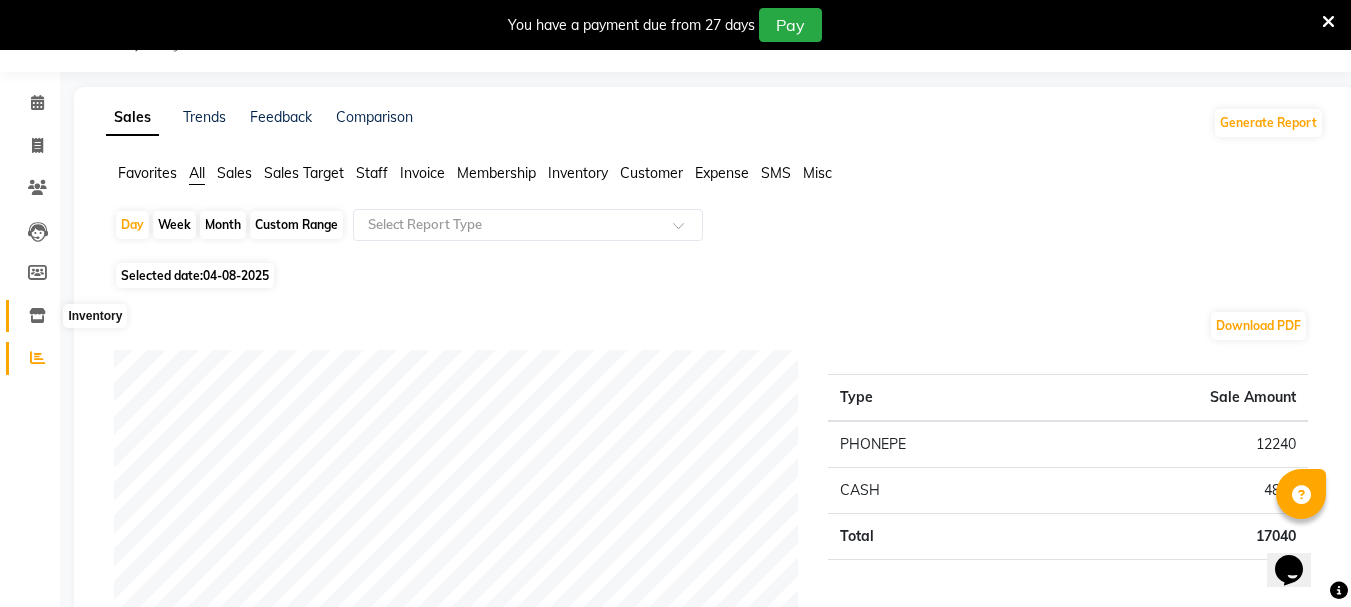 click 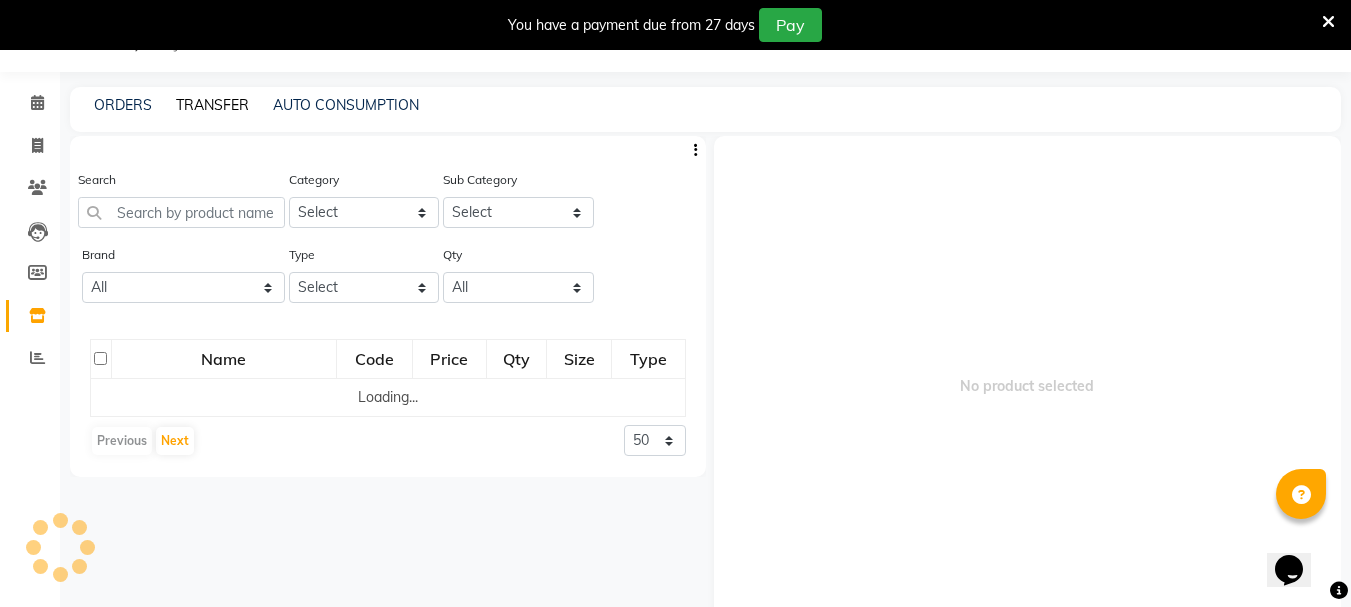 click on "TRANSFER" 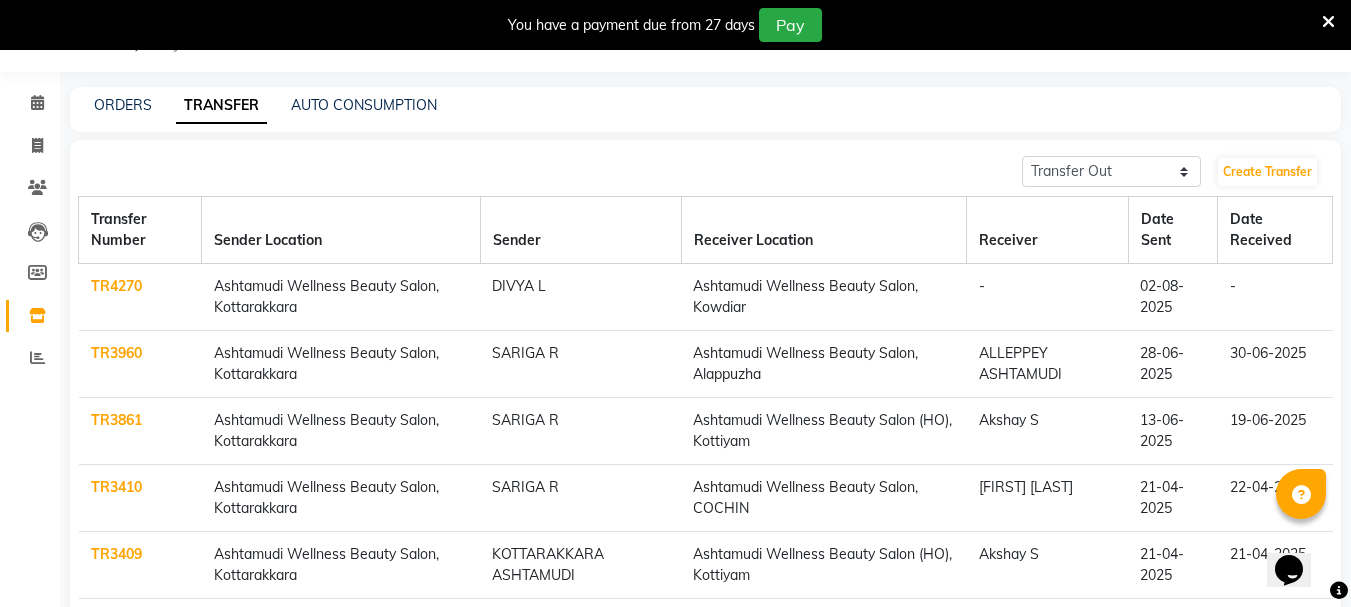 click on "TR4270" 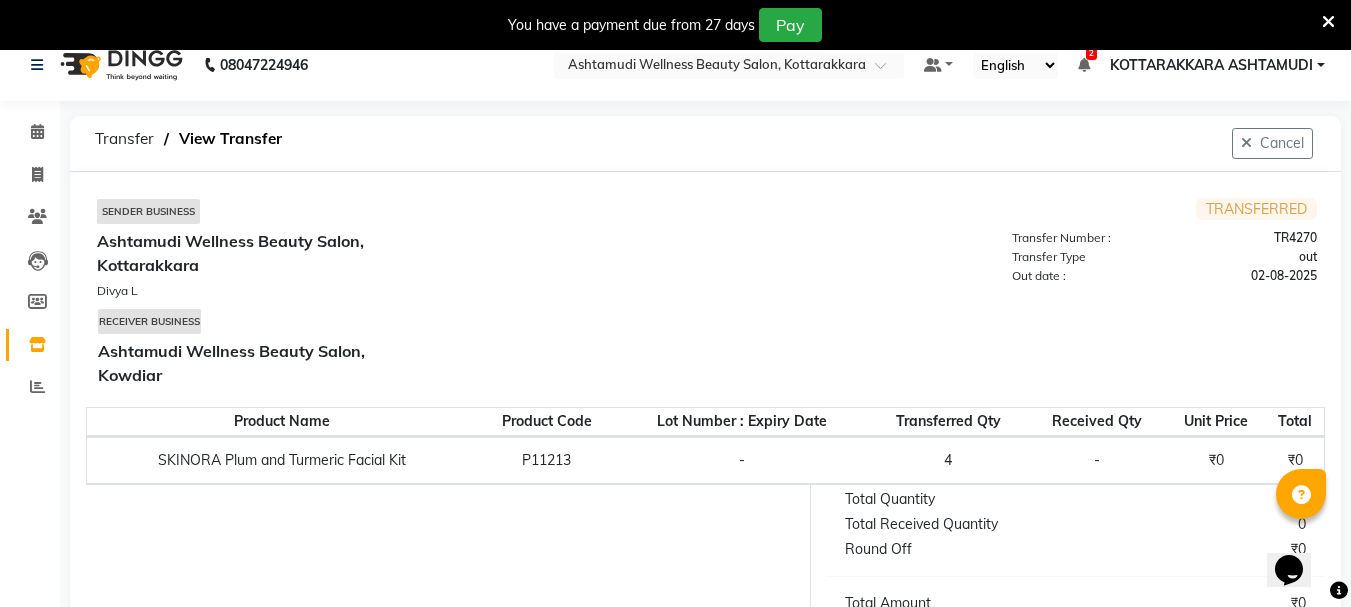 scroll, scrollTop: 0, scrollLeft: 0, axis: both 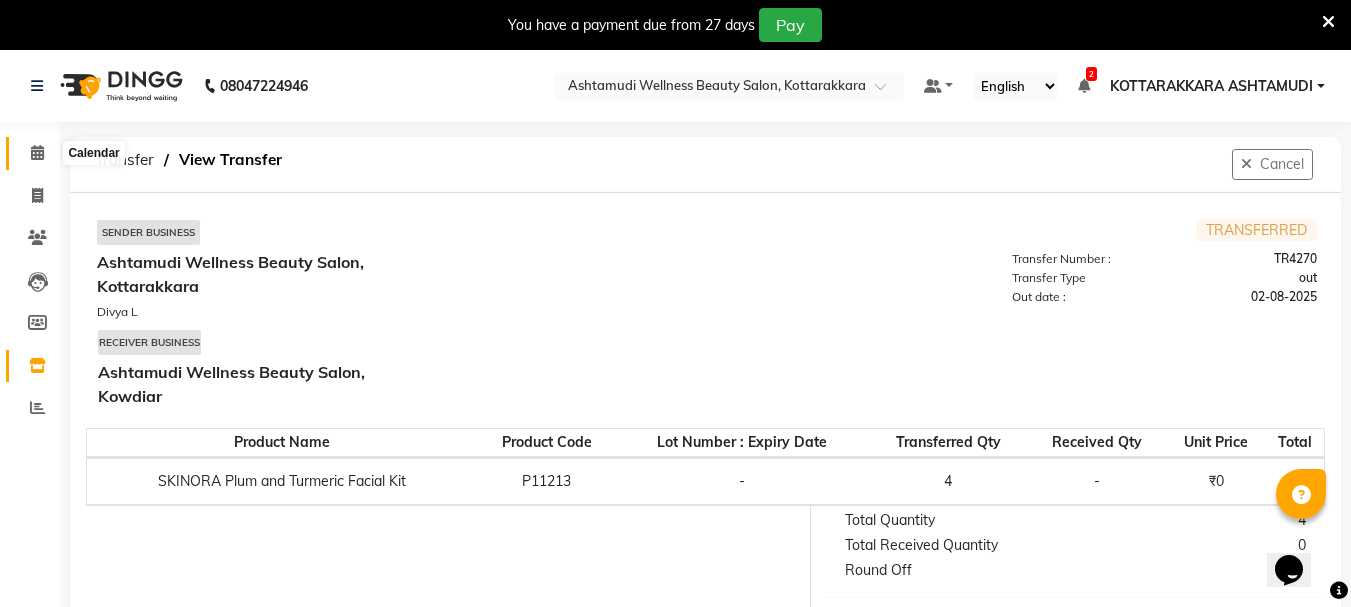 click 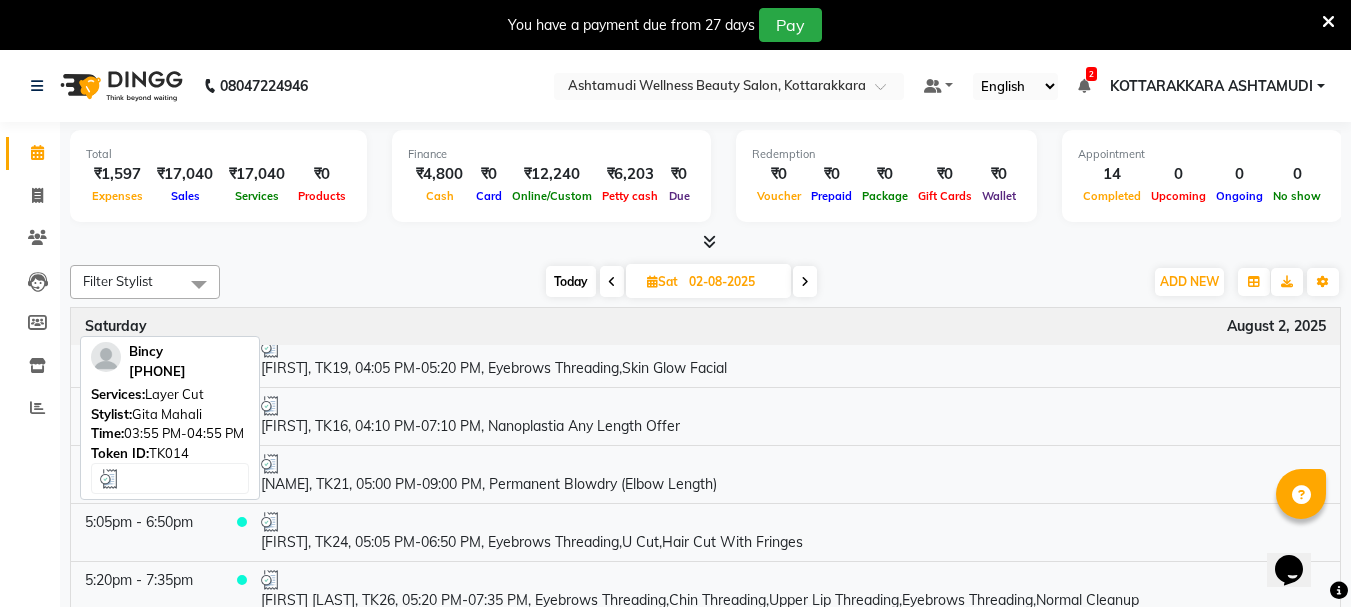 scroll, scrollTop: 1300, scrollLeft: 0, axis: vertical 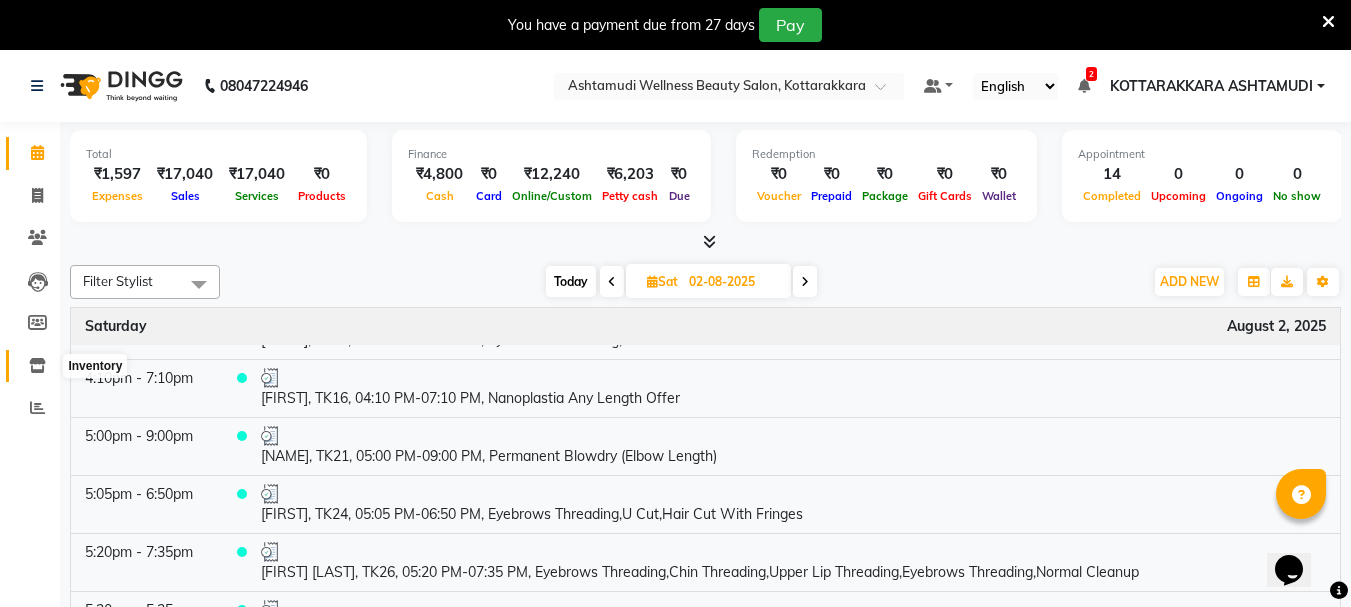 click 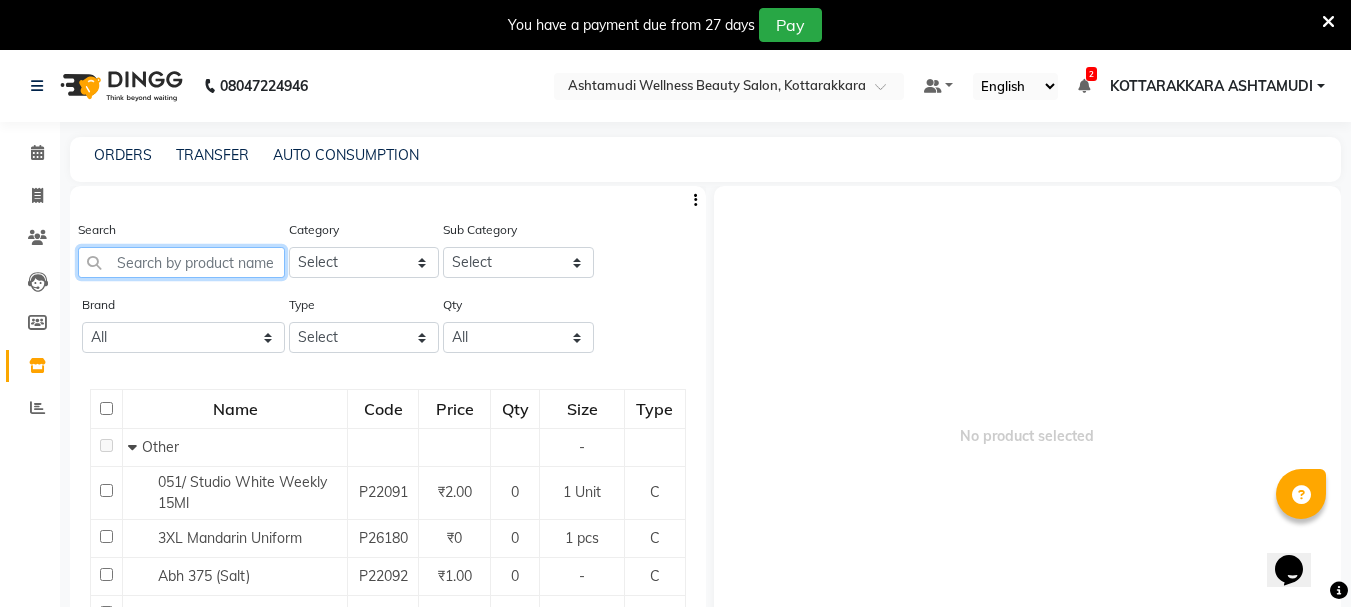 click 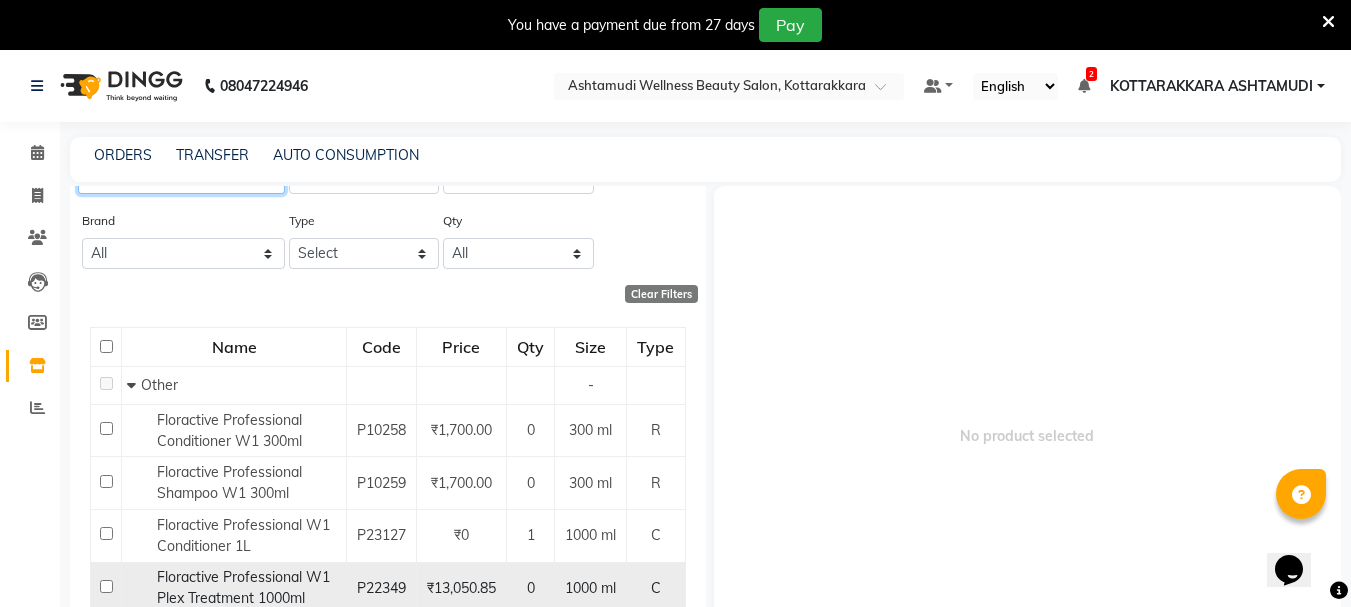 scroll, scrollTop: 191, scrollLeft: 0, axis: vertical 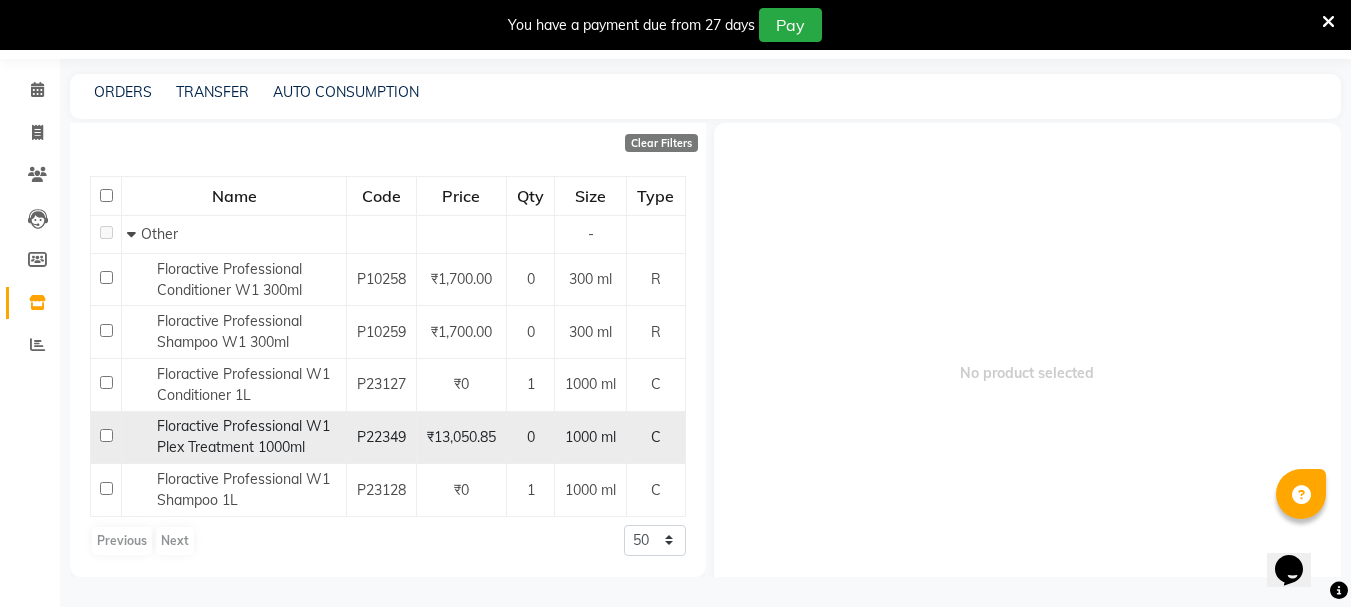 type on "W1" 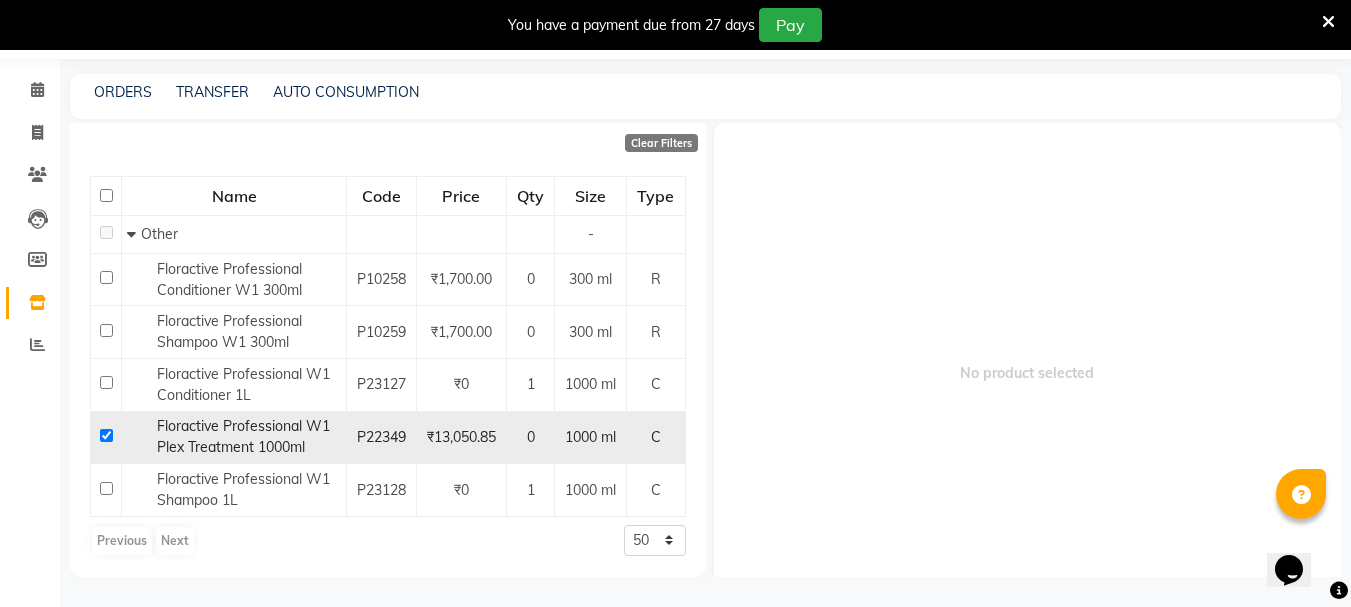 checkbox on "true" 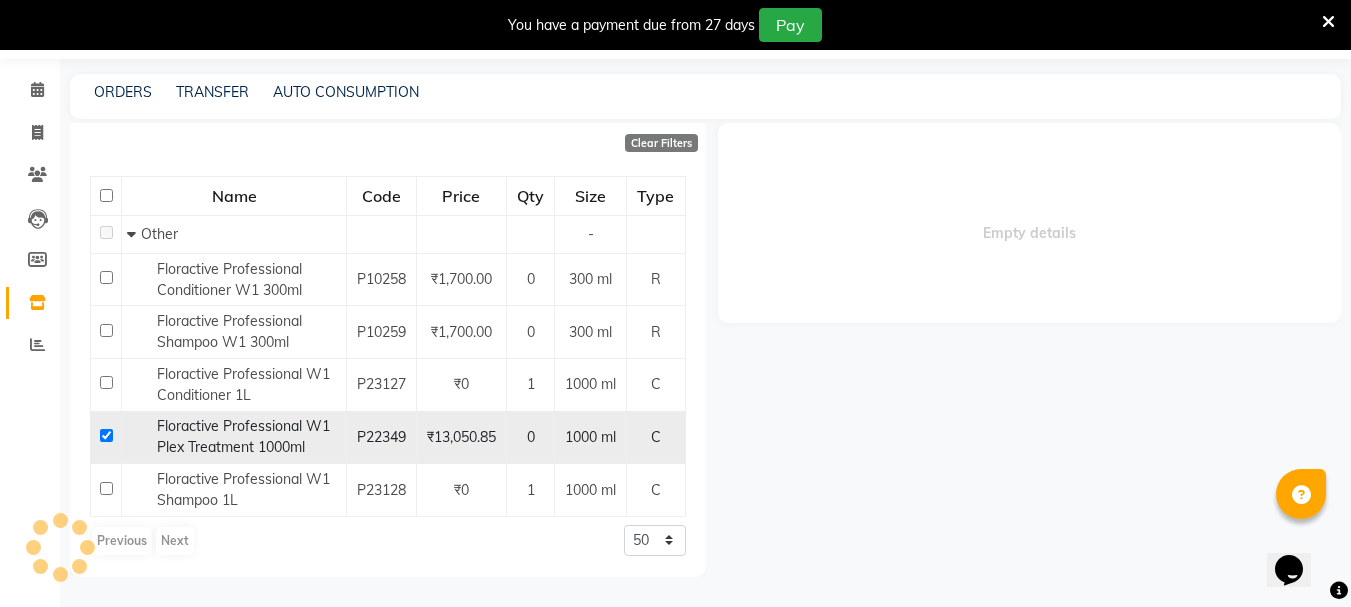 select 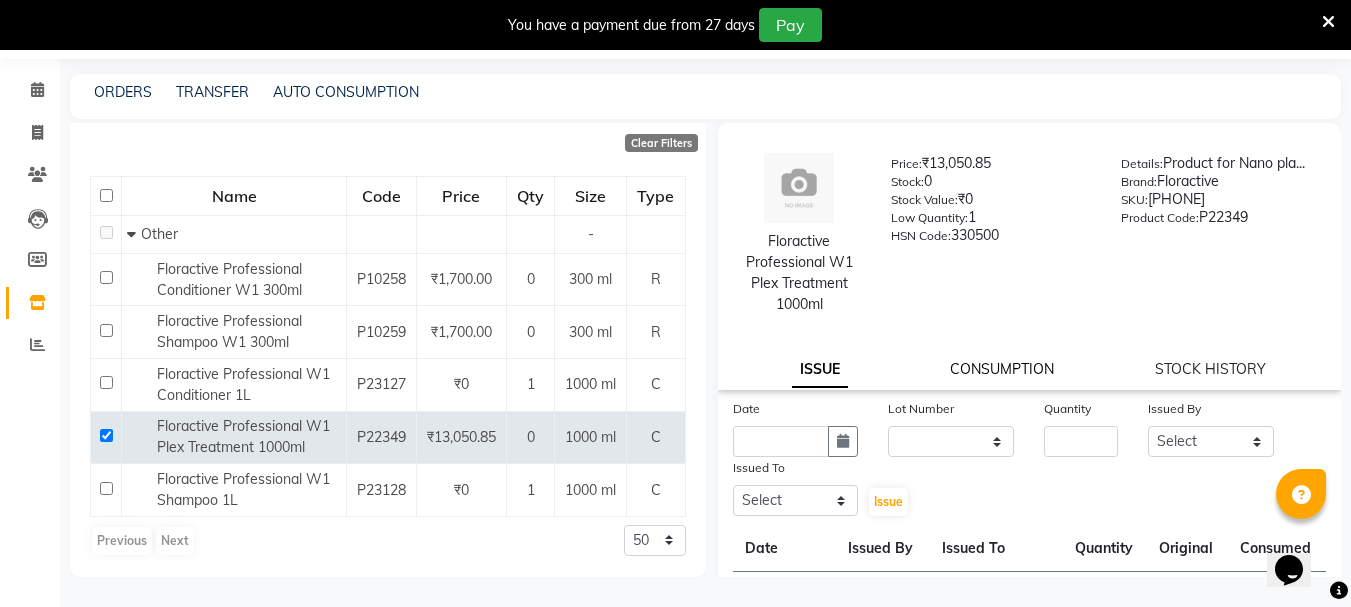click on "CONSUMPTION" 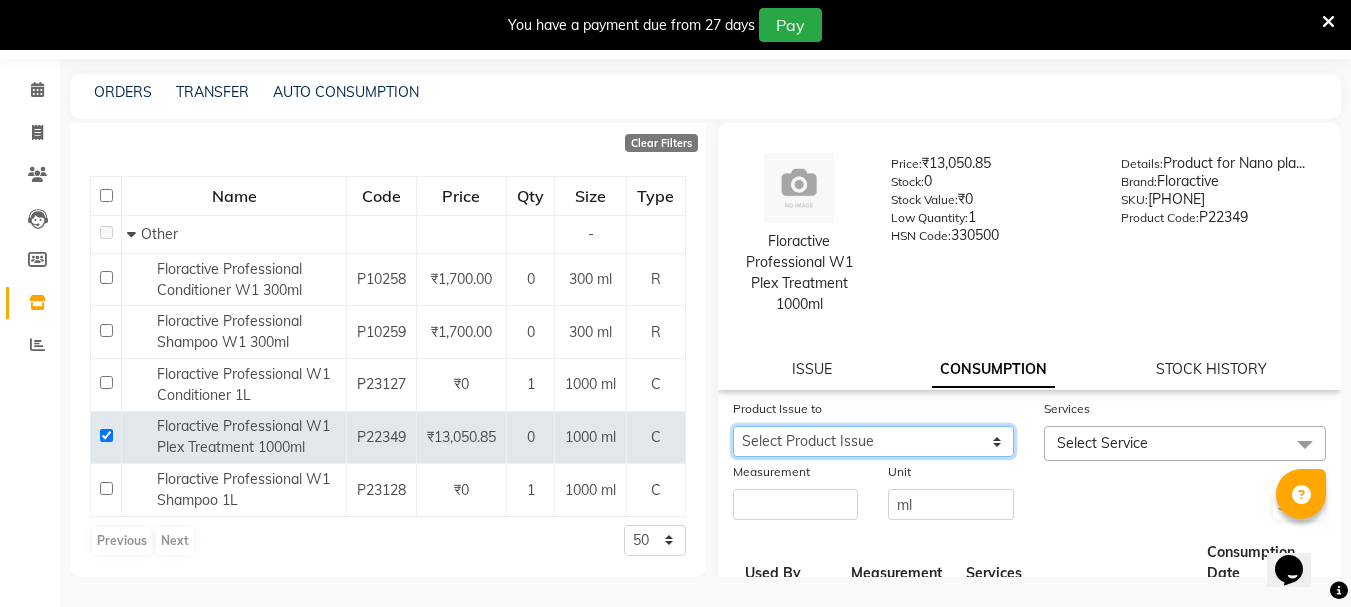 click on "Select Product Issue 2025-07-28, Issued to: NISHA SAMUEL 	, Balance: 550" 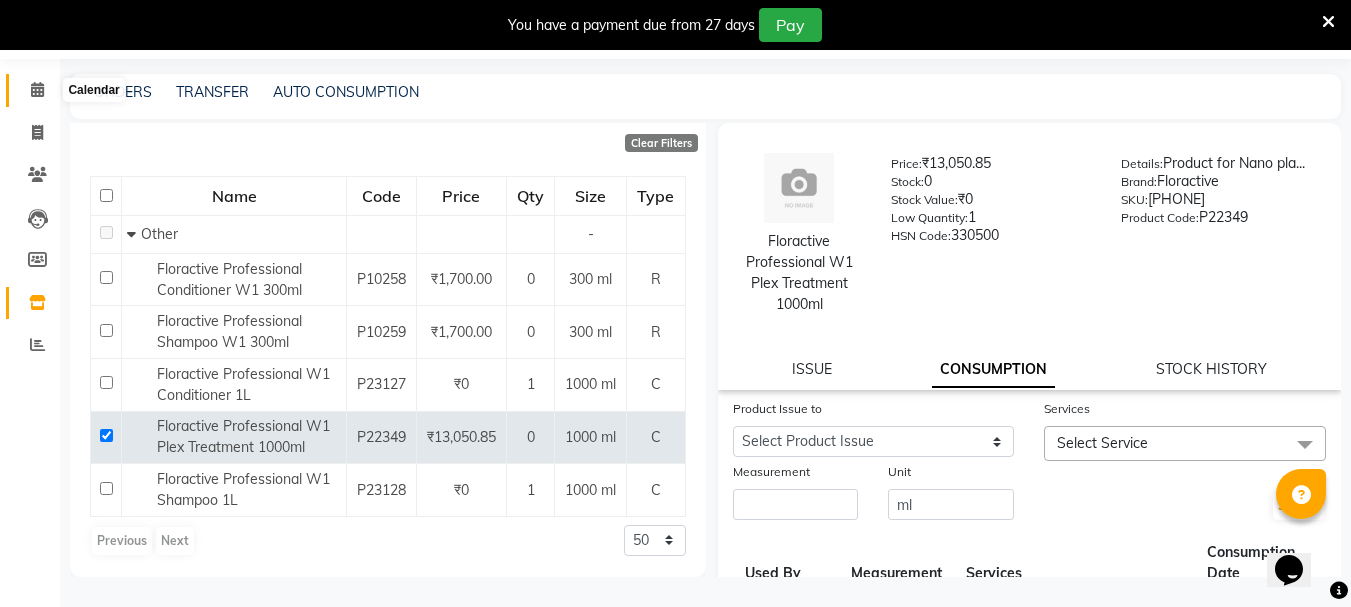 click 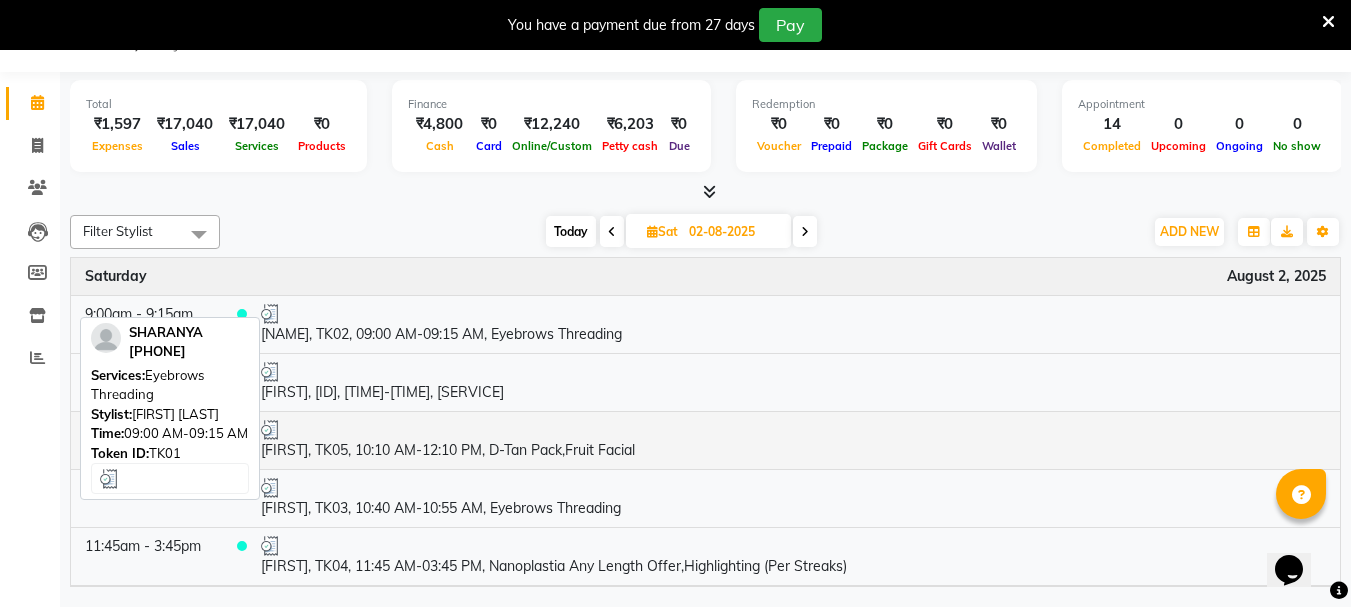 scroll, scrollTop: 0, scrollLeft: 0, axis: both 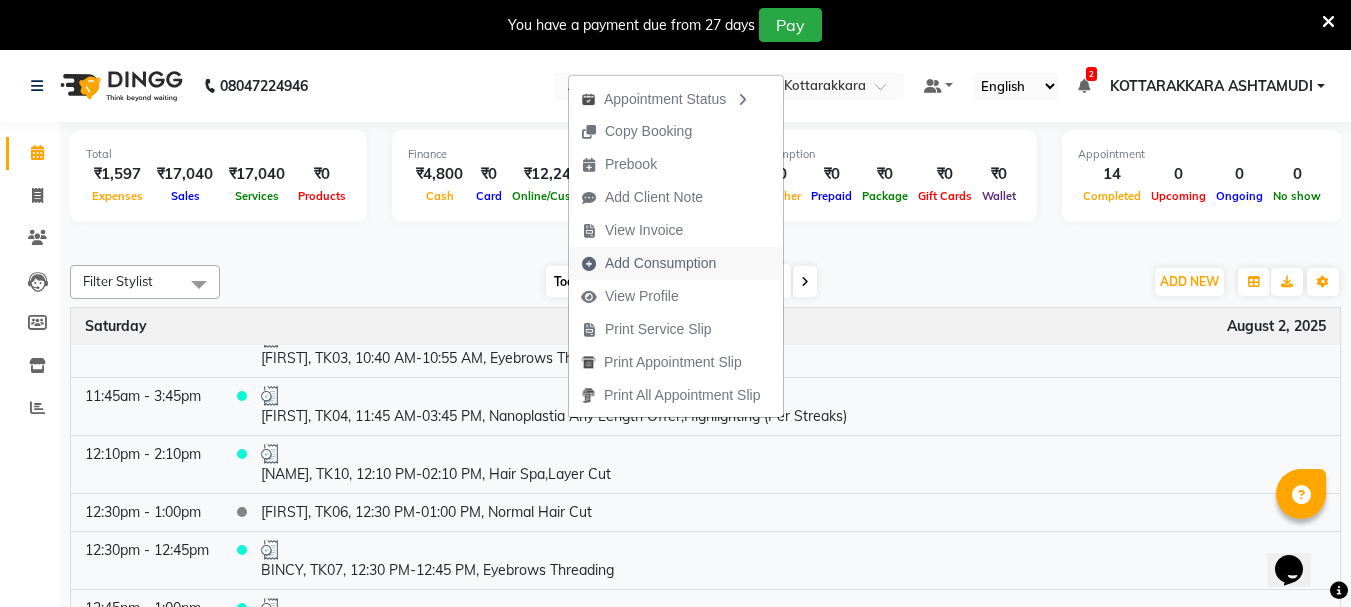 click on "Add Consumption" at bounding box center [660, 263] 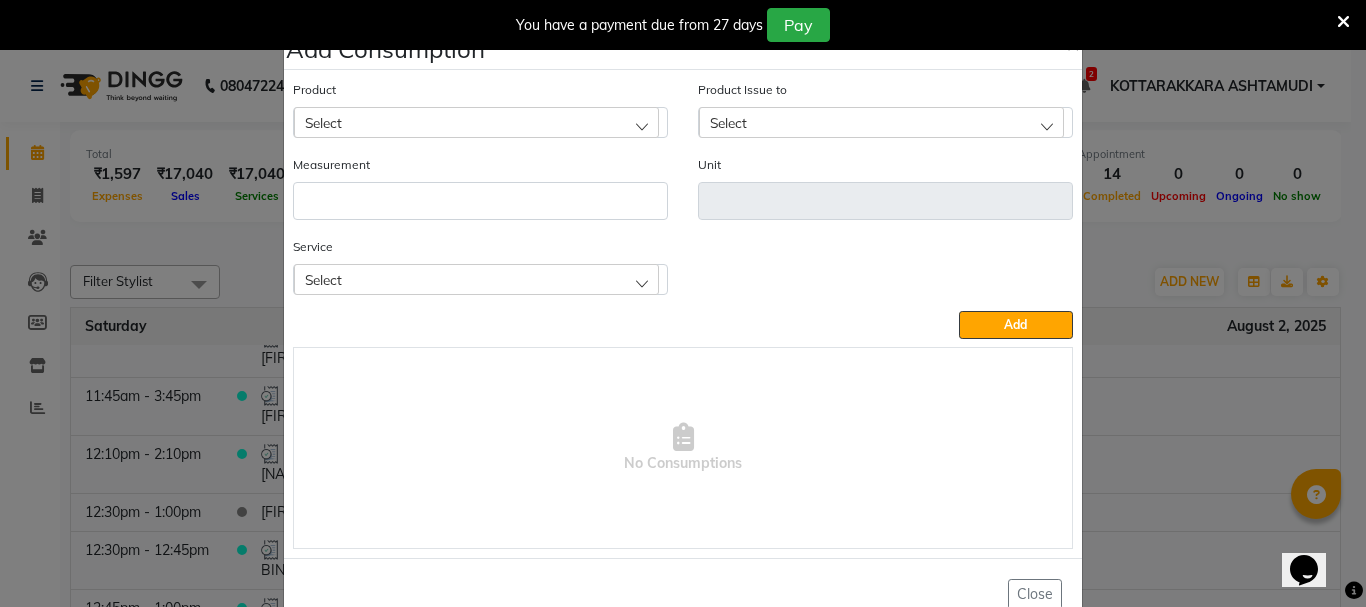 click on "Select" 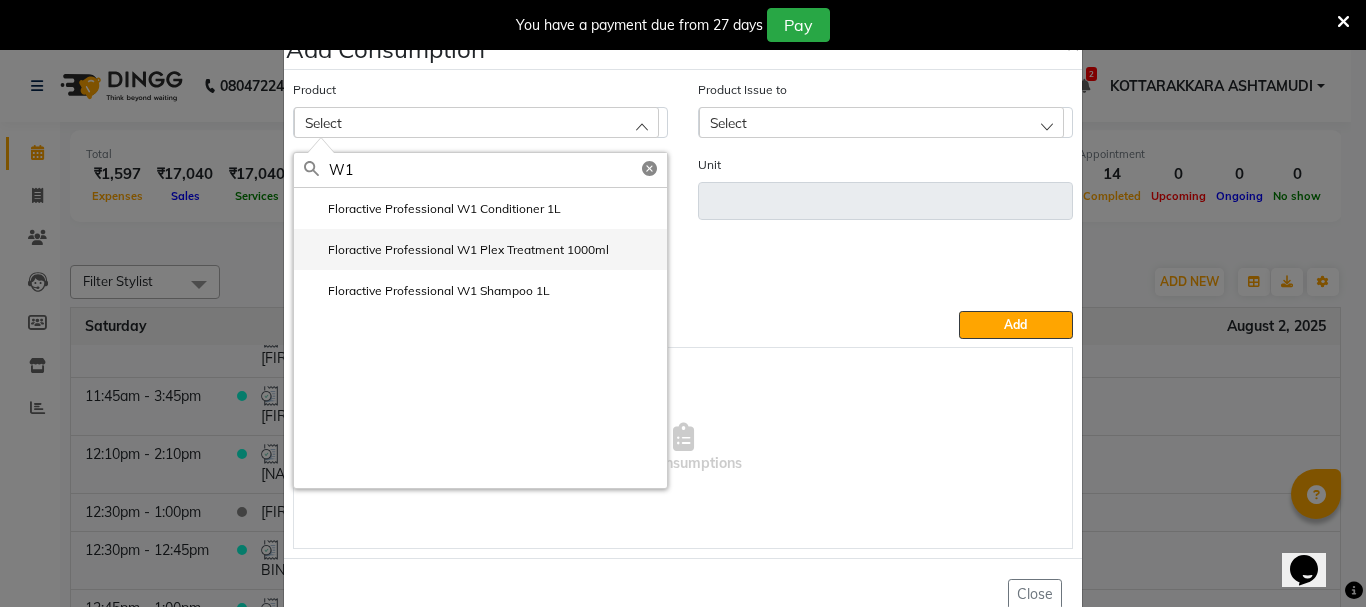type on "W1" 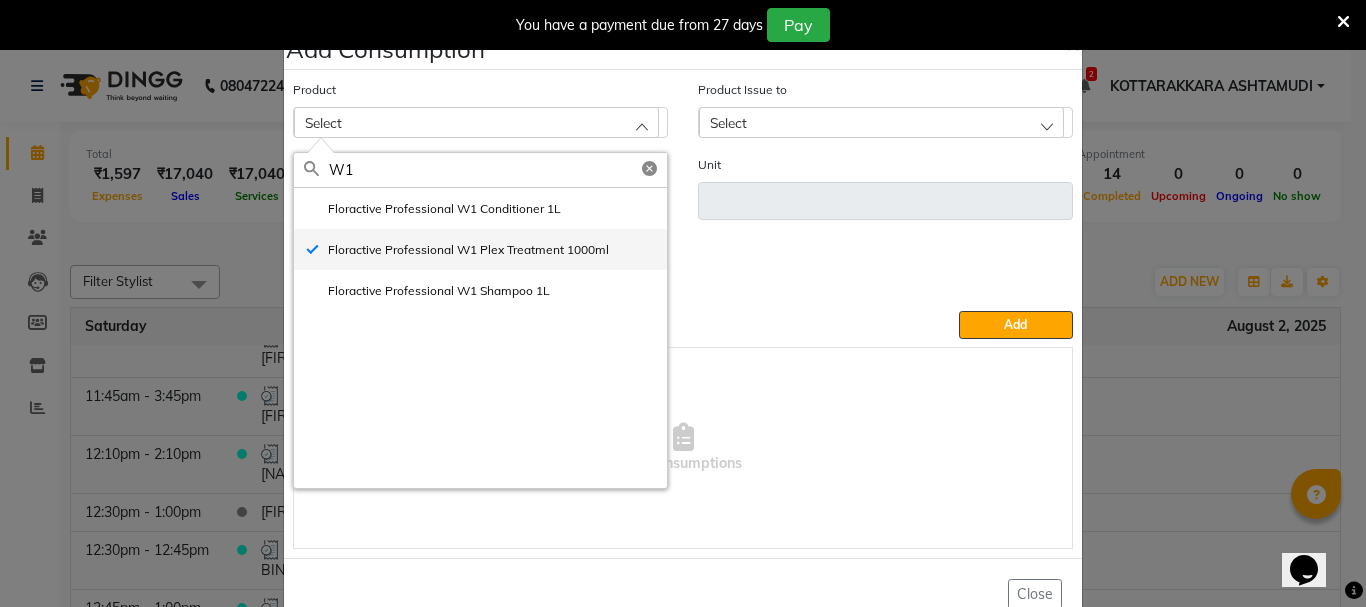 type on "ml" 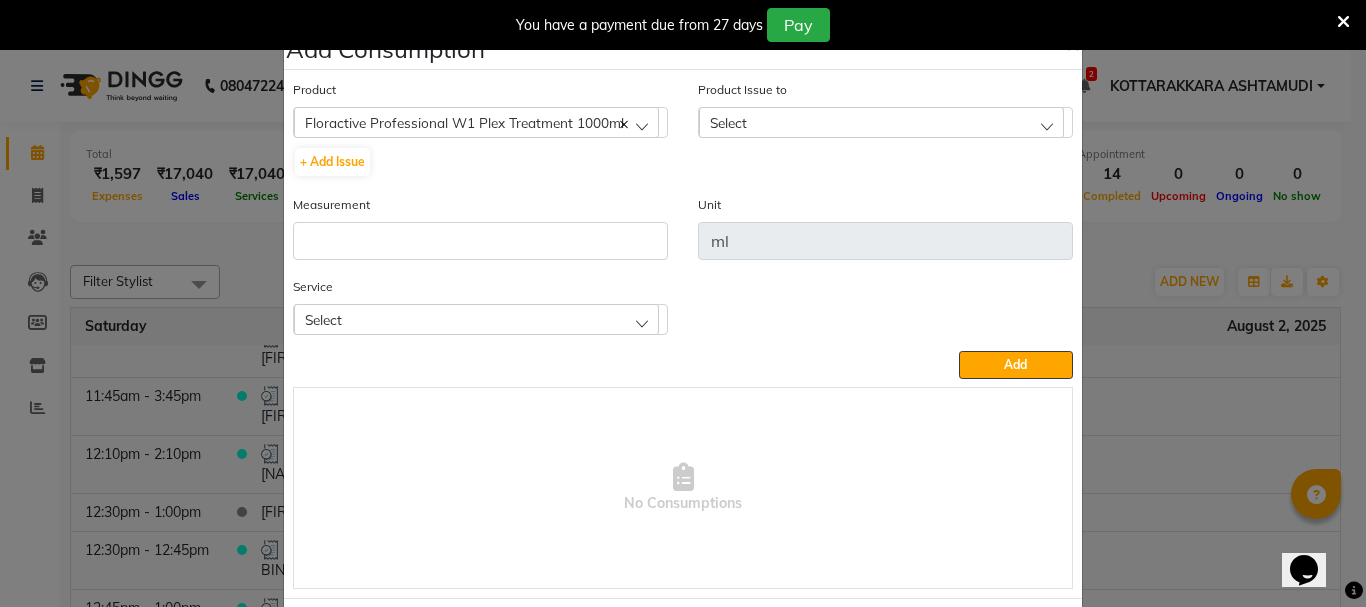 click on "Select" 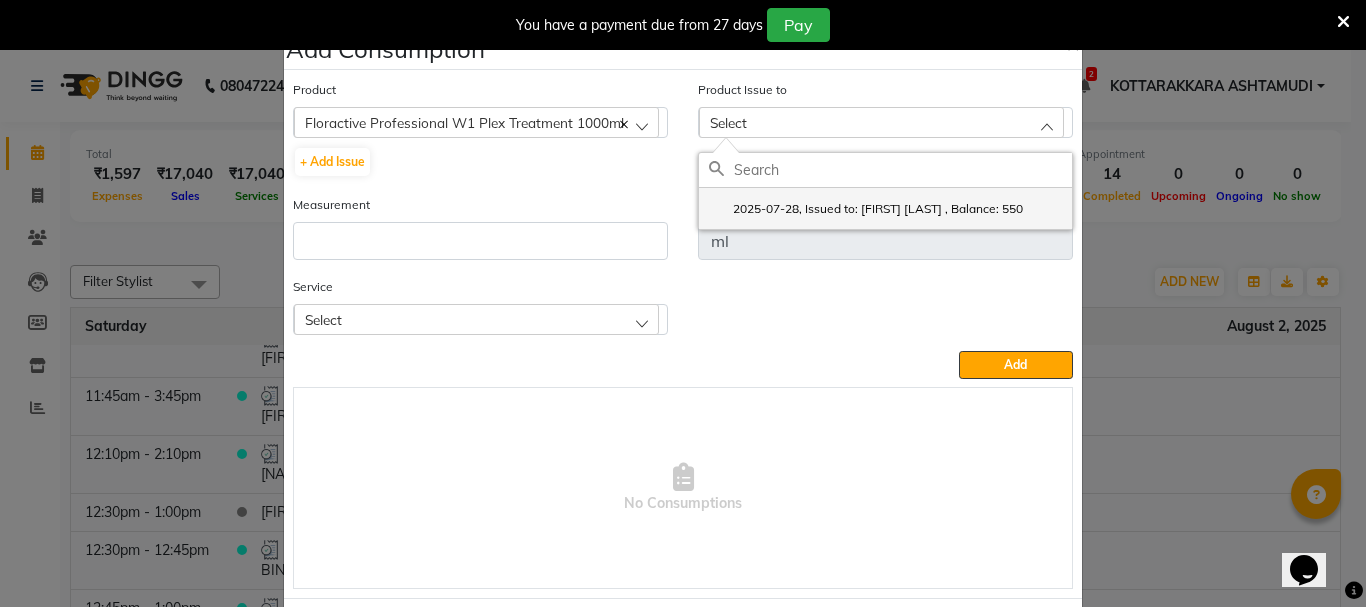 click on "2025-07-28, Issued to: NISHA SAMUEL 	, Balance: 550" 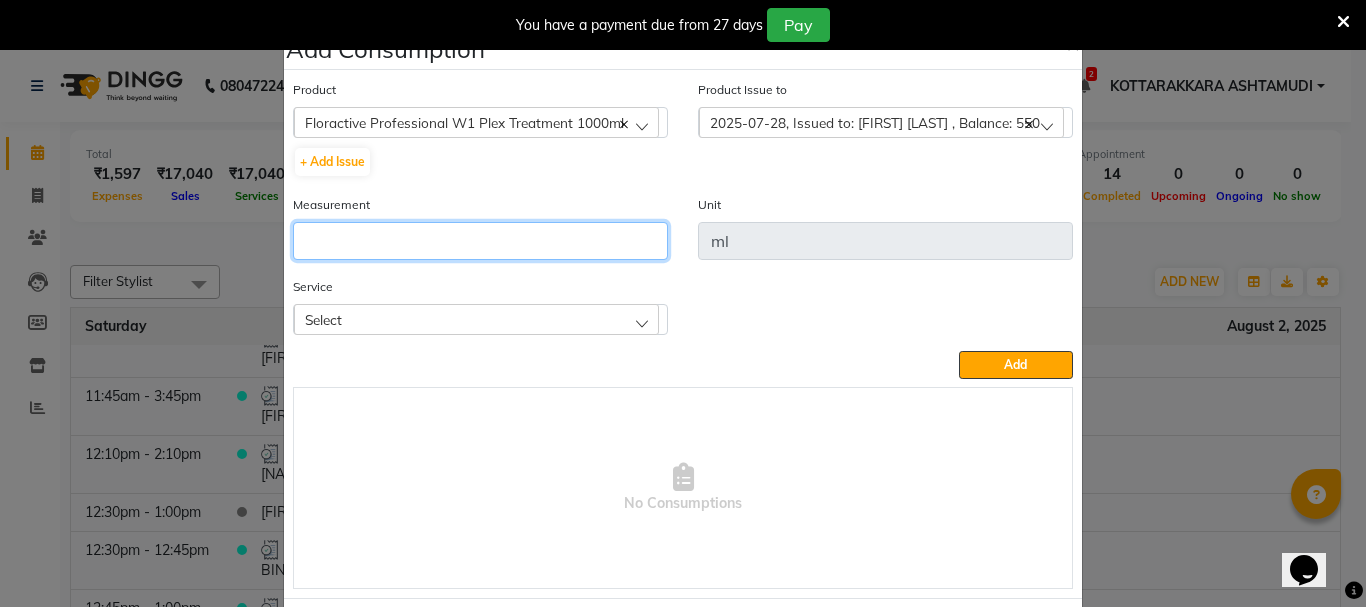 click 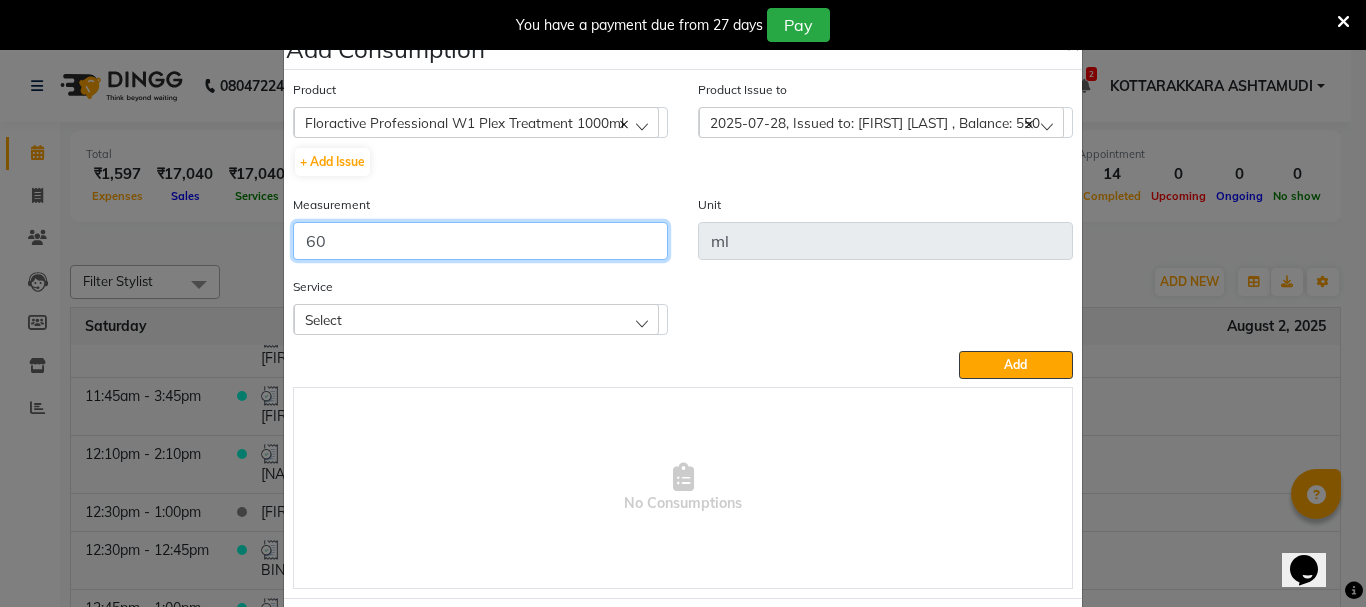 type on "60" 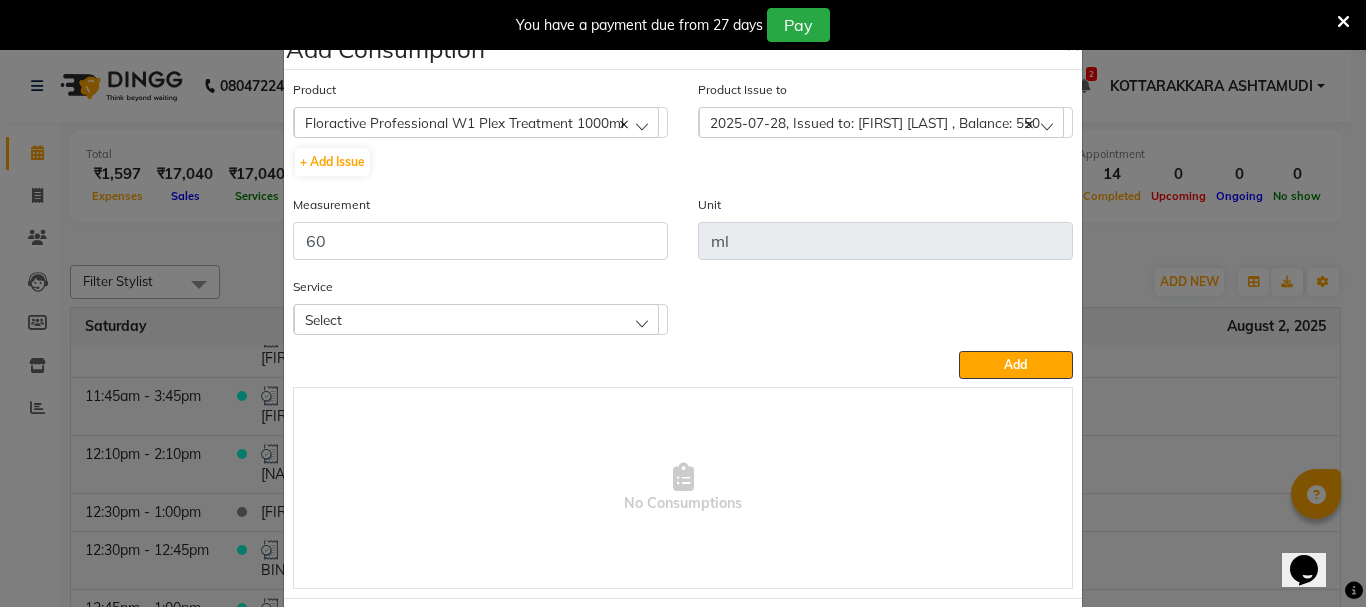 click on "Select" 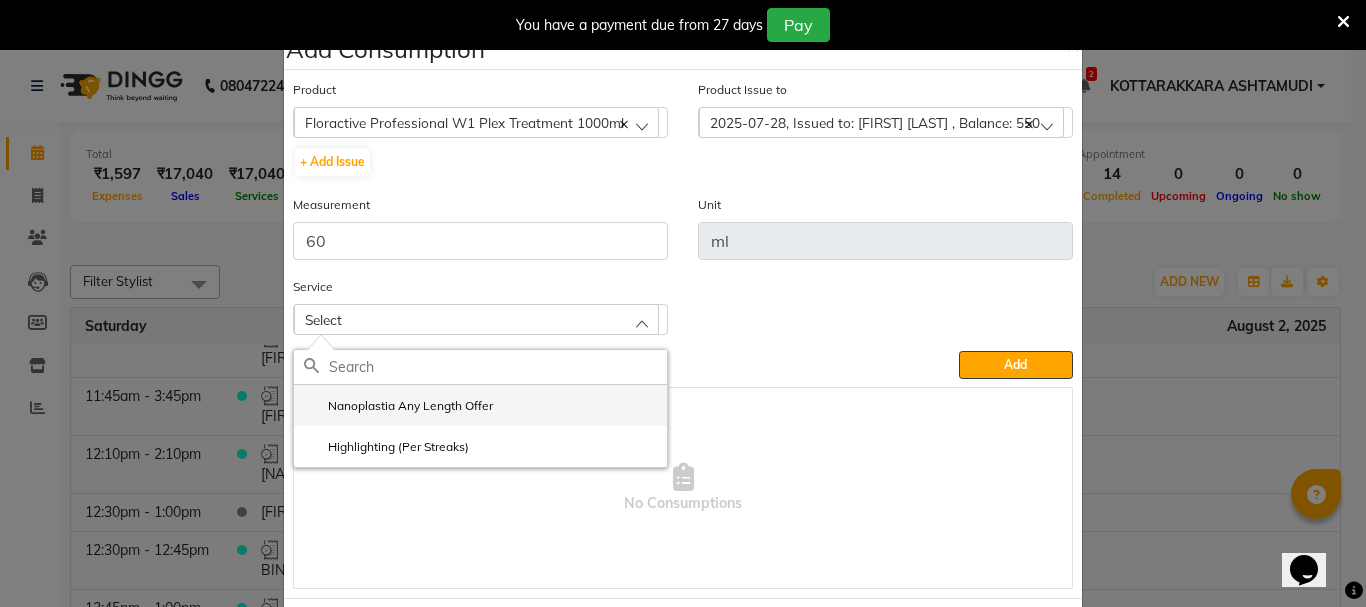 click on "Nanoplastia Any Length Offer" 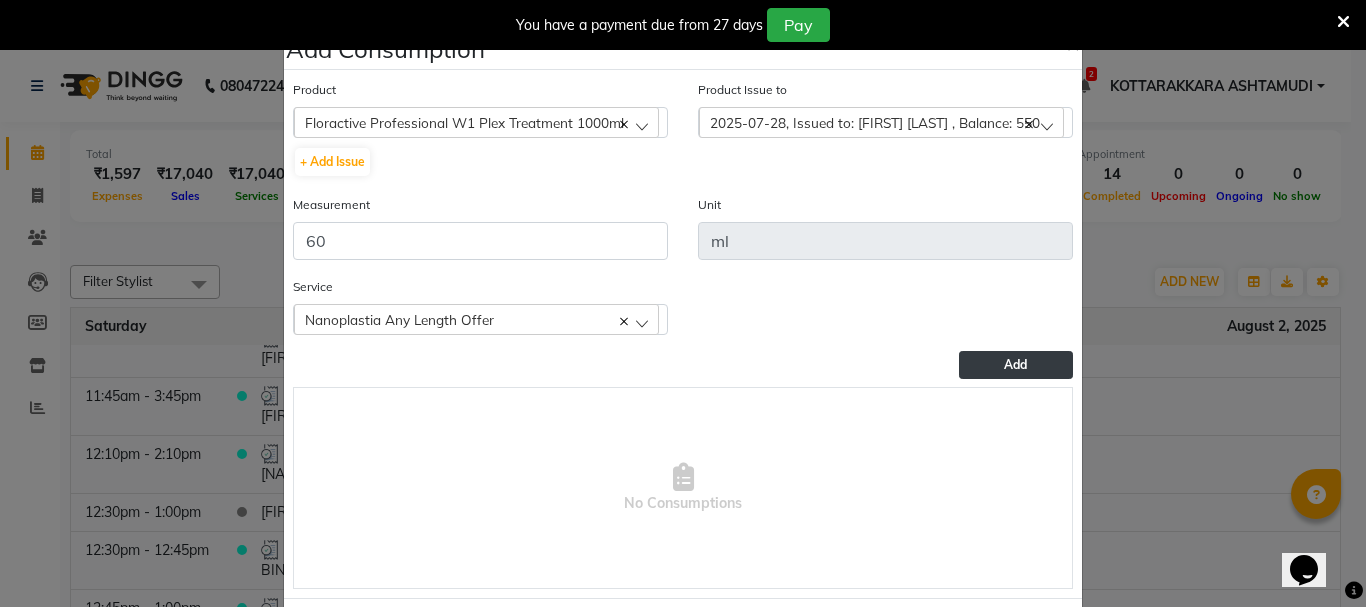 click on "Add" 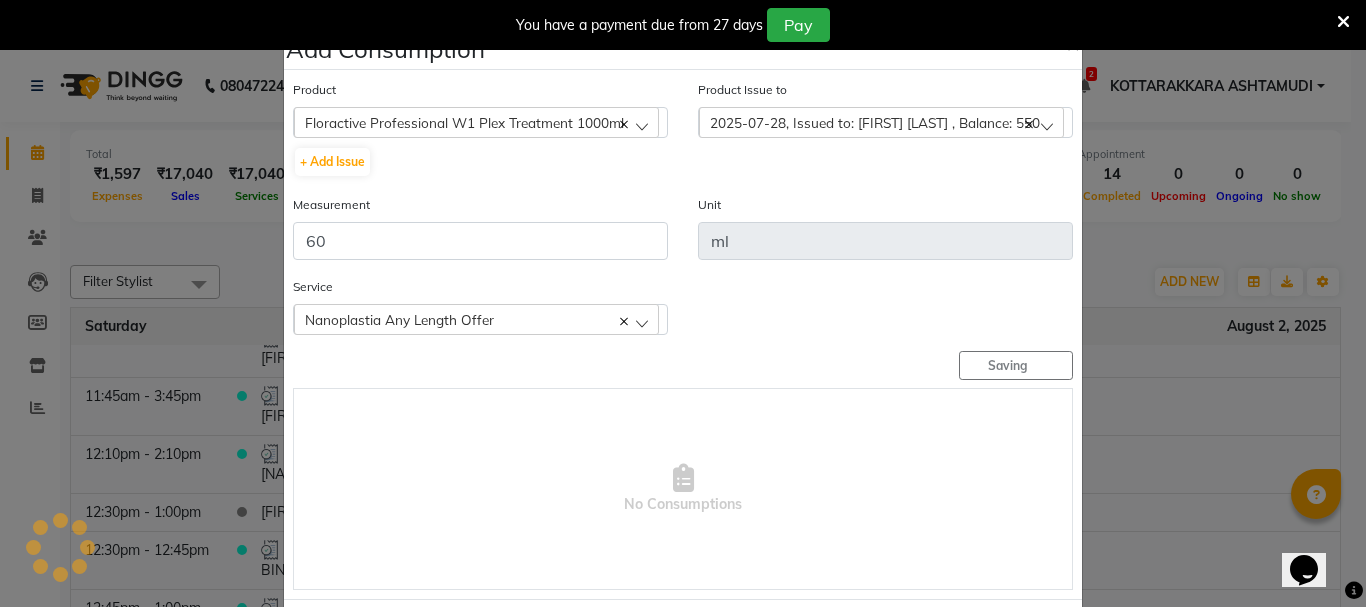 type 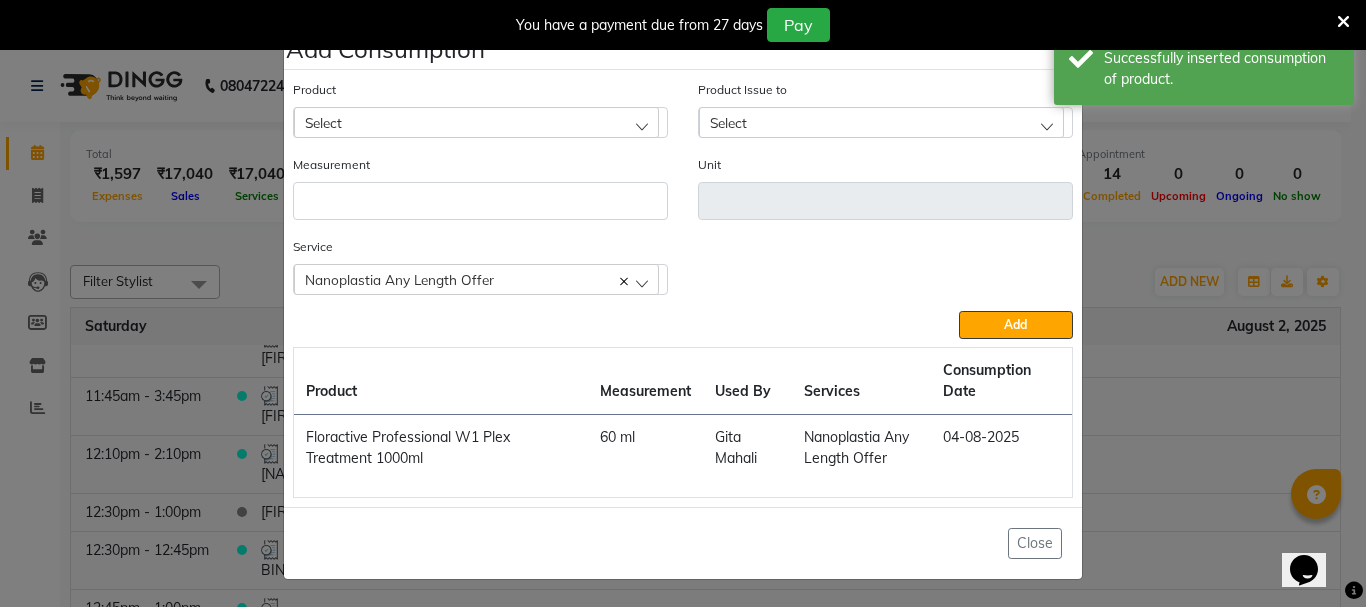 click on "Add Consumption × Product Select 051/ Studio White Weekly 15Ml Product Issue to Select 2025-07-28, Issued to: NISHA SAMUEL 	, Balance: 550 Measurement Unit Service  Nanoplastia Any Length Offer  Nanoplastia Any Length Offer Highlighting (Per Streaks)  Add  Product Measurement Used By Services Consumption Date  Floractive Professional W1 Plex Treatment 1000ml   60 ml   Gita Mahali    Nanoplastia Any Length Offer   04-08-2025   Close" 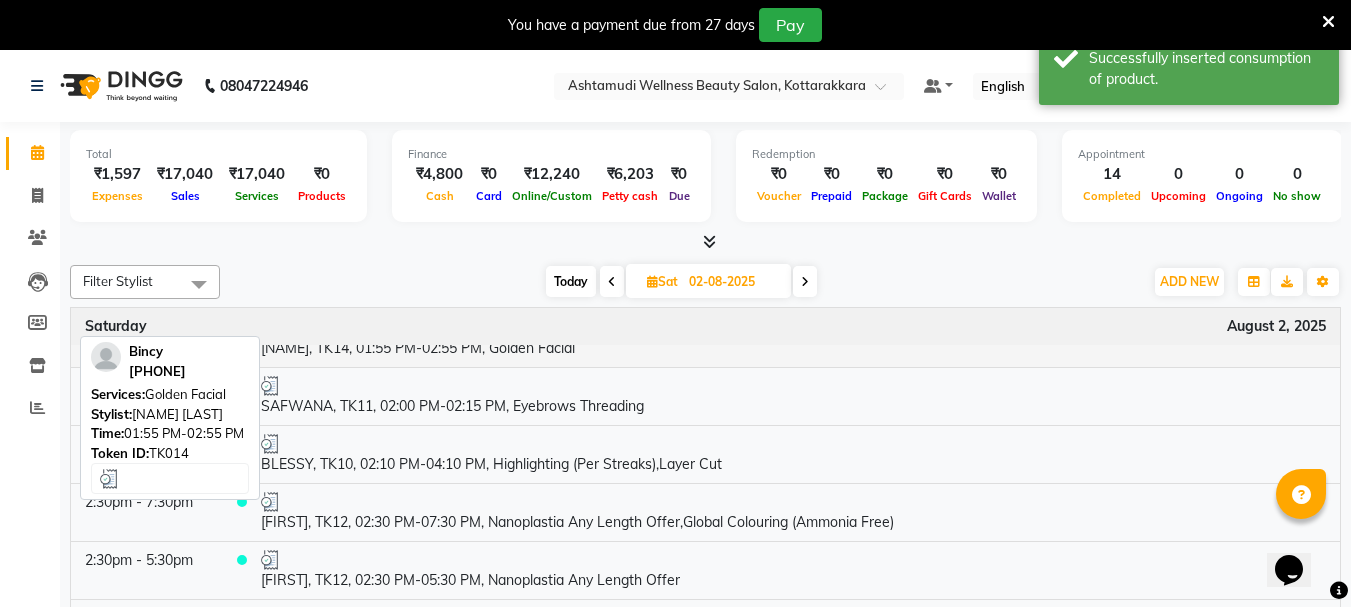 scroll, scrollTop: 700, scrollLeft: 0, axis: vertical 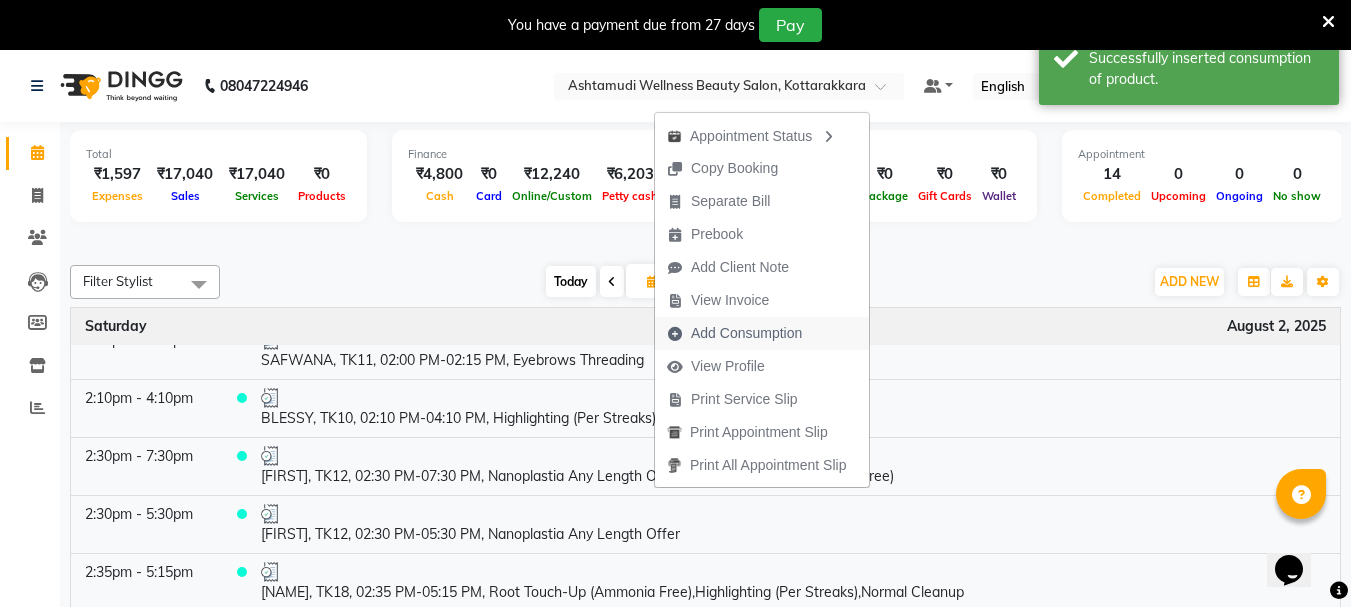 click on "Add Consumption" at bounding box center (746, 333) 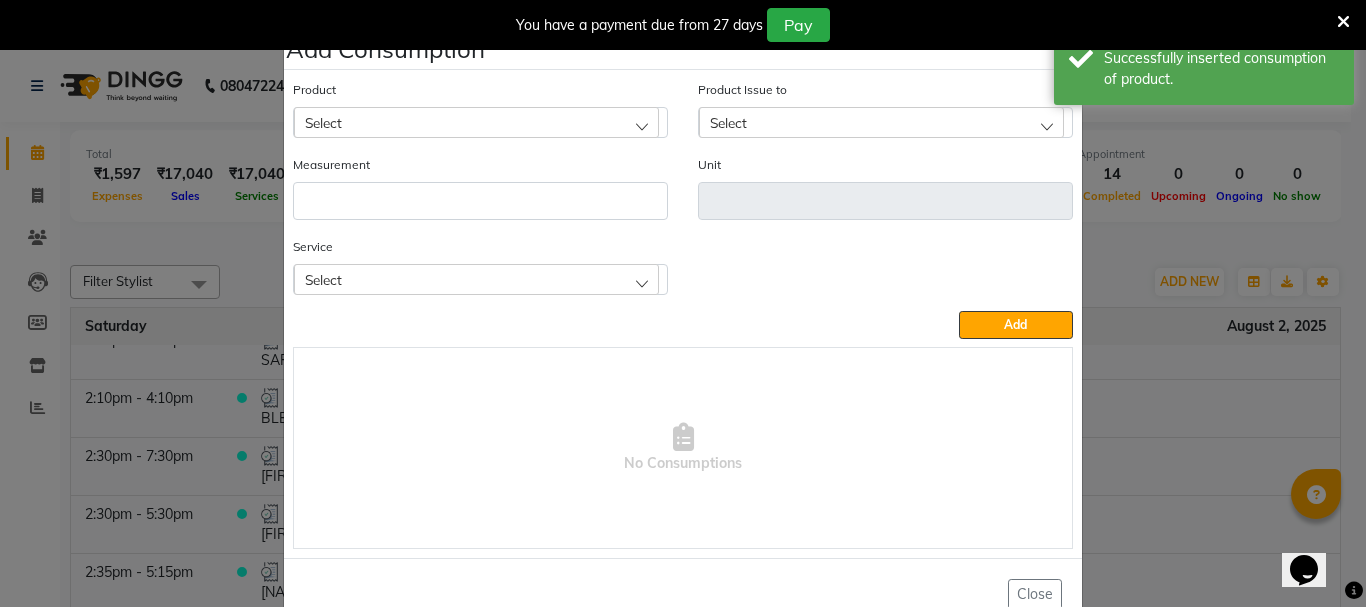 click on "Select" 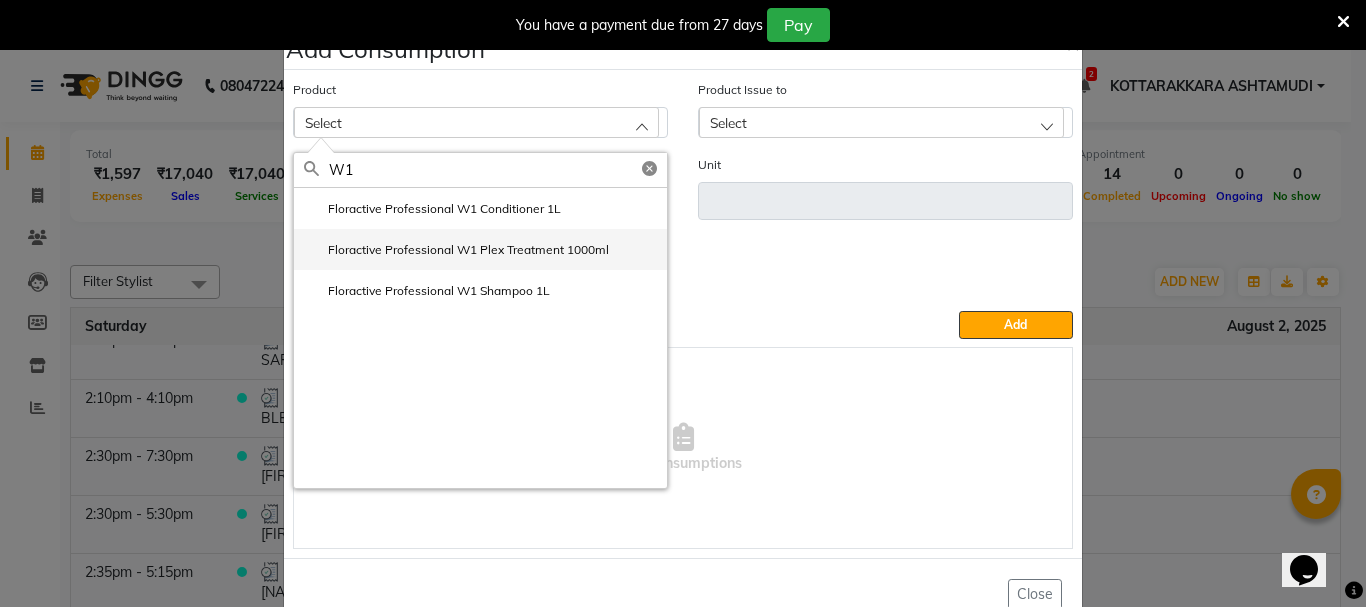 type on "W1" 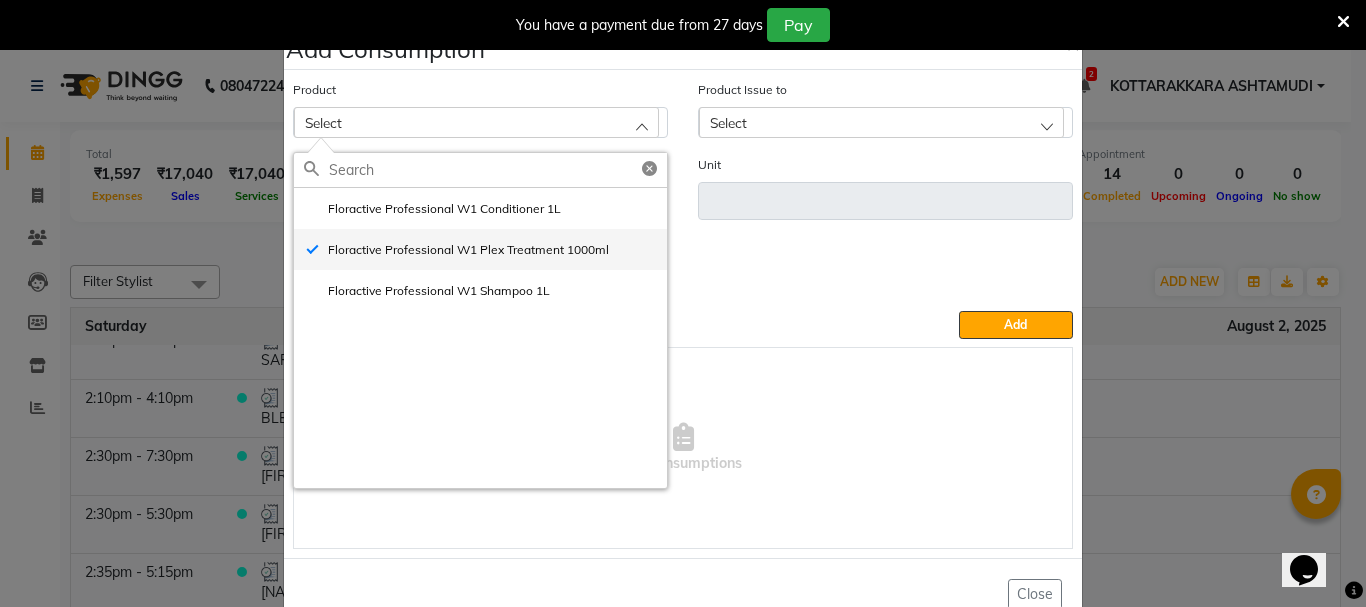 type on "ml" 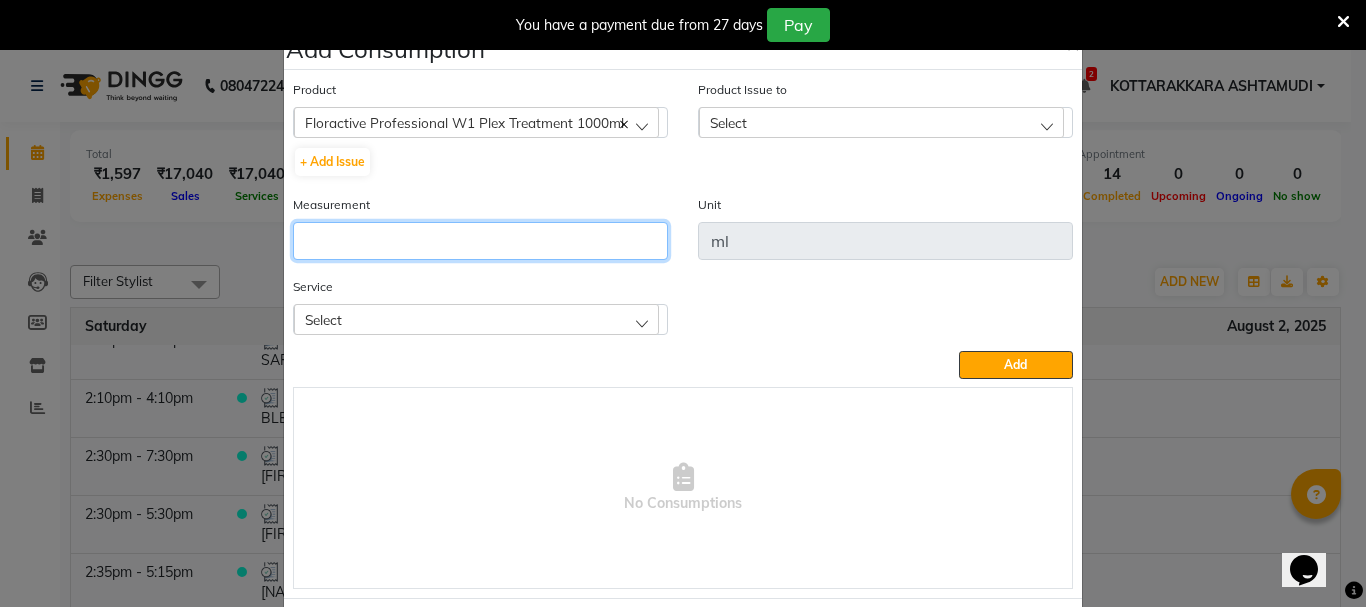 click 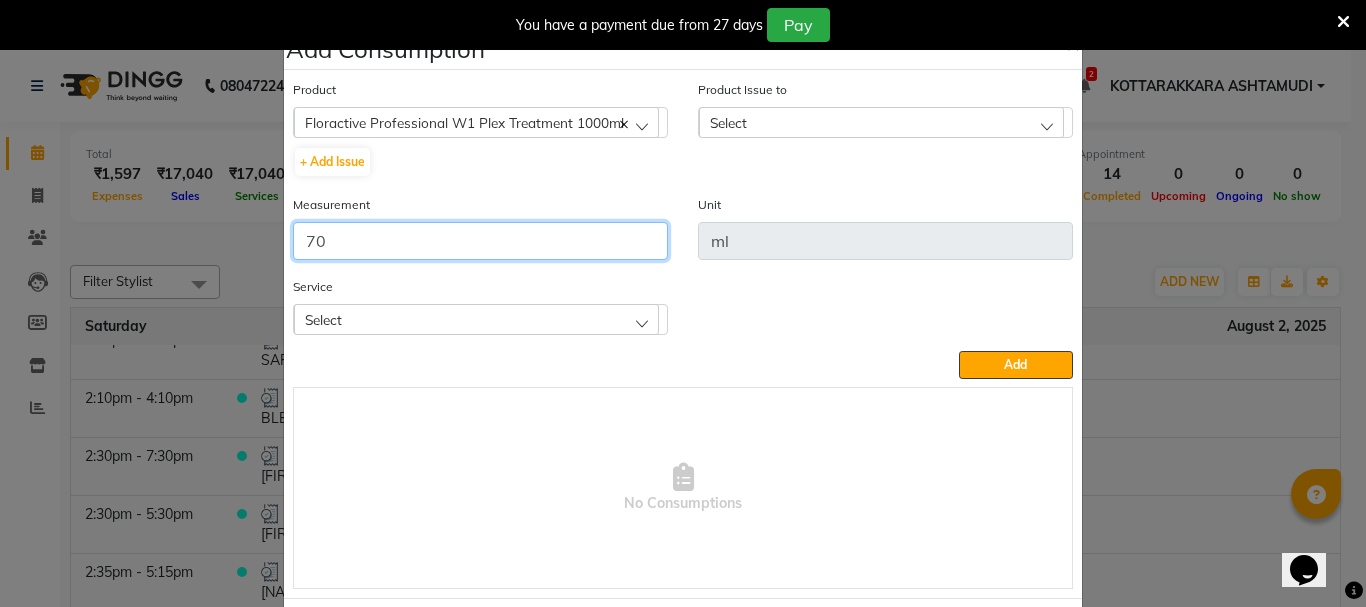 type on "70" 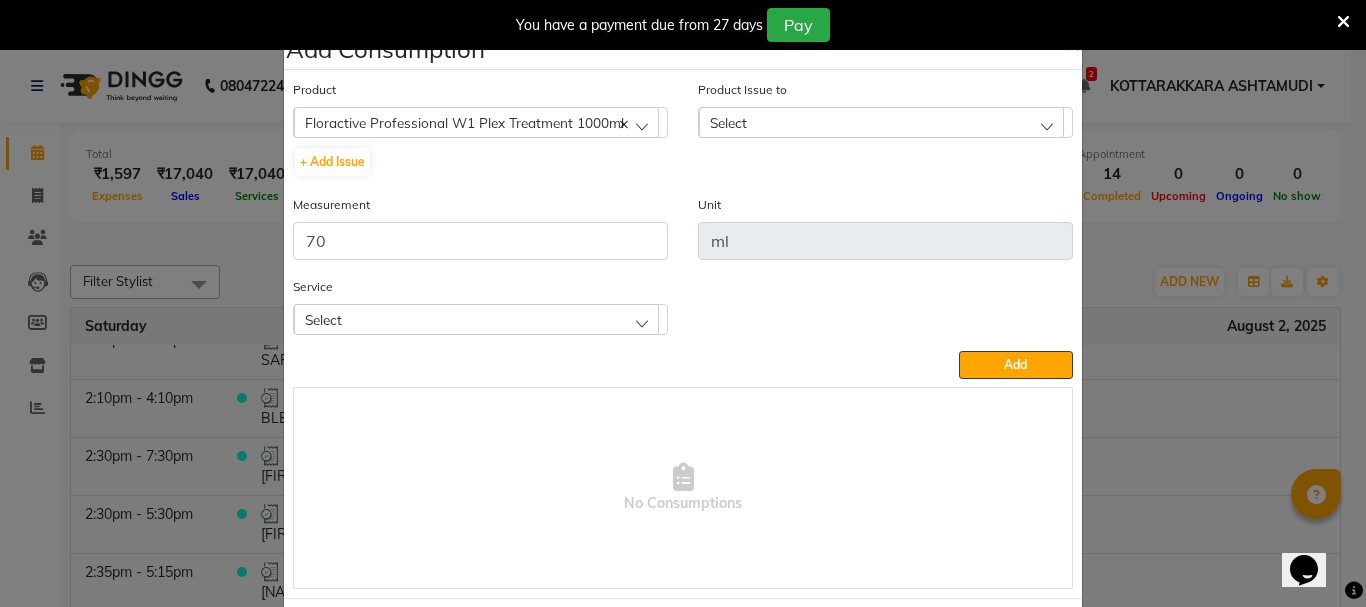click on "Select" 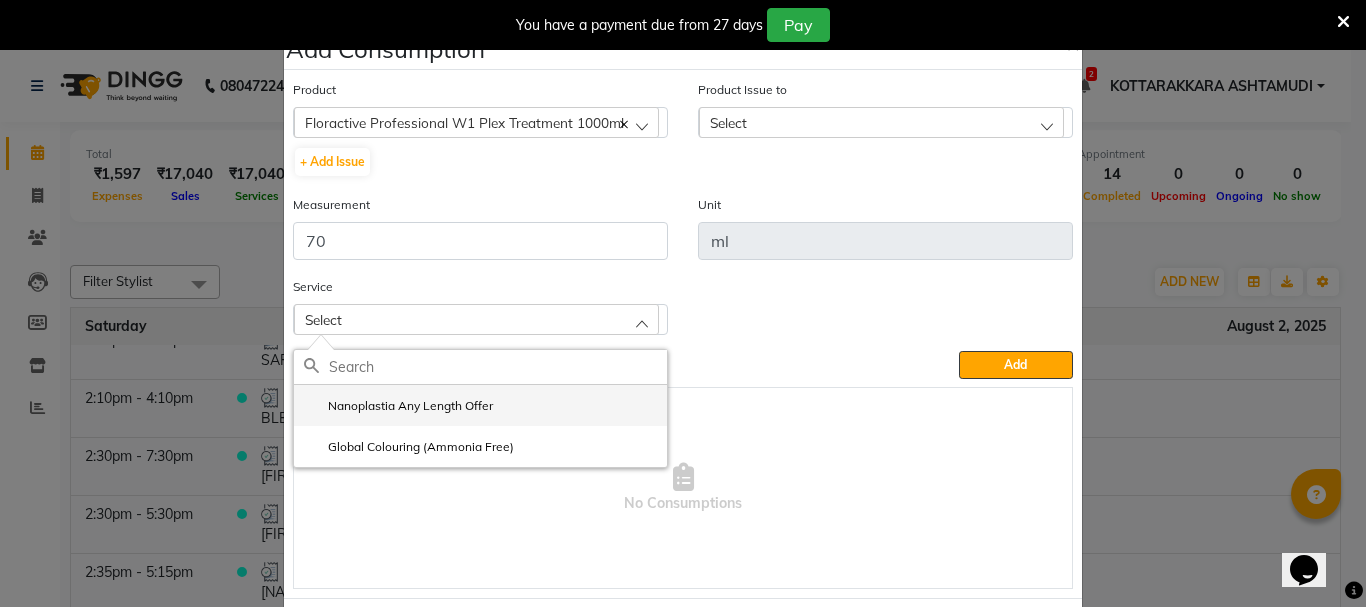 click on "Nanoplastia Any Length Offer" 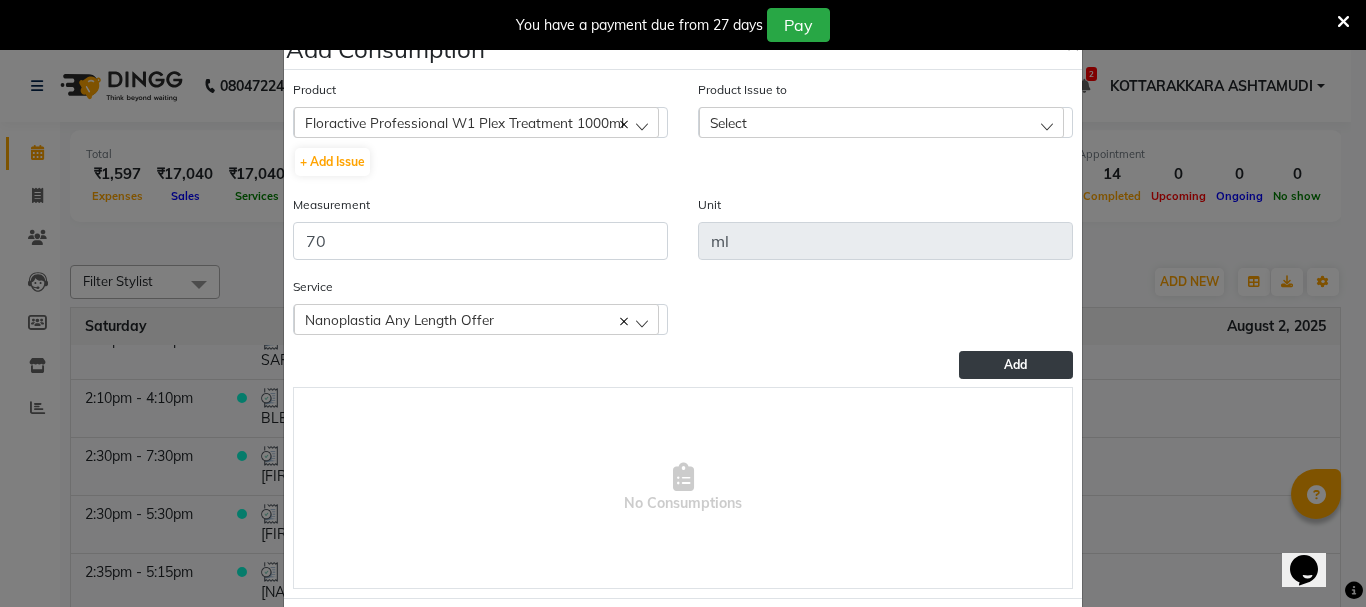 click on "Add" 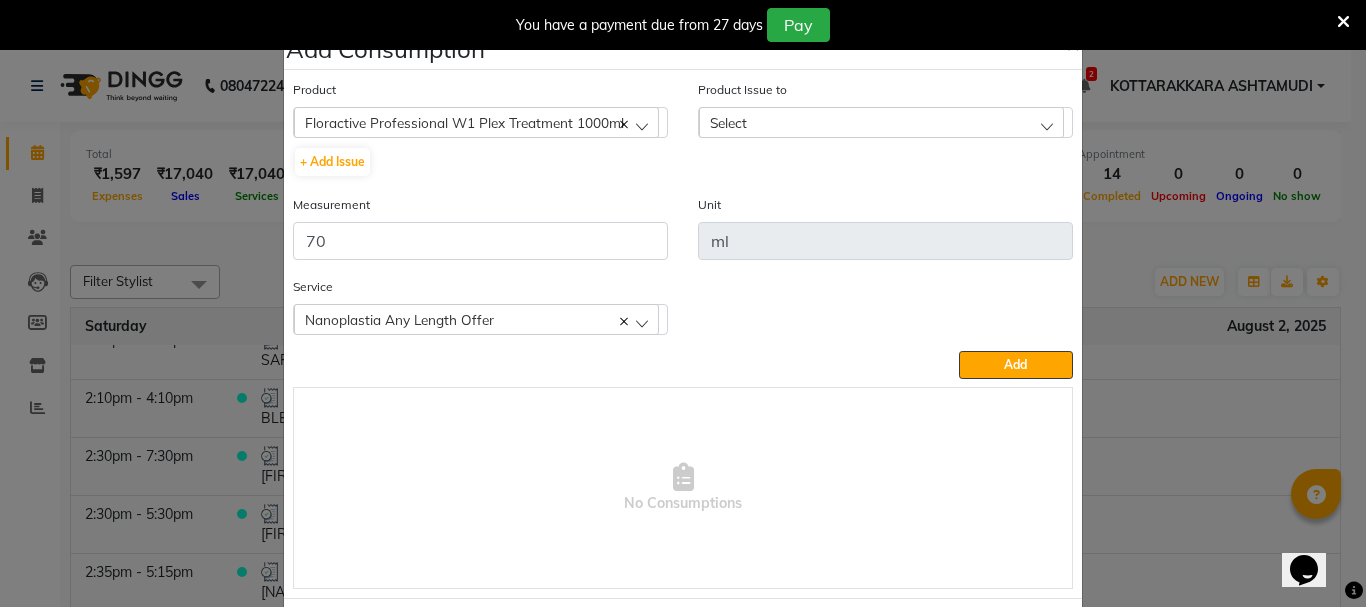 click on "Floractive Professional W1 Plex Treatment 1000ml" 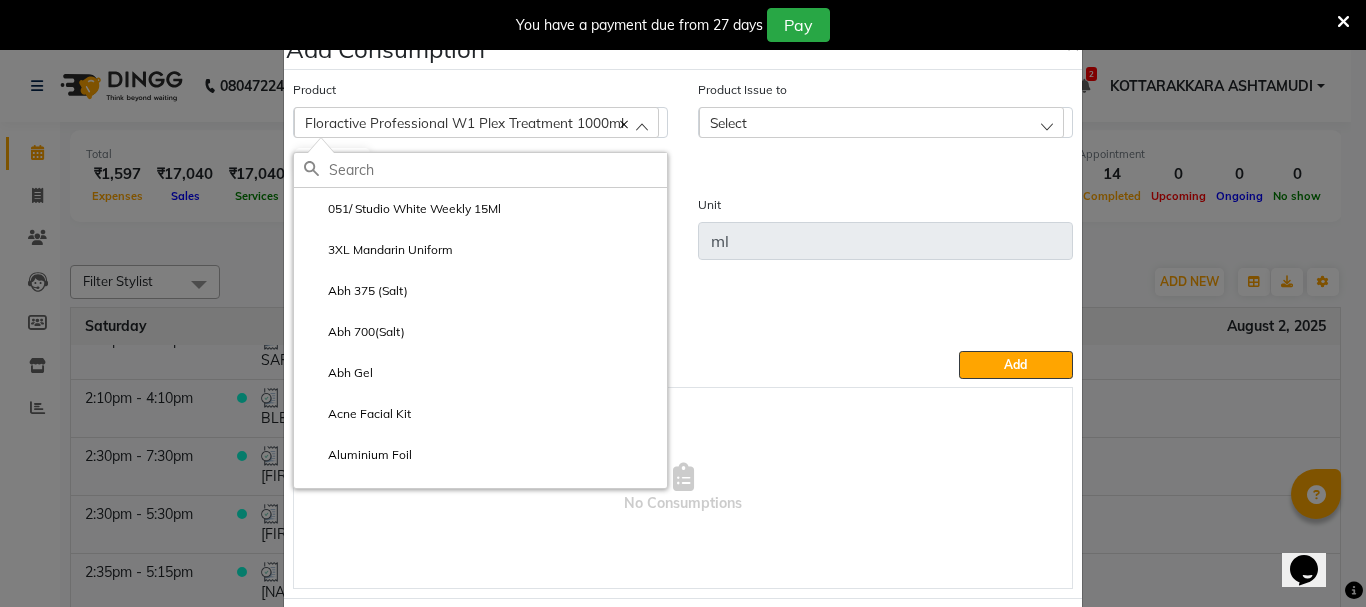 click on "Service  Nanoplastia Any Length Offer  Nanoplastia Any Length Offer Global Colouring (Ammonia Free)" 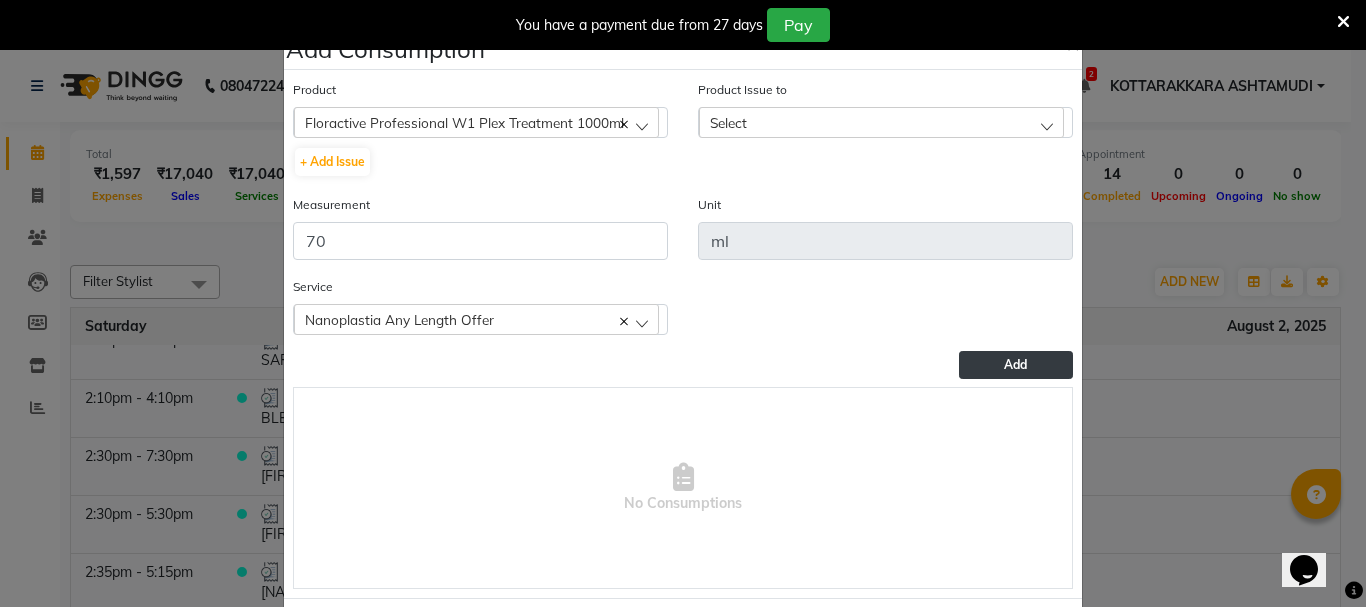 click on "Add" 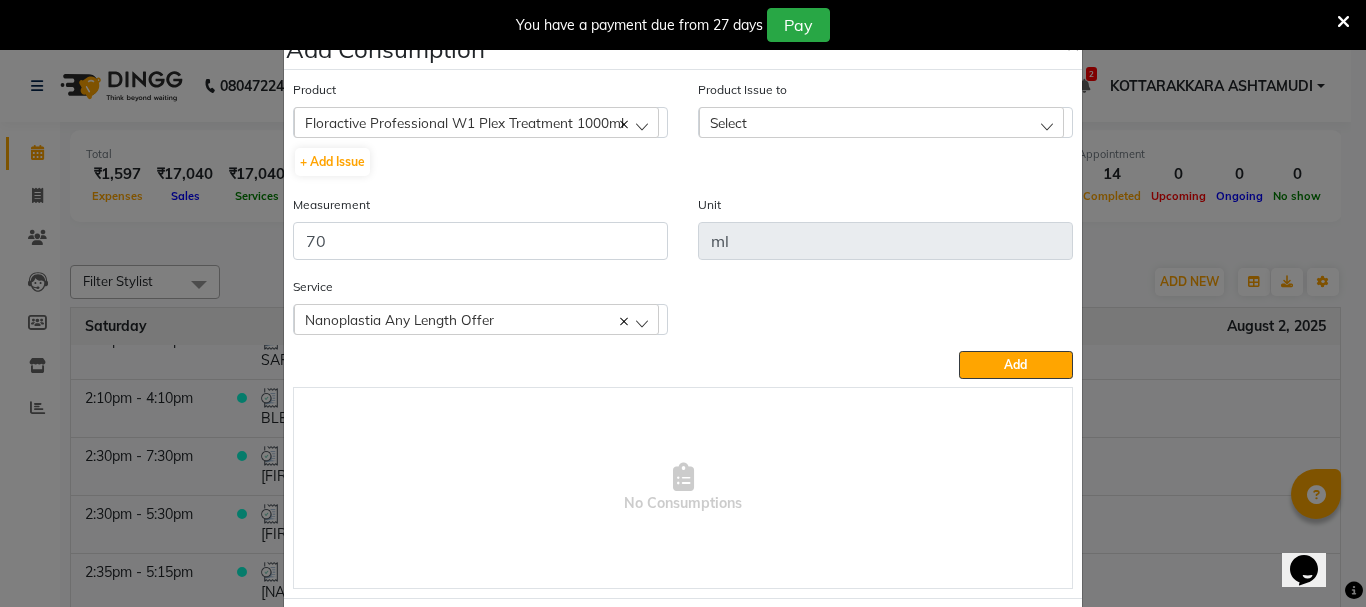 click on "Select" 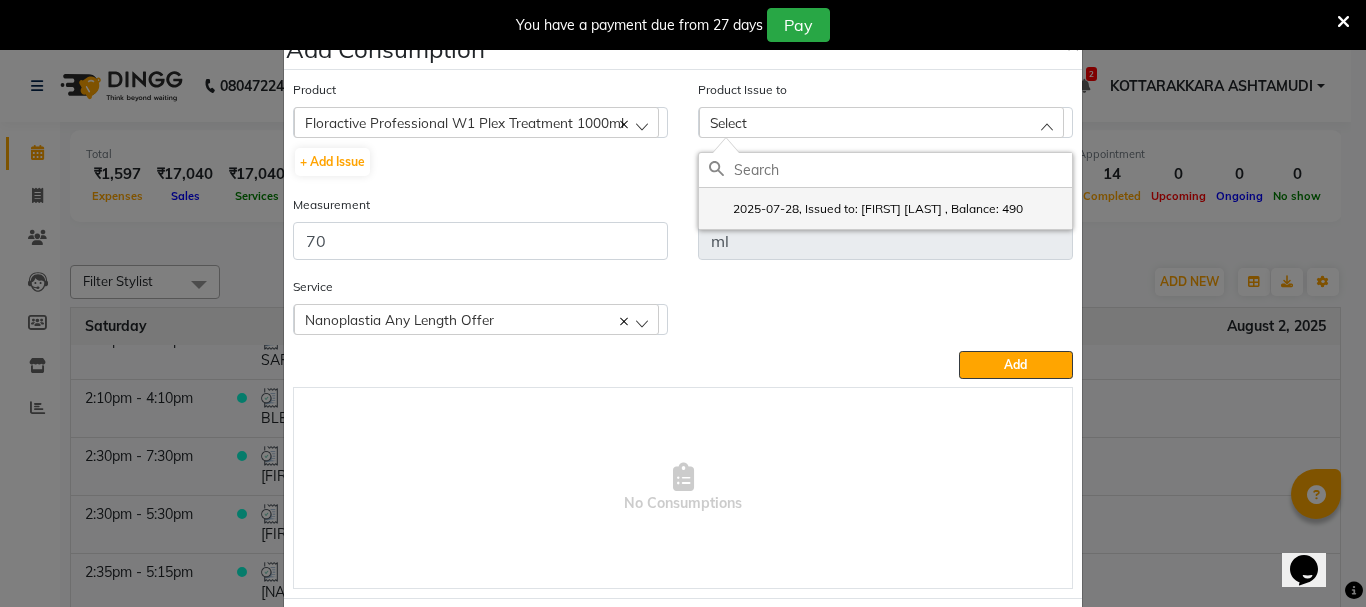 click on "2025-07-28, Issued to: NISHA SAMUEL 	, Balance: 490" 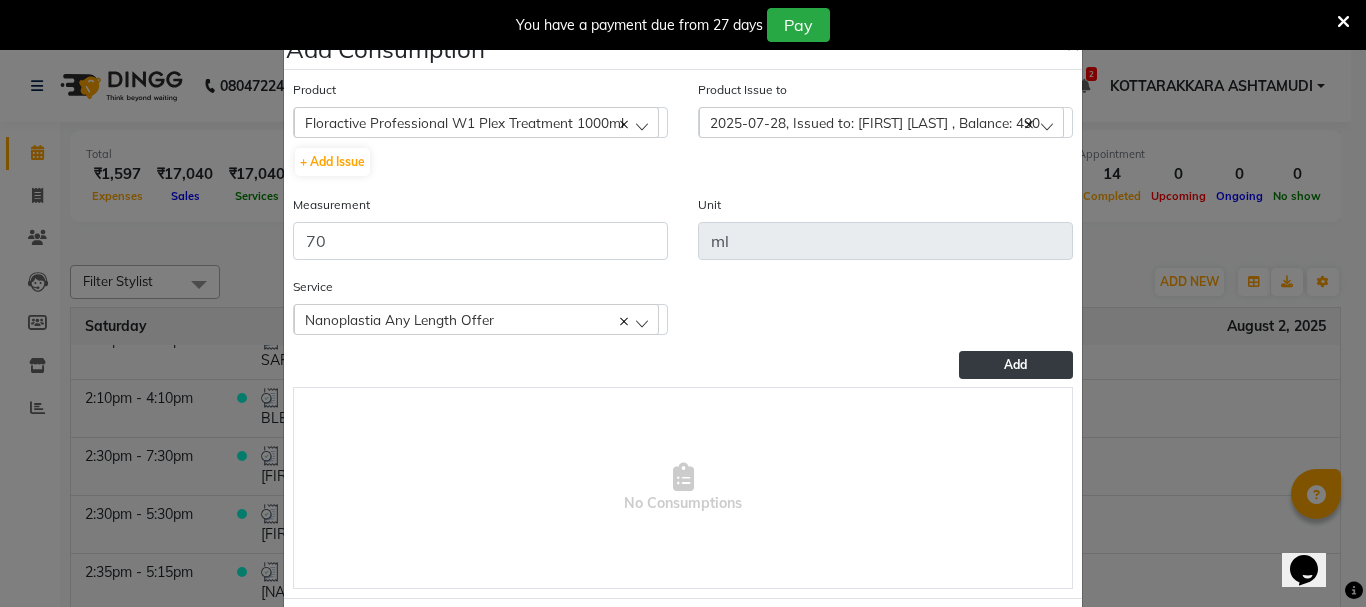 click on "Add" 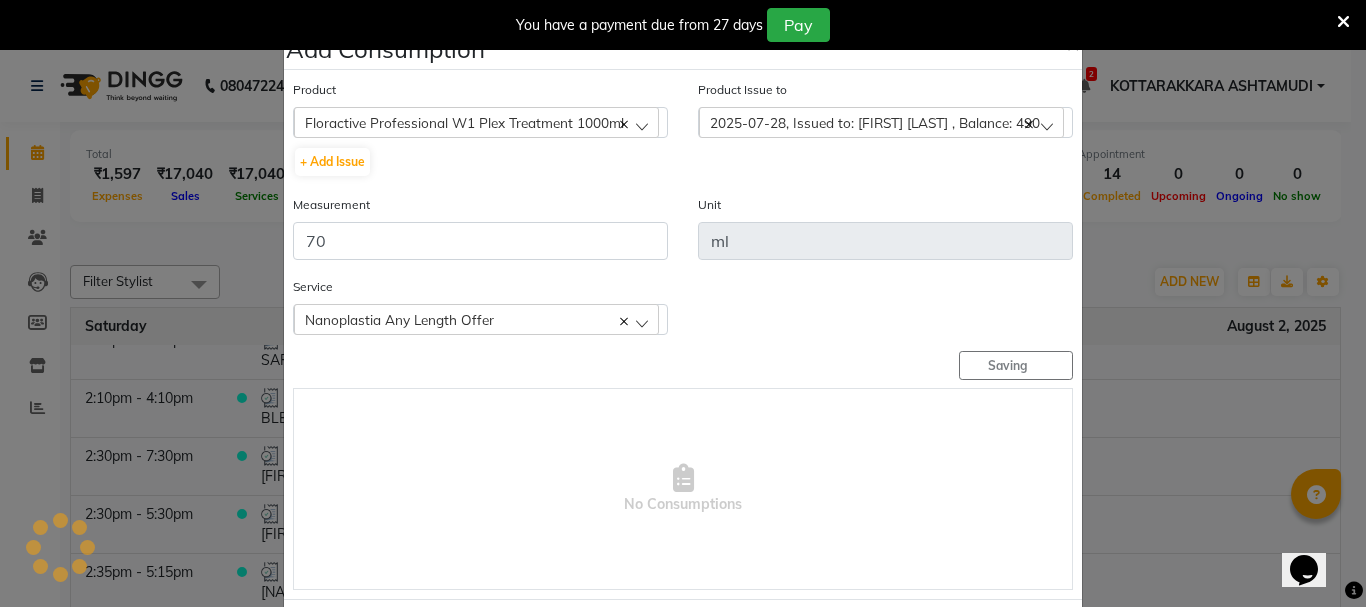 type 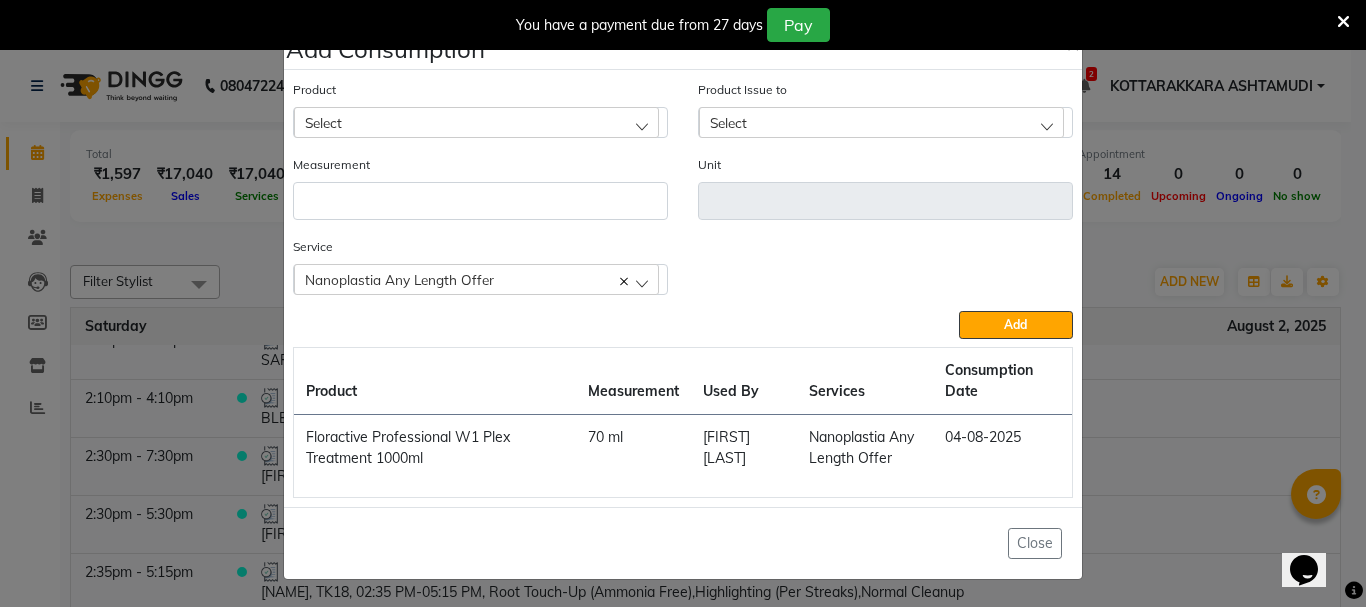 click on "Add Consumption × Product Select 051/ Studio White Weekly 15Ml 3XL Mandarin Uniform Abh 375 (Salt) Abh 700(Salt) Abh Gel Acne Facial Kit Aluminium Foil Ankita Brush 50 (Henna Brush) Product Issue to Select 2025-07-28, Issued to: NISHA SAMUEL 	, Balance: 490 Measurement Unit Service  Nanoplastia Any Length Offer  Nanoplastia Any Length Offer Global Colouring (Ammonia Free)  Add  Product Measurement Used By Services Consumption Date  Floractive Professional W1 Plex Treatment 1000ml   70 ml   Karina Darjee    Nanoplastia Any Length Offer   04-08-2025   Close" 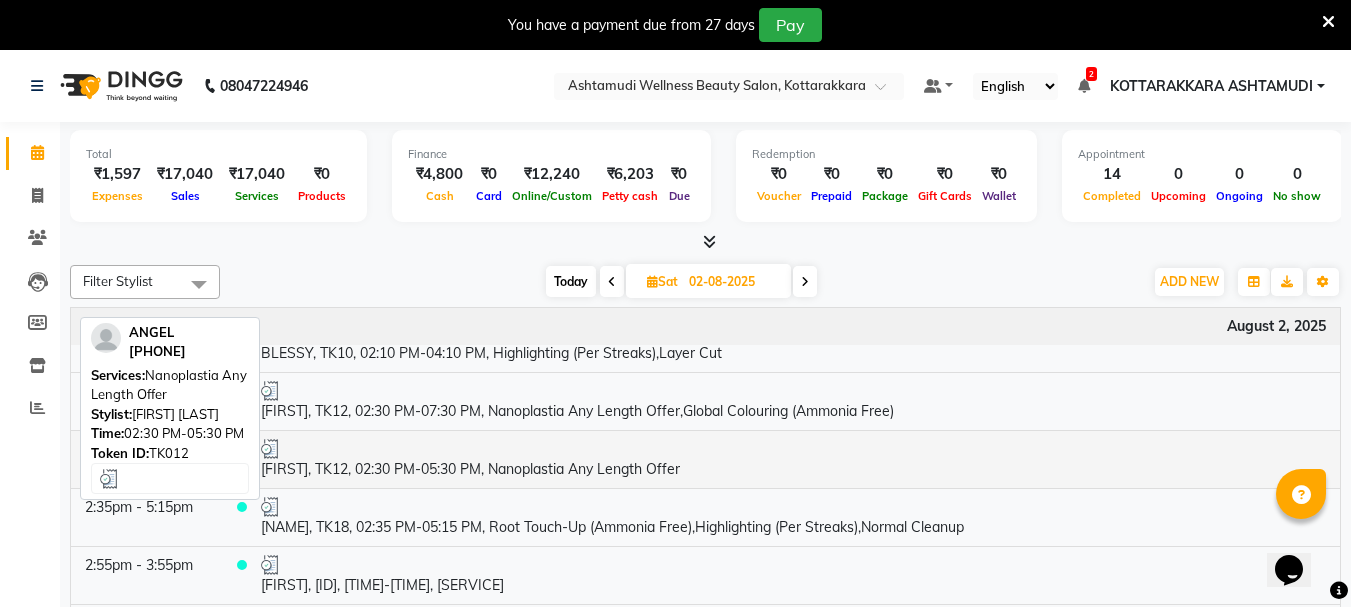 scroll, scrollTop: 800, scrollLeft: 0, axis: vertical 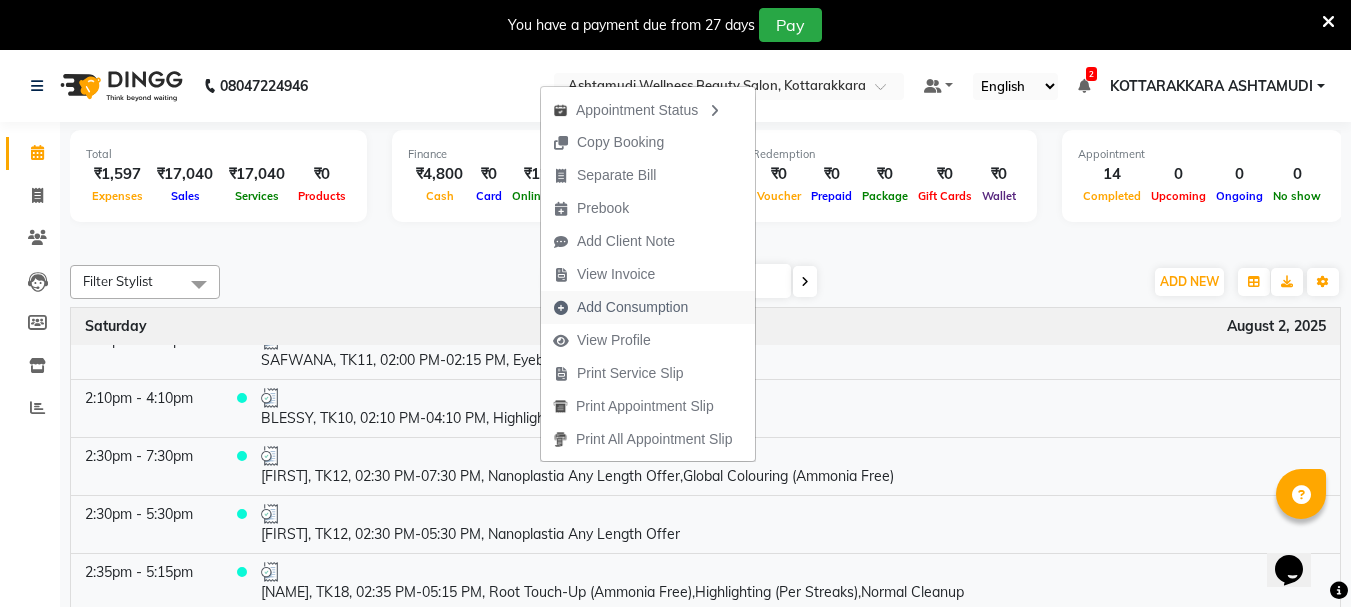 click on "Add Consumption" at bounding box center [632, 307] 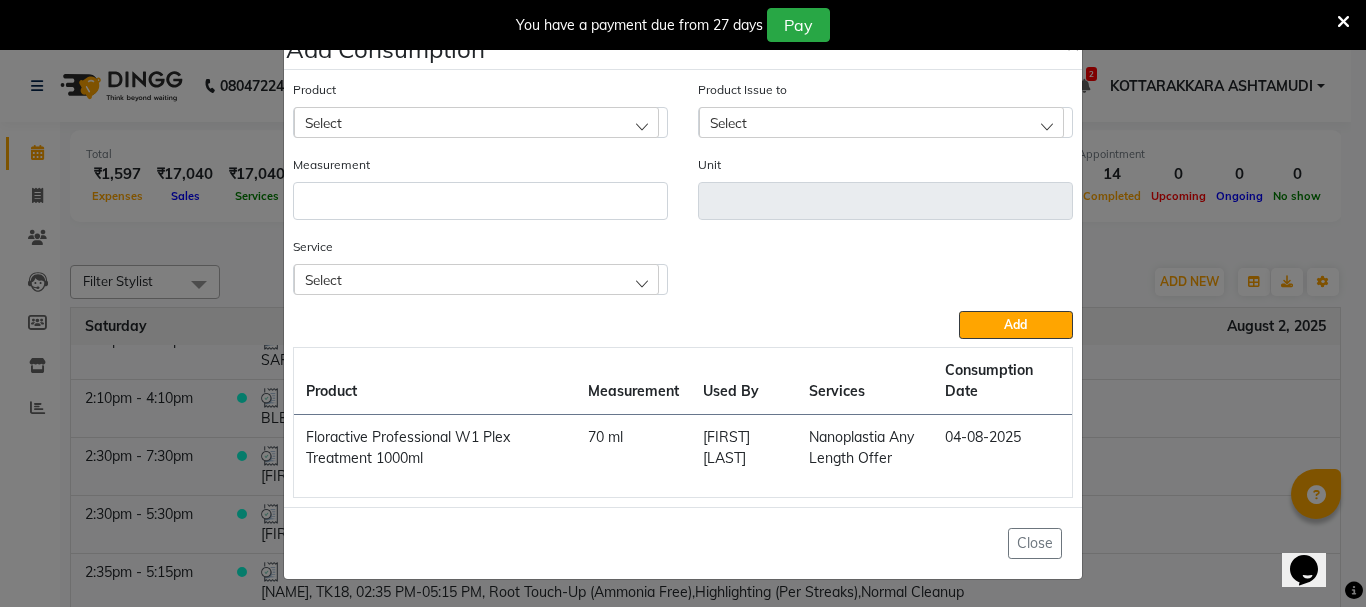 click on "Add Consumption × Product Select Product Issue to Select Measurement Unit Service Select Nanoplastia Any Length Offer Global Colouring (Ammonia Free)  Add  Product Measurement Used By Services Consumption Date  Floractive Professional W1 Plex Treatment 1000ml   70 ml   Karina Darjee    Nanoplastia Any Length Offer   04-08-2025   Close" 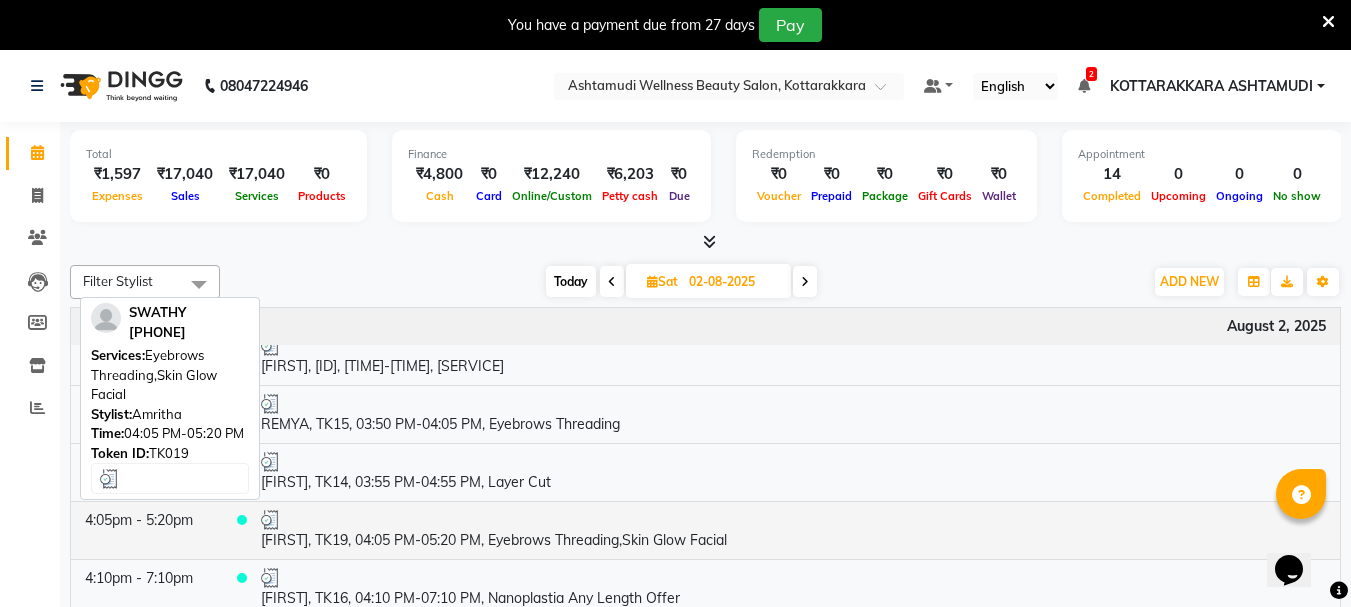 scroll, scrollTop: 1200, scrollLeft: 0, axis: vertical 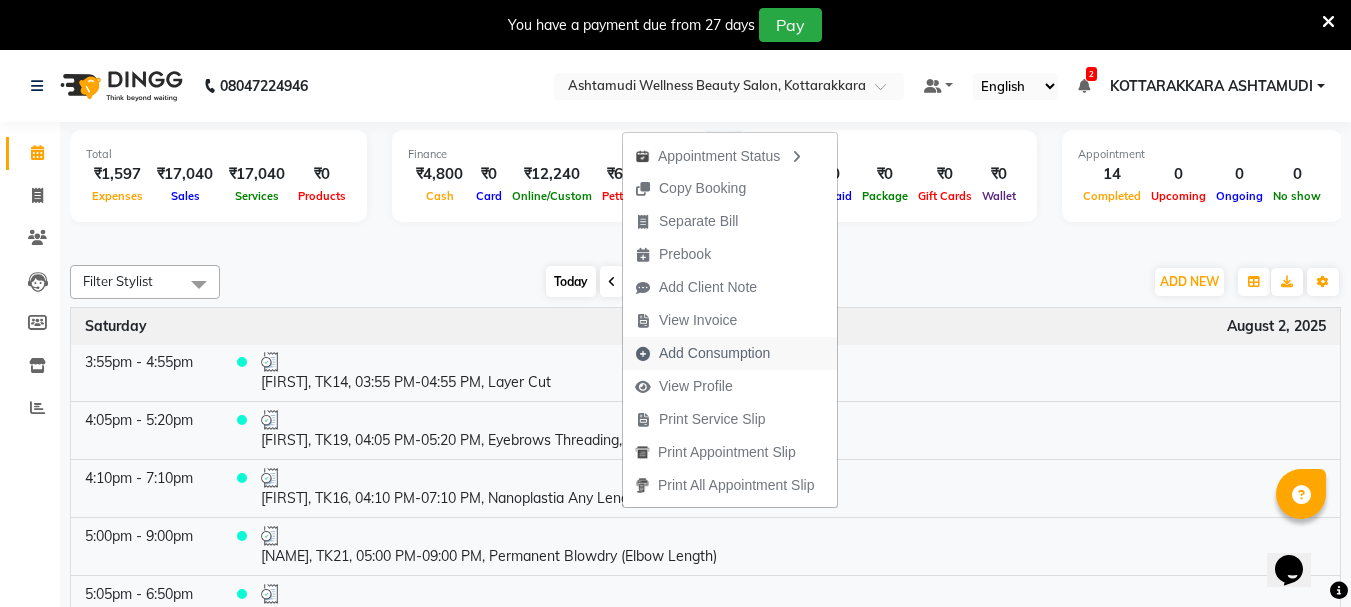 click on "Add Consumption" at bounding box center [714, 353] 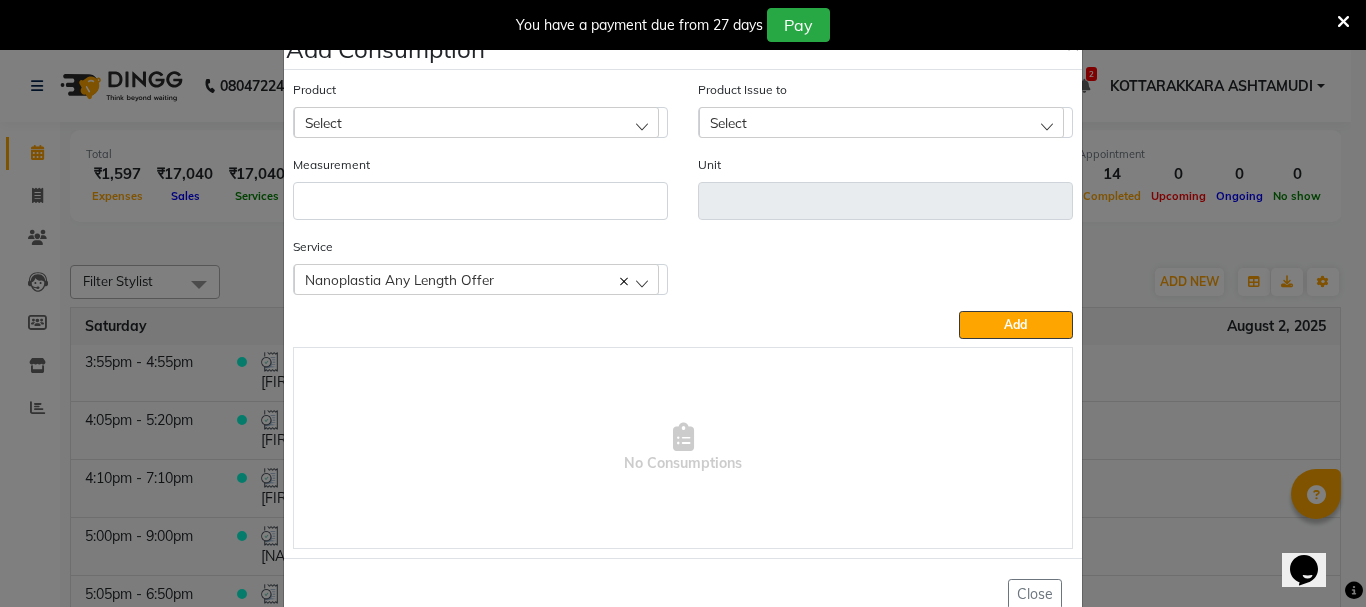 click on "Select" 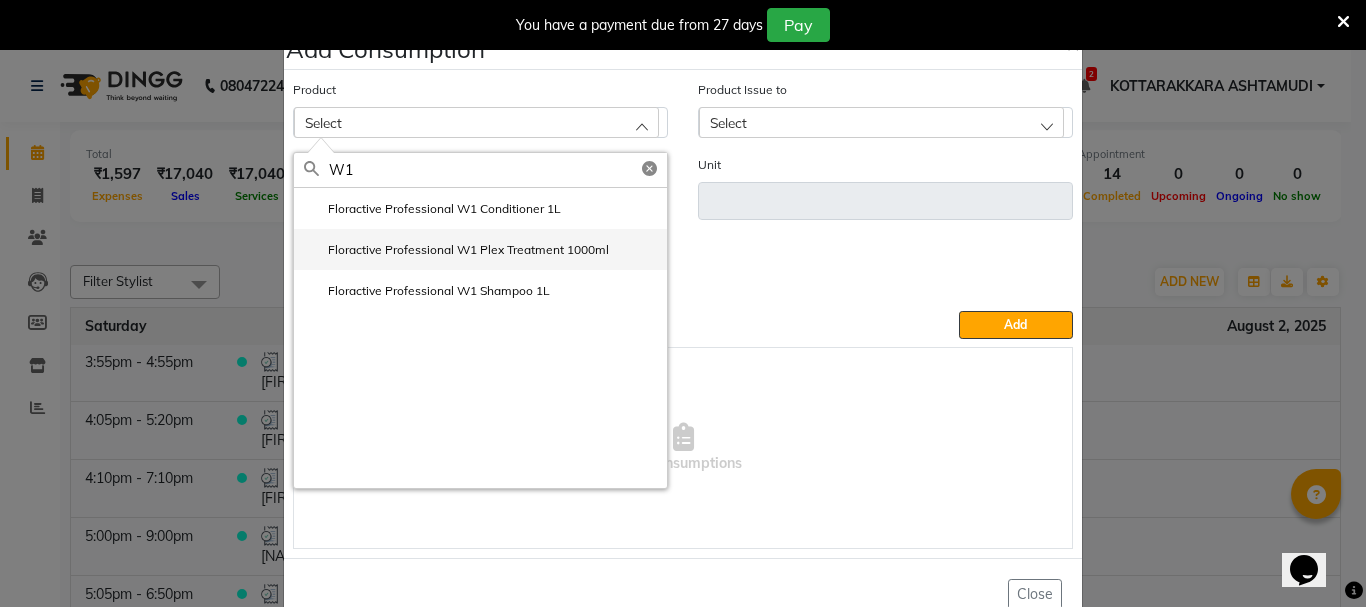 type on "W1" 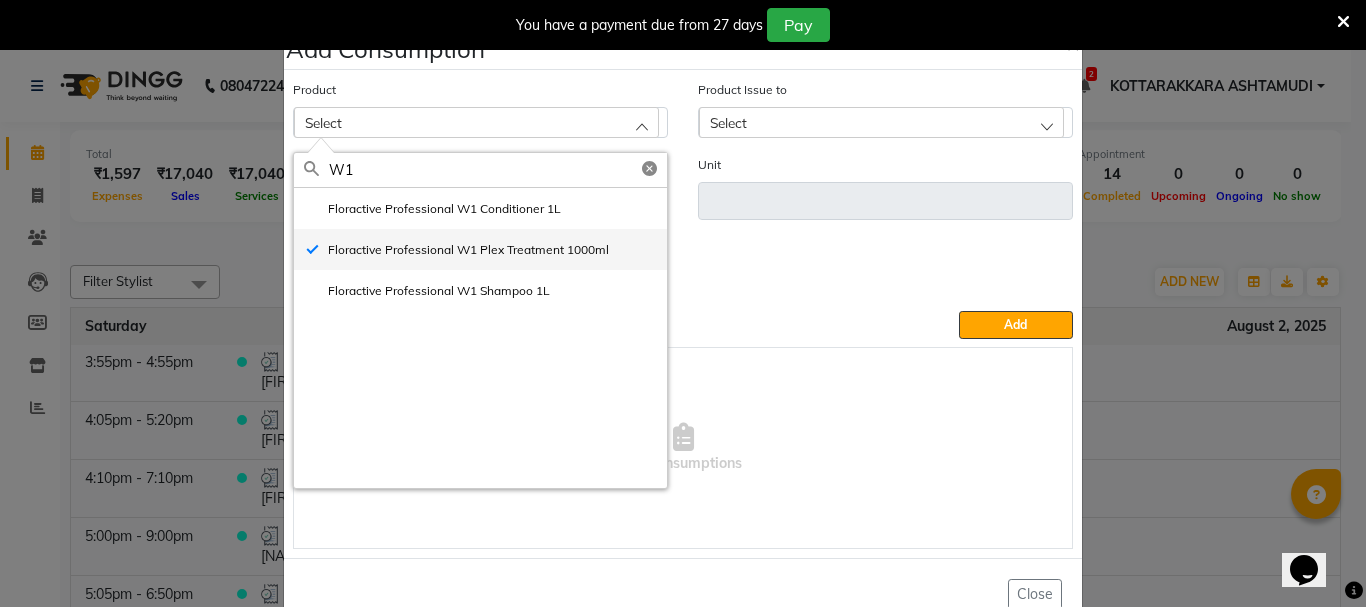 type on "ml" 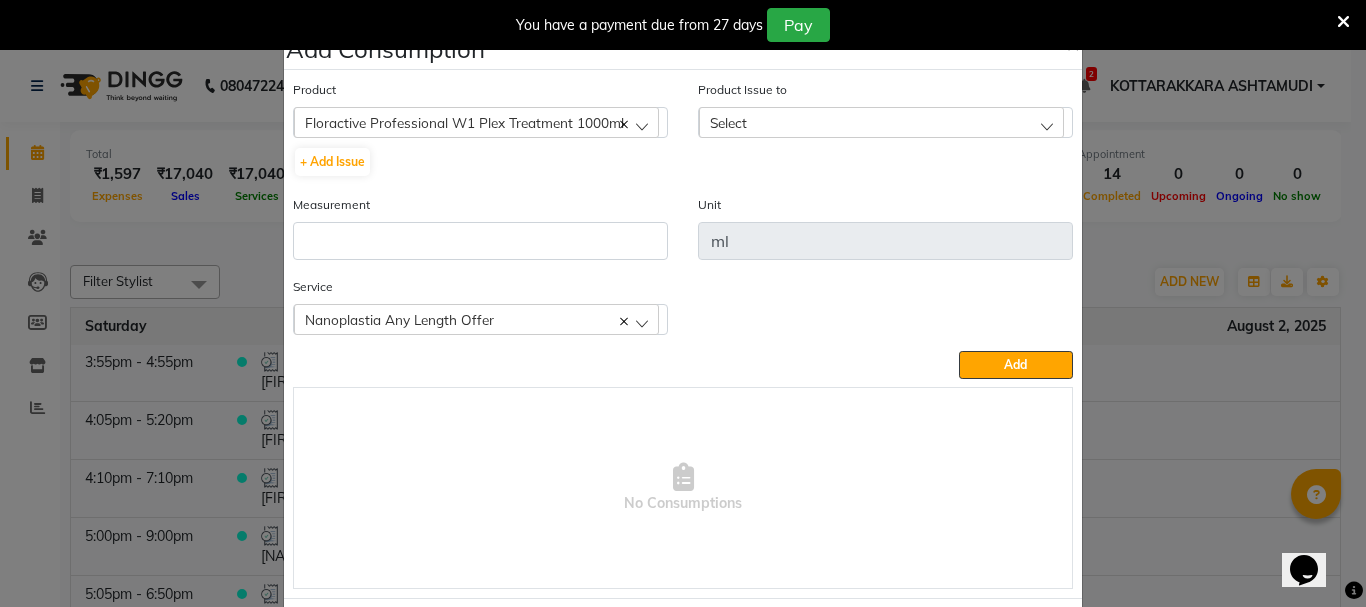 click on "Select" 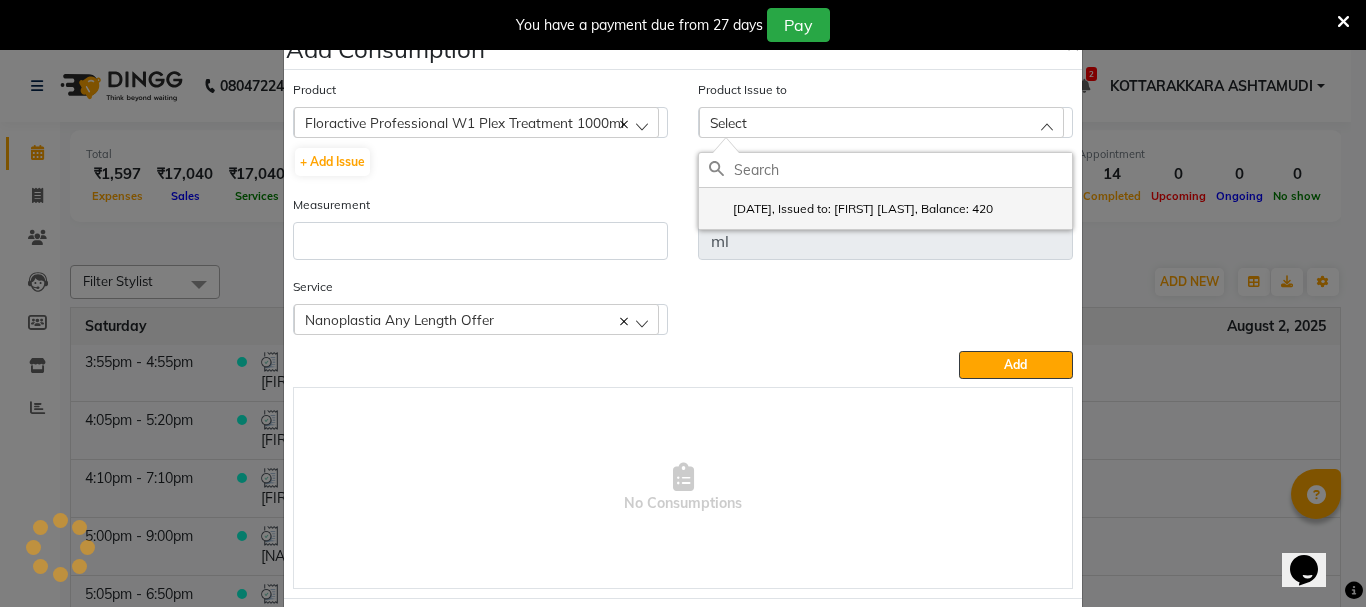 click on "2025-07-28, Issued to: NISHA SAMUEL 	, Balance: 420" 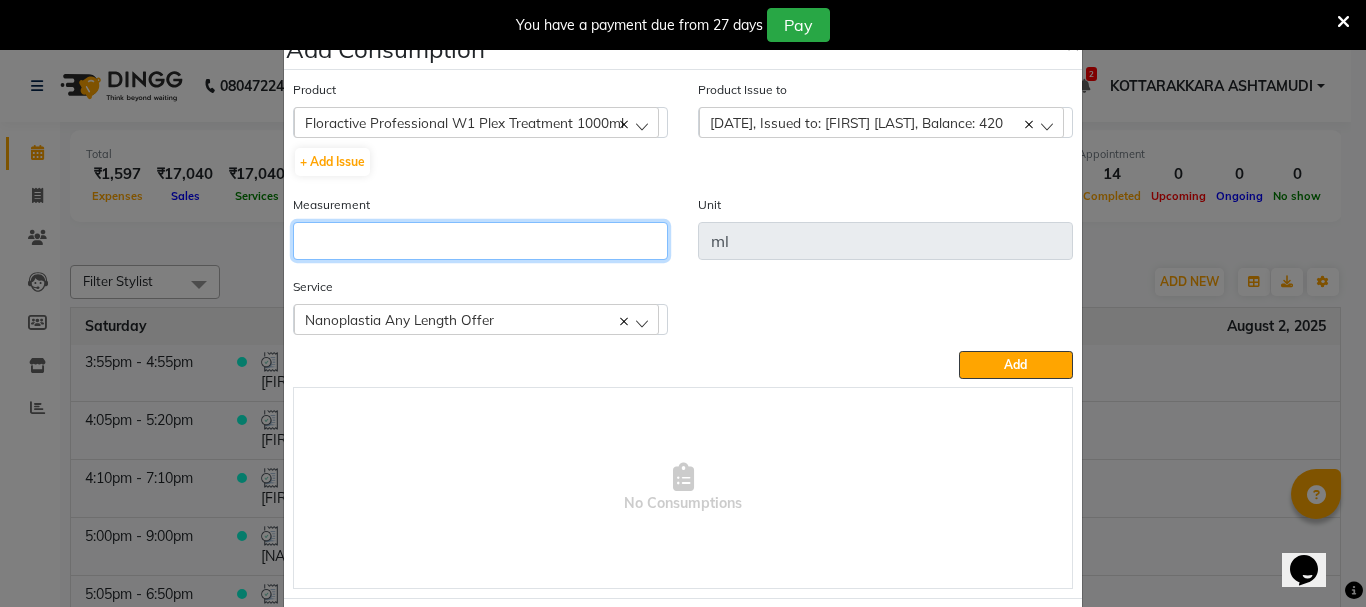 click 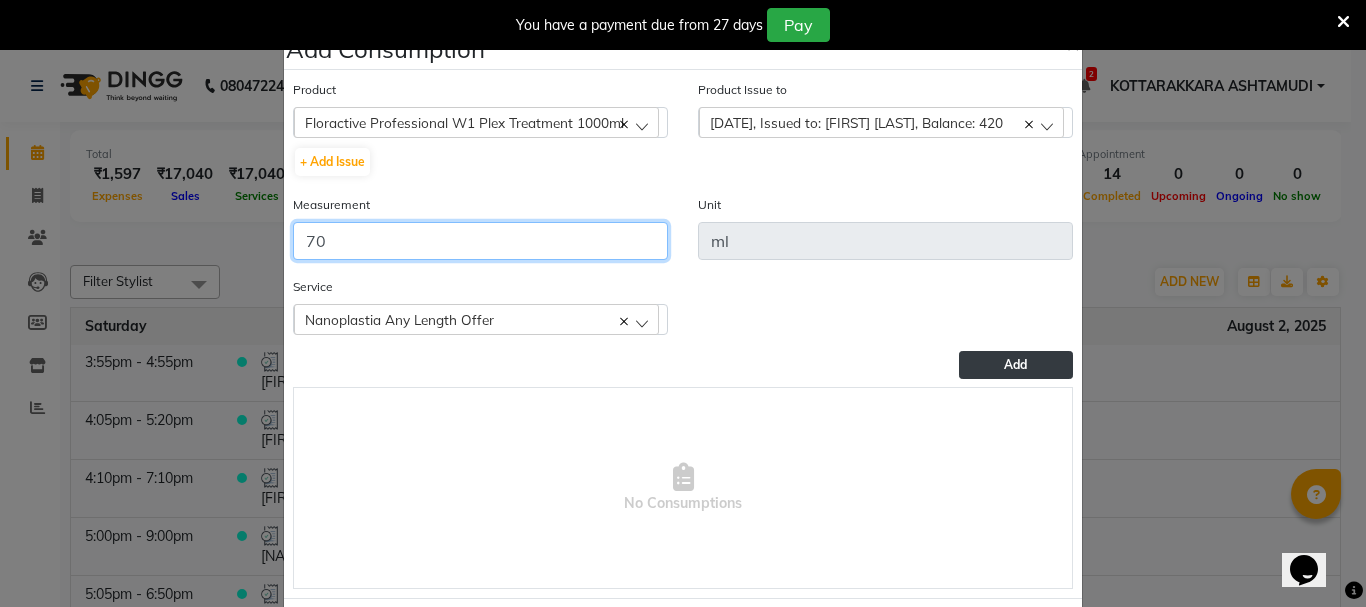 type on "70" 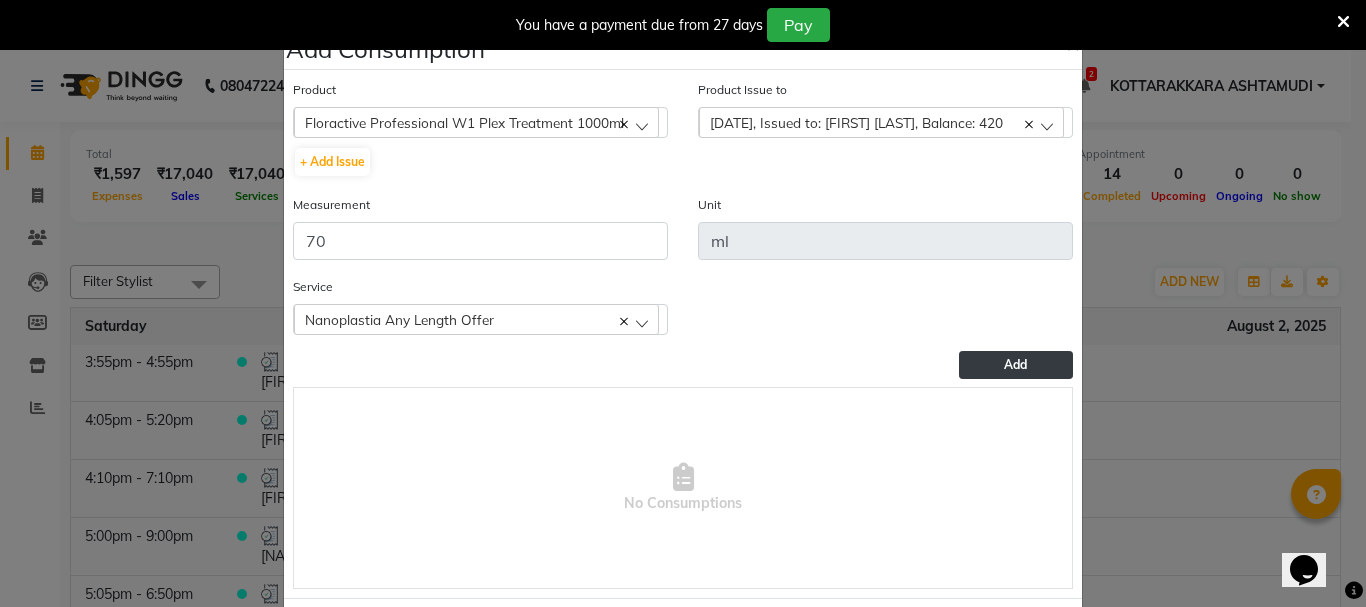 click on "Add" 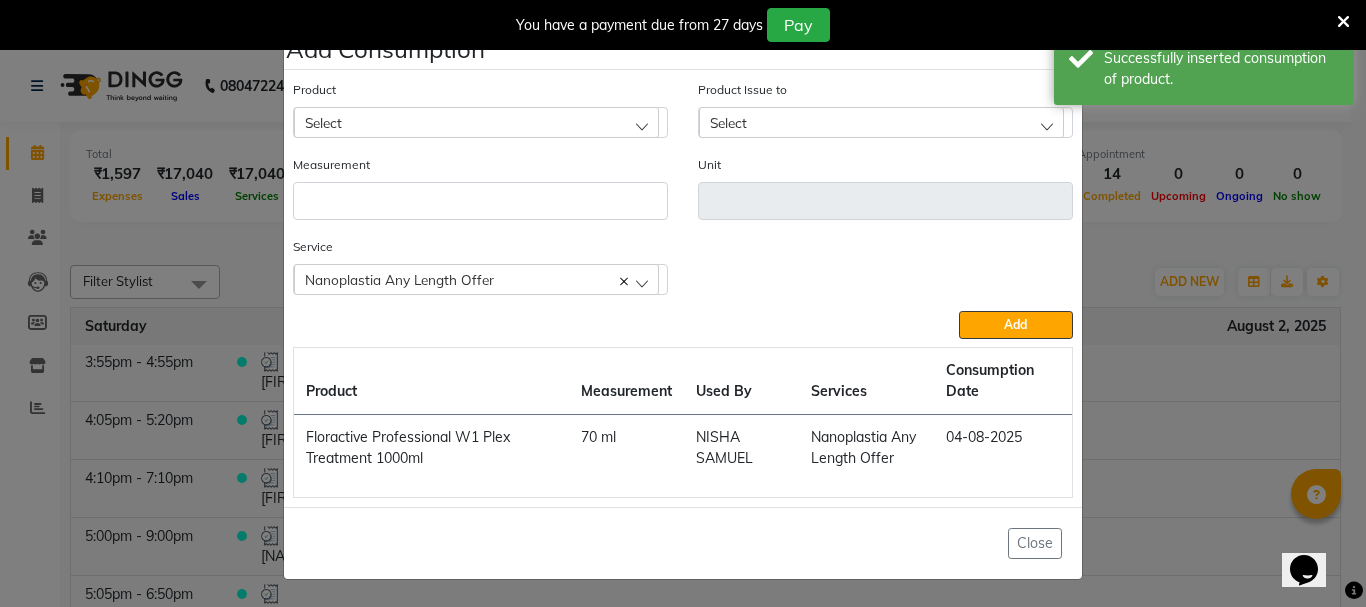 click on "Add Consumption × Product Select 051/ Studio White Weekly 15Ml Product Issue to Select 2025-07-28, Issued to: NISHA SAMUEL 	, Balance: 420 Measurement Unit Service  Nanoplastia Any Length Offer  Nanoplastia Any Length Offer  Add  Product Measurement Used By Services Consumption Date  Floractive Professional W1 Plex Treatment 1000ml   70 ml   NISHA SAMUEL 	   Nanoplastia Any Length Offer   04-08-2025   Close" 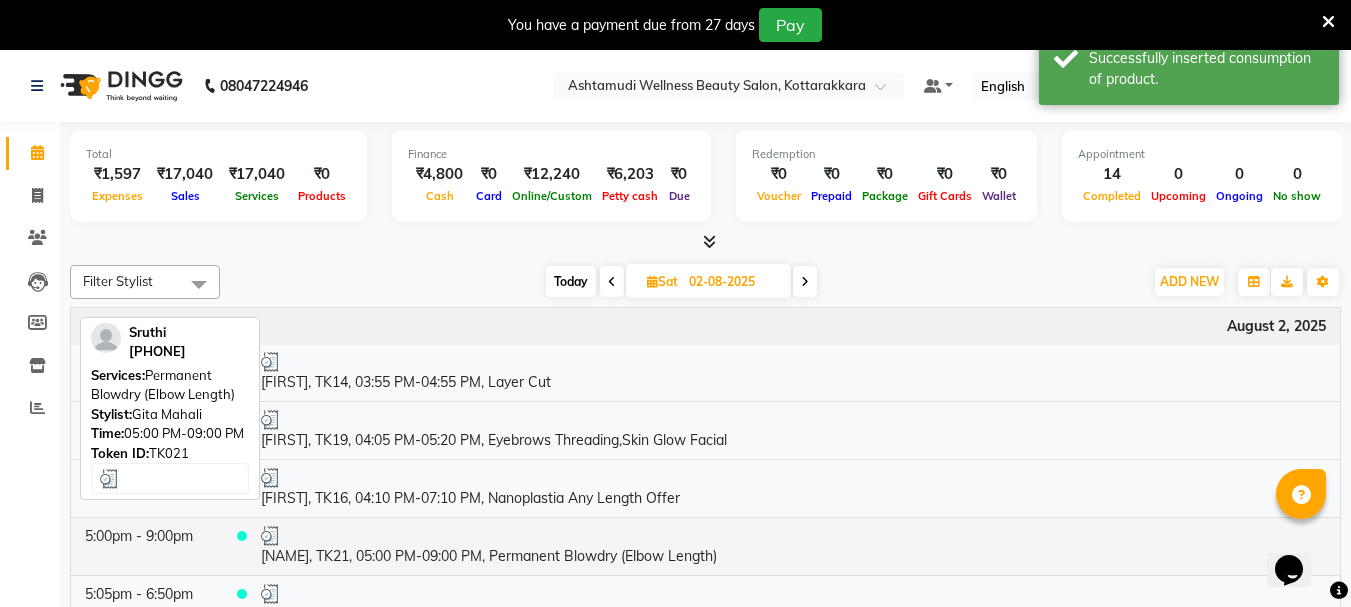 scroll, scrollTop: 1300, scrollLeft: 0, axis: vertical 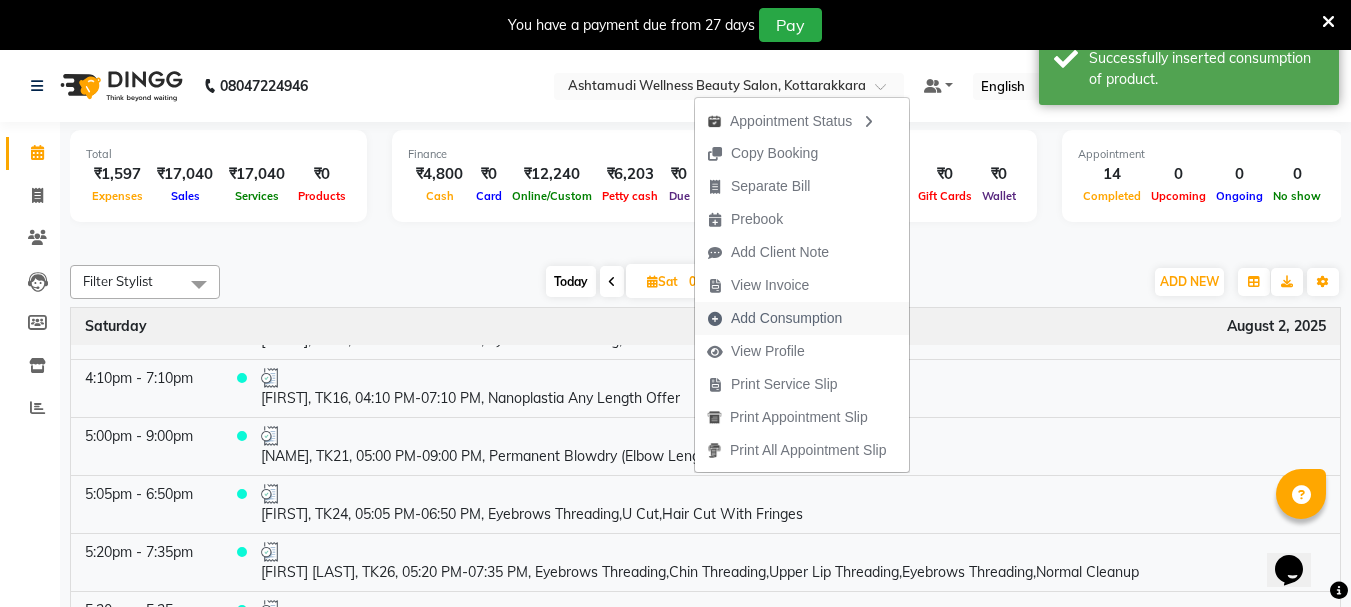 click on "Add Consumption" at bounding box center [786, 318] 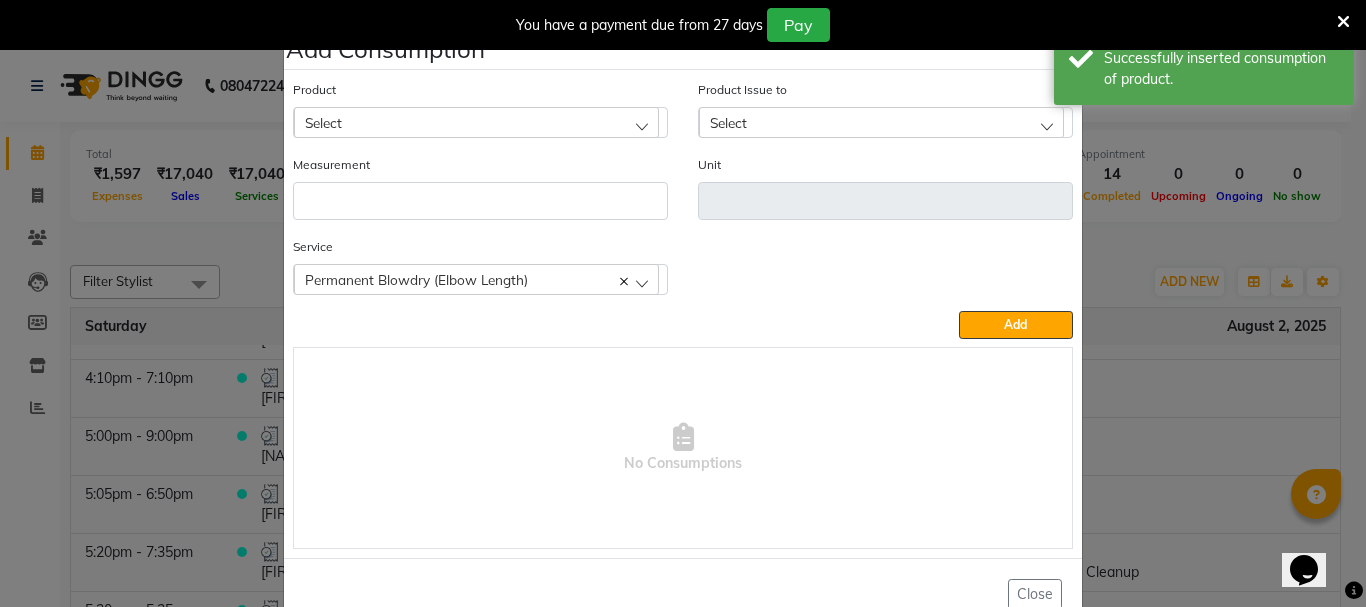 click on "Select" 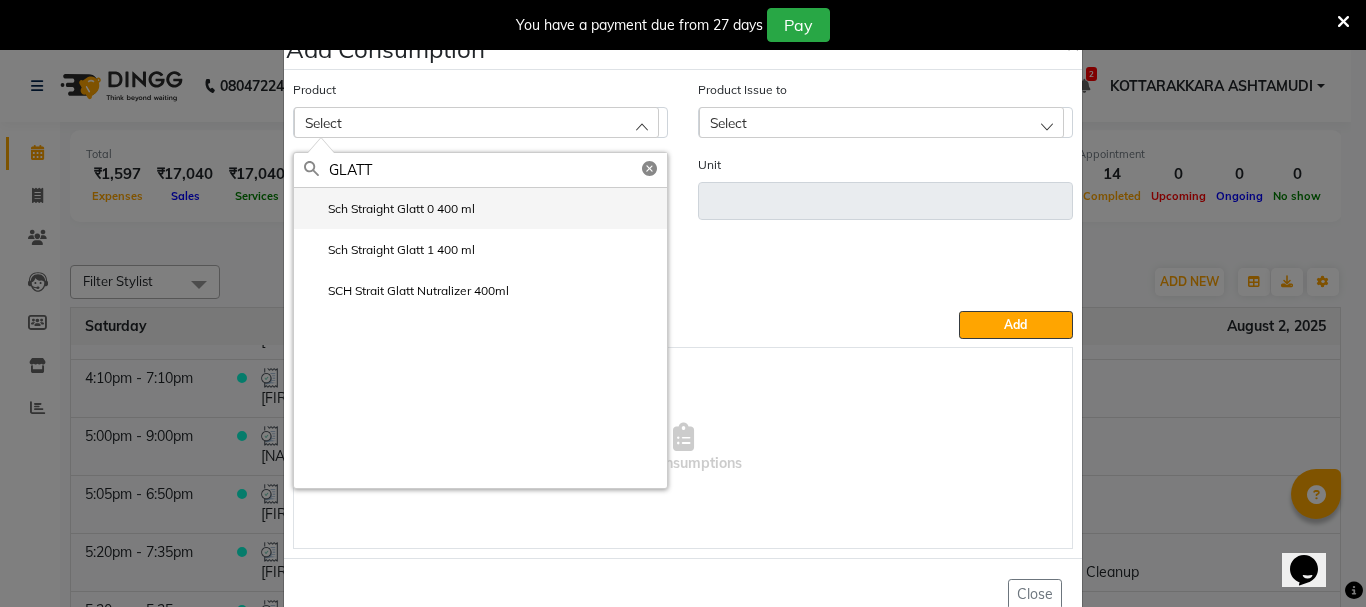 type on "GLATT" 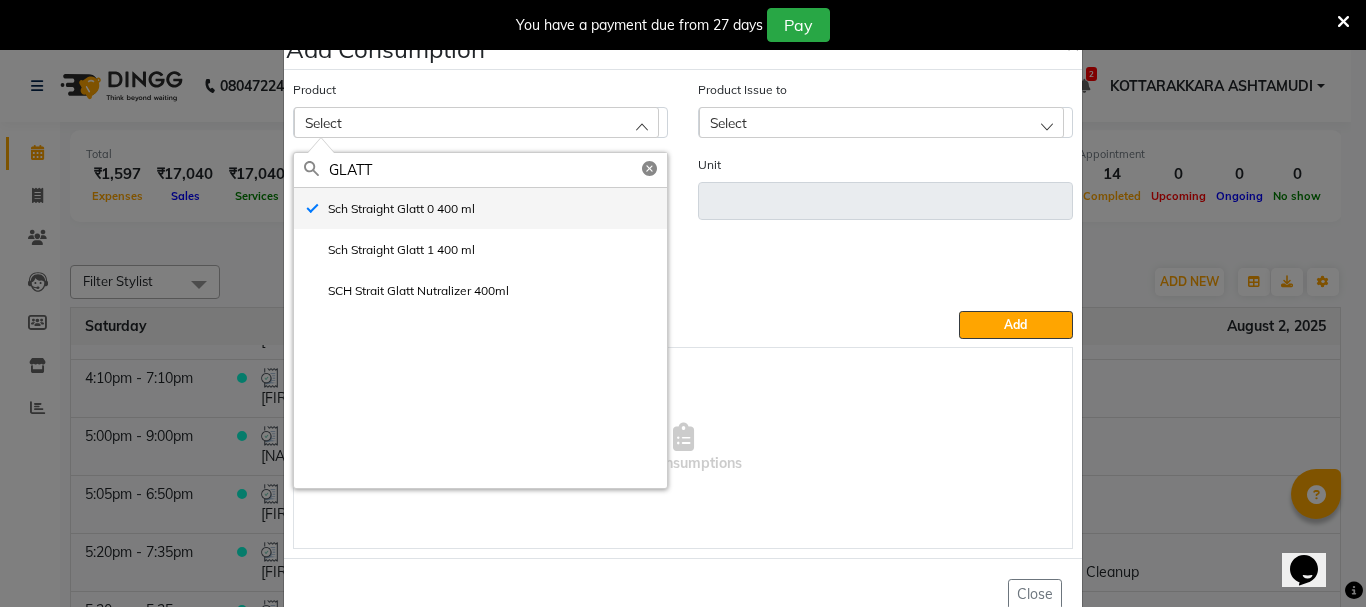 type on "ml" 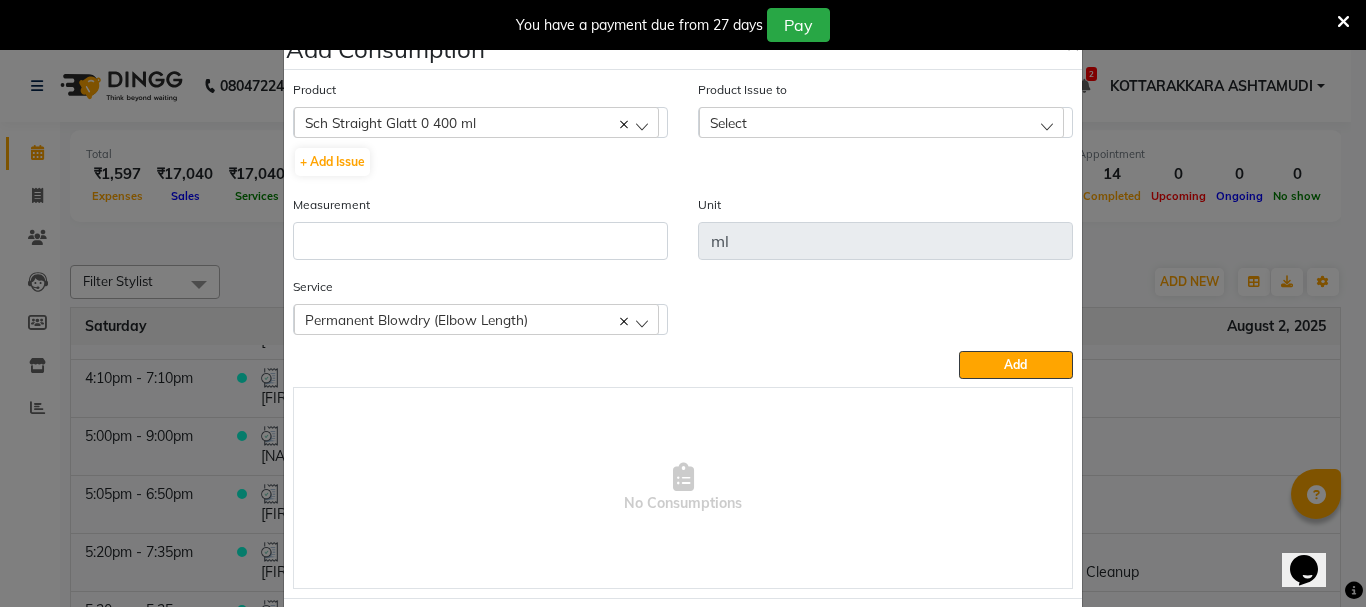 click on "Select" 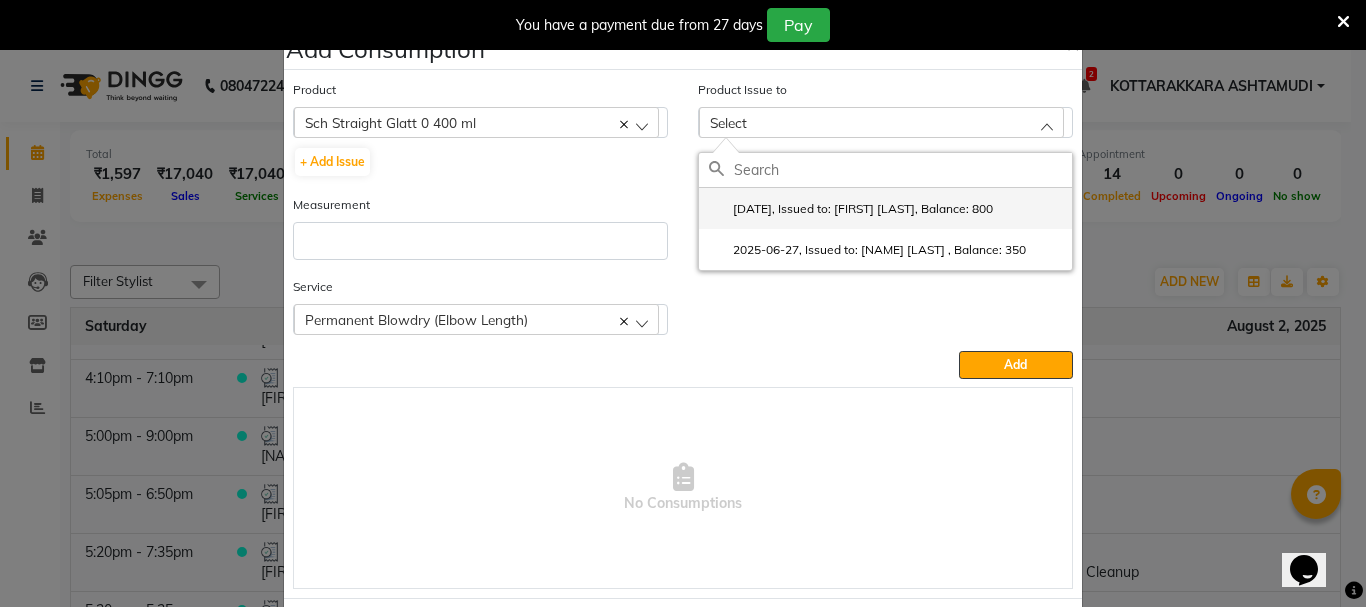 click on "2025-07-27, Issued to: Karina Darjee , Balance: 800" 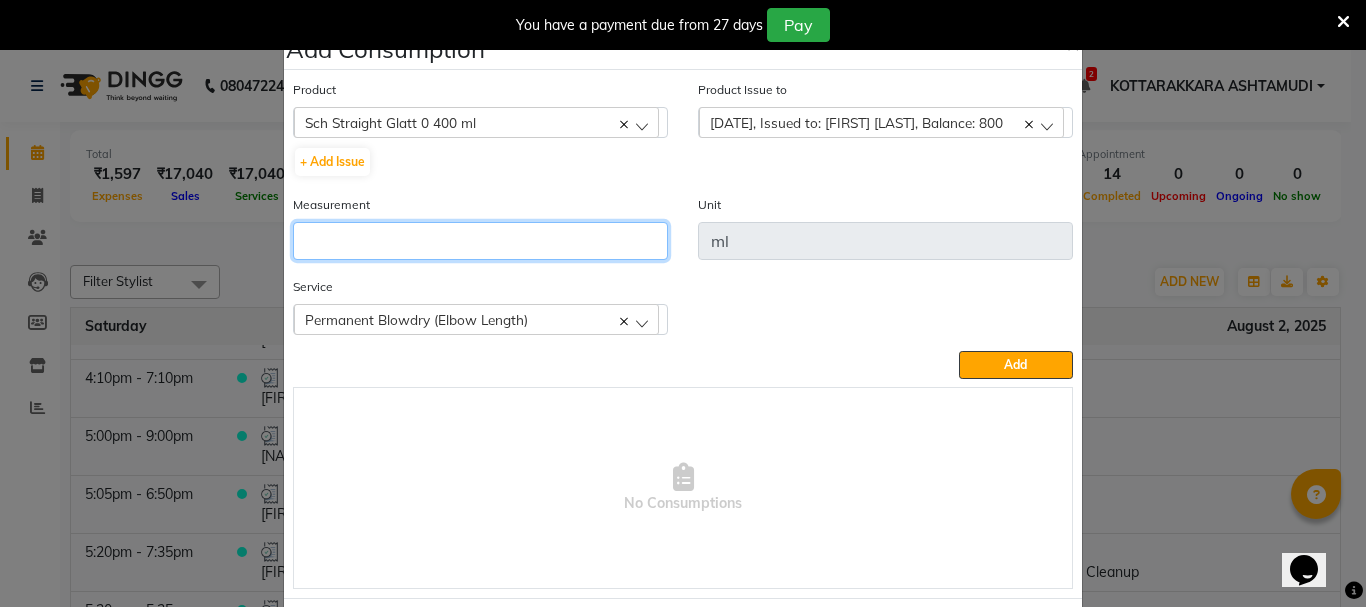 click 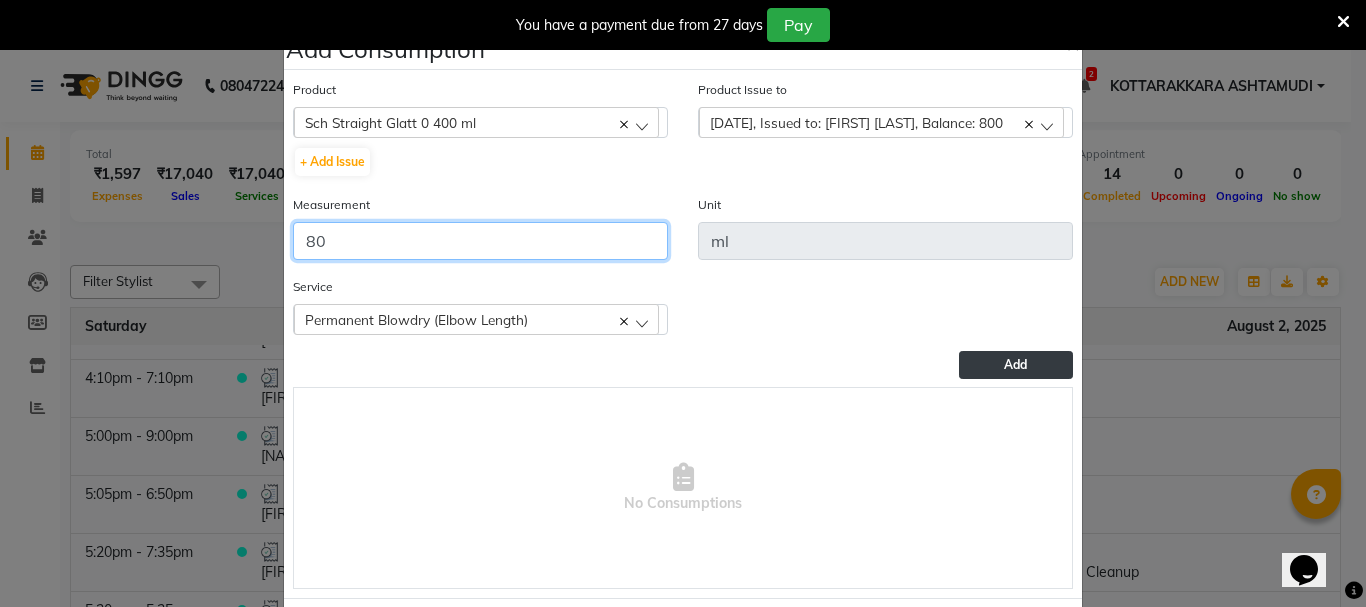 type on "80" 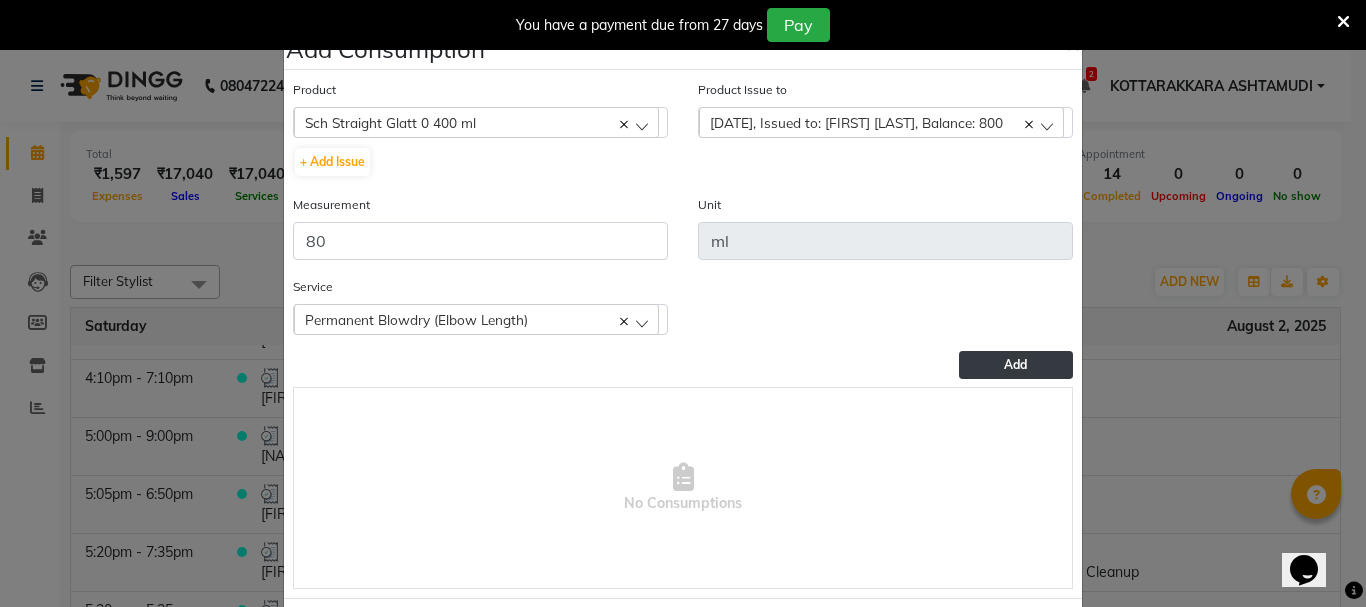 click on "Add" 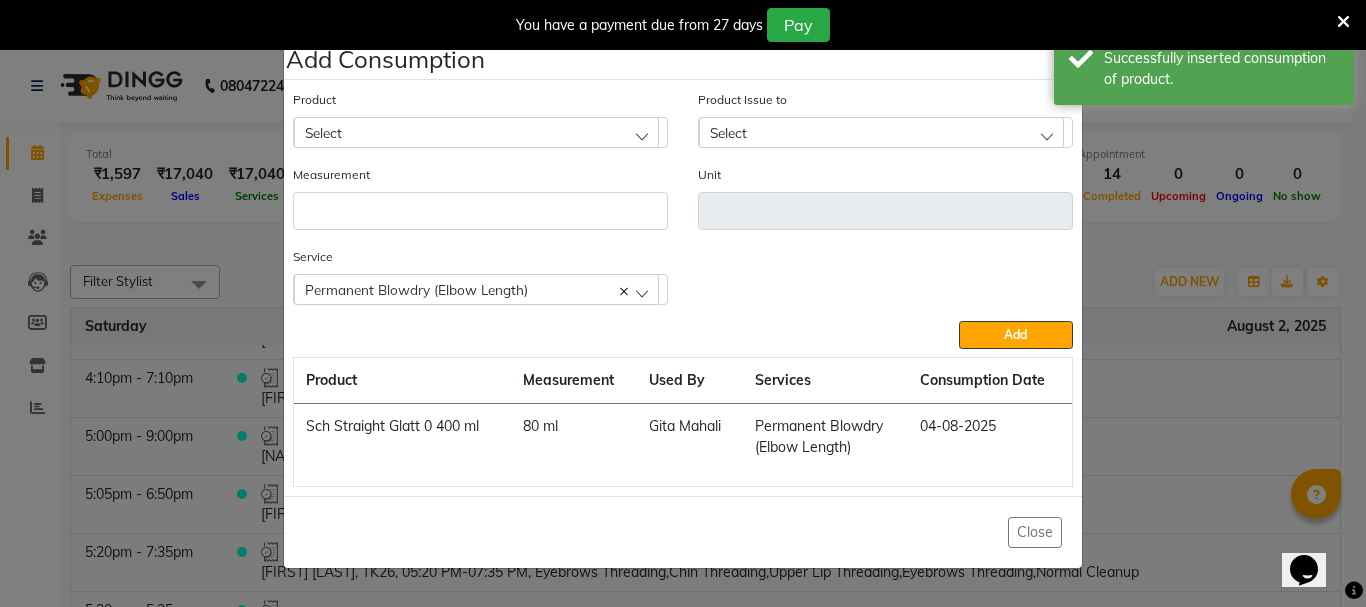 click on "Select" 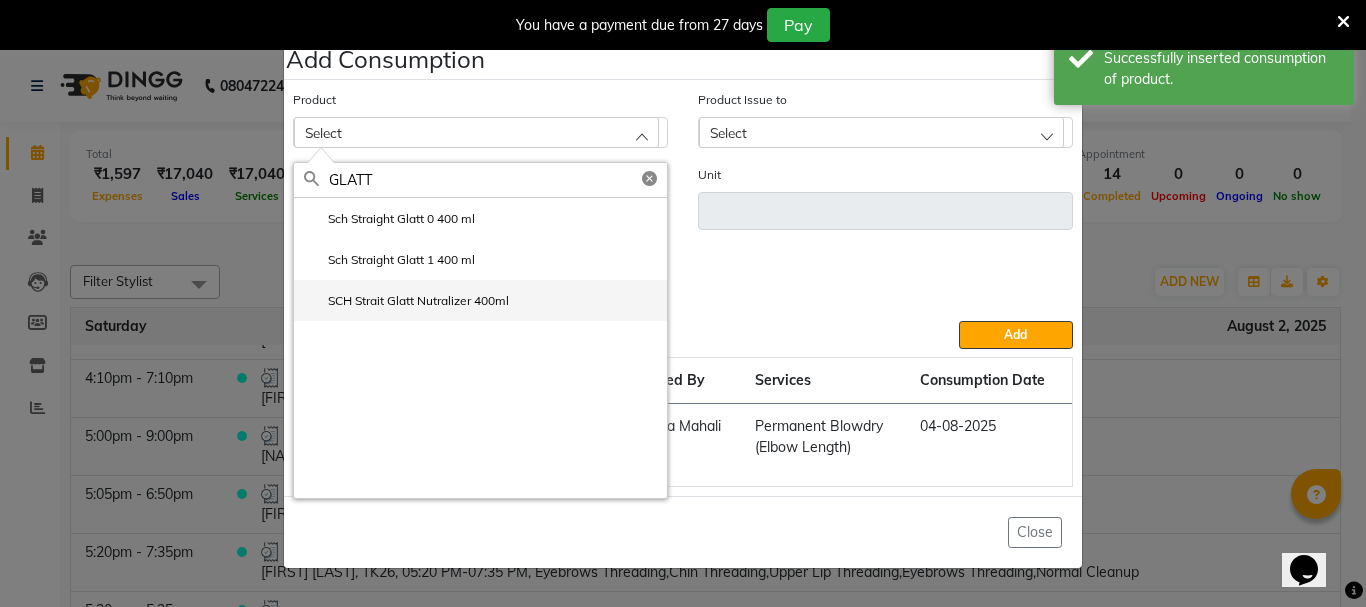 type on "GLATT" 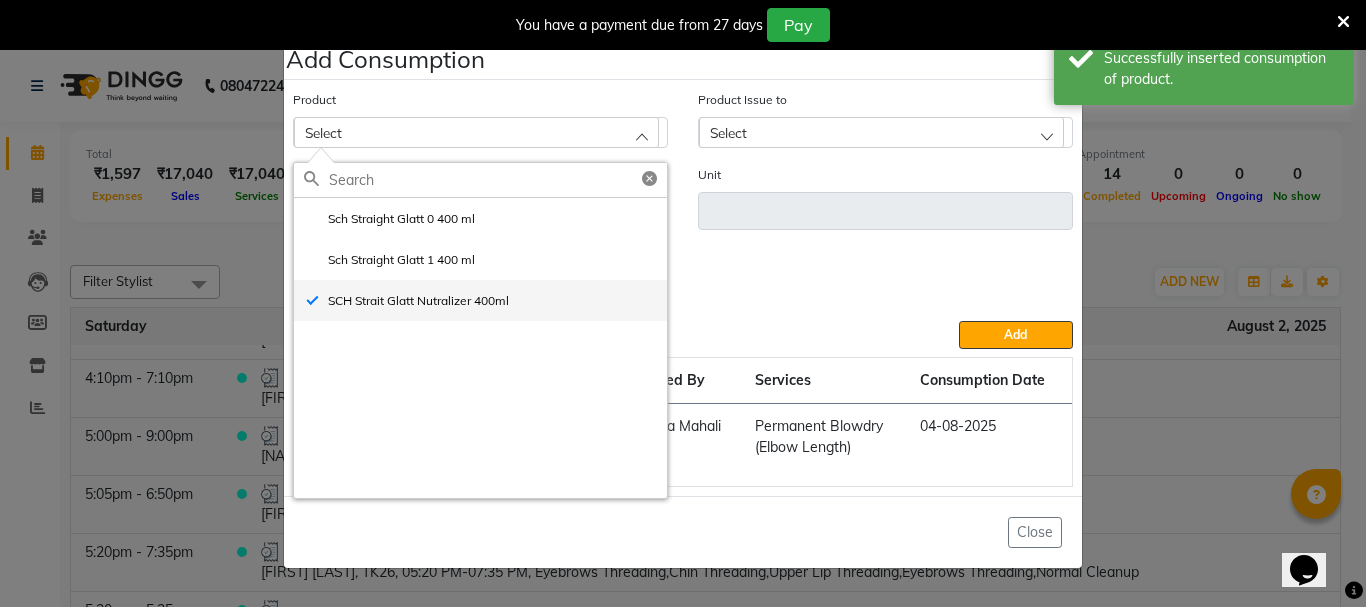 type on "ml" 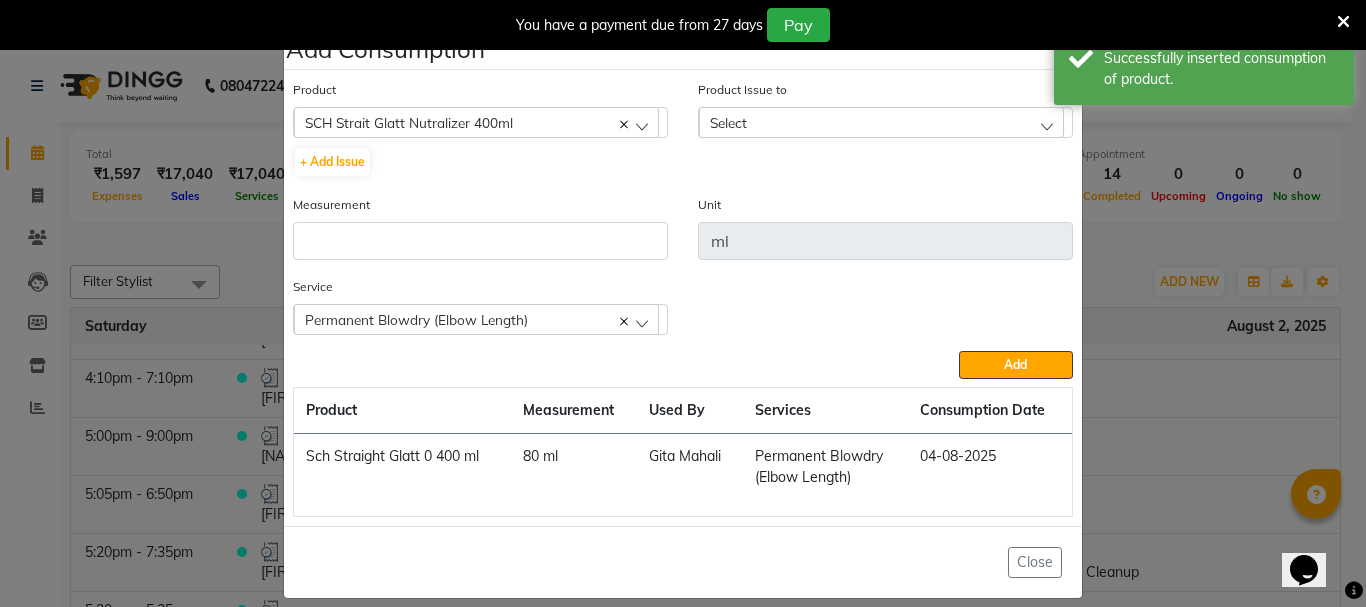 click on "Select" 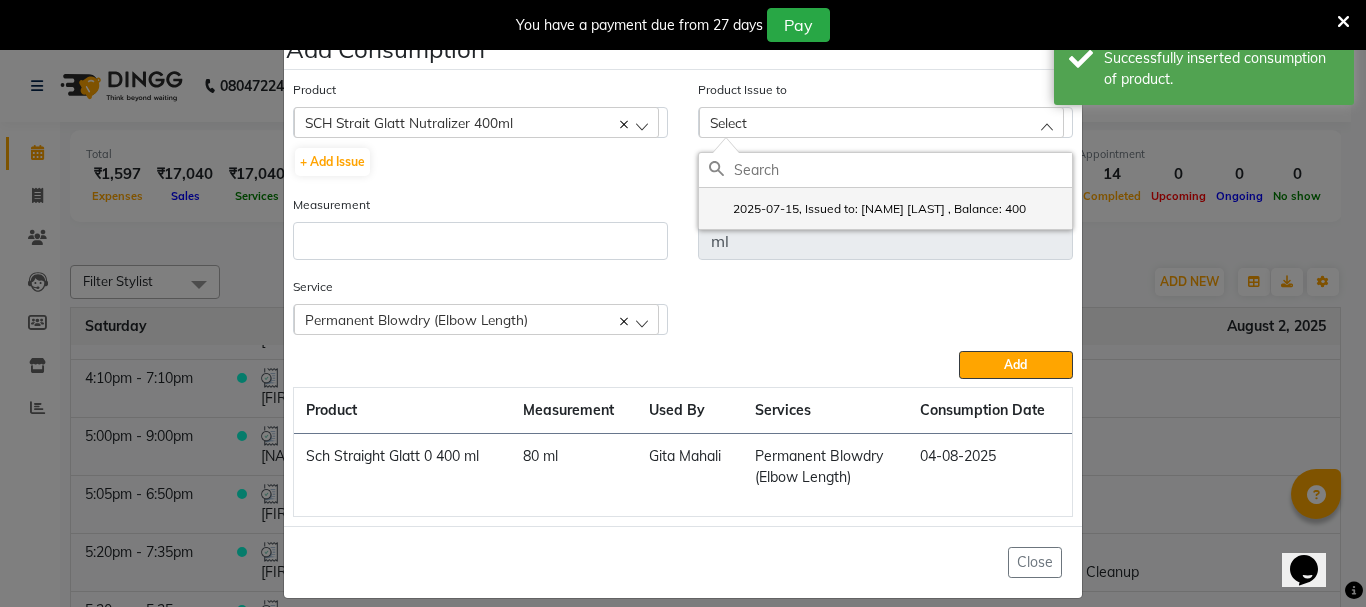 click on "2025-07-15, Issued to: NISHA SAMUEL 	, Balance: 400" 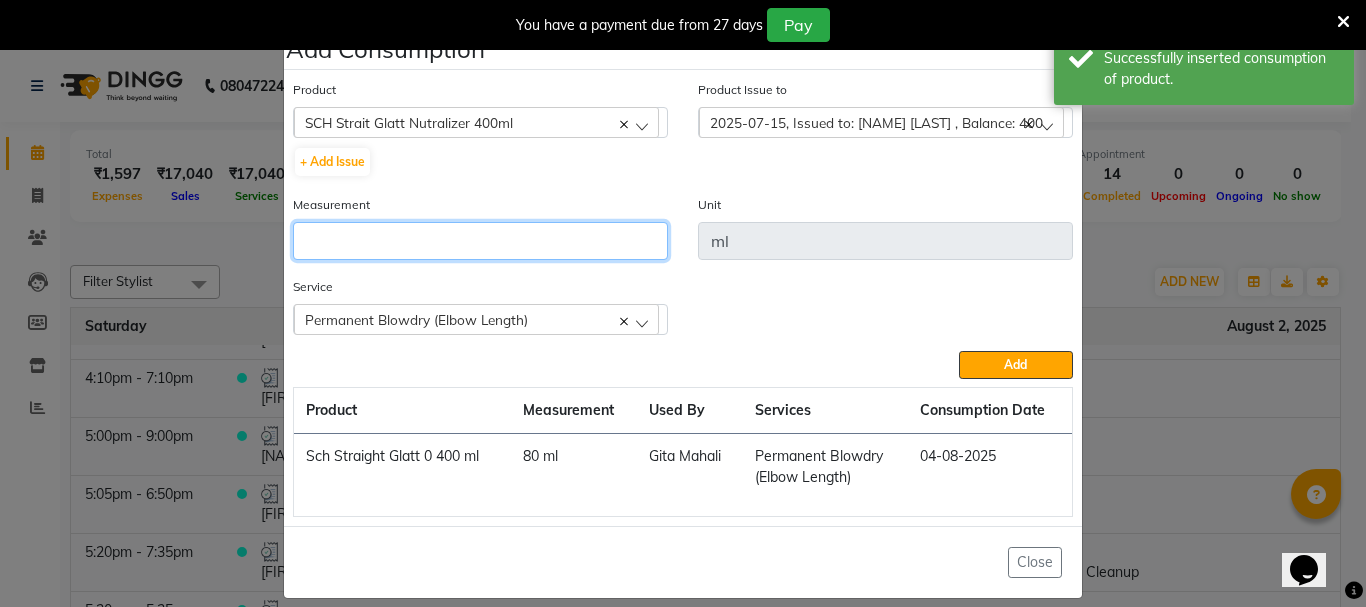 click 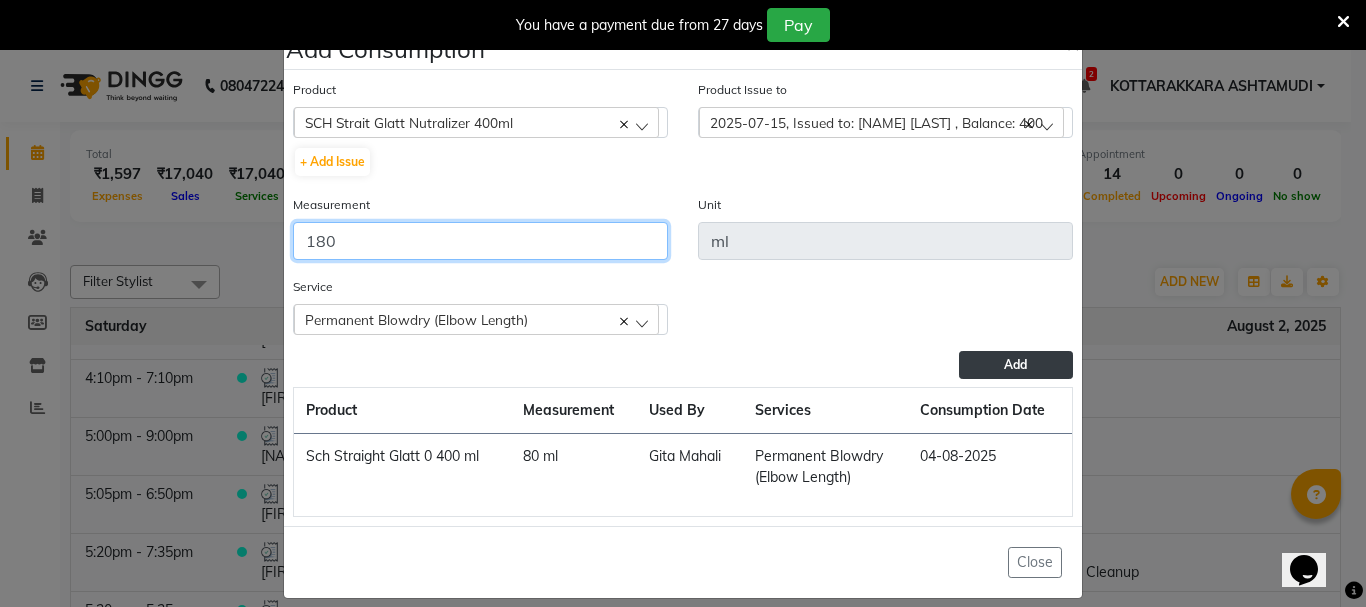type on "180" 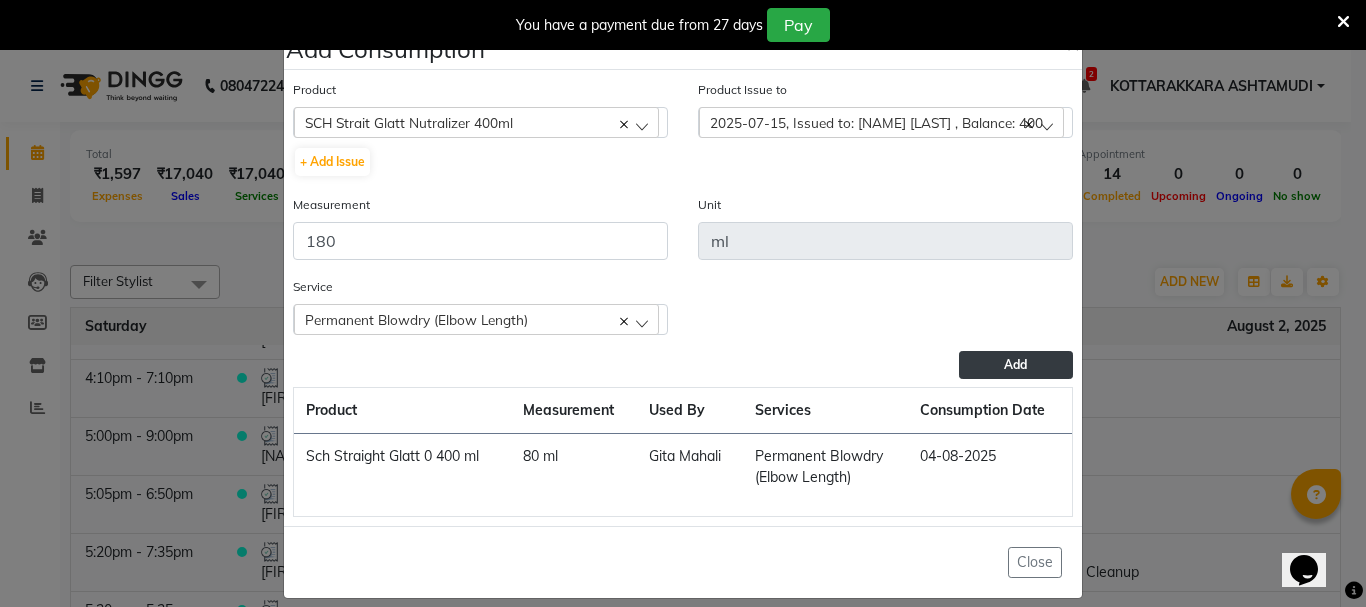 click on "Add" 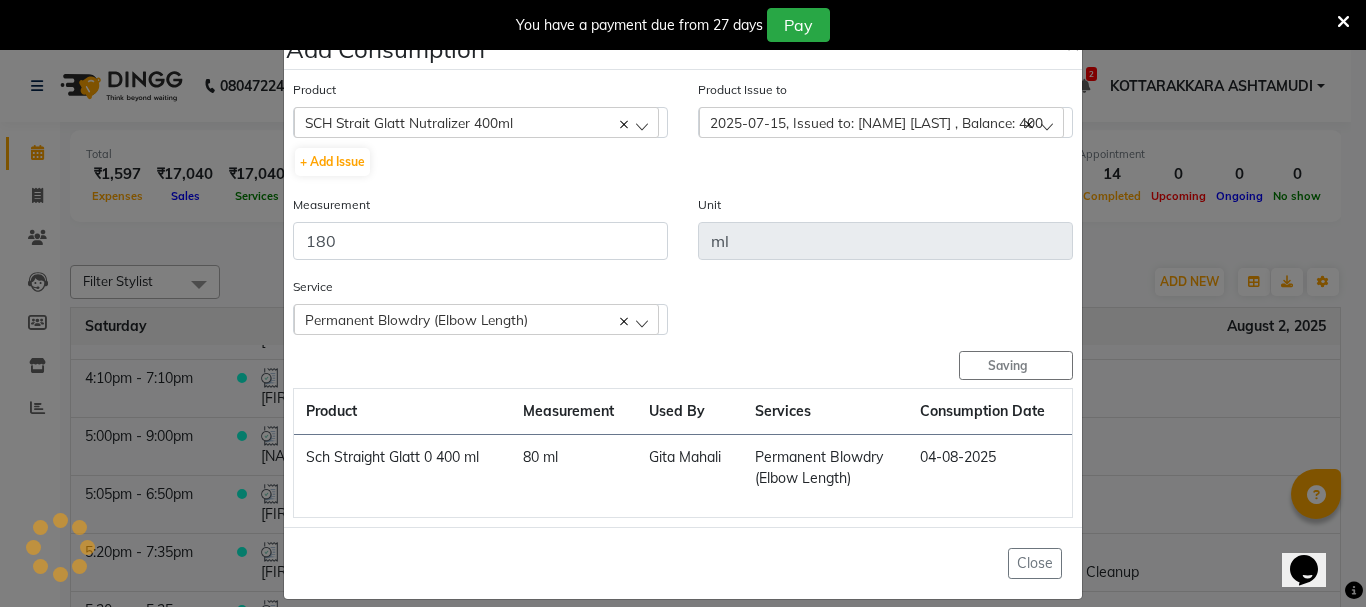 type 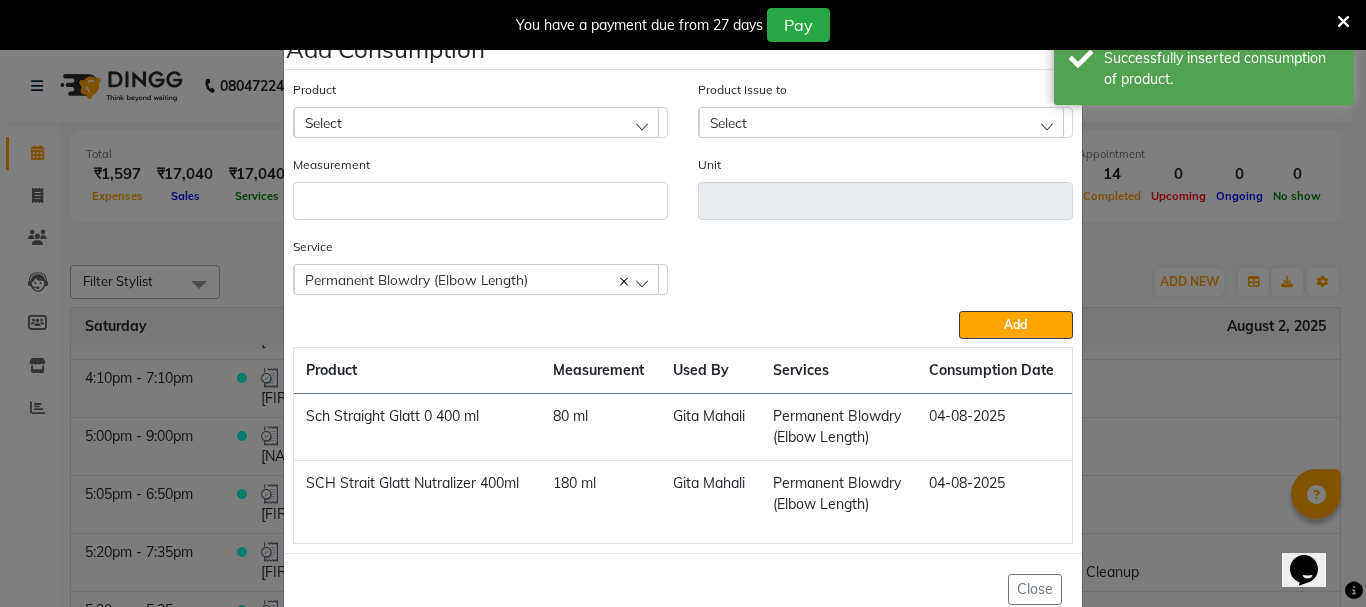click on "Select" 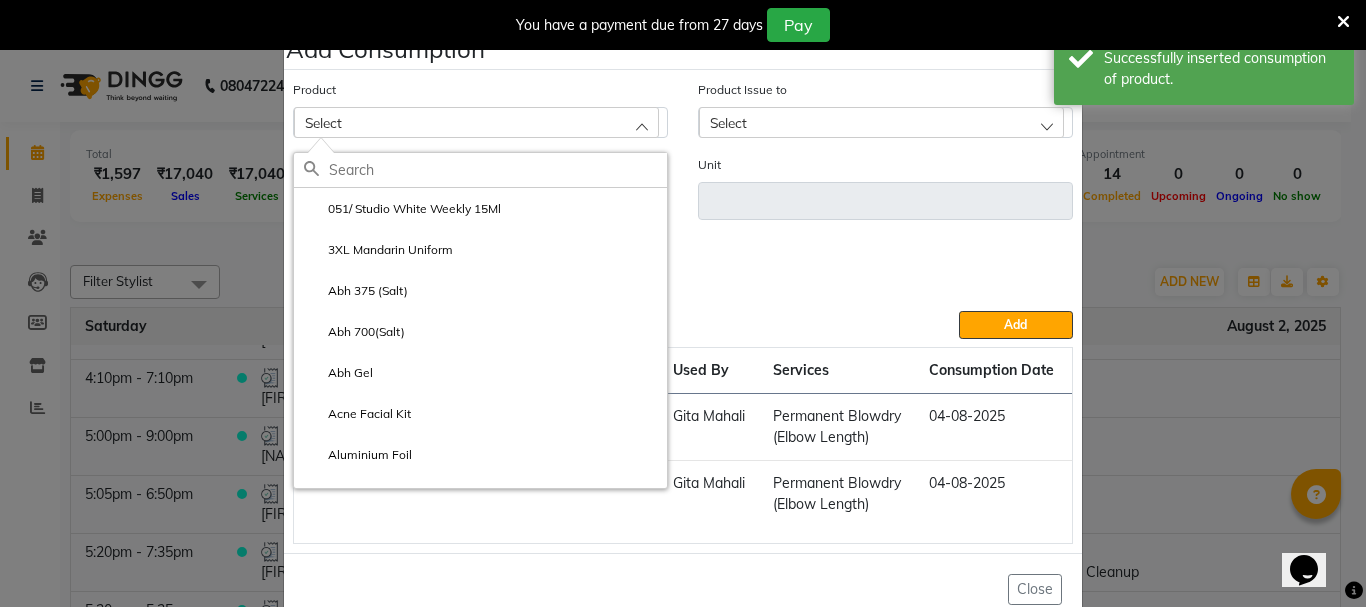 click on "Add Consumption × Product Select 051/ Studio White Weekly 15Ml 3XL Mandarin Uniform Abh 375 (Salt) Abh 700(Salt) Abh Gel Acne Facial Kit Aluminium Foil Ankita Brush 50 (Henna Brush) Product Issue to Select 2025-07-15, Issued to: NISHA SAMUEL 	, Balance: 400 Measurement Unit Service  Permanent Blowdry (Elbow Length)  Permanent Blowdry (Elbow Length)  Add  Product Measurement Used By Services Consumption Date  Sch Straight Glatt 0 400 ml   80 ml   Gita Mahali    Permanent Blowdry (Elbow Length)   04-08-2025   SCH Strait Glatt Nutralizer 400ml   180 ml   Gita Mahali    Permanent Blowdry (Elbow Length)   04-08-2025   Close" 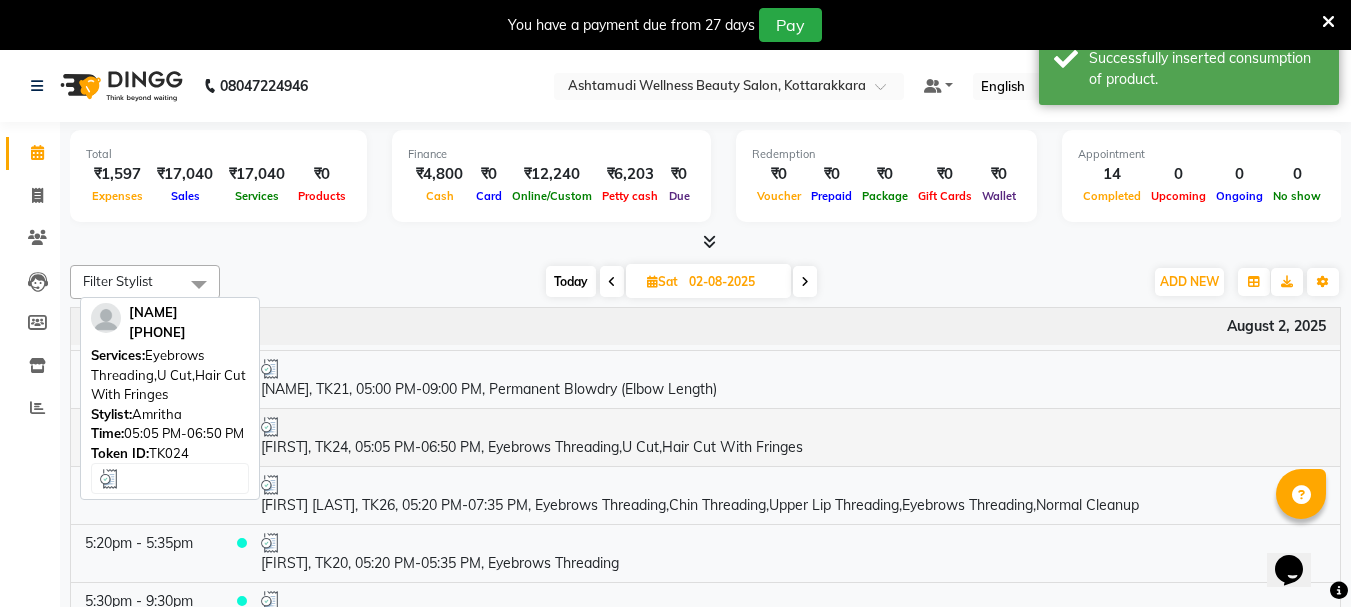 scroll, scrollTop: 1500, scrollLeft: 0, axis: vertical 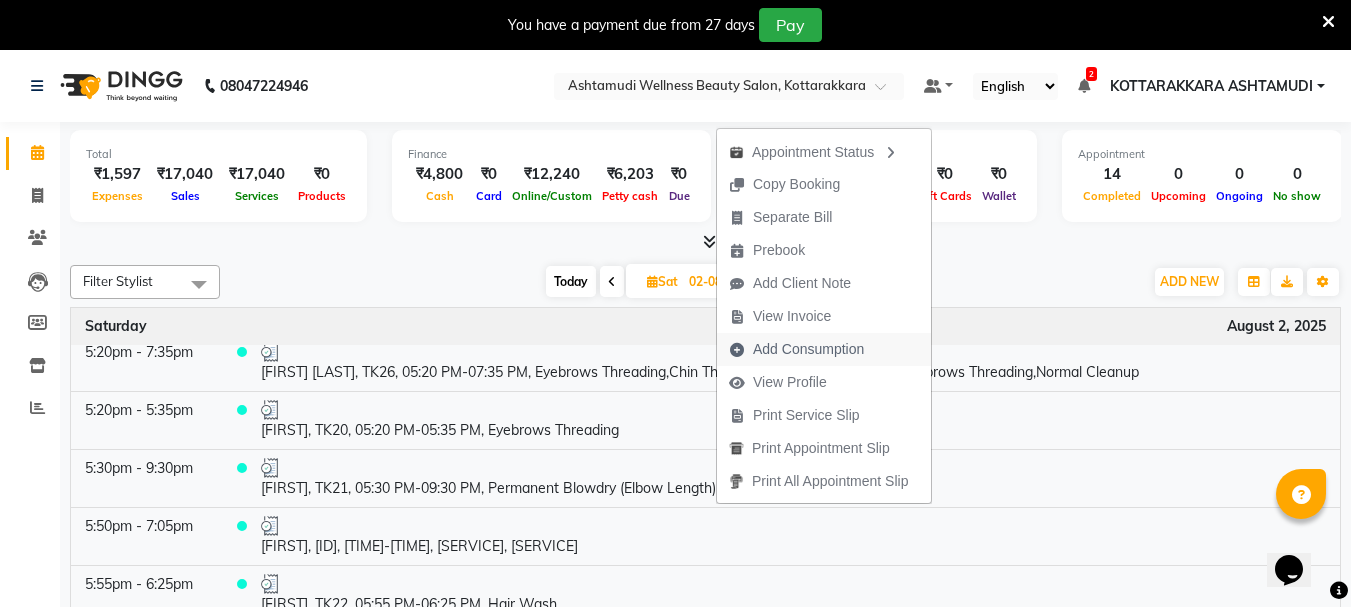 click on "Add Consumption" at bounding box center (808, 349) 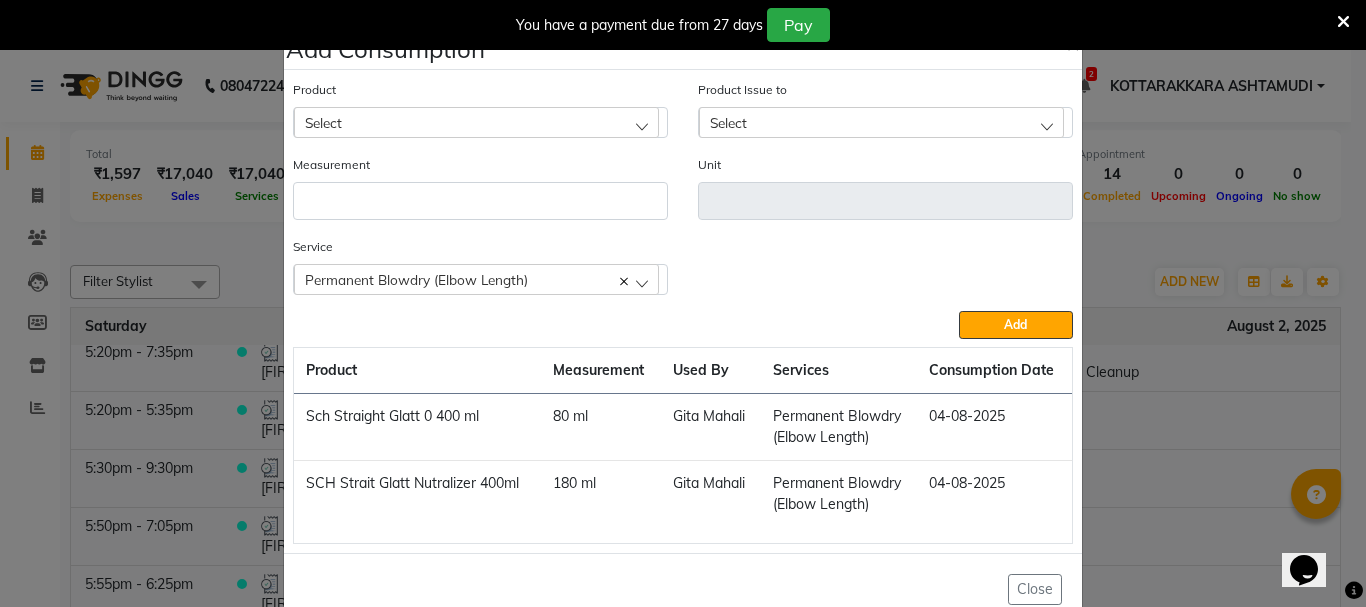 click on "Select" 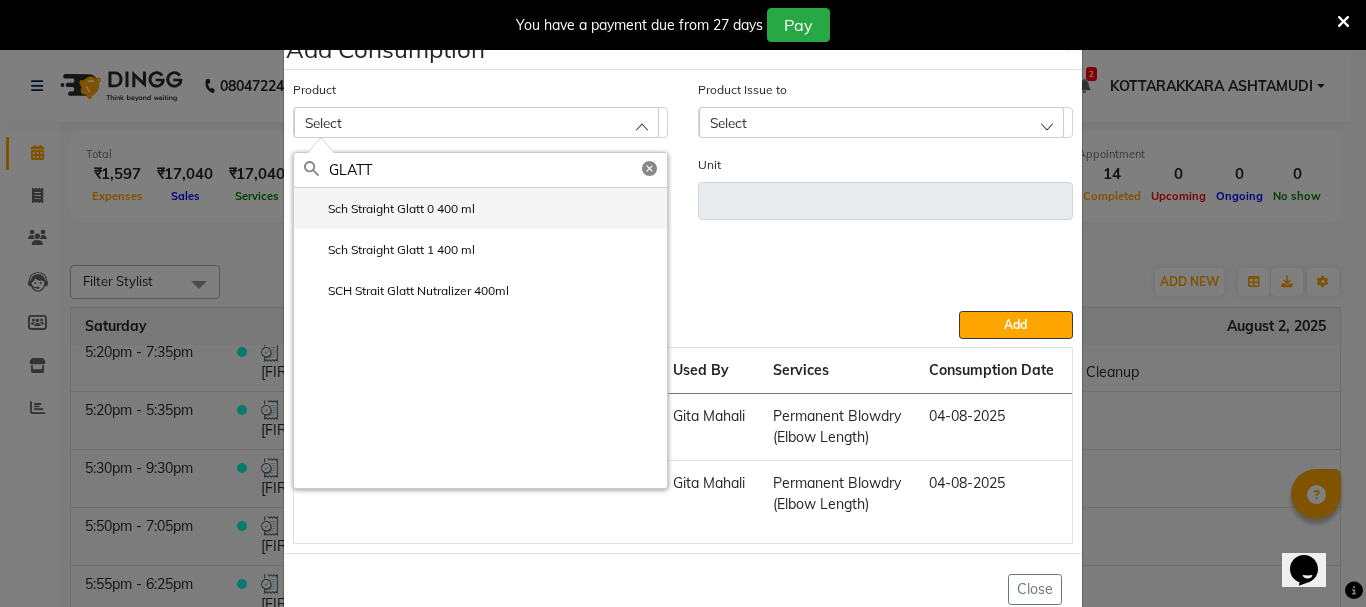 type on "GLATT" 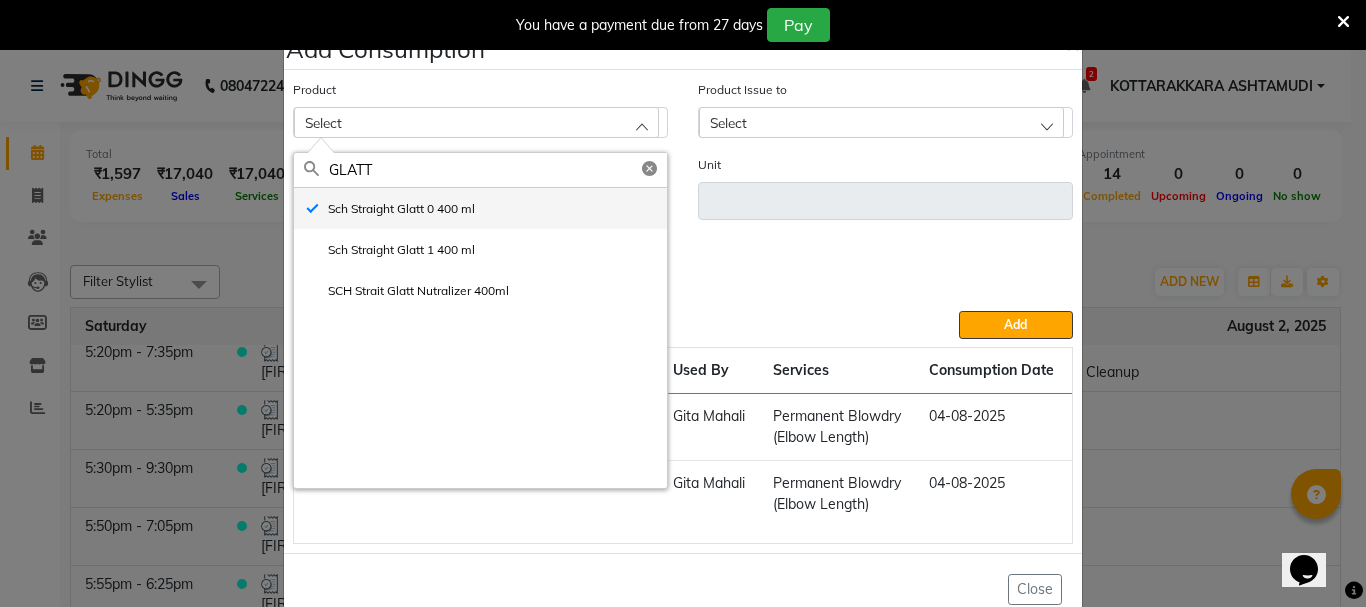 type on "ml" 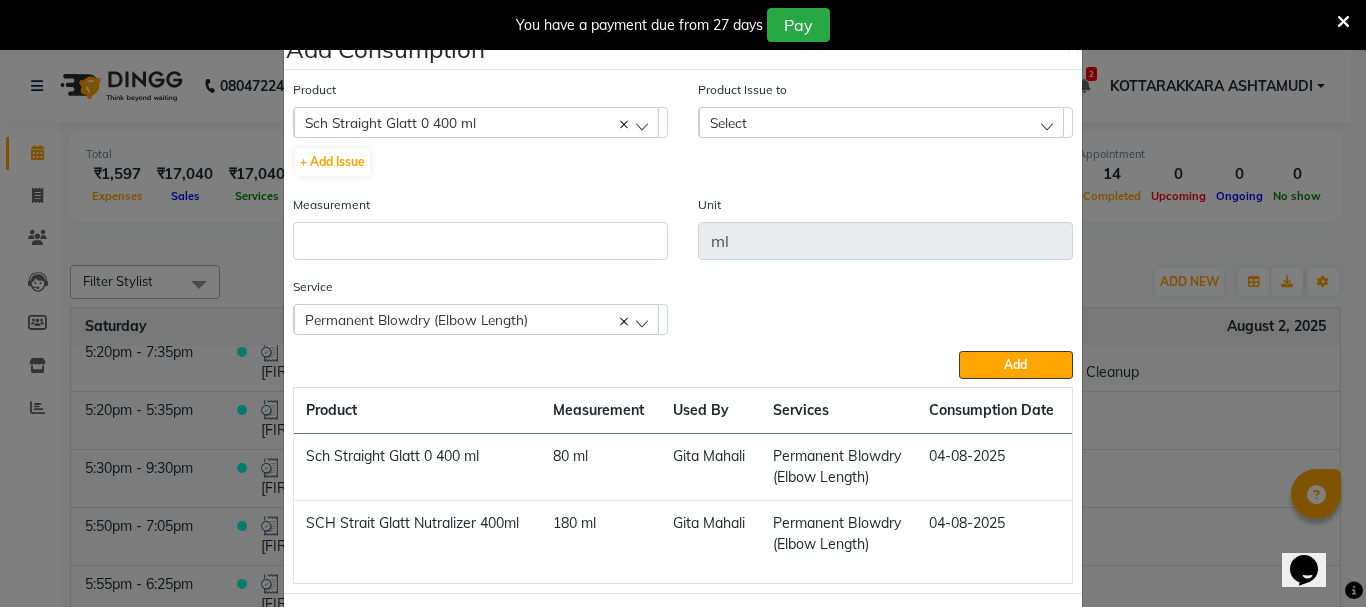 click on "Select" 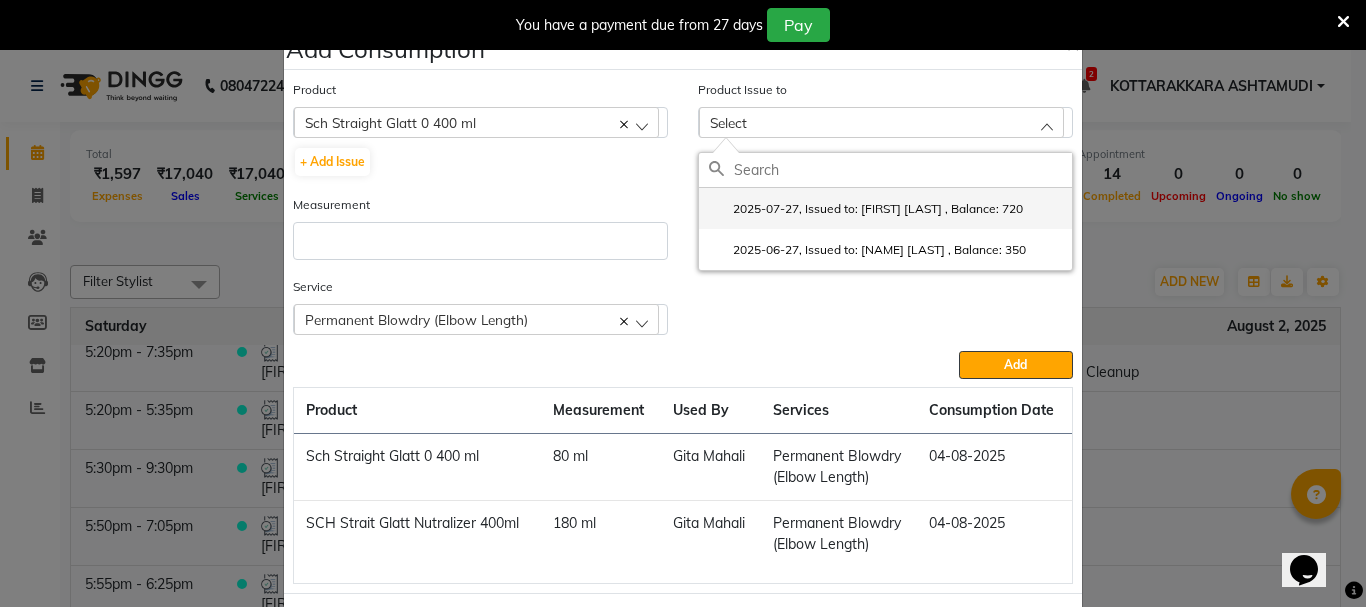 click on "2025-07-27, Issued to: Karina Darjee , Balance: 720" 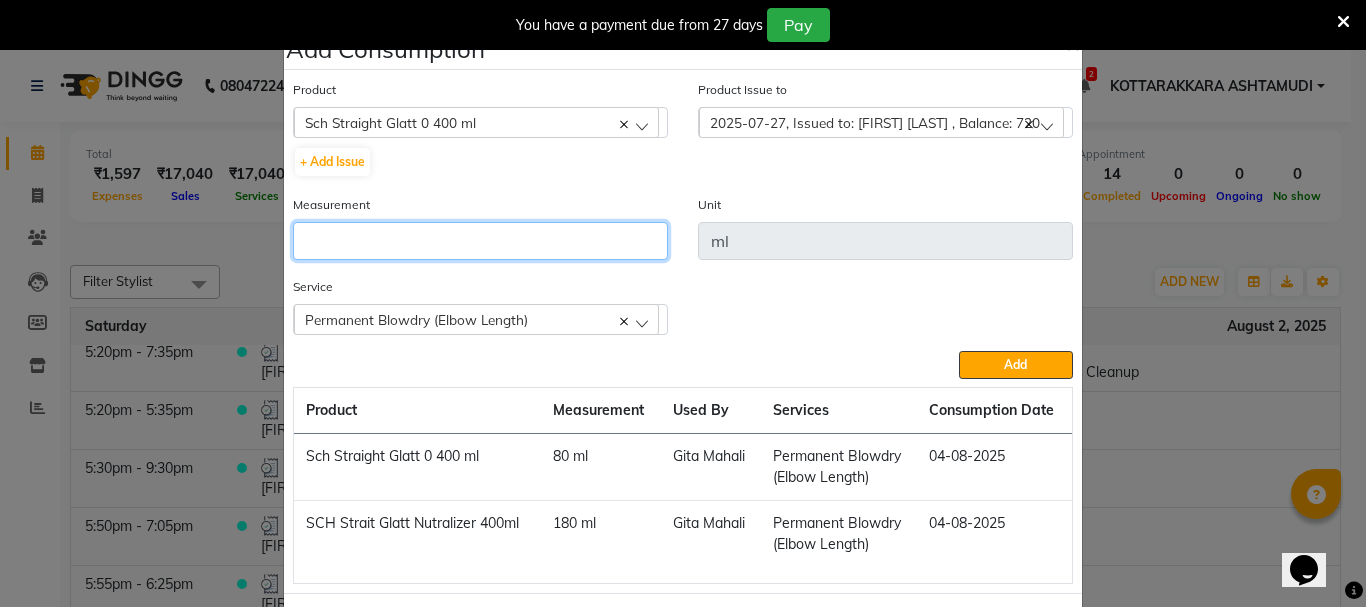 click 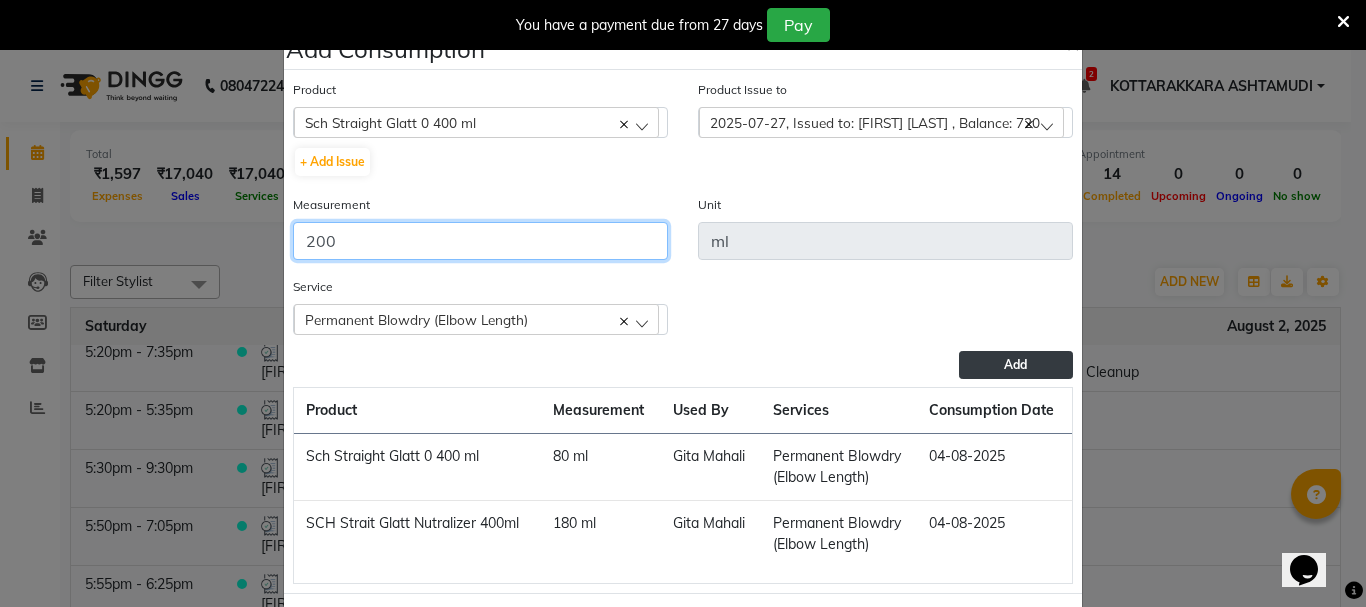 type on "200" 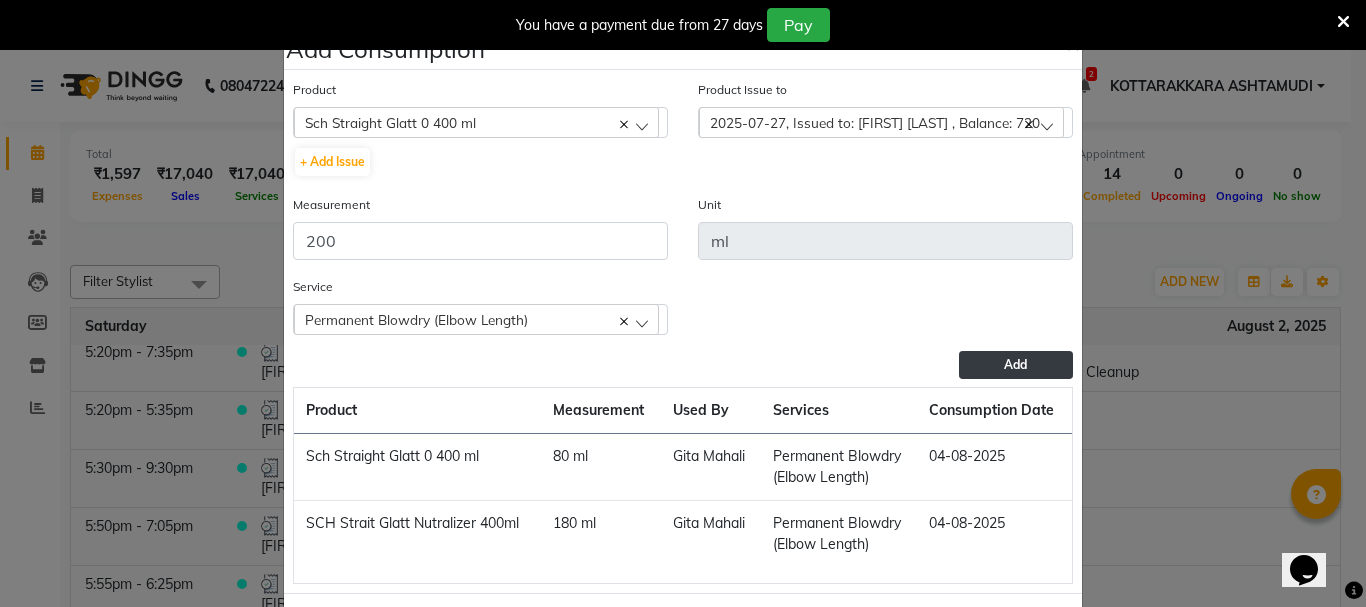 click on "Add" 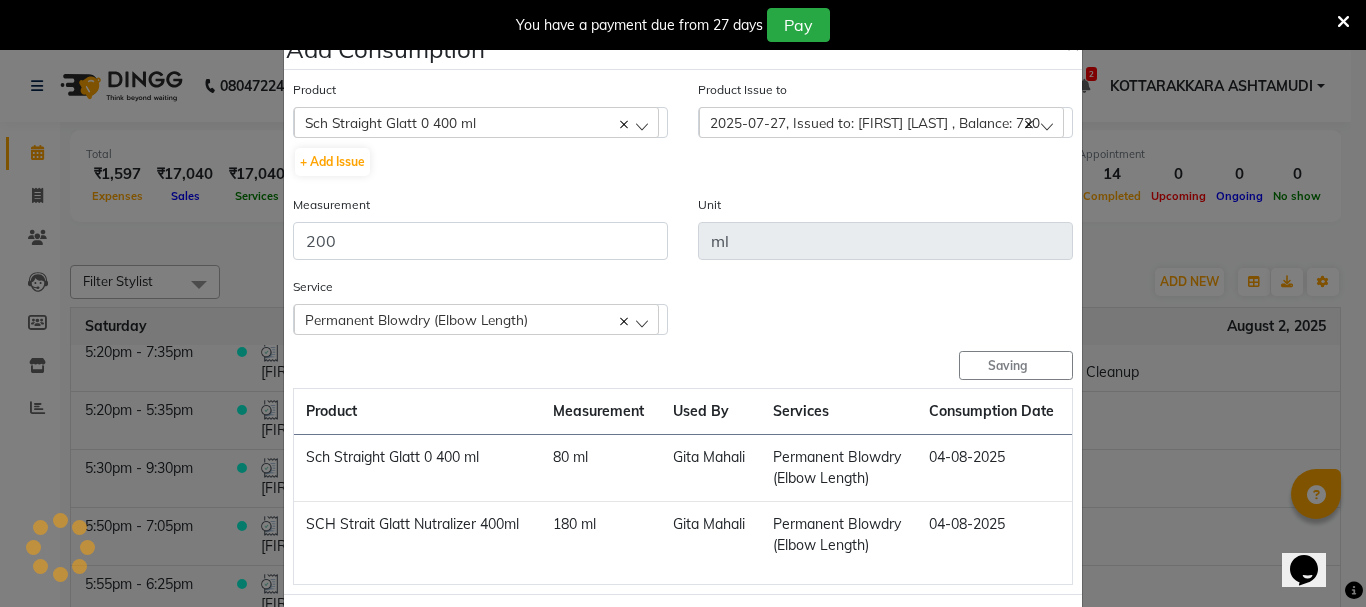 type 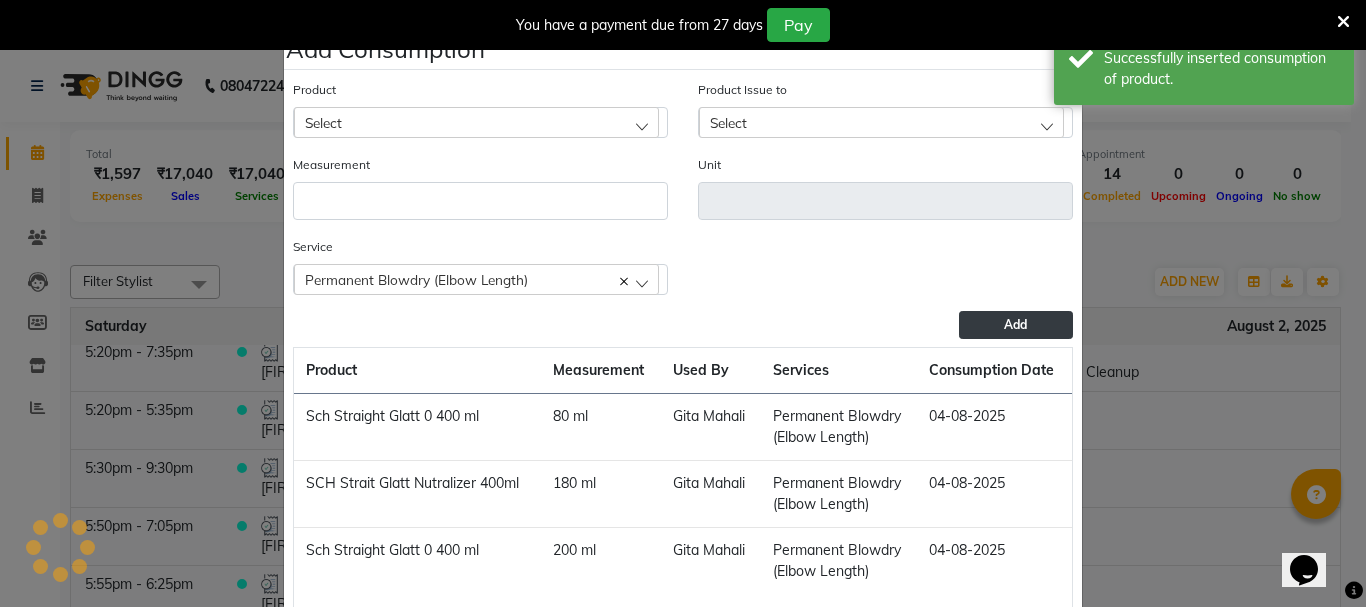 click on "Select" 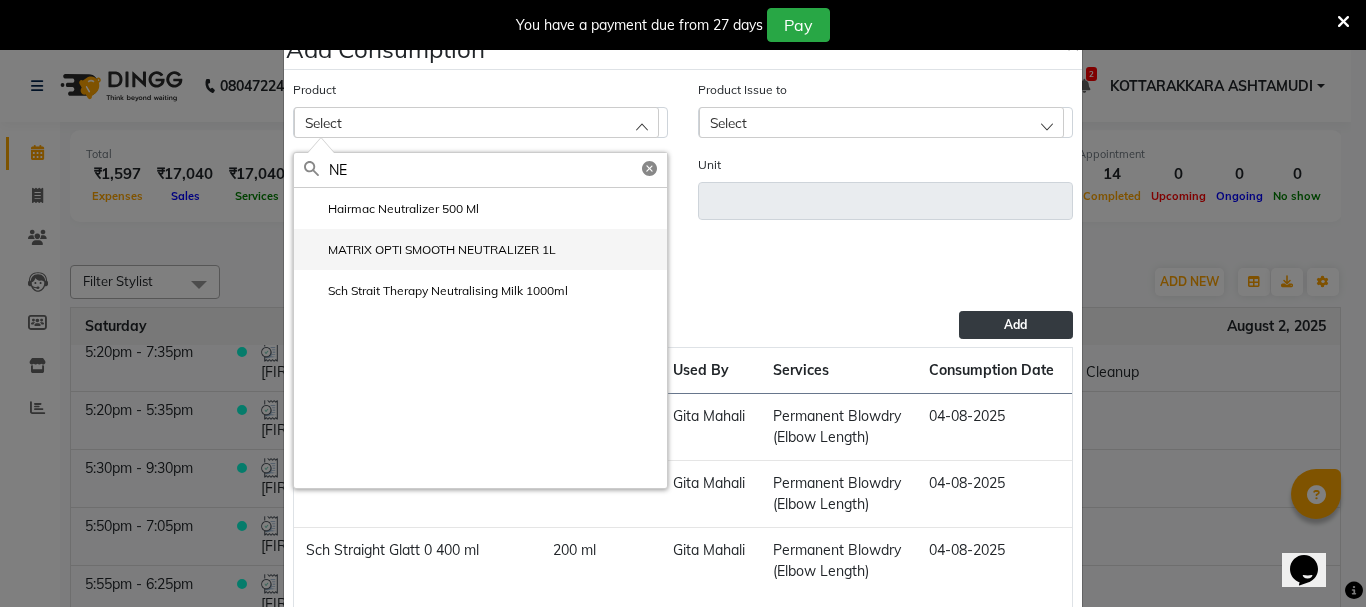 type on "N" 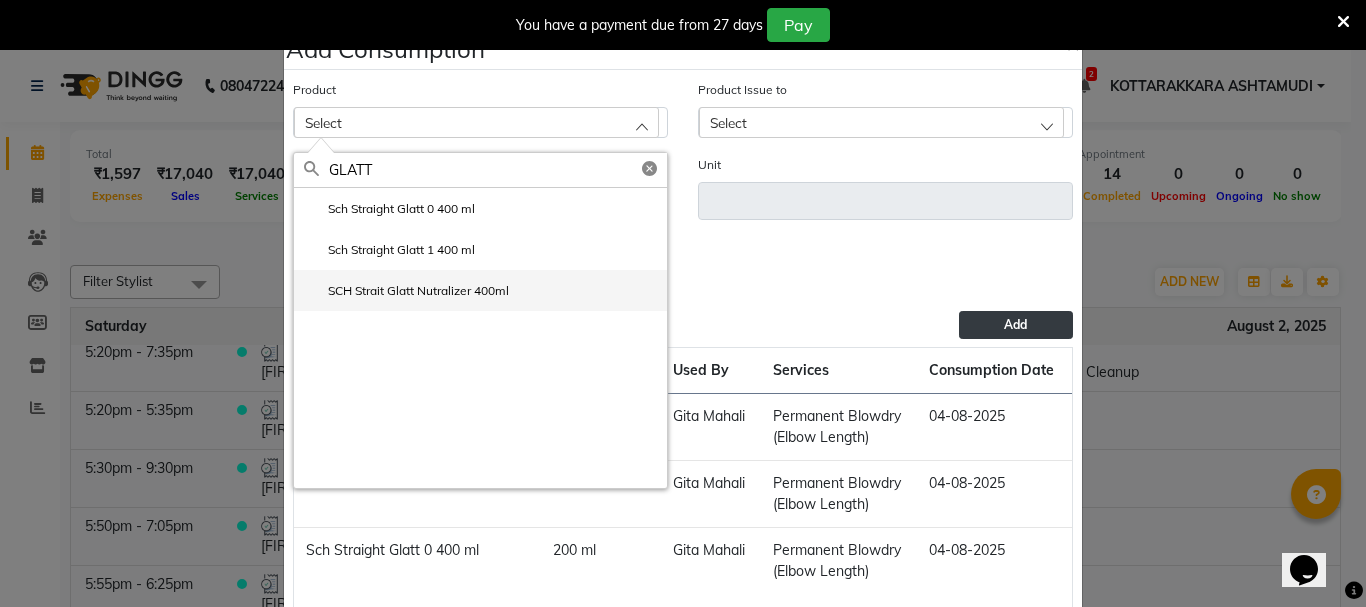 type on "GLATT" 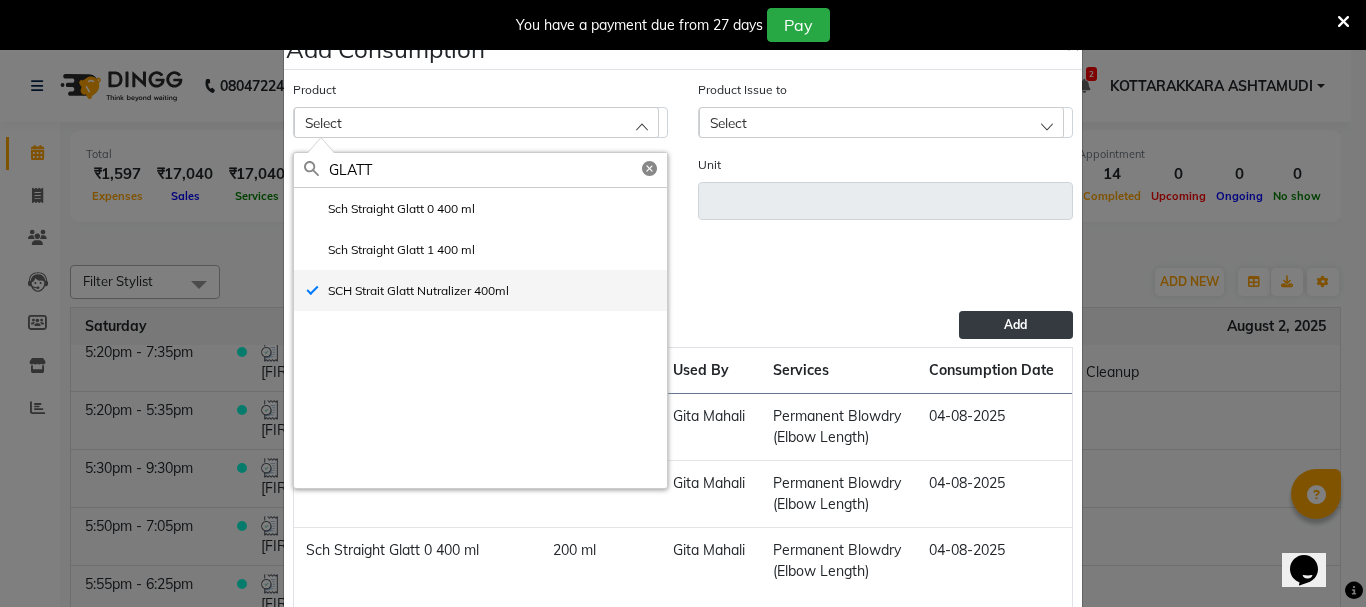 type on "ml" 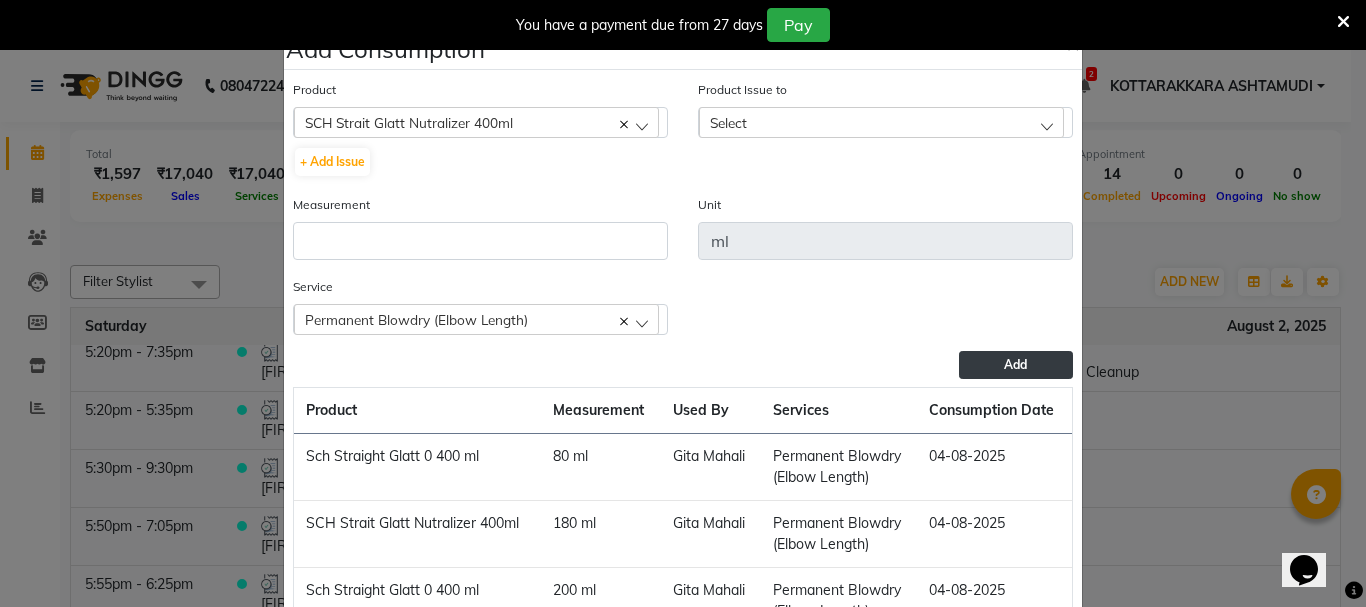 click on "Select" 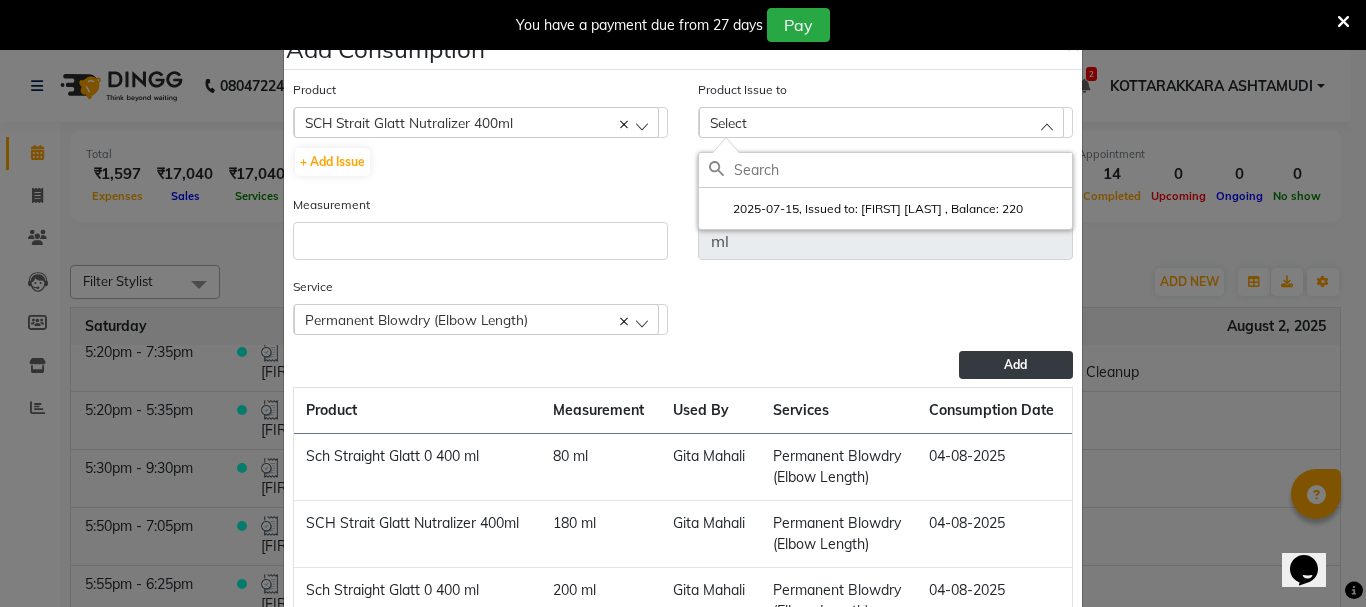 drag, startPoint x: 854, startPoint y: 210, endPoint x: 604, endPoint y: 219, distance: 250.16194 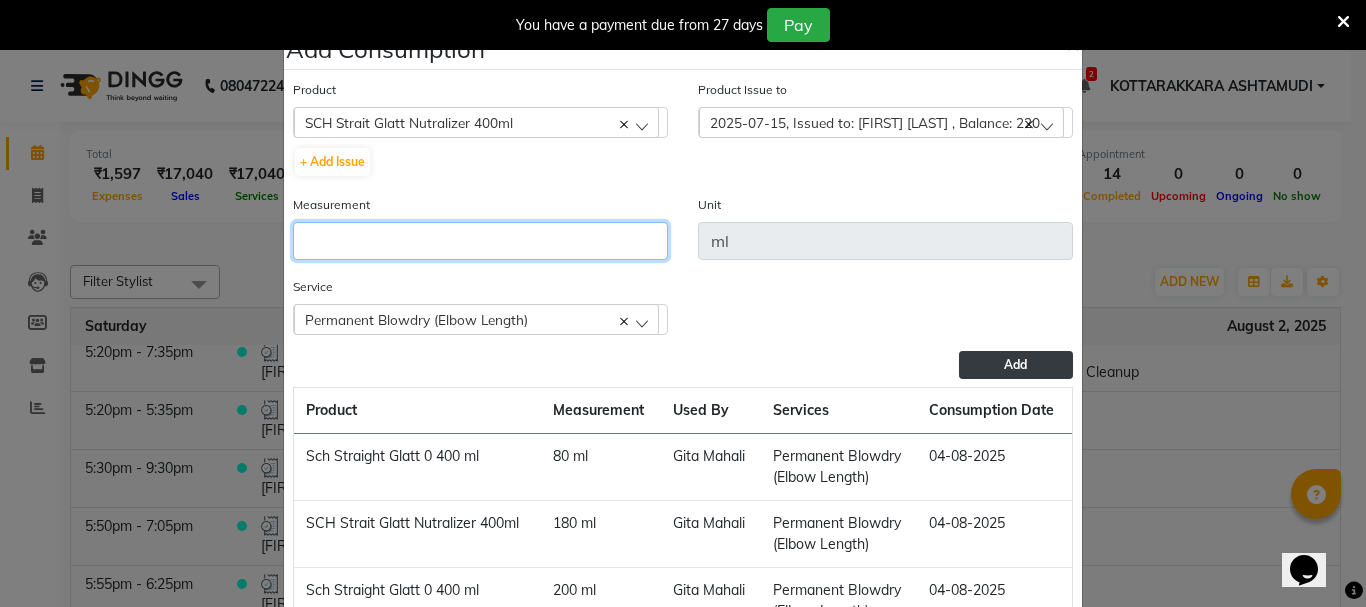 click 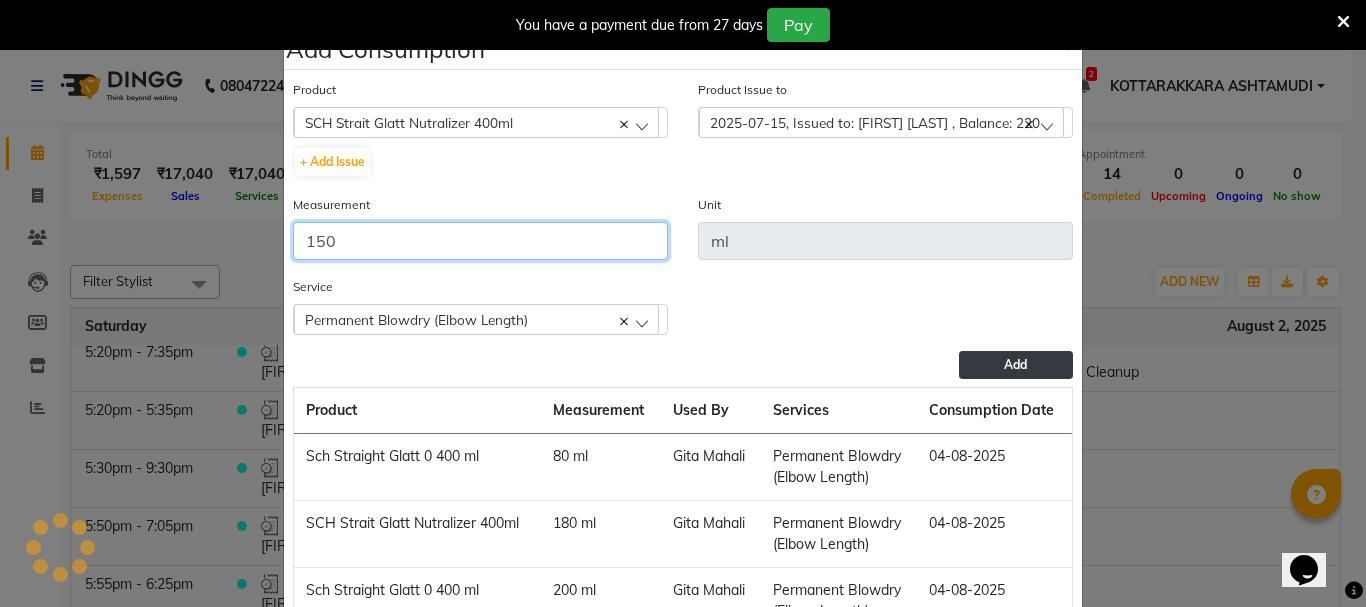 type on "150" 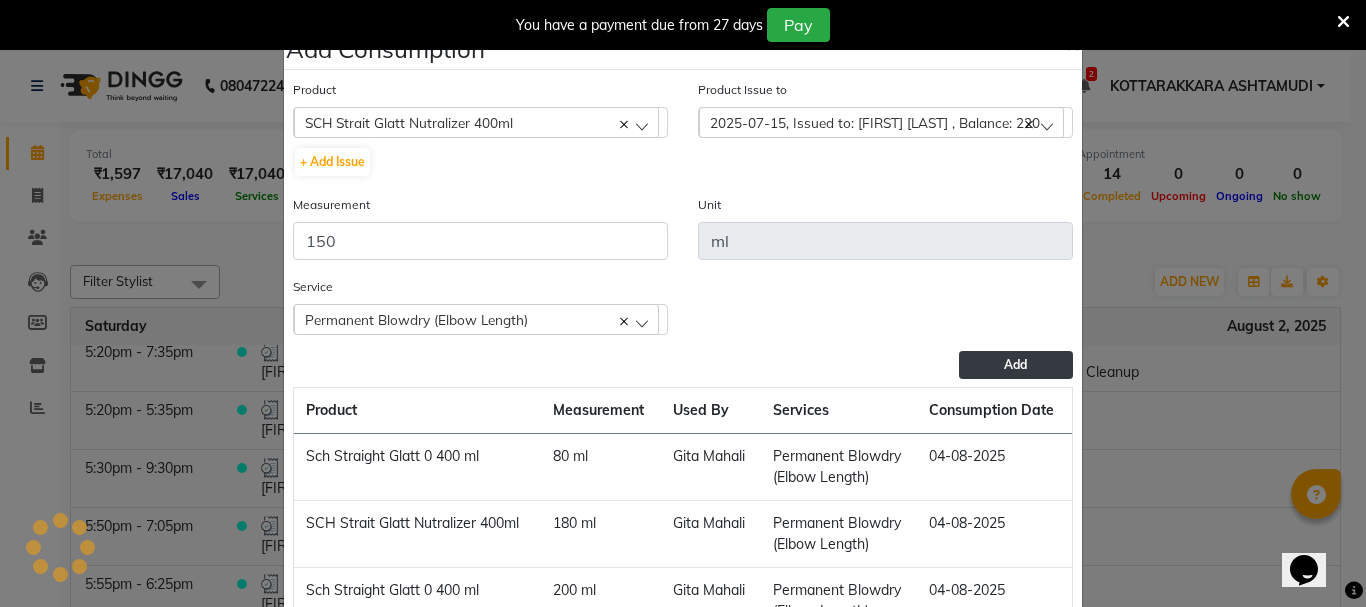 click on "Add" 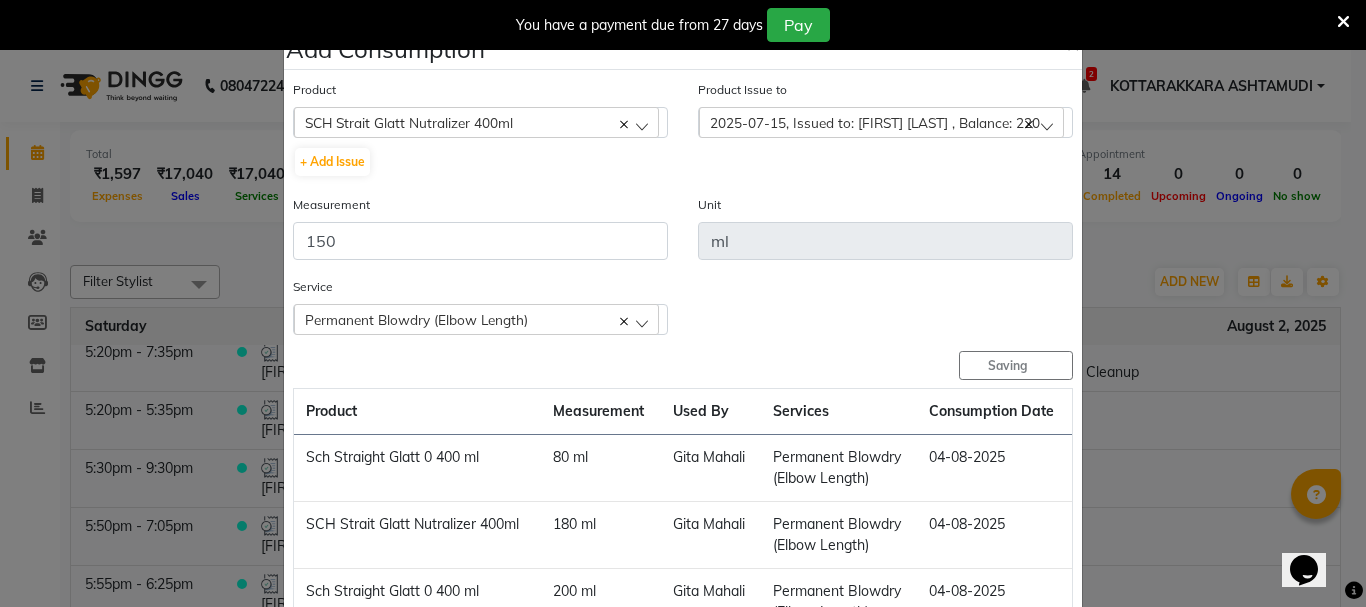 type 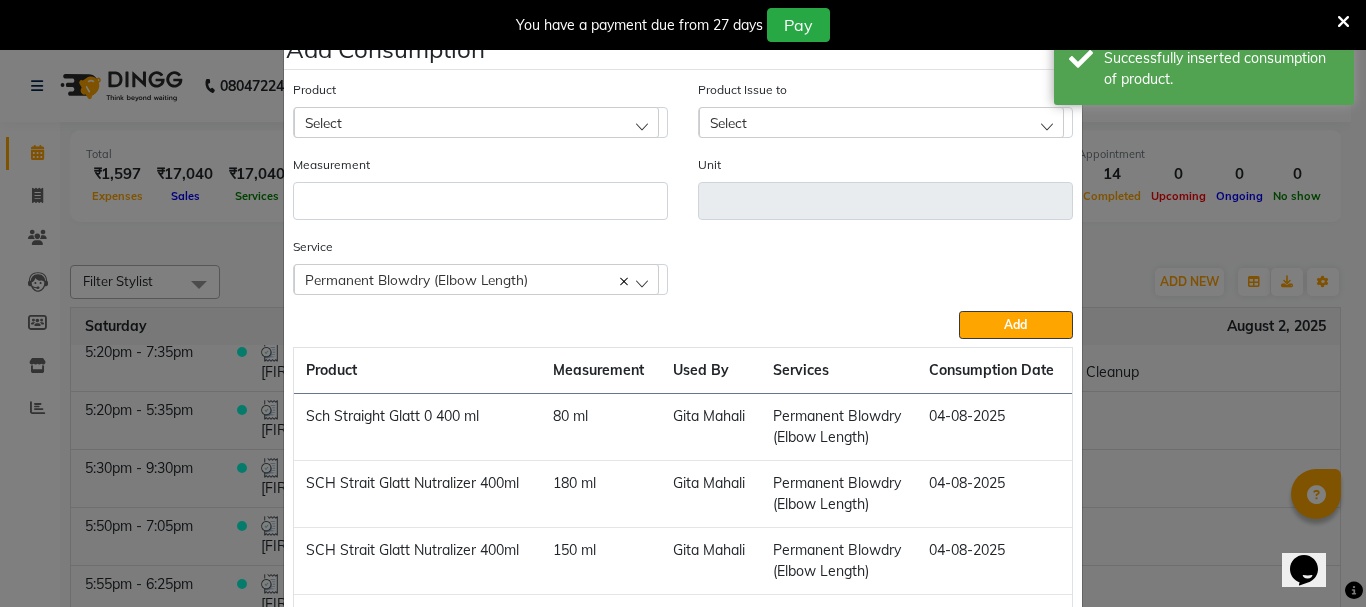 click on "Add Consumption × Product Select 051/ Studio White Weekly 15Ml Product Issue to Select 2025-07-15, Issued to: NISHA SAMUEL 	, Balance: 220 Measurement Unit Service  Permanent Blowdry (Elbow Length)  Permanent Blowdry (Elbow Length)  Add  Product Measurement Used By Services Consumption Date  Sch Straight Glatt 0 400 ml   80 ml   Gita Mahali    Permanent Blowdry (Elbow Length)   04-08-2025   SCH Strait Glatt Nutralizer 400ml   180 ml   Gita Mahali    Permanent Blowdry (Elbow Length)   04-08-2025   SCH Strait Glatt Nutralizer 400ml   150 ml   Gita Mahali    Permanent Blowdry (Elbow Length)   04-08-2025   Sch Straight Glatt 0 400 ml   200 ml   Gita Mahali    Permanent Blowdry (Elbow Length)   04-08-2025   Close" 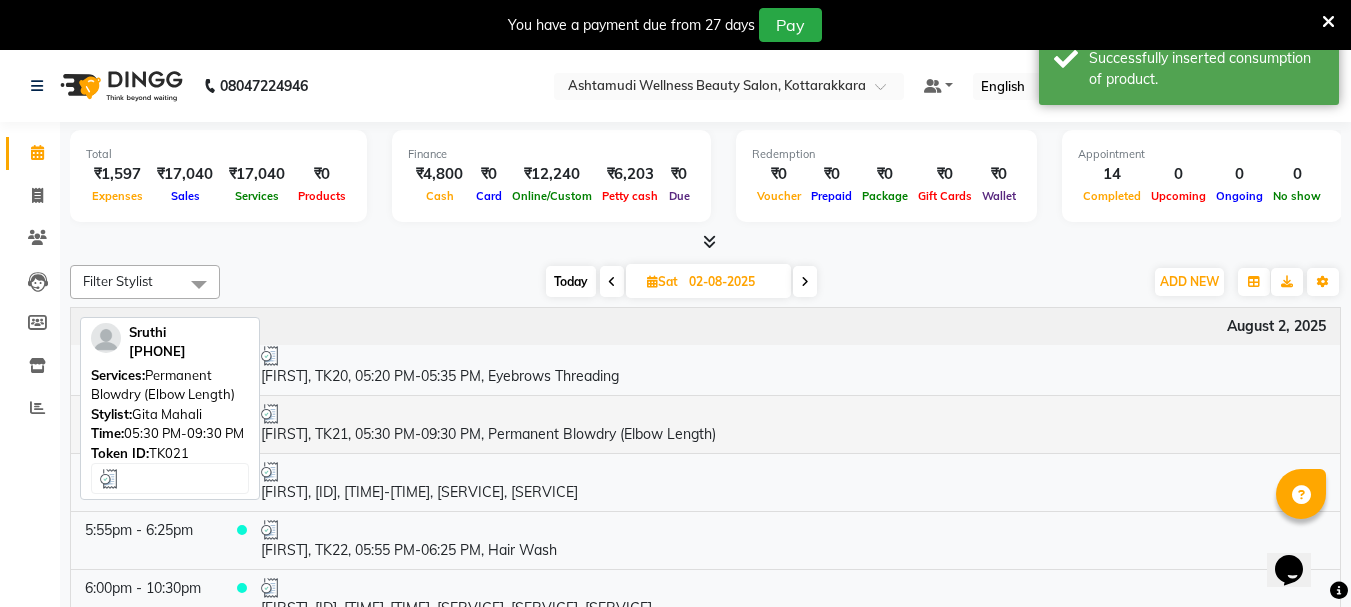 scroll, scrollTop: 1603, scrollLeft: 0, axis: vertical 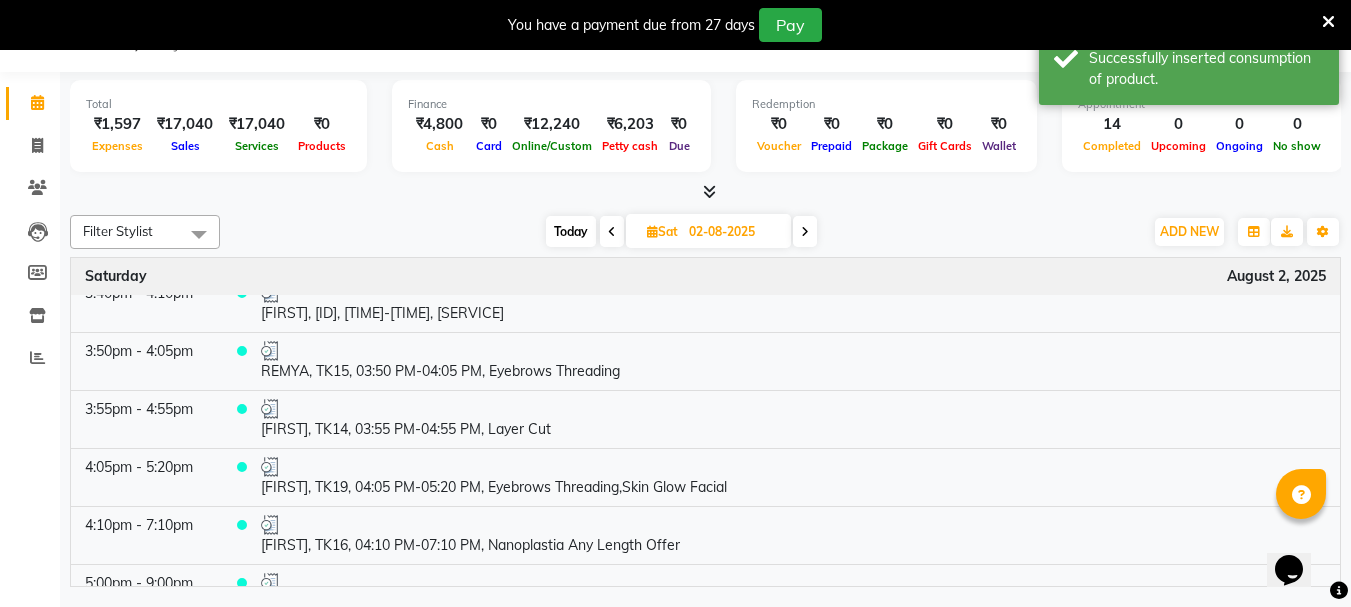 click at bounding box center (612, 232) 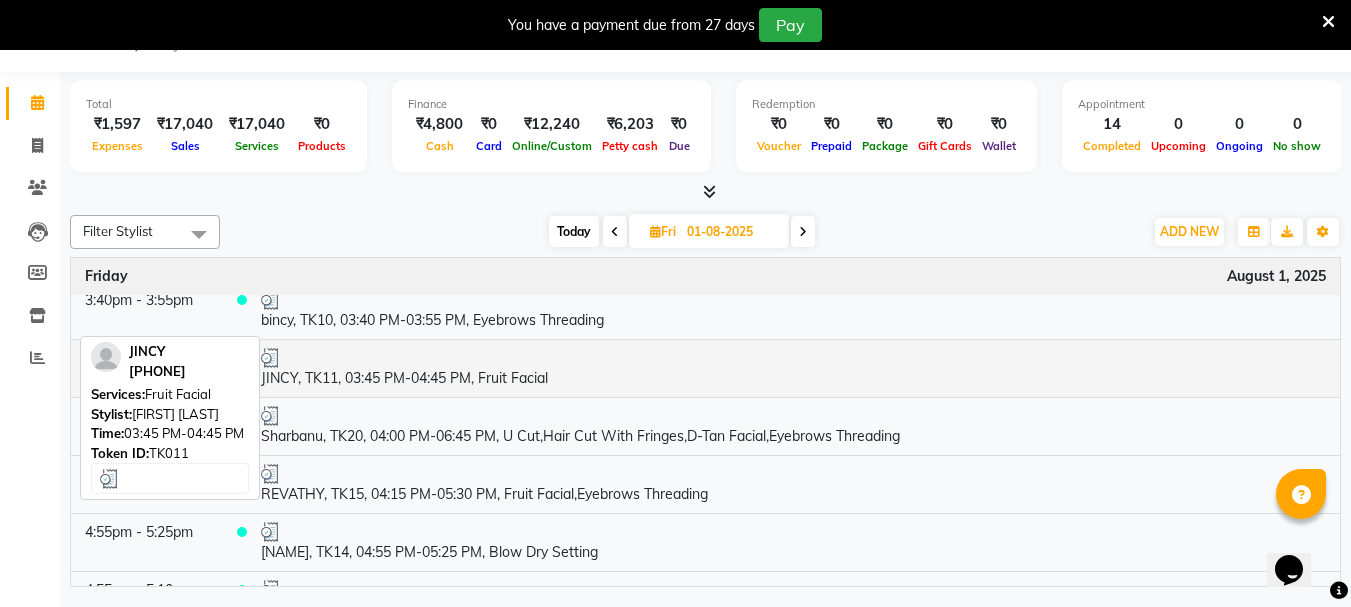 scroll, scrollTop: 600, scrollLeft: 0, axis: vertical 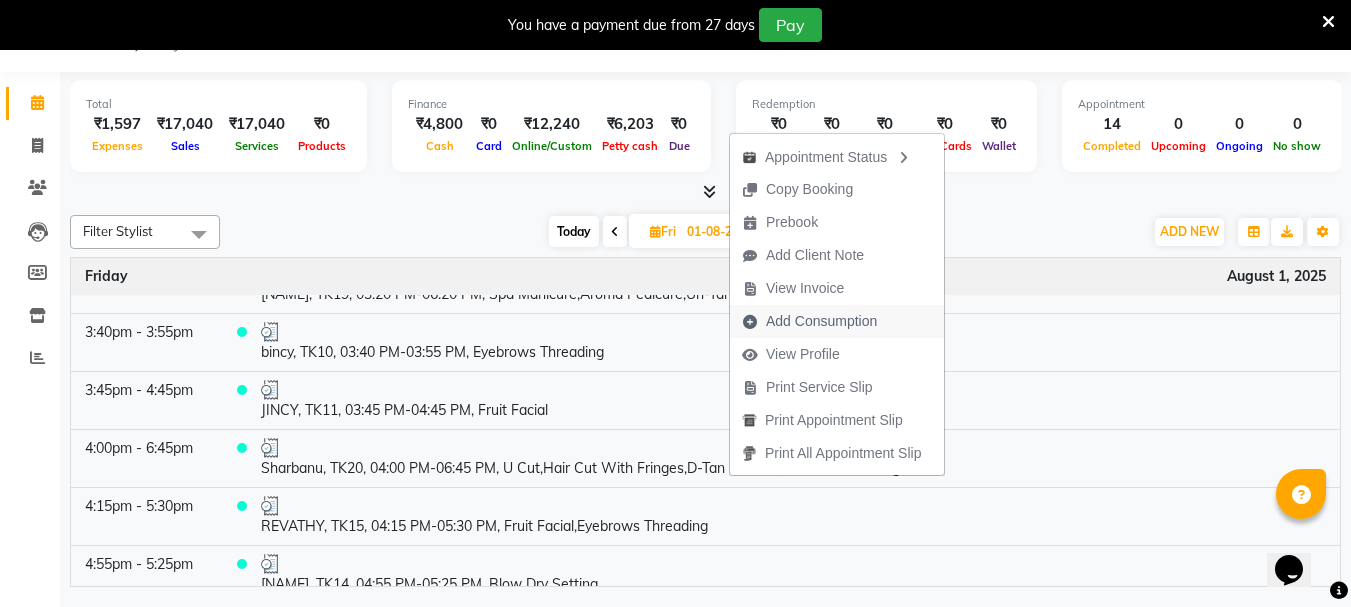 click on "Add Consumption" at bounding box center [821, 321] 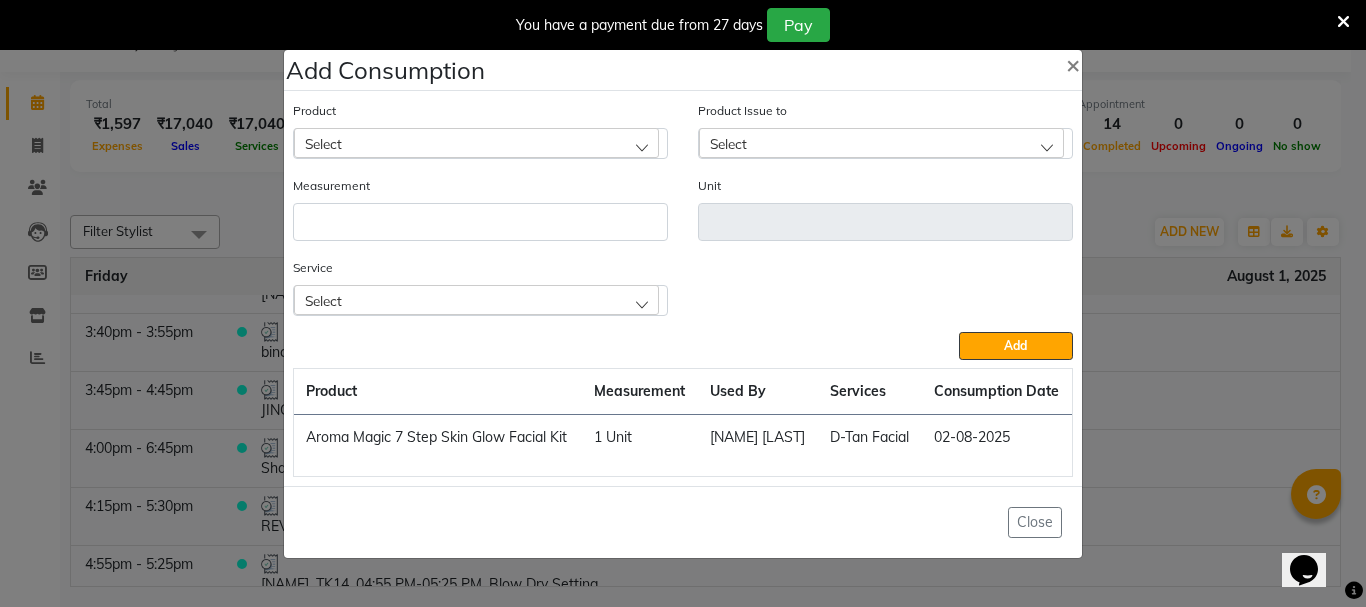 click on "02-08-2025" 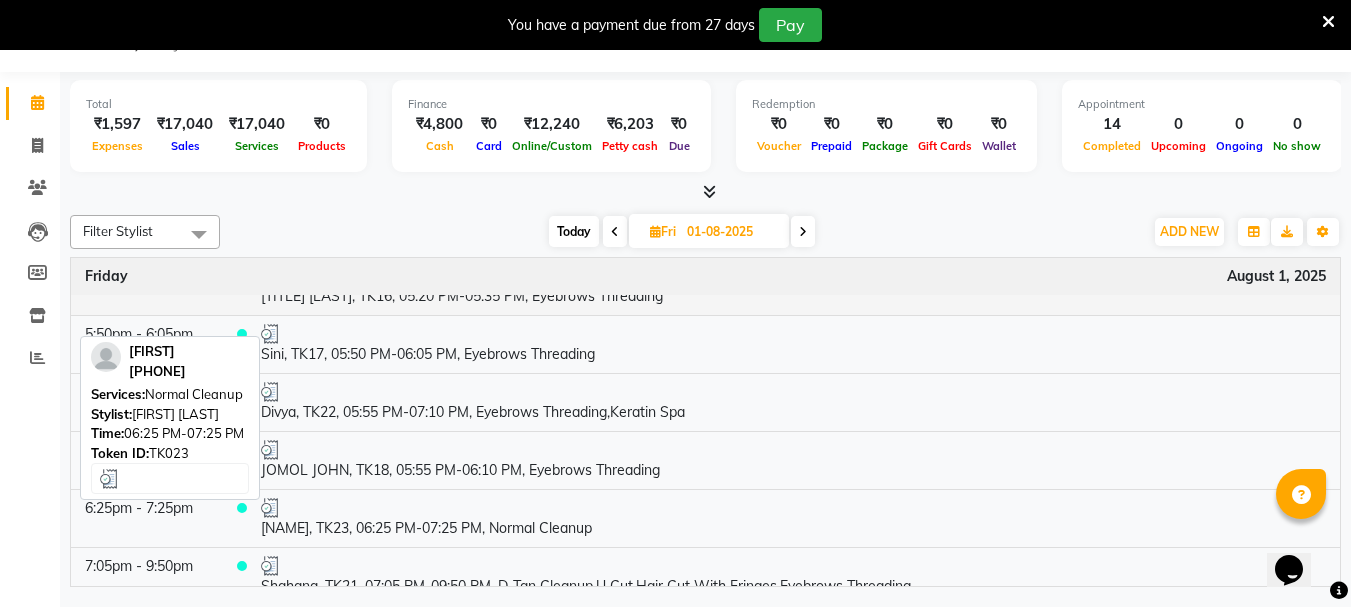 scroll, scrollTop: 1177, scrollLeft: 0, axis: vertical 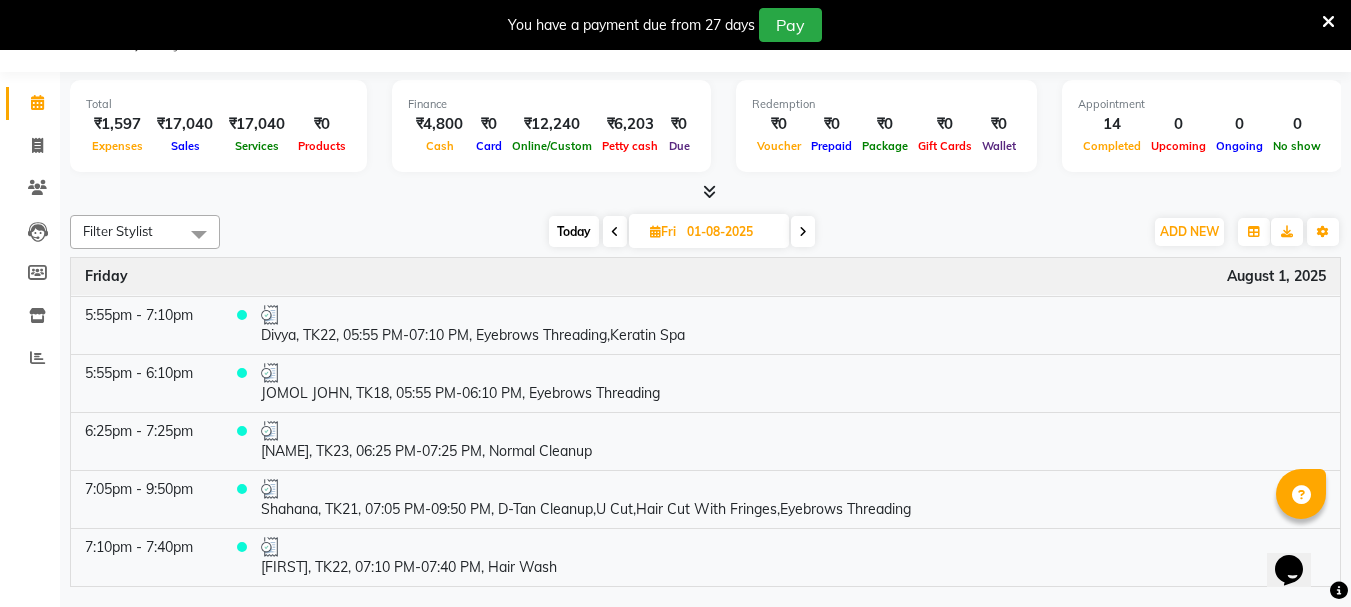 click at bounding box center [615, 232] 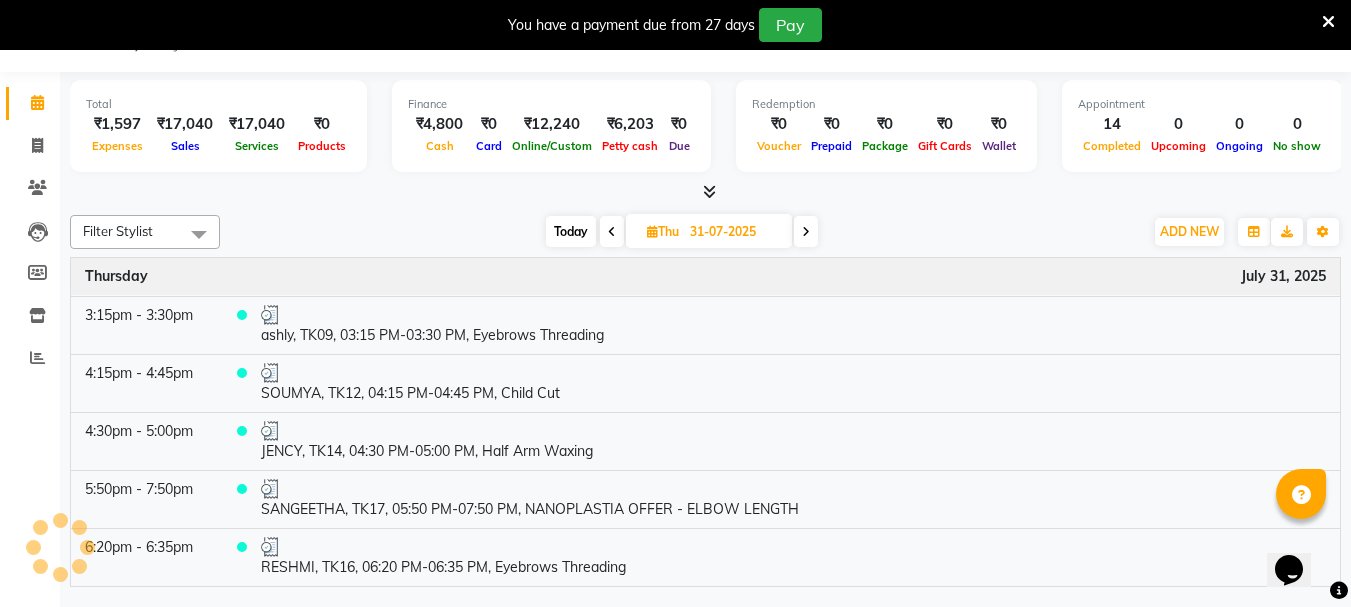 scroll, scrollTop: 753, scrollLeft: 0, axis: vertical 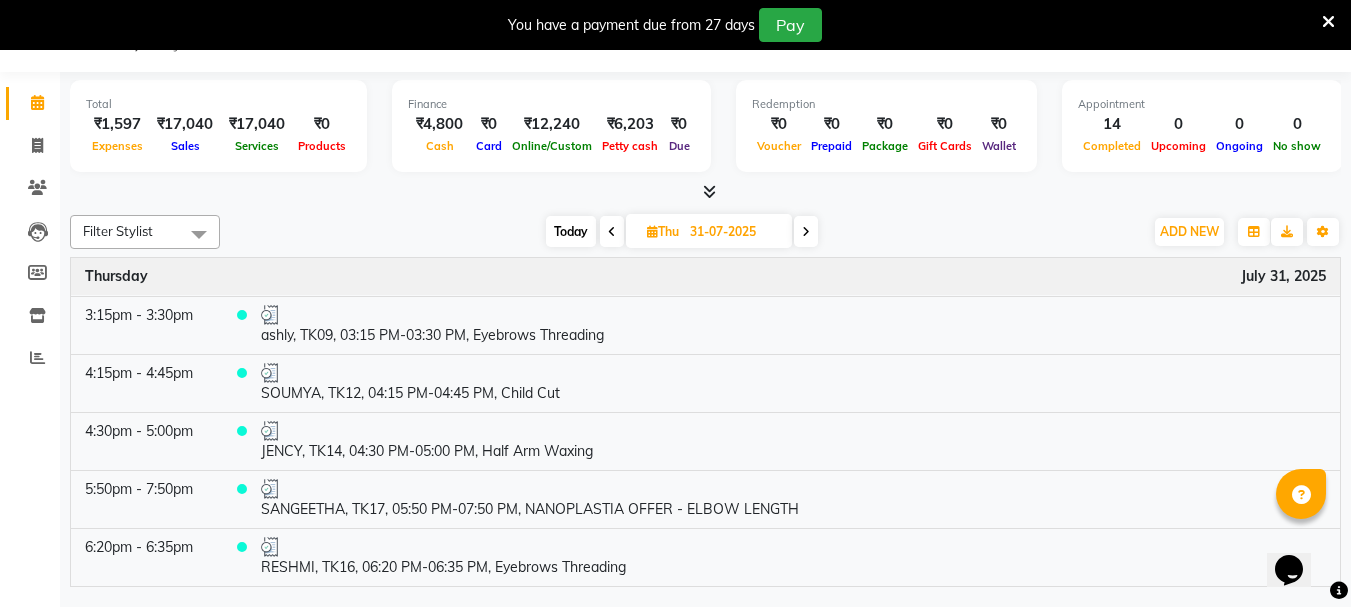 click on "Today" at bounding box center [571, 231] 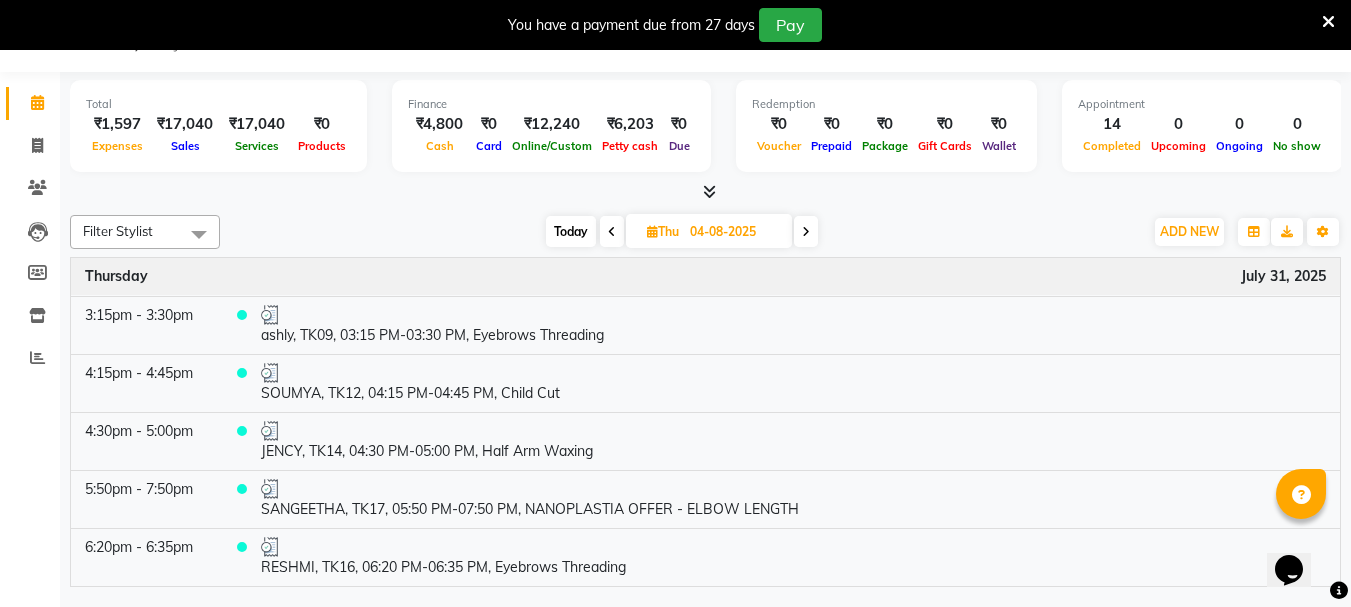 scroll, scrollTop: 0, scrollLeft: 0, axis: both 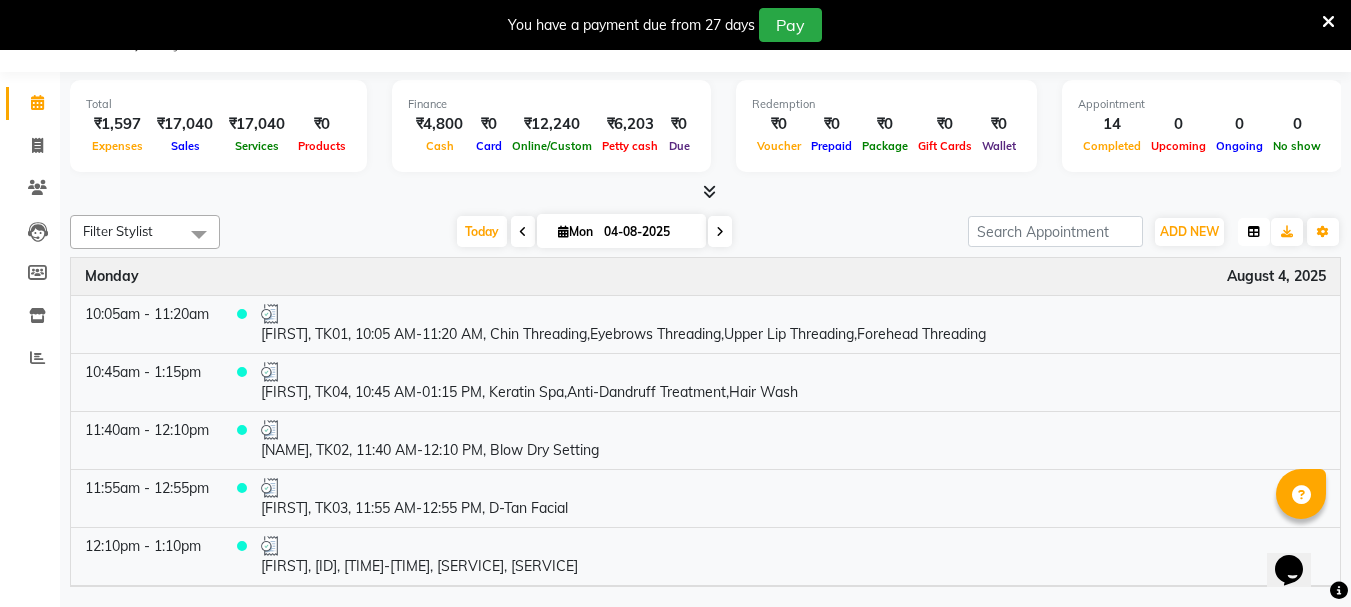 click at bounding box center [1254, 232] 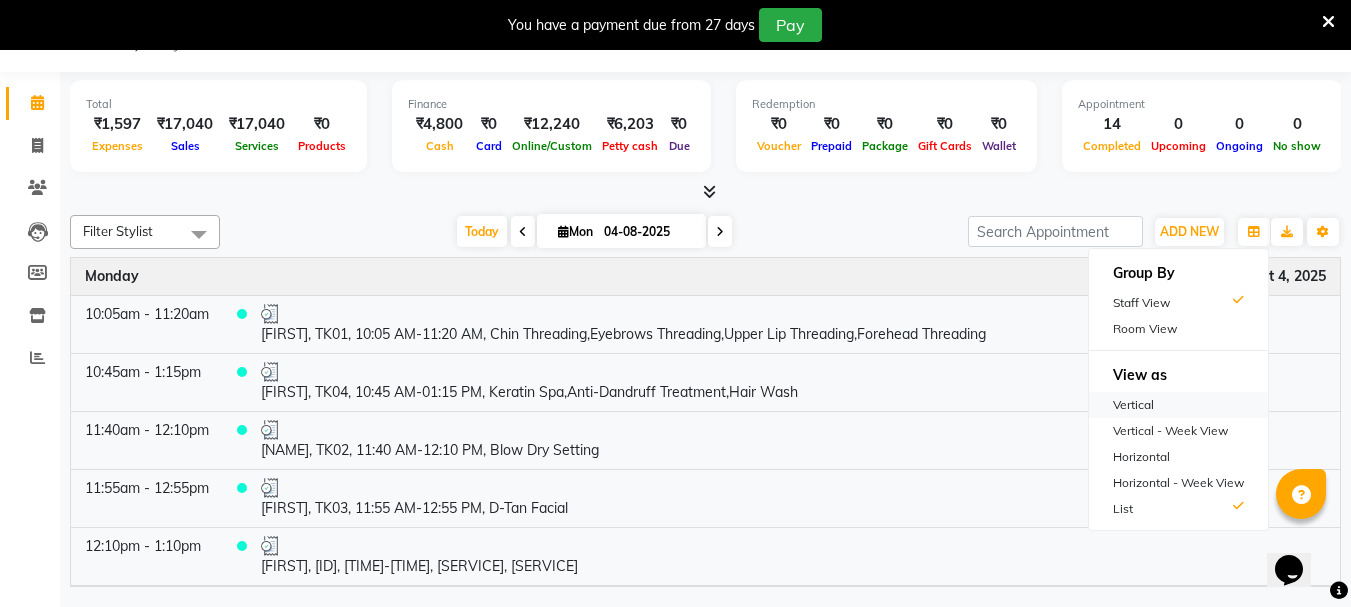 click on "Vertical" at bounding box center [1178, 405] 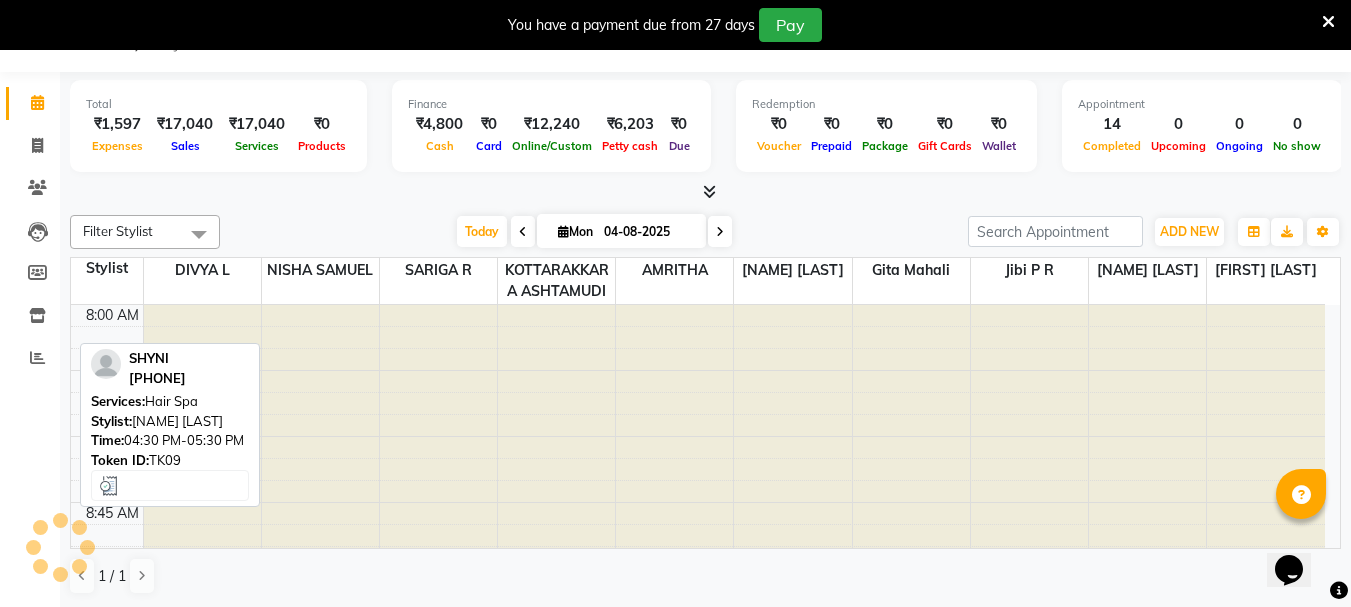 scroll, scrollTop: 2377, scrollLeft: 0, axis: vertical 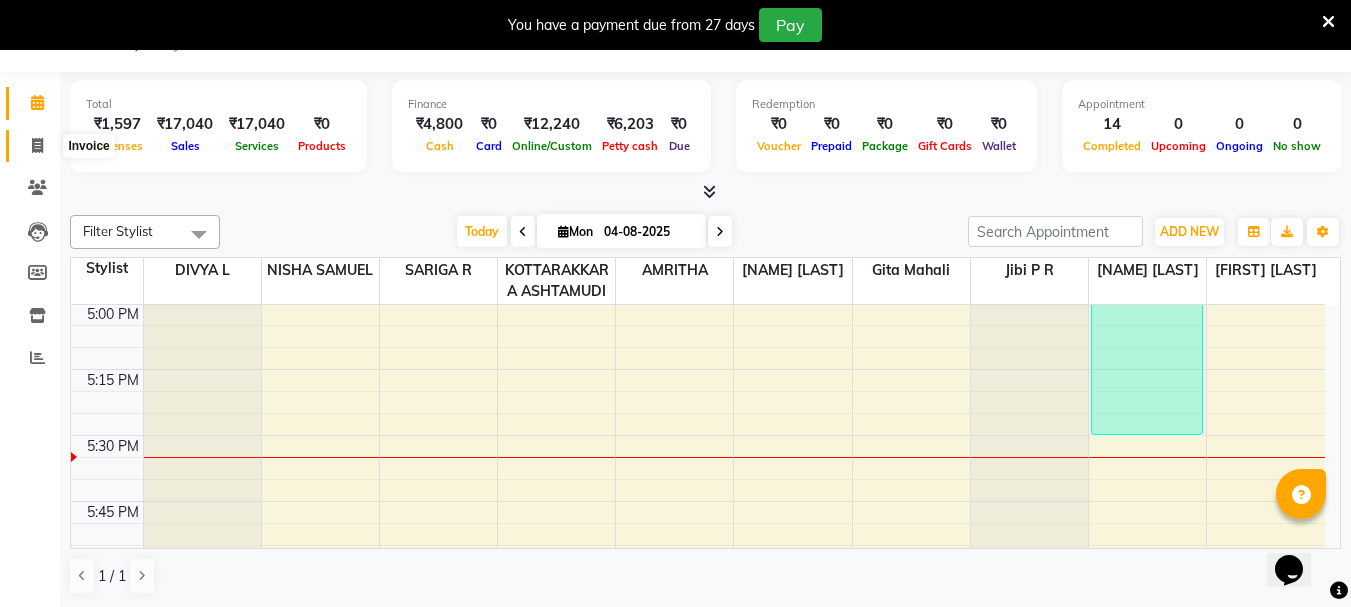 click 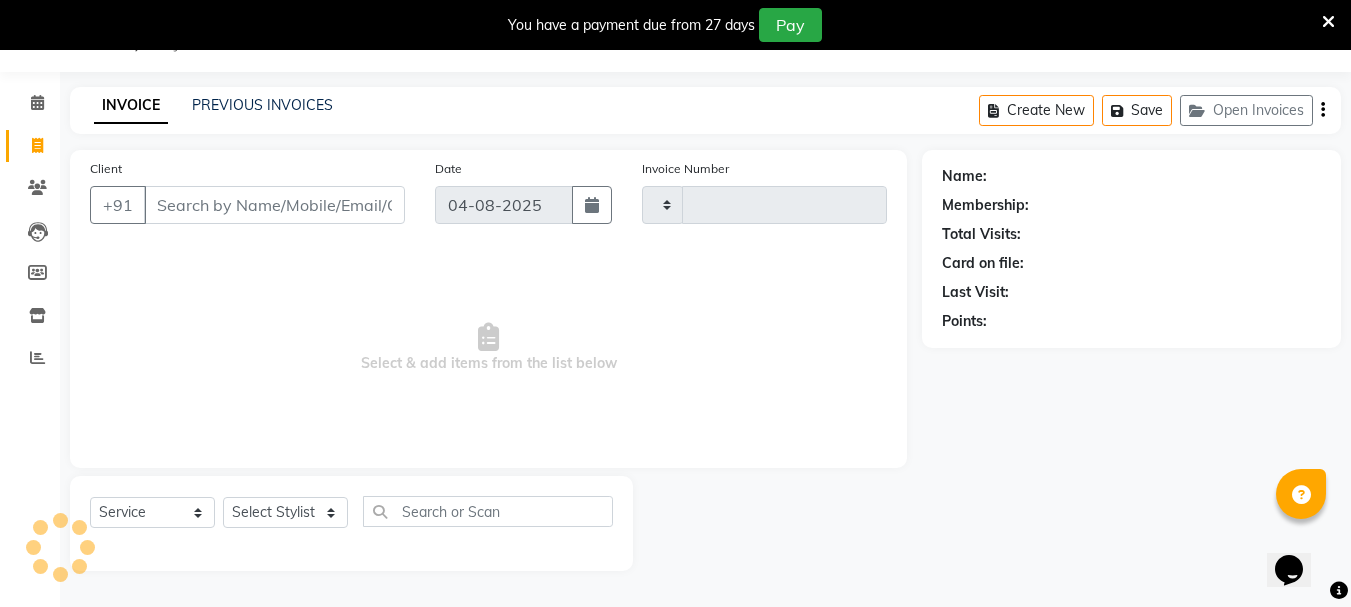 type on "2358" 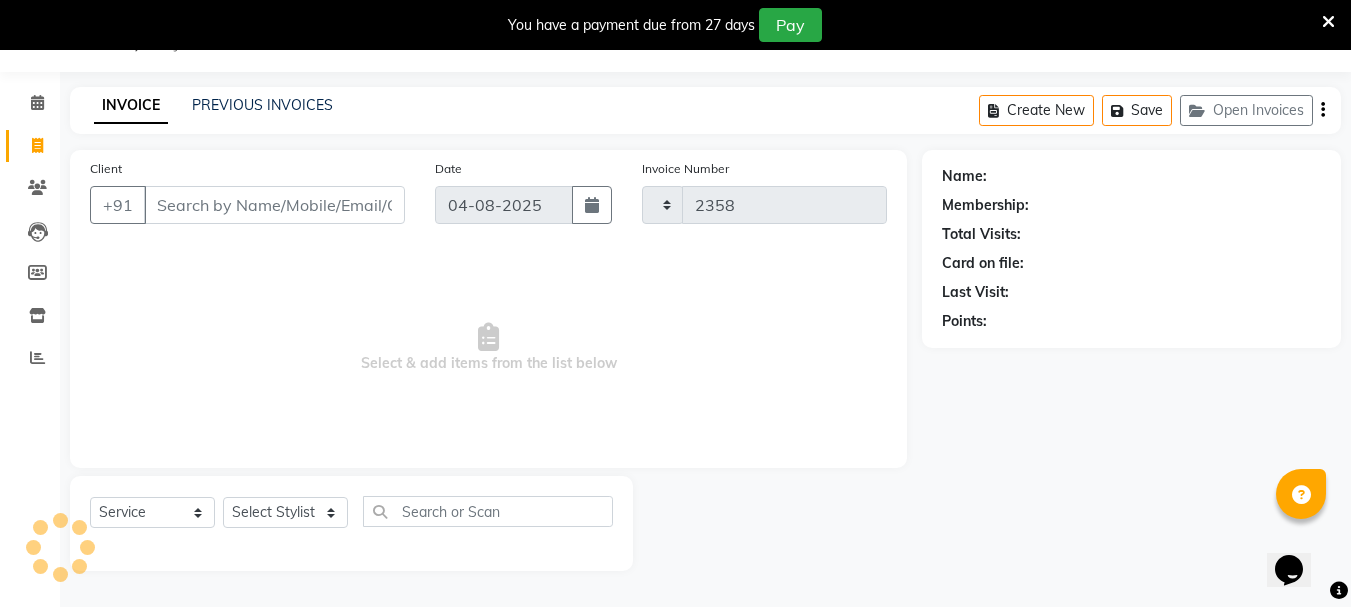 select on "4664" 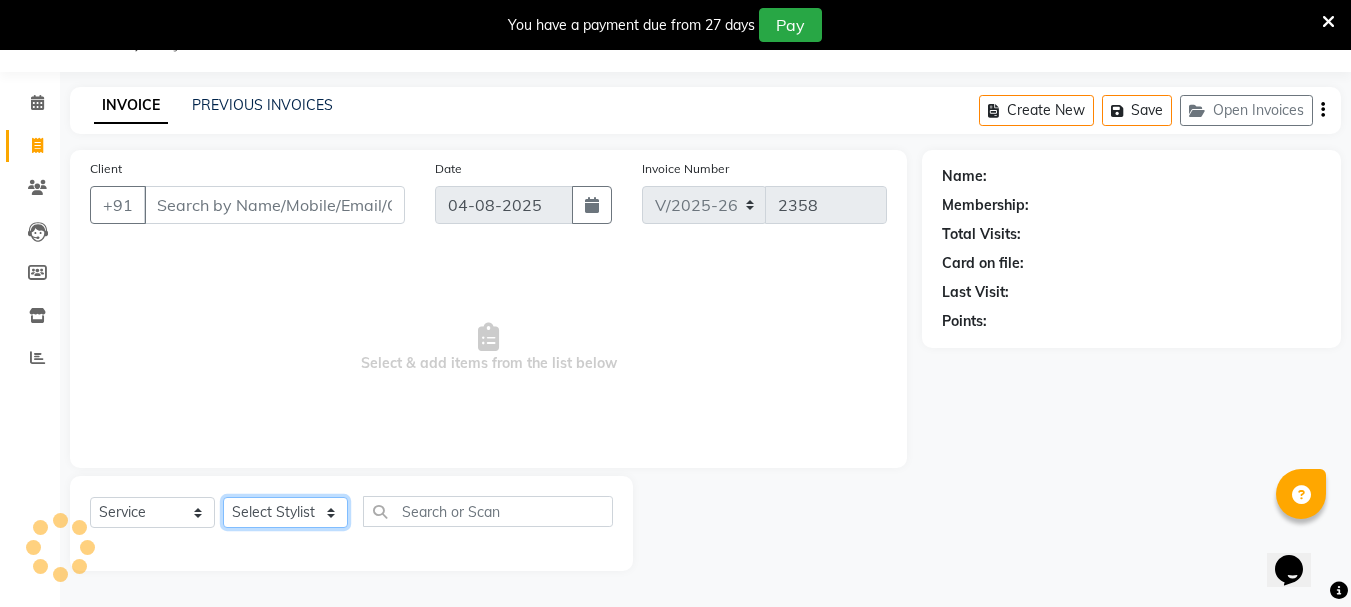 click on "Select Stylist AMRITHA DIVYA L	 Gita Mahali  Jibi P R Karina Darjee  KOTTARAKKARA ASHTAMUDI NISHA SAMUEL 	 Priya Chakraborty SARIGA R	 SHAHIDA SHAMINA MUHAMMED P R" 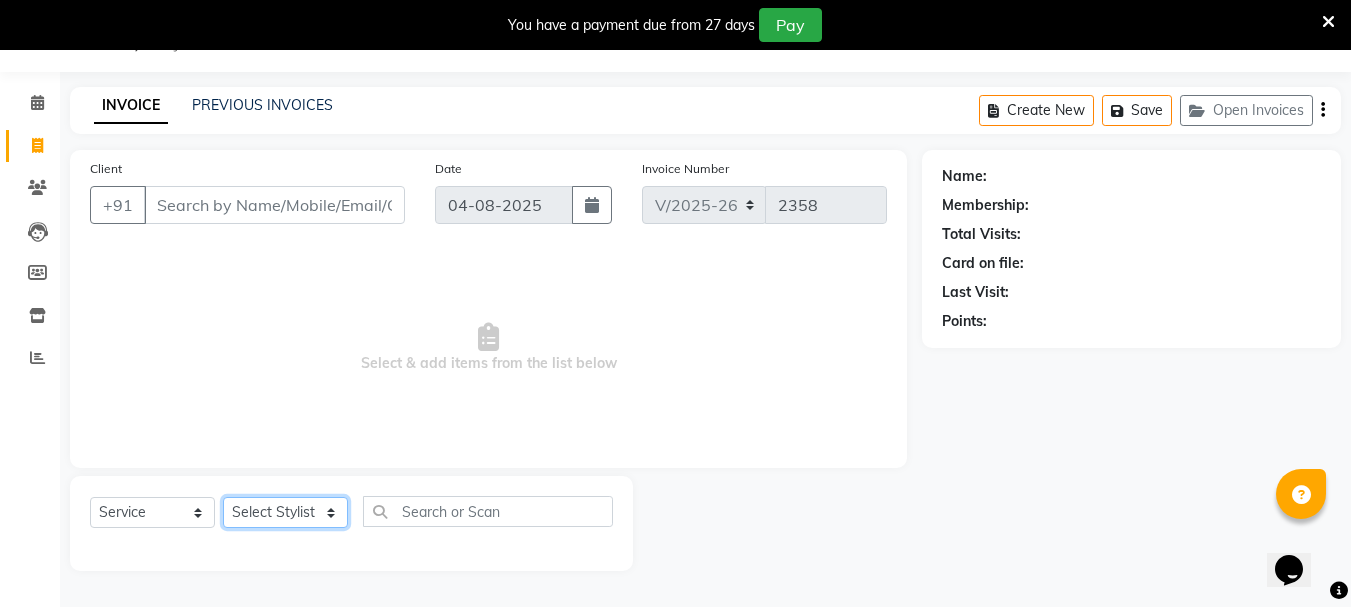 select on "75883" 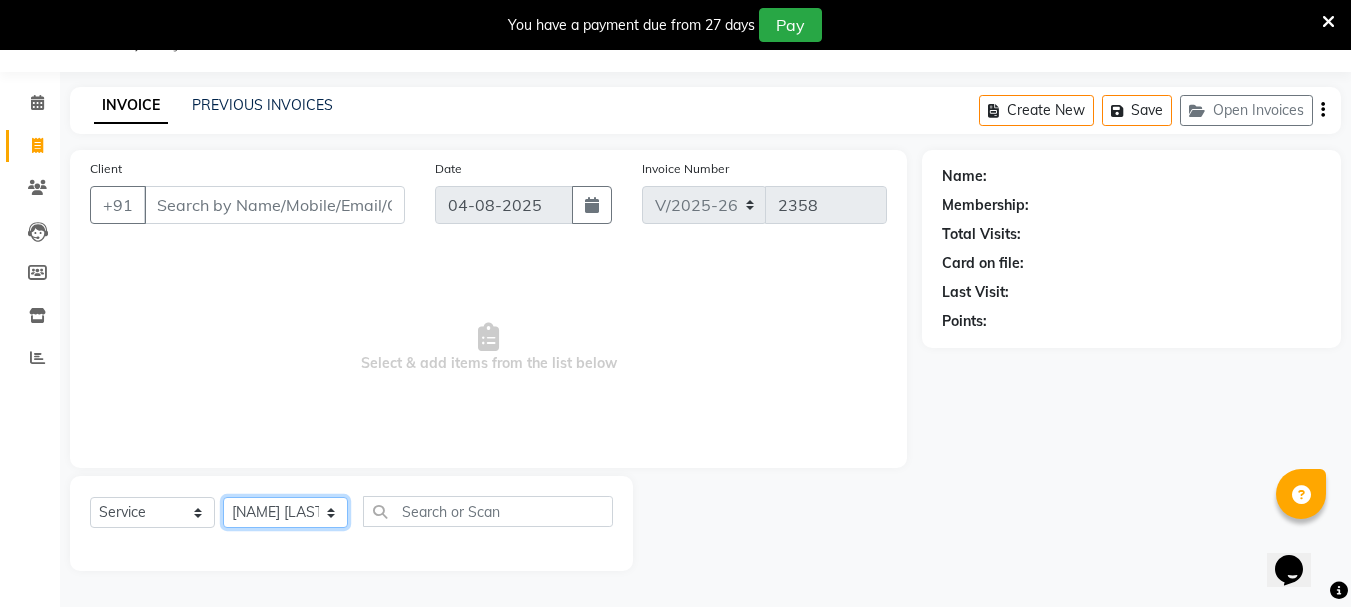 click on "Select Stylist AMRITHA DIVYA L	 Gita Mahali  Jibi P R Karina Darjee  KOTTARAKKARA ASHTAMUDI NISHA SAMUEL 	 Priya Chakraborty SARIGA R	 SHAHIDA SHAMINA MUHAMMED P R" 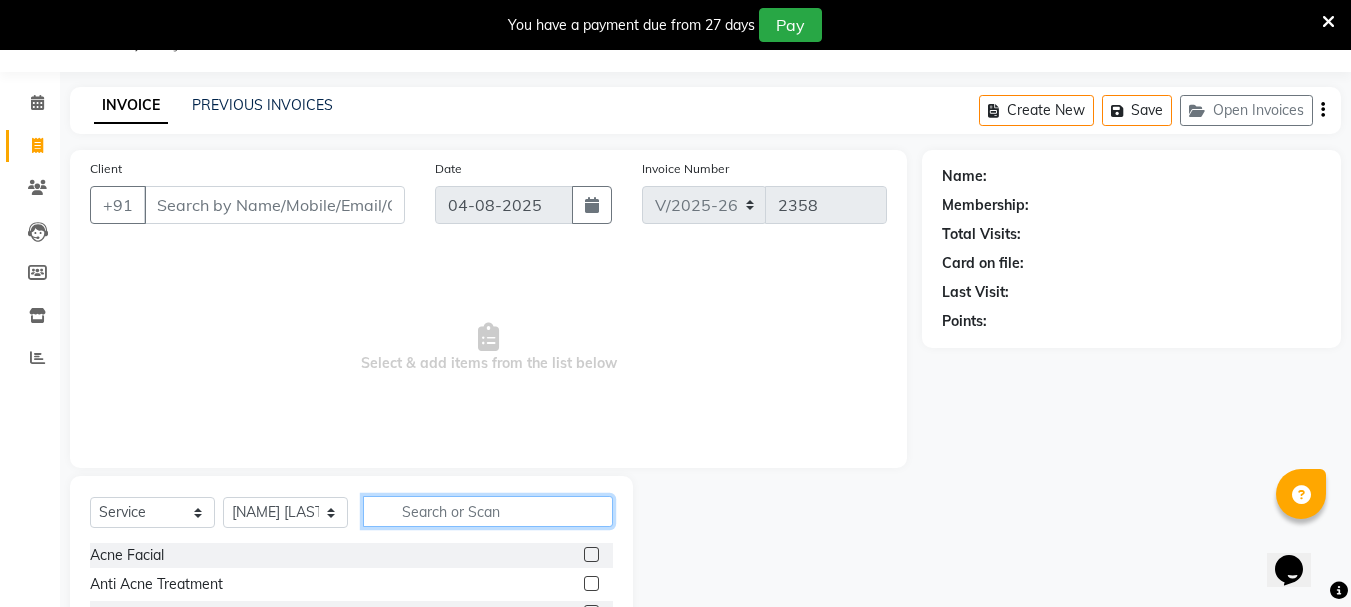 click 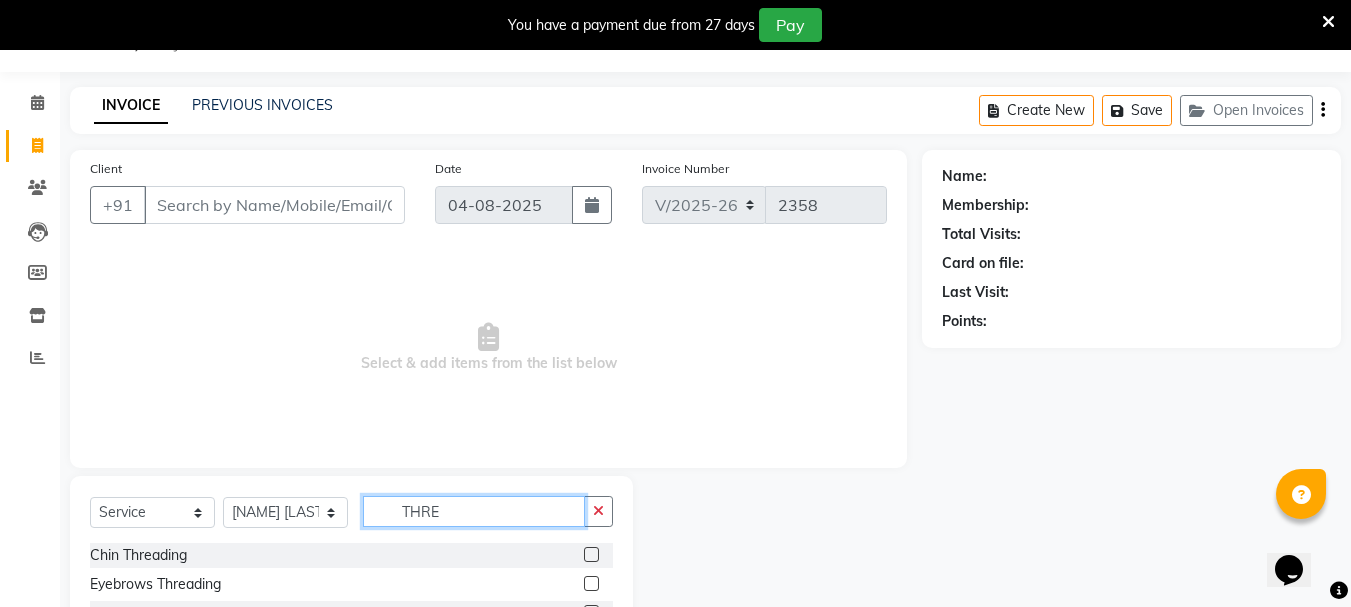 type on "THRE" 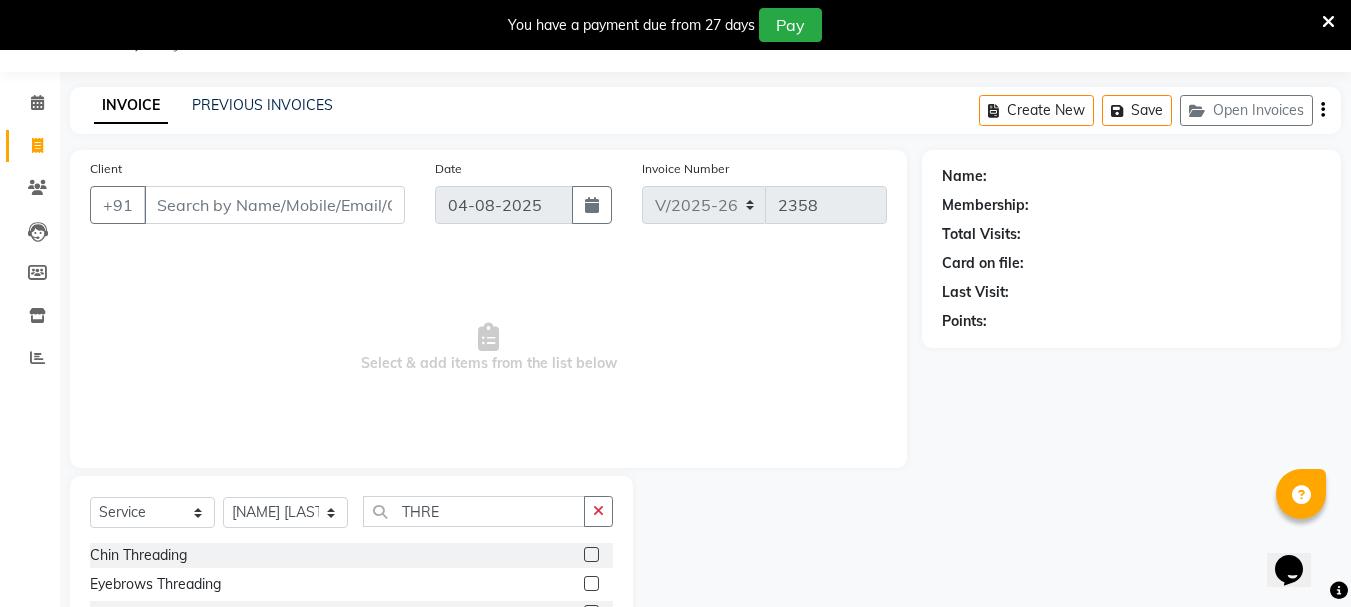 click 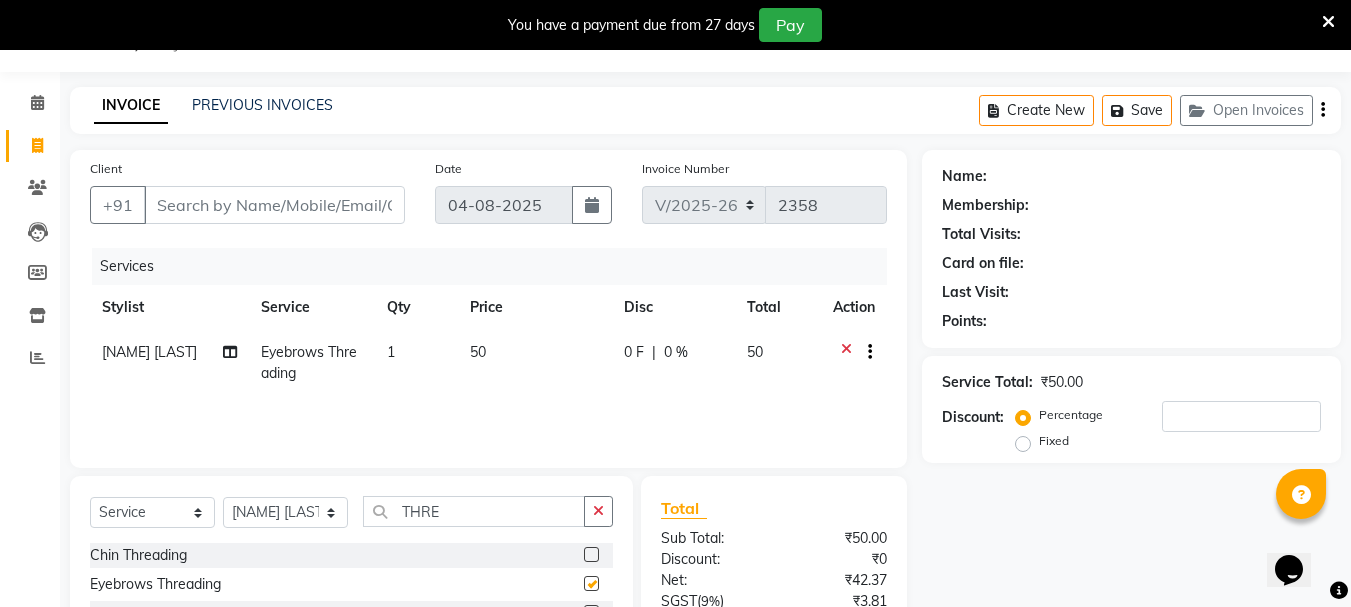 checkbox on "false" 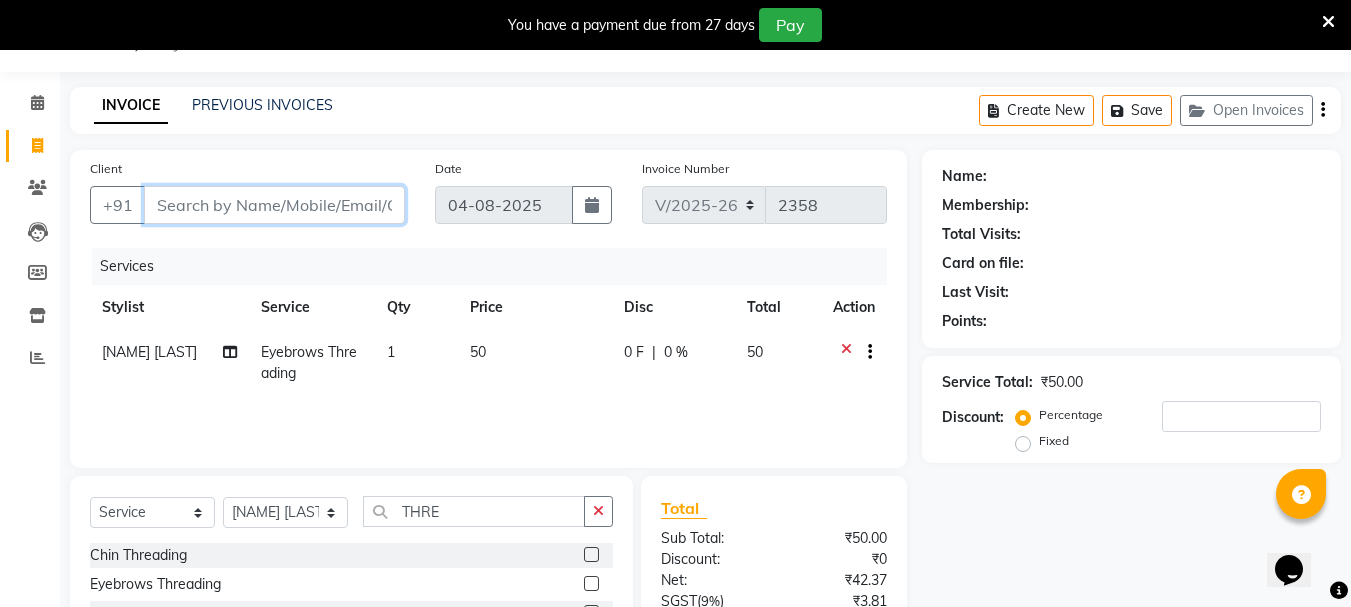 click on "Client" at bounding box center [274, 205] 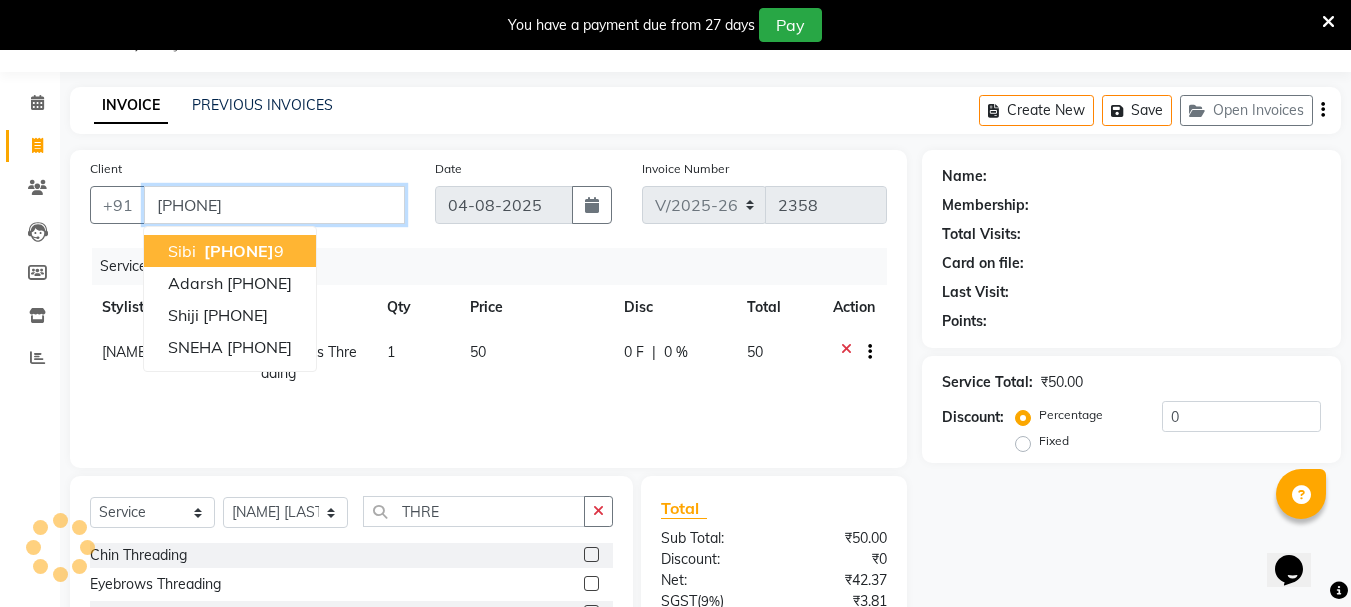 type on "7909299209" 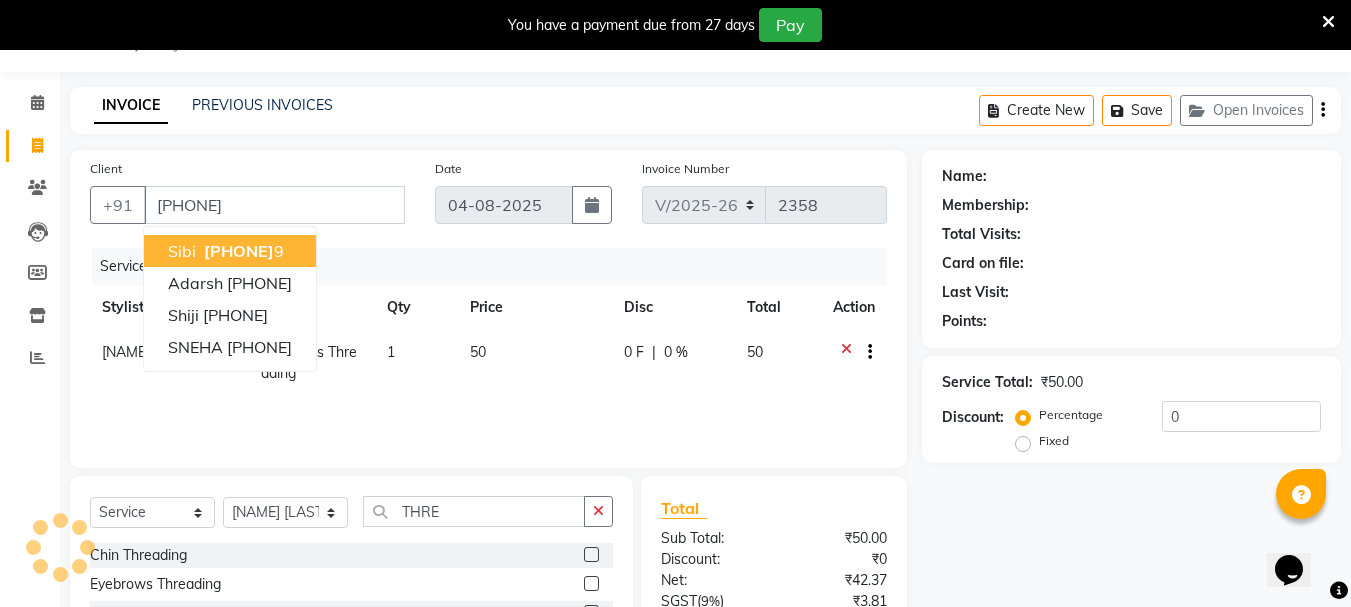 select on "1: Object" 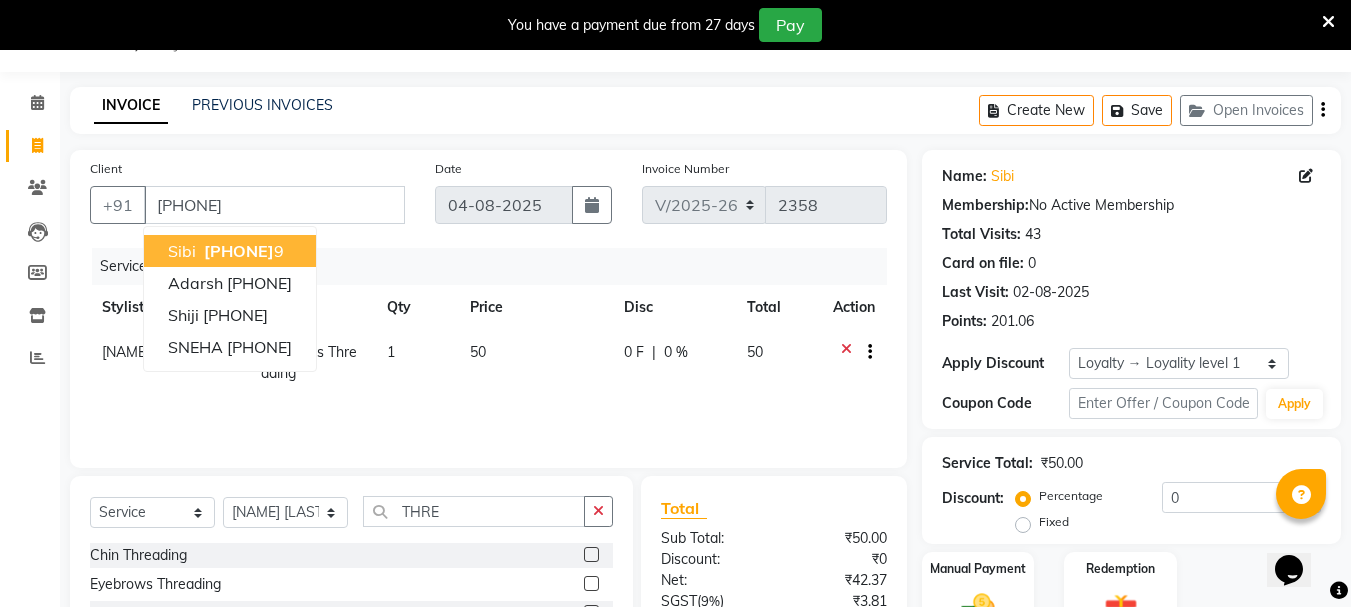 click on "790929920" at bounding box center [239, 251] 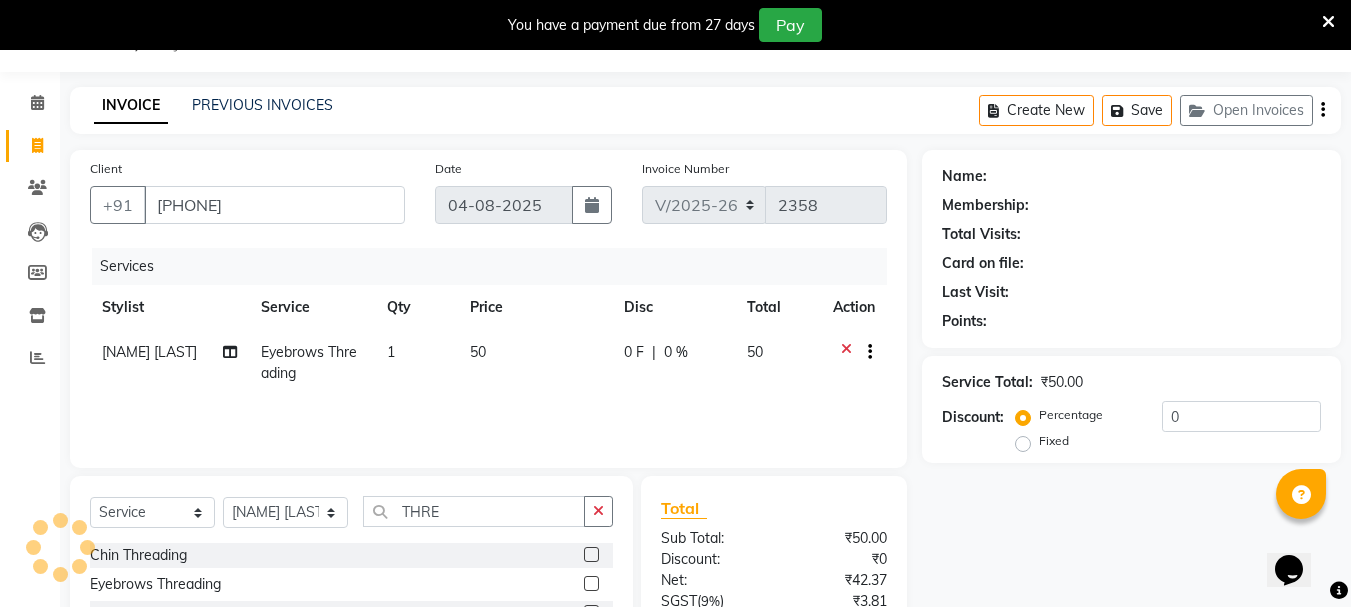 select on "1: Object" 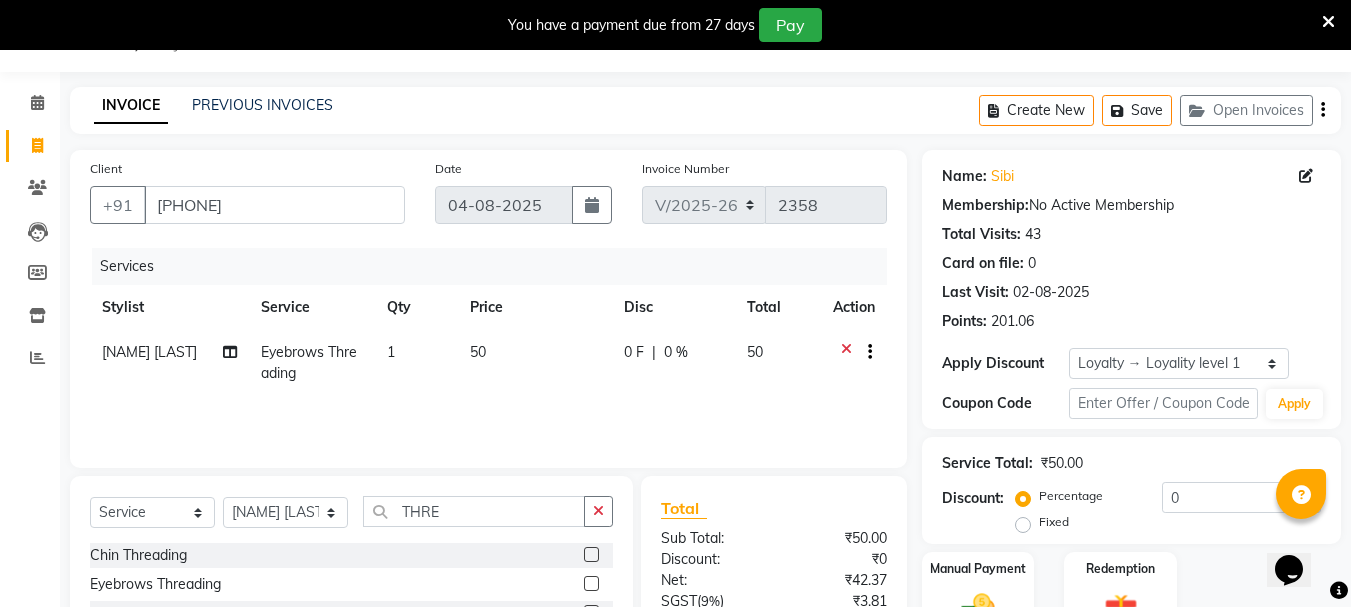 scroll, scrollTop: 243, scrollLeft: 0, axis: vertical 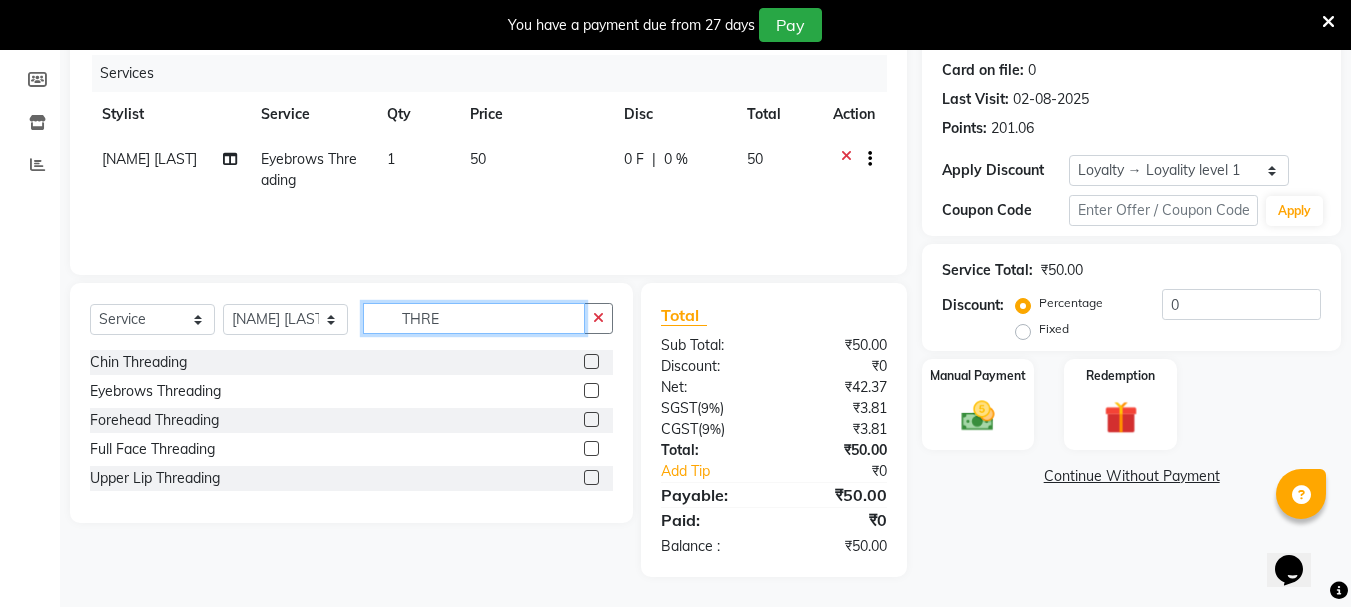 click on "THRE" 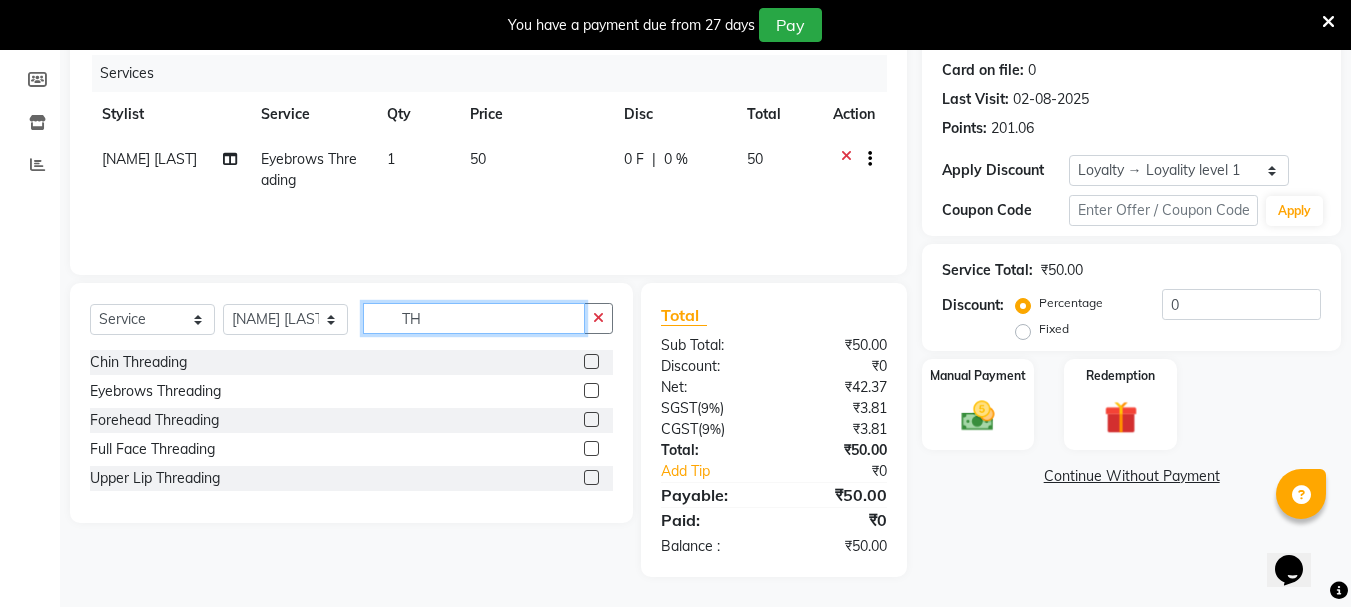 type on "T" 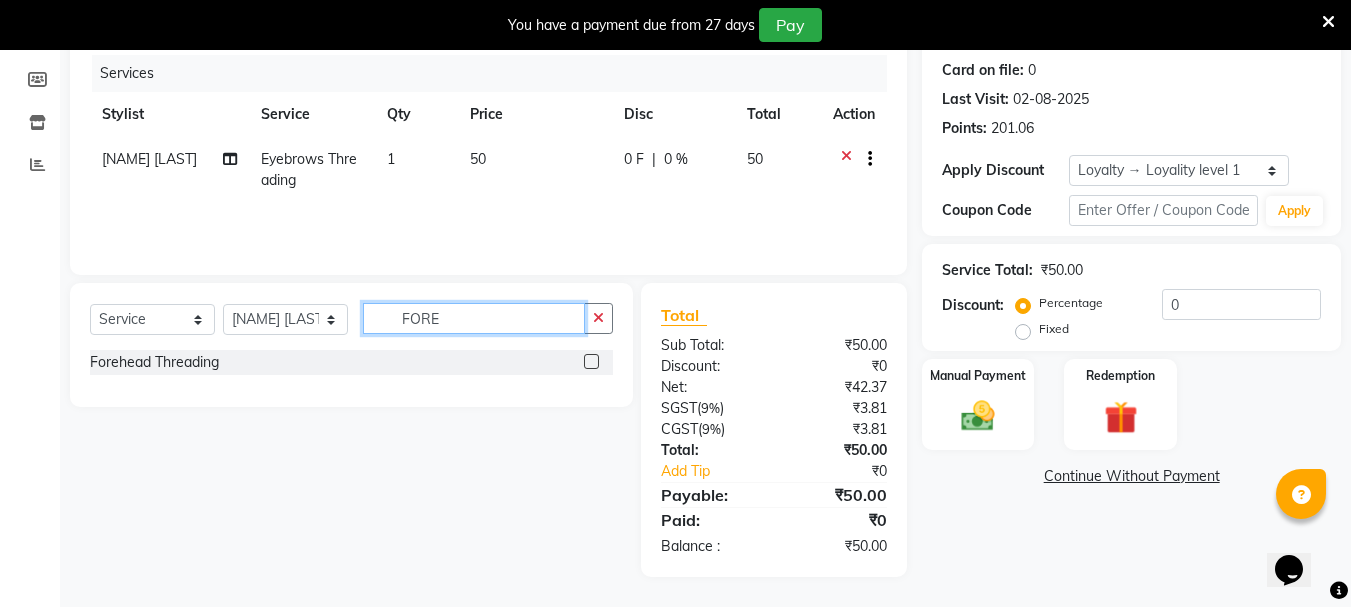 type on "FORE" 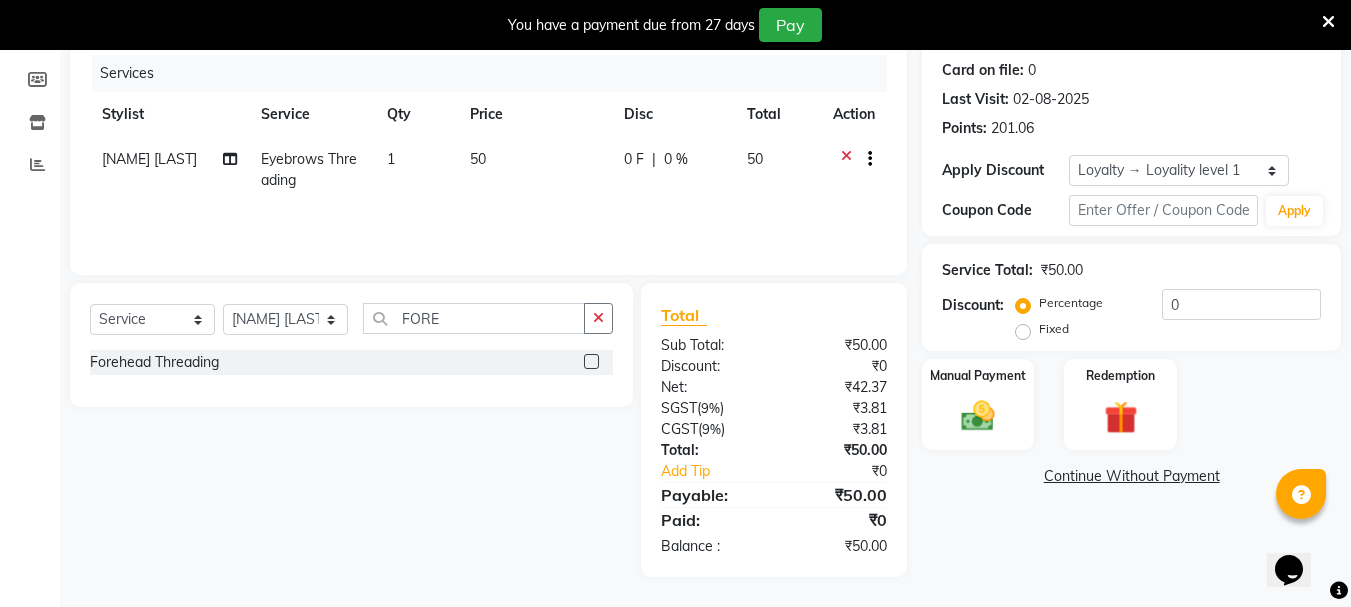 click 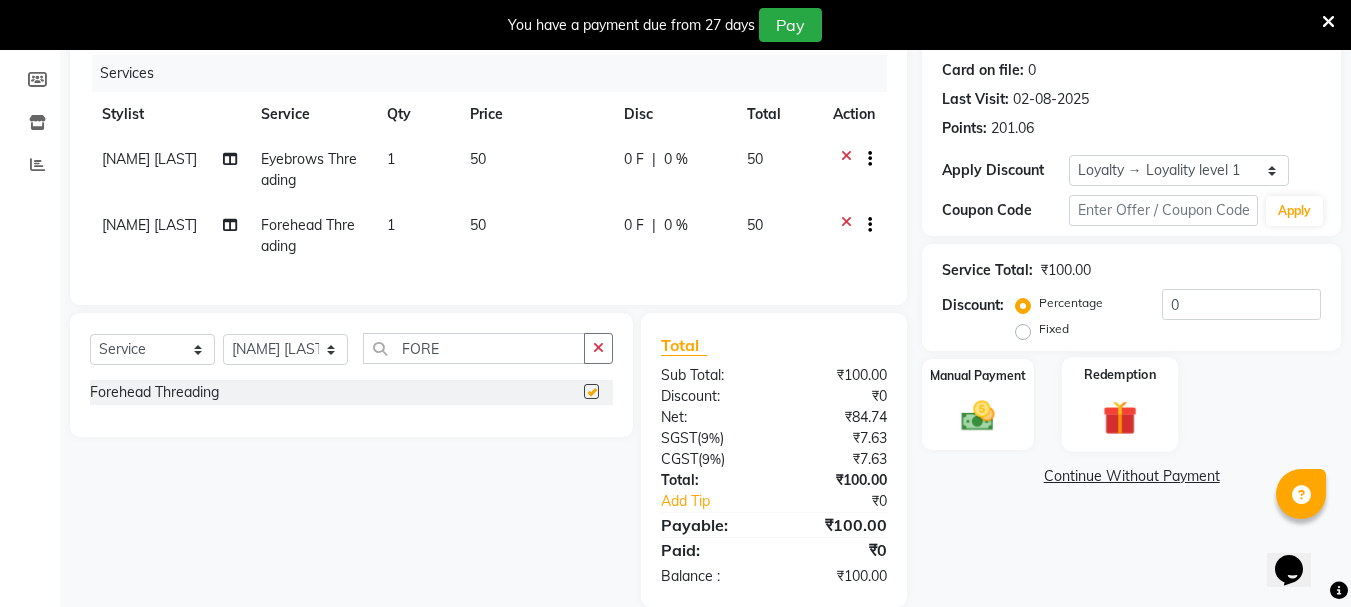 checkbox on "false" 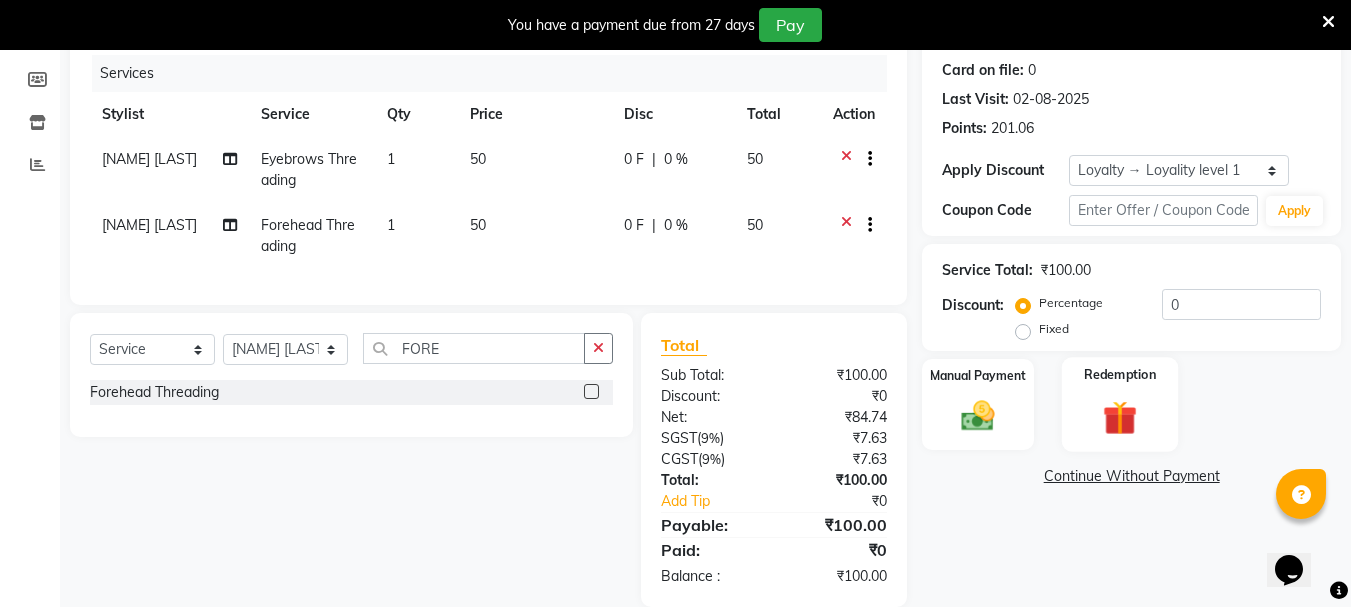 scroll, scrollTop: 288, scrollLeft: 0, axis: vertical 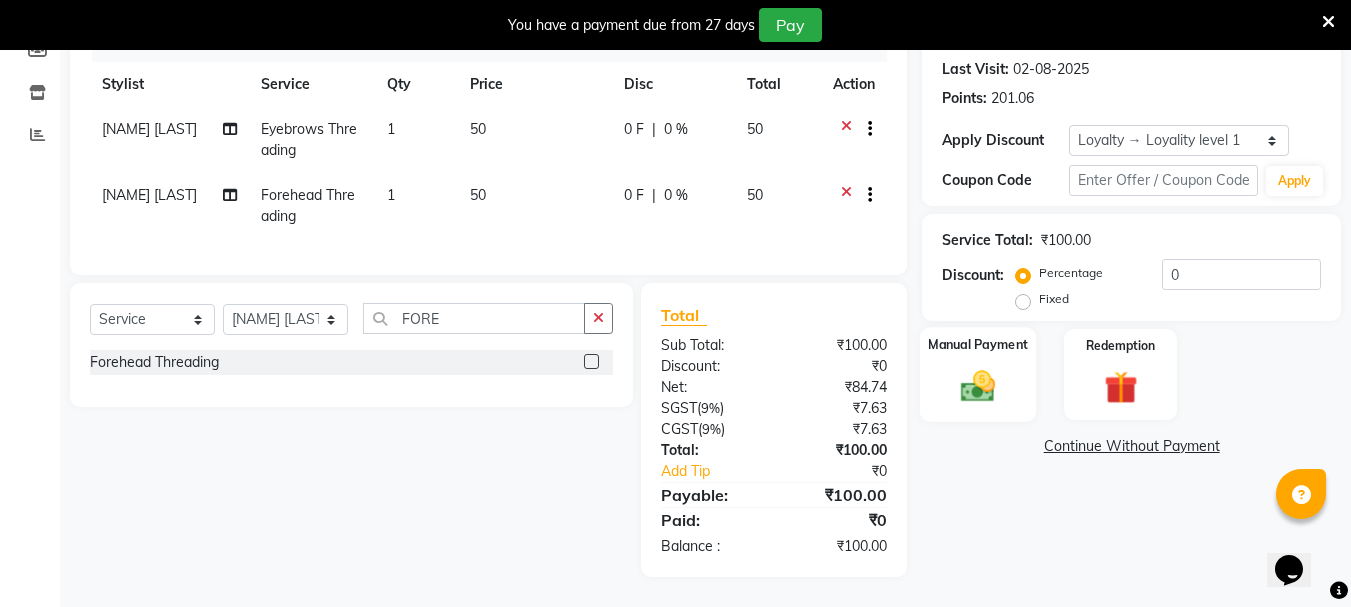 click 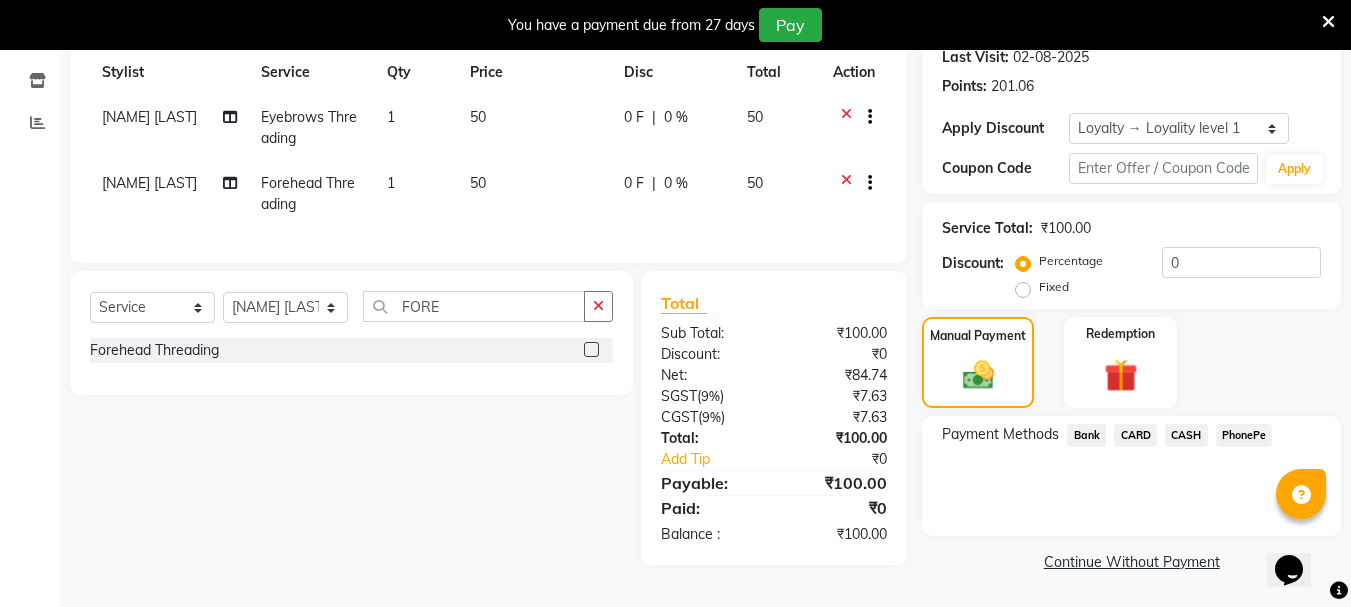 click on "PhonePe" 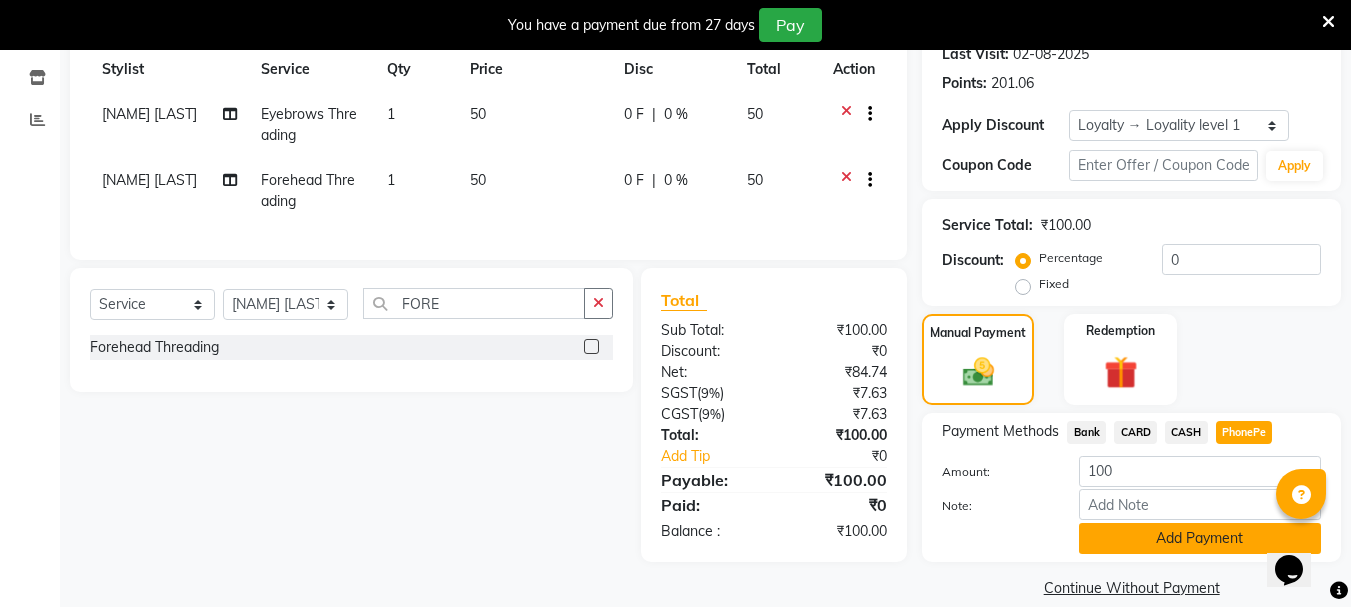 click on "Add Payment" 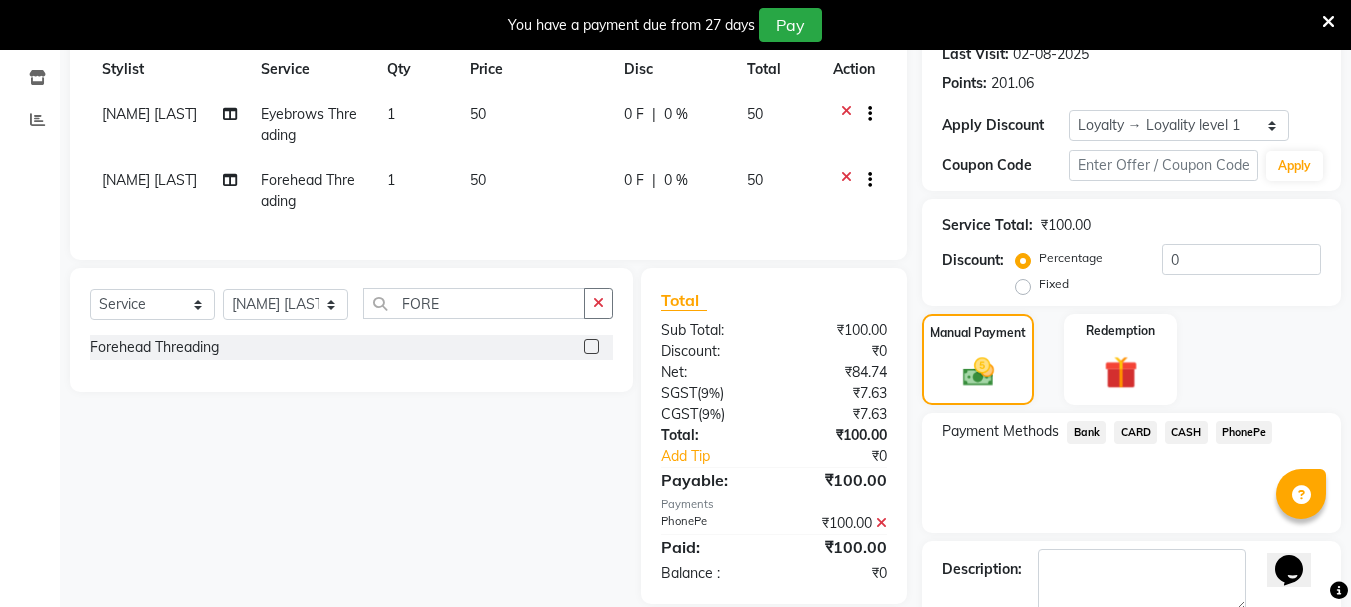 scroll, scrollTop: 429, scrollLeft: 0, axis: vertical 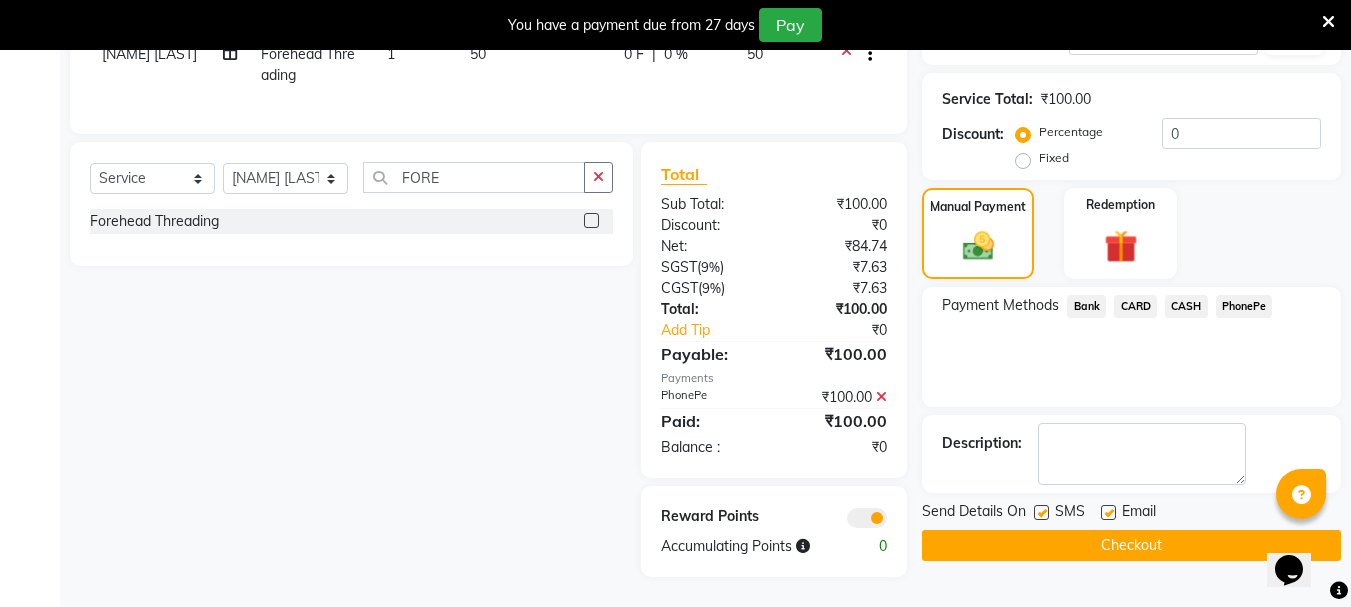 click on "Checkout" 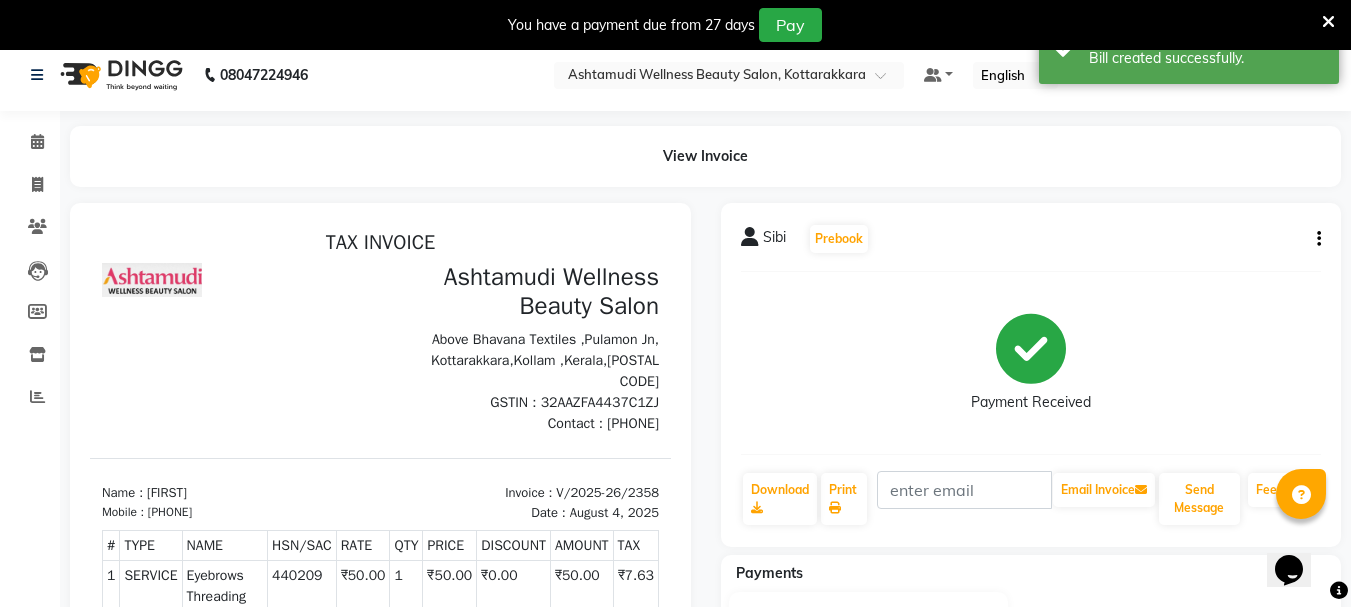scroll, scrollTop: 0, scrollLeft: 0, axis: both 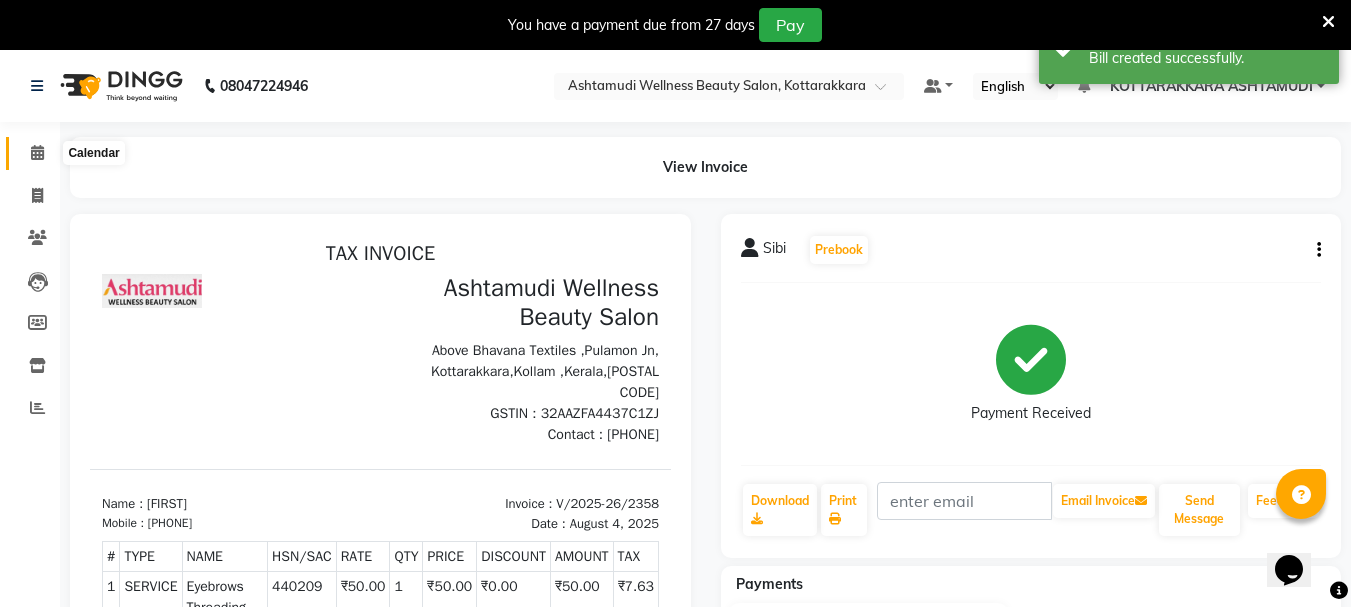 click 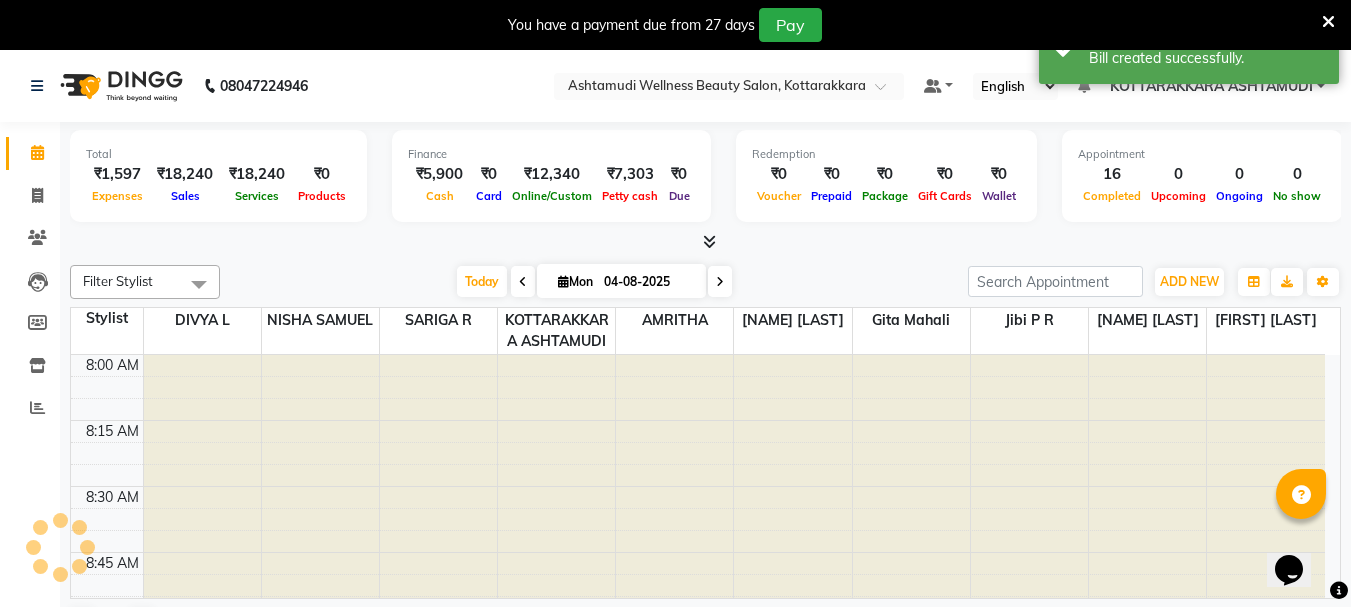scroll, scrollTop: 0, scrollLeft: 0, axis: both 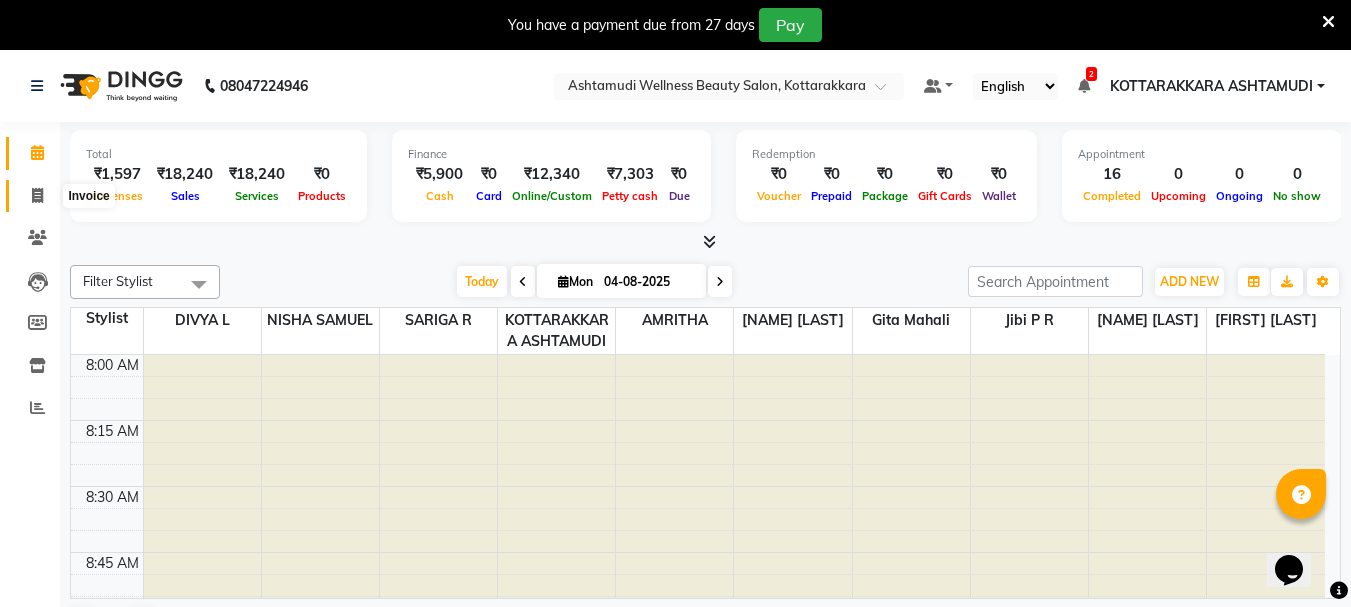 click 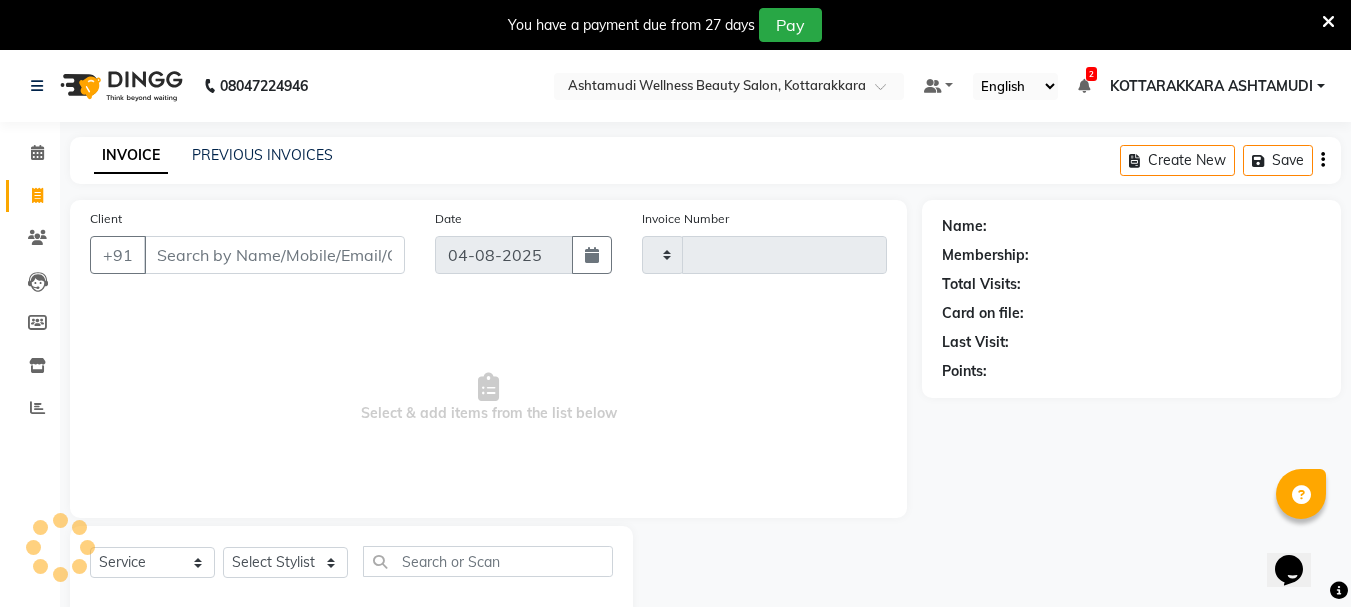 type on "2359" 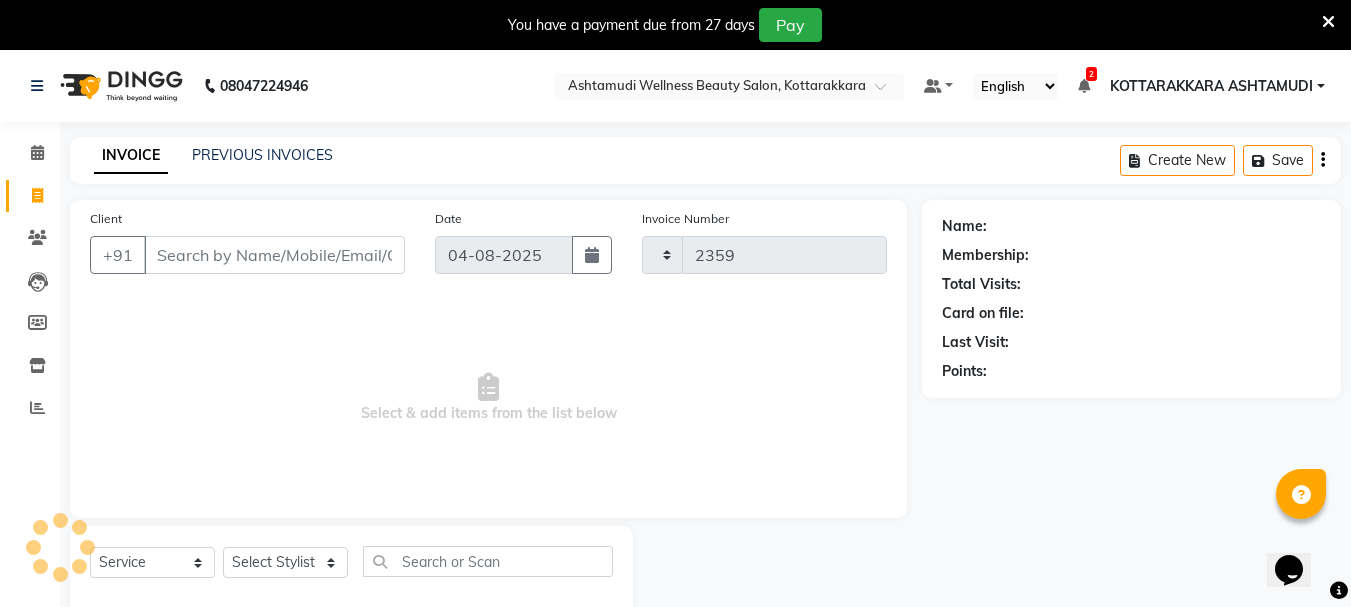 select on "4664" 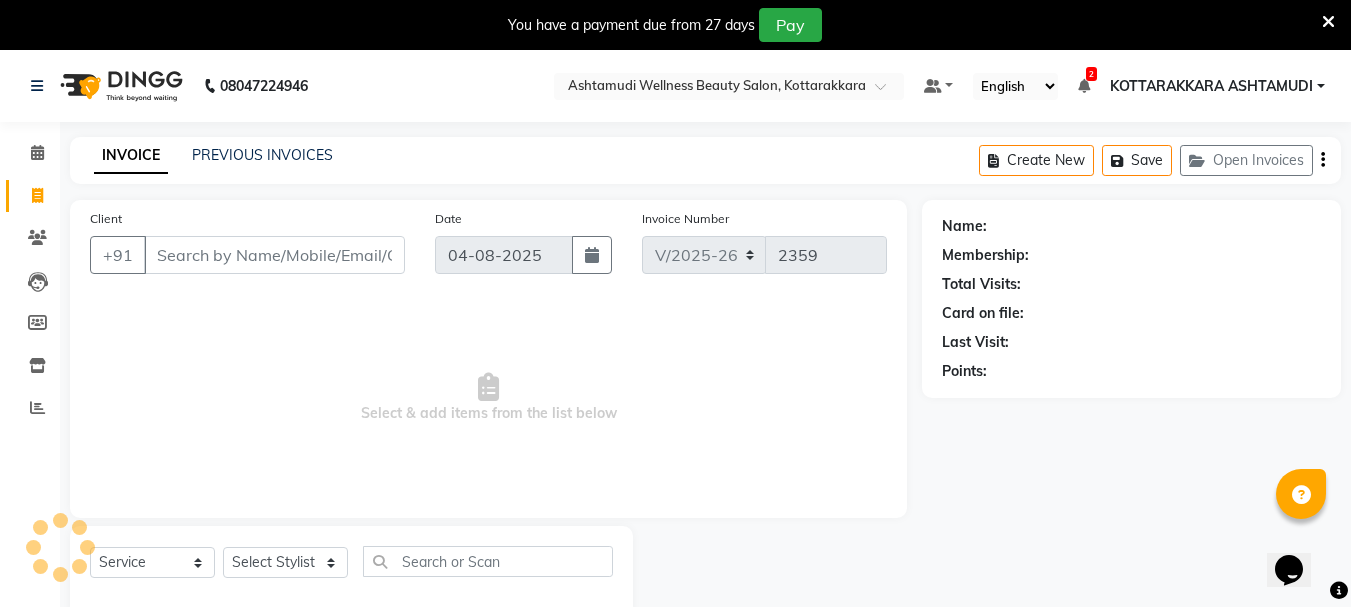 click on "Client" at bounding box center (274, 255) 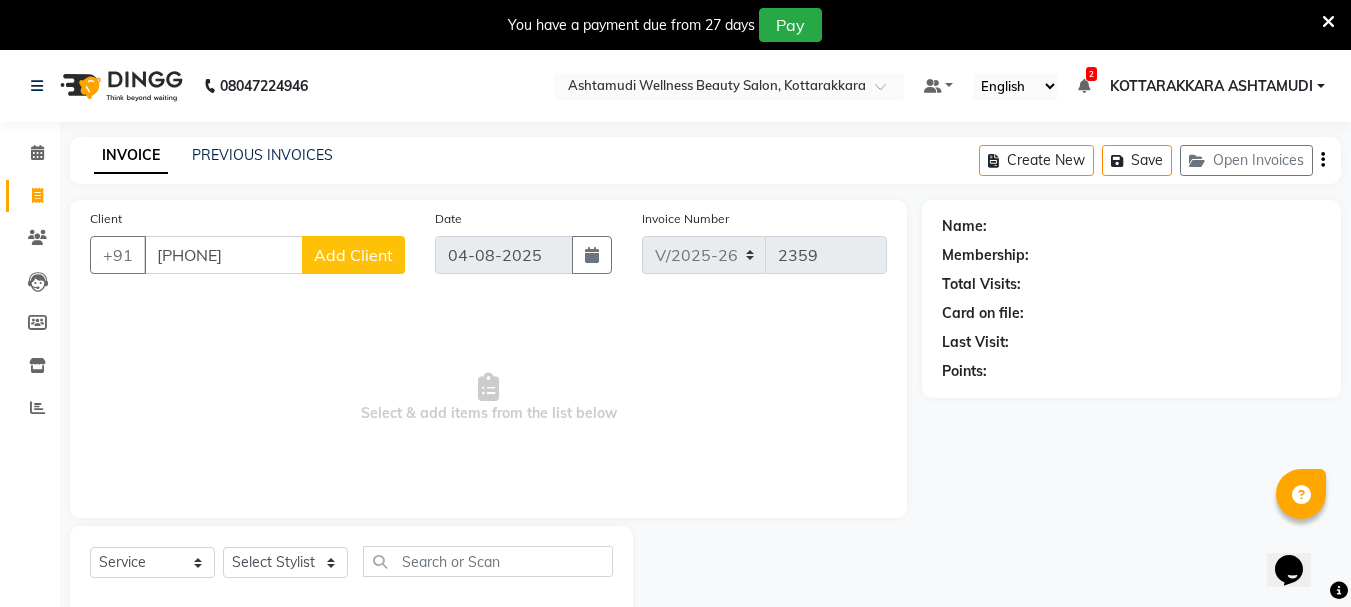 click on "9947074125" at bounding box center [223, 255] 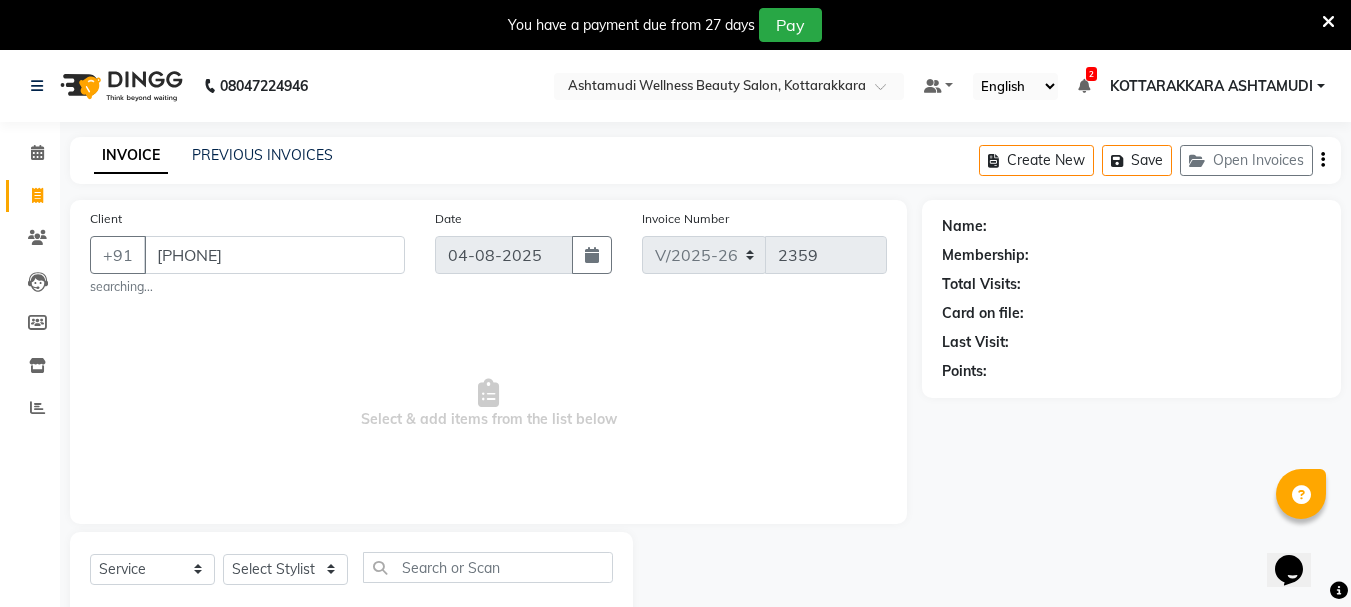 type on "9947072125" 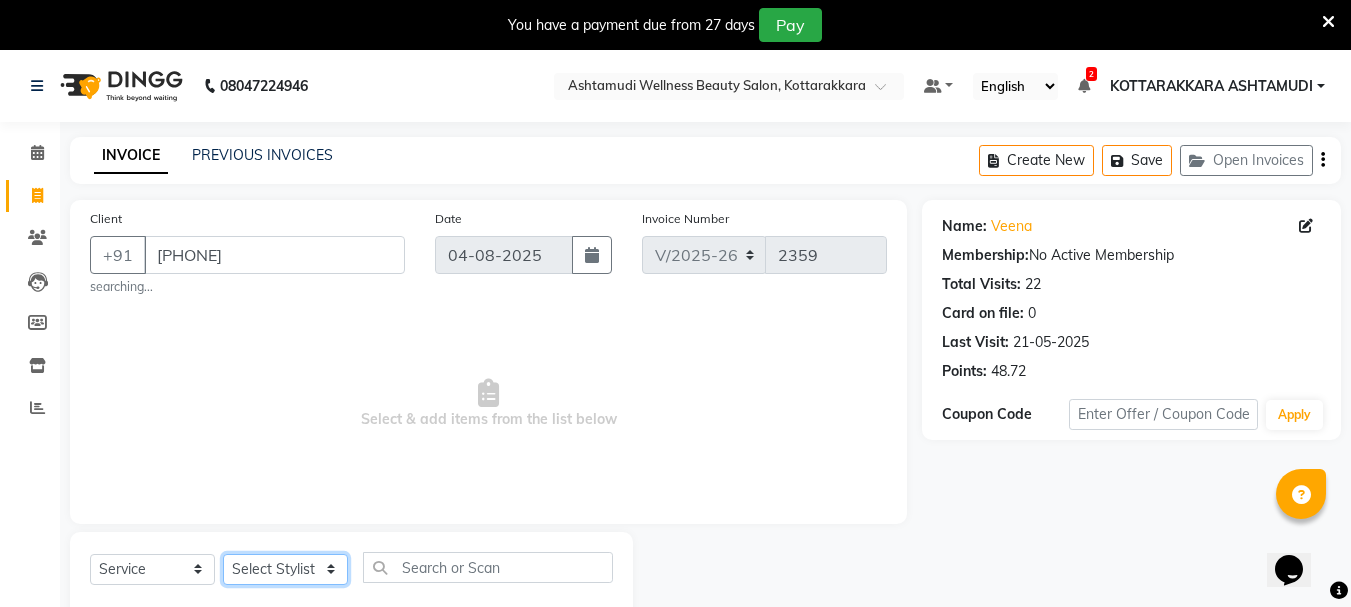 click on "Select Stylist AMRITHA DIVYA L	 Gita Mahali  Jibi P R Karina Darjee  KOTTARAKKARA ASHTAMUDI NISHA SAMUEL 	 Priya Chakraborty SARIGA R	 SHAHIDA SHAMINA MUHAMMED P R" 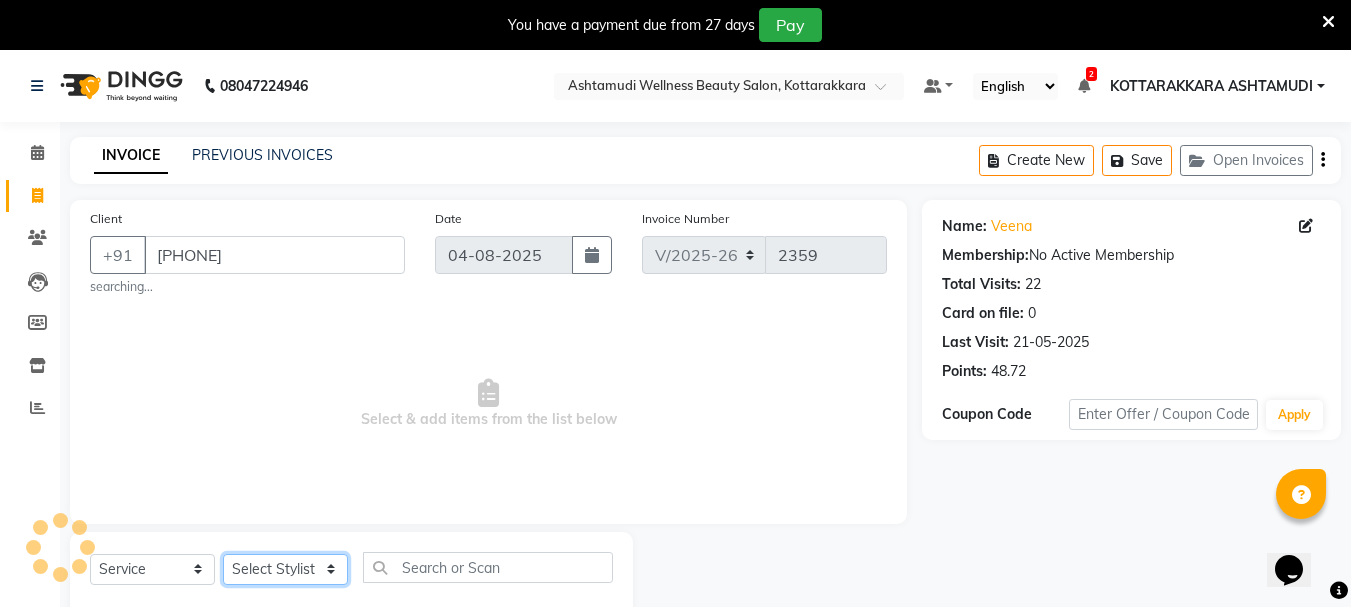 select on "49590" 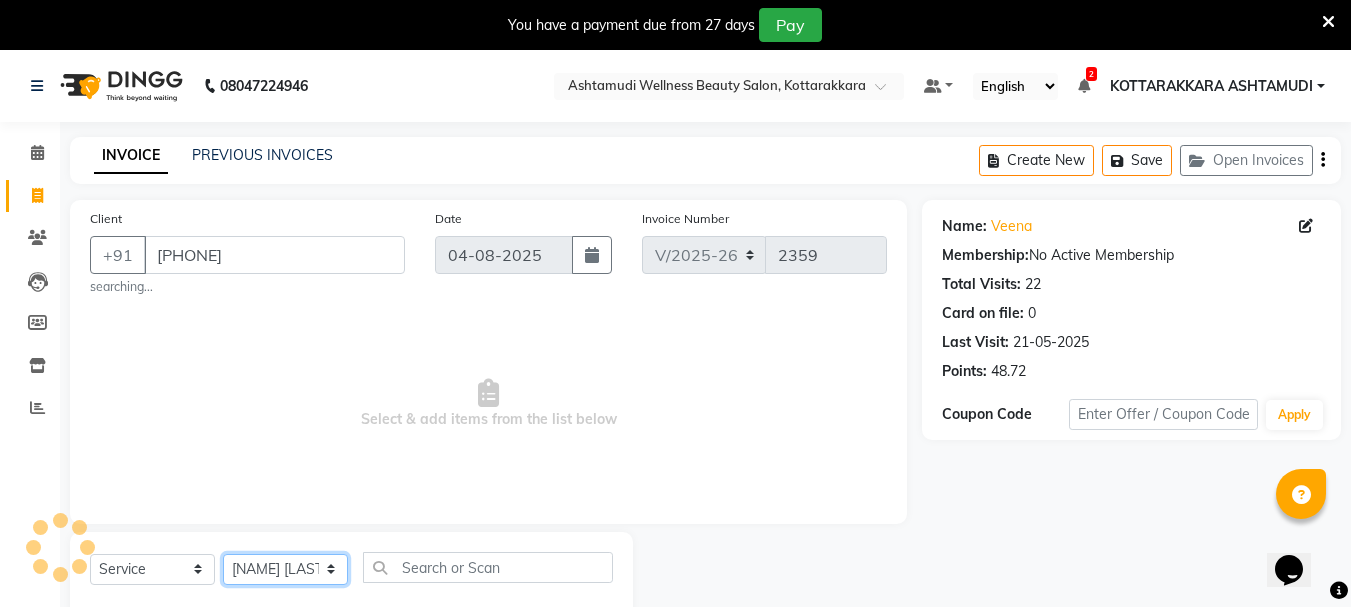 click on "Select Stylist AMRITHA DIVYA L	 Gita Mahali  Jibi P R Karina Darjee  KOTTARAKKARA ASHTAMUDI NISHA SAMUEL 	 Priya Chakraborty SARIGA R	 SHAHIDA SHAMINA MUHAMMED P R" 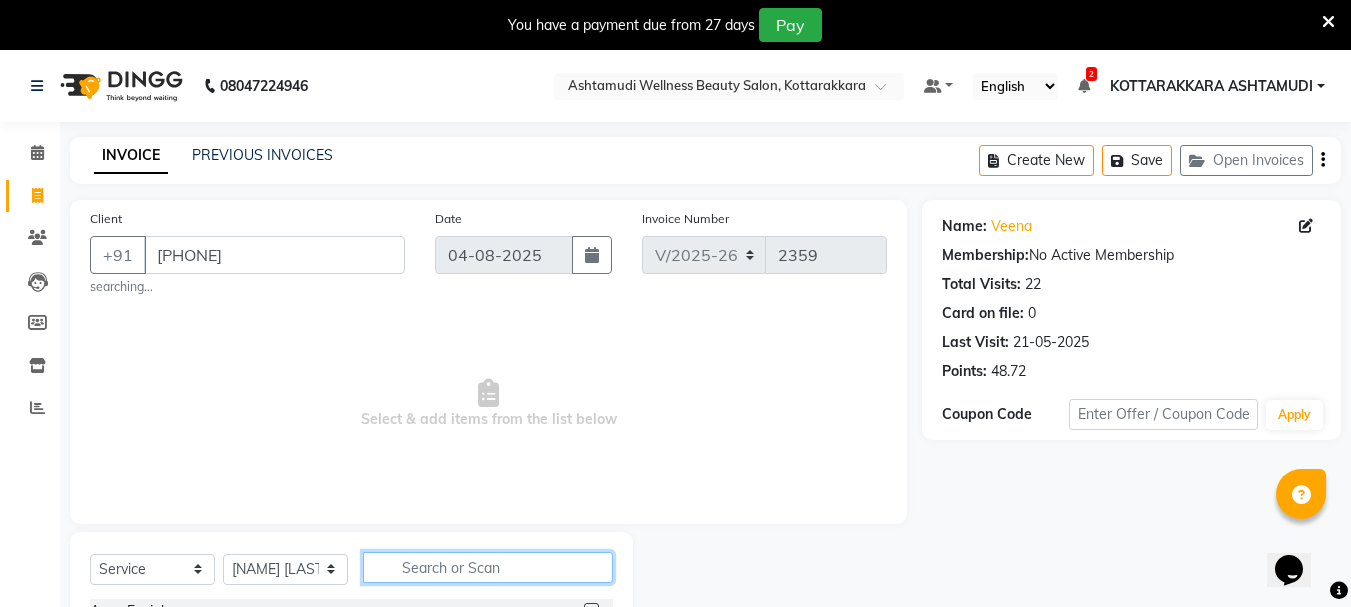 click 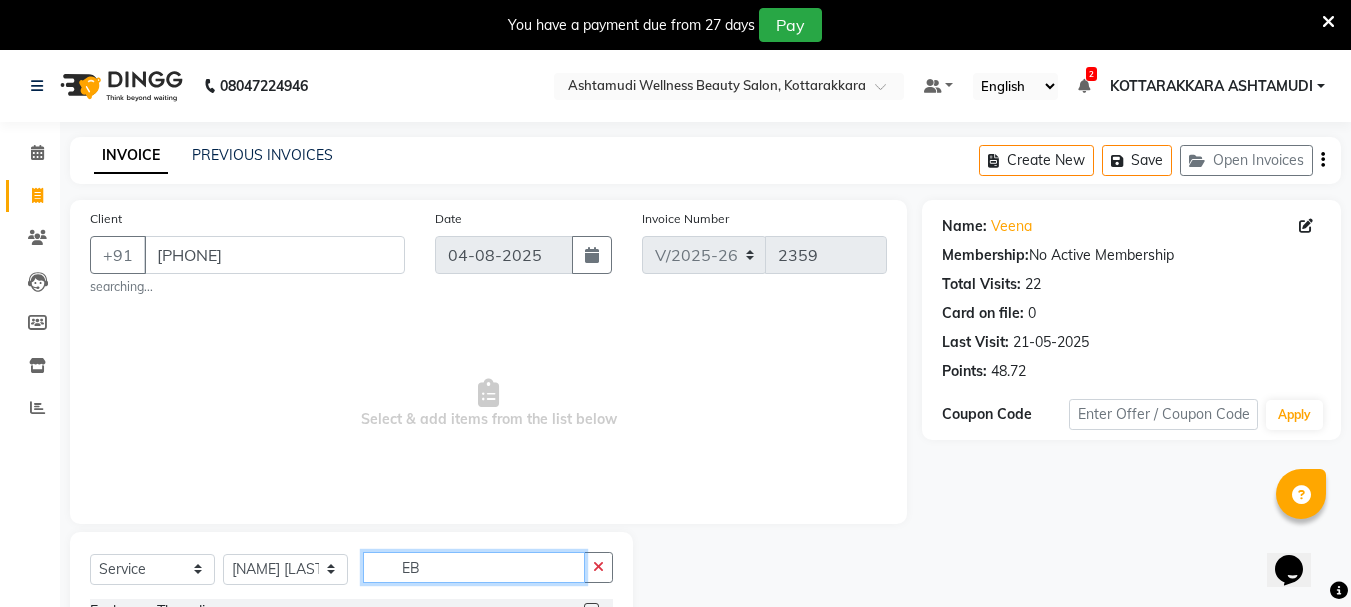 scroll, scrollTop: 79, scrollLeft: 0, axis: vertical 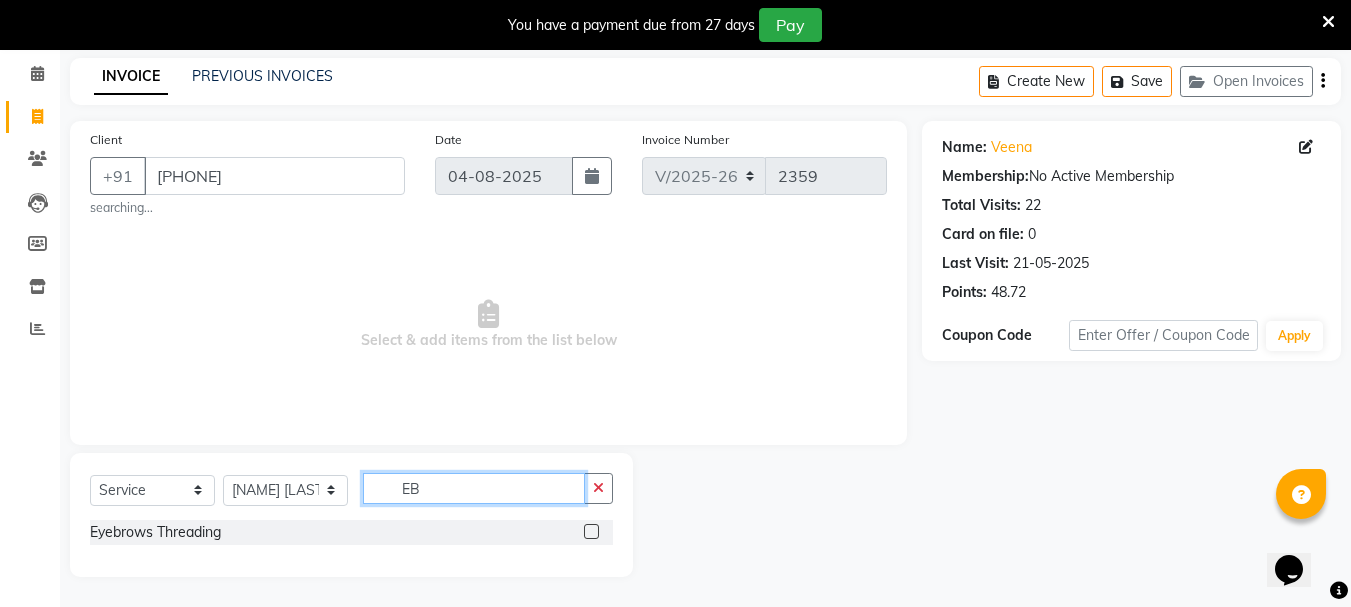 type on "EB" 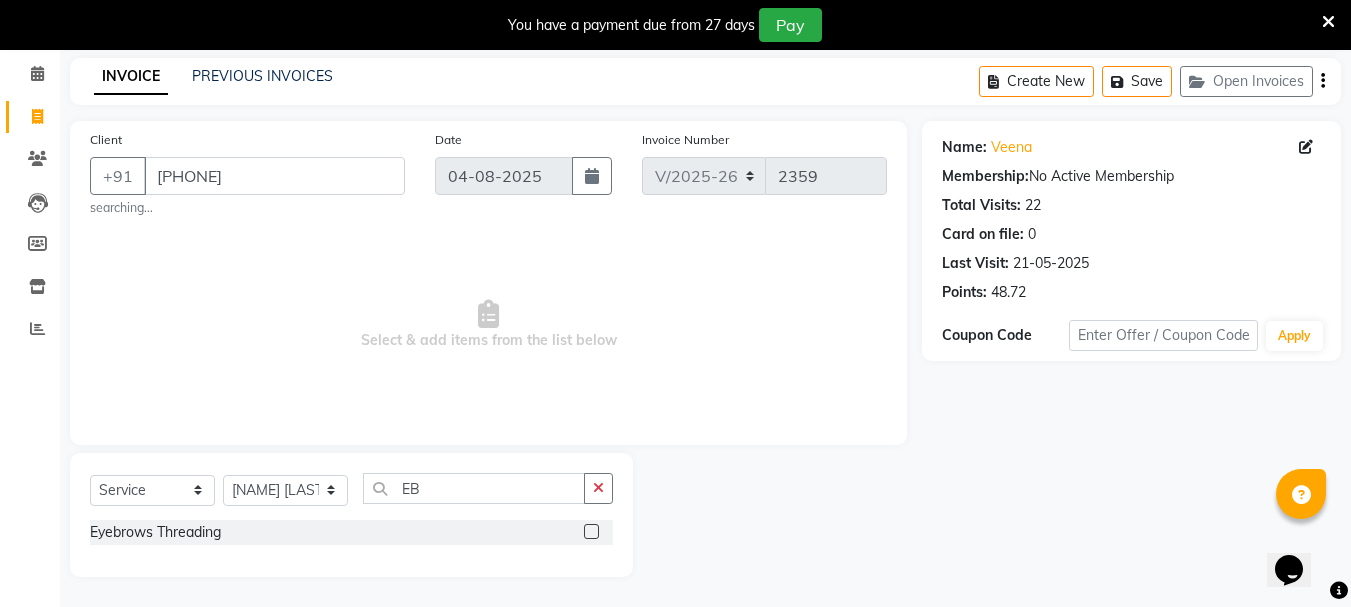 click 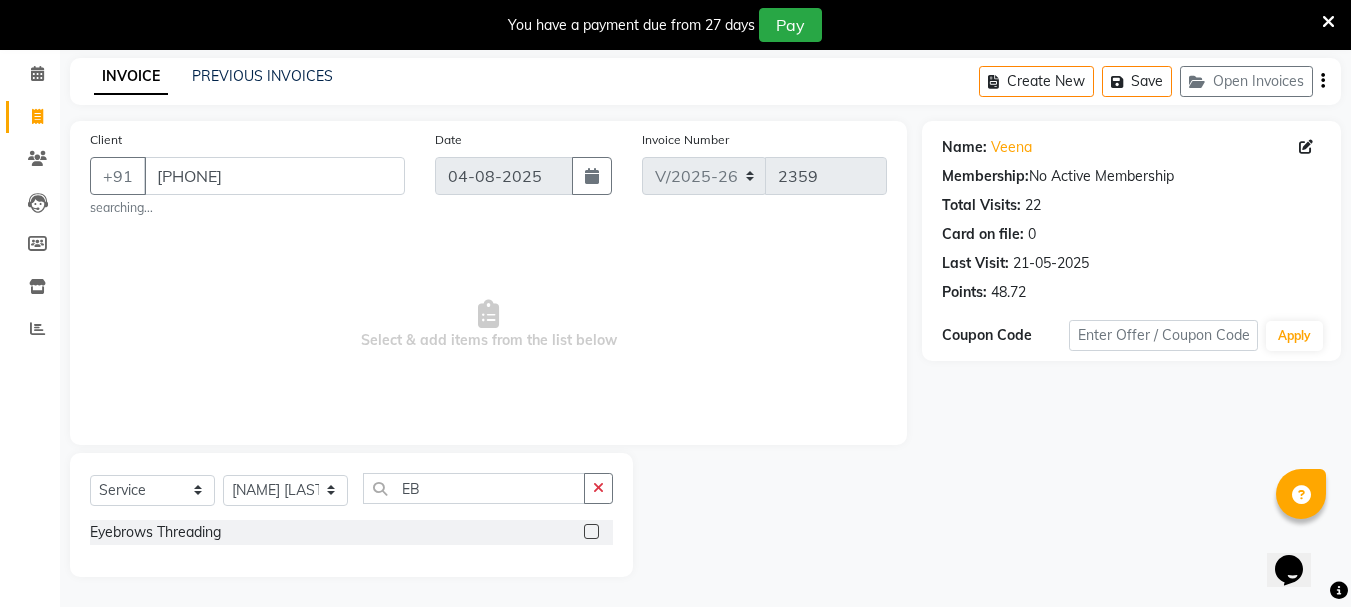 click at bounding box center (590, 532) 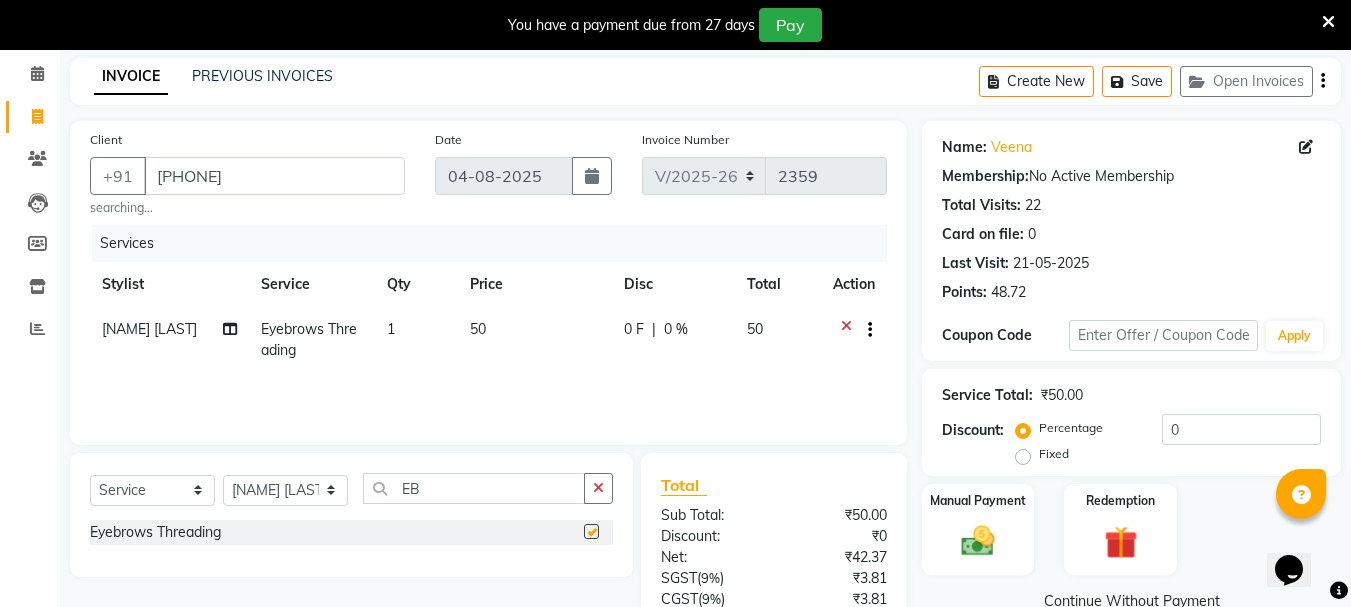 checkbox on "false" 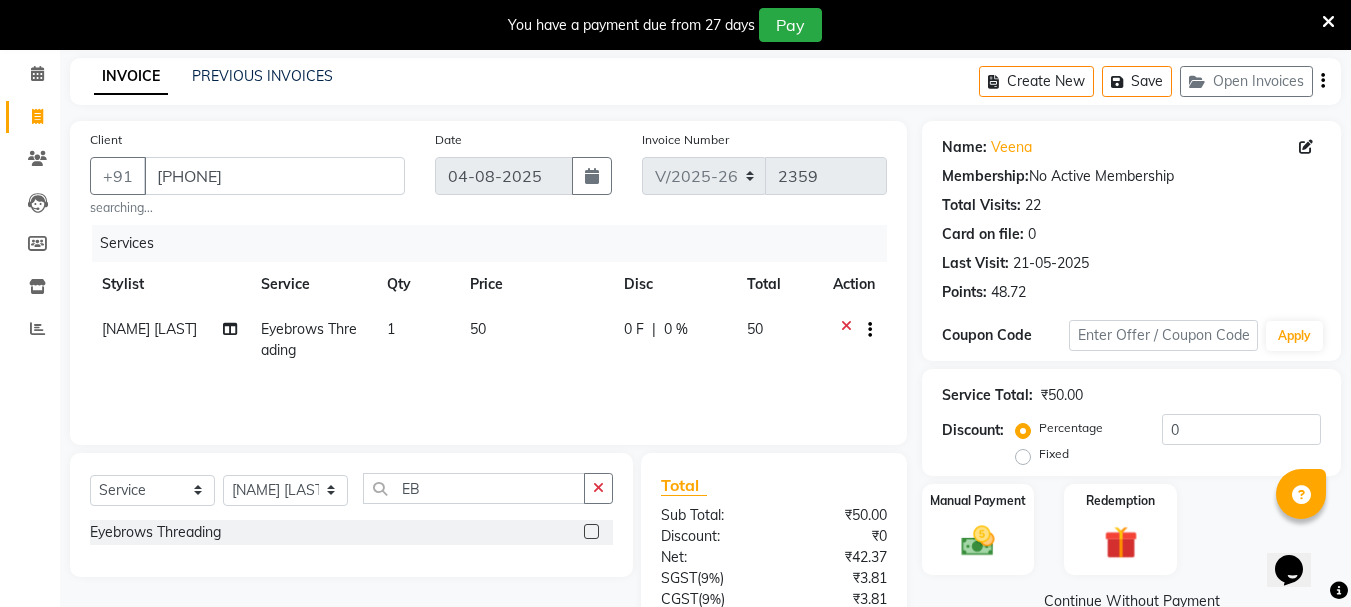 scroll, scrollTop: 249, scrollLeft: 0, axis: vertical 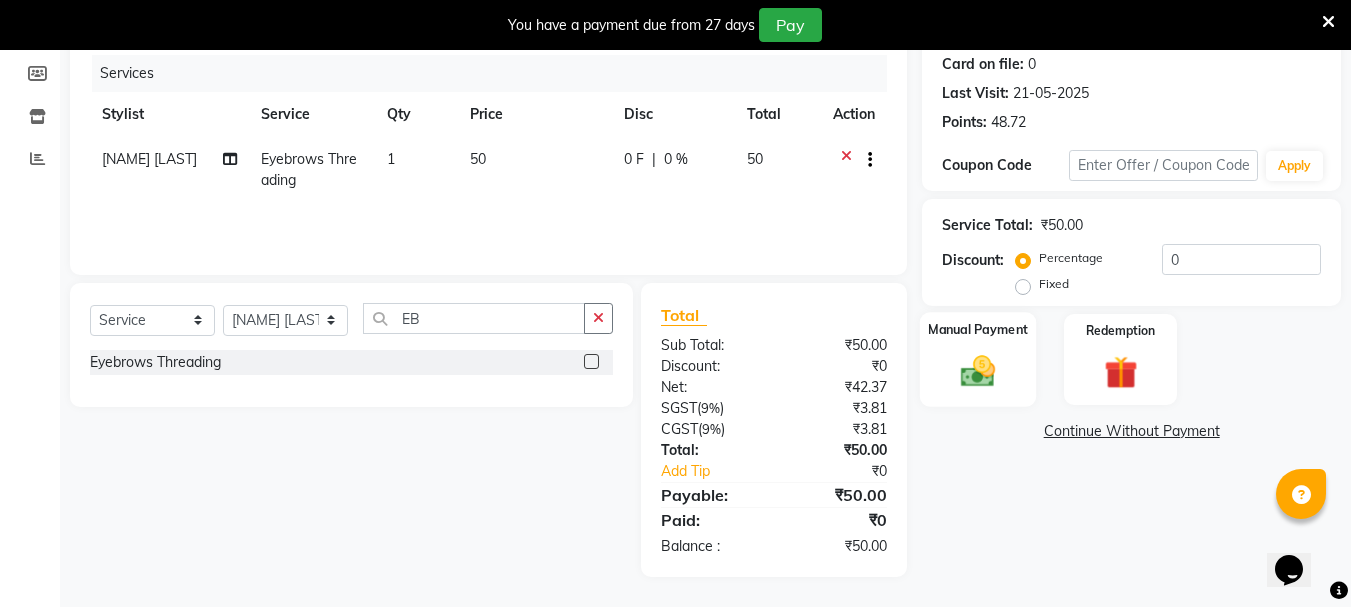 click 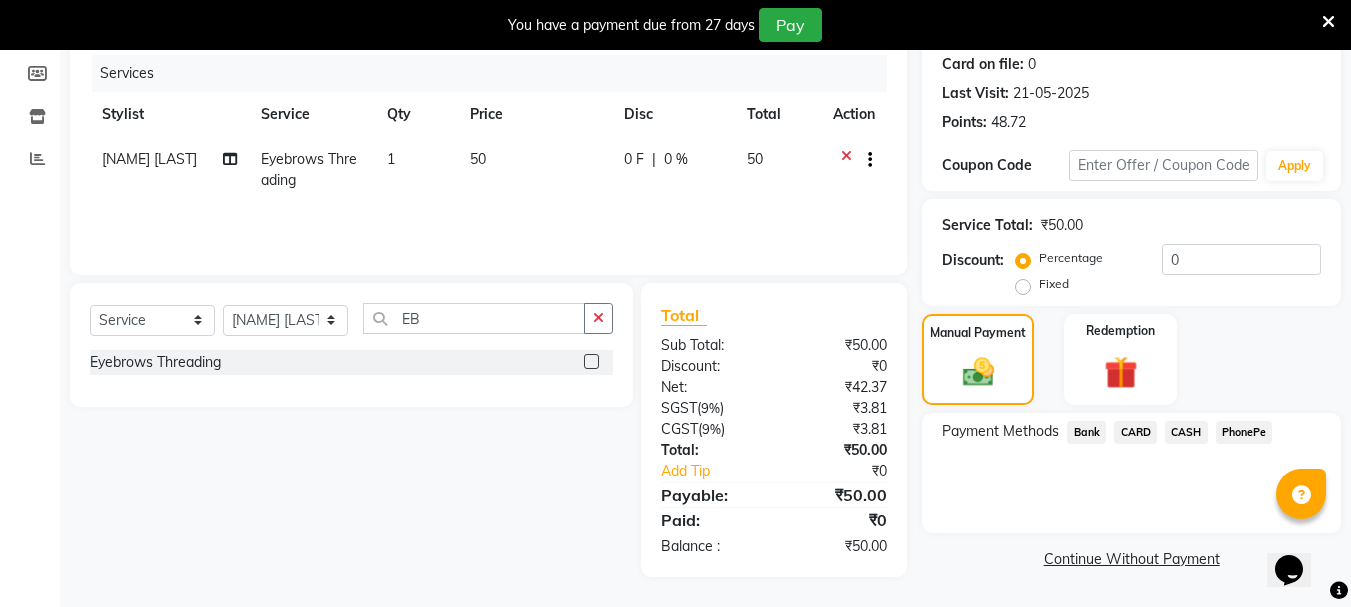 click on "PhonePe" 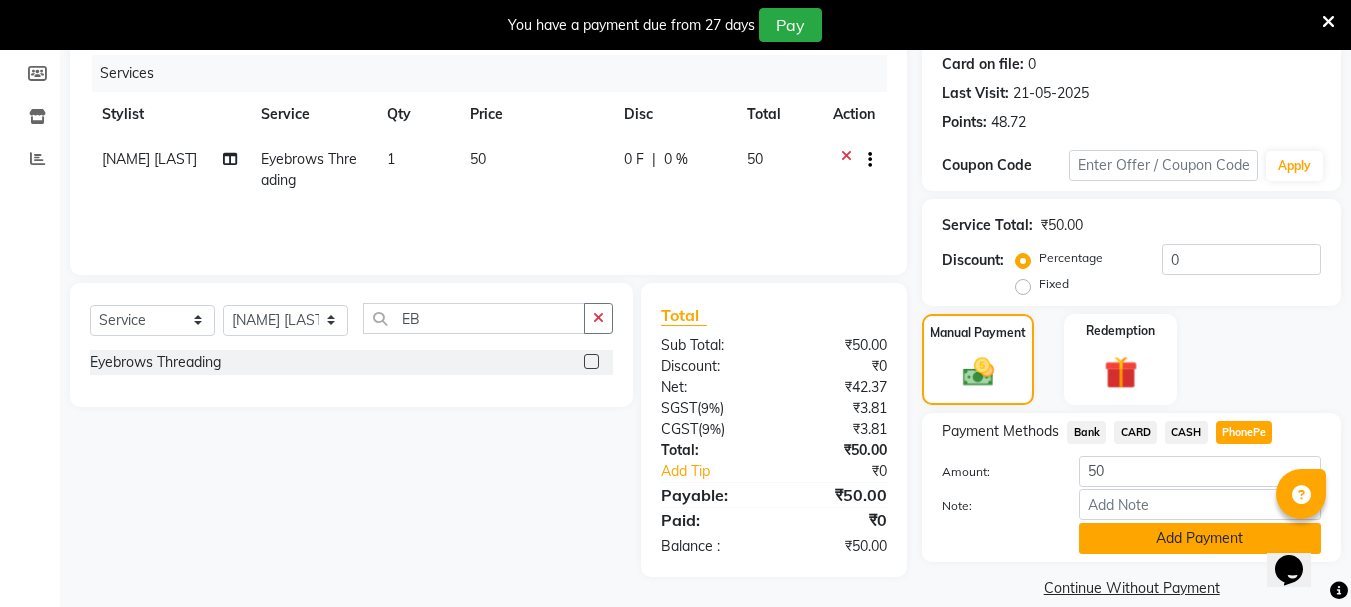 click on "Add Payment" 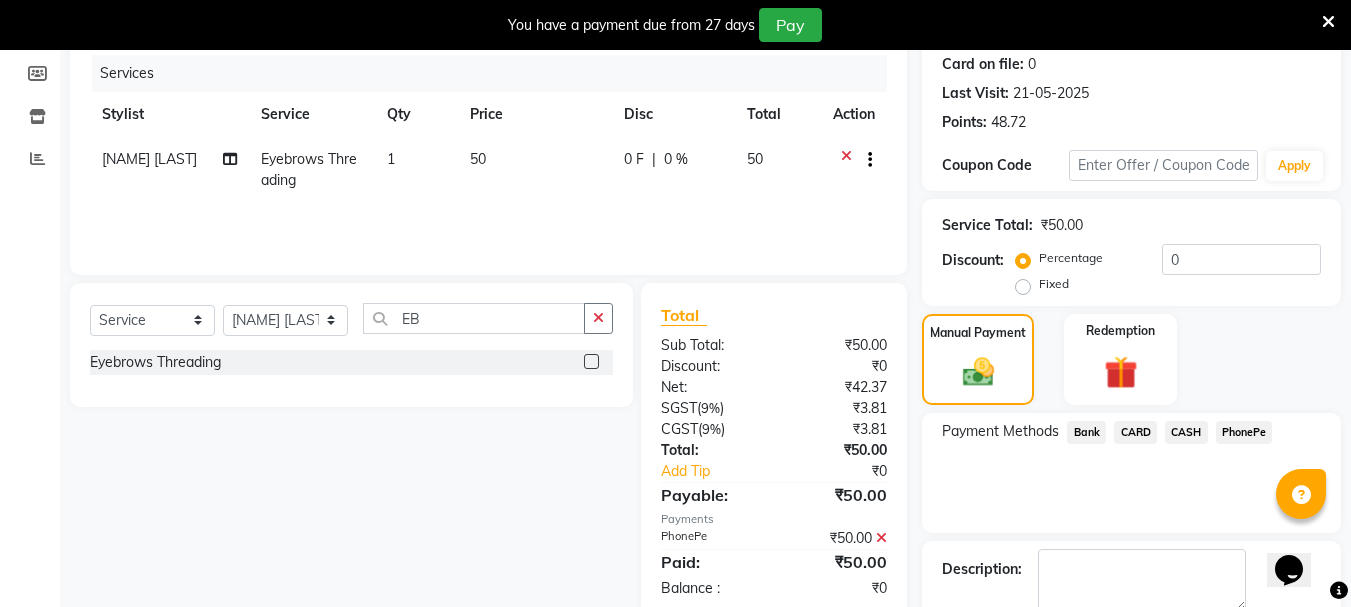scroll, scrollTop: 359, scrollLeft: 0, axis: vertical 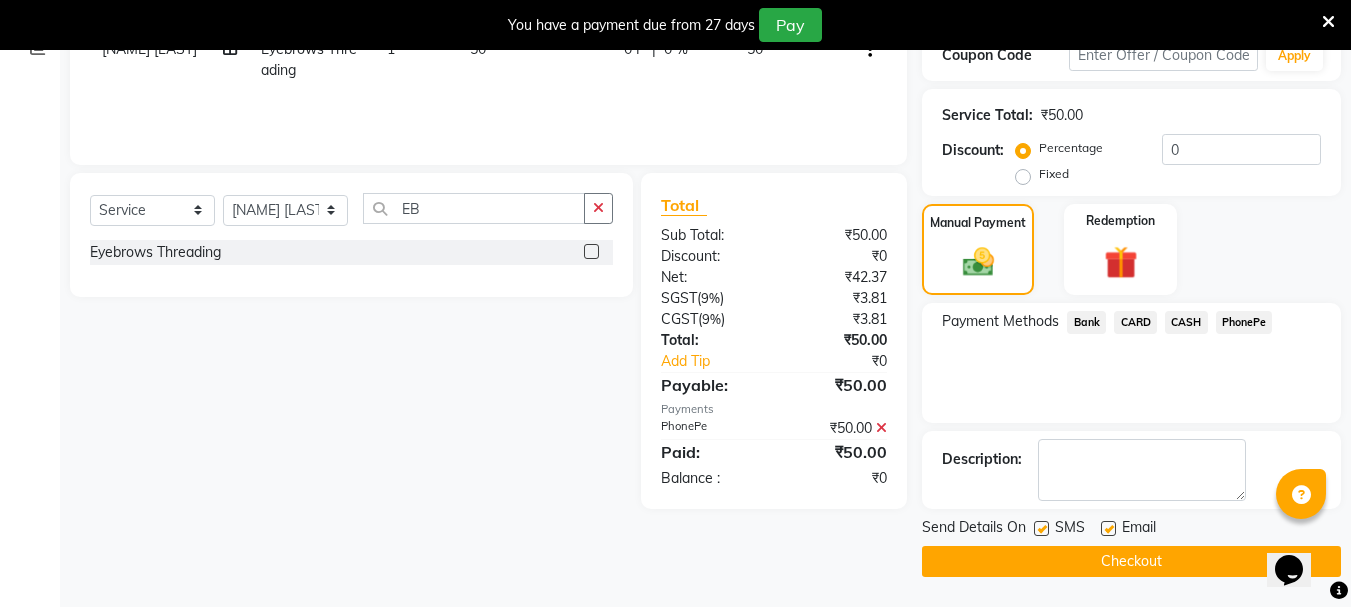click on "Checkout" 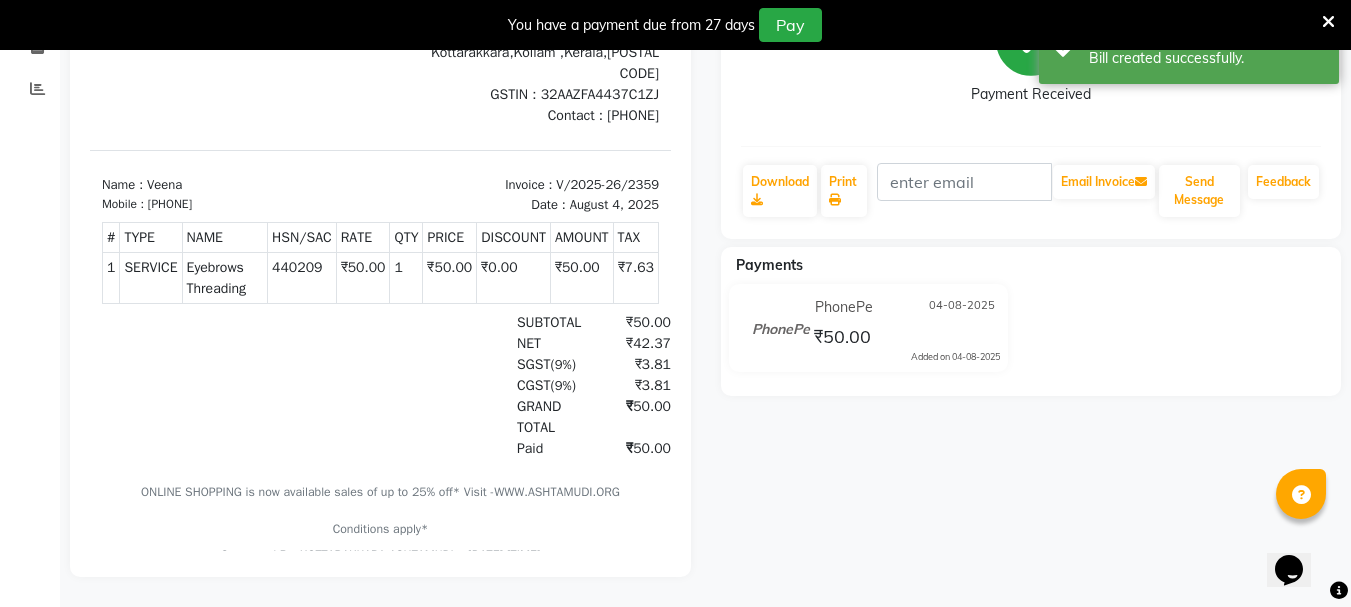 scroll, scrollTop: 0, scrollLeft: 0, axis: both 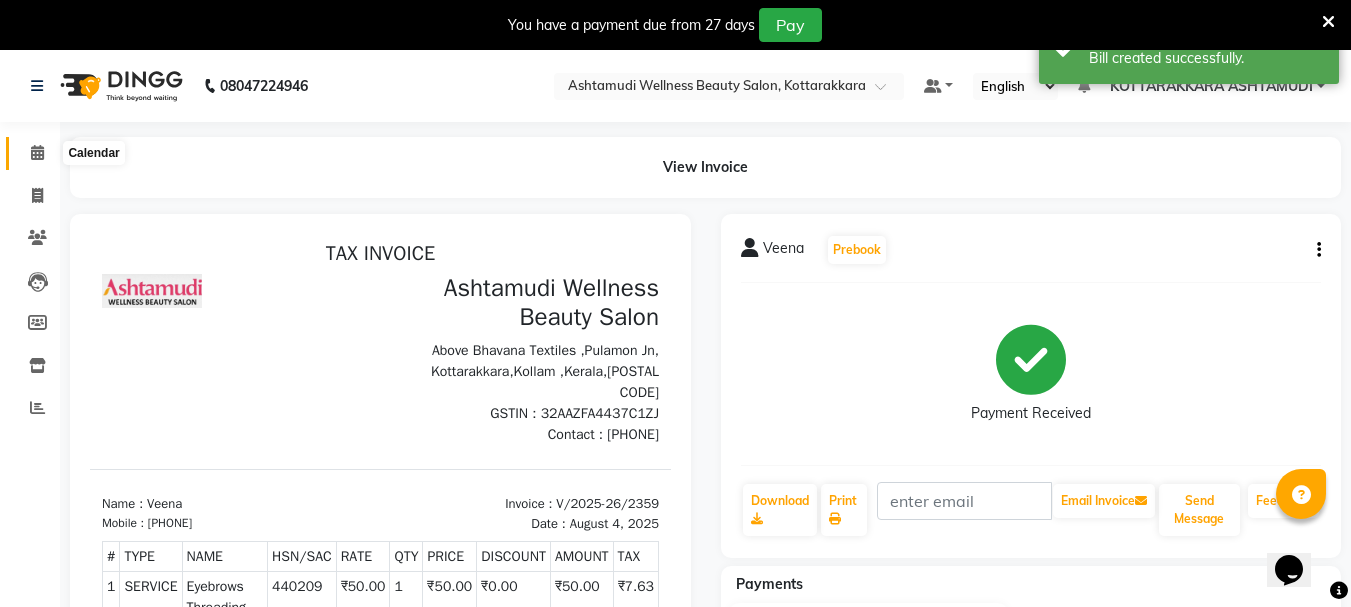 click 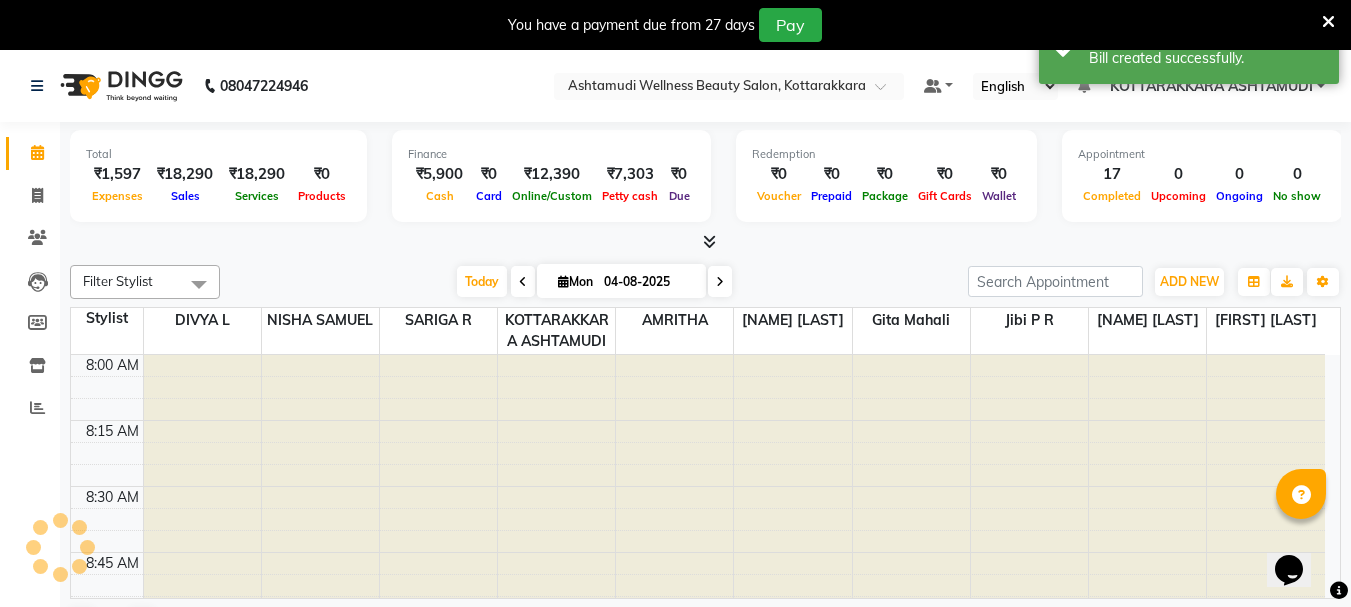 scroll, scrollTop: 0, scrollLeft: 0, axis: both 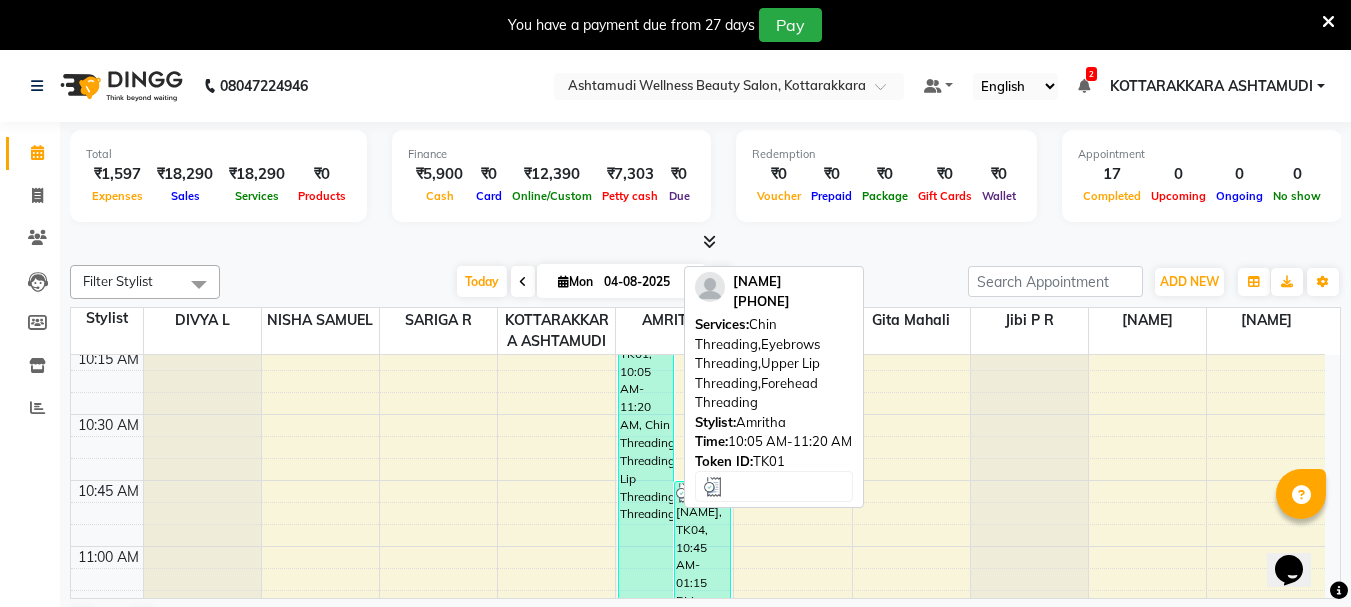 click on "[FIRST], TK01, 10:05 AM-11:20 AM, Chin Threading,Eyebrows Threading,Upper Lip Threading,Forehead Threading" at bounding box center (646, 469) 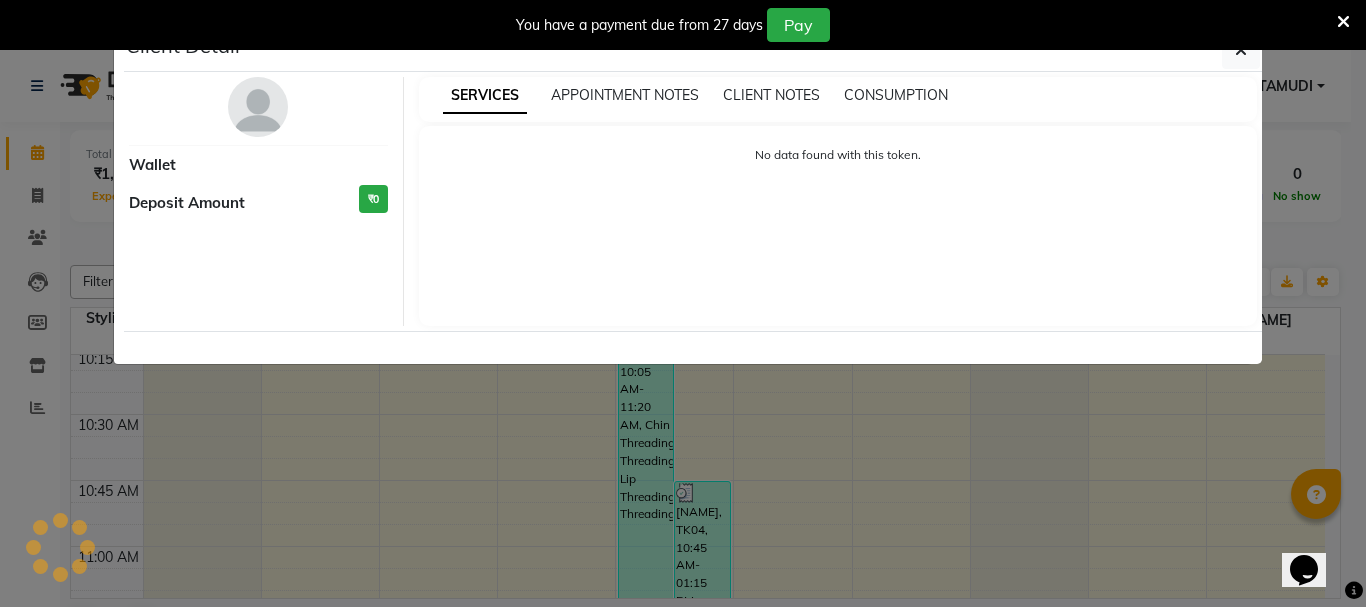 select on "3" 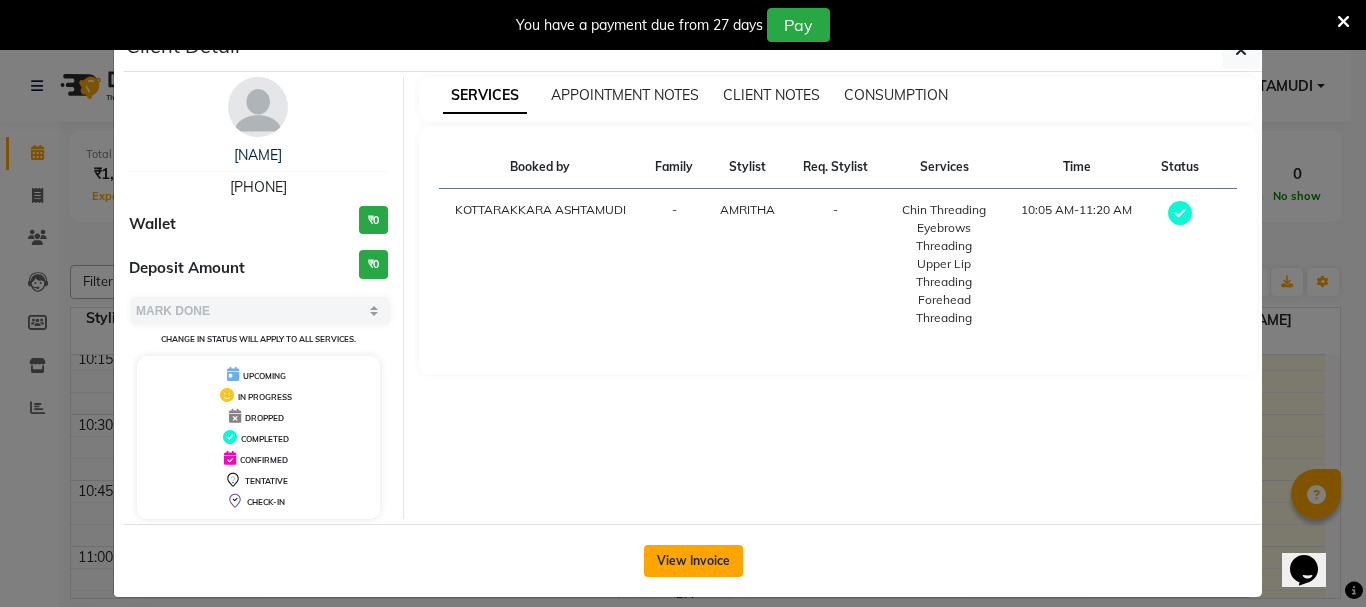 click on "View Invoice" 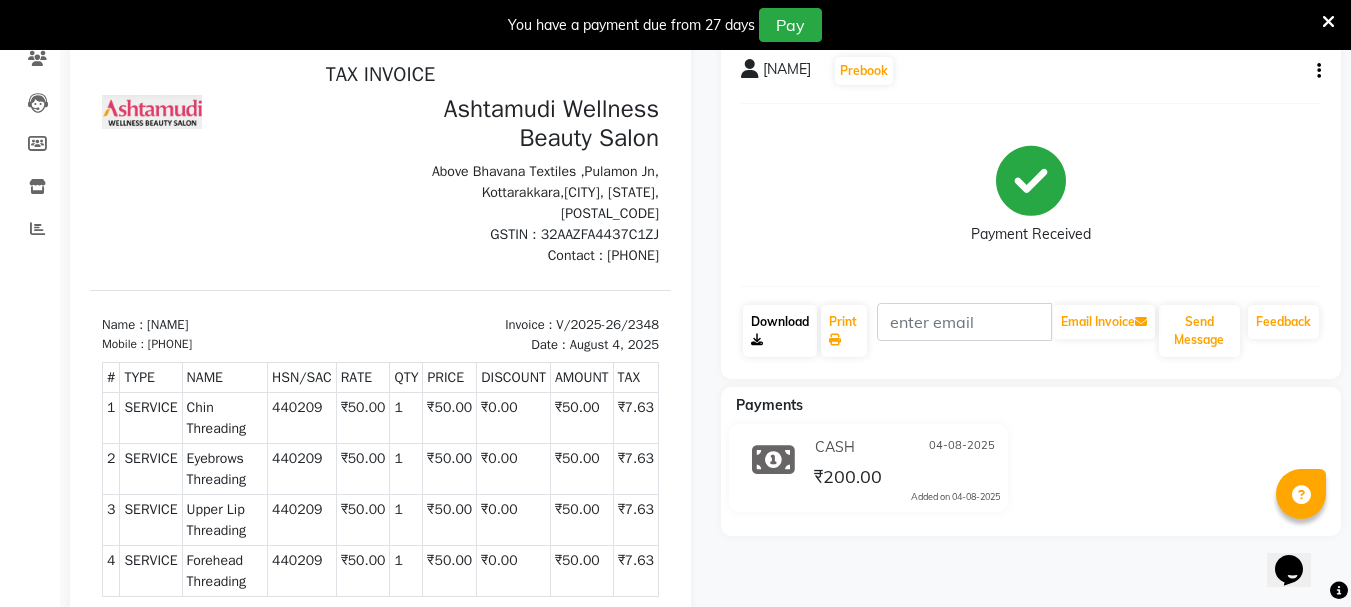 scroll, scrollTop: 0, scrollLeft: 0, axis: both 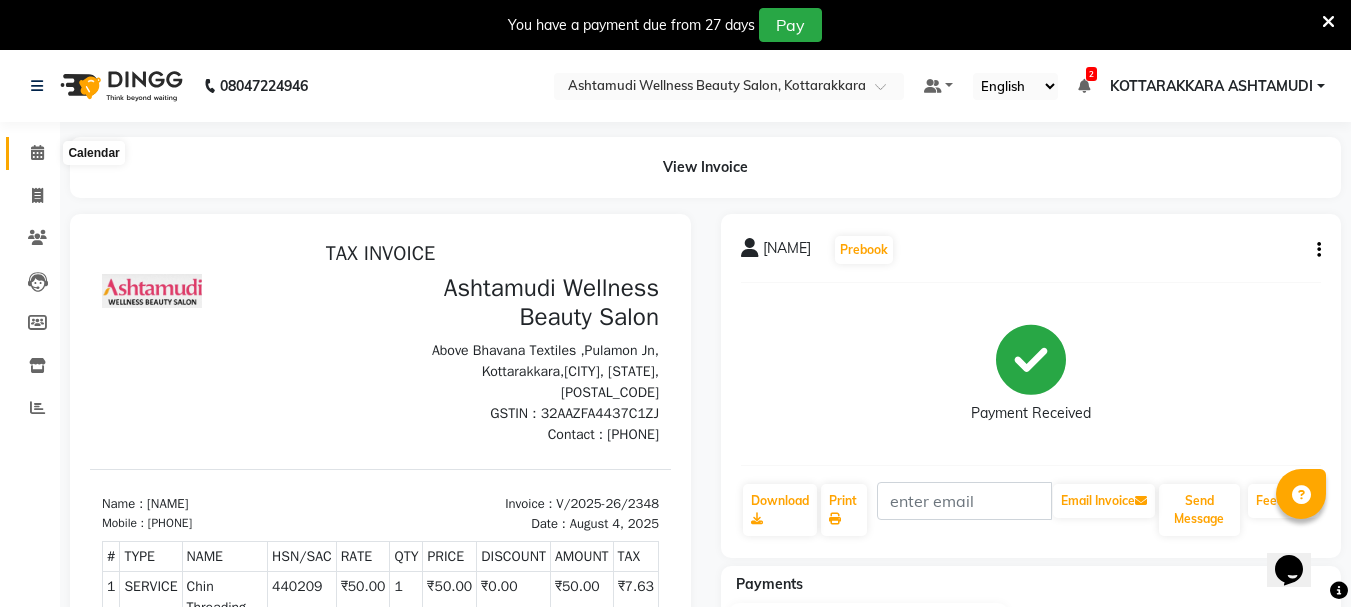 drag, startPoint x: 32, startPoint y: 148, endPoint x: 63, endPoint y: 160, distance: 33.24154 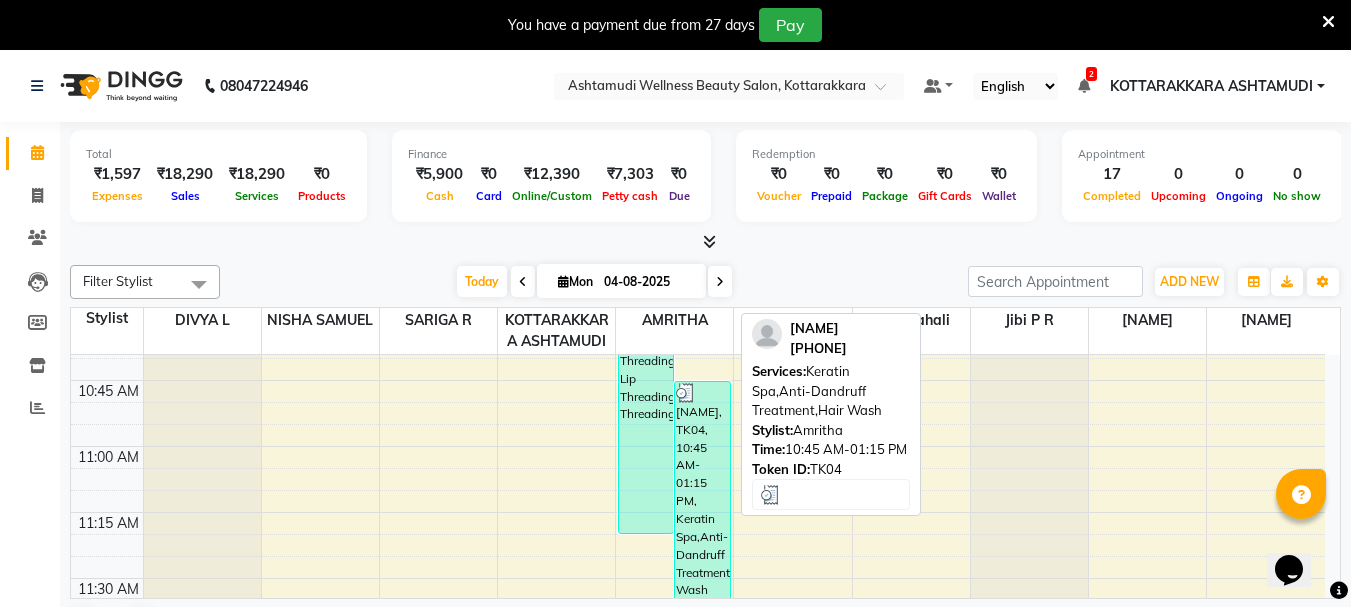 scroll, scrollTop: 800, scrollLeft: 0, axis: vertical 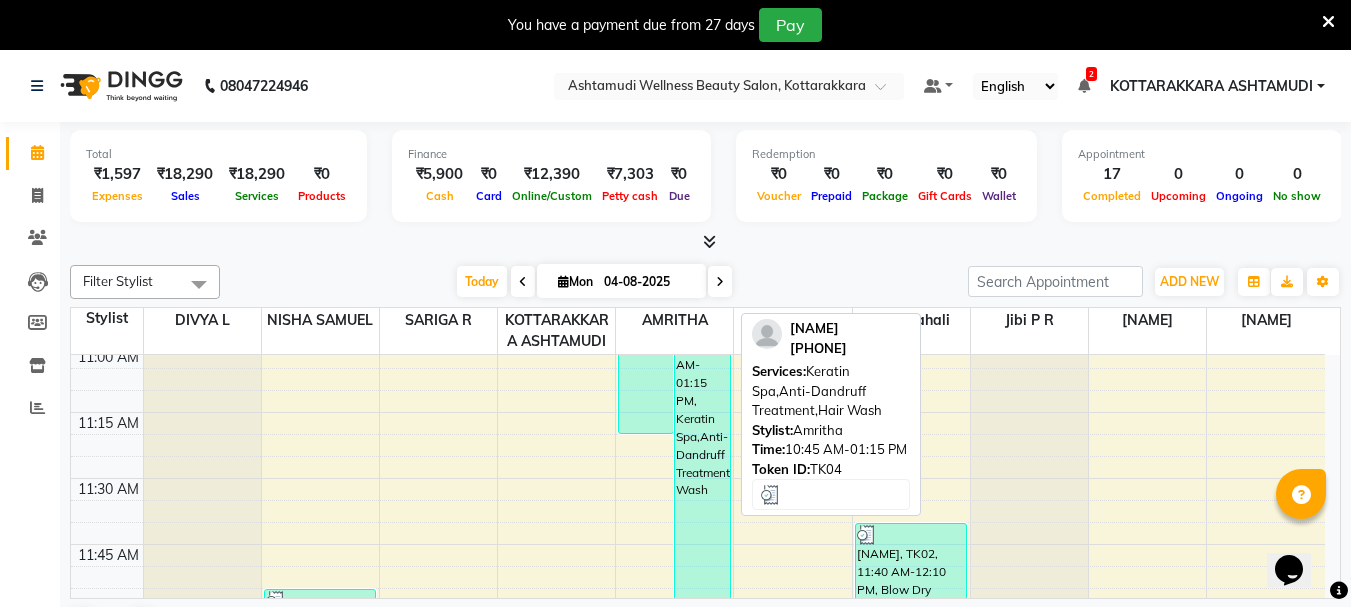 click on "[NAME], TK04, [TIME]-[TIME], Keratin Spa,Anti-Dandruff Treatment,Hair Wash" at bounding box center (702, 610) 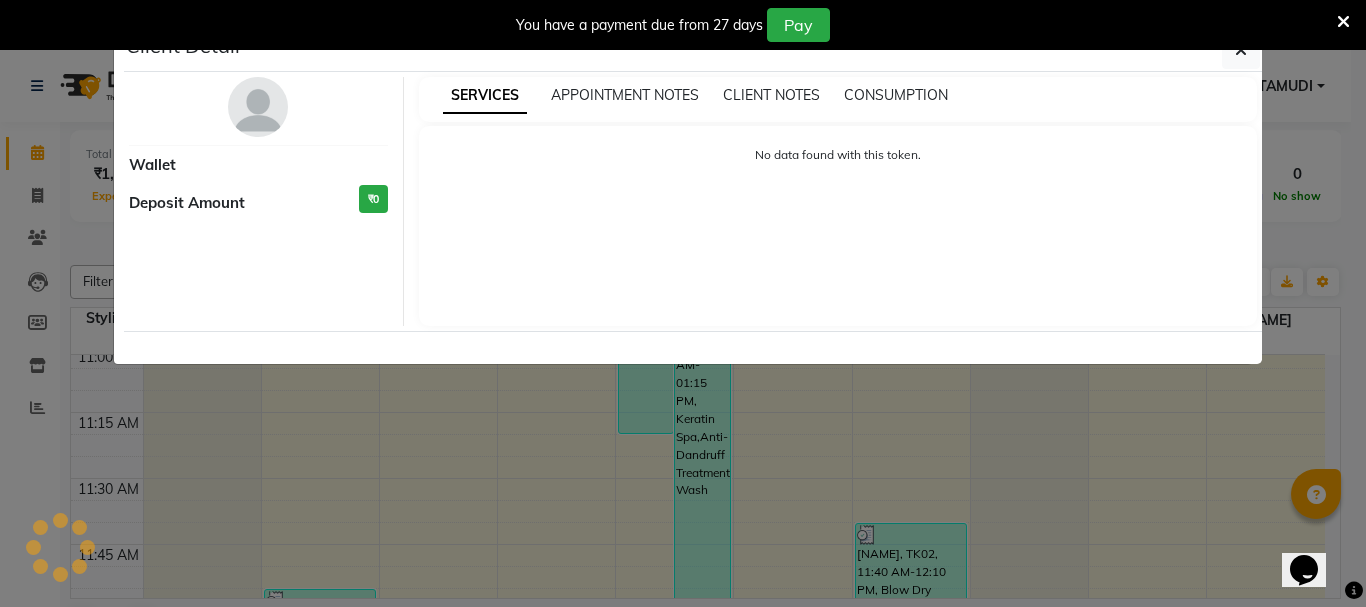 select on "3" 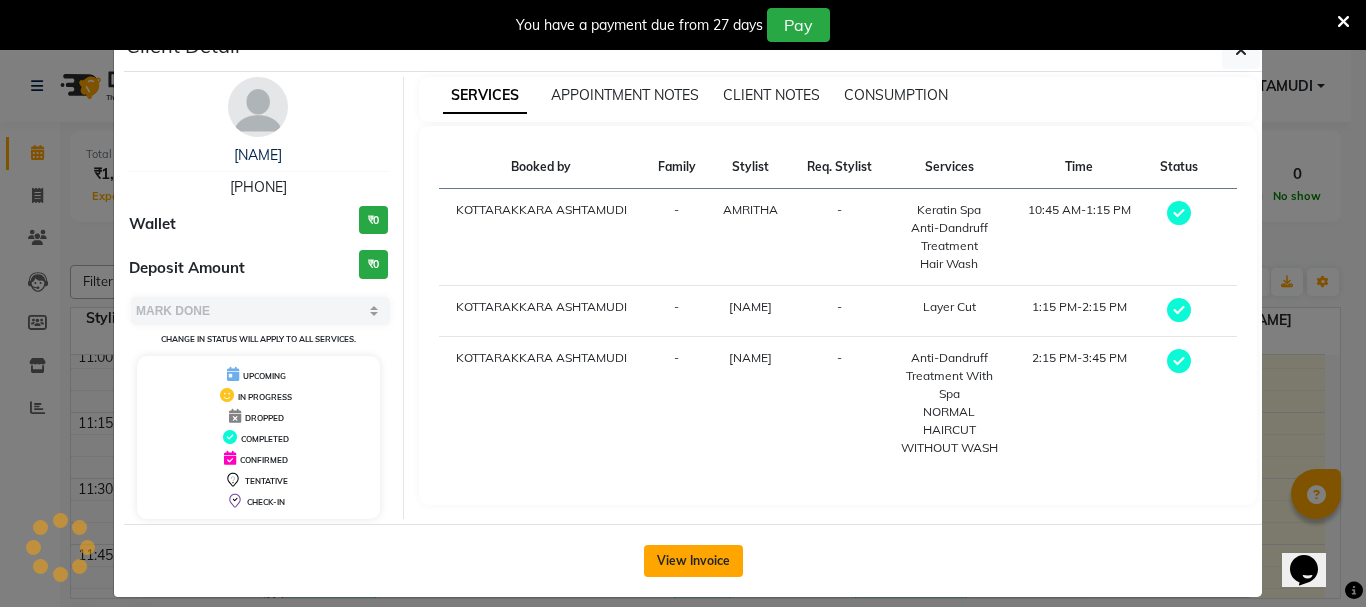 click on "View Invoice" 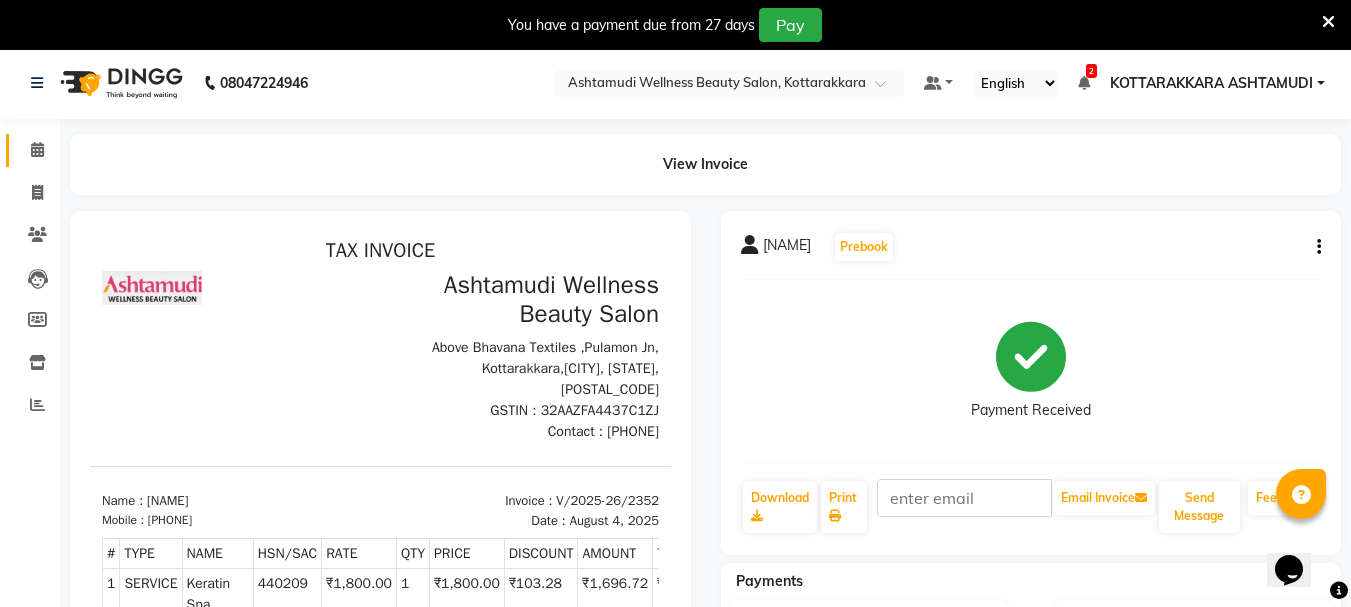 scroll, scrollTop: 0, scrollLeft: 0, axis: both 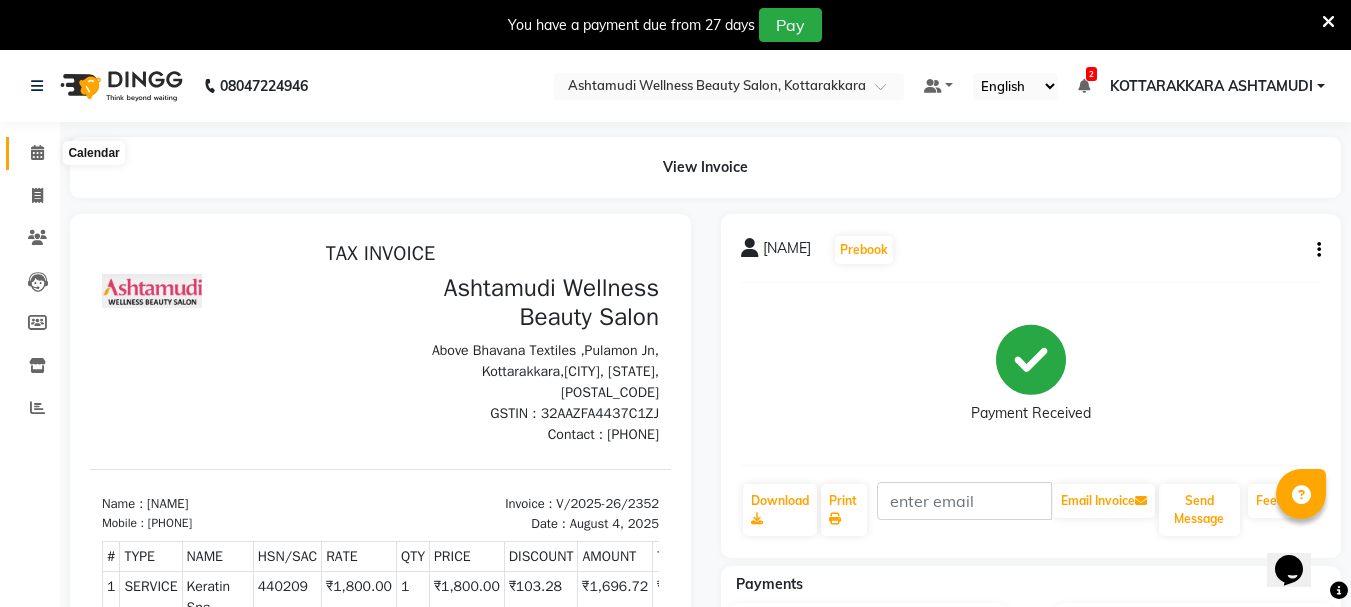 click 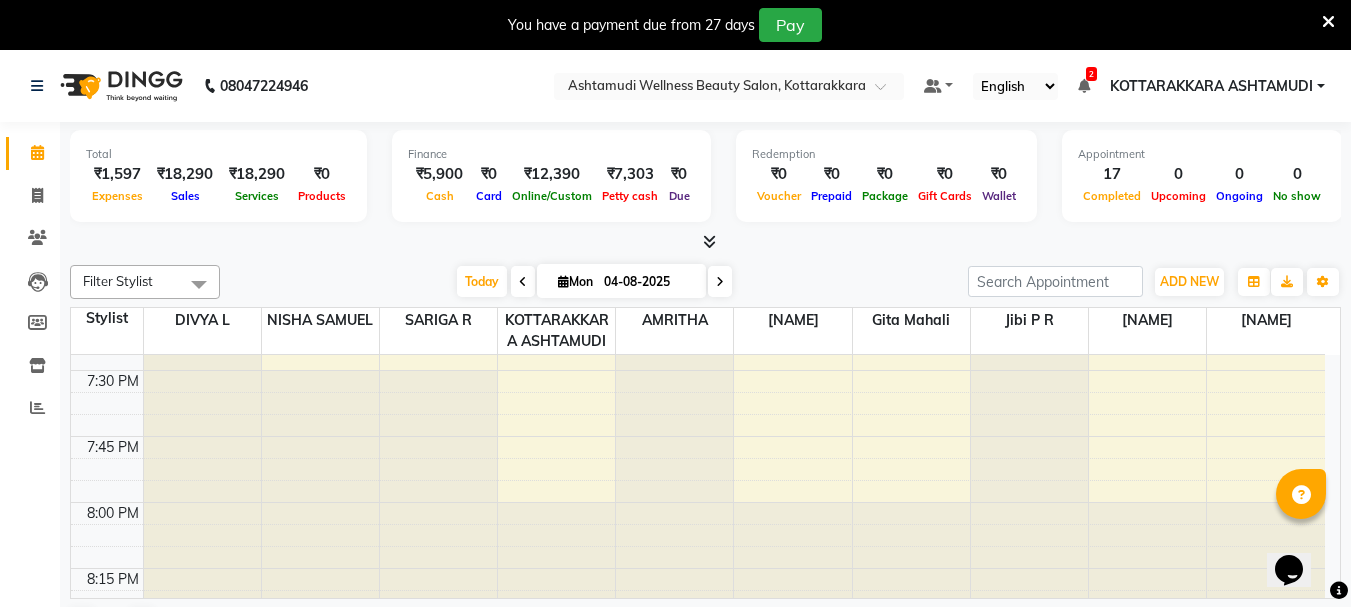 scroll, scrollTop: 3209, scrollLeft: 0, axis: vertical 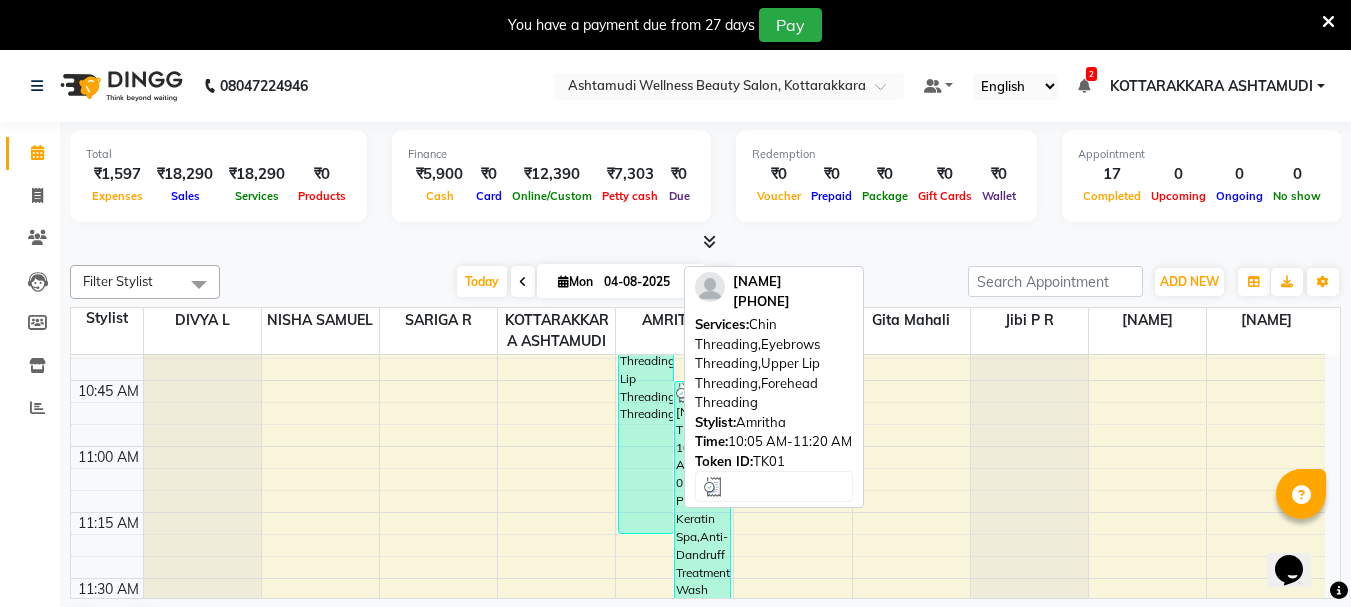 click on "[FIRST], TK01, [TIME]-[TIME], Chin Threading,Eyebrows Threading,Upper Lip Threading,Forehead Threading" at bounding box center [646, 369] 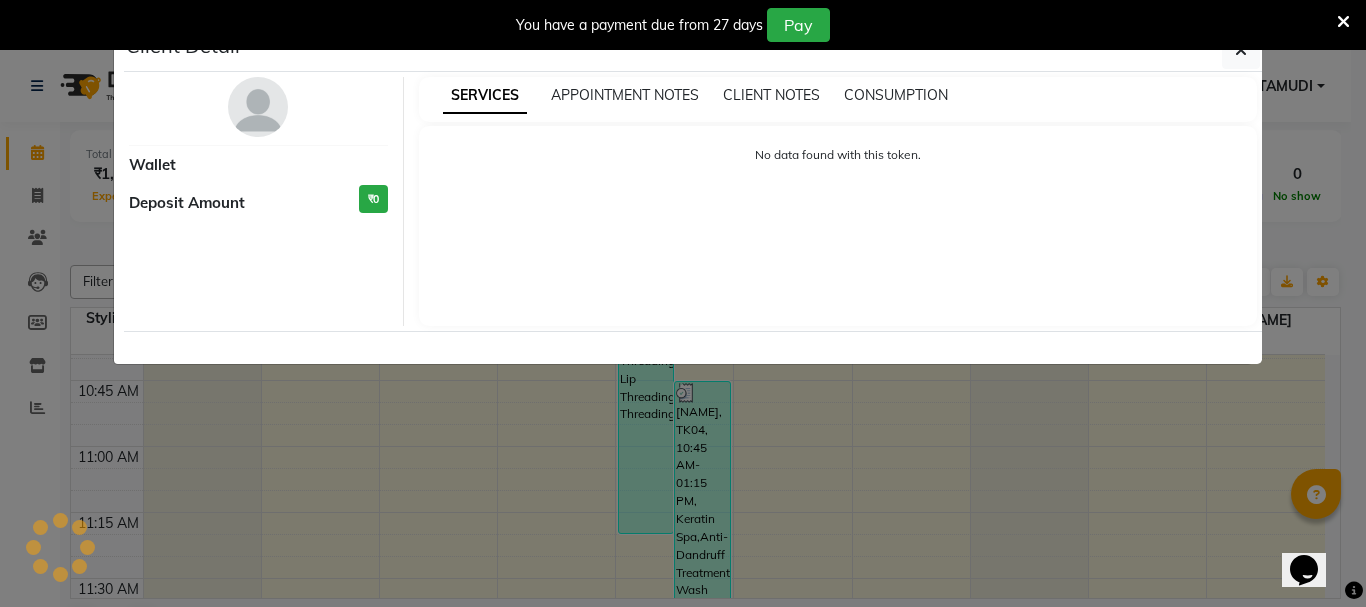 select on "3" 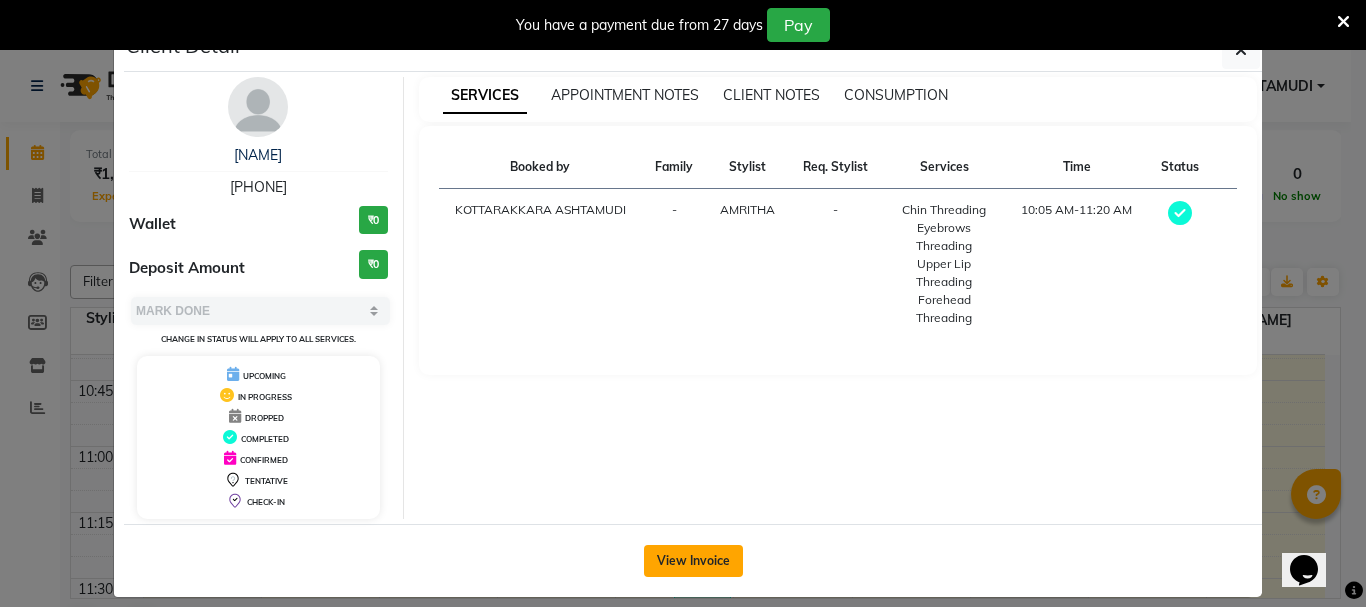 click on "View Invoice" 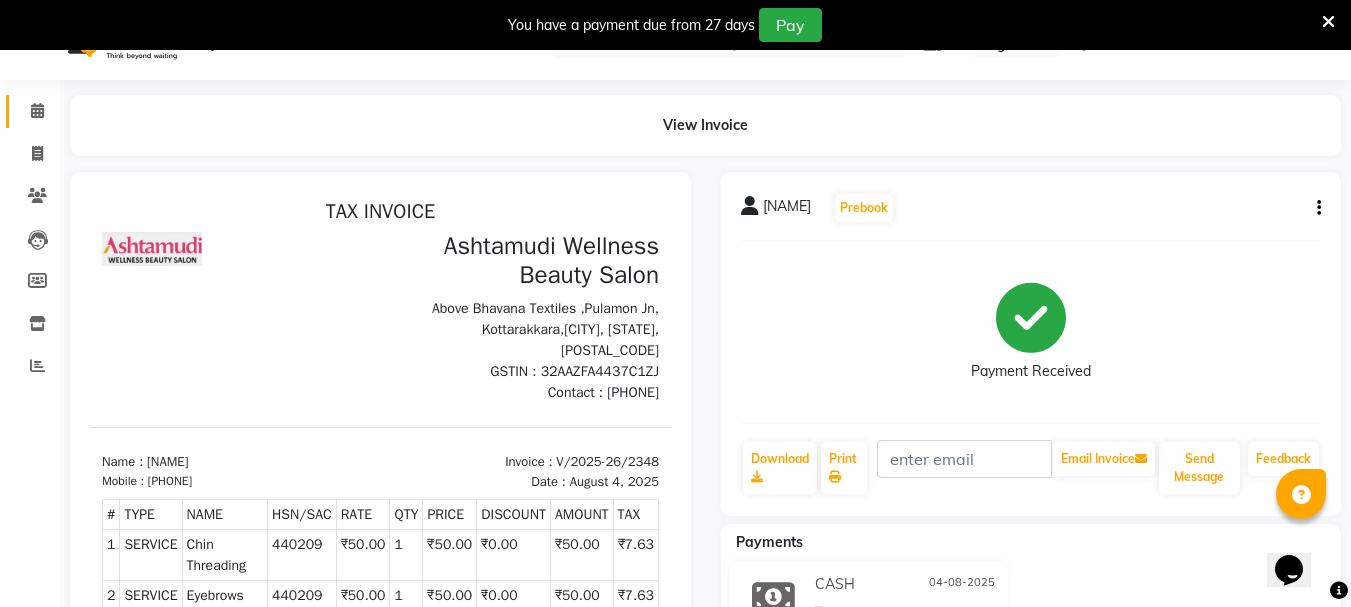 scroll, scrollTop: 0, scrollLeft: 0, axis: both 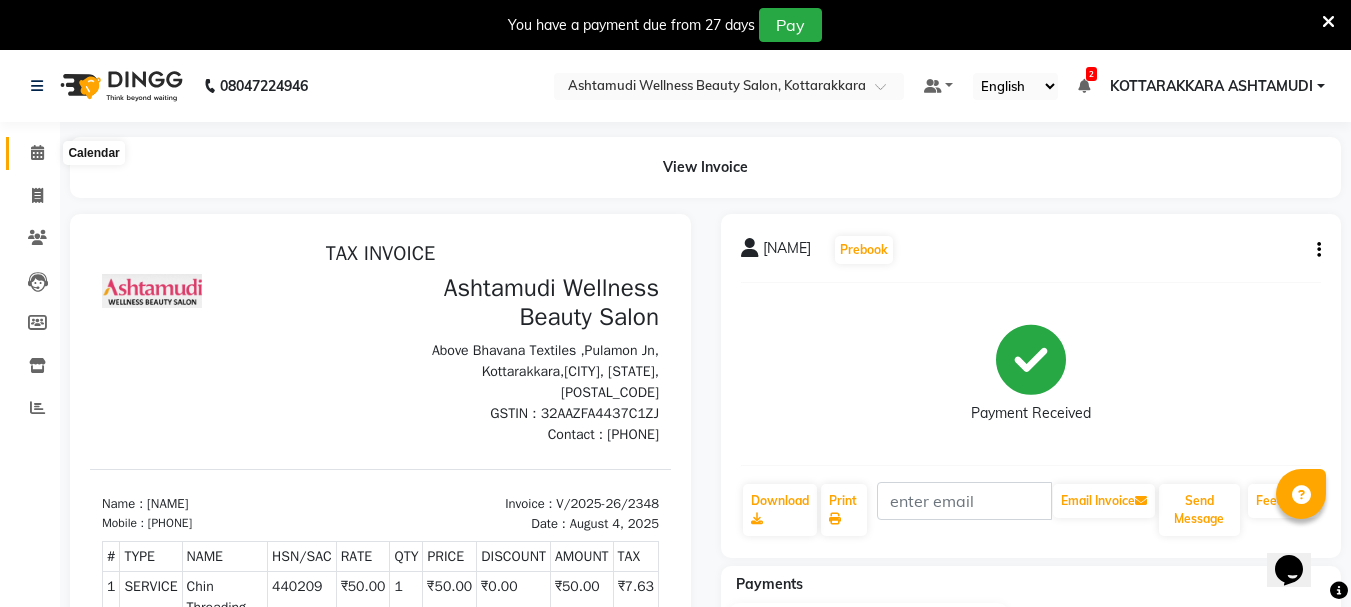 click 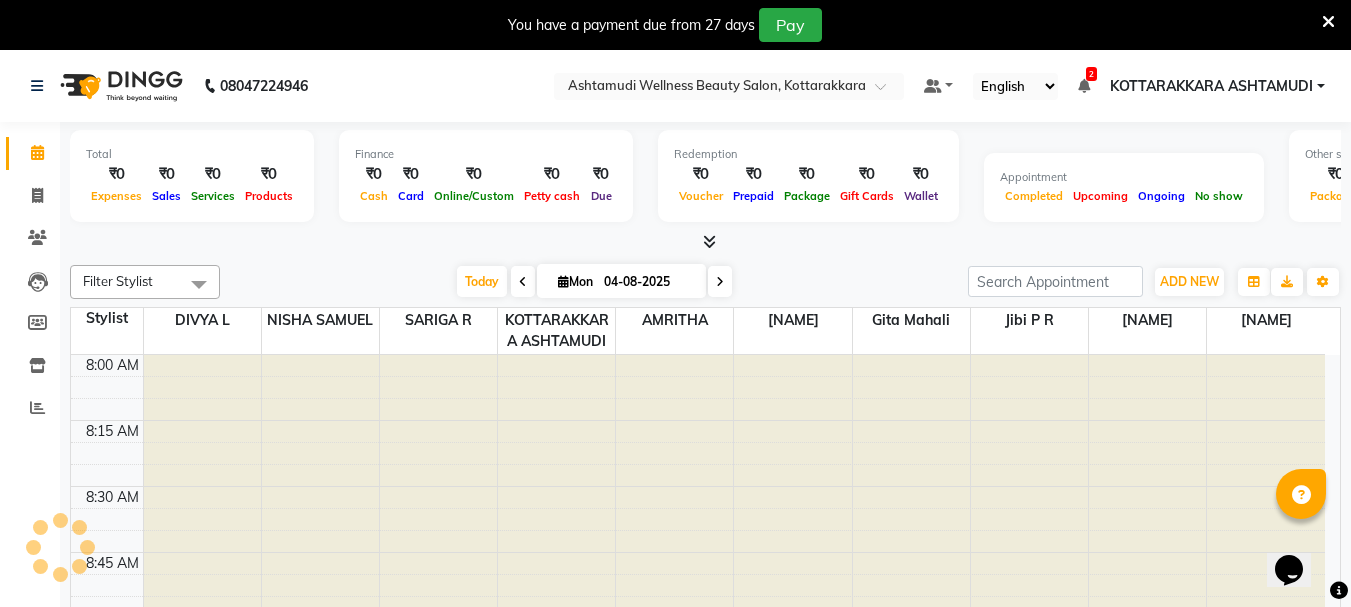 scroll, scrollTop: 0, scrollLeft: 0, axis: both 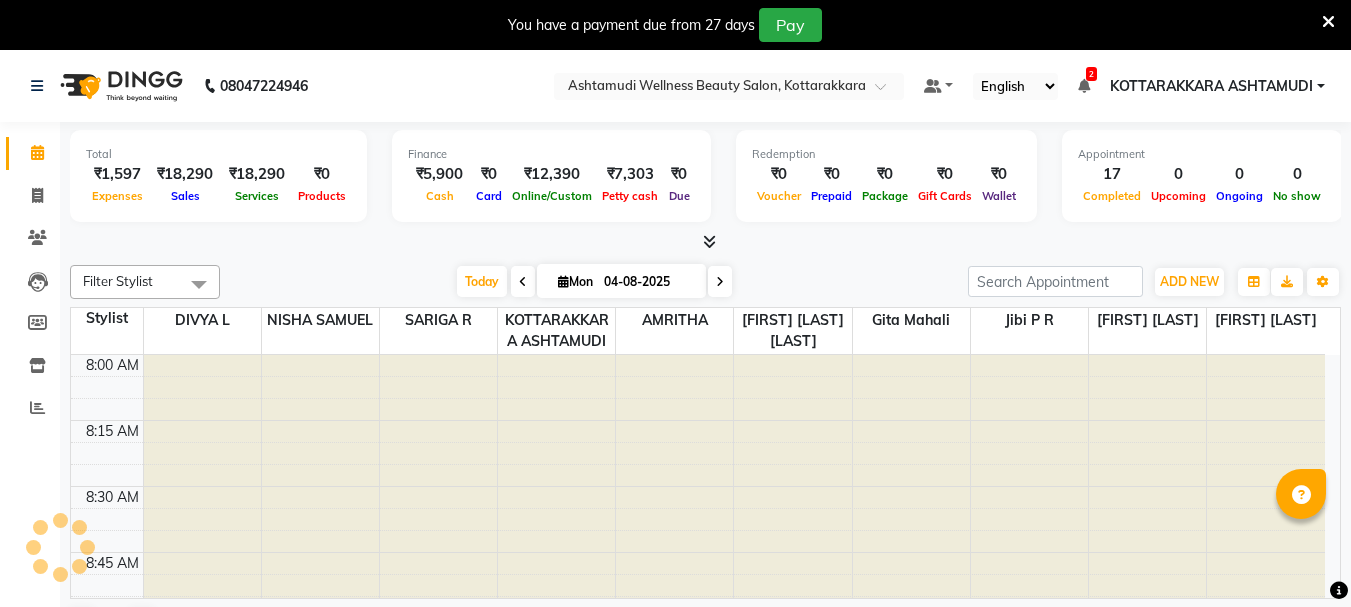 select on "en" 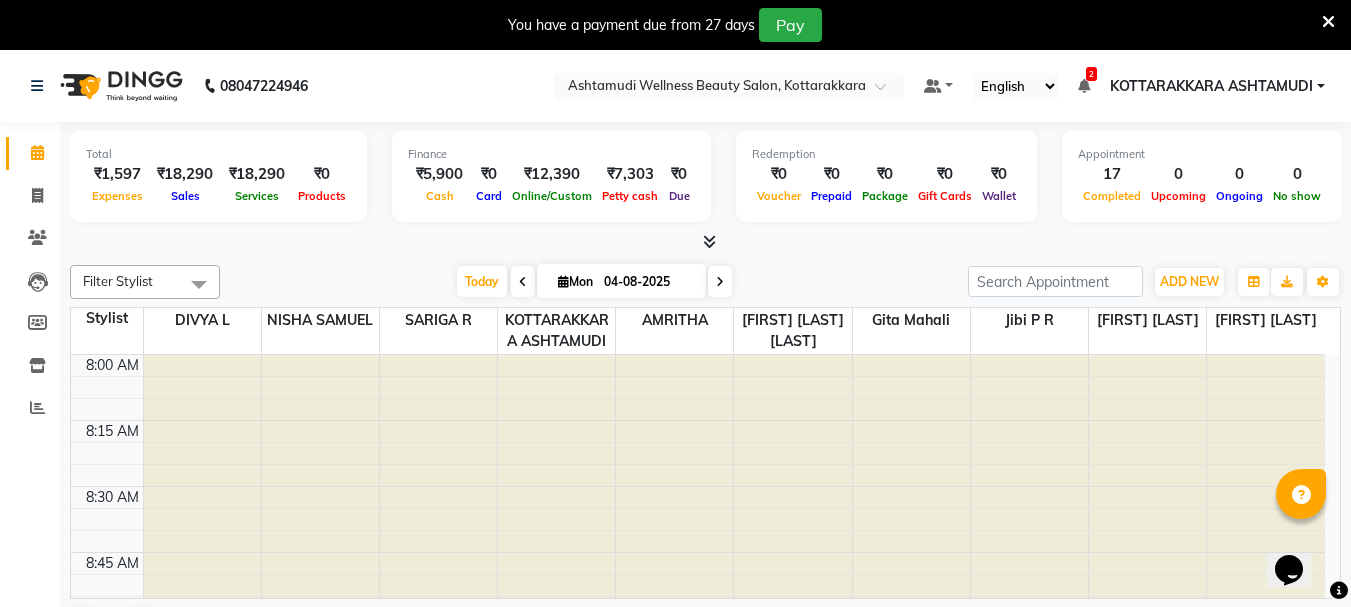 scroll, scrollTop: 0, scrollLeft: 0, axis: both 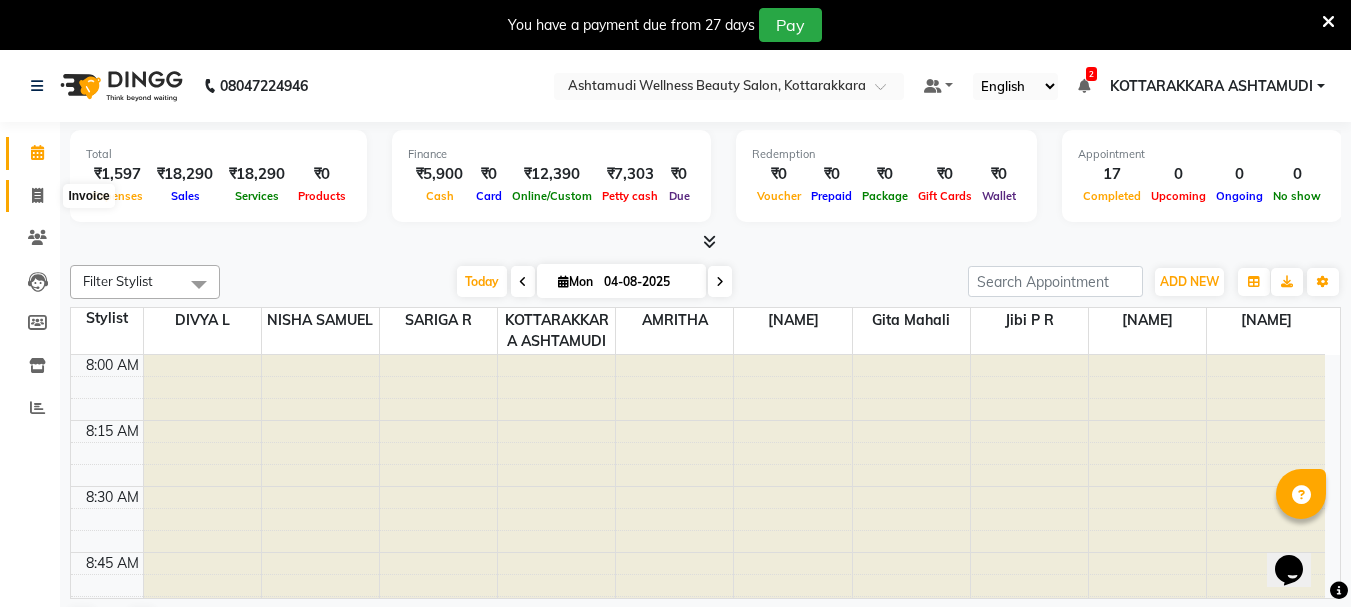click 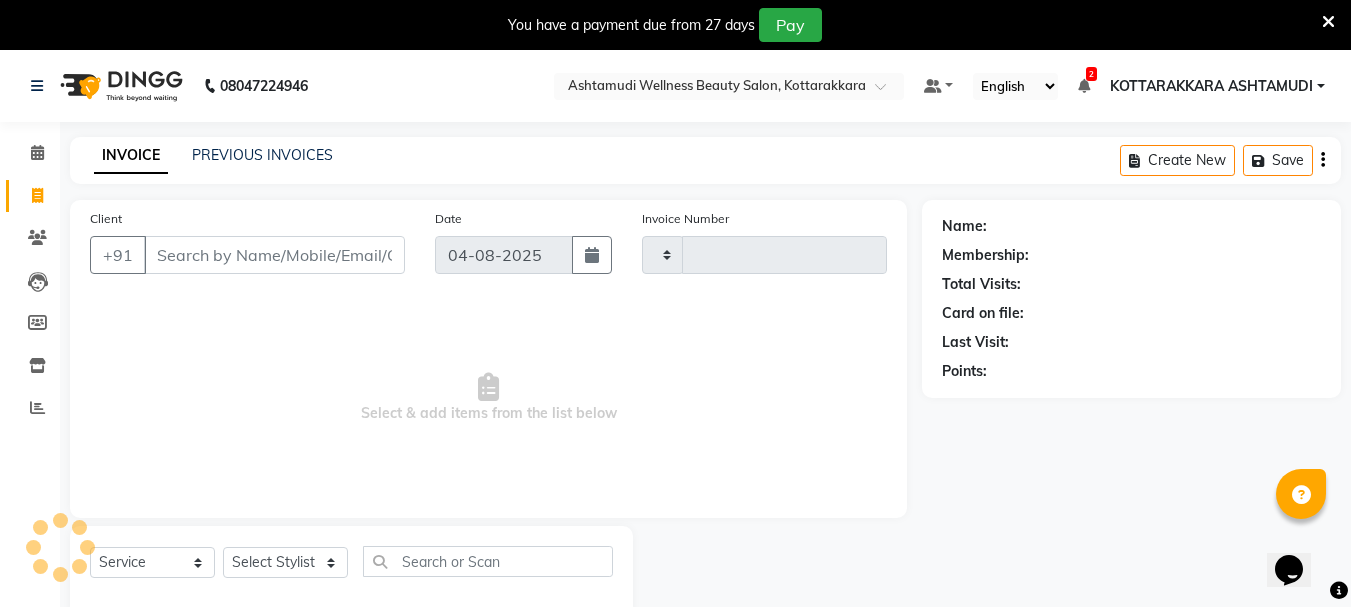 type on "2360" 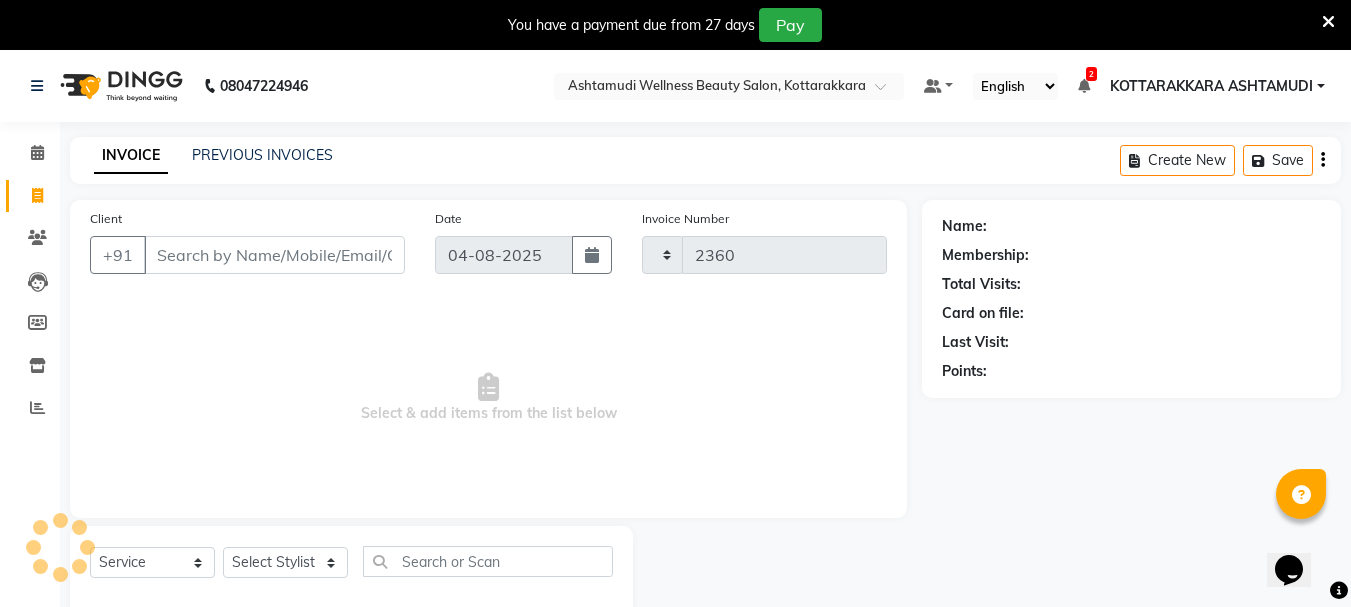 select on "4664" 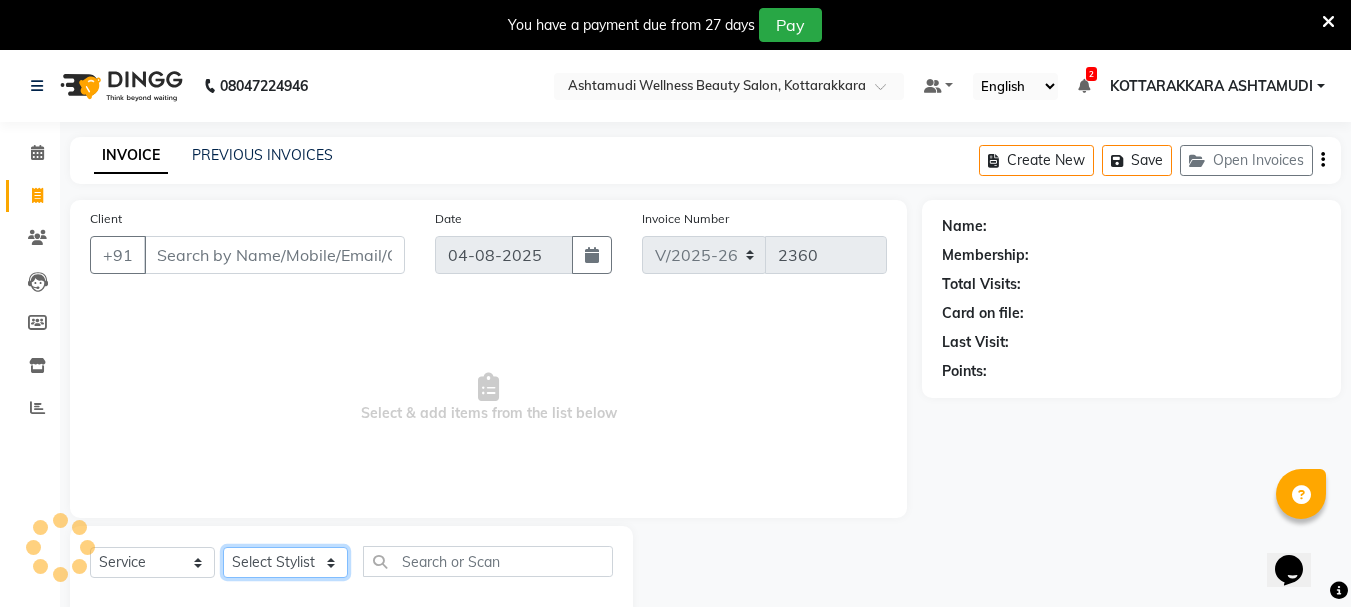 click on "Select Stylist AMRITHA DIVYA L	 Gita Mahali  Jibi P R Karina Darjee  KOTTARAKKARA ASHTAMUDI NISHA SAMUEL 	 Priya Chakraborty SARIGA R	 SHAHIDA SHAMINA MUHAMMED P R" 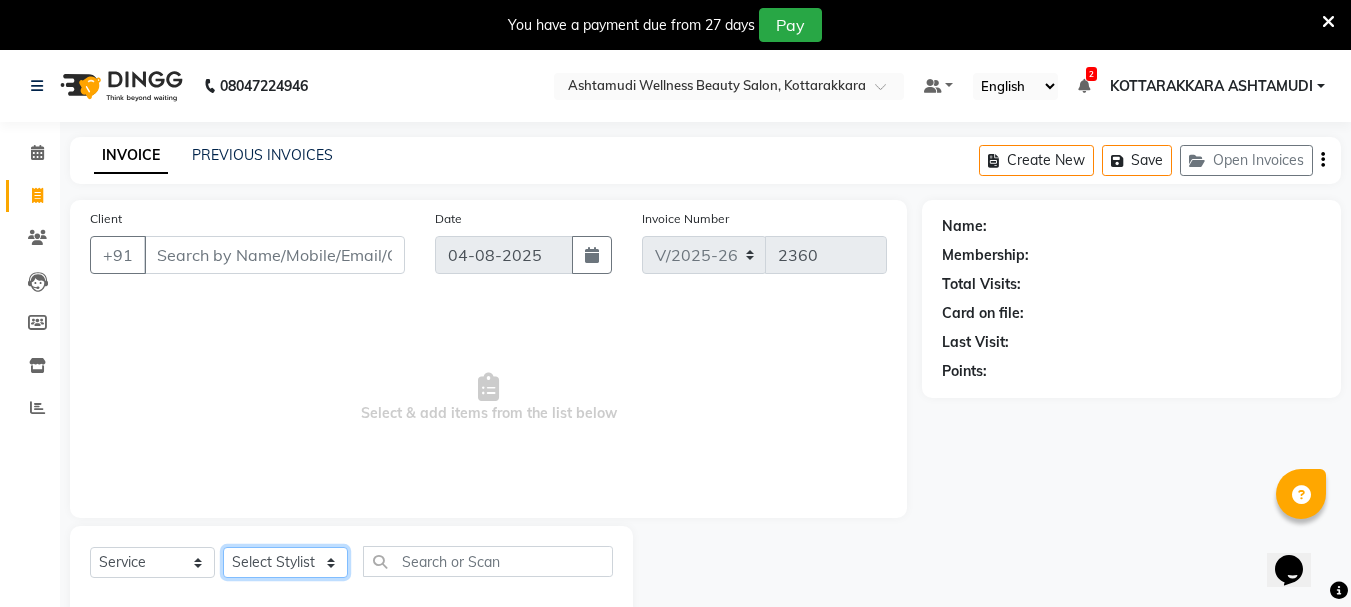 click on "Select Stylist AMRITHA DIVYA L	 Gita Mahali  Jibi P R Karina Darjee  KOTTARAKKARA ASHTAMUDI NISHA SAMUEL 	 Priya Chakraborty SARIGA R	 SHAHIDA SHAMINA MUHAMMED P R" 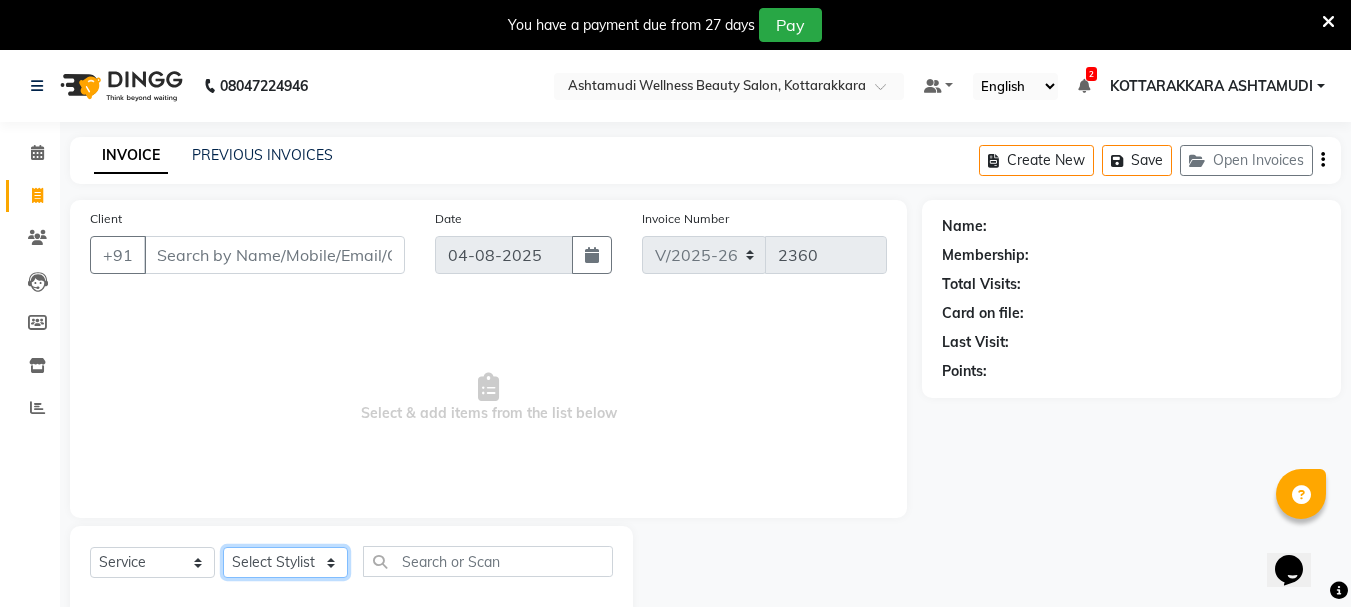 select on "27465" 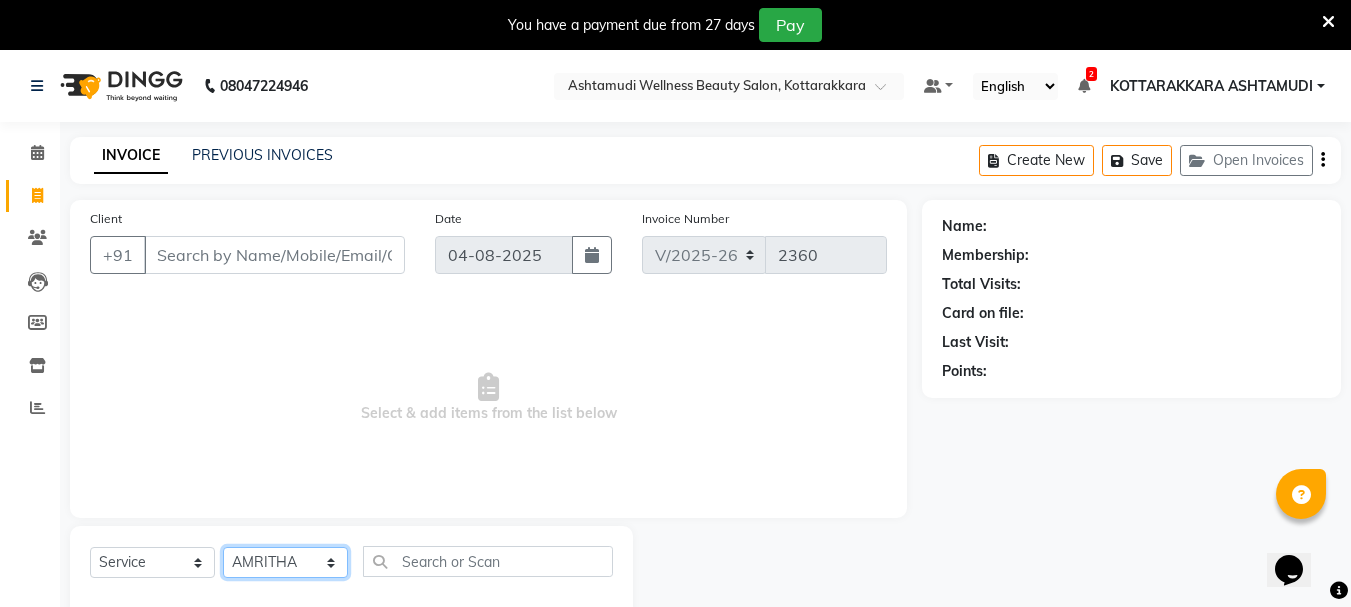 click on "Select Stylist AMRITHA DIVYA L	 Gita Mahali  Jibi P R Karina Darjee  KOTTARAKKARA ASHTAMUDI NISHA SAMUEL 	 Priya Chakraborty SARIGA R	 SHAHIDA SHAMINA MUHAMMED P R" 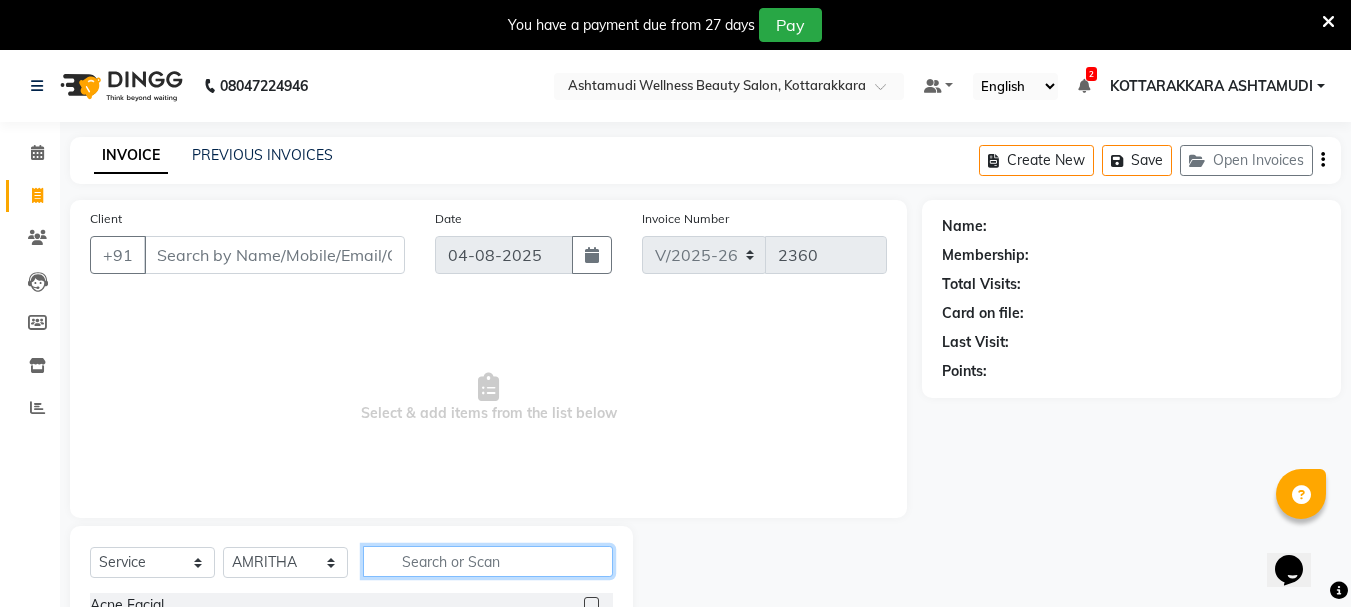 click 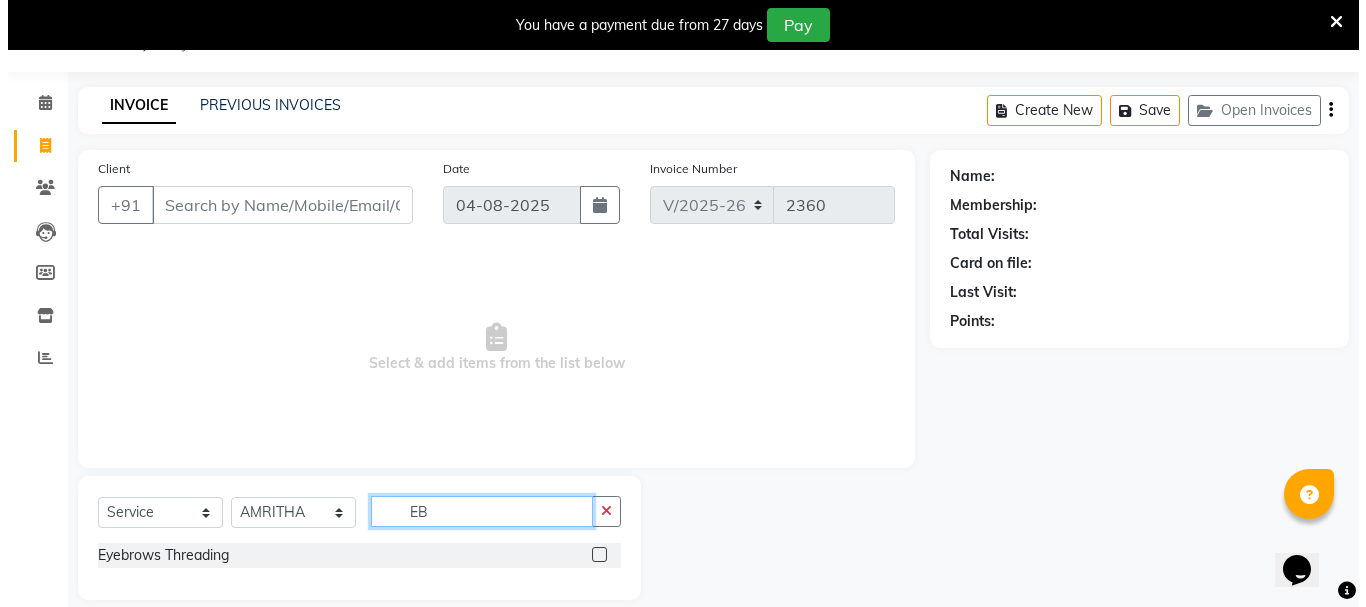 scroll, scrollTop: 73, scrollLeft: 0, axis: vertical 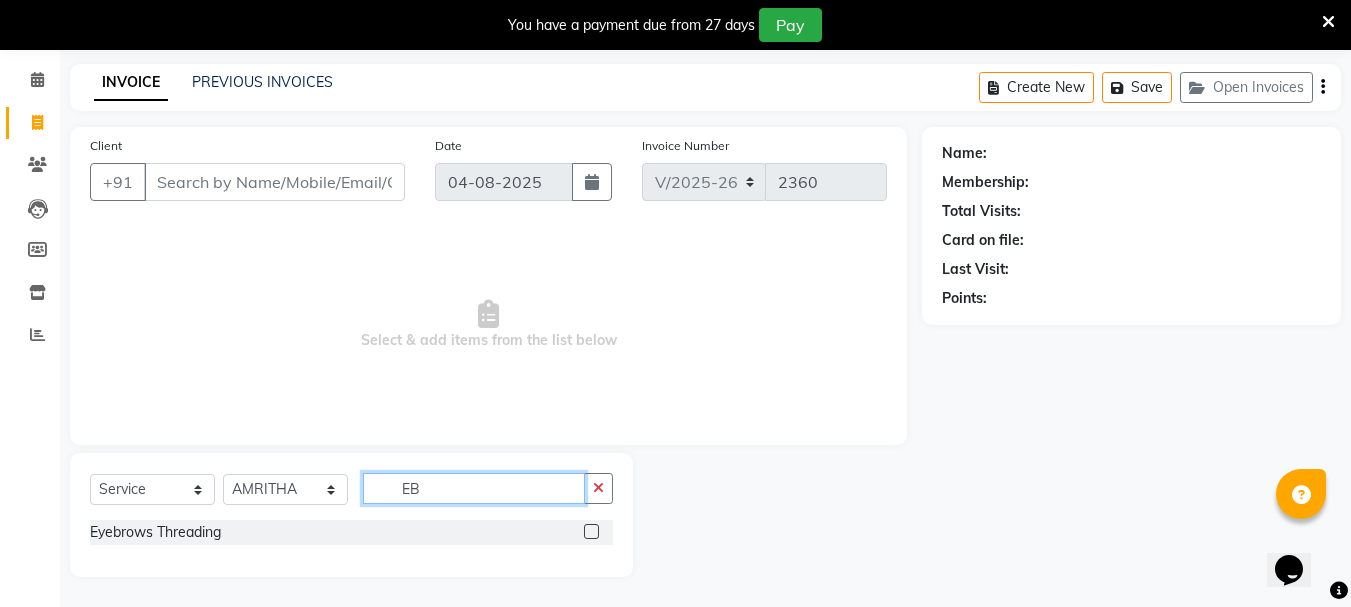 type on "EB" 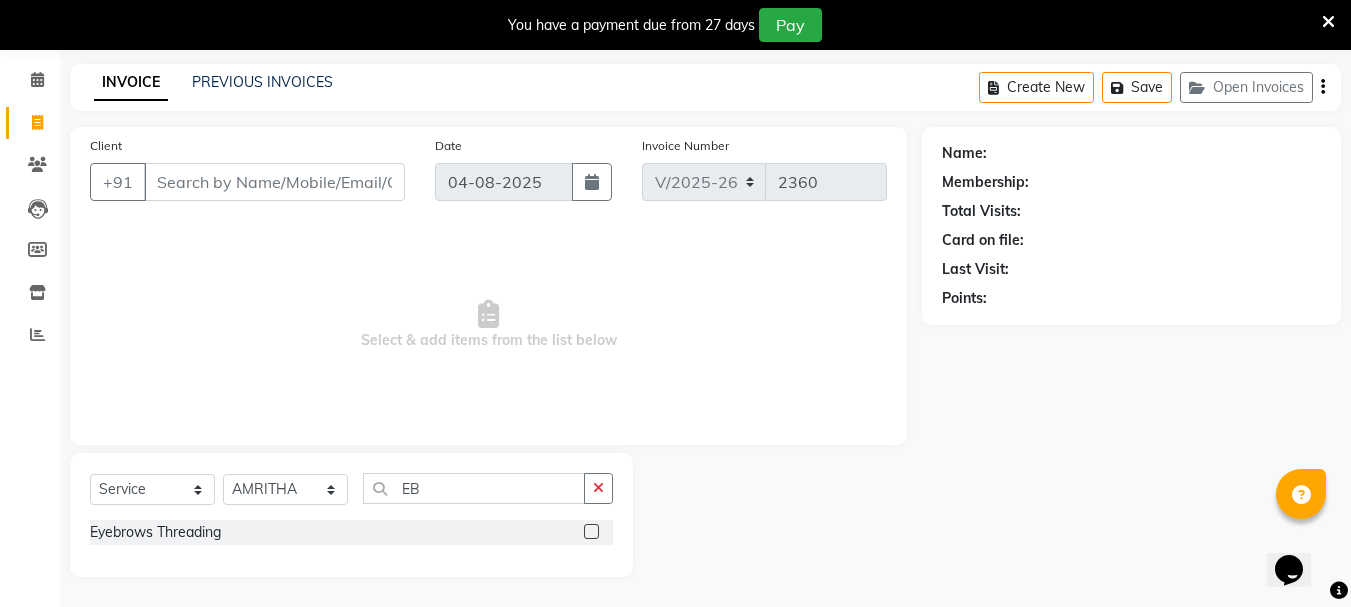 click 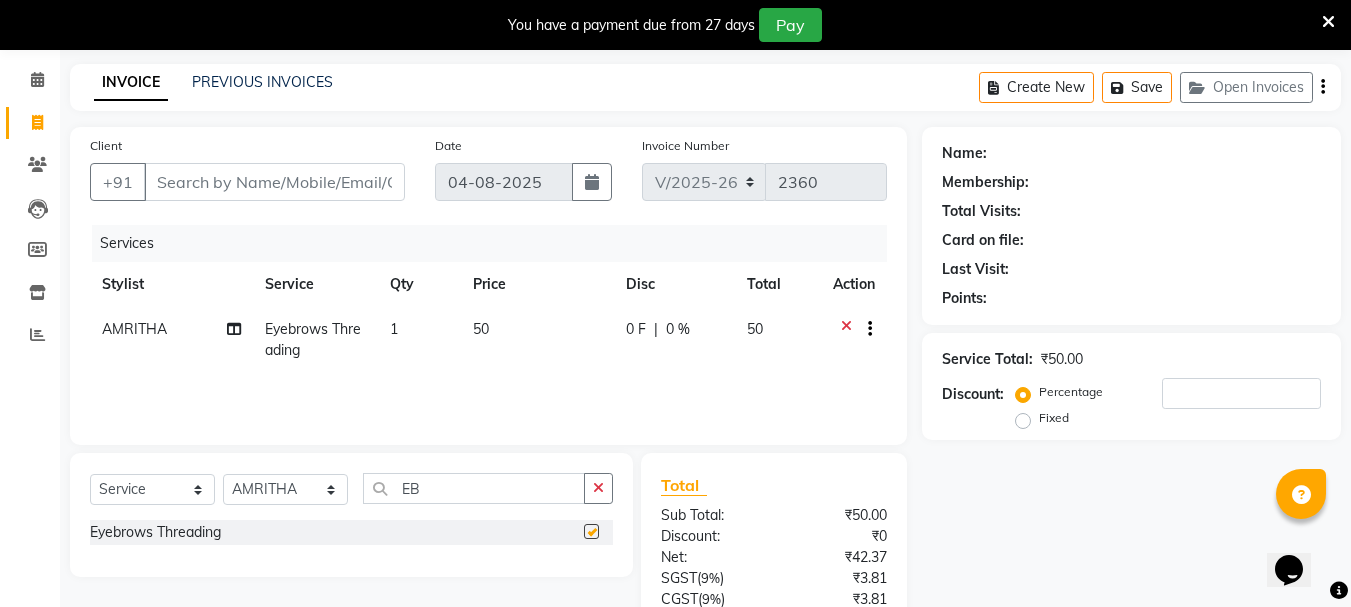 checkbox on "false" 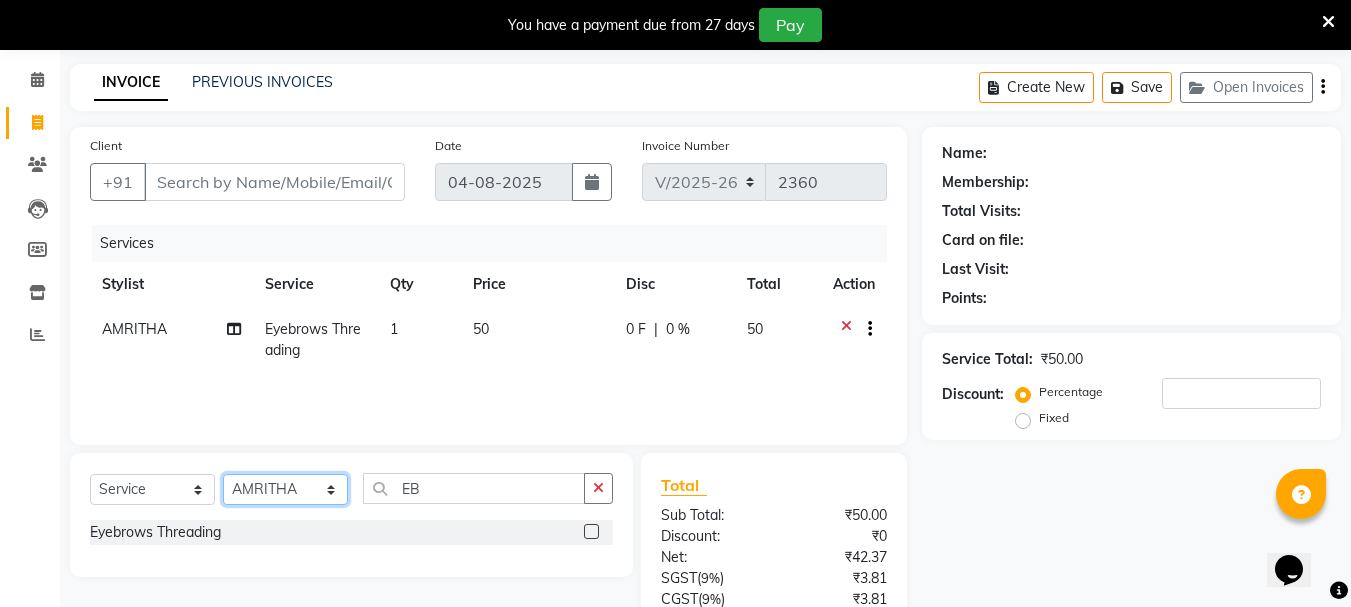 click on "Select Stylist AMRITHA DIVYA L	 Gita Mahali  Jibi P R Karina Darjee  KOTTARAKKARA ASHTAMUDI NISHA SAMUEL 	 Priya Chakraborty SARIGA R	 SHAHIDA SHAMINA MUHAMMED P R" 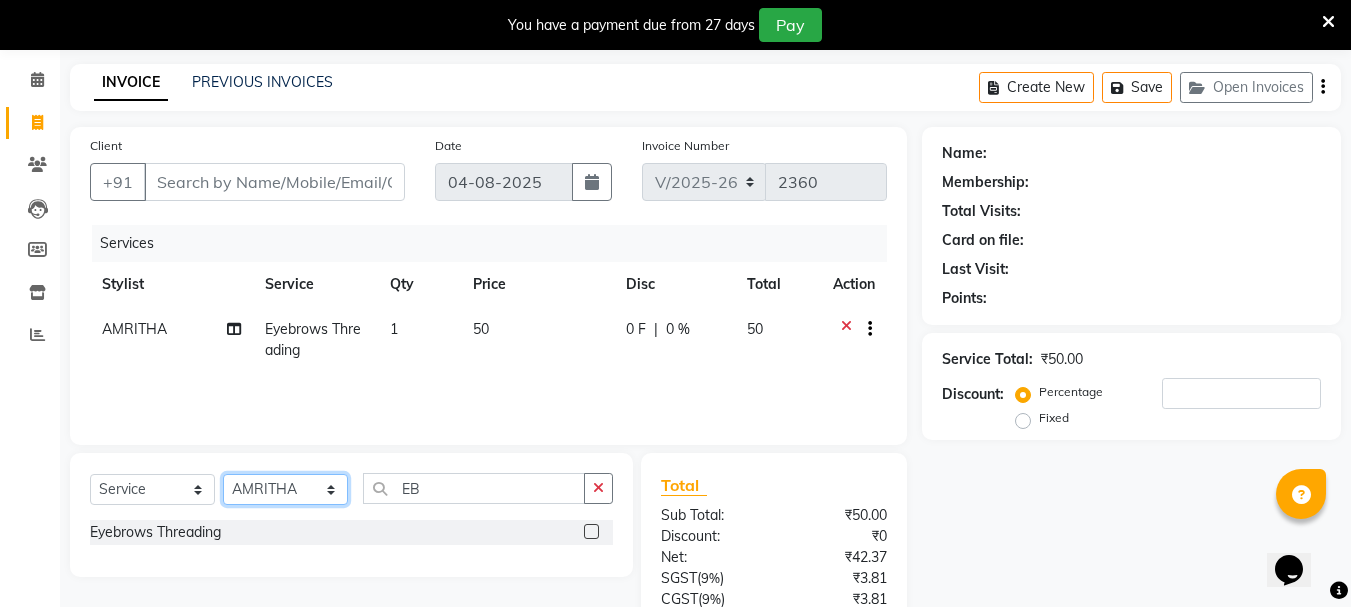 select on "65260" 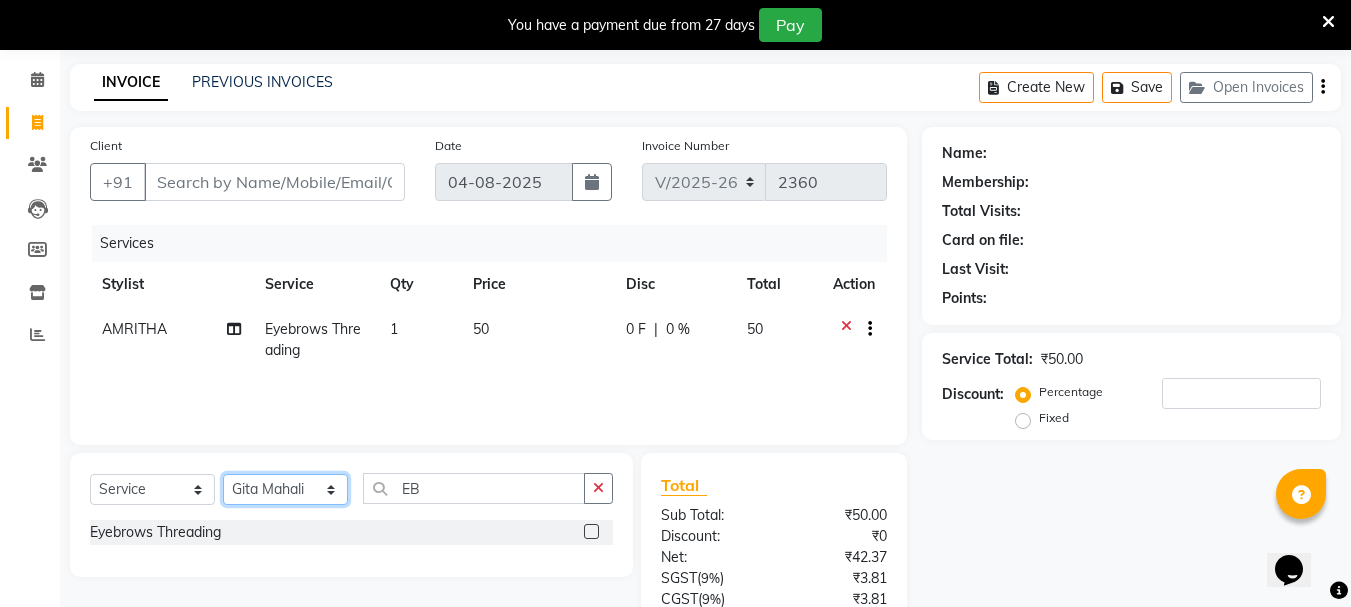click on "Select Stylist AMRITHA DIVYA L	 Gita Mahali  Jibi P R Karina Darjee  KOTTARAKKARA ASHTAMUDI NISHA SAMUEL 	 Priya Chakraborty SARIGA R	 SHAHIDA SHAMINA MUHAMMED P R" 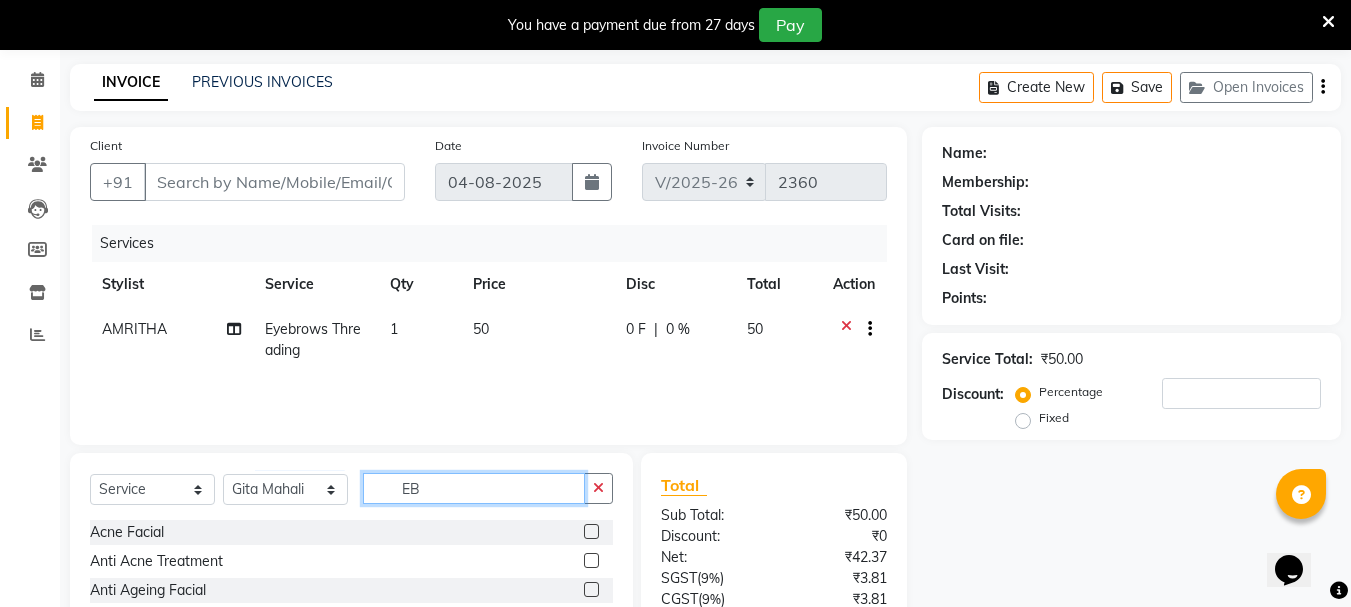 click on "EB" 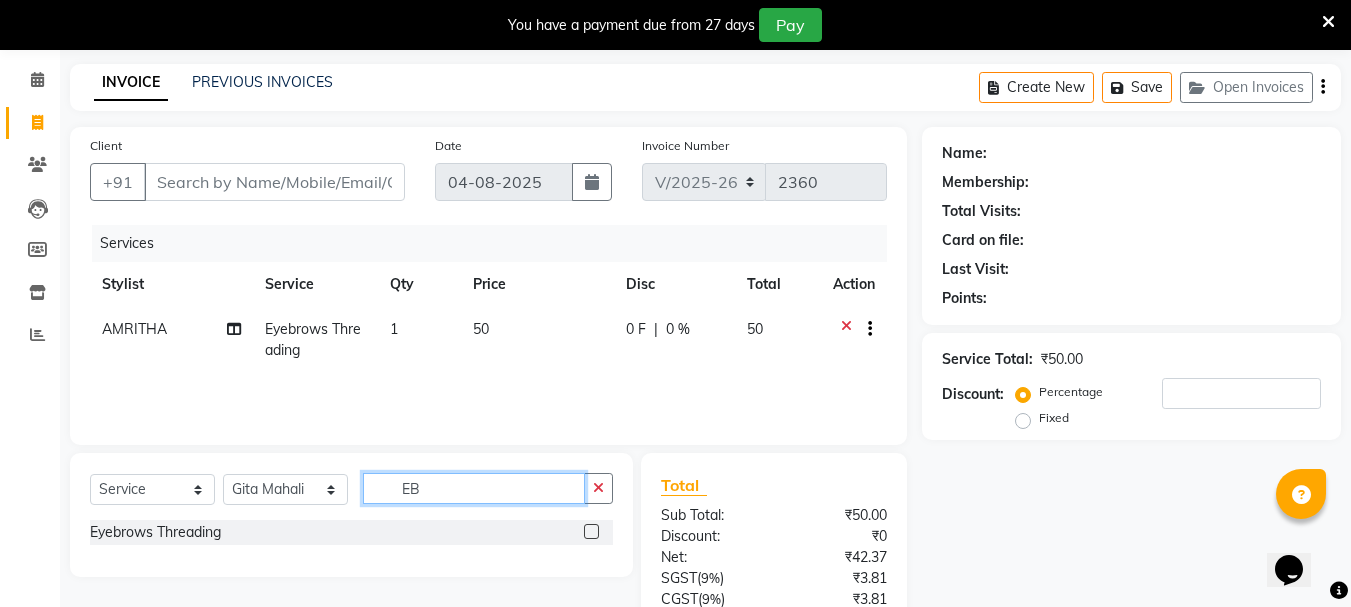type on "EB" 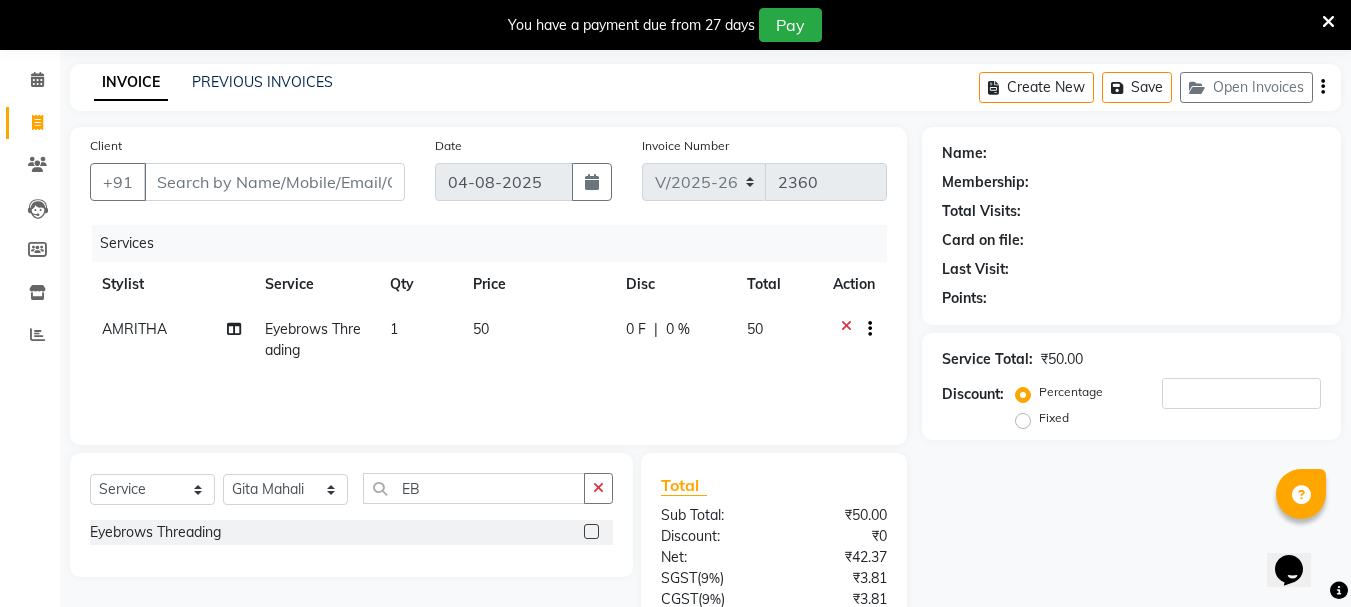 click 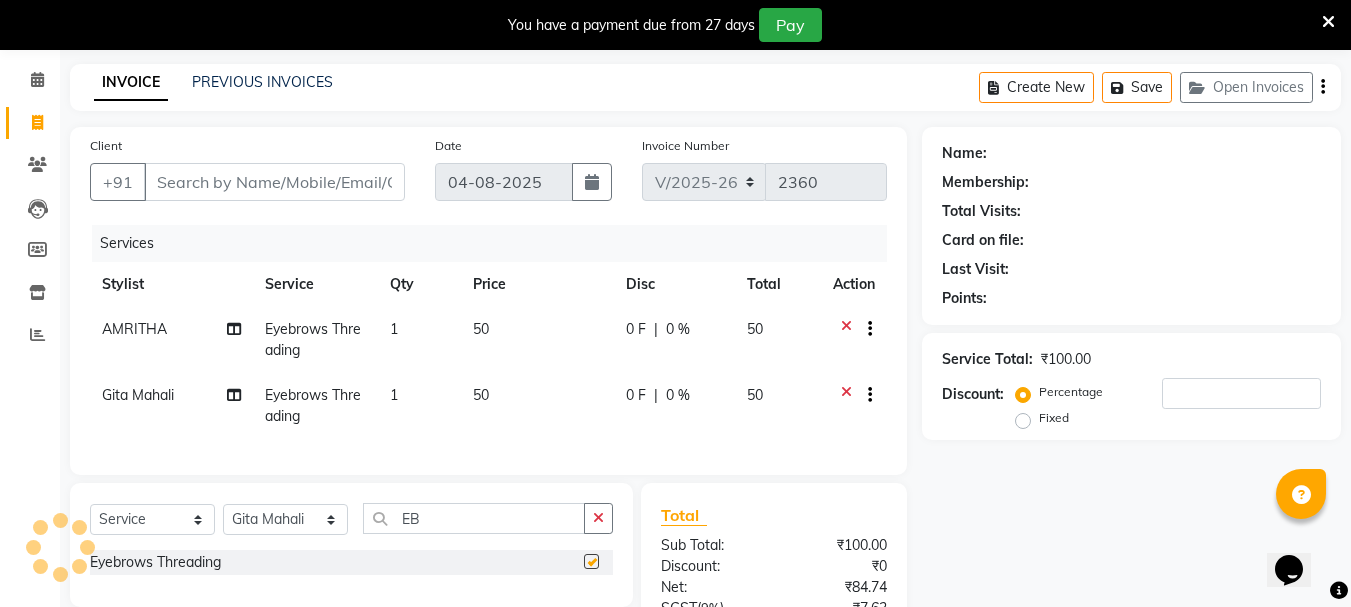 checkbox on "false" 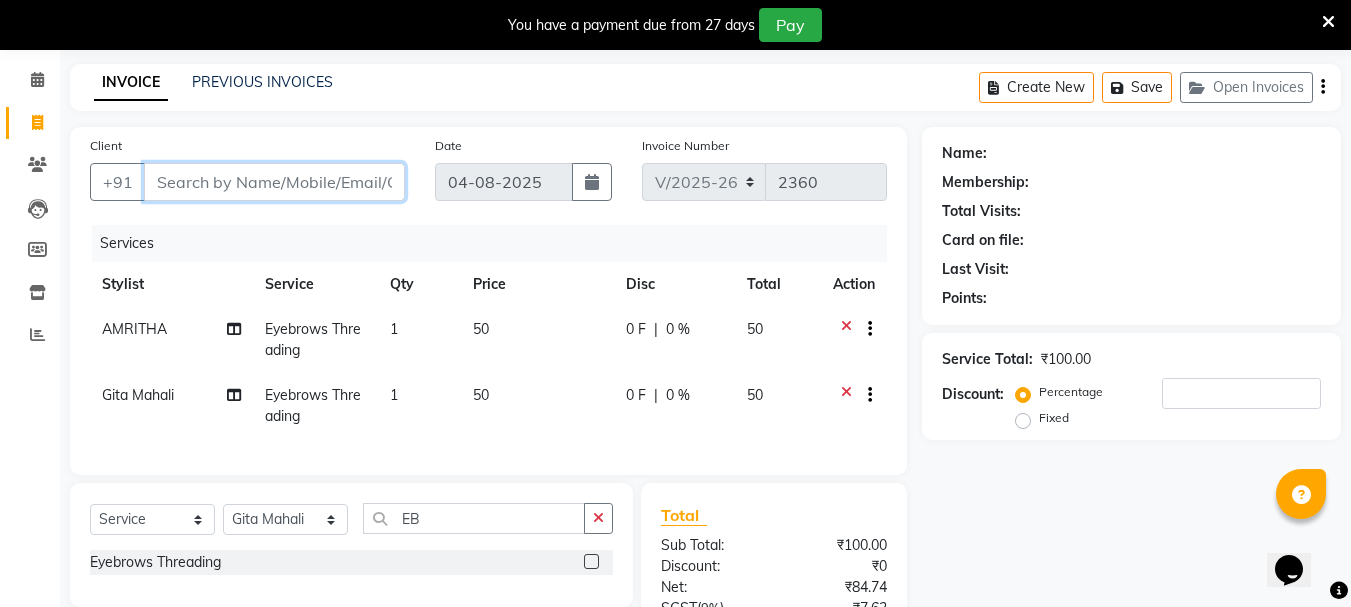 click on "Client" at bounding box center (274, 182) 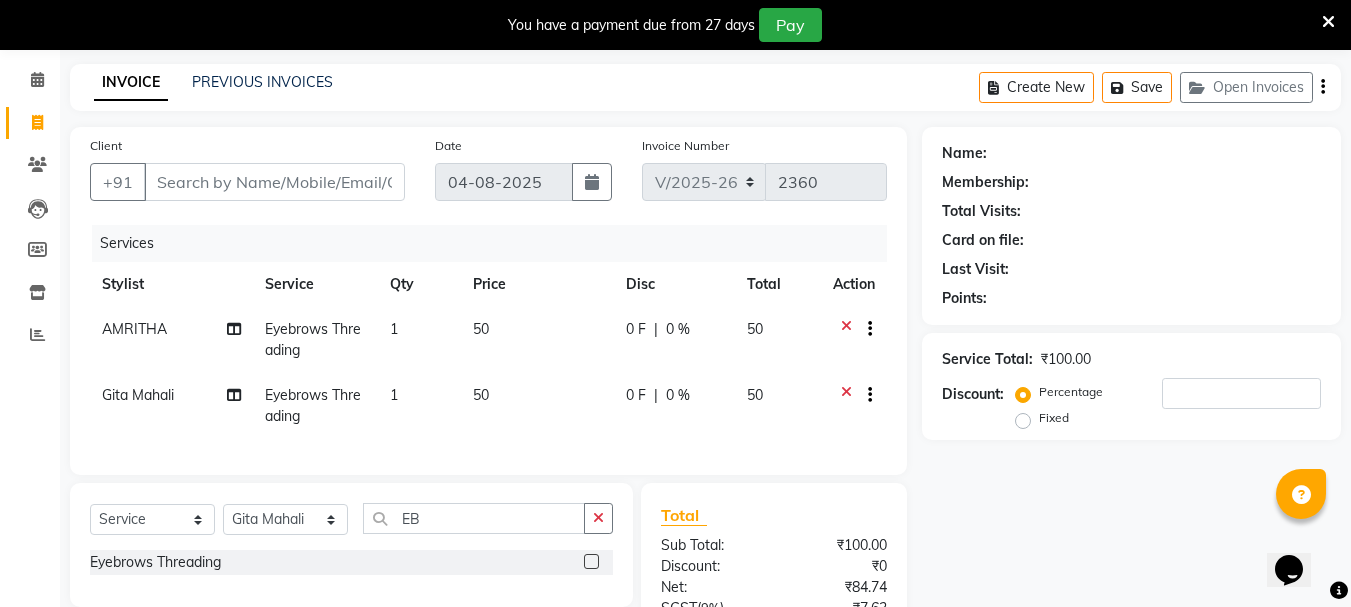 click on "Client +91" 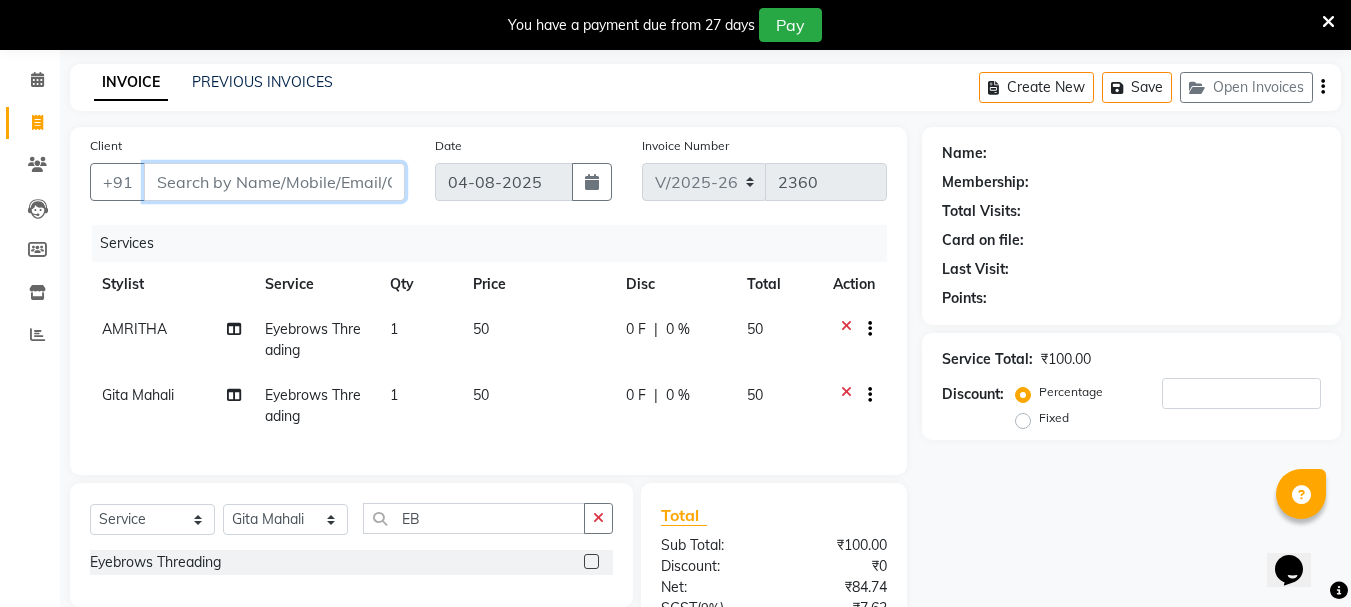 click on "Client" at bounding box center (274, 182) 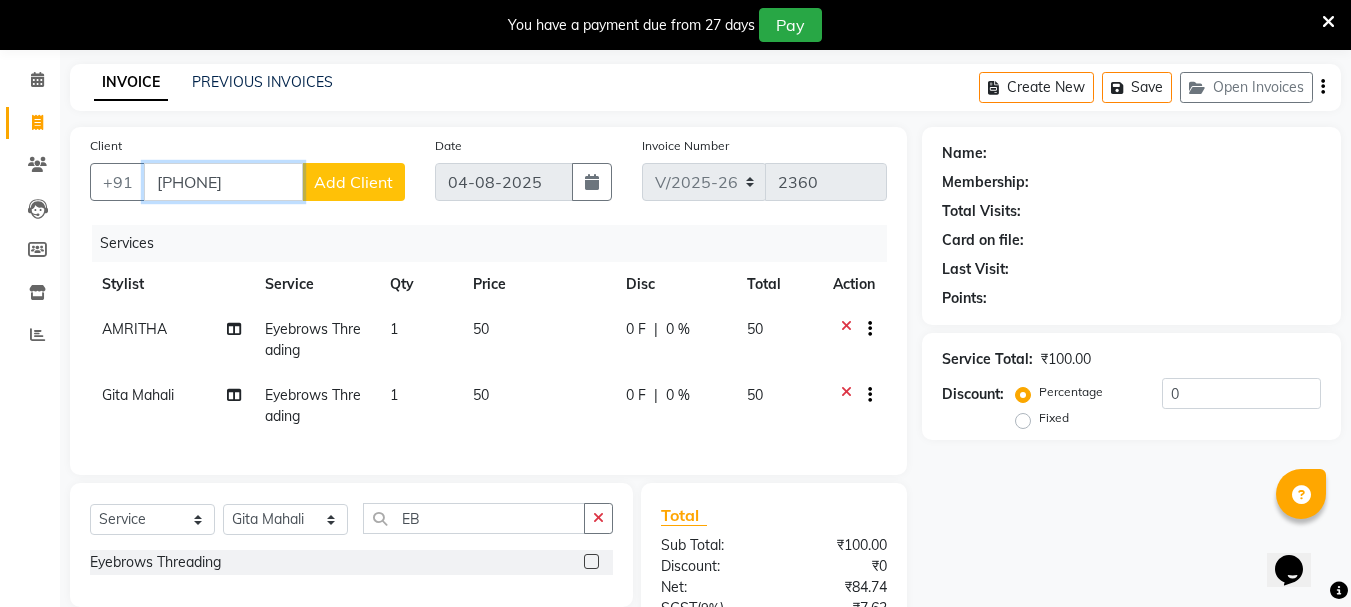 type on "7034103184" 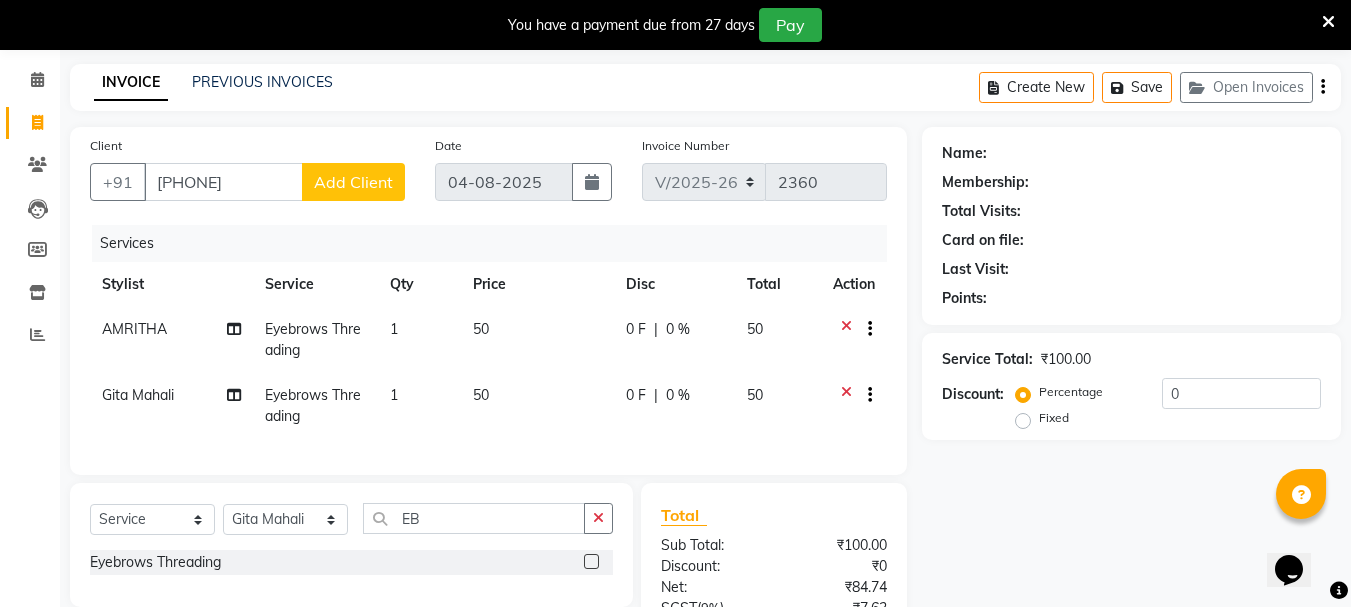 click on "Add Client" 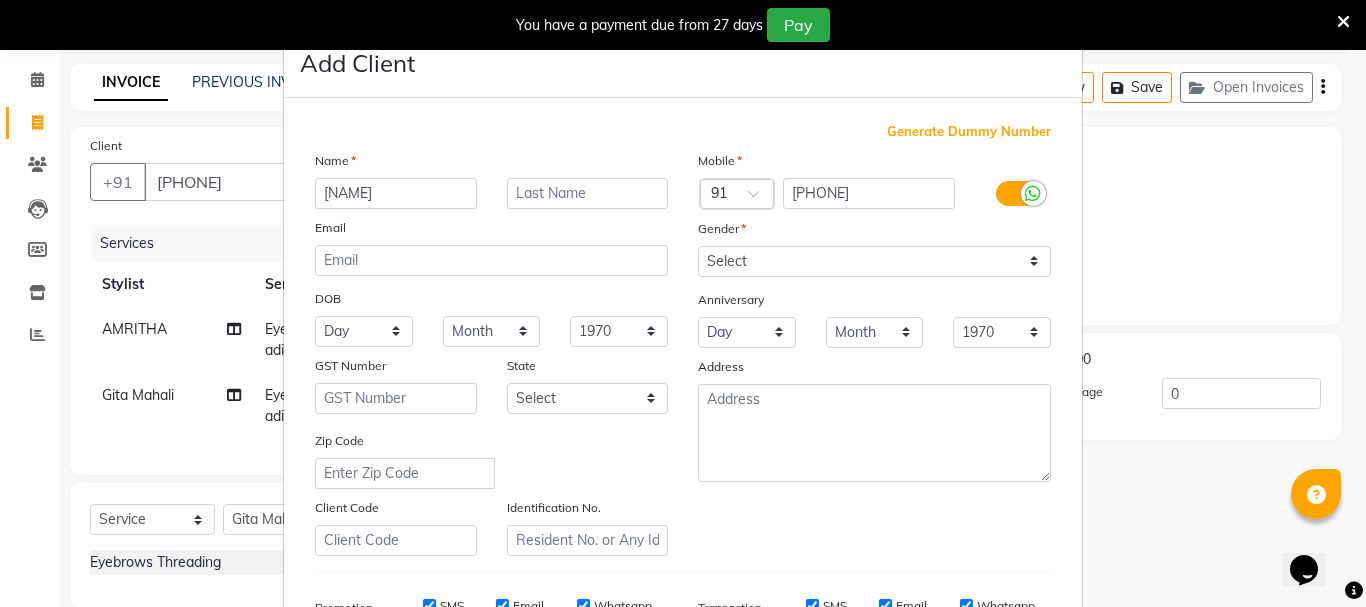 type on "MERLY" 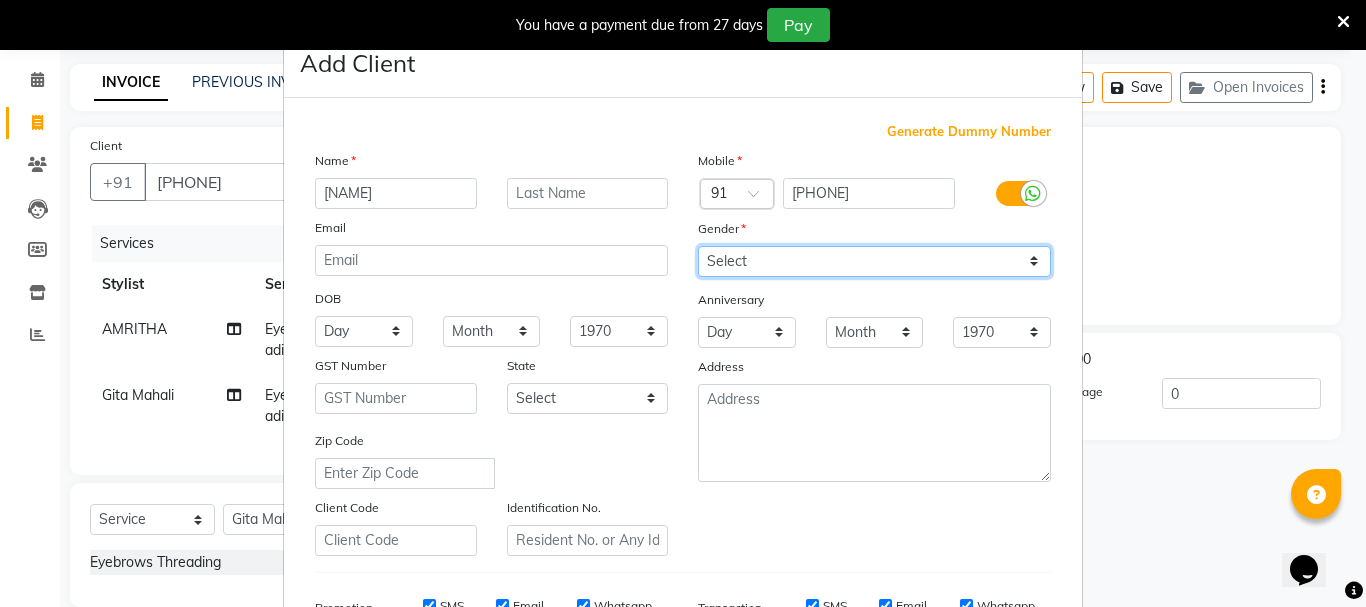 drag, startPoint x: 798, startPoint y: 259, endPoint x: 794, endPoint y: 273, distance: 14.56022 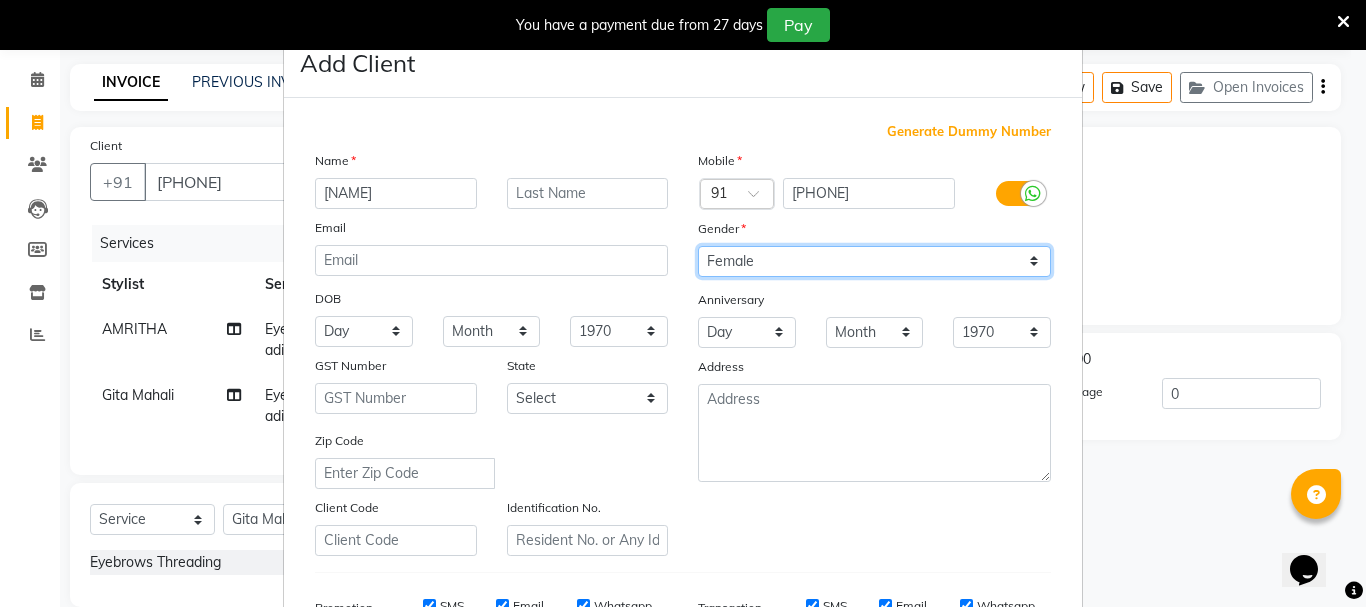 click on "Select Male Female Other Prefer Not To Say" at bounding box center [874, 261] 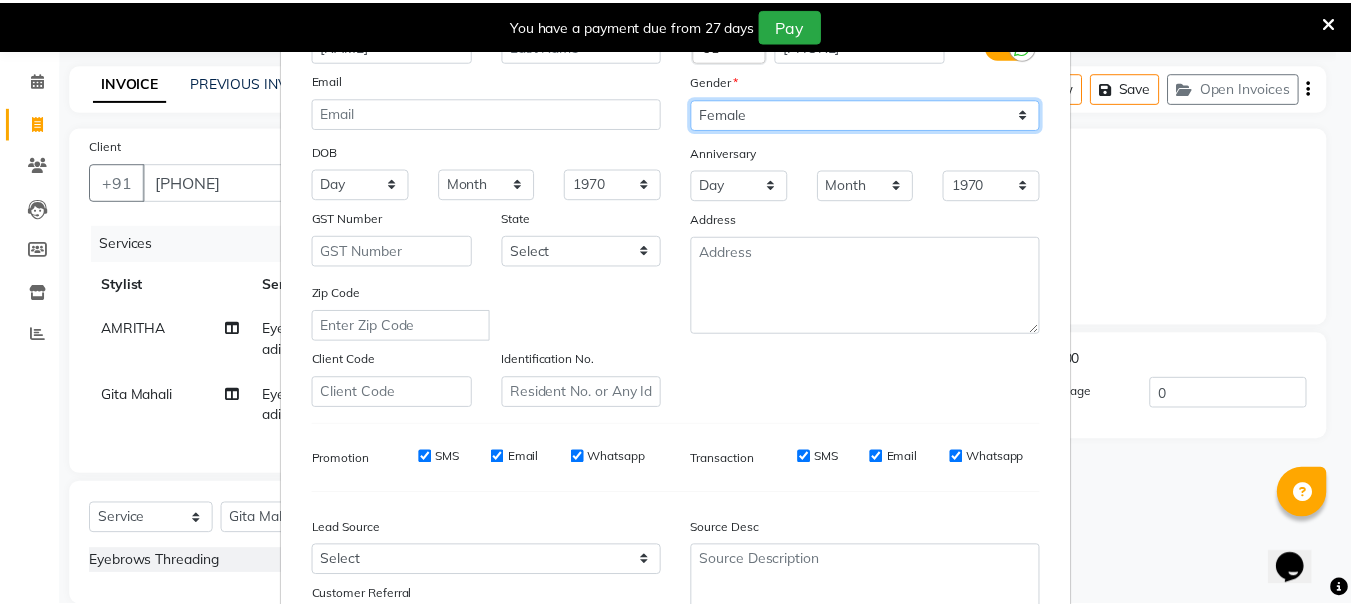 scroll, scrollTop: 316, scrollLeft: 0, axis: vertical 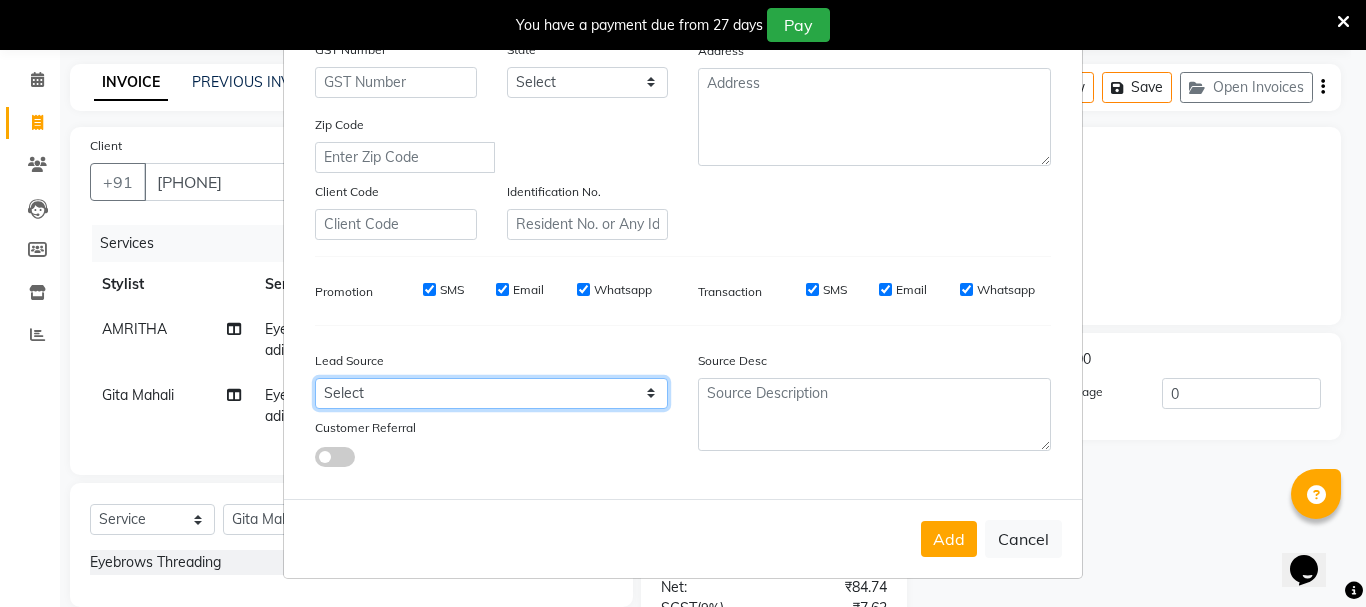 click on "Select Walk-in Referral Internet Friend Word of Mouth Advertisement Facebook JustDial Google Other Instagram  YouTube  WhatsApp" at bounding box center (491, 393) 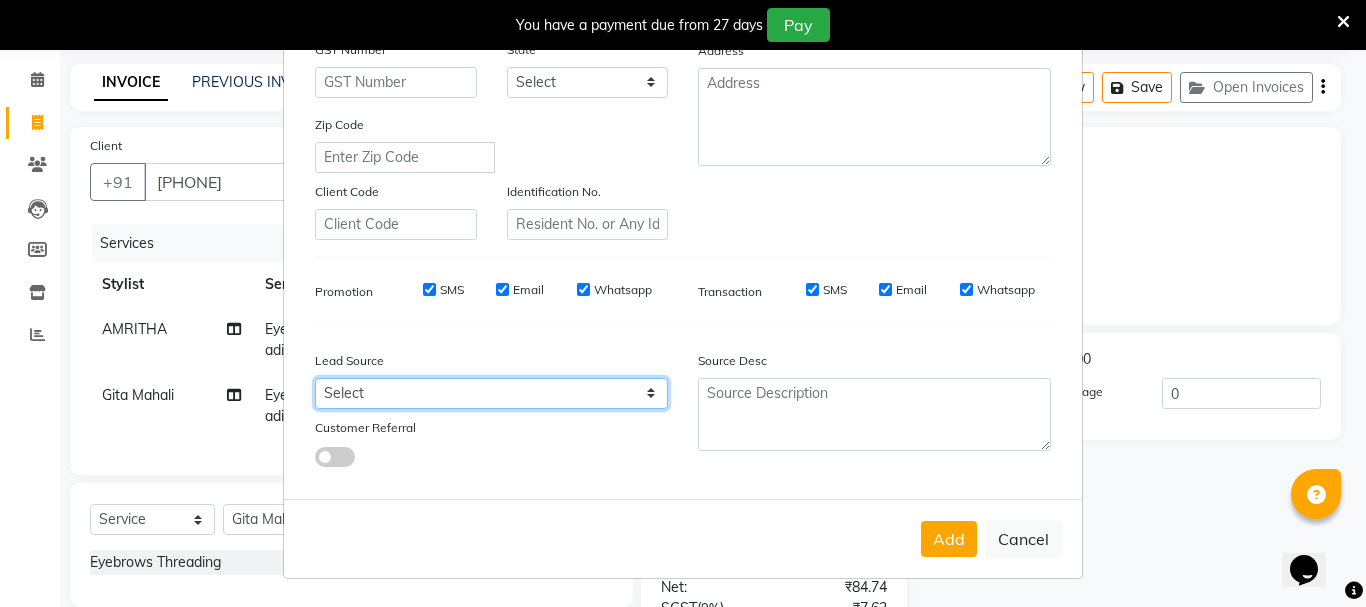 select on "31518" 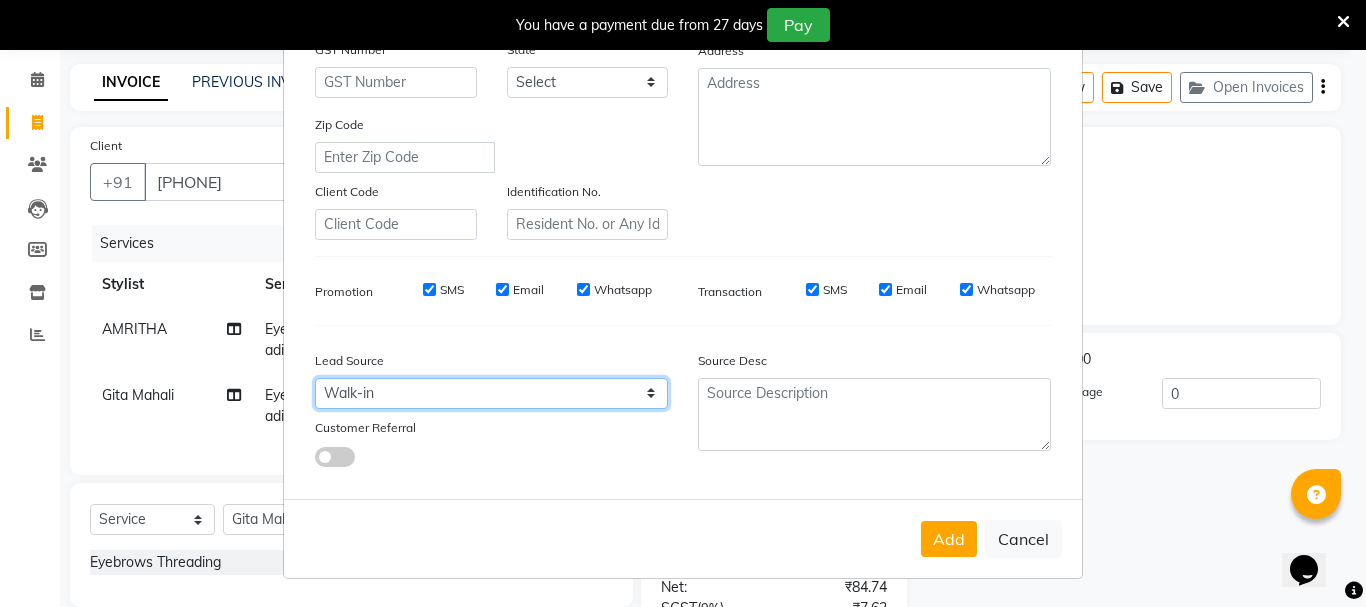 click on "Select Walk-in Referral Internet Friend Word of Mouth Advertisement Facebook JustDial Google Other Instagram  YouTube  WhatsApp" at bounding box center [491, 393] 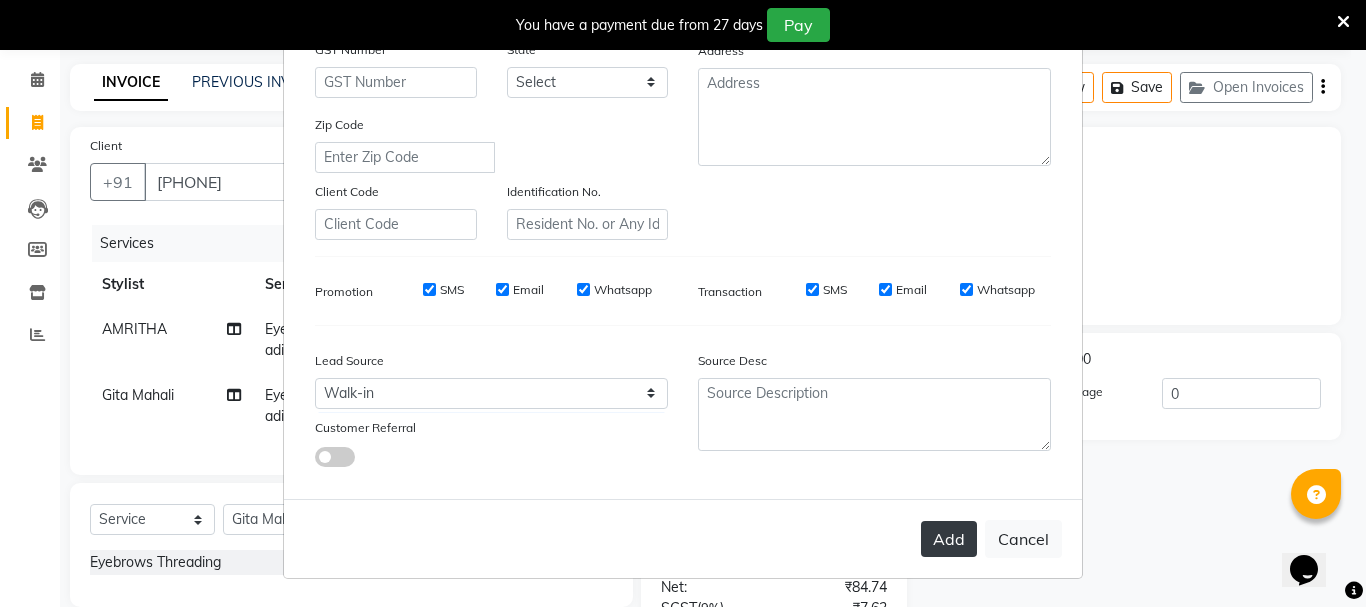 click on "Add" at bounding box center (949, 539) 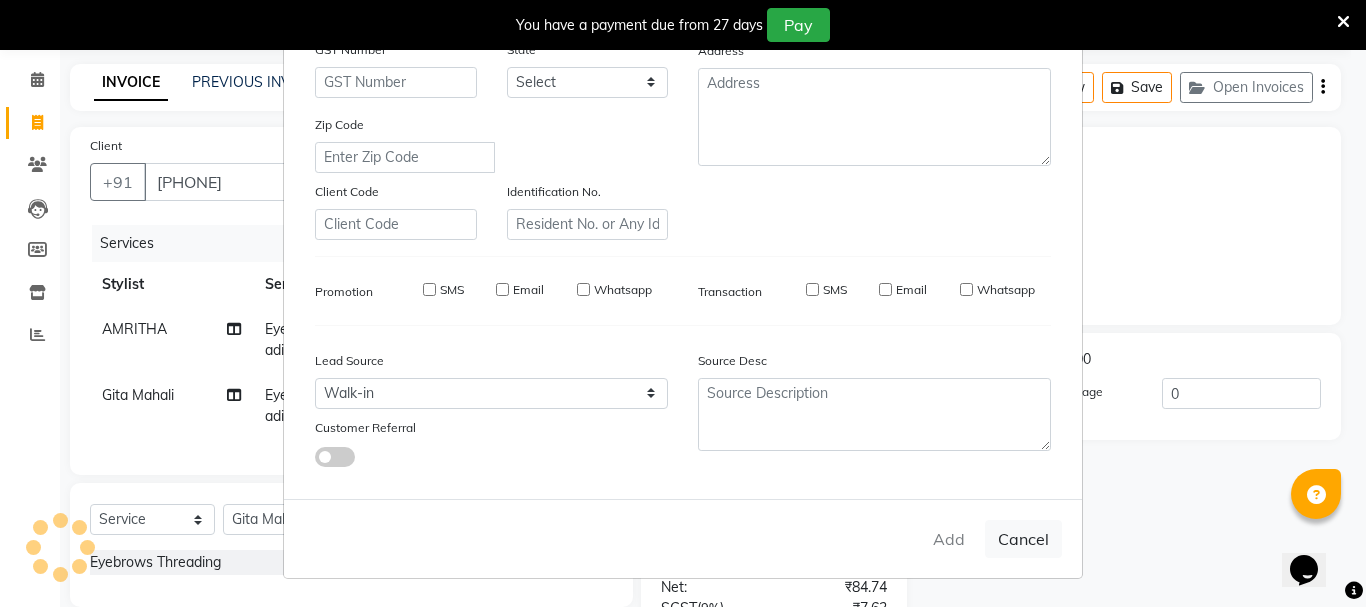 type 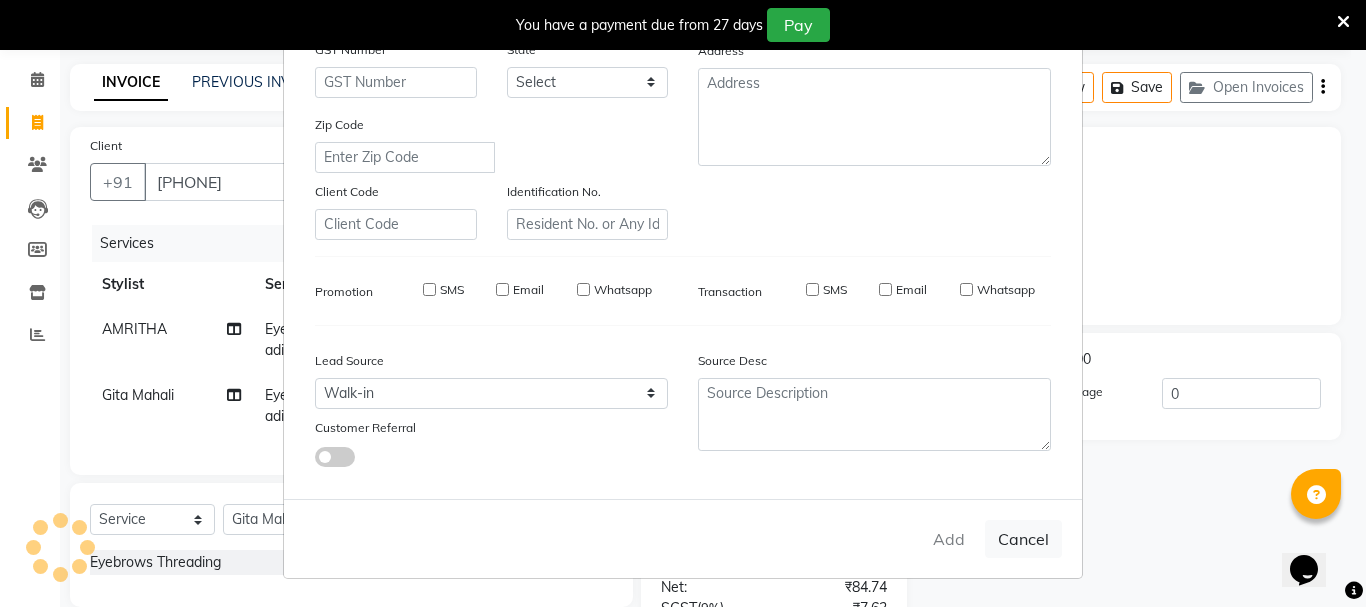 select 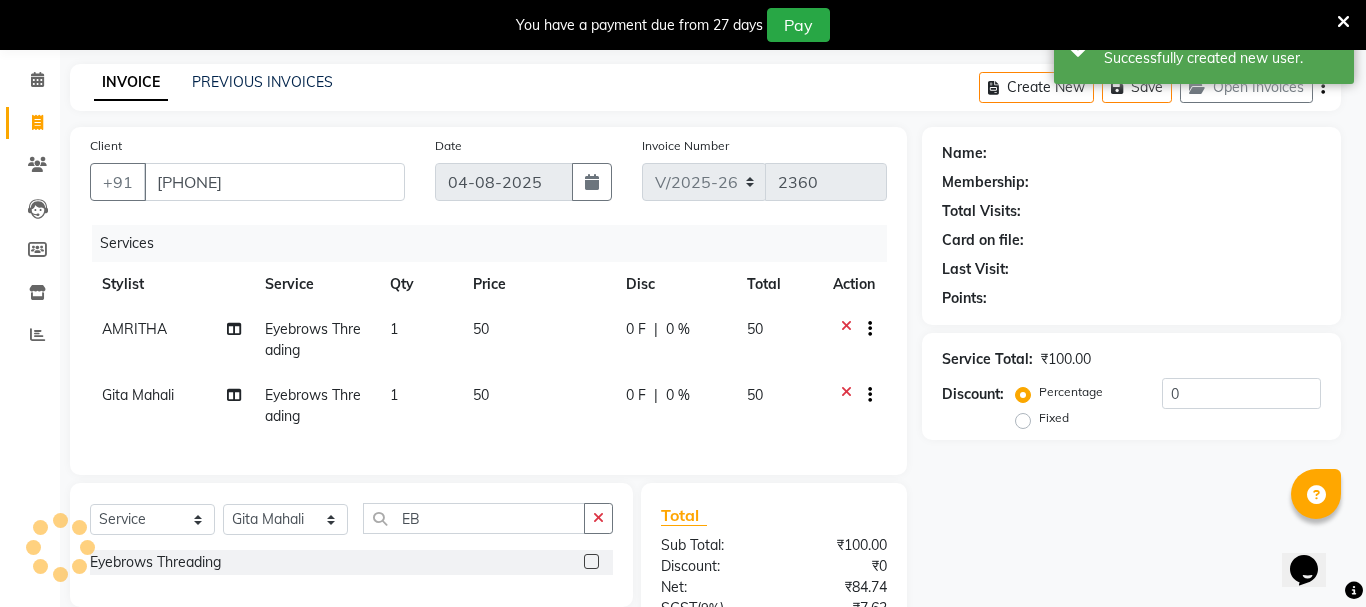 select on "1: Object" 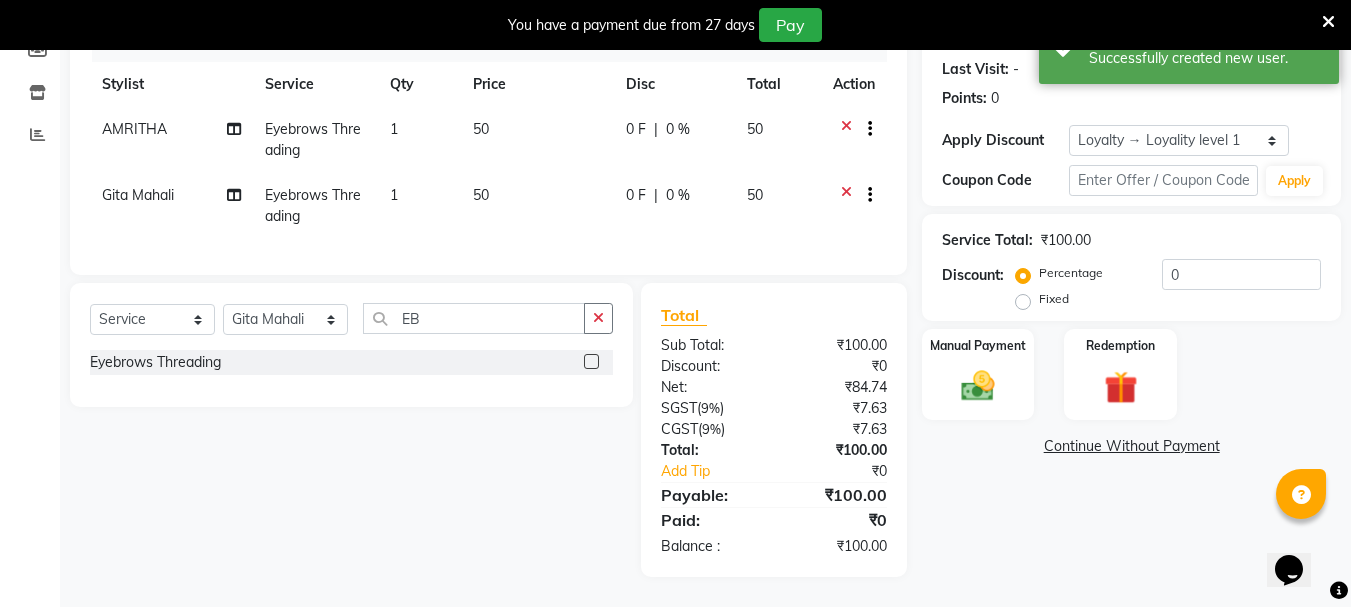 scroll, scrollTop: 288, scrollLeft: 0, axis: vertical 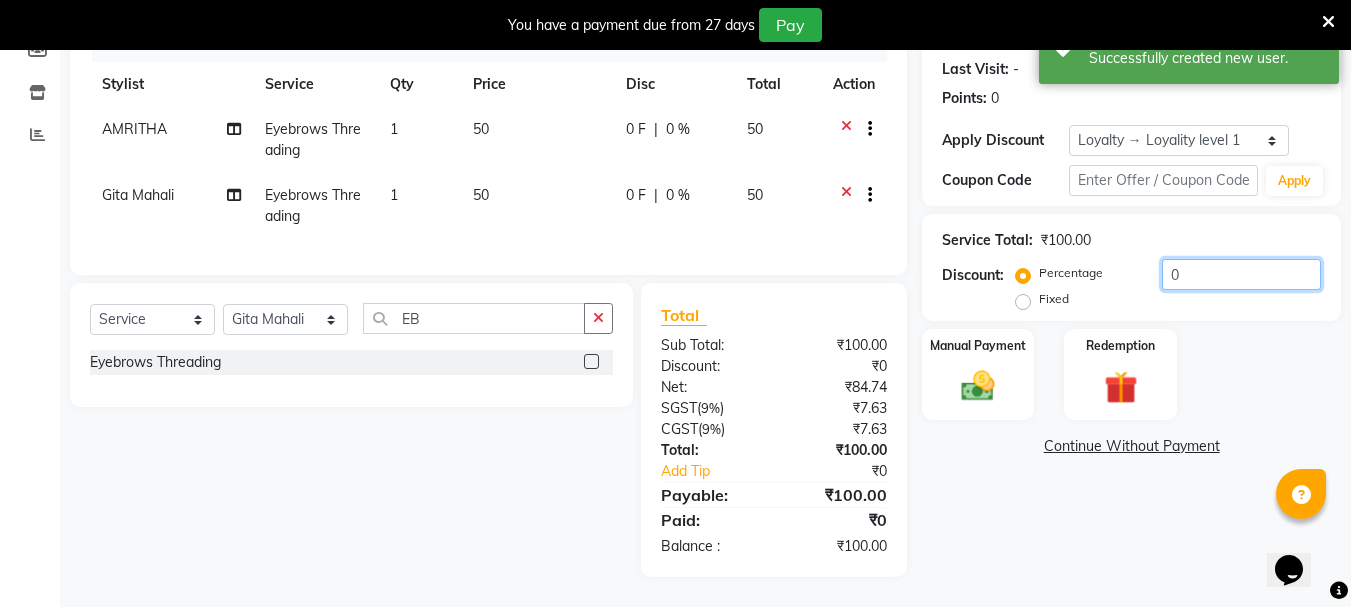 click on "0" 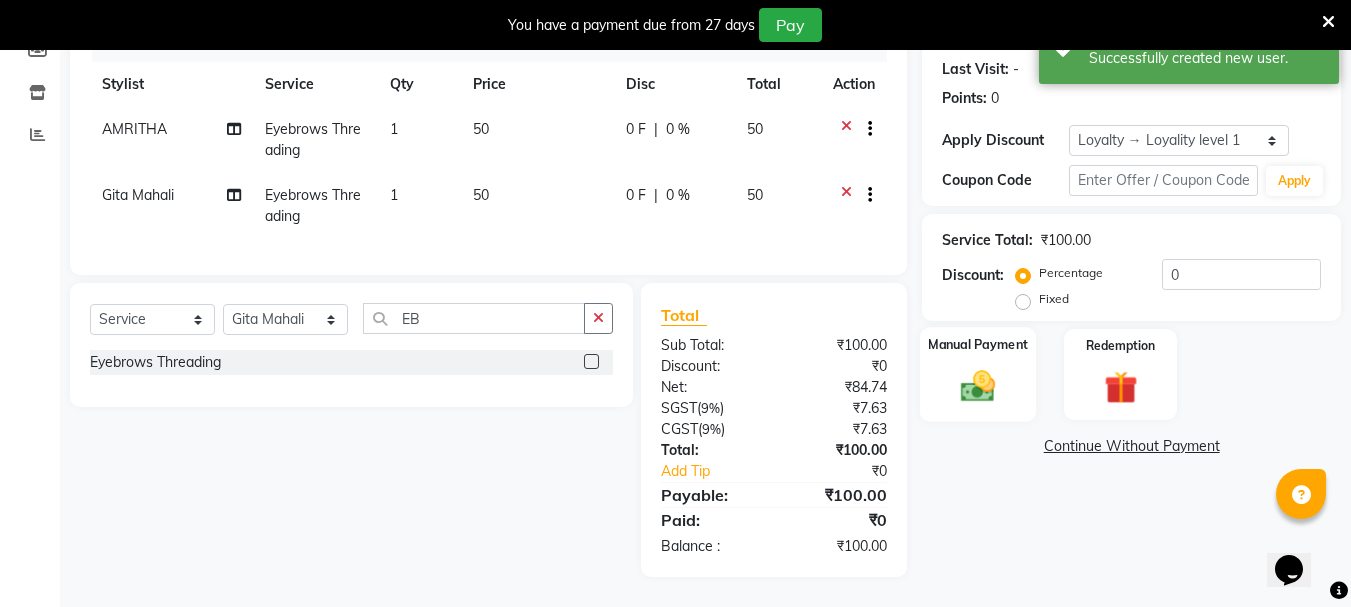 click 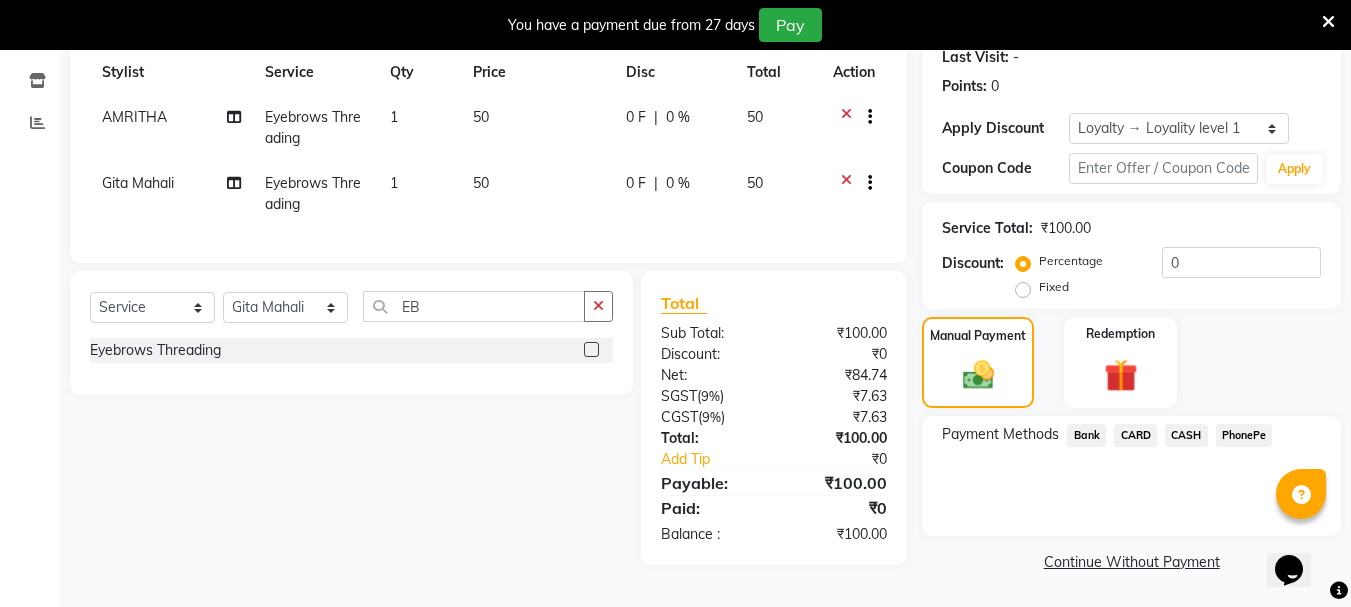 click on "CASH" 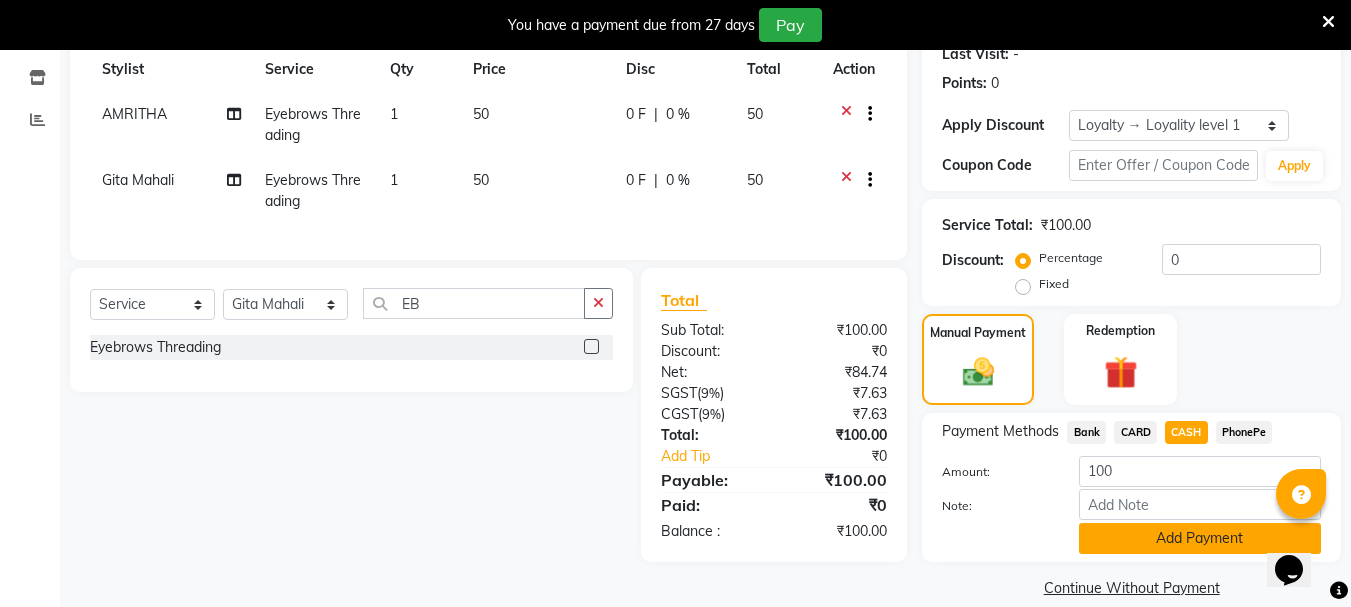 click on "Add Payment" 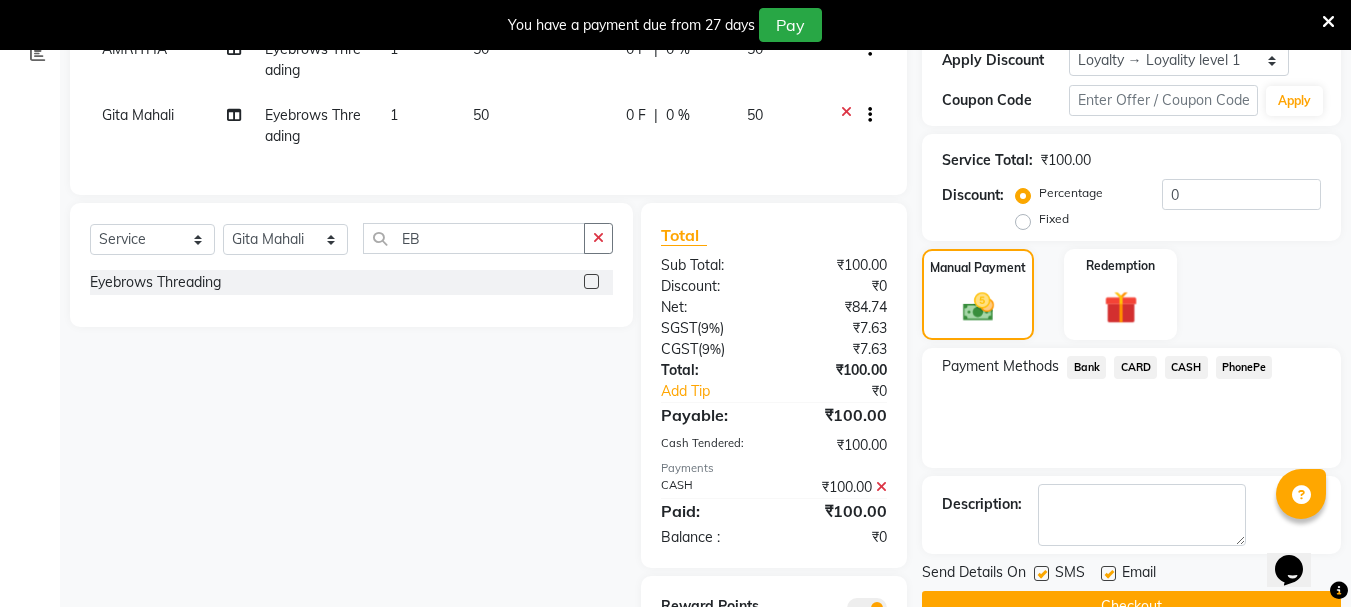 scroll, scrollTop: 458, scrollLeft: 0, axis: vertical 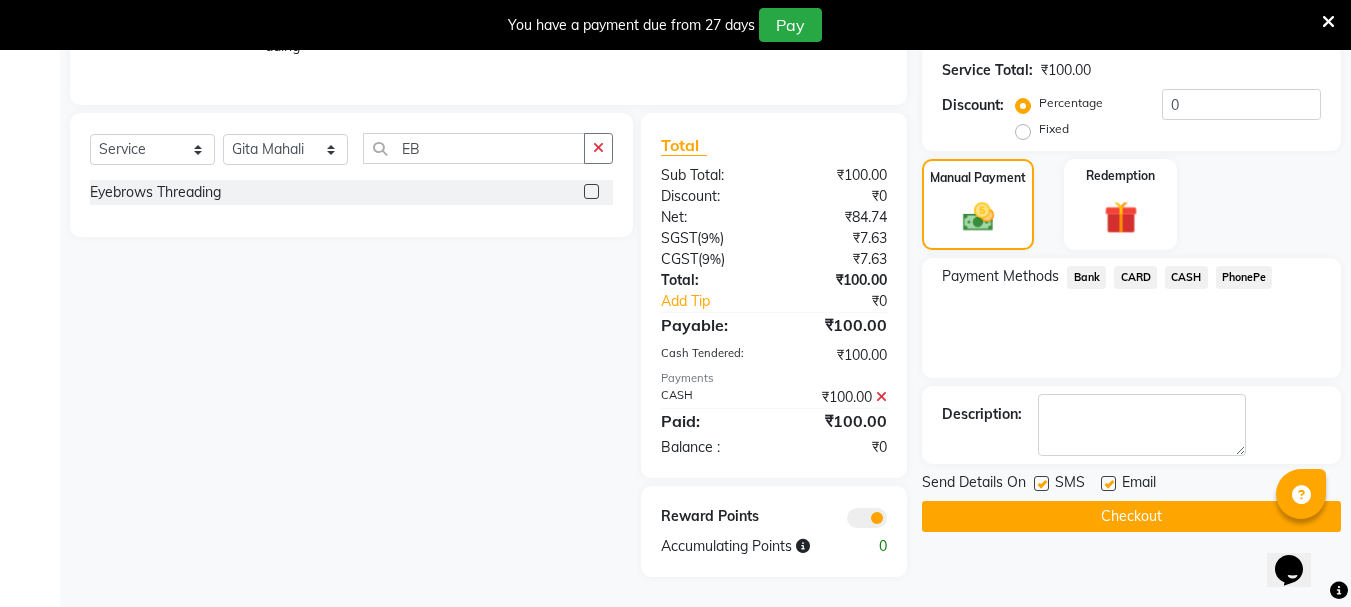 click on "Checkout" 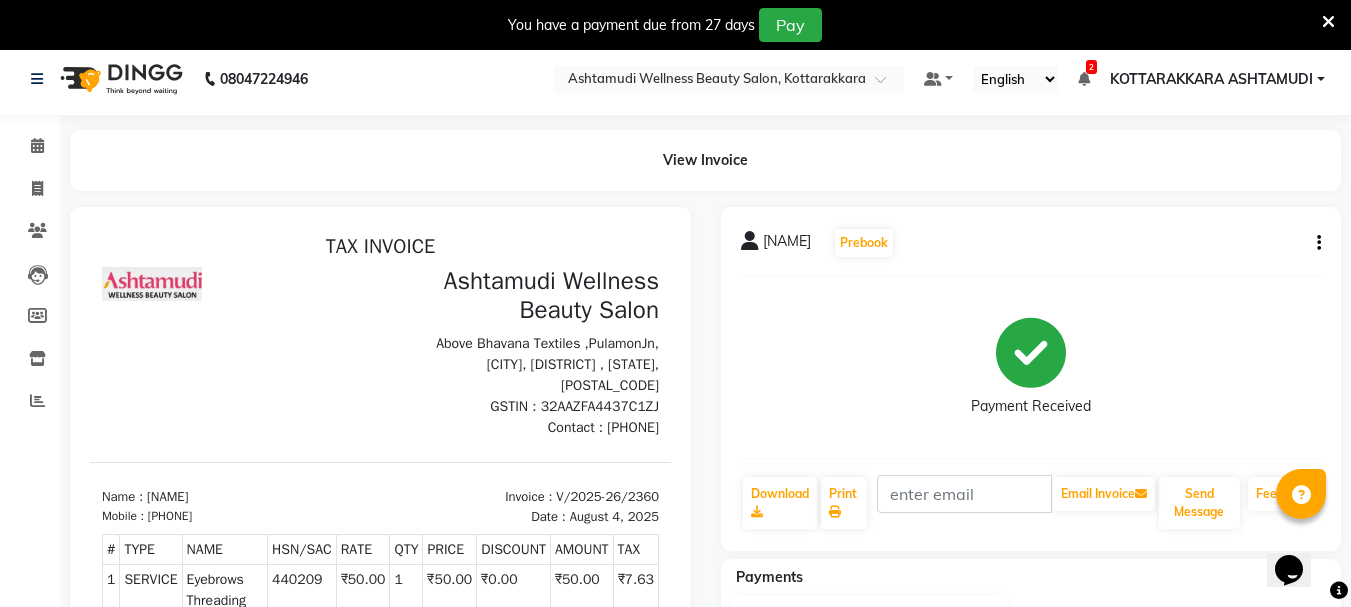 scroll, scrollTop: 0, scrollLeft: 0, axis: both 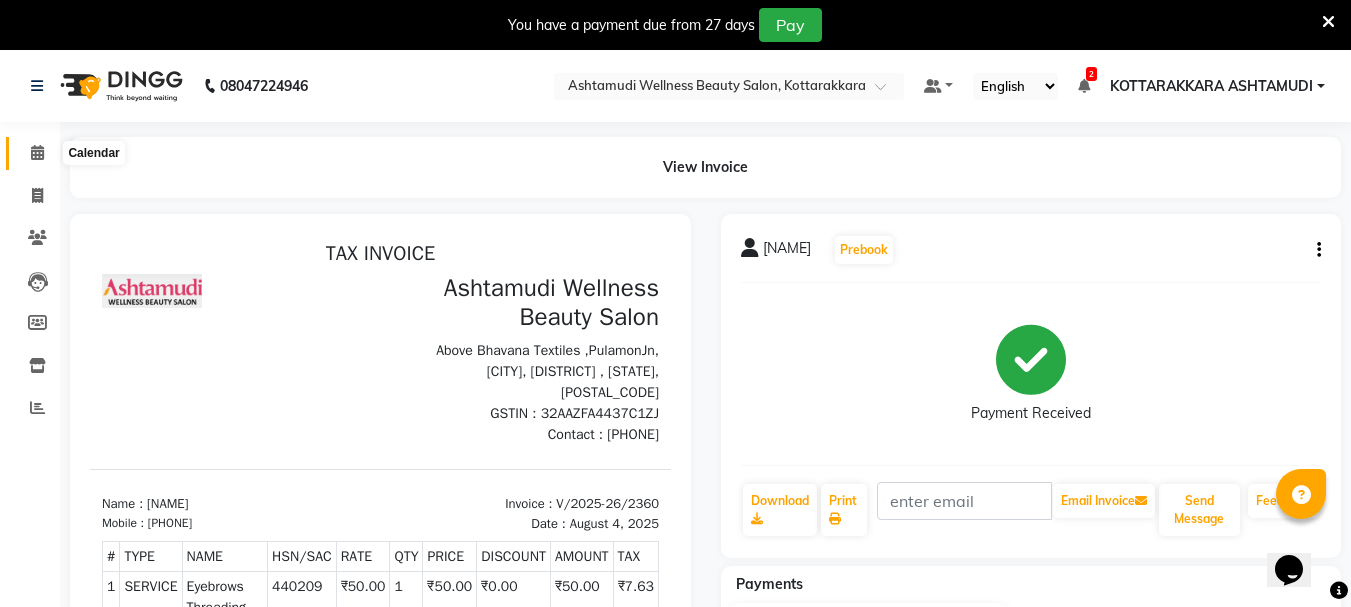 click 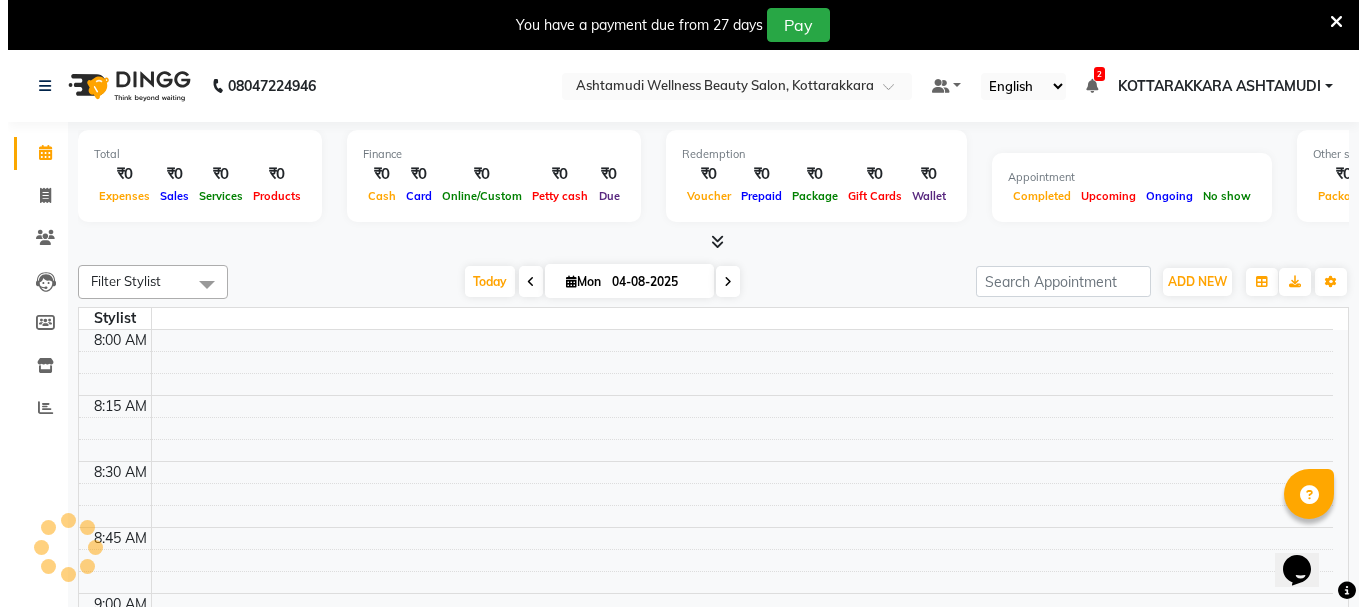 scroll, scrollTop: 2641, scrollLeft: 0, axis: vertical 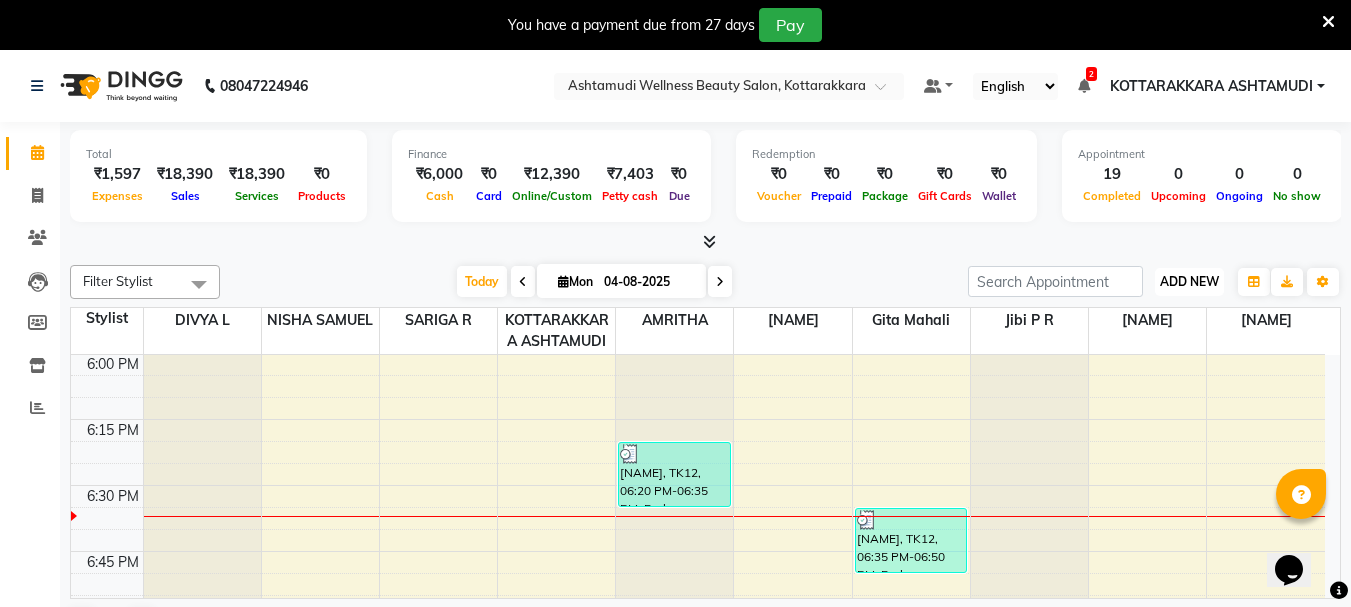 click on "ADD NEW" at bounding box center [1189, 281] 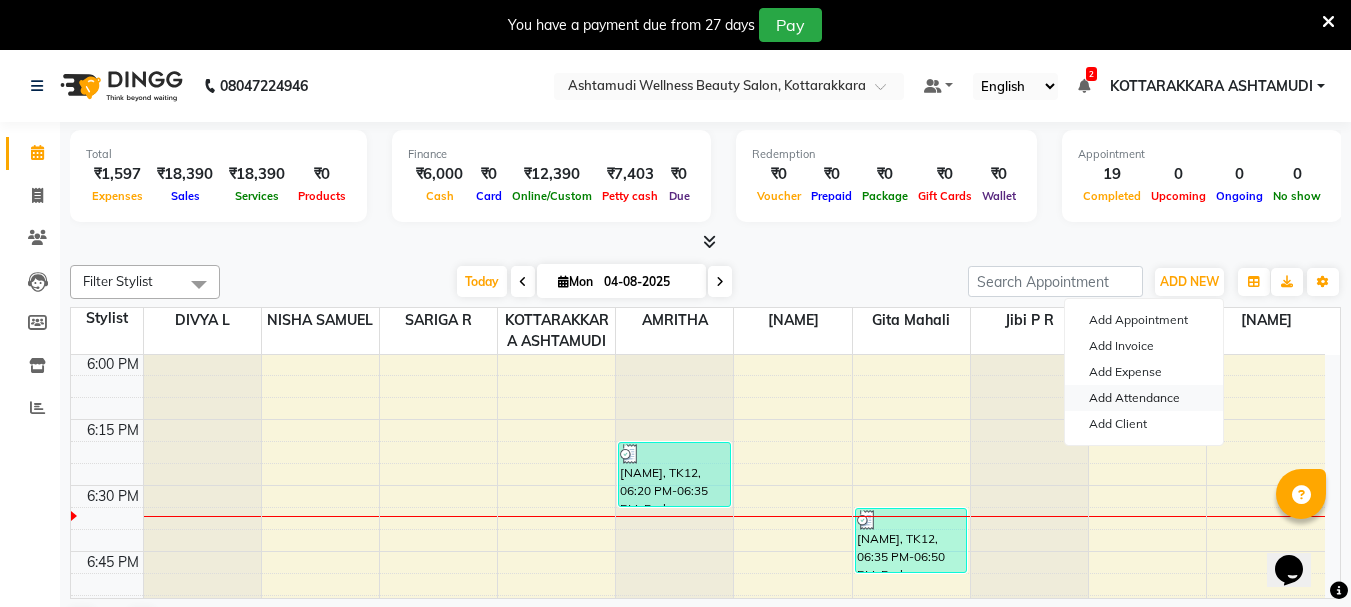 click on "Add Attendance" at bounding box center (1144, 398) 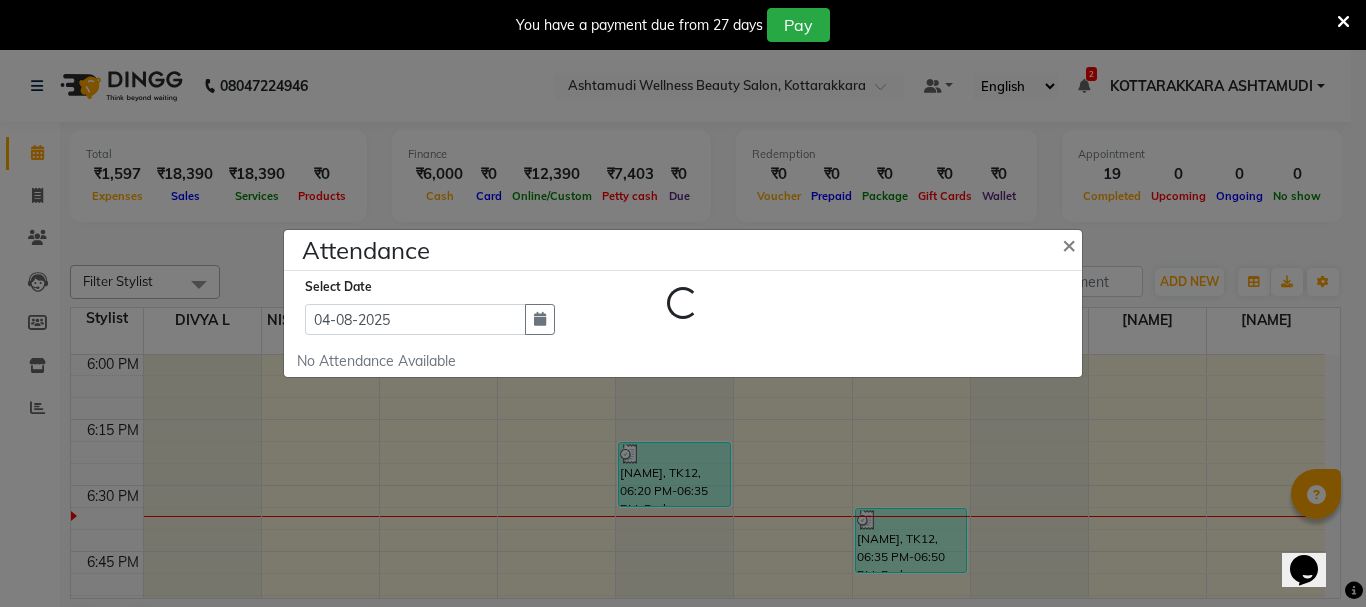 select on "A" 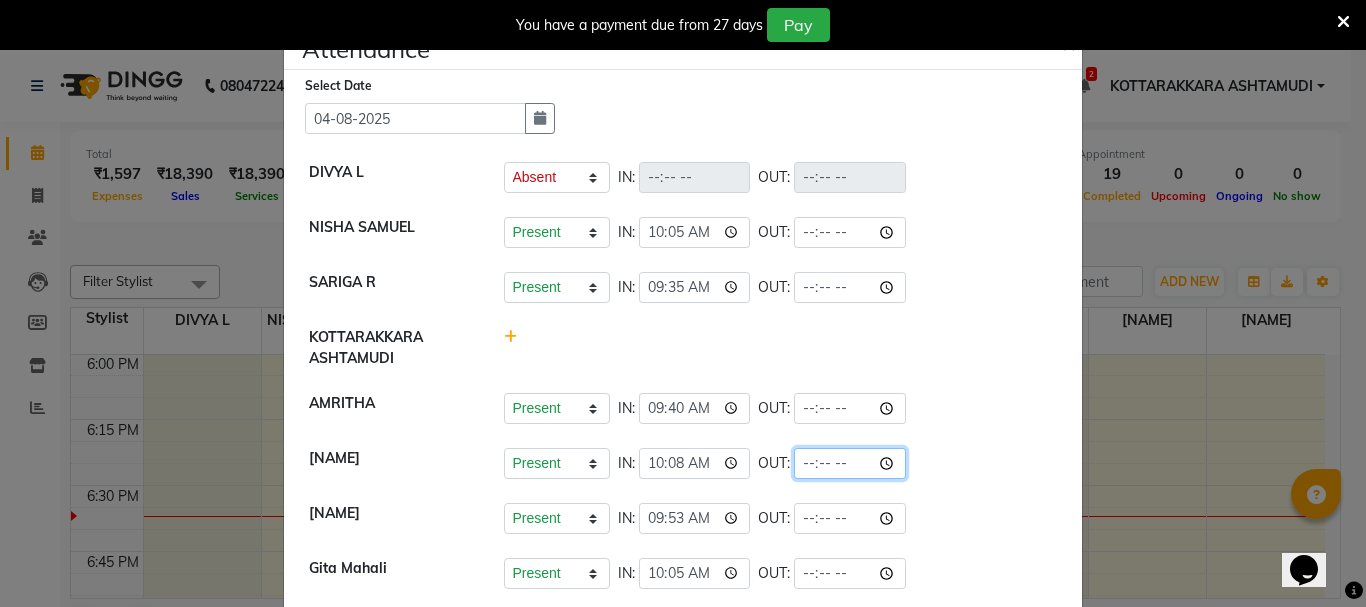 click 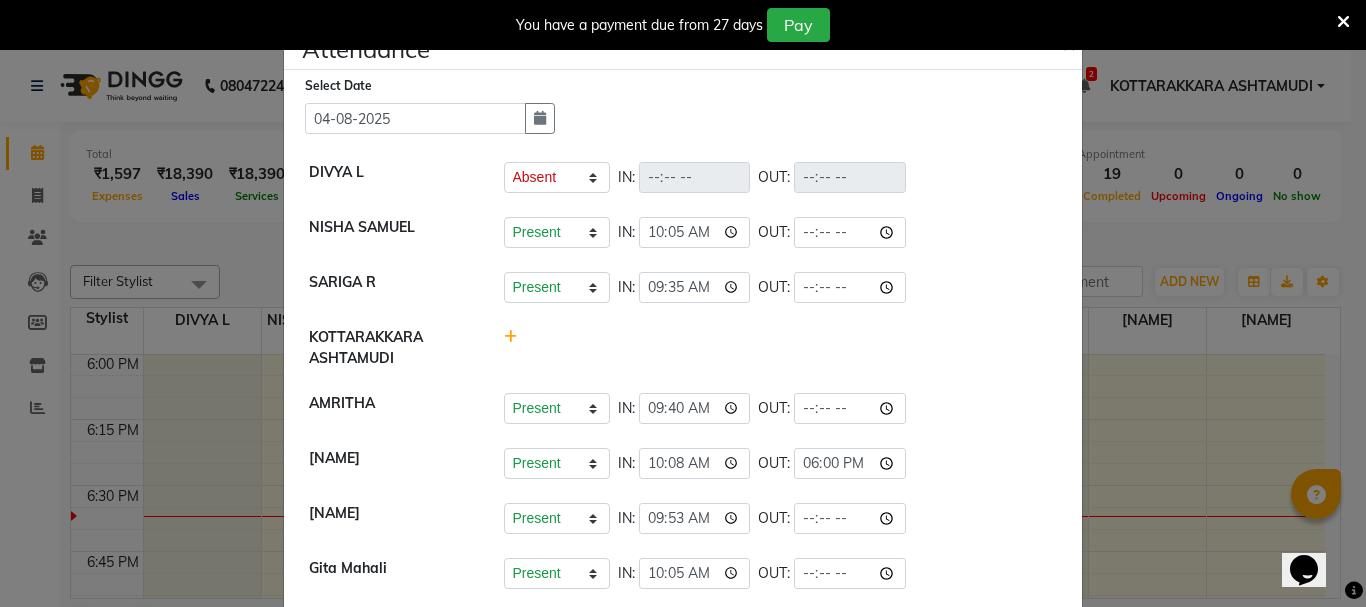 type on "18:00" 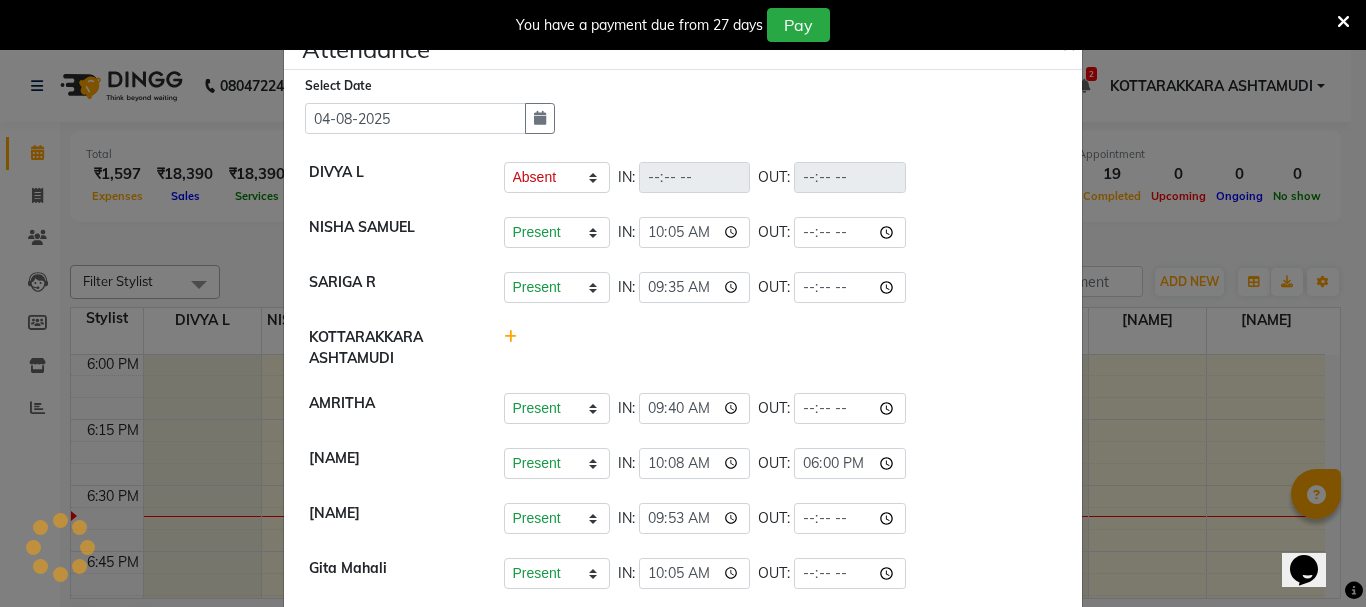 click on "Present   Absent   Late   Half Day   Weekly Off  IN:  09:35 OUT:" 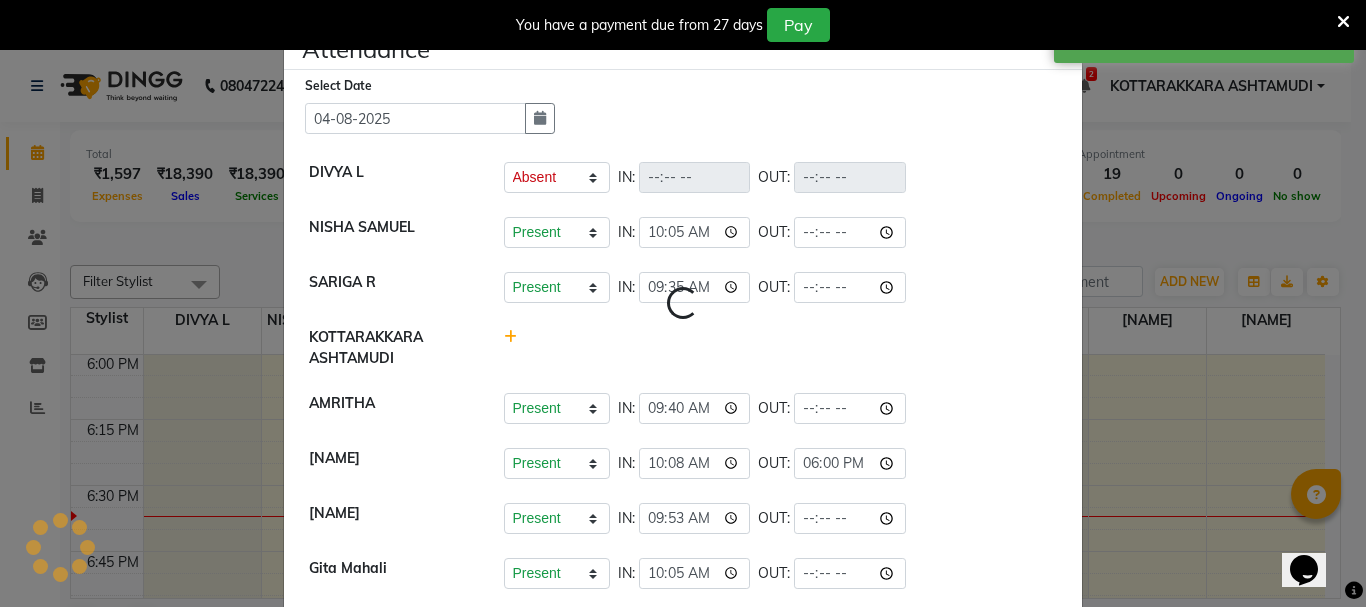 select on "A" 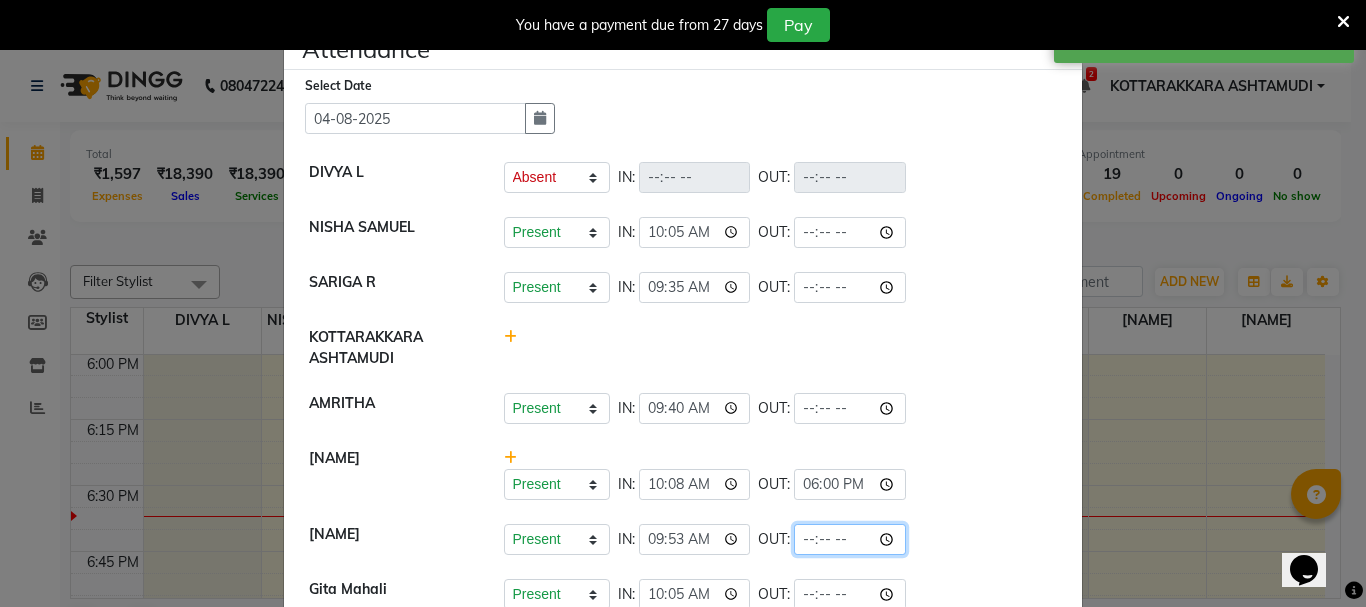 click 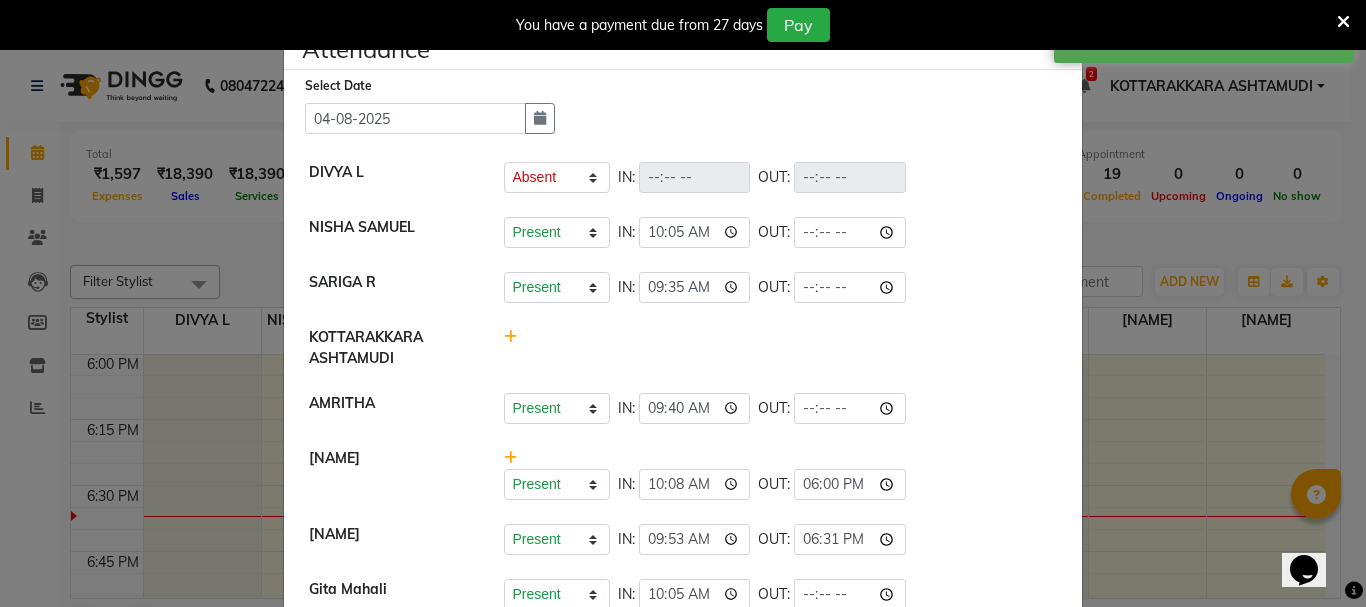 type on "18:31" 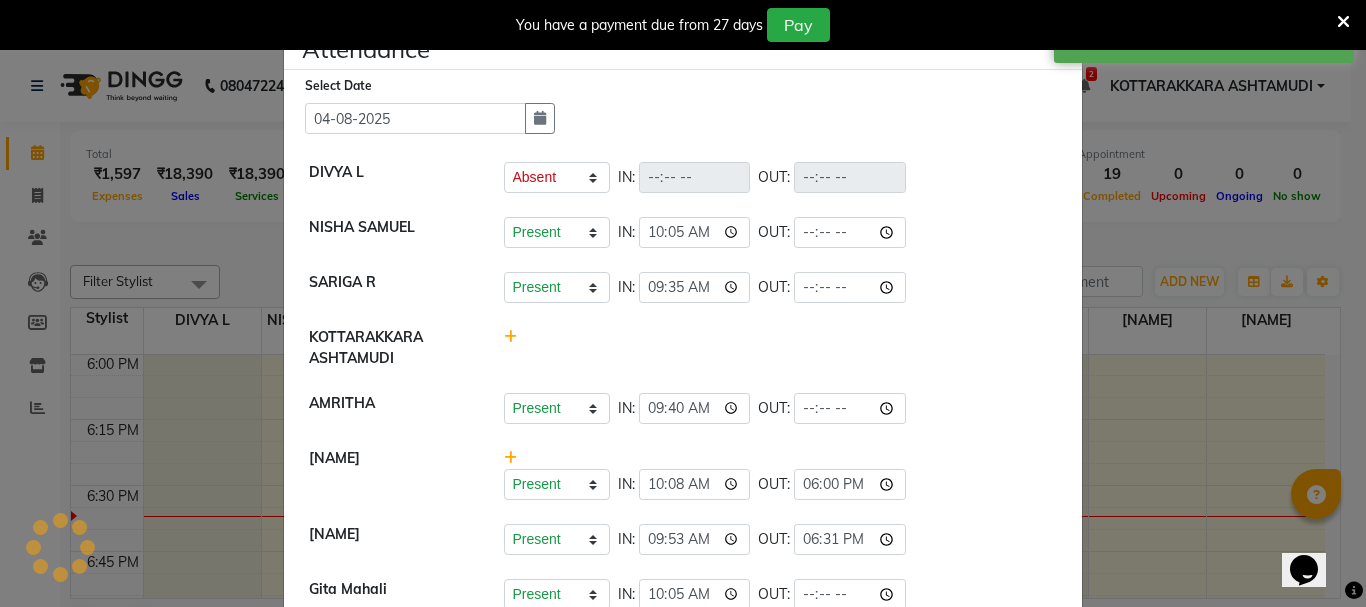 click on "Present   Absent   Late   Half Day   Weekly Off  IN:  10:08 OUT:  18:00" 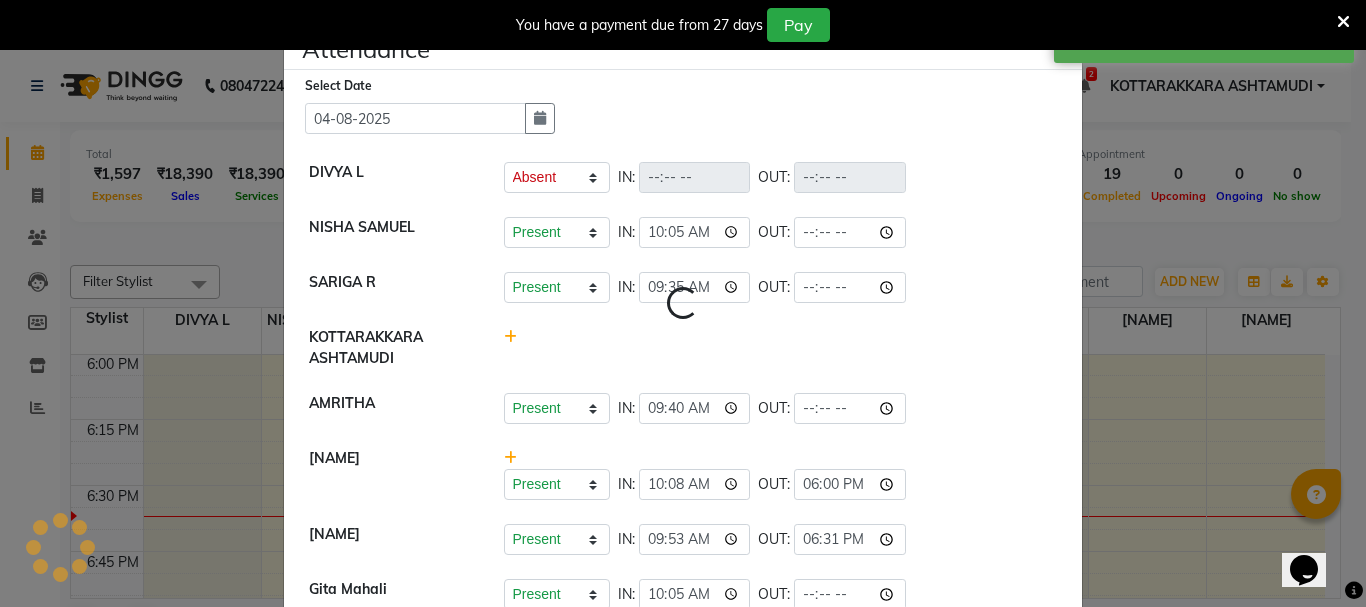 scroll, scrollTop: 225, scrollLeft: 0, axis: vertical 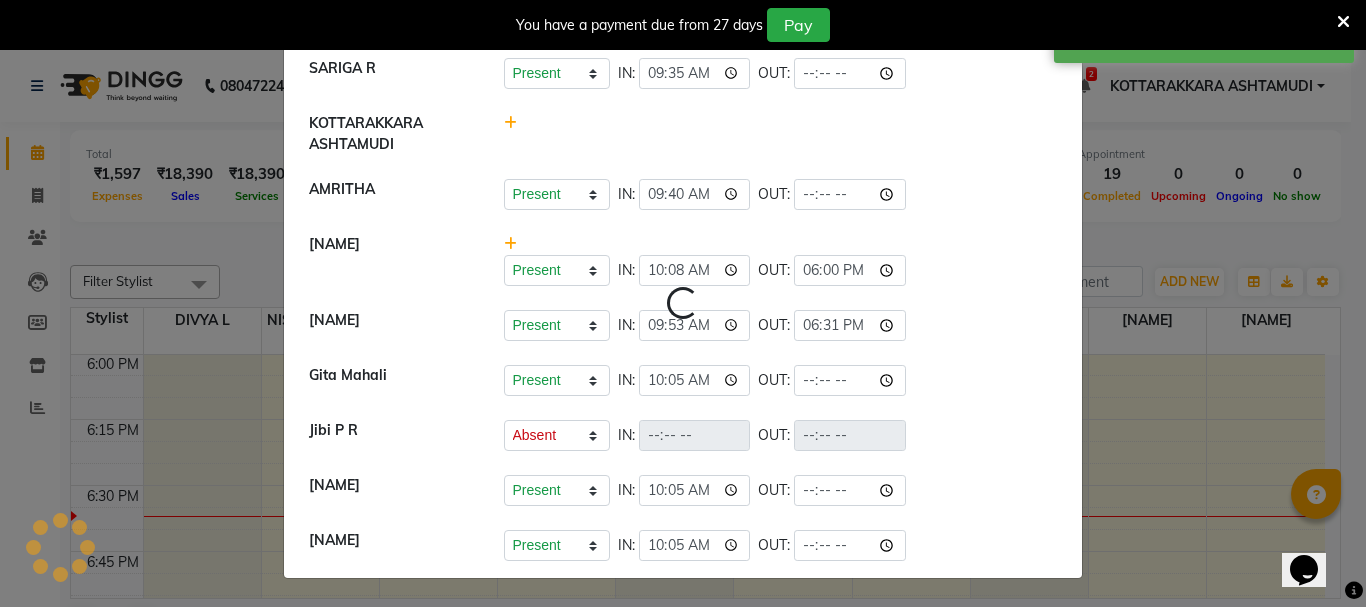 select on "A" 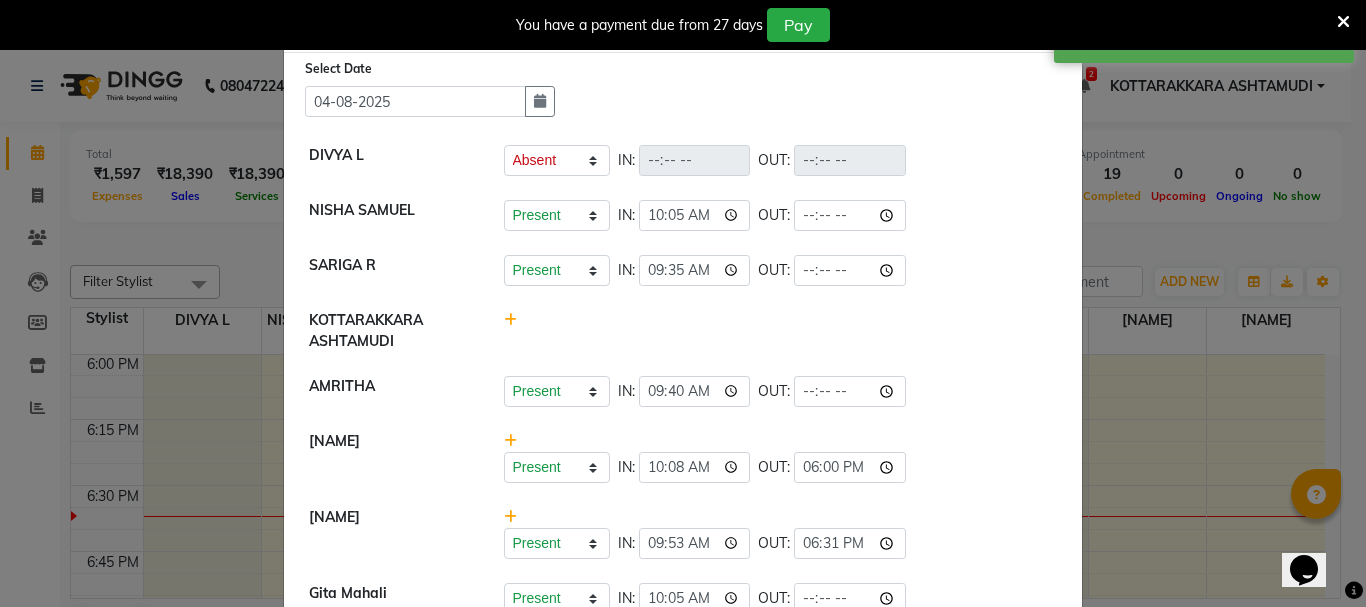 scroll, scrollTop: 0, scrollLeft: 0, axis: both 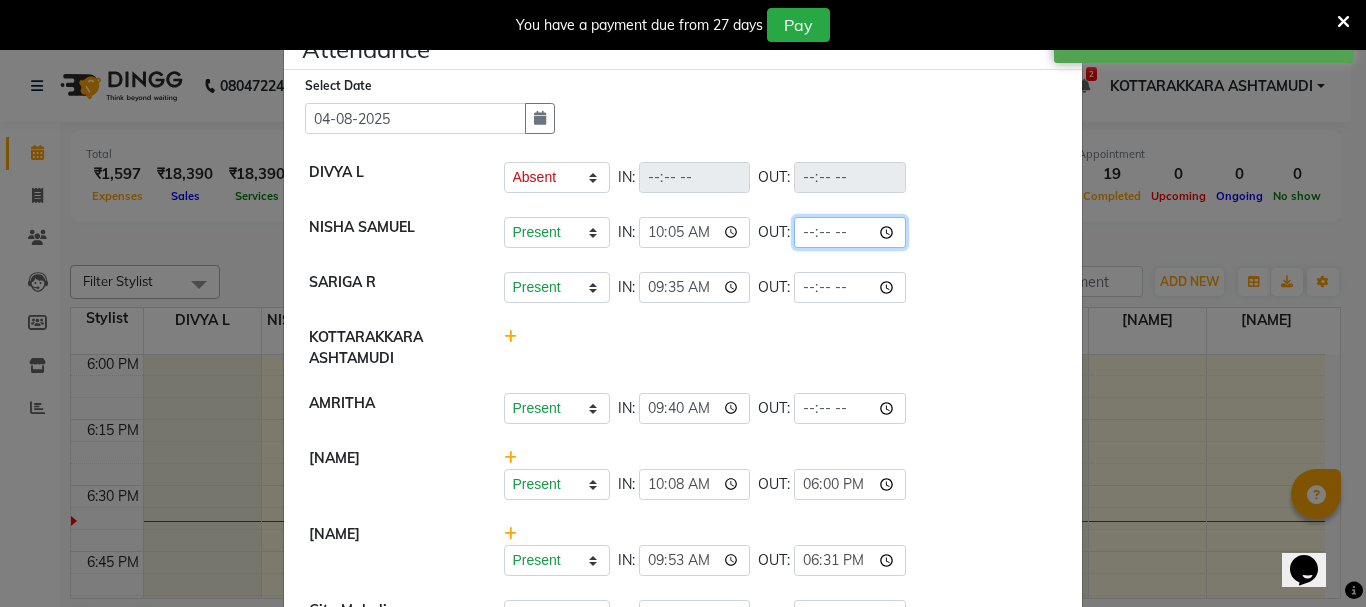 click 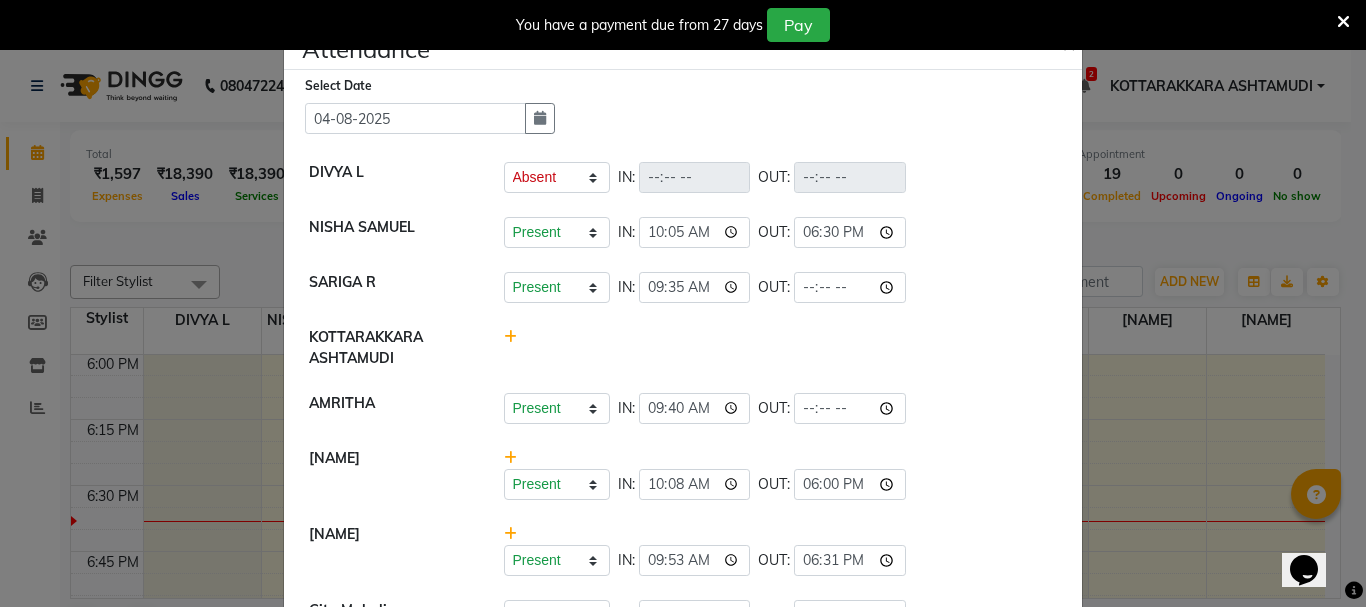 type on "18:30" 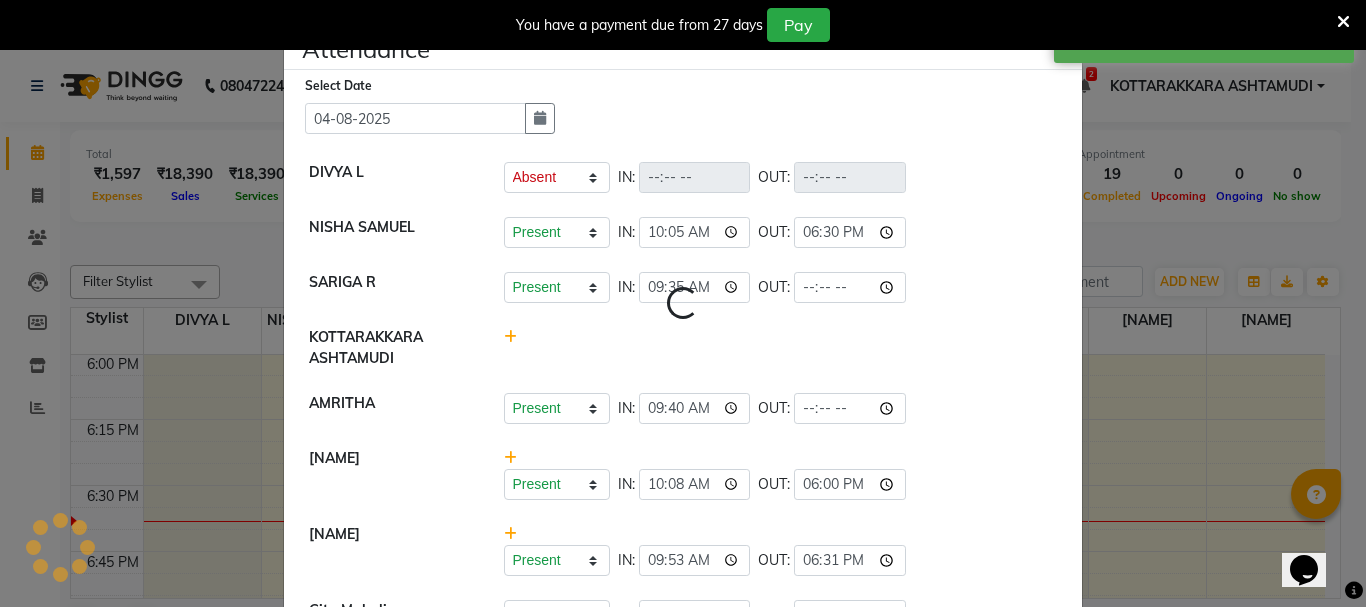 select on "A" 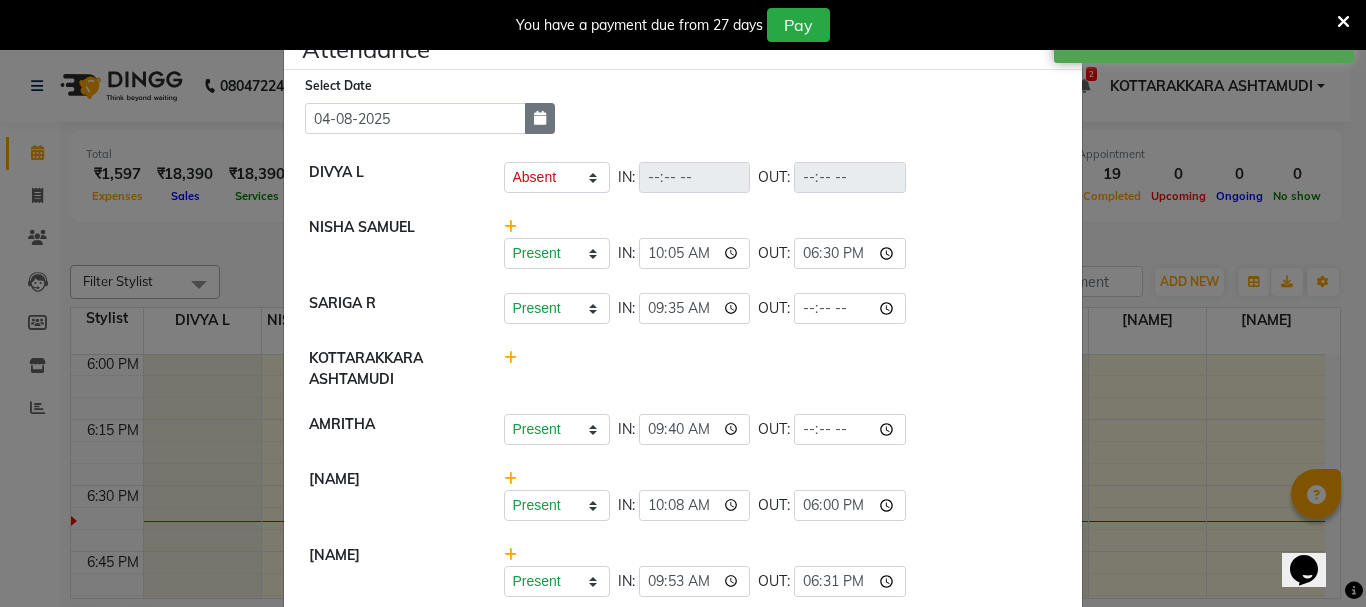 click 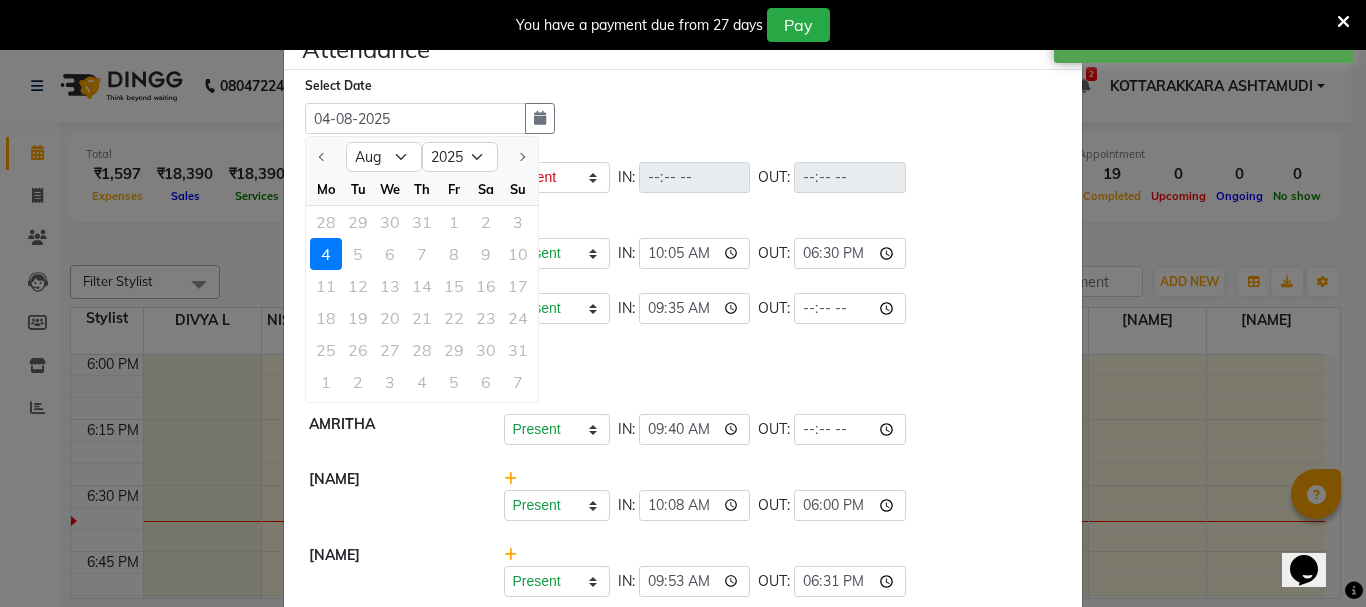 click on "Select Date 04-08-2025 Aug 2025 Mo Tu We Th Fr Sa Su 28 29 30 31 1 2 3 4 5 6 7 8 9 10 11 12 13 14 15 16 17 18 19 20 21 22 23 24 25 26 27 28 29 30 31 1 2 3 4 5 6 7" 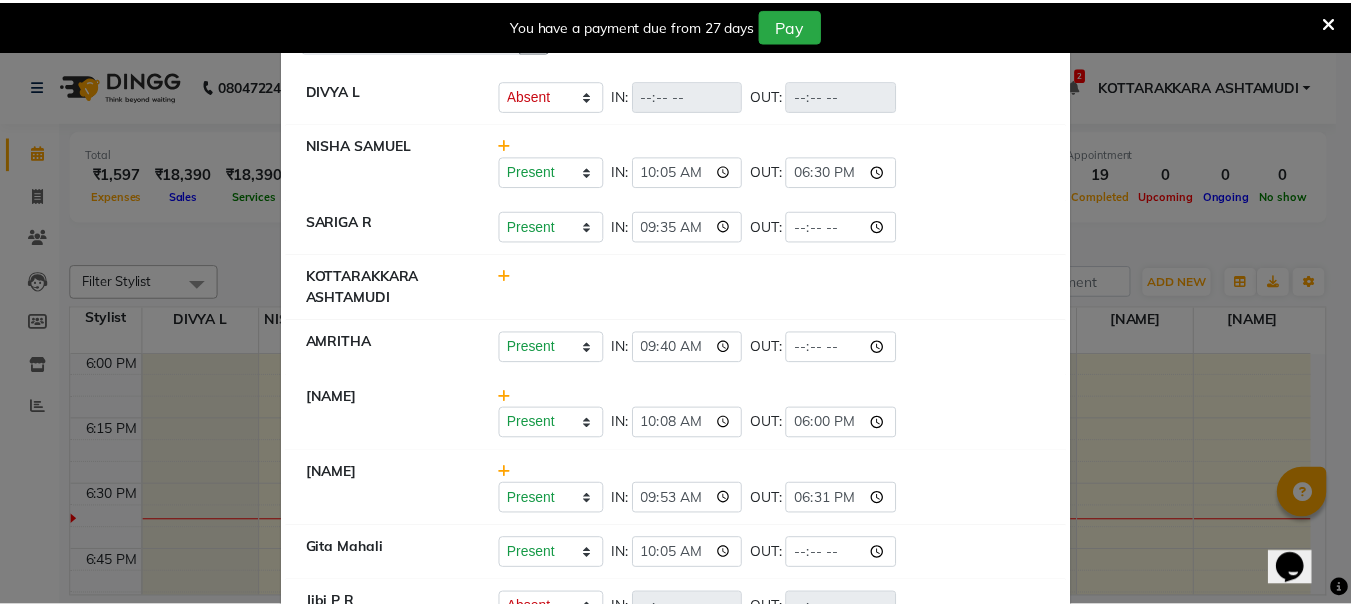 scroll, scrollTop: 56, scrollLeft: 0, axis: vertical 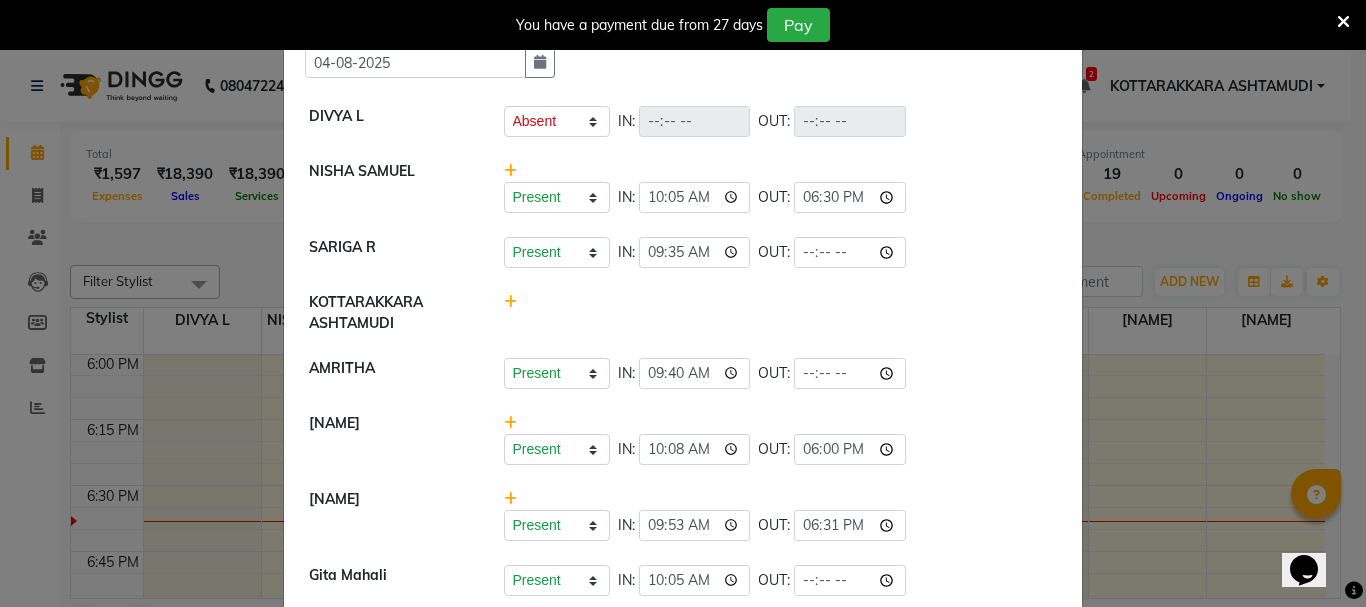 click on "Attendance × Select Date 04-08-2025  DIVYA L	   Present   Absent   Late   Half Day   Weekly Off  IN:  OUT:   NISHA SAMUEL 	   Present   Absent   Late   Half Day   Weekly Off  IN:  10:05 OUT:  18:30  SARIGA R	   Present   Absent   Late   Half Day   Weekly Off  IN:  09:35 OUT:   KOTTARAKKARA ASHTAMUDI   AMRITHA   Present   Absent   Late   Half Day   Weekly Off  IN:  09:40 OUT:   SHAHIDA   Present   Absent   Late   Half Day   Weekly Off  IN:  10:08 OUT:  18:00  SHAMINA MUHAMMED P R   Present   Absent   Late   Half Day   Weekly Off  IN:  09:53 OUT:  18:31  Gita Mahali    Present   Absent   Late   Half Day   Weekly Off  IN:  10:05 OUT:   Jibi P R   Present   Absent   Late   Half Day   Weekly Off  IN:  OUT:   Priya Chakraborty   Present   Absent   Late   Half Day   Weekly Off  IN:  10:05 OUT:   Karina Darjee    Present   Absent   Late   Half Day   Weekly Off  IN:  10:05 OUT:" 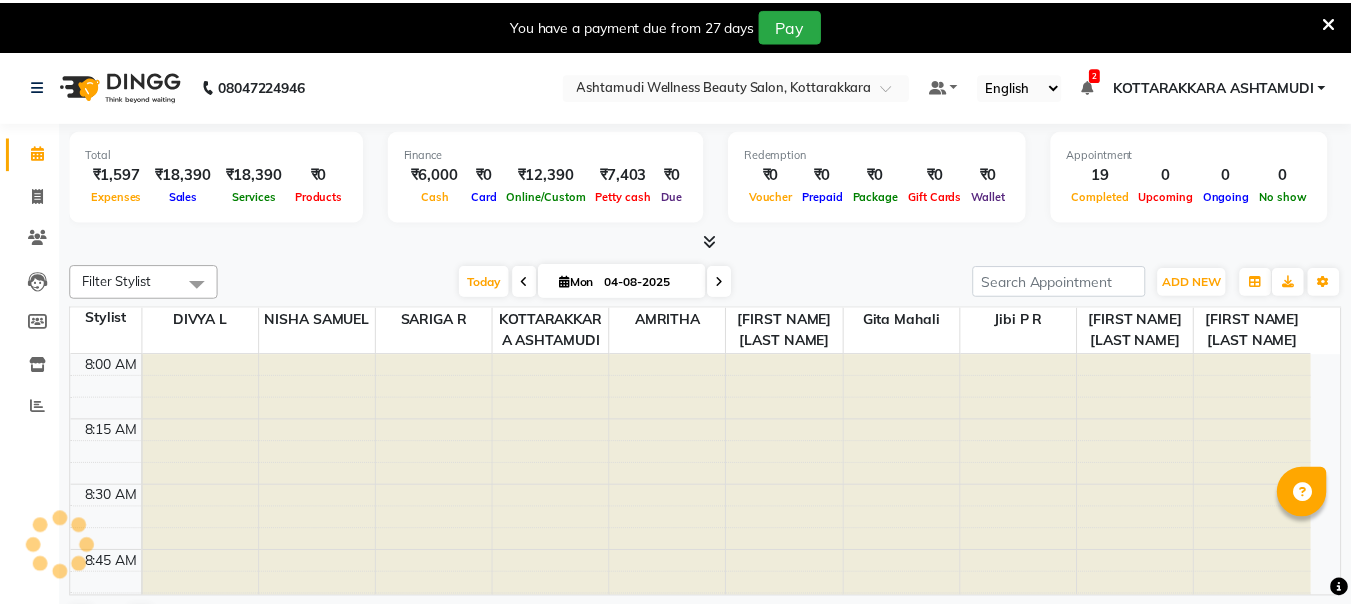 scroll, scrollTop: 0, scrollLeft: 0, axis: both 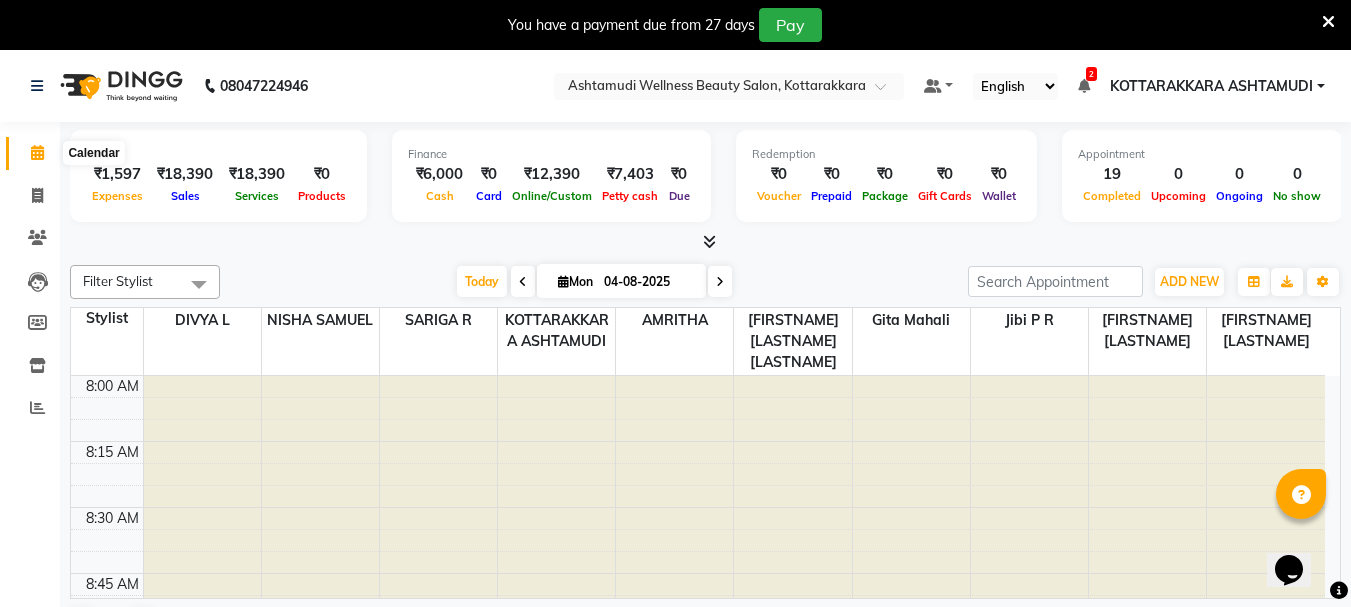 click 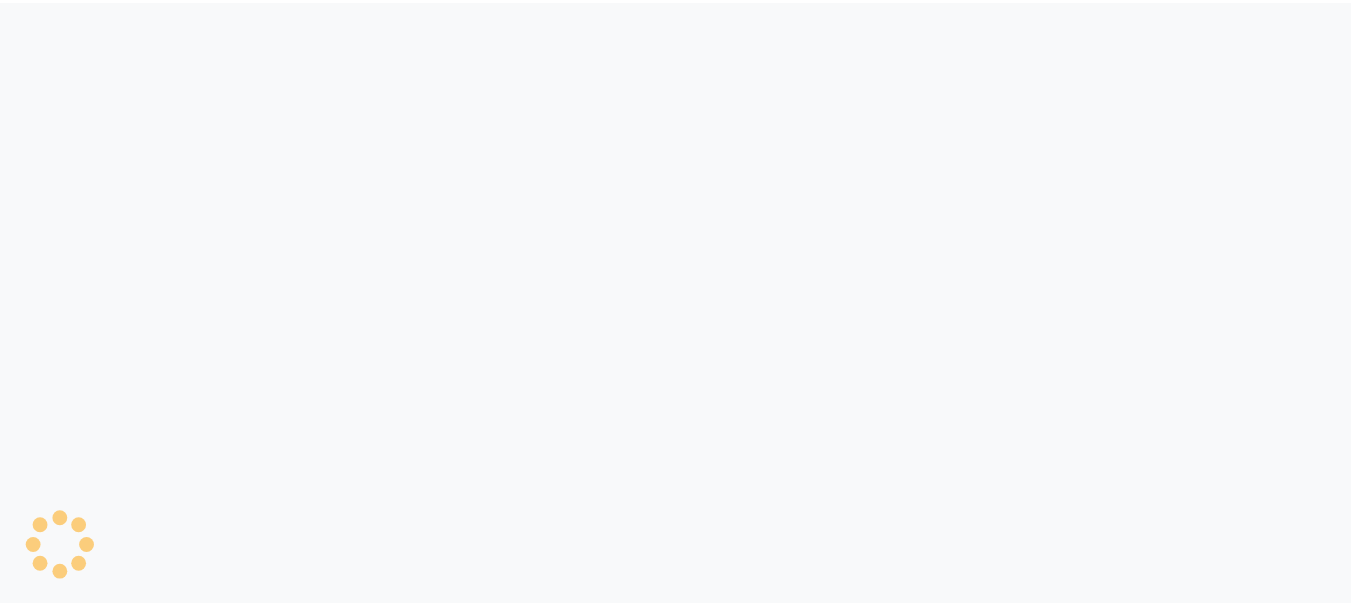 scroll, scrollTop: 0, scrollLeft: 0, axis: both 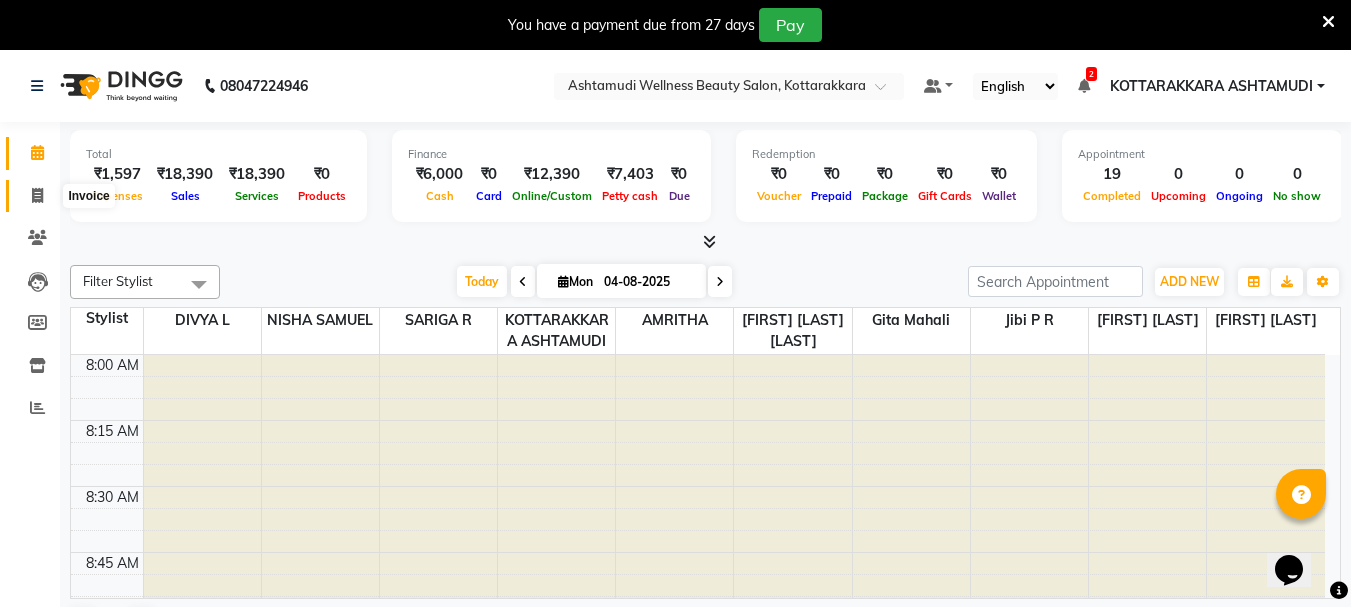click 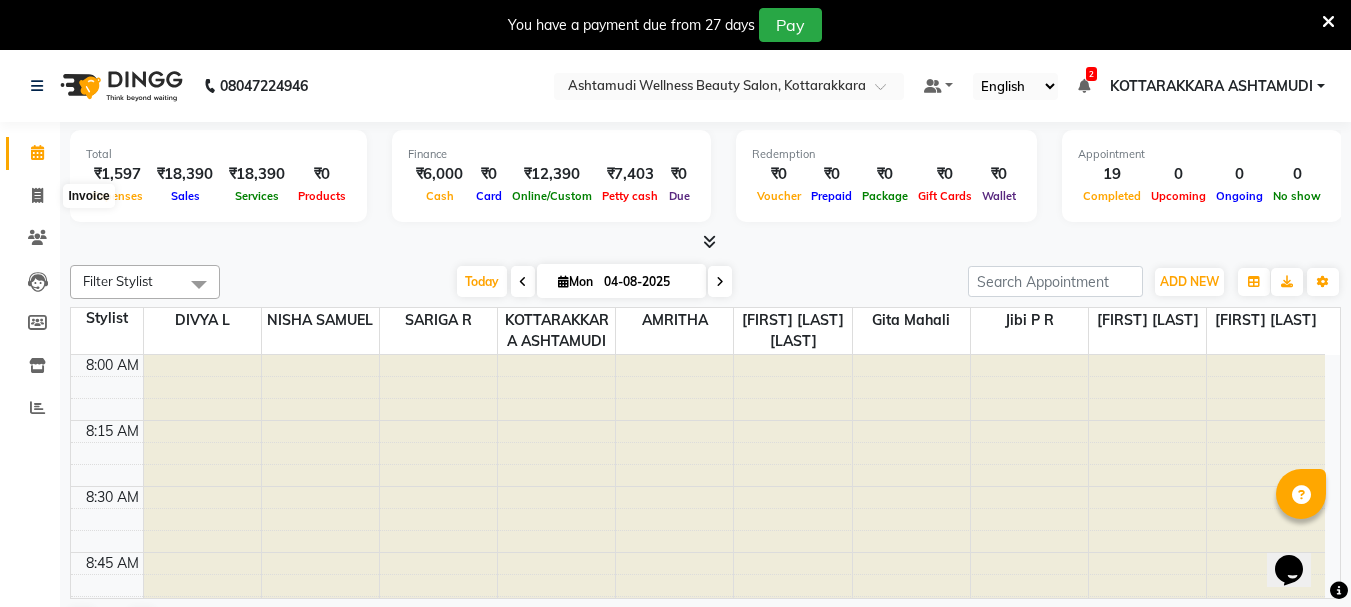 select on "service" 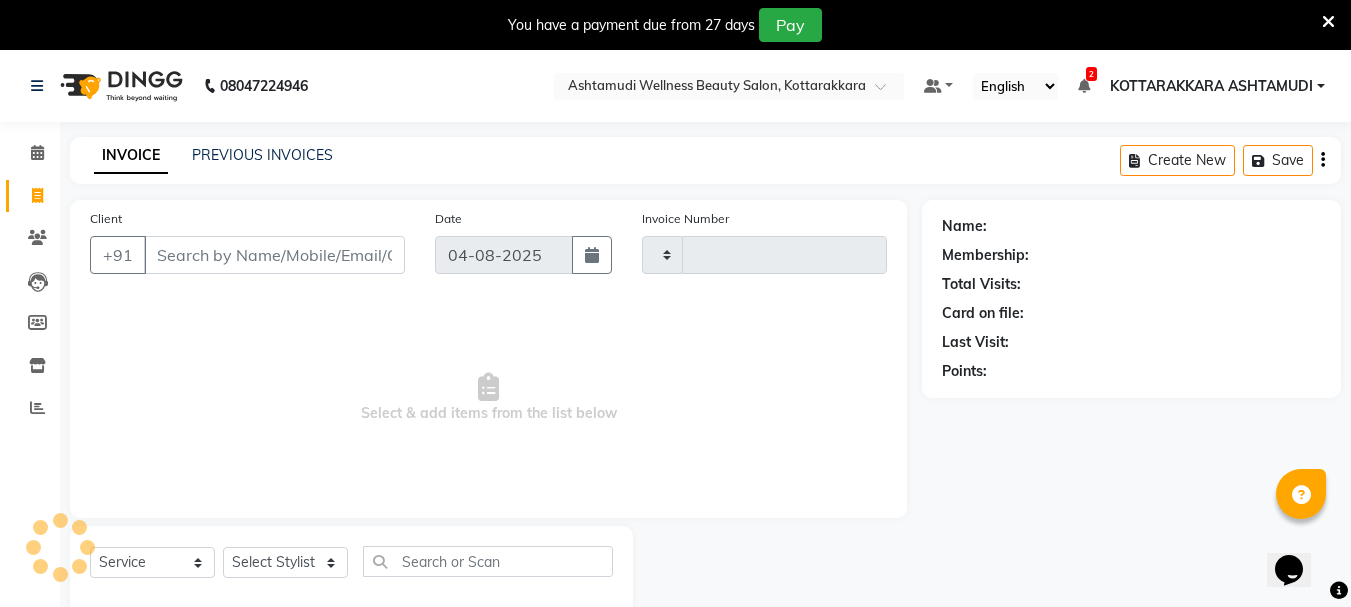 type on "2361" 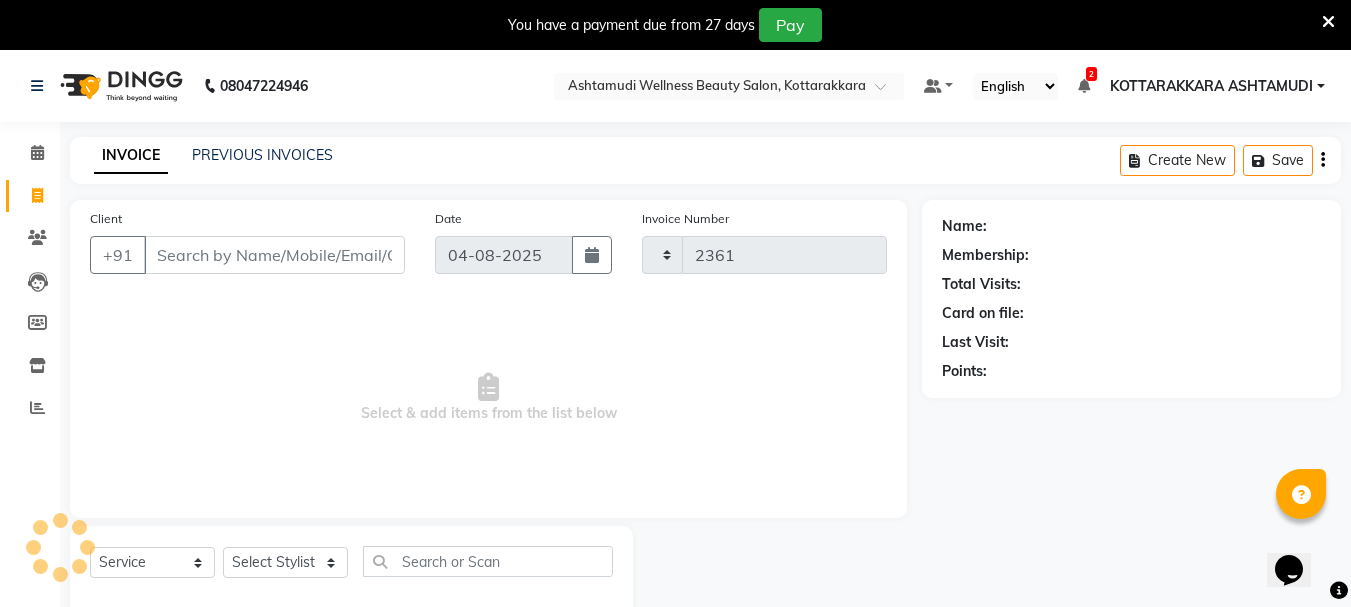 click on "Client" at bounding box center (274, 255) 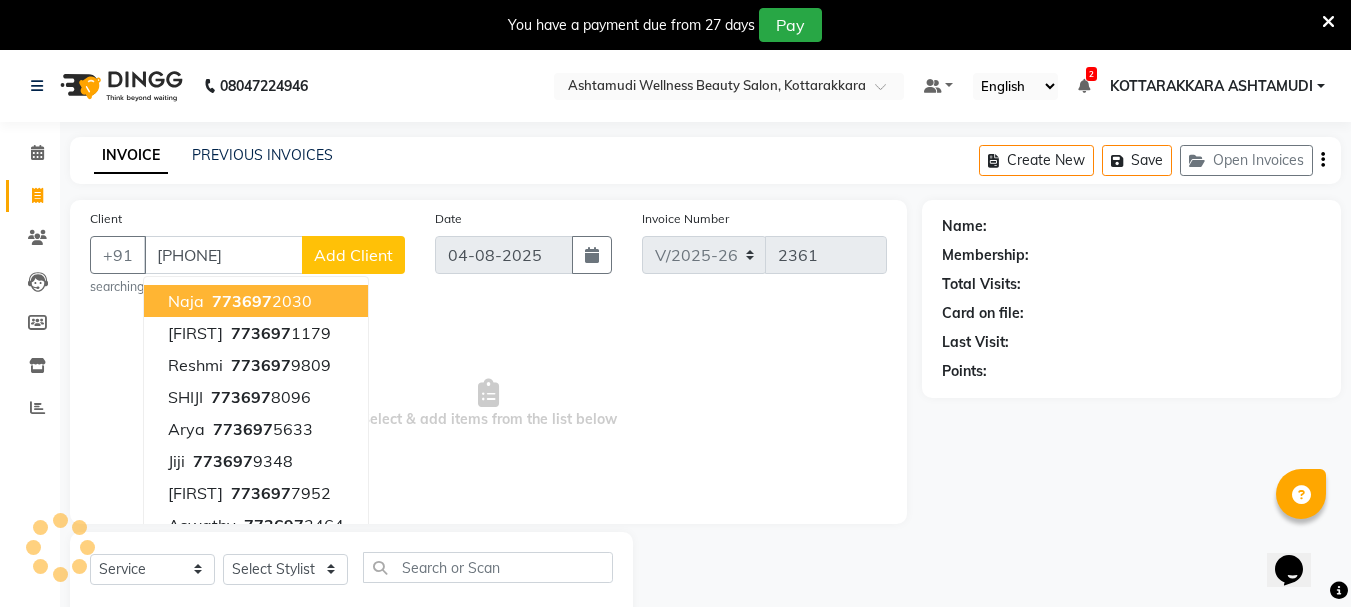 type on "[PHONE]" 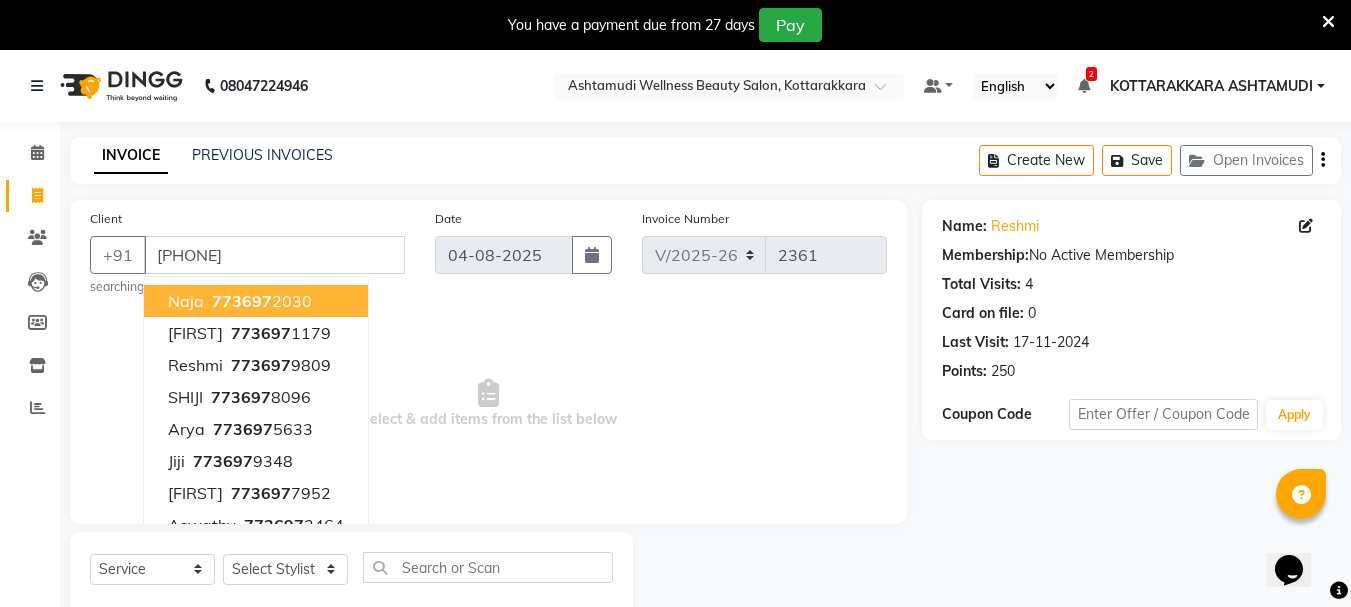 click on "Select & add items from the list below" at bounding box center (488, 404) 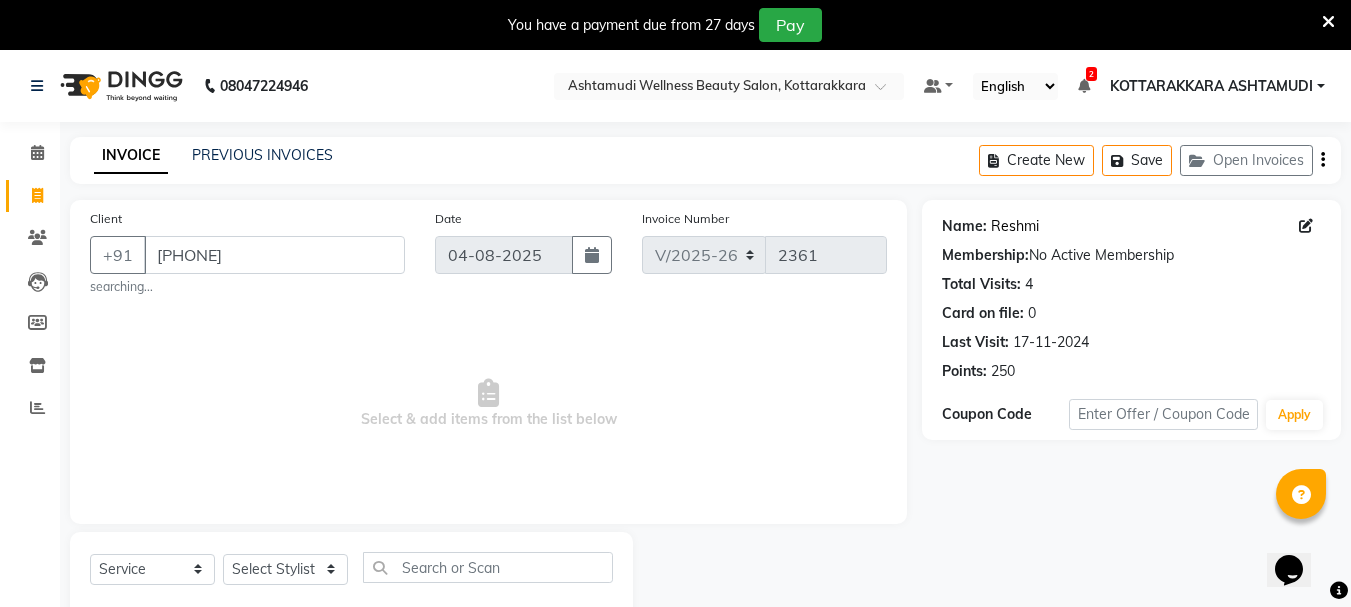 click on "Reshmi" 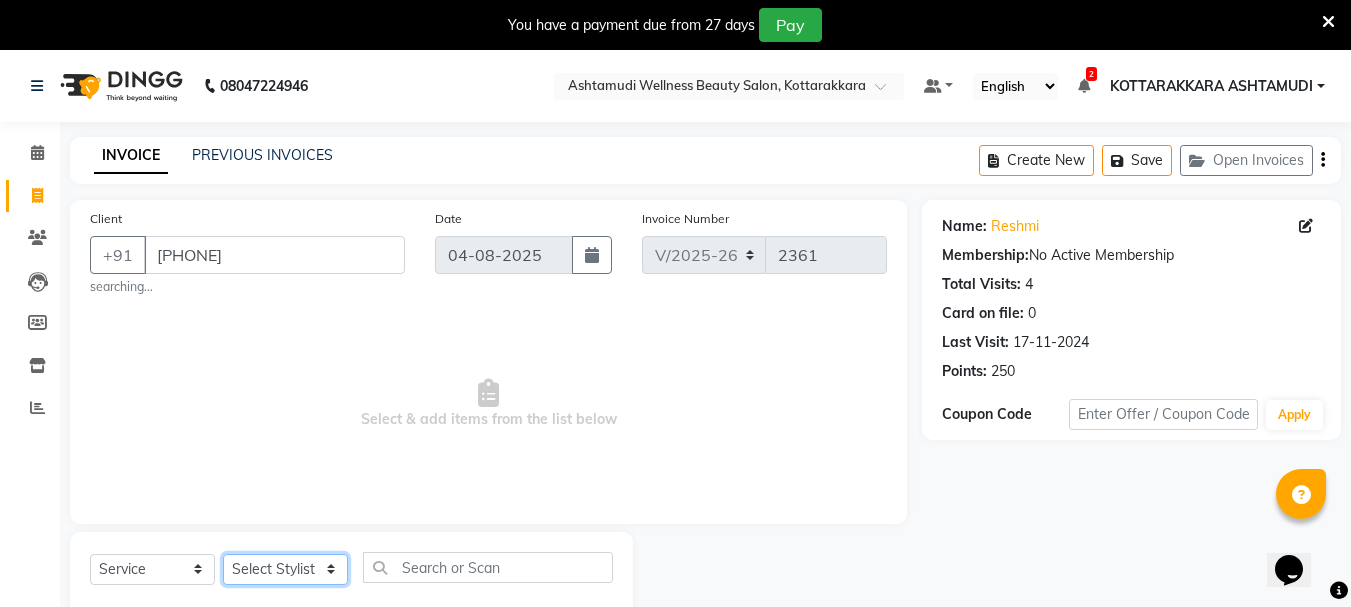 click on "Select Stylist AMRITHA DIVYA L	 Gita Mahali  Jibi P R Karina Darjee  KOTTARAKKARA ASHTAMUDI NISHA SAMUEL 	 Priya Chakraborty SARIGA R	 SHAHIDA SHAMINA MUHAMMED P R" 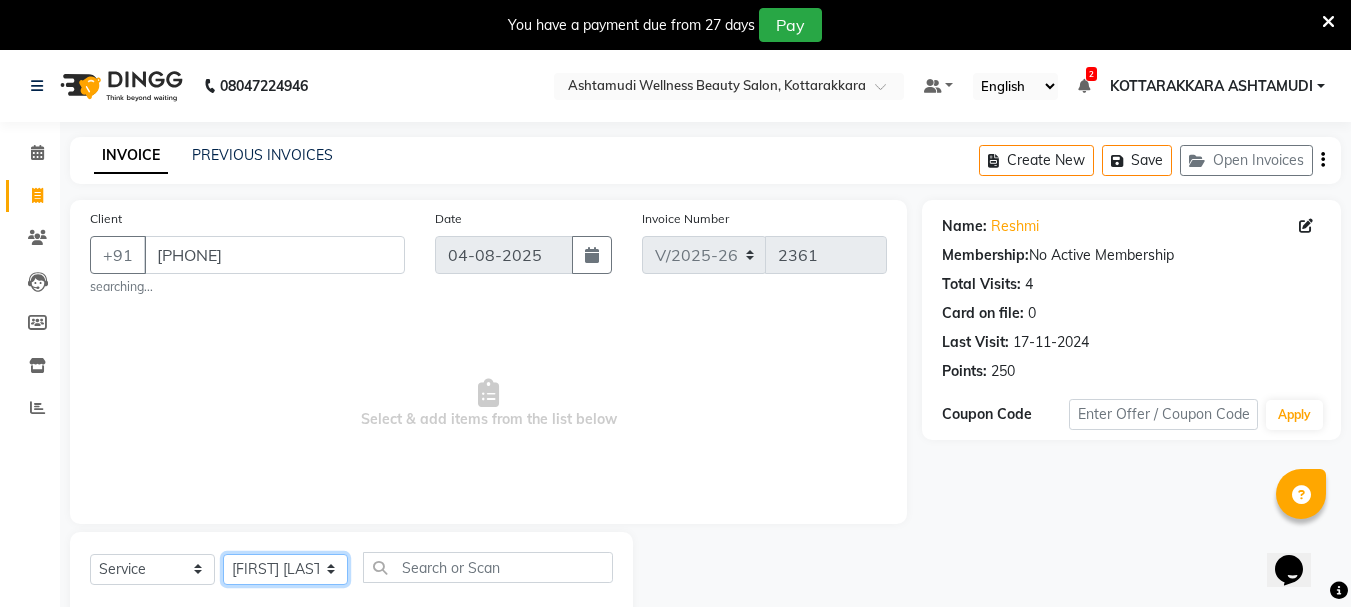 click on "Select Stylist AMRITHA DIVYA L	 Gita Mahali  Jibi P R Karina Darjee  KOTTARAKKARA ASHTAMUDI NISHA SAMUEL 	 Priya Chakraborty SARIGA R	 SHAHIDA SHAMINA MUHAMMED P R" 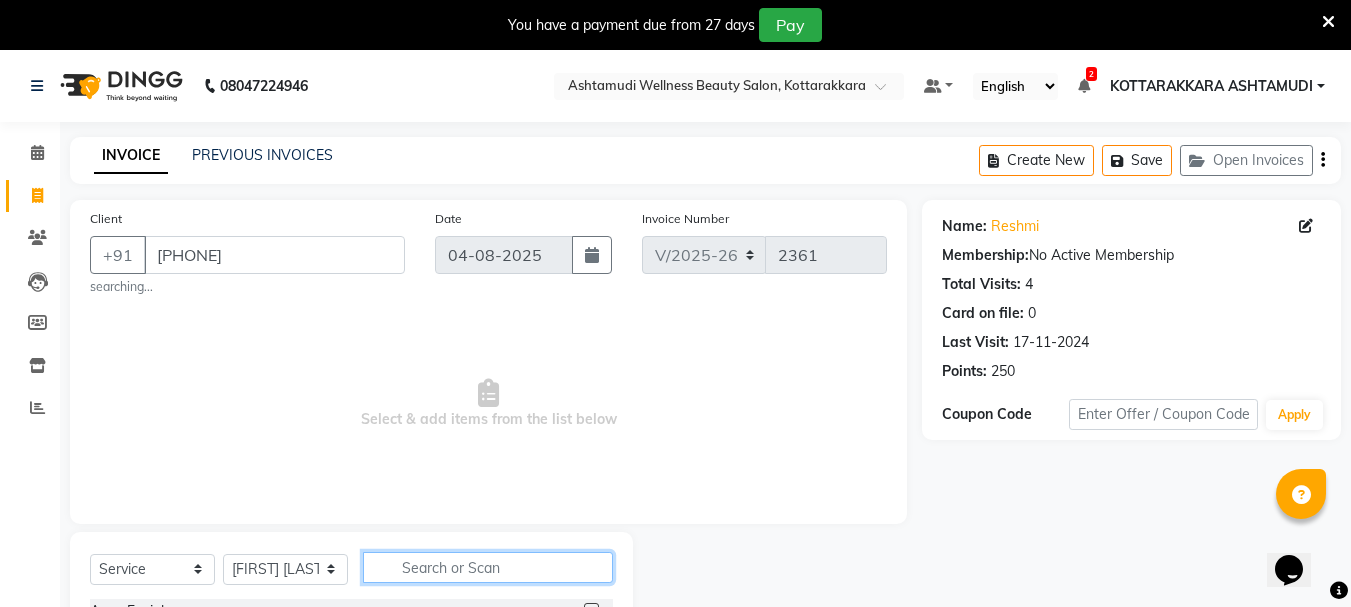 click 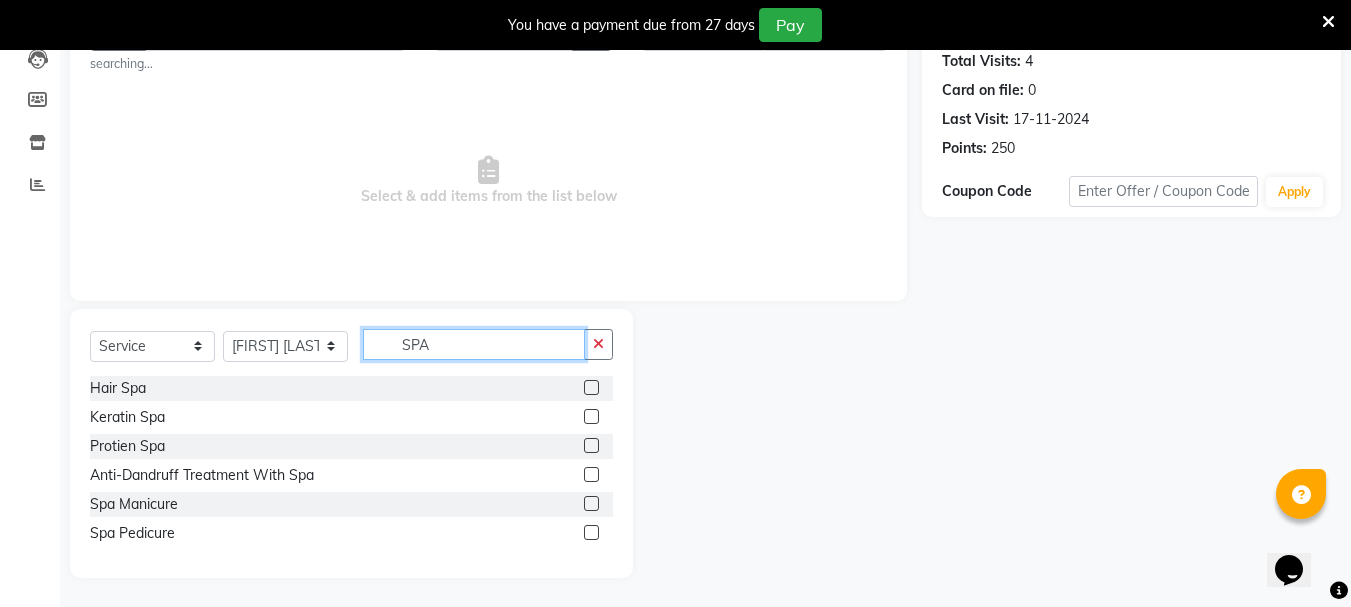 scroll, scrollTop: 224, scrollLeft: 0, axis: vertical 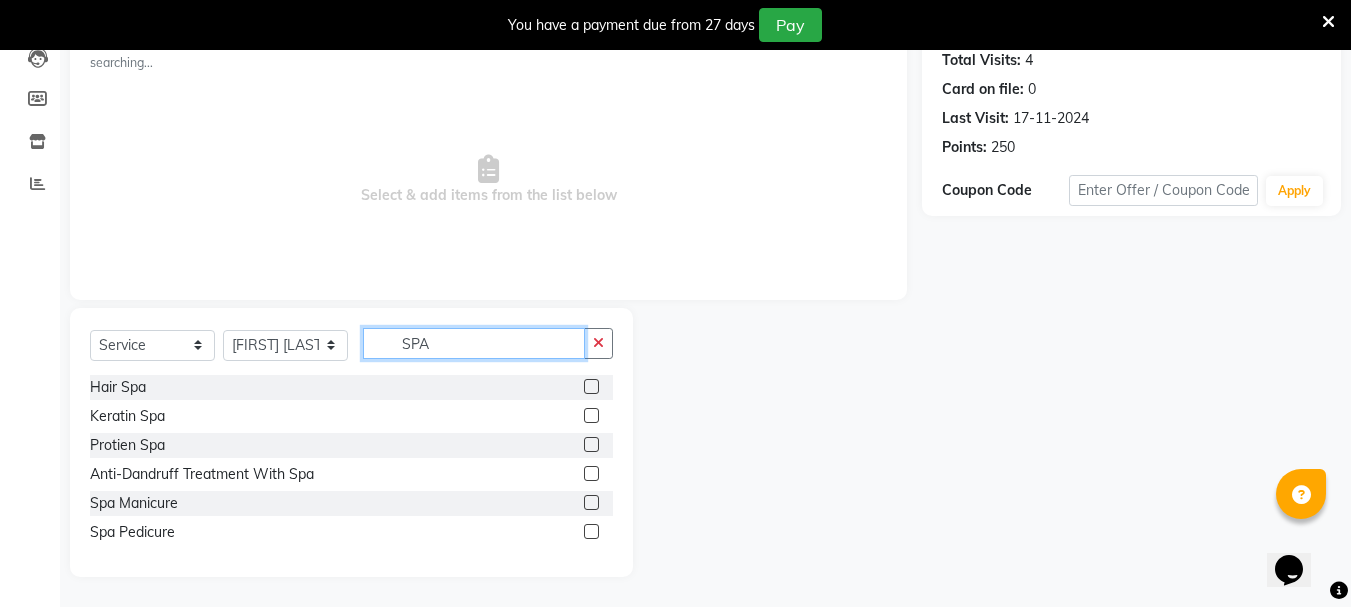 type on "SPA" 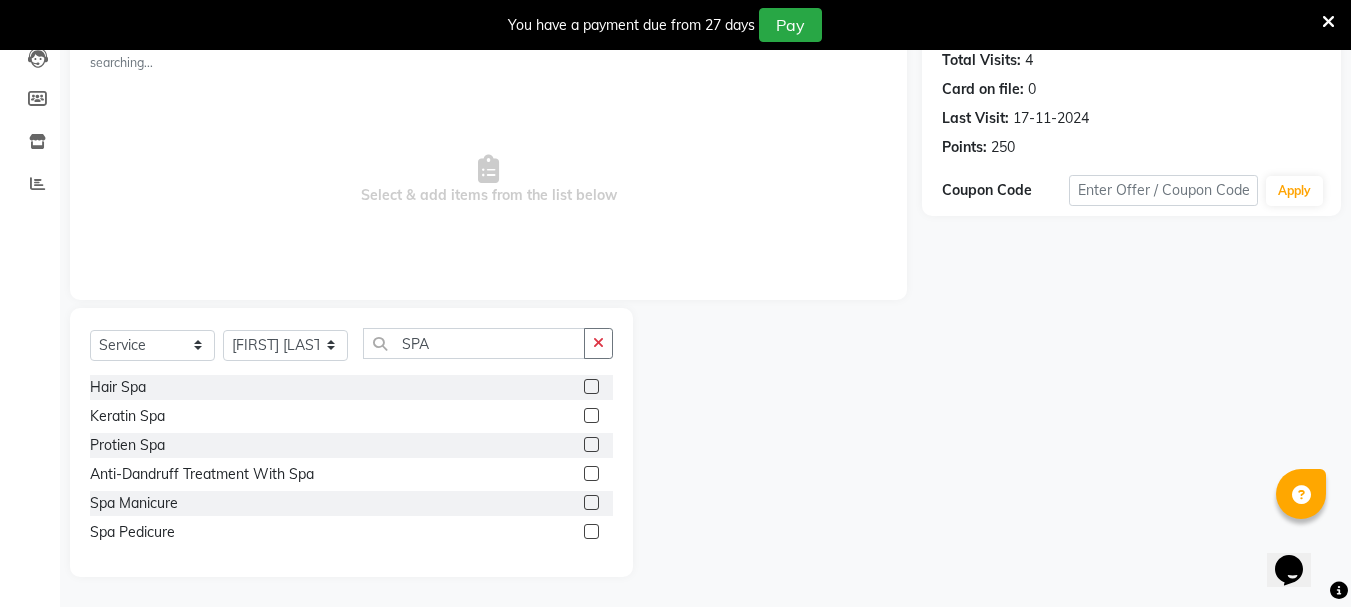 click 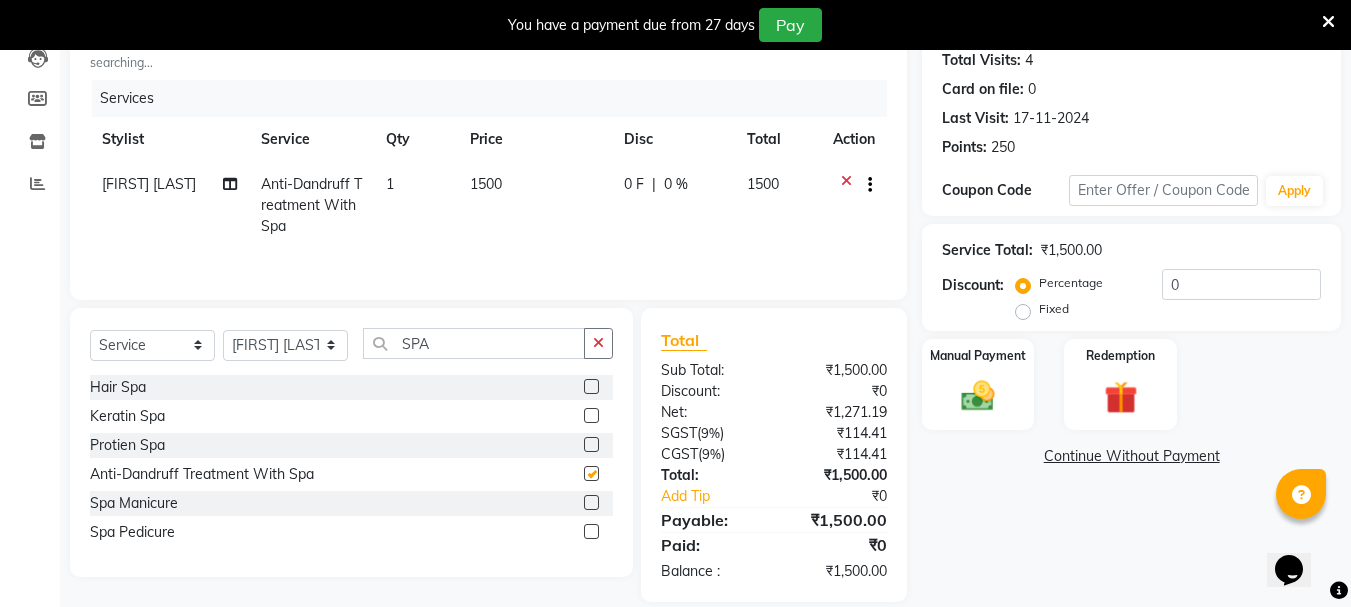 checkbox on "false" 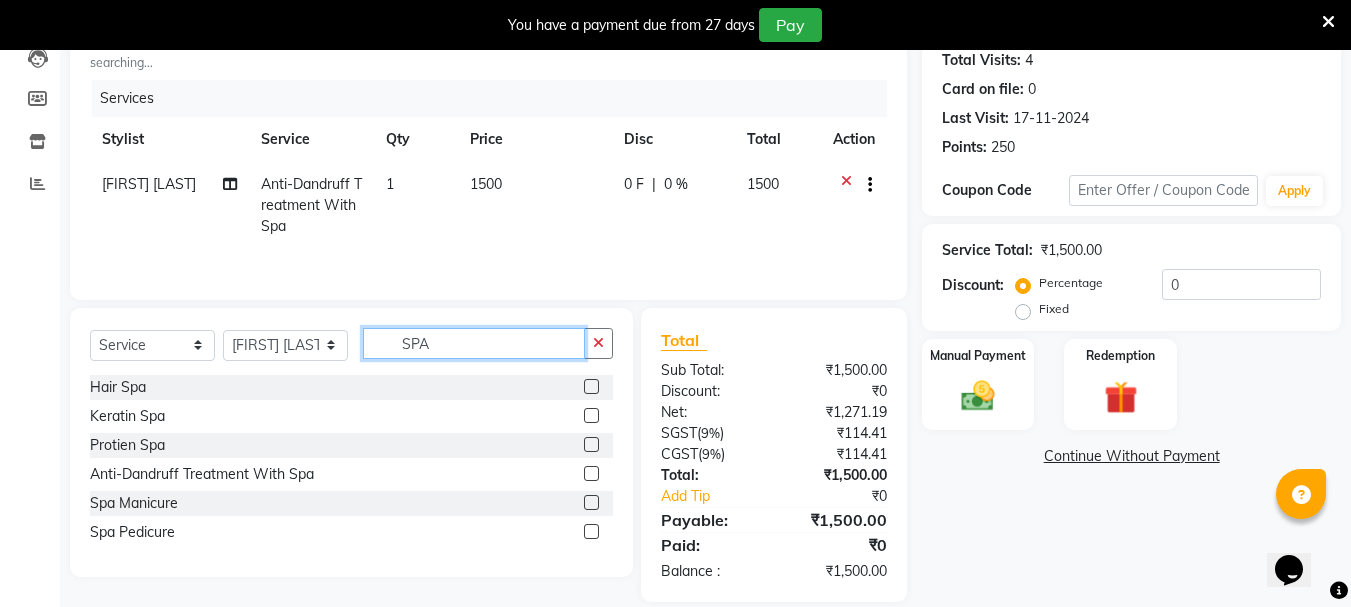 click on "SPA" 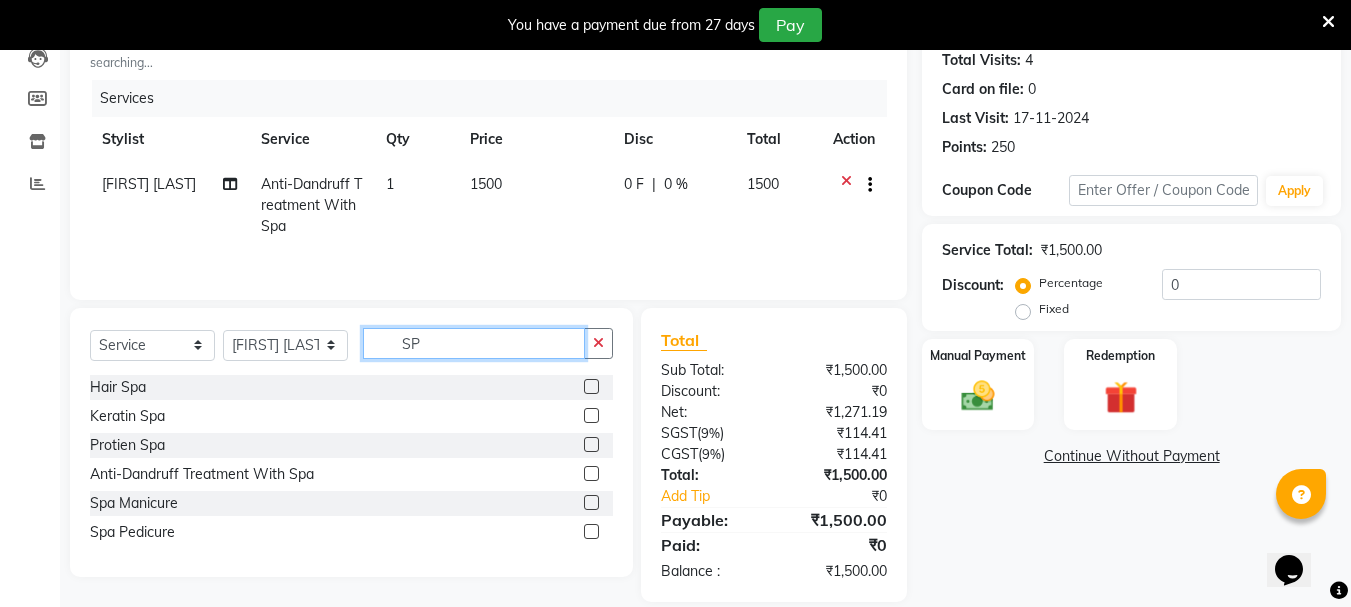 type on "S" 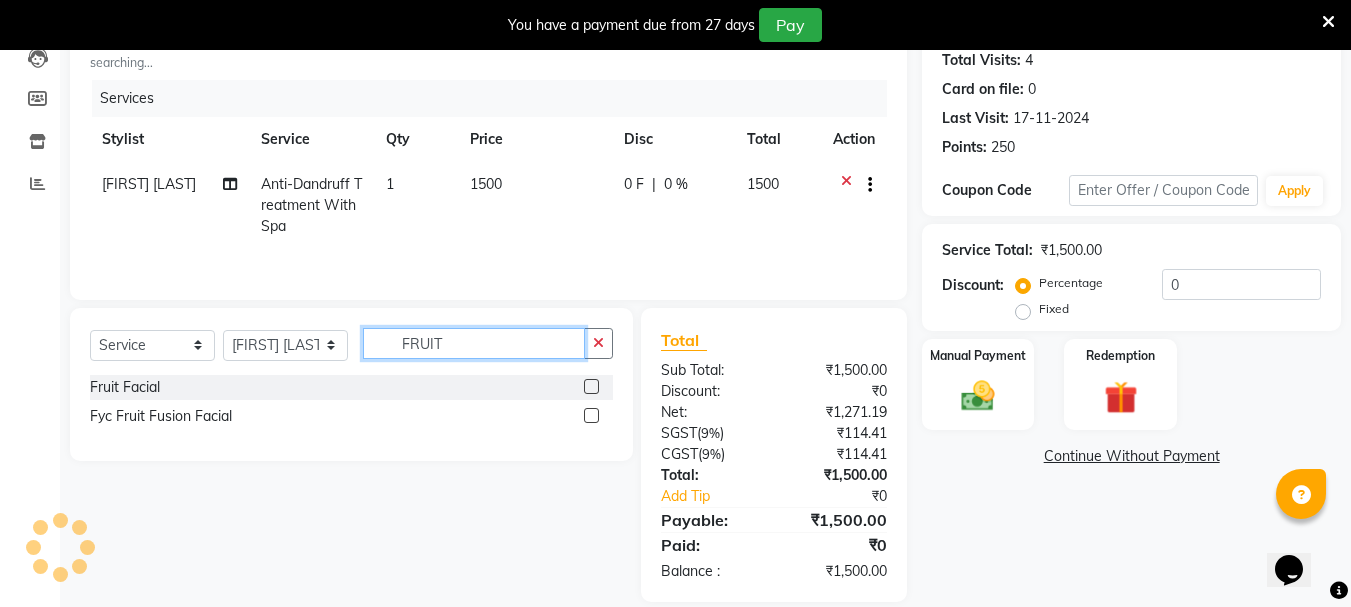 type on "FRUIT" 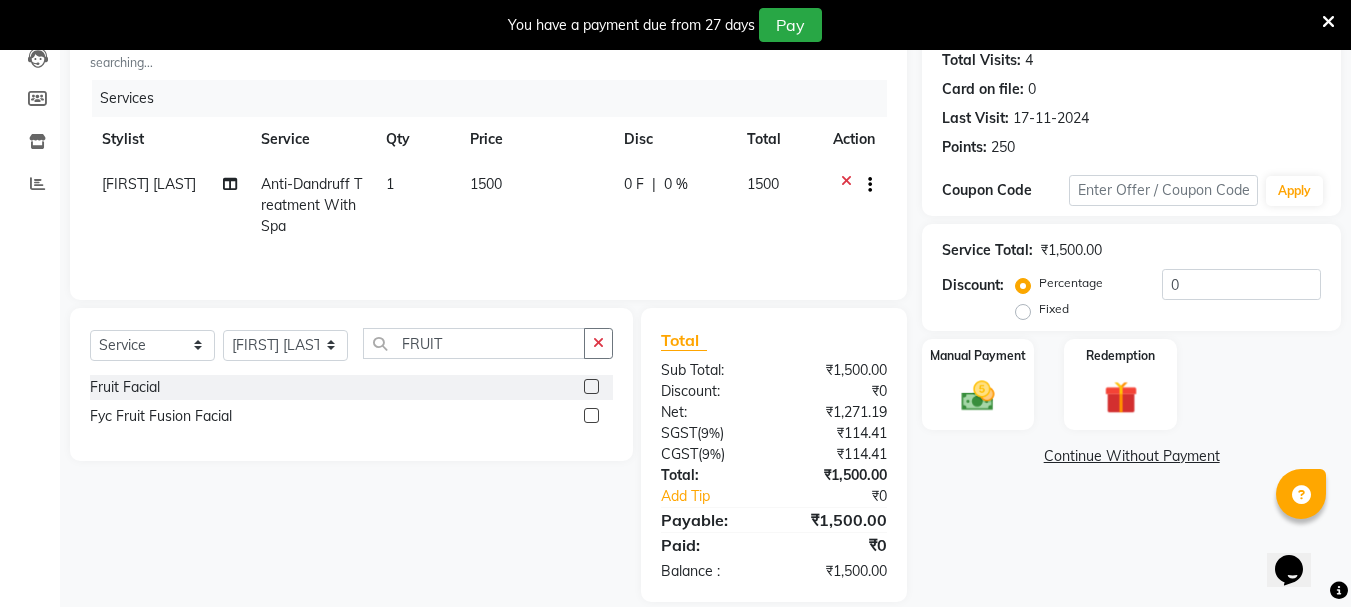 click 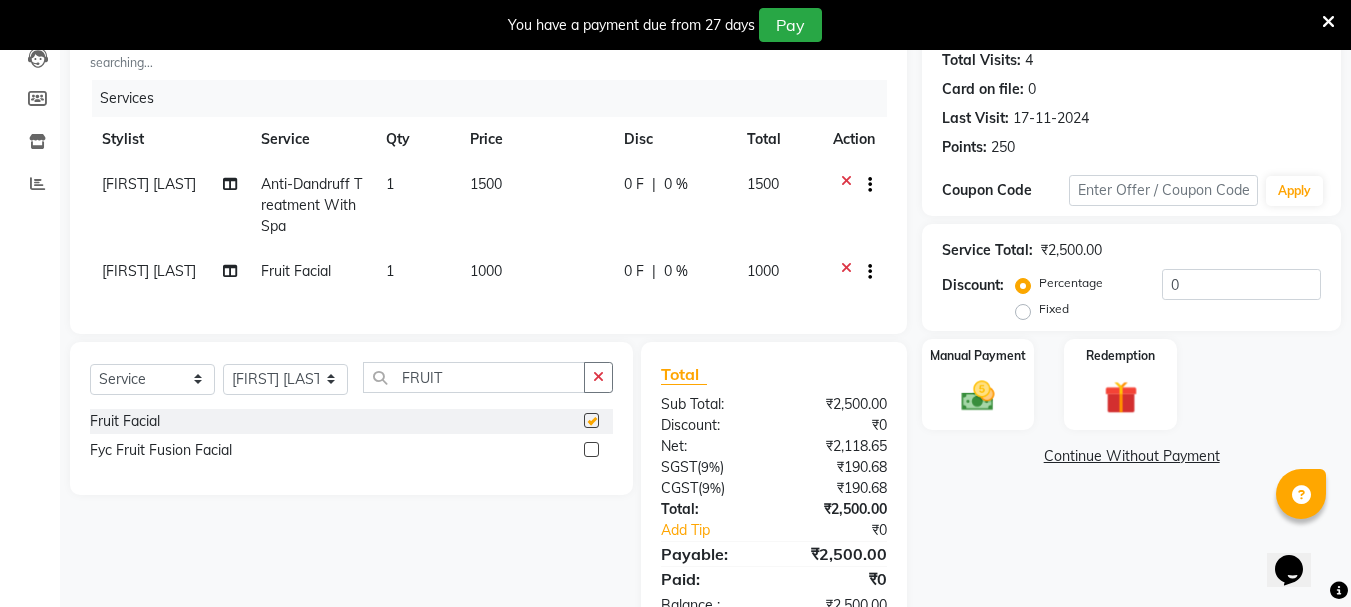 checkbox on "false" 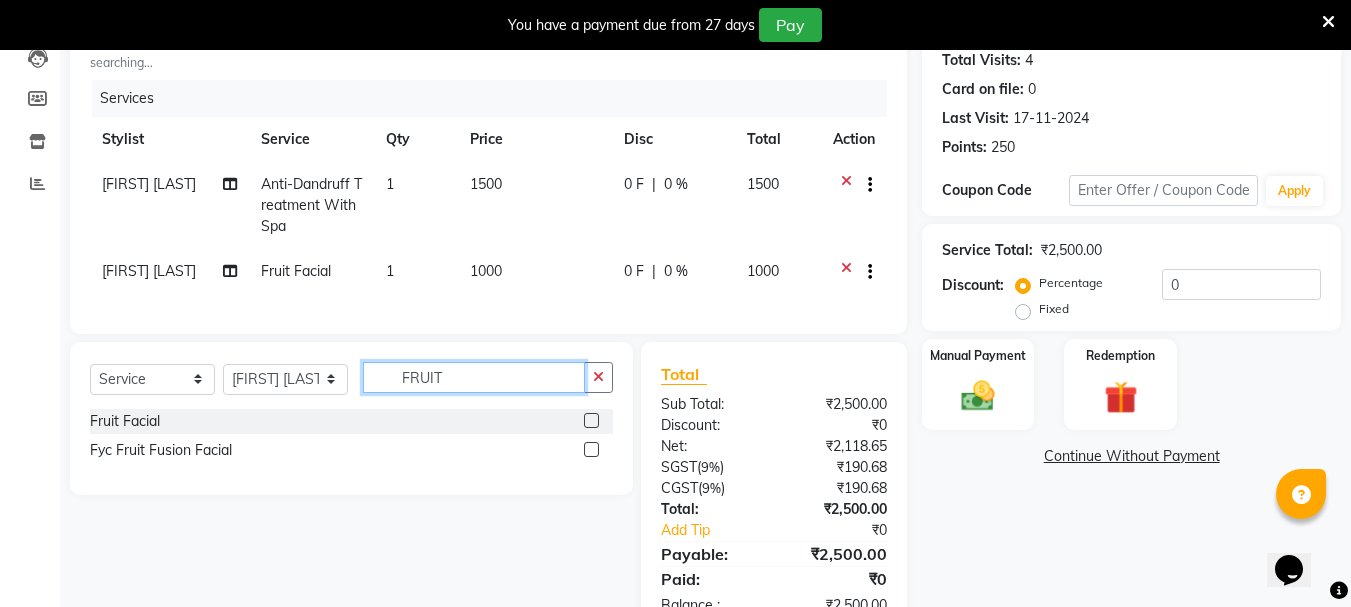 click on "FRUIT" 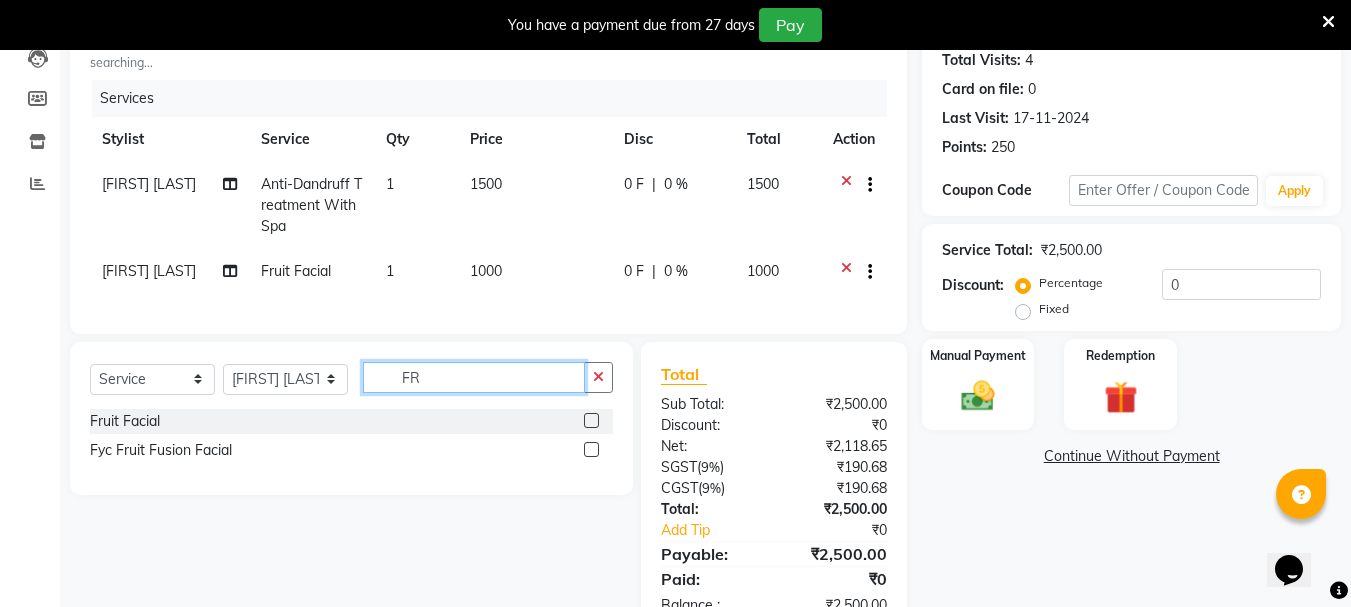 type on "F" 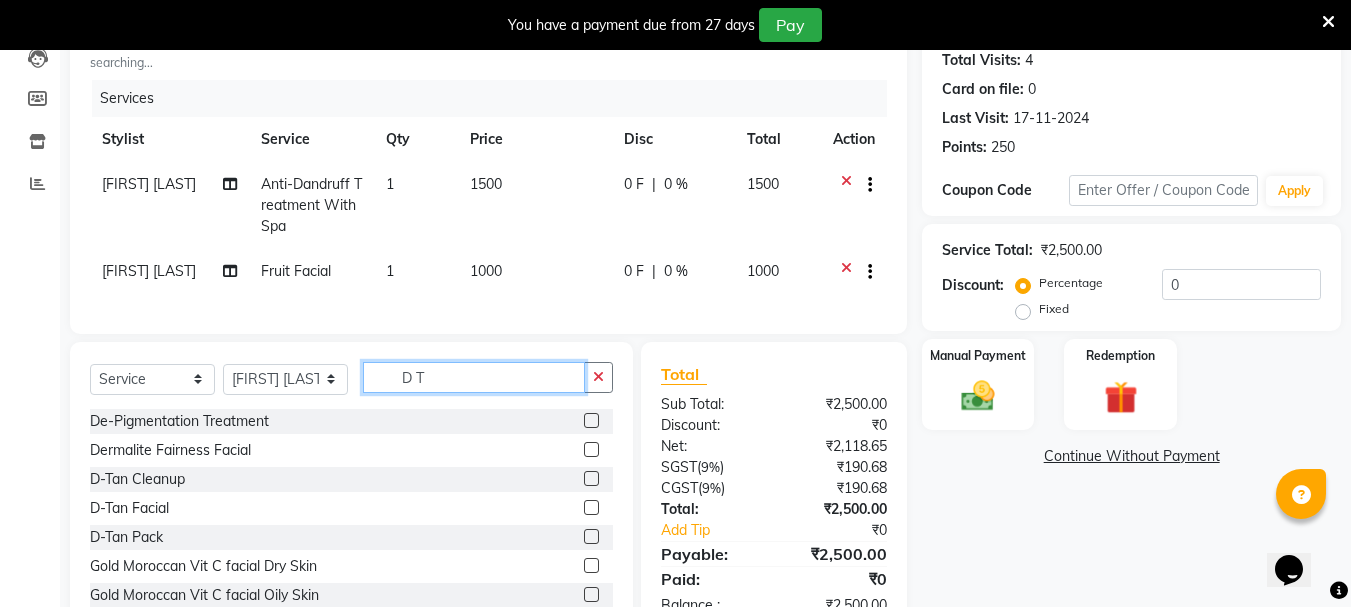 type on "D T" 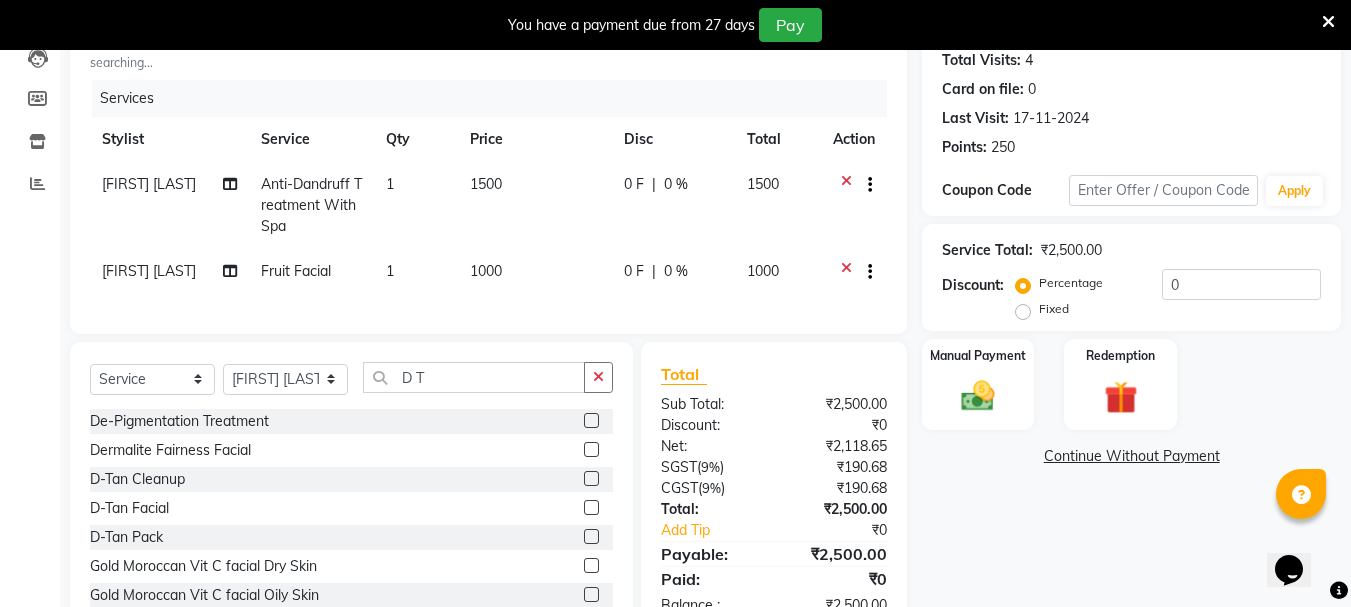 click 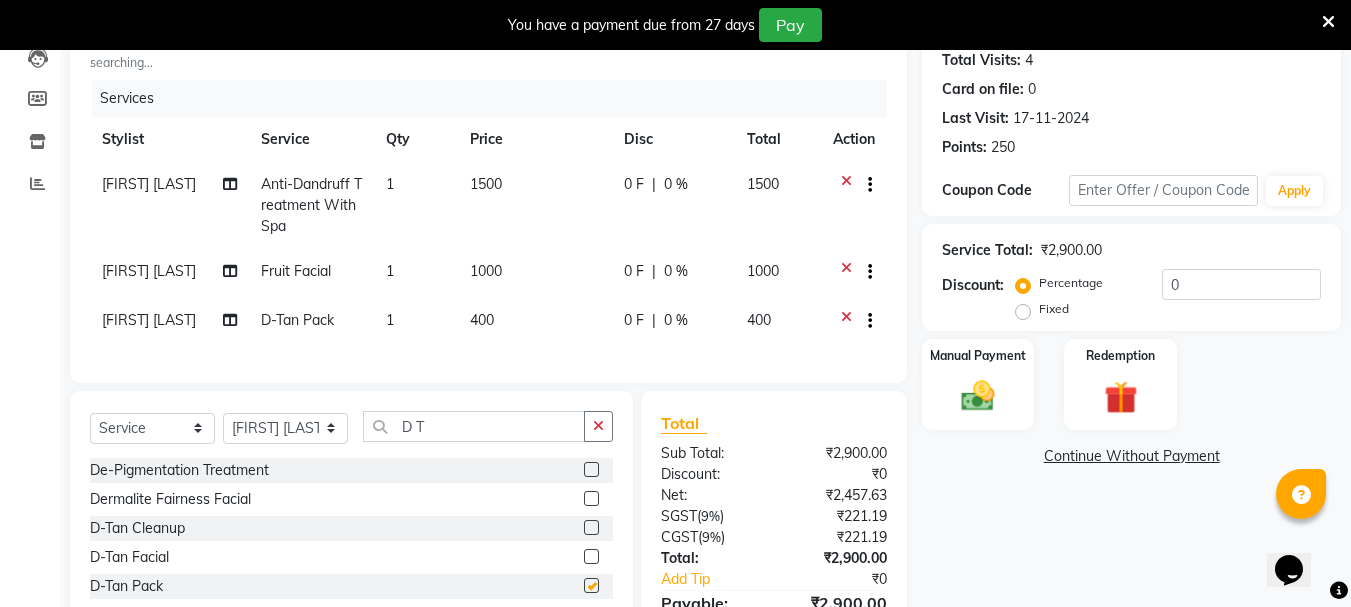 checkbox on "false" 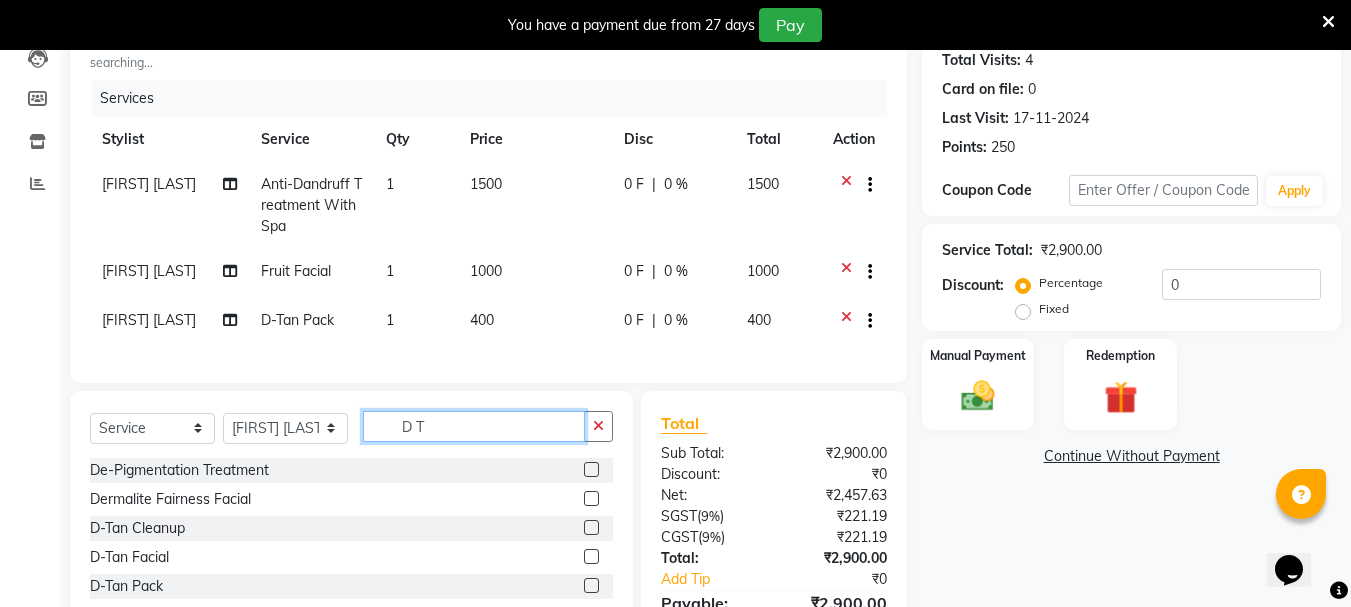 click on "D T" 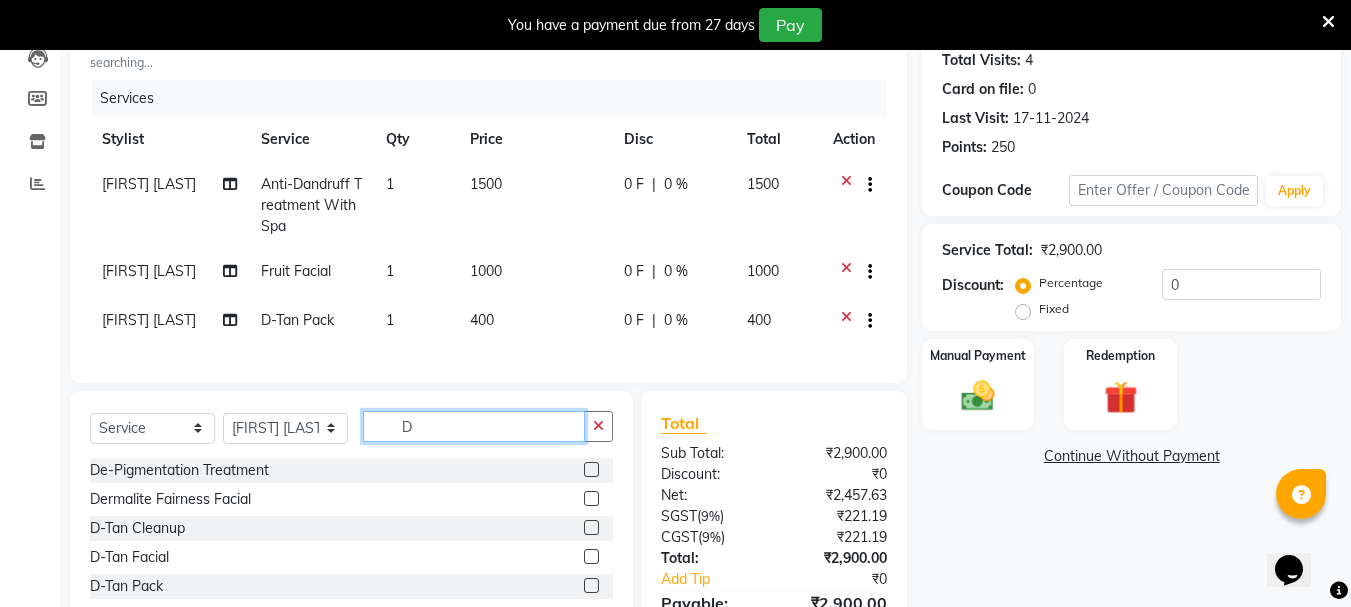 type on "D" 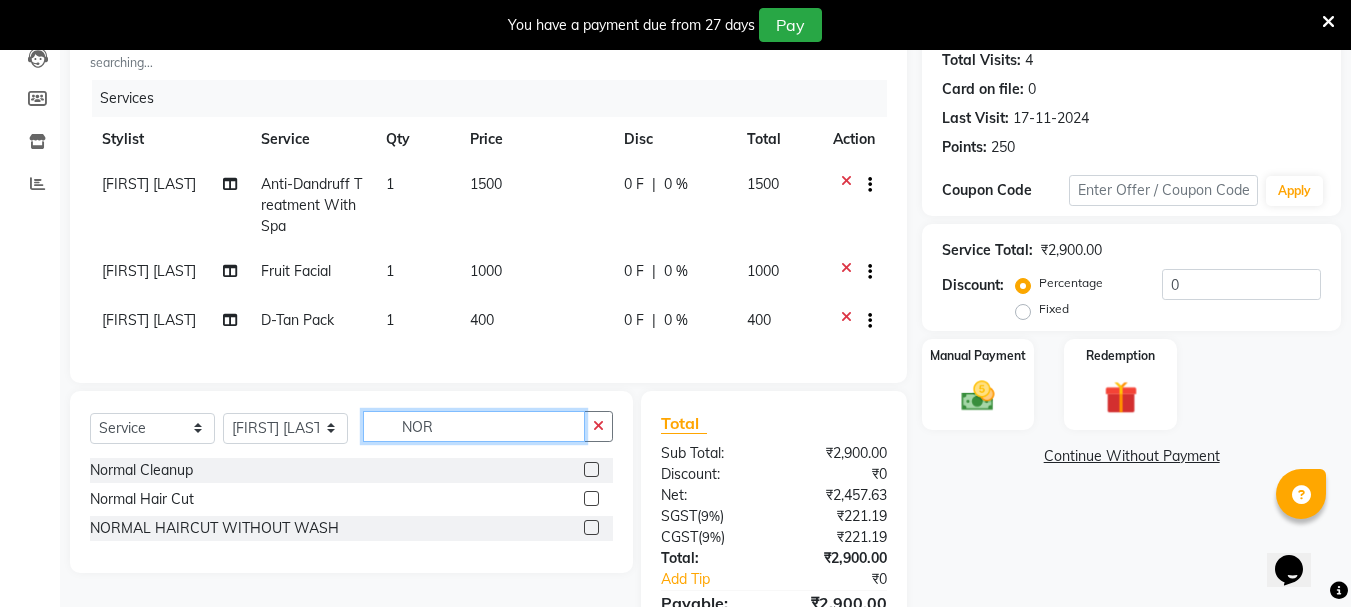 type on "NOR" 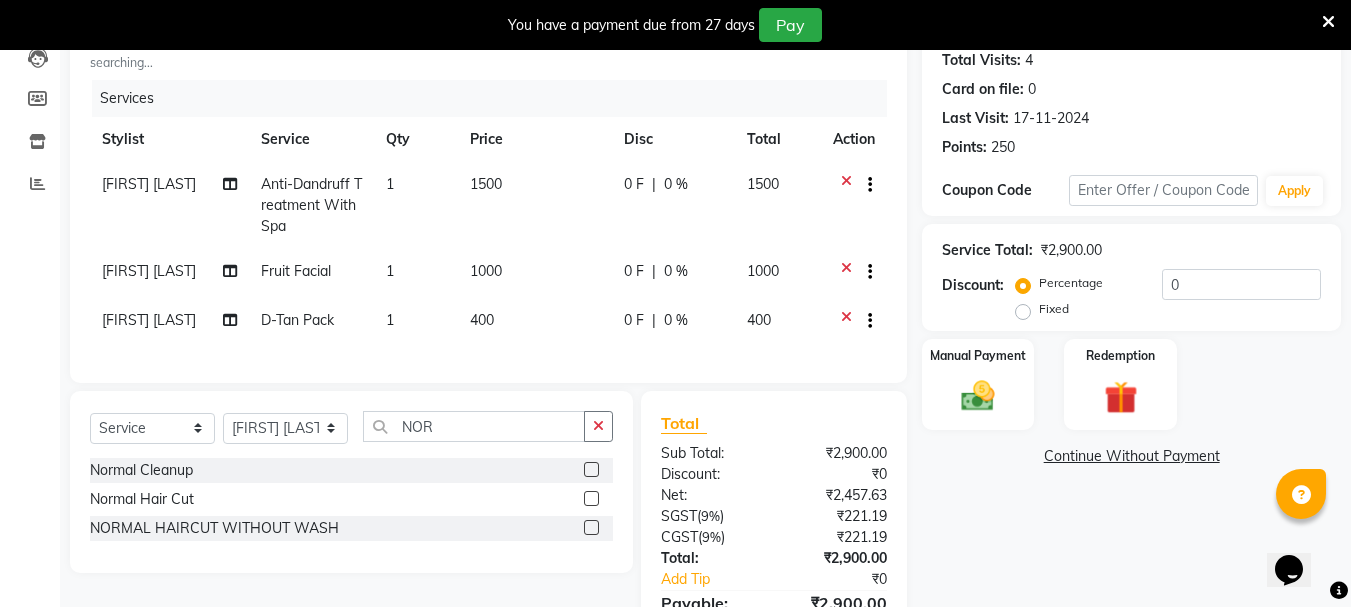 click 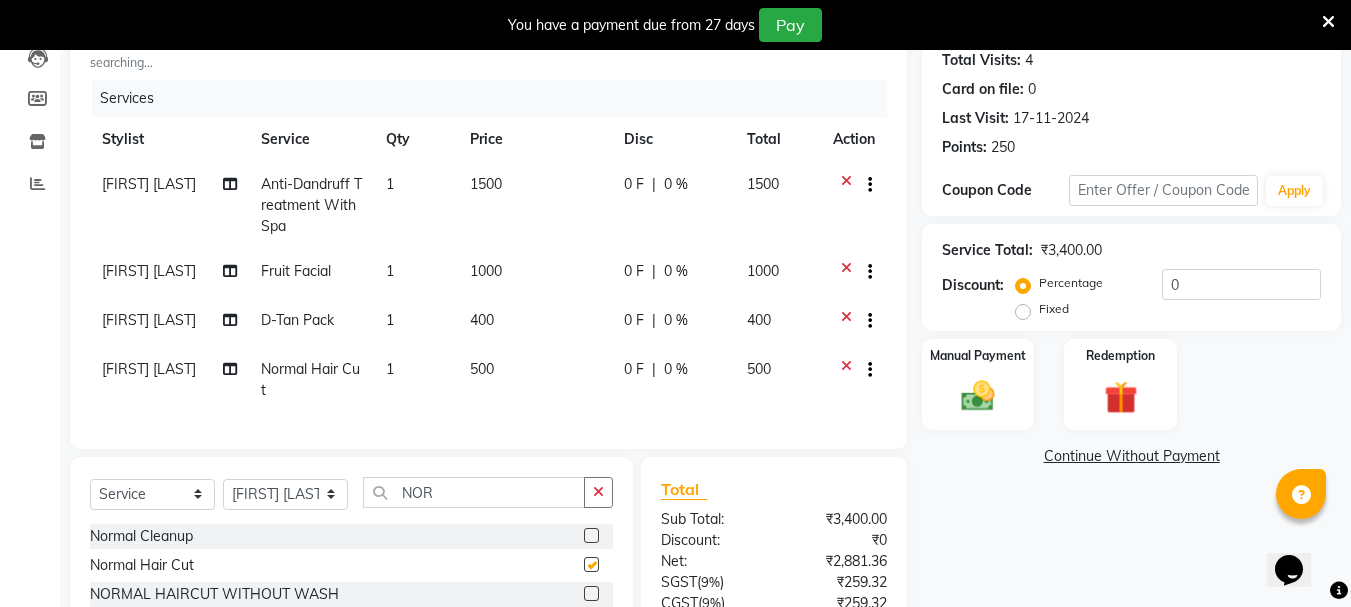 checkbox on "false" 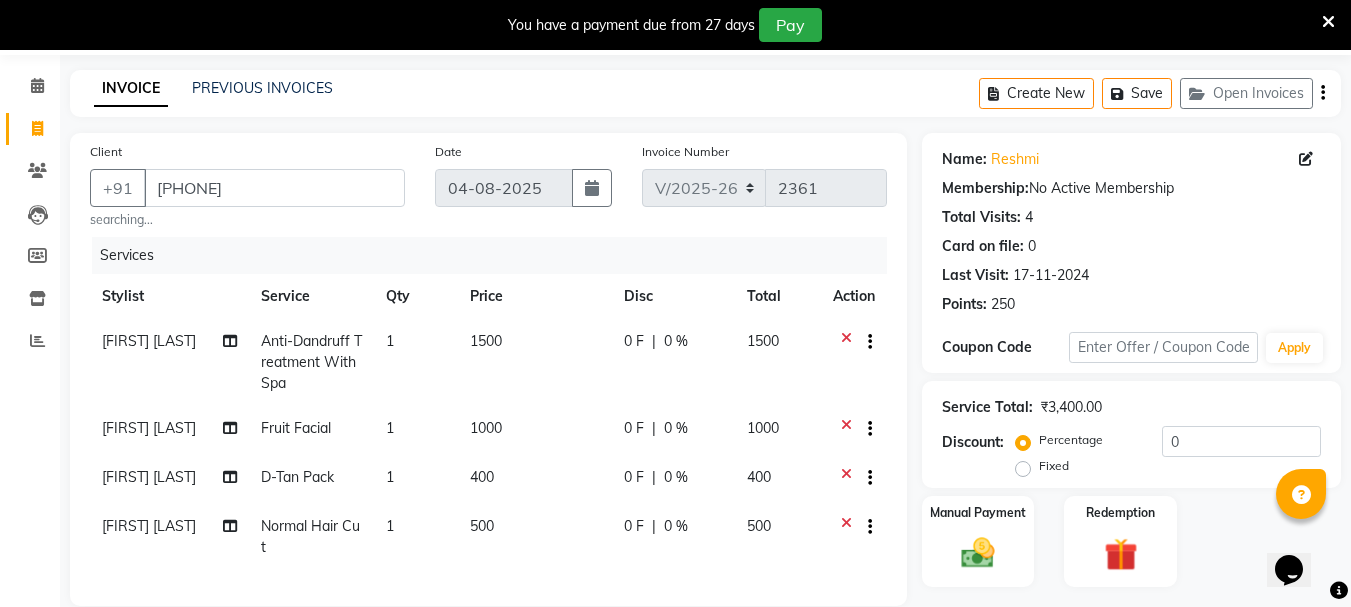 scroll, scrollTop: 300, scrollLeft: 0, axis: vertical 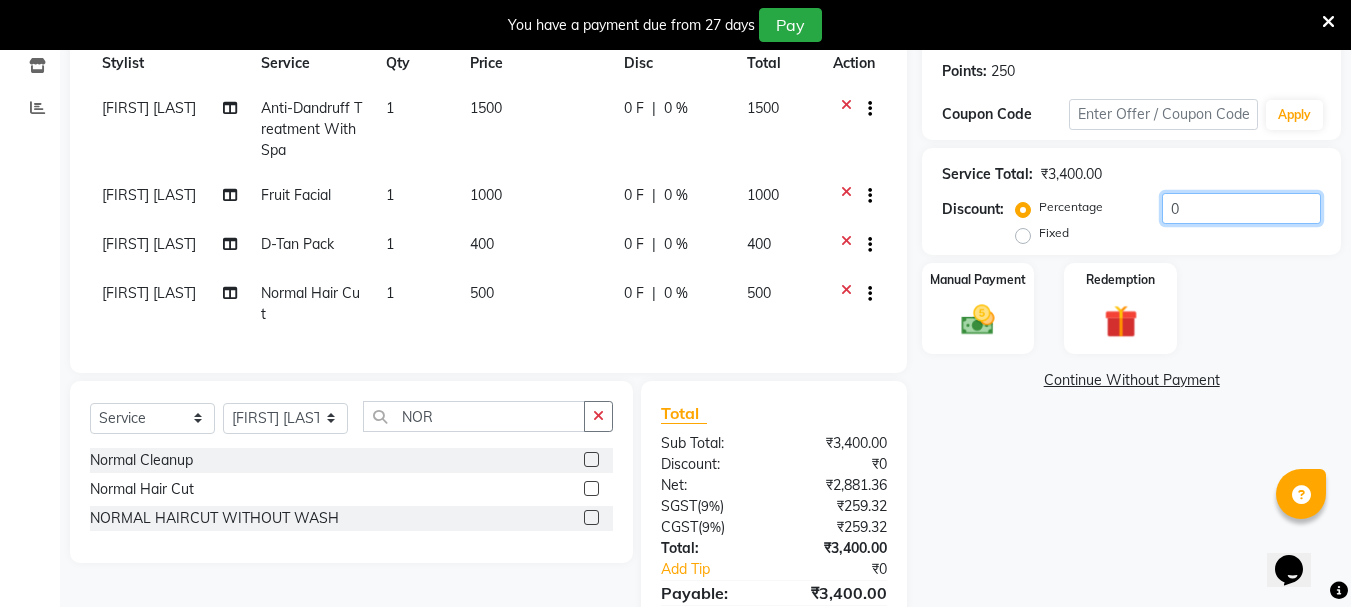 click on "0" 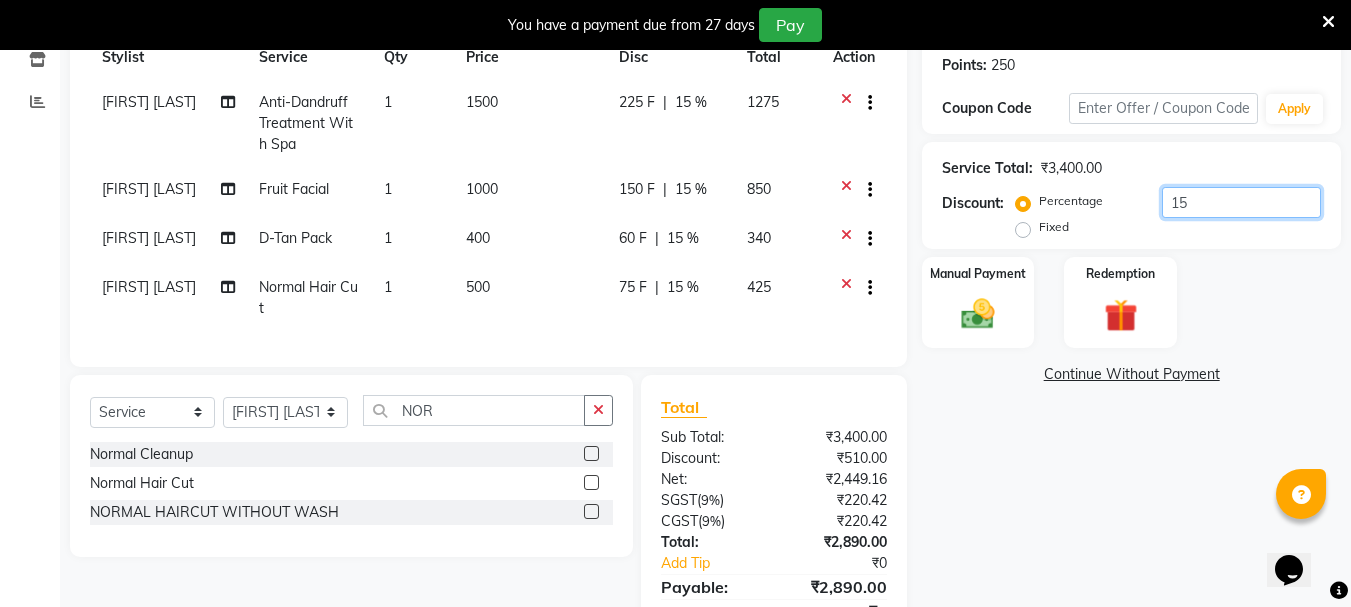 scroll, scrollTop: 413, scrollLeft: 0, axis: vertical 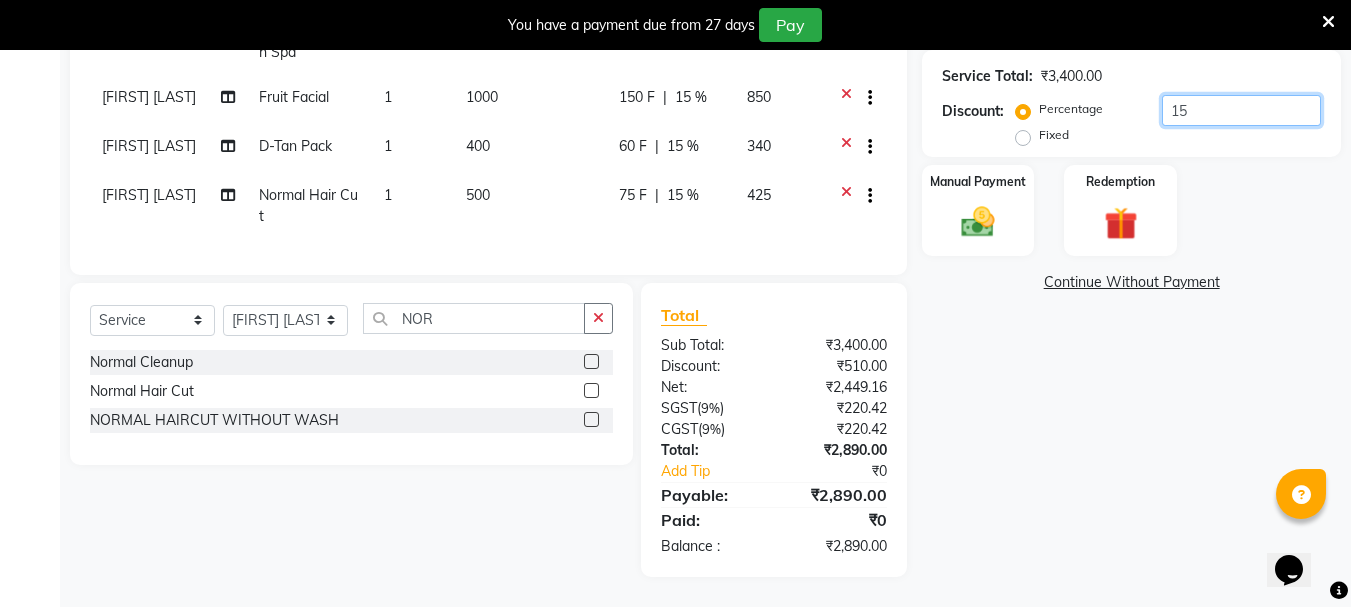 type on "15" 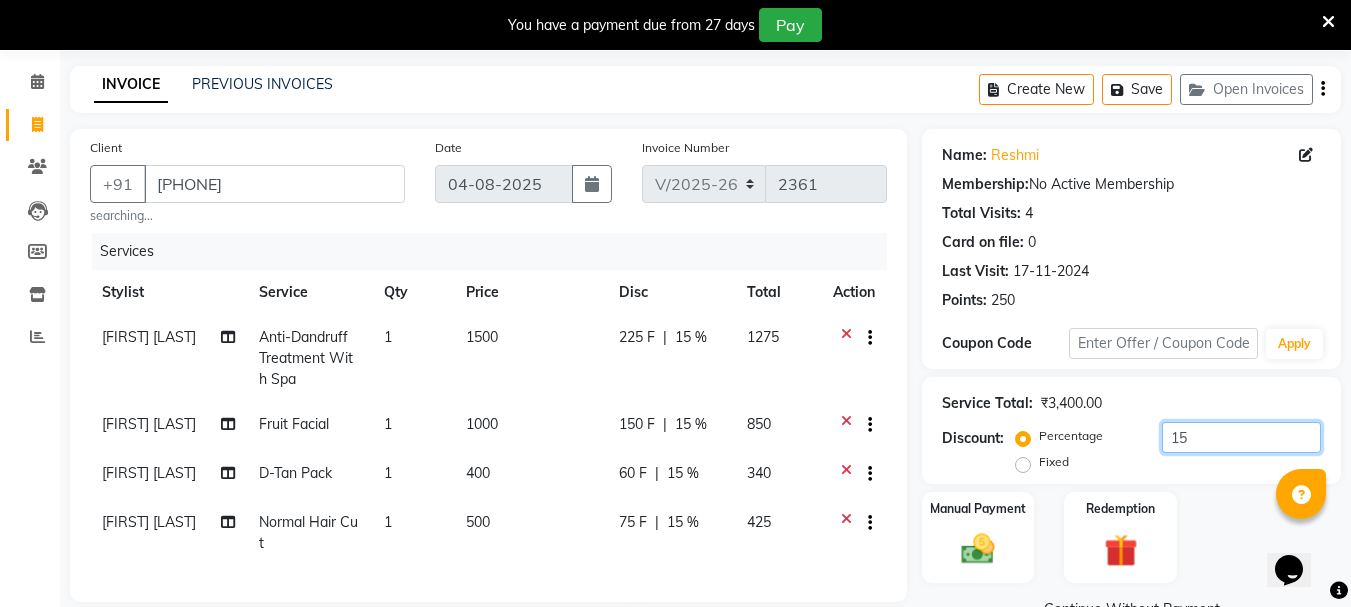 scroll, scrollTop: 13, scrollLeft: 0, axis: vertical 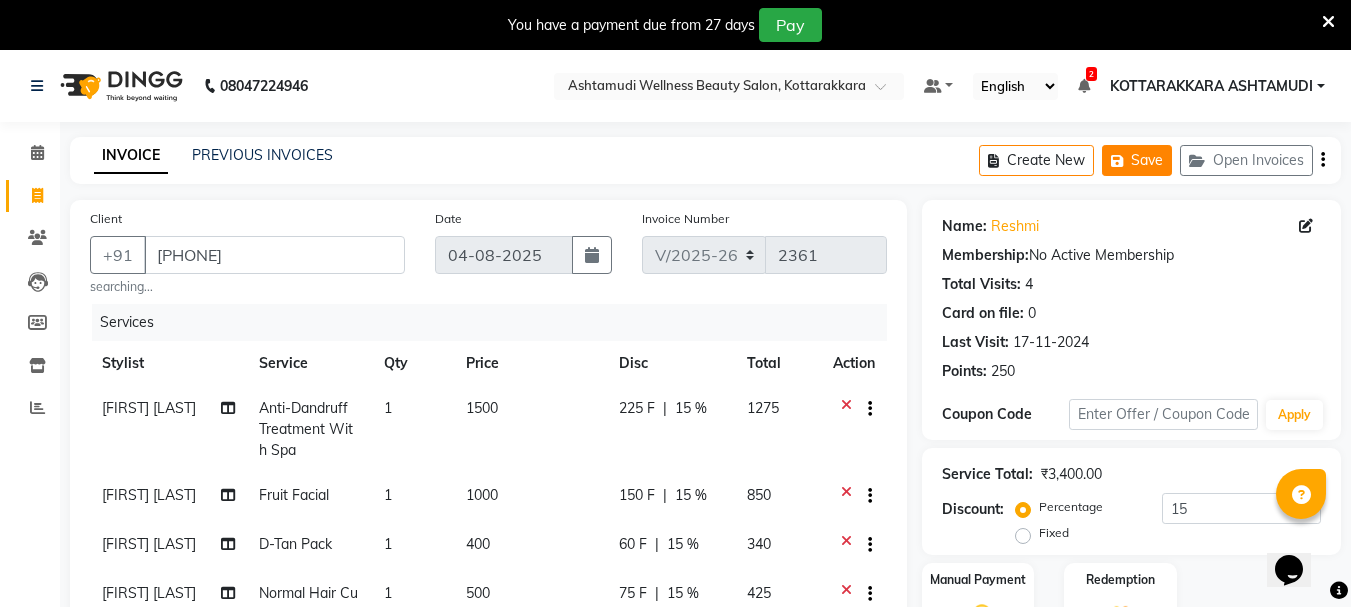 click on "Save" 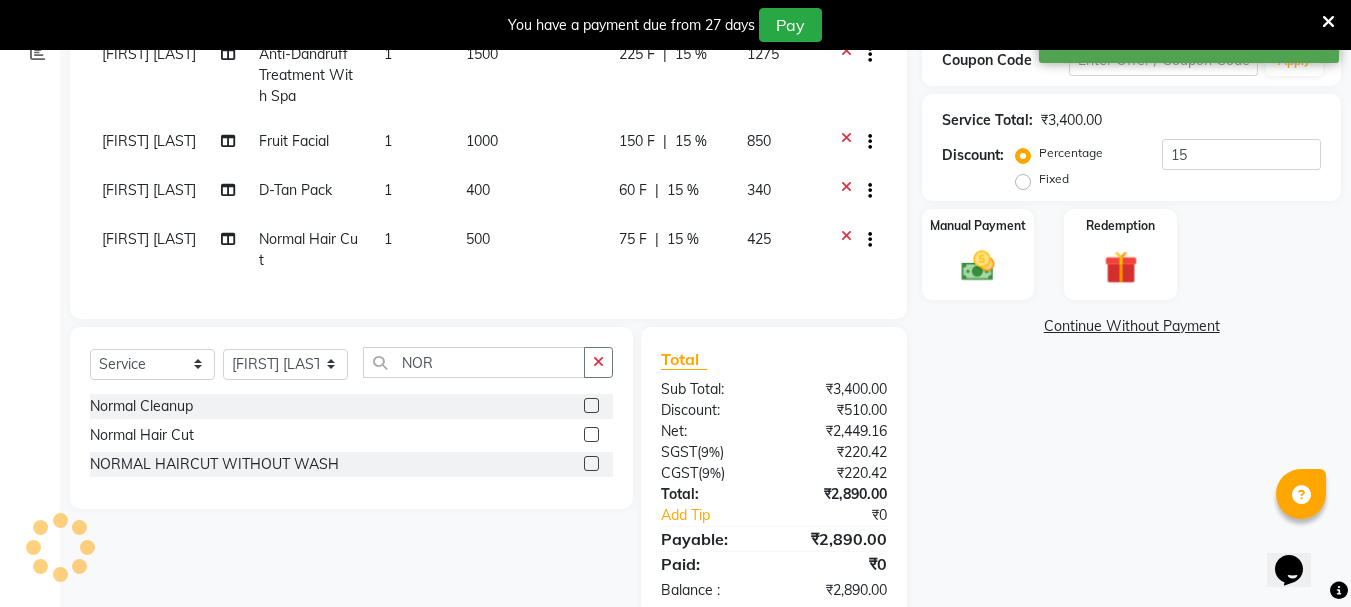 scroll, scrollTop: 413, scrollLeft: 0, axis: vertical 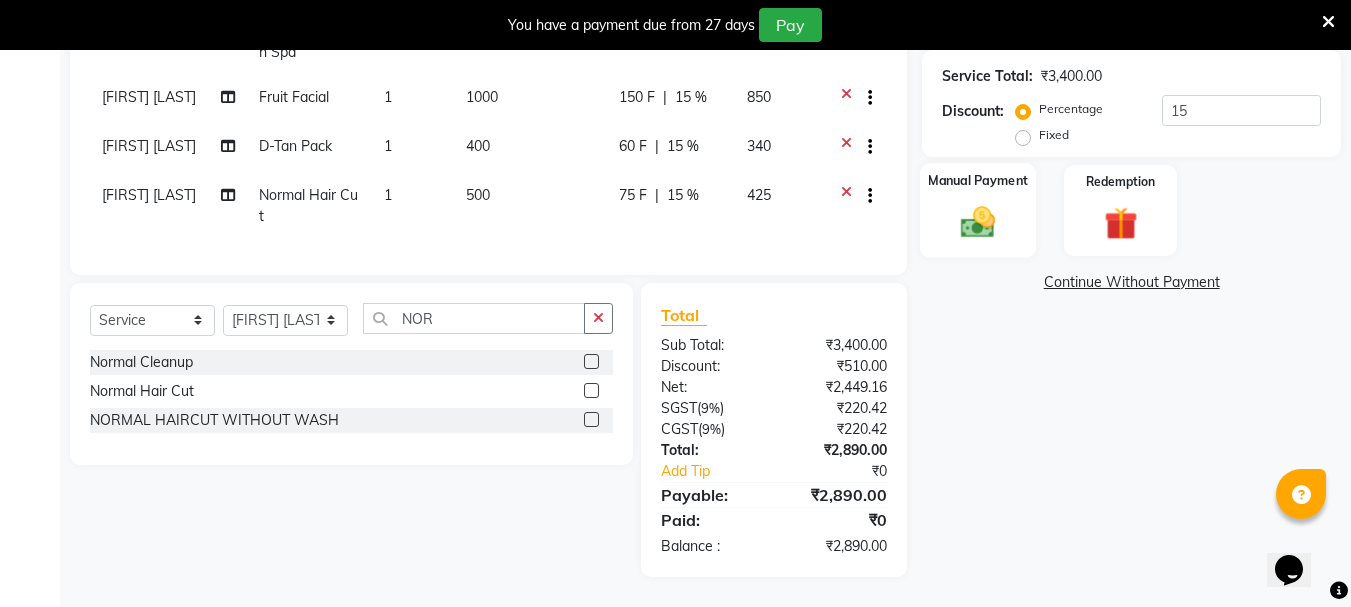 click 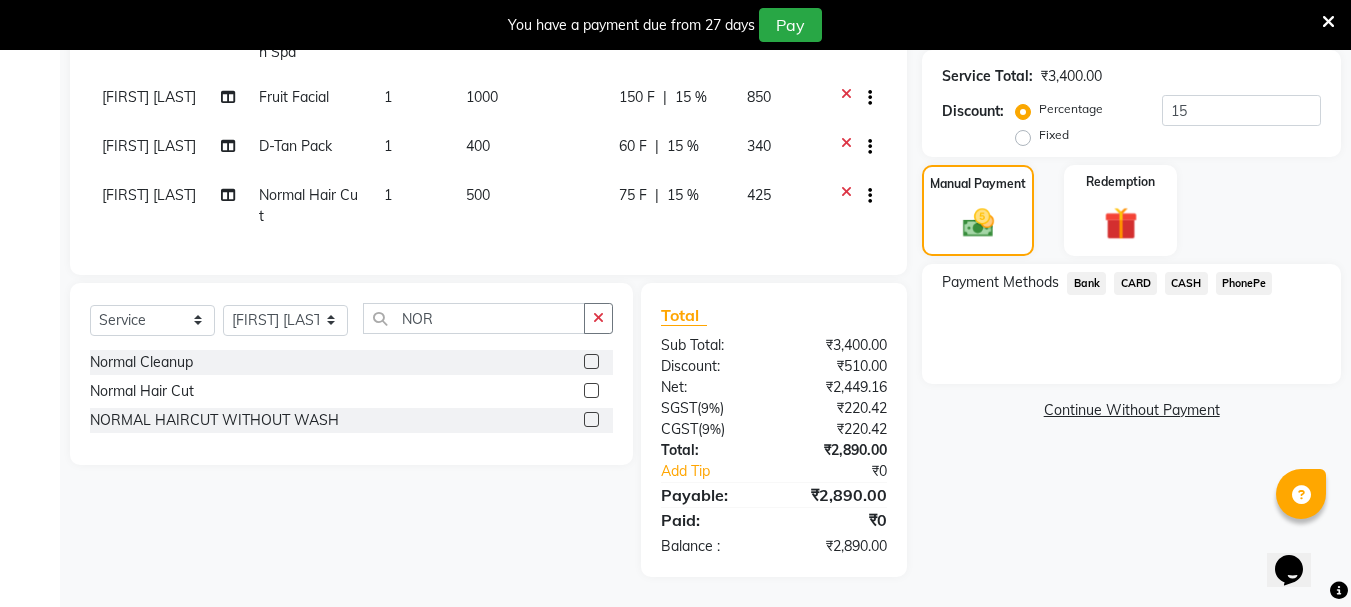 click on "CARD" 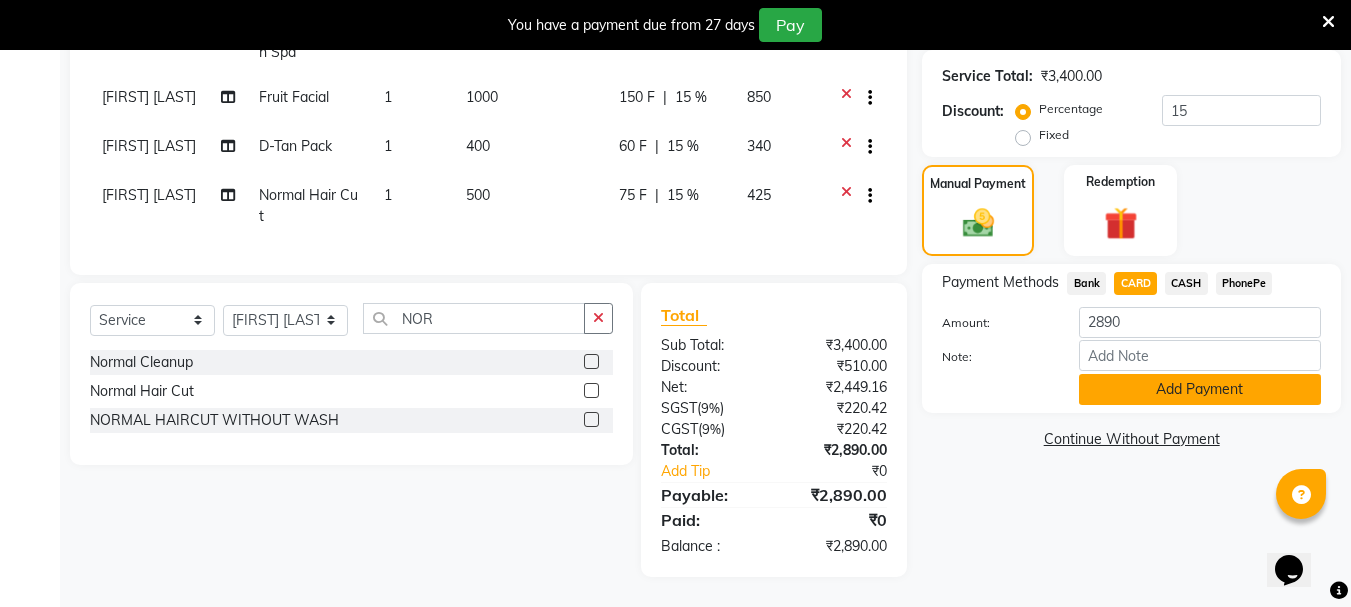 click on "Add Payment" 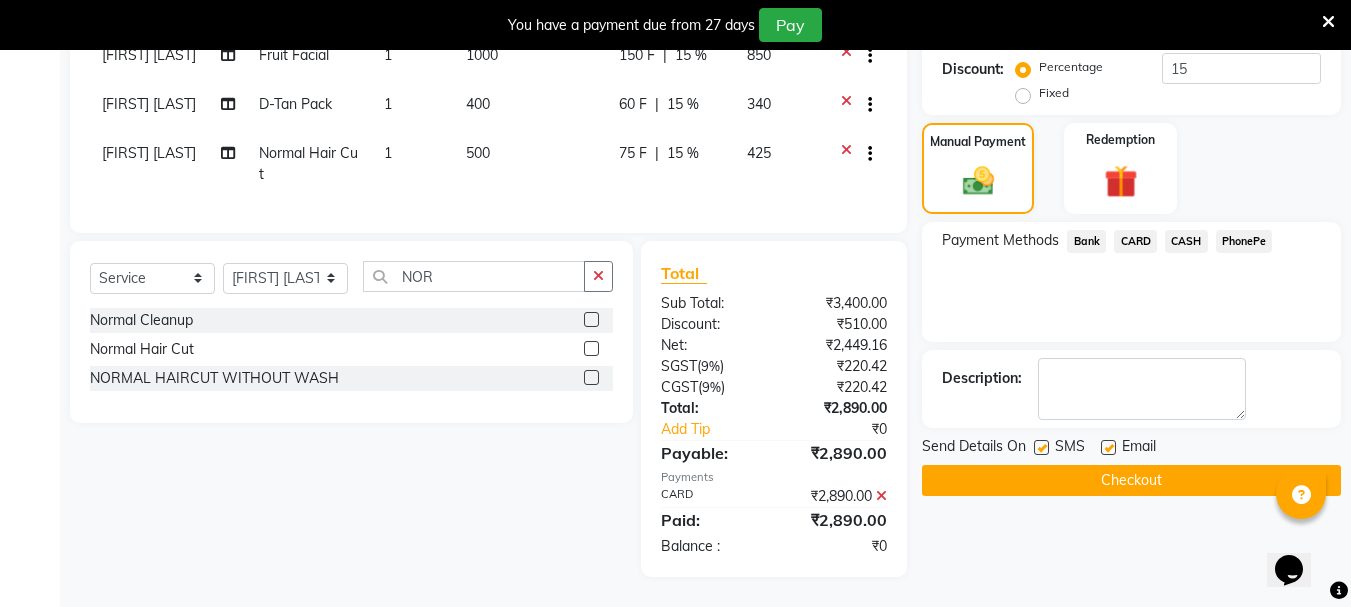 scroll, scrollTop: 455, scrollLeft: 0, axis: vertical 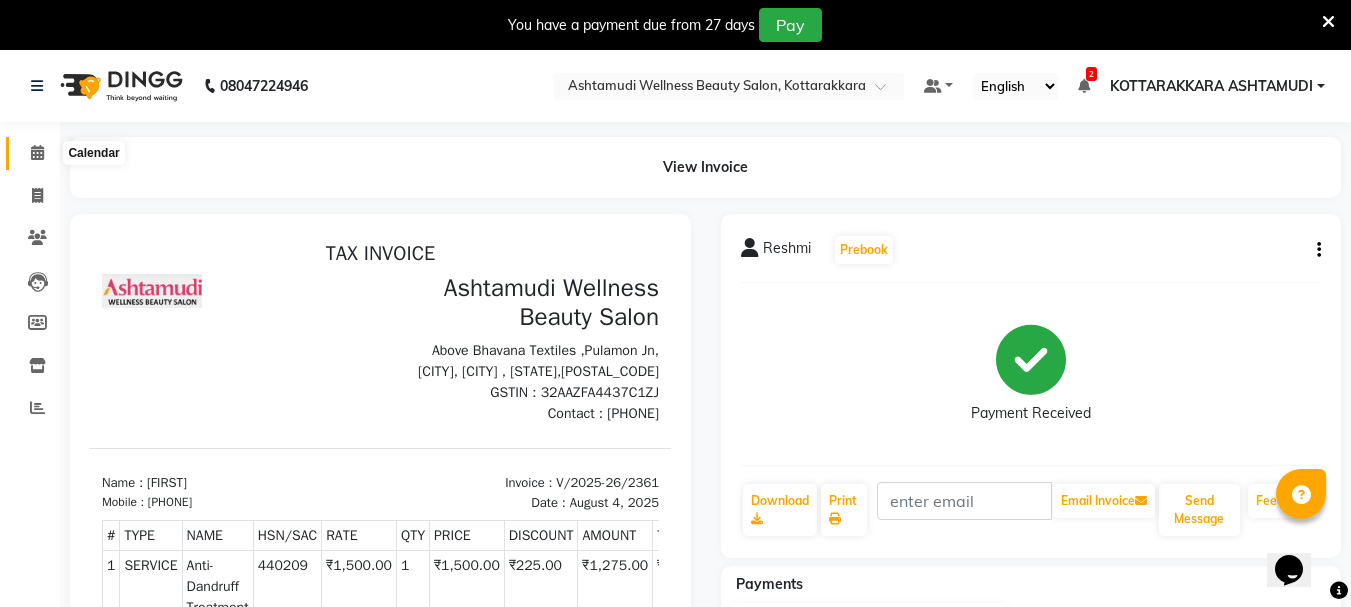 click 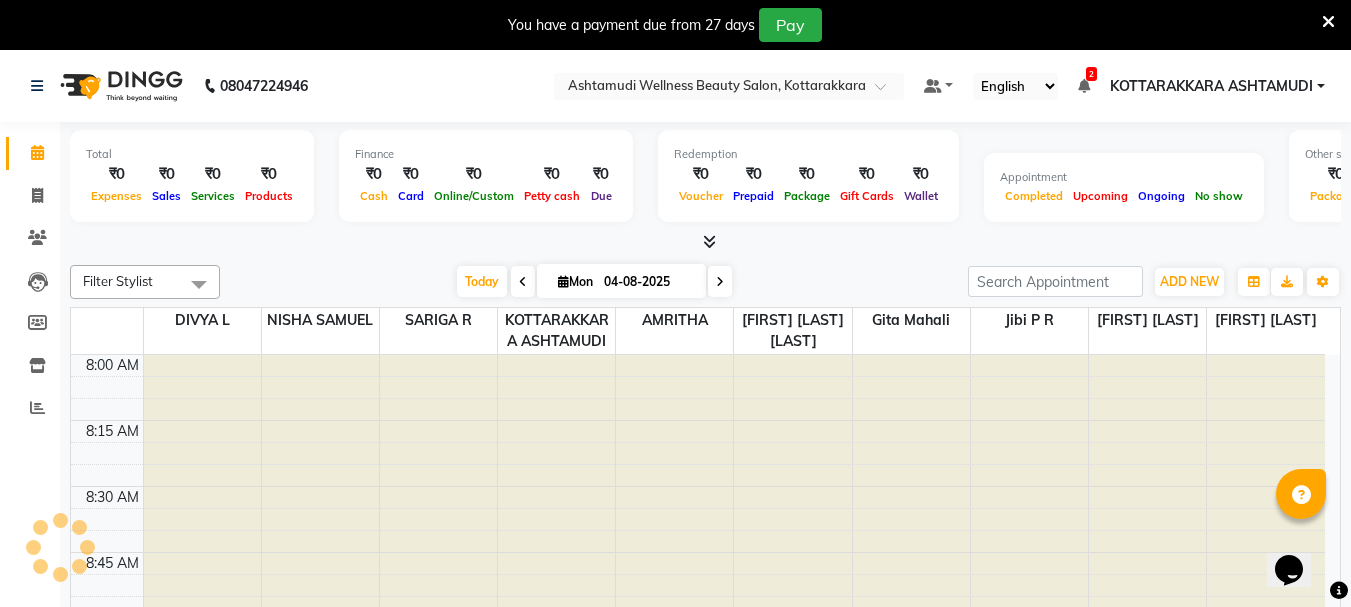 scroll, scrollTop: 0, scrollLeft: 0, axis: both 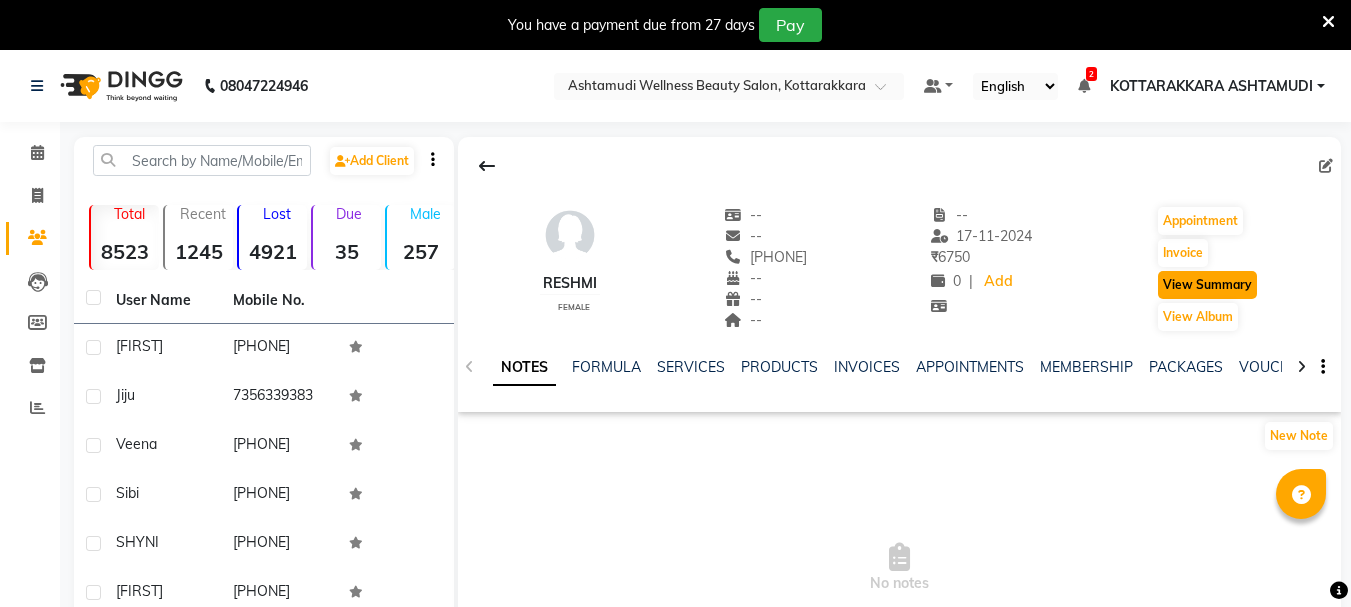 click on "View Summary" 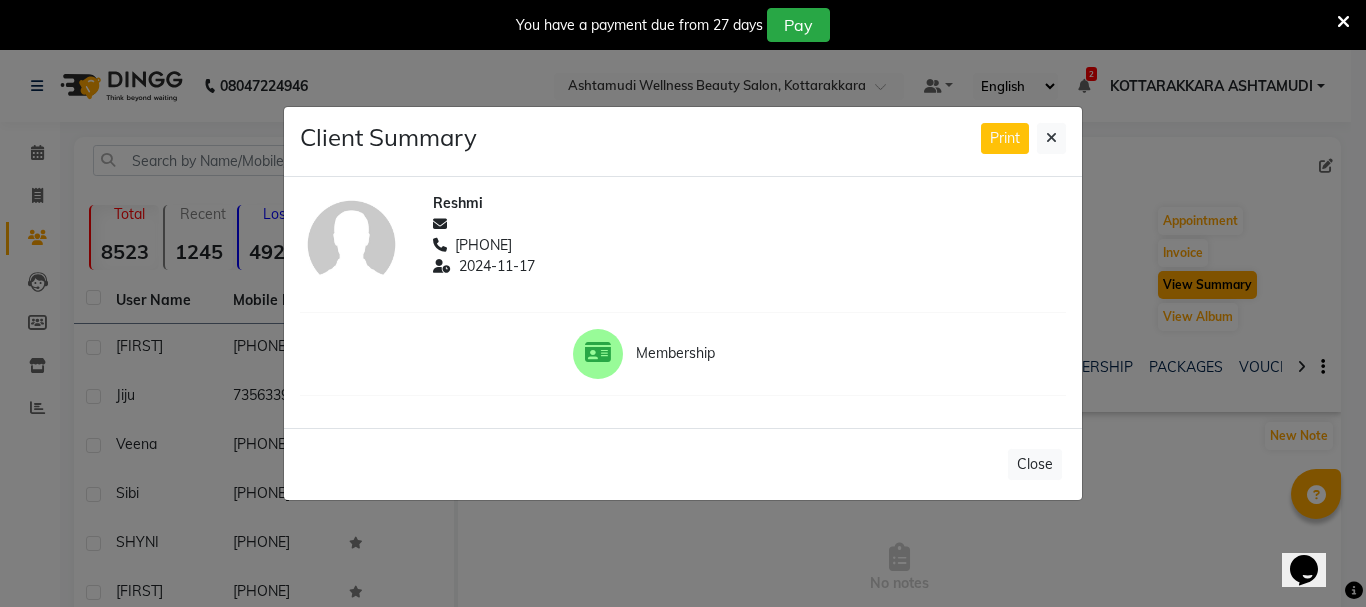 scroll, scrollTop: 0, scrollLeft: 0, axis: both 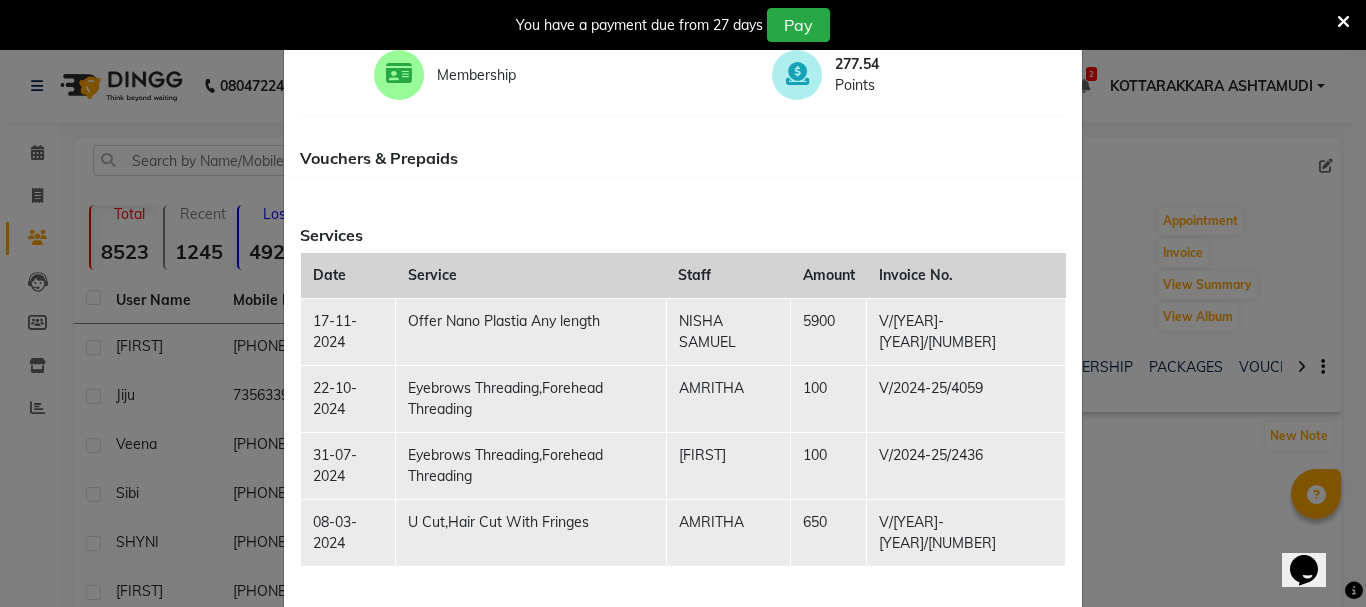 click on "Client Summary Print [FIRST]  [PHONE] [DATE] Membership [PRICE] Points Vouchers & Prepaids Services Date Service Staff Amount Invoice No. 17-11-2024 Offer Nano Plastia Any length  [FIRST] [LAST] 	 [PRICE] V/[YEAR]-[YEAR]/[NUMBER] 22-10-2024 Eyebrows Threading,Forehead Threading [FIRST] [PRICE] V/[YEAR]-[YEAR]/[NUMBER] 31-07-2024 Eyebrows Threading,Forehead Threading [FIRST] 100 V/[YEAR]-[YEAR]/[NUMBER] 08-03-2024 U Cut,Hair Cut With Fringes [FIRST] 650 V/[YEAR]-[YEAR]/[NUMBER] Close" 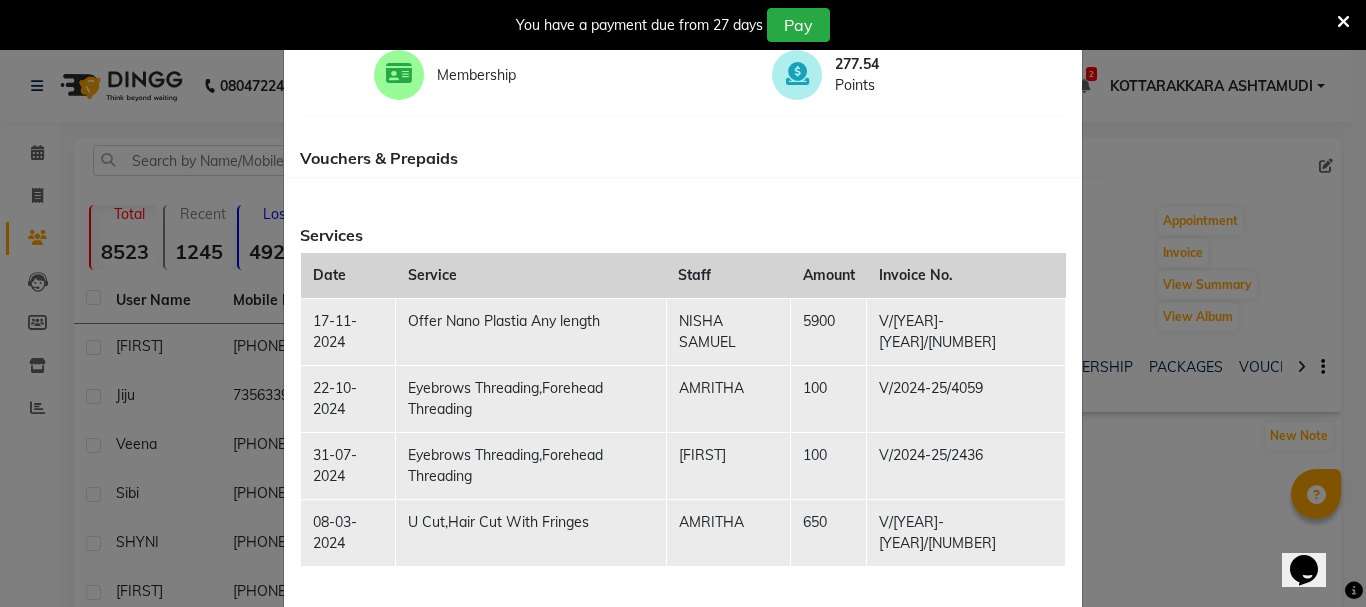 click on "Close" 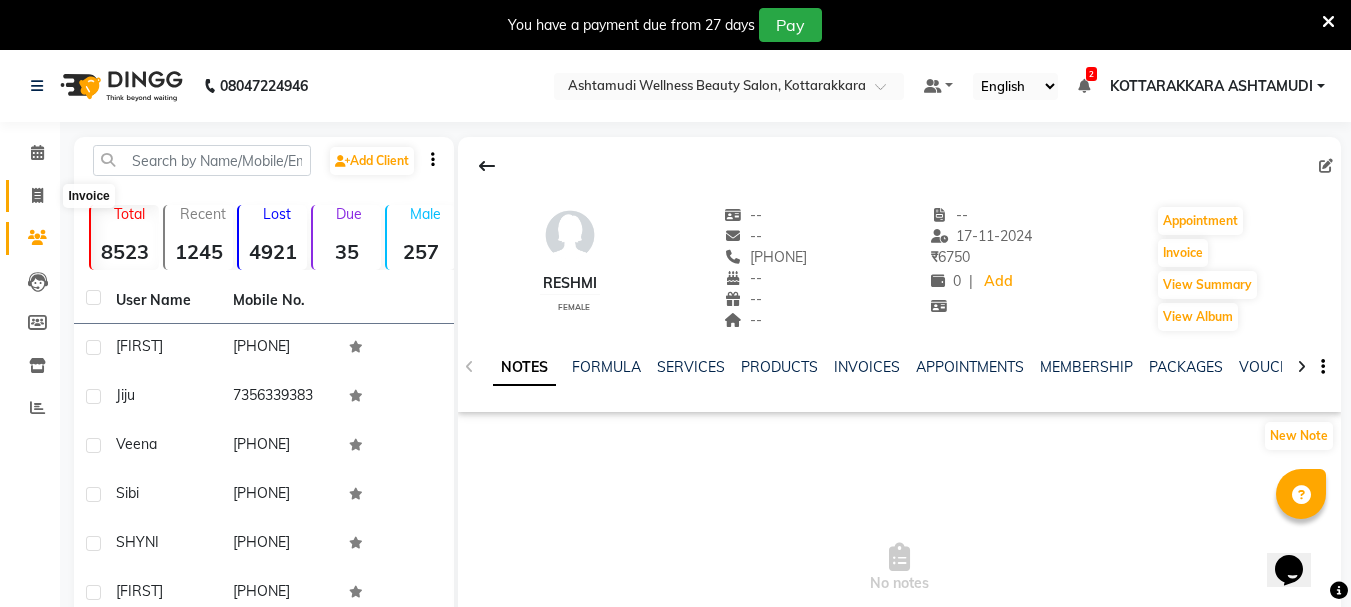 click 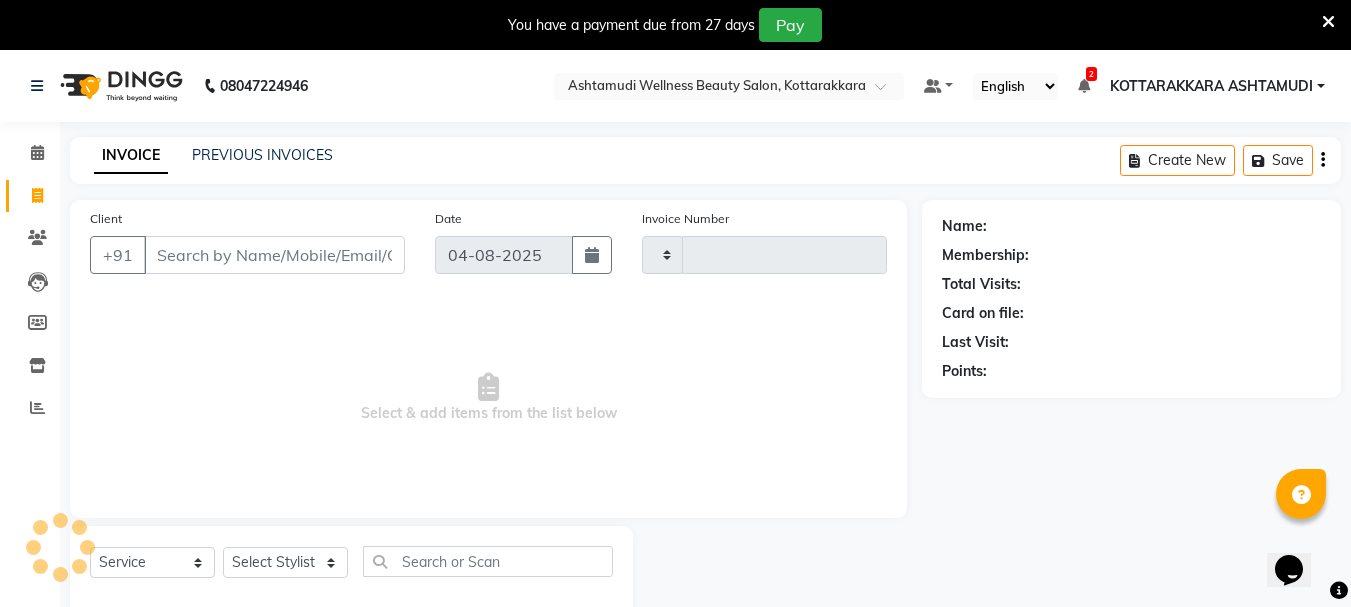 scroll, scrollTop: 50, scrollLeft: 0, axis: vertical 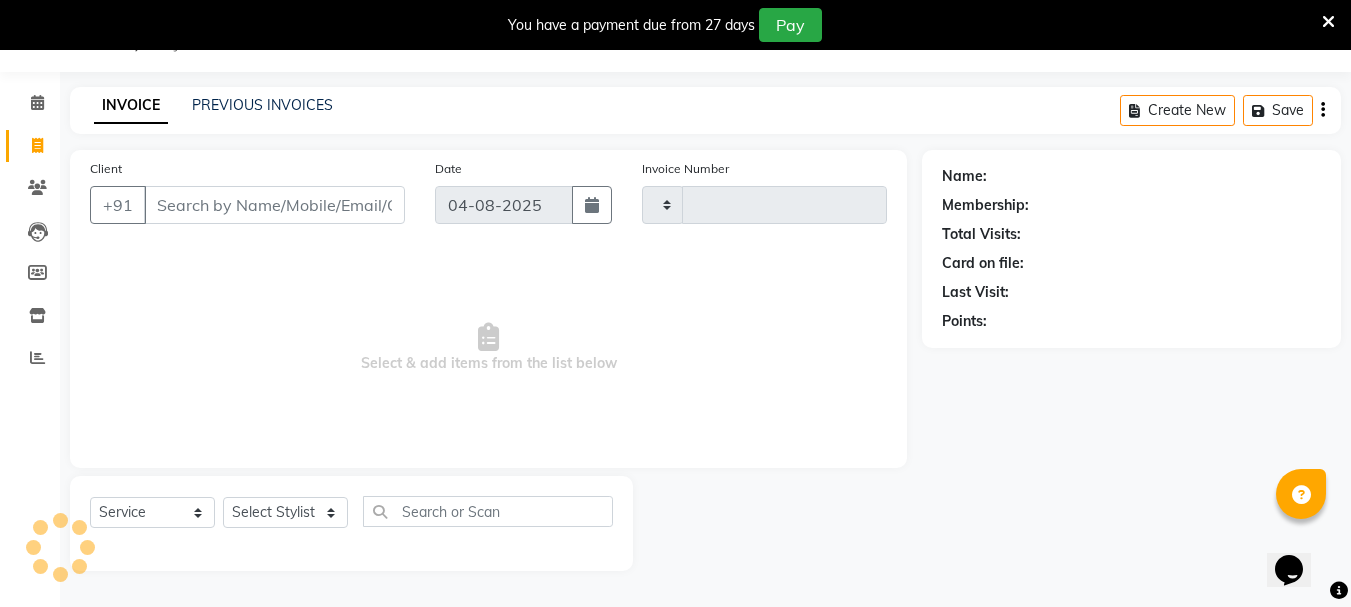 type on "2361" 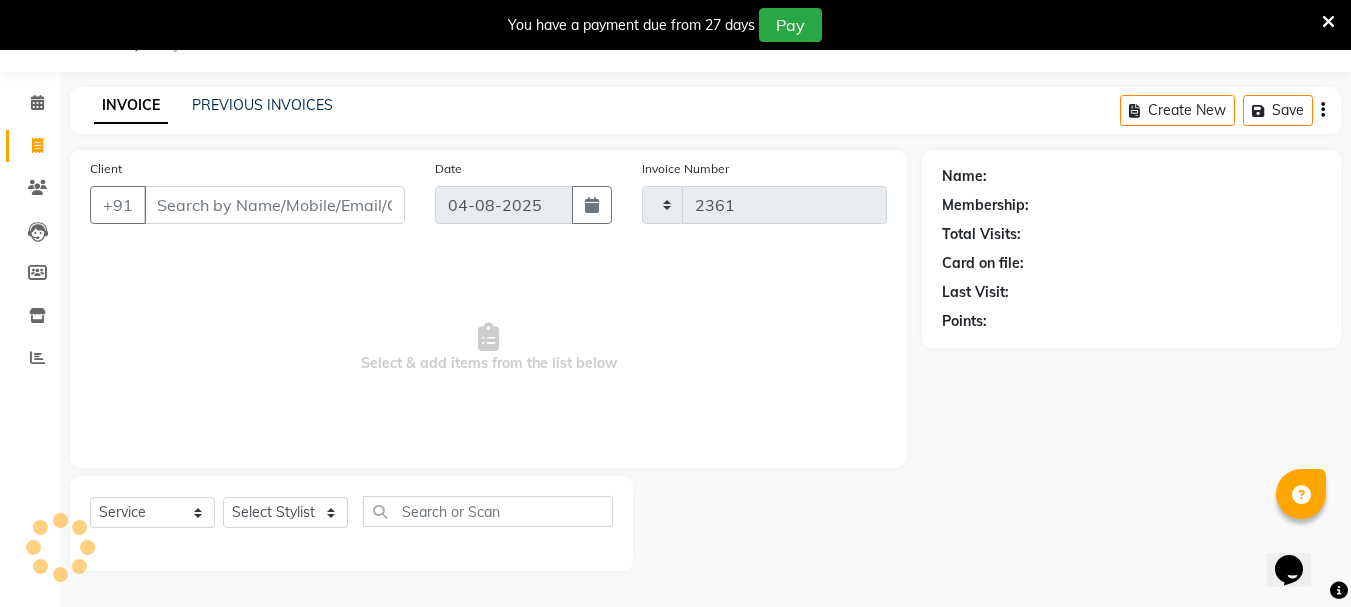 select on "4664" 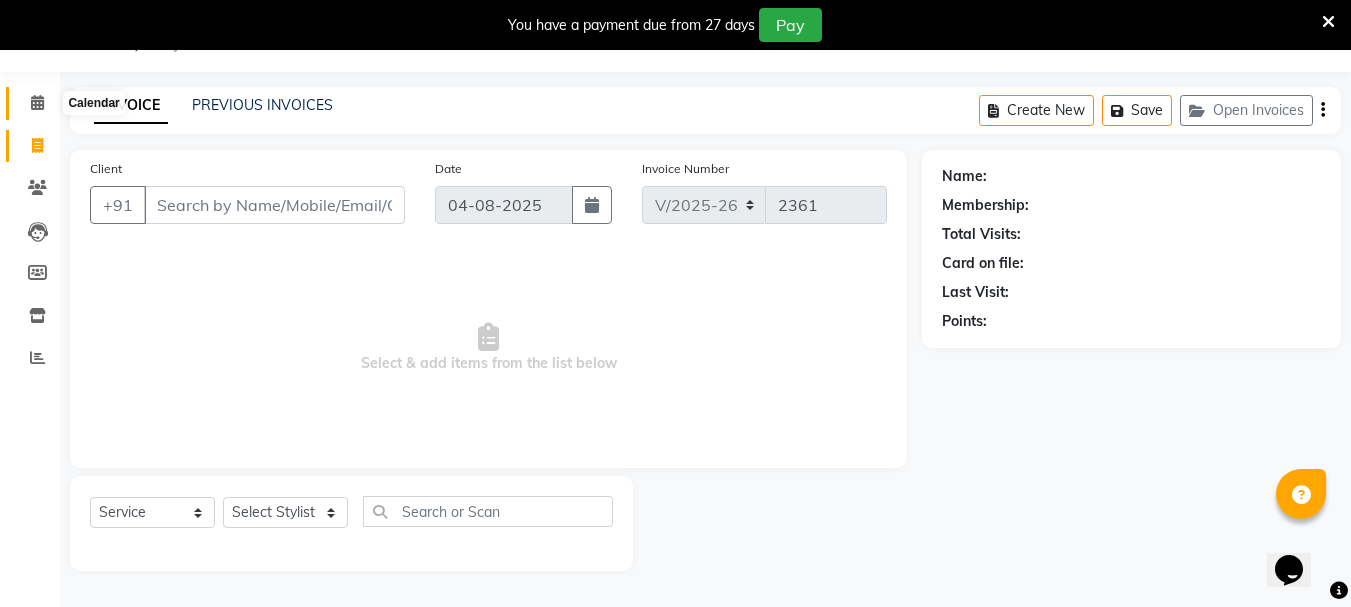 click 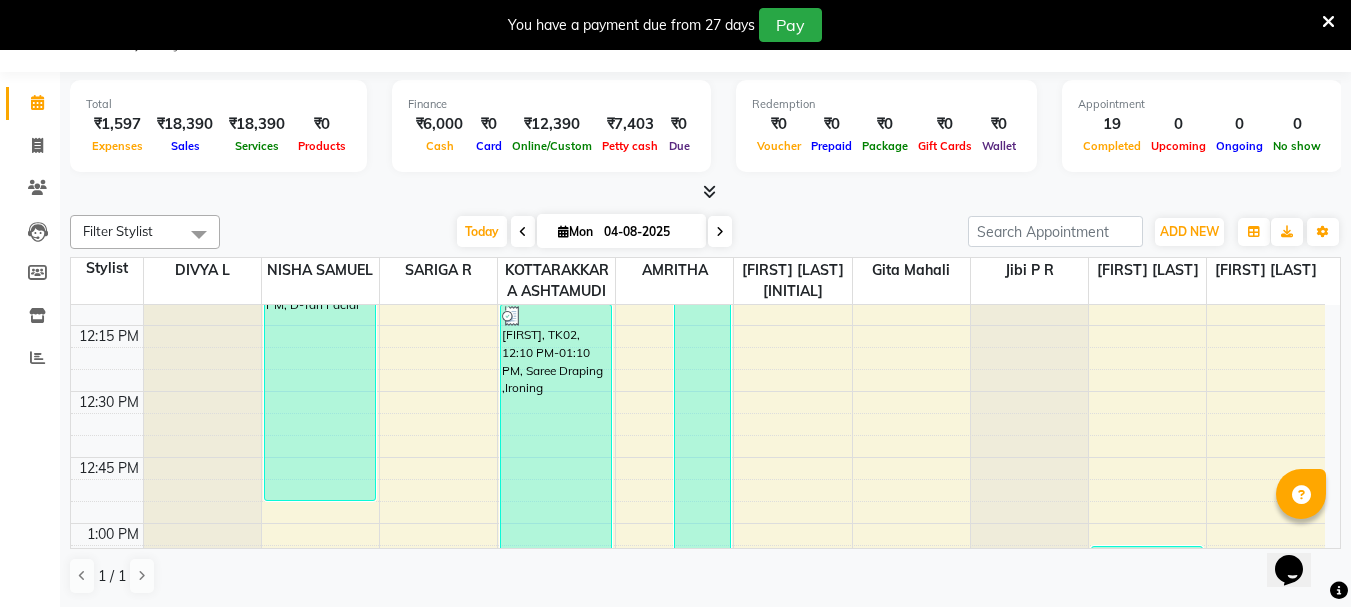 scroll, scrollTop: 1100, scrollLeft: 0, axis: vertical 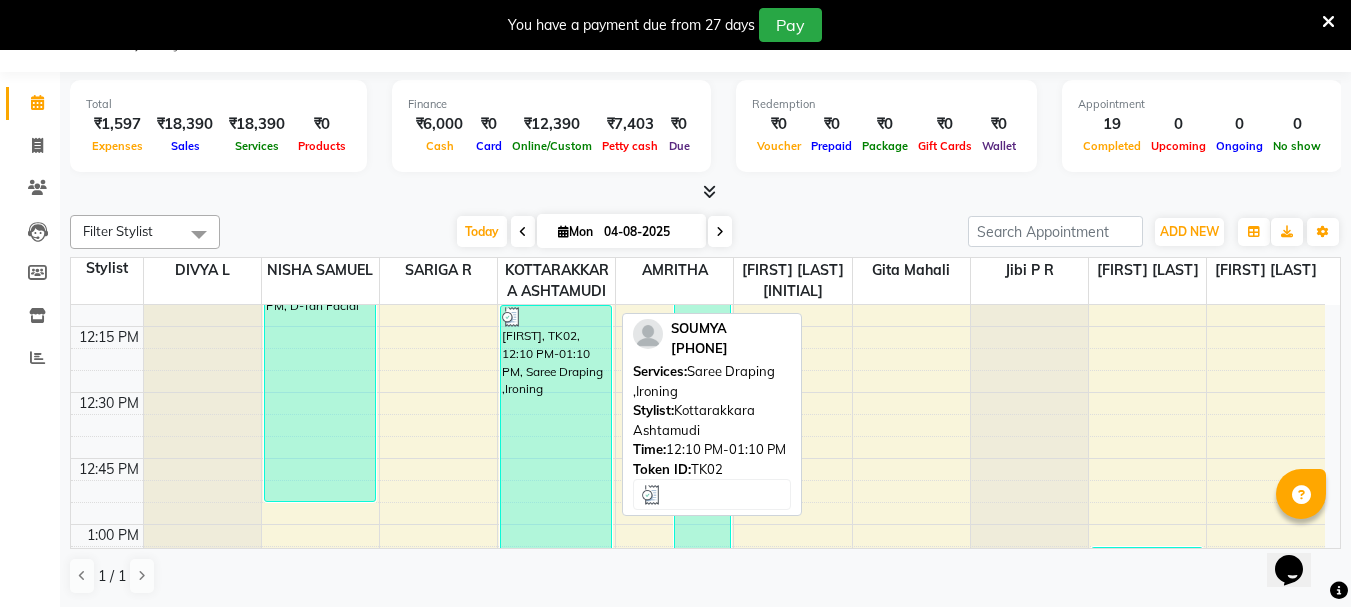 click on "[NAME], TK02, 12:10 PM-01:10 PM, Saree Draping ,Ironing" at bounding box center [556, 436] 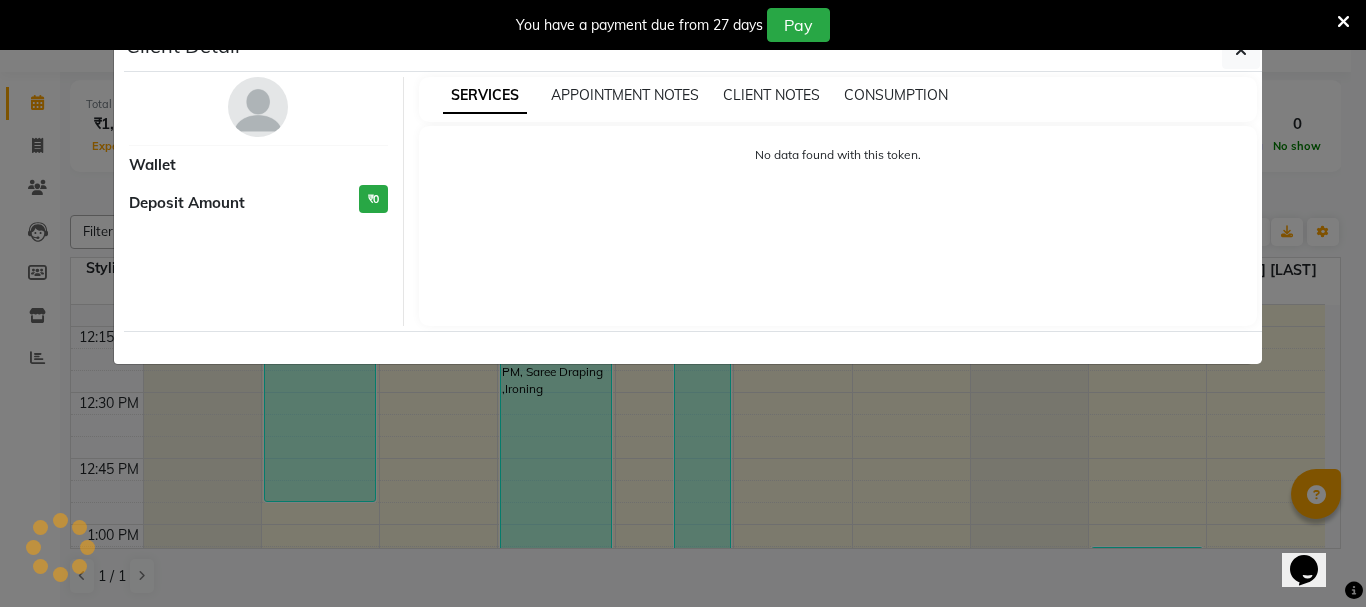 select on "3" 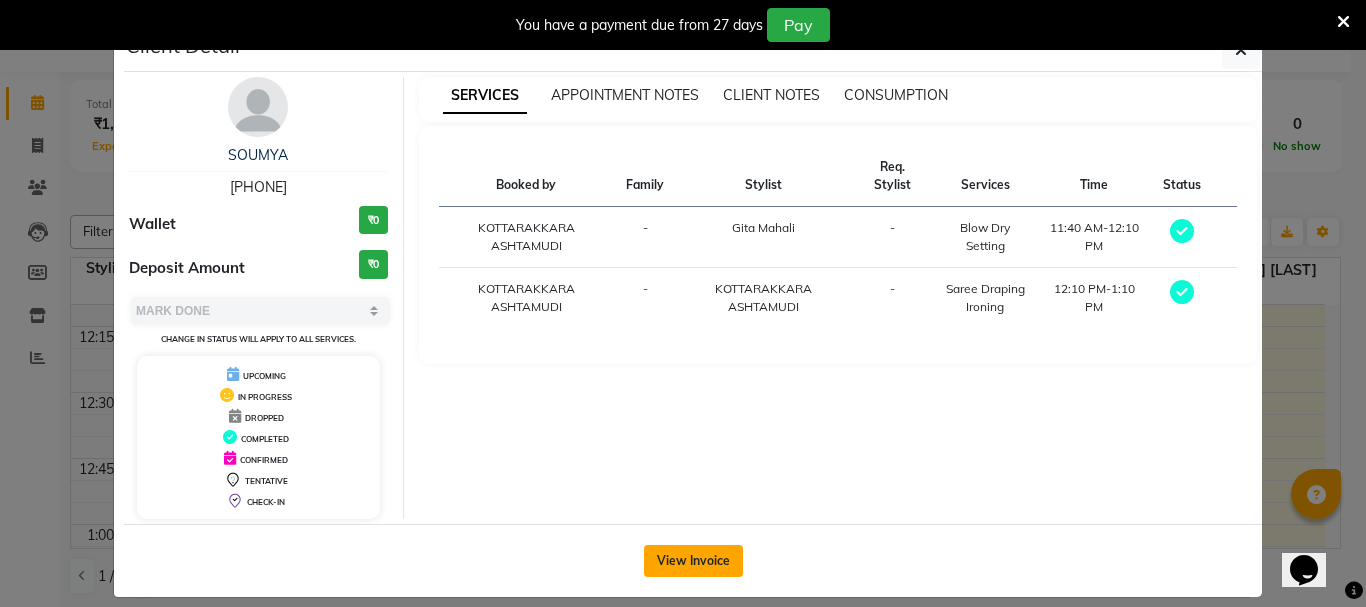 click on "View Invoice" 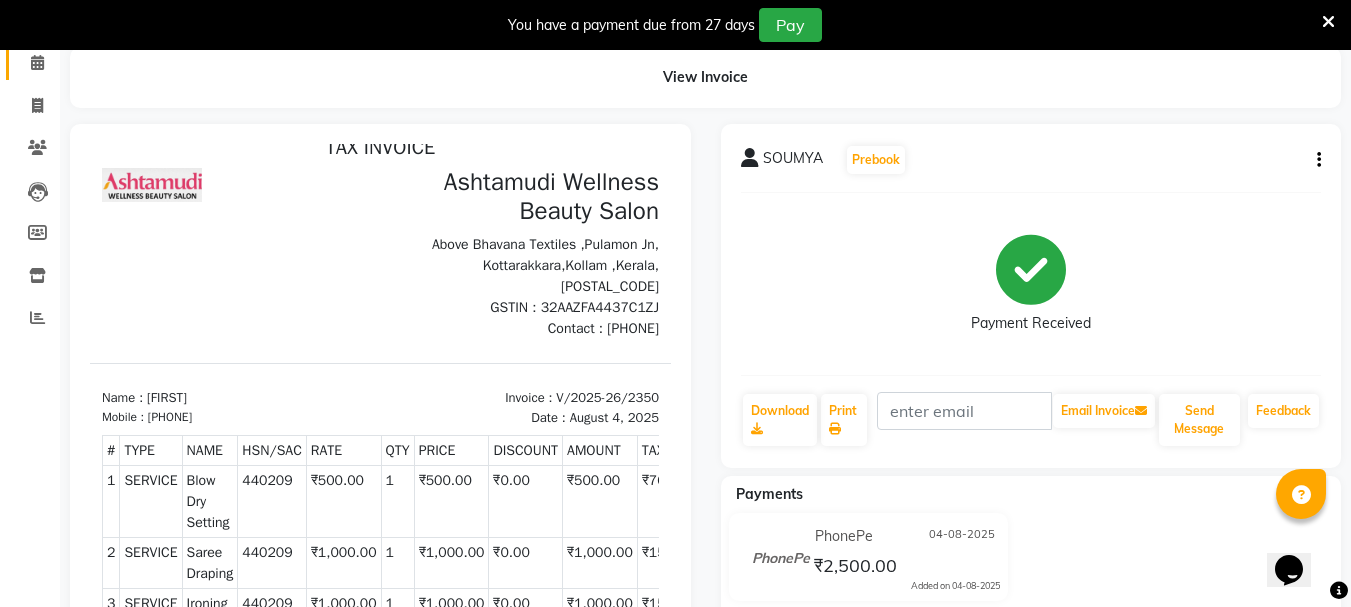 scroll, scrollTop: 0, scrollLeft: 0, axis: both 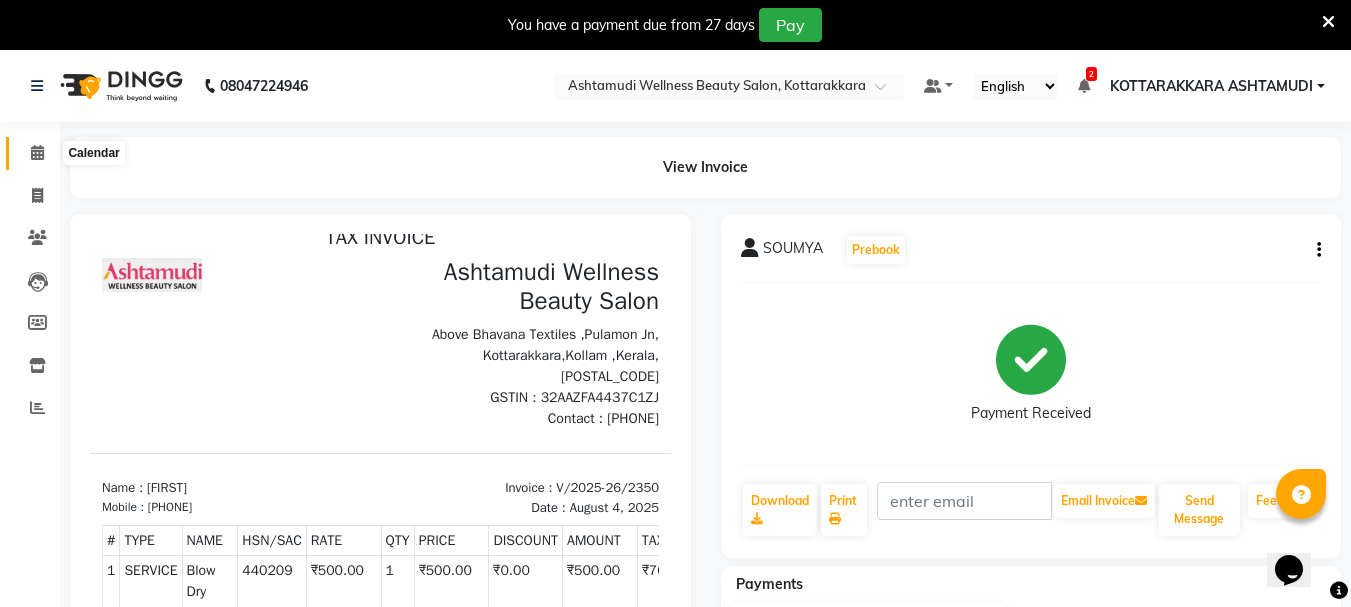 click 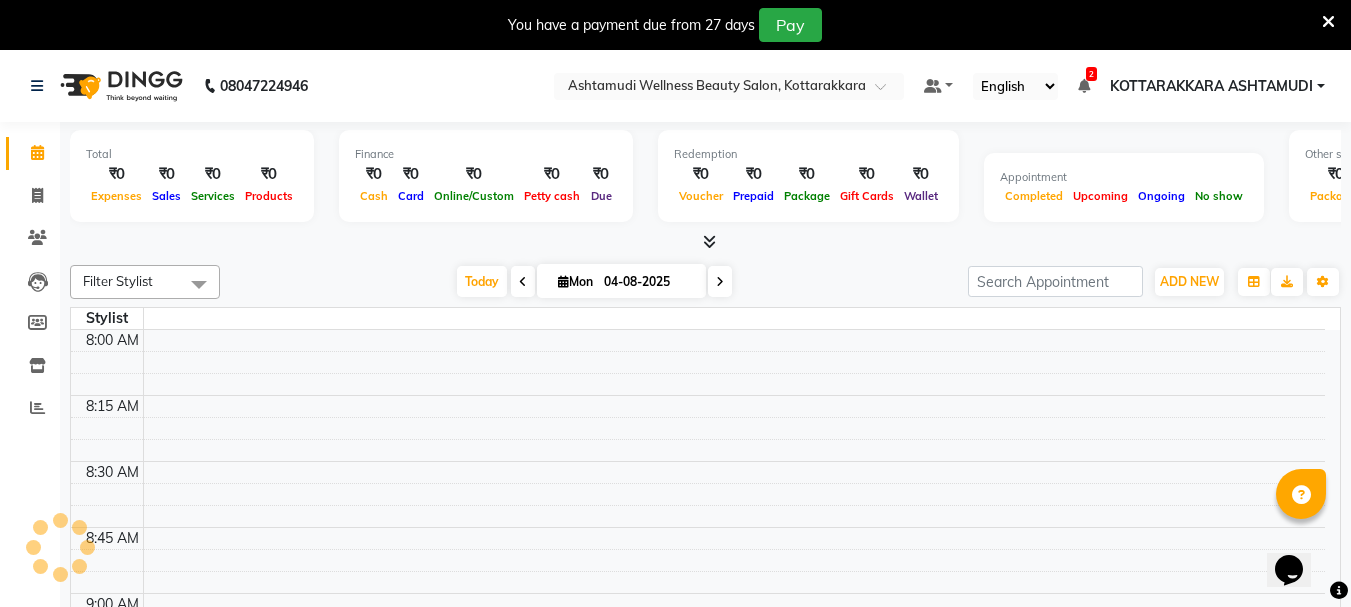scroll, scrollTop: 0, scrollLeft: 0, axis: both 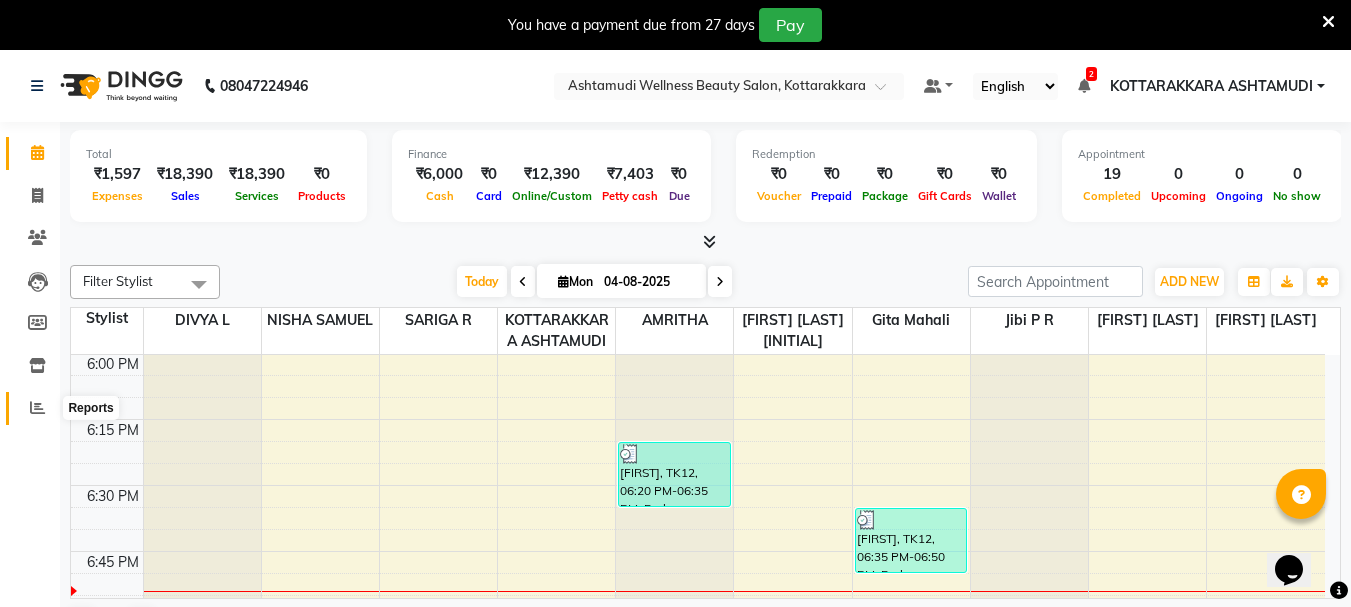 click 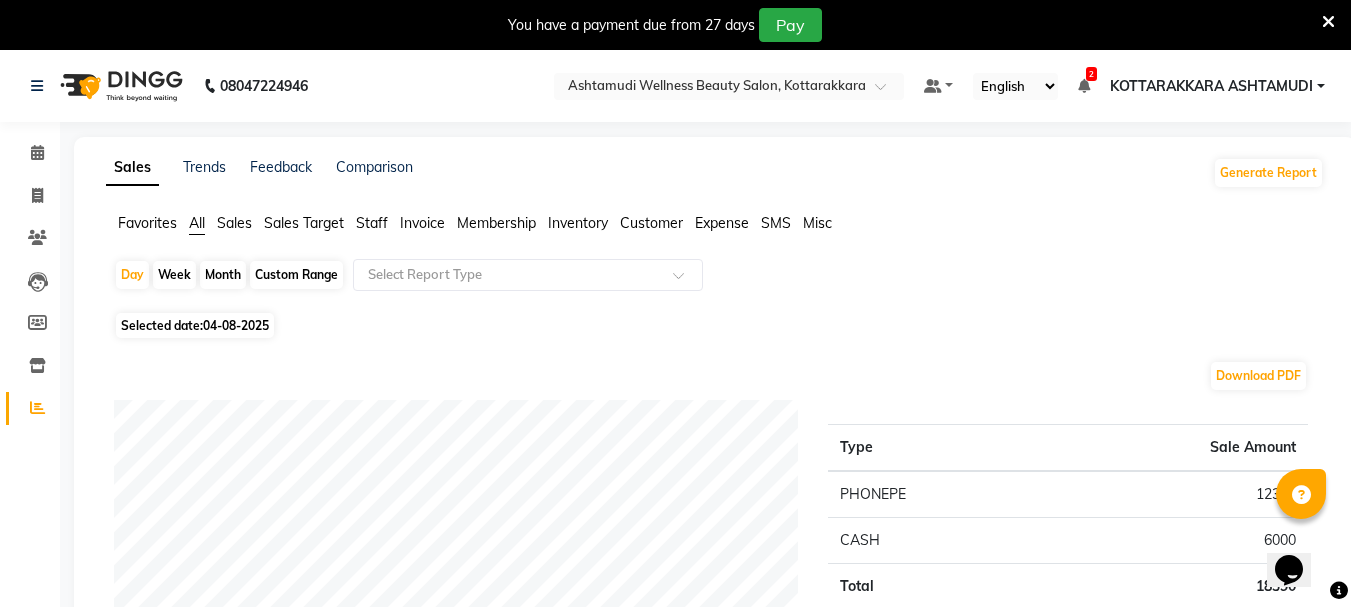 click on "Customer" 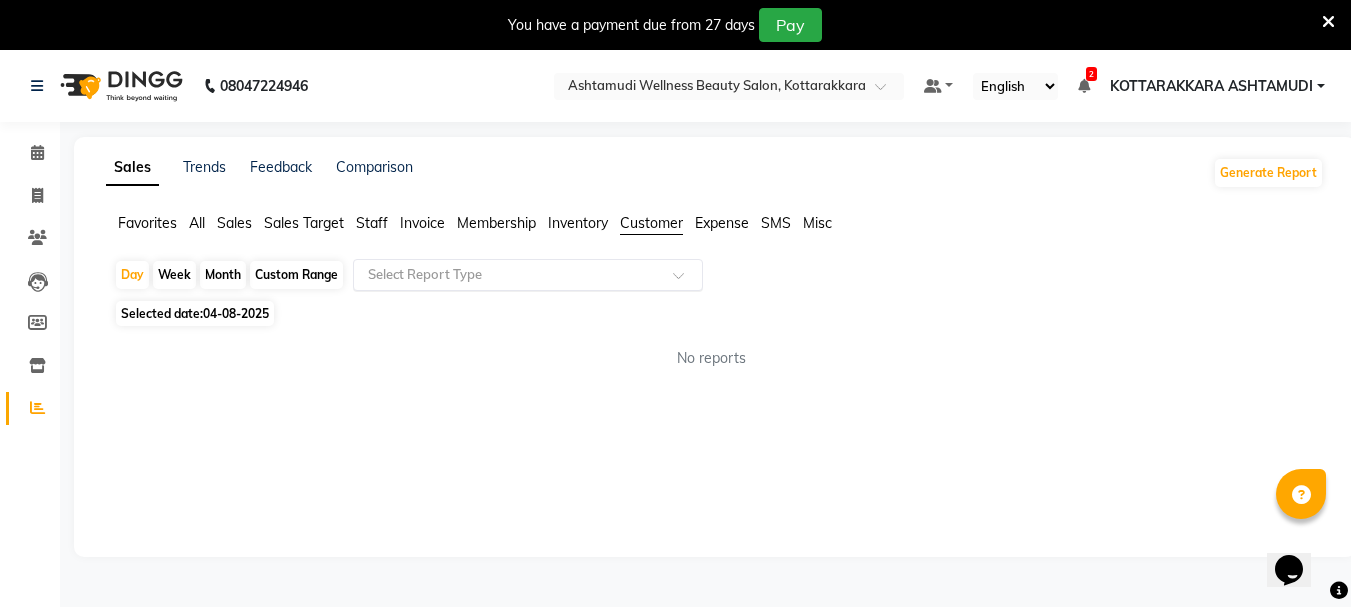 click 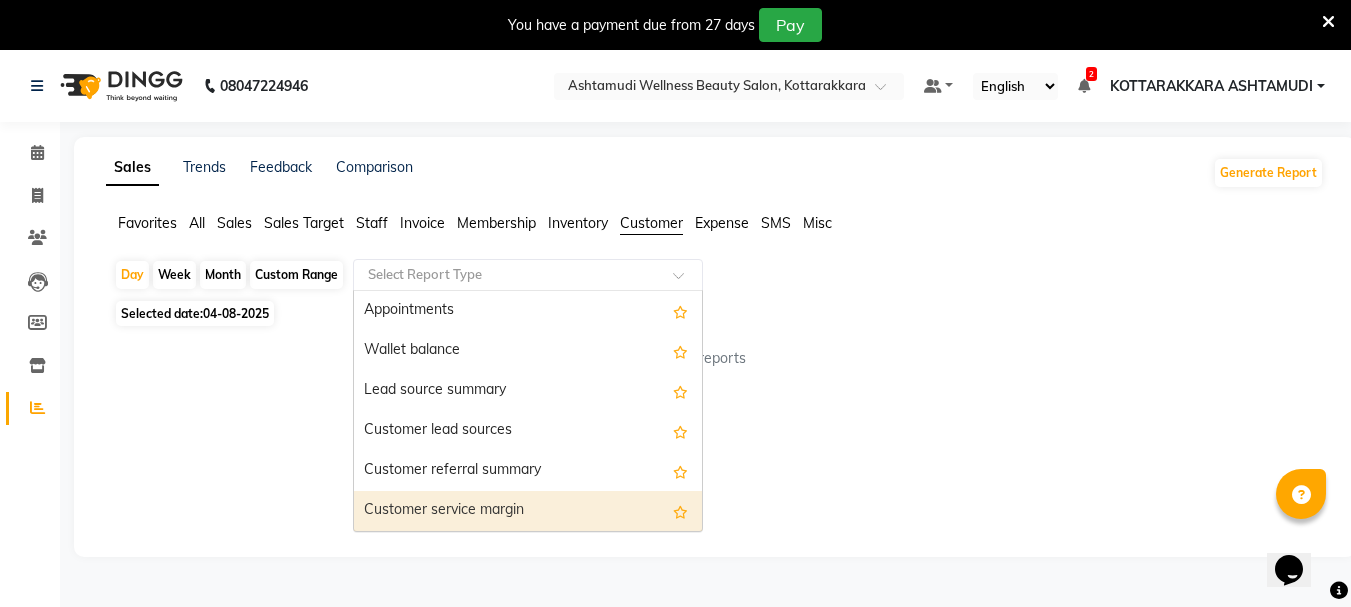 click on "Customer service margin" at bounding box center (528, 511) 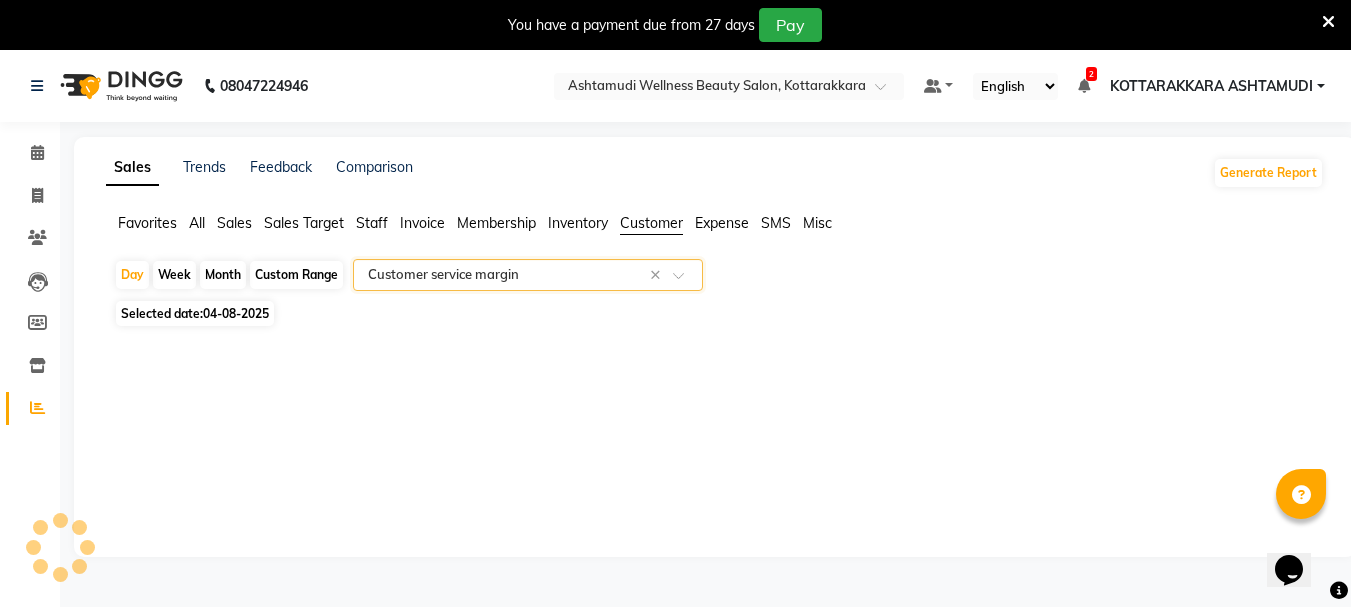 select on "full_report" 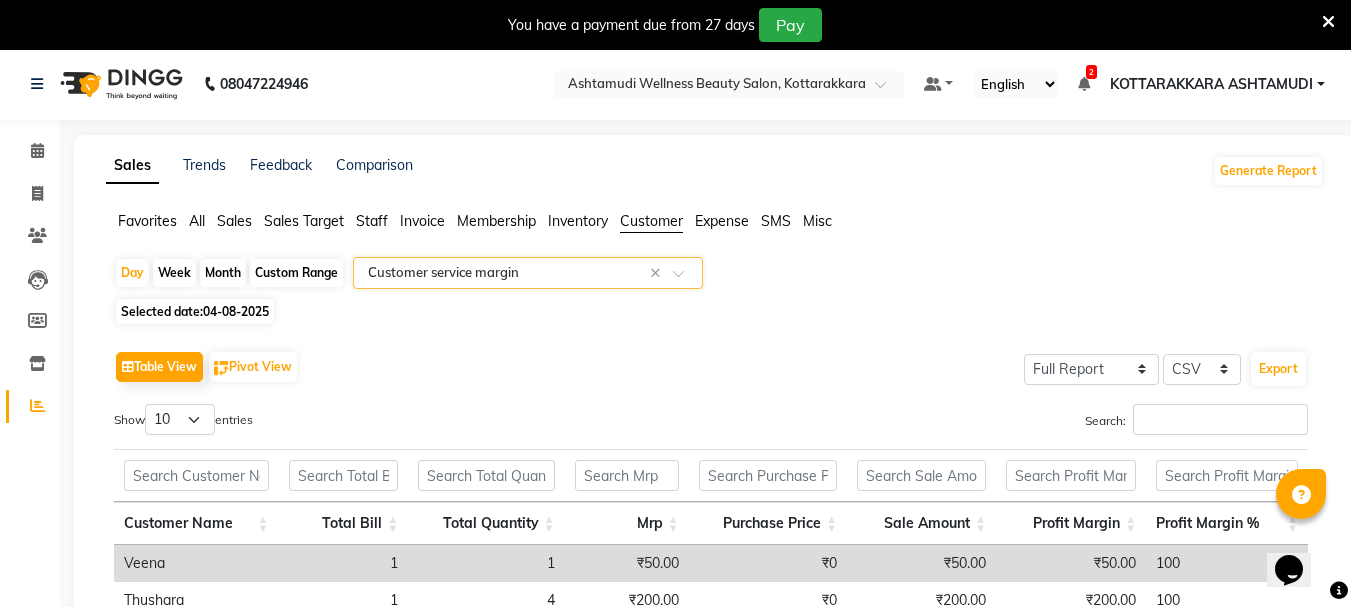scroll, scrollTop: 0, scrollLeft: 0, axis: both 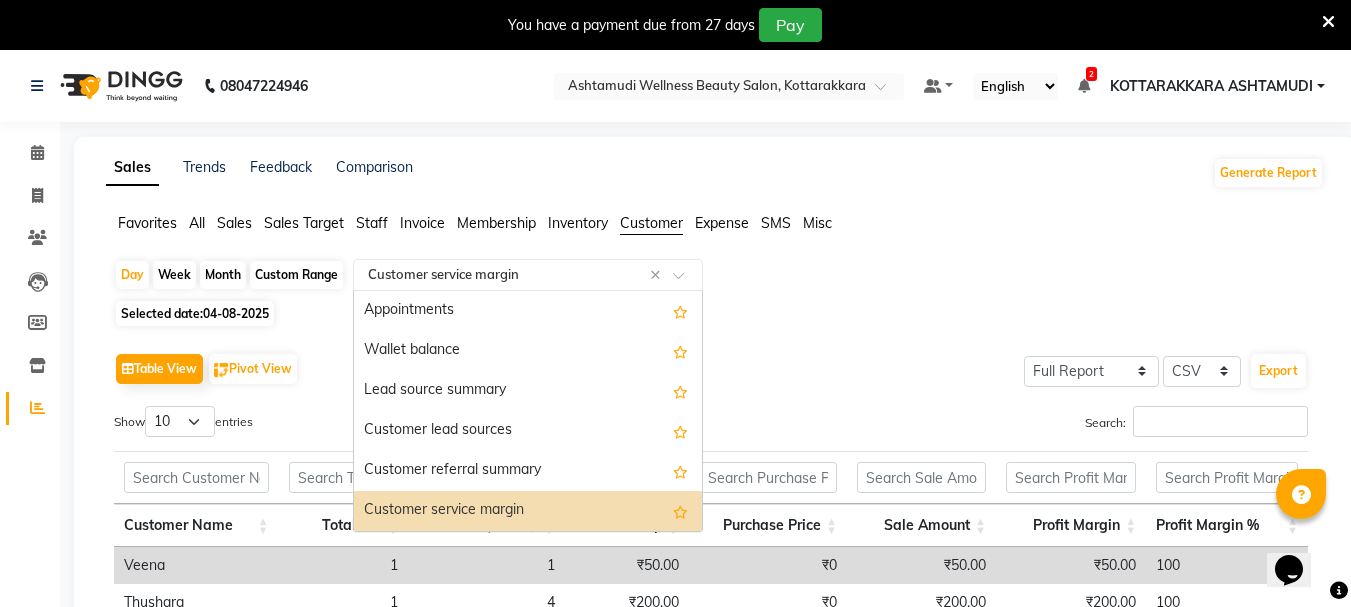 click 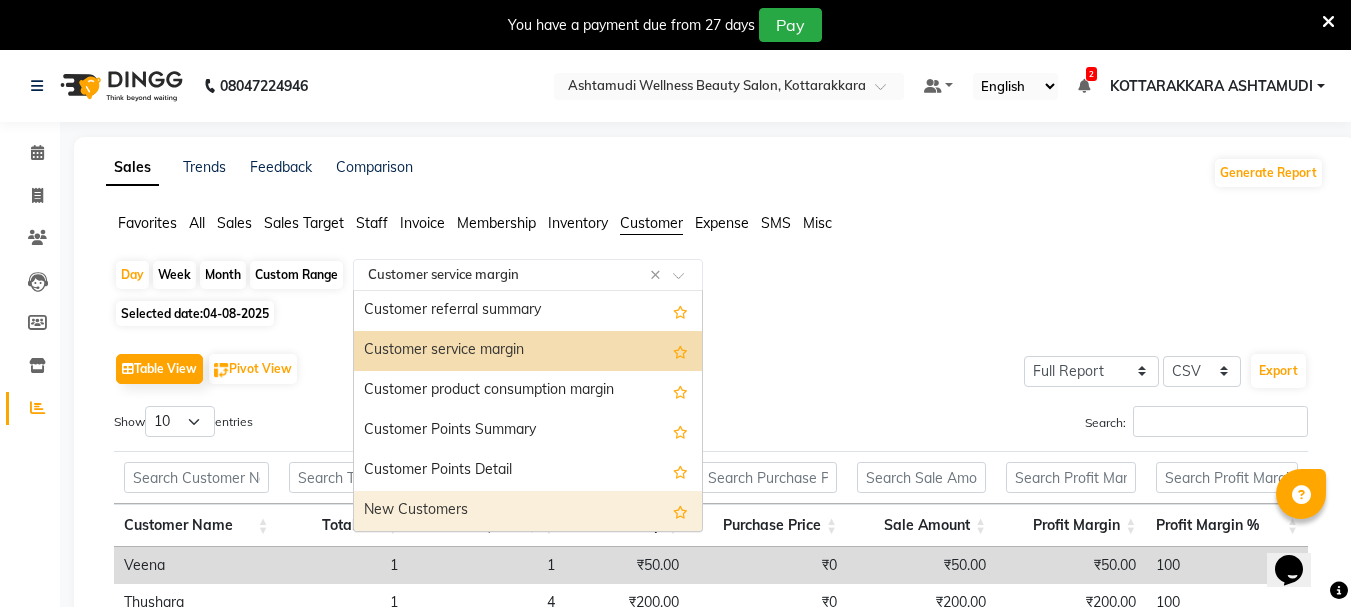 click on "New Customers" at bounding box center [528, 511] 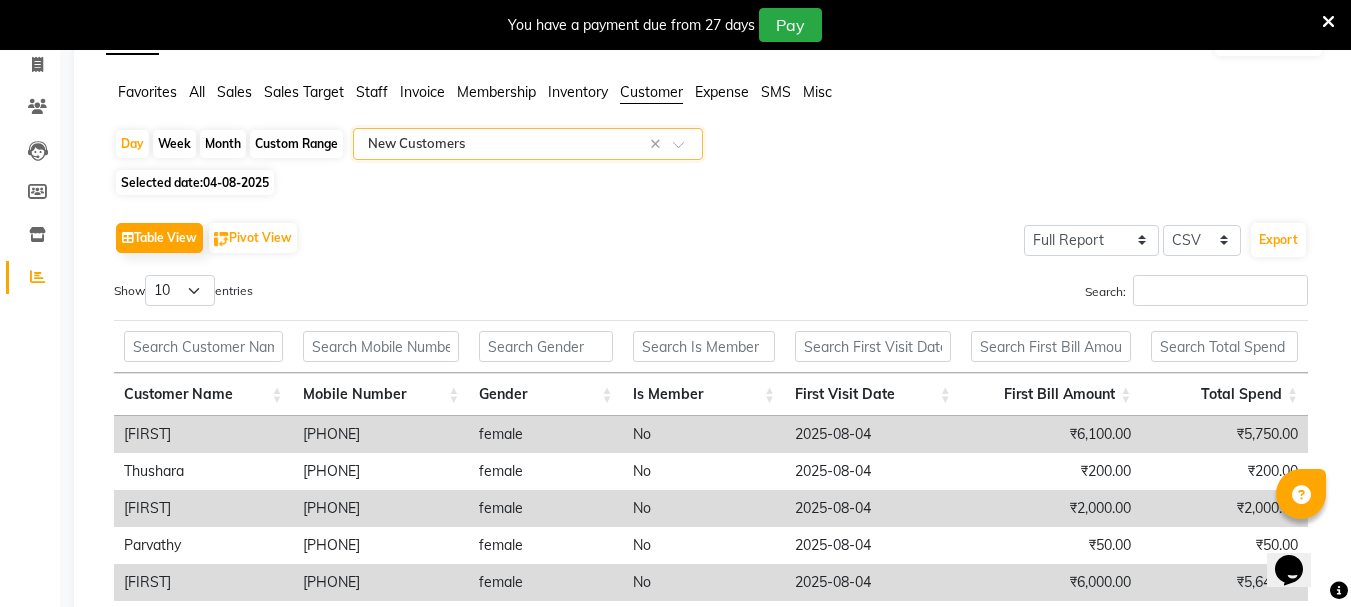 scroll, scrollTop: 365, scrollLeft: 0, axis: vertical 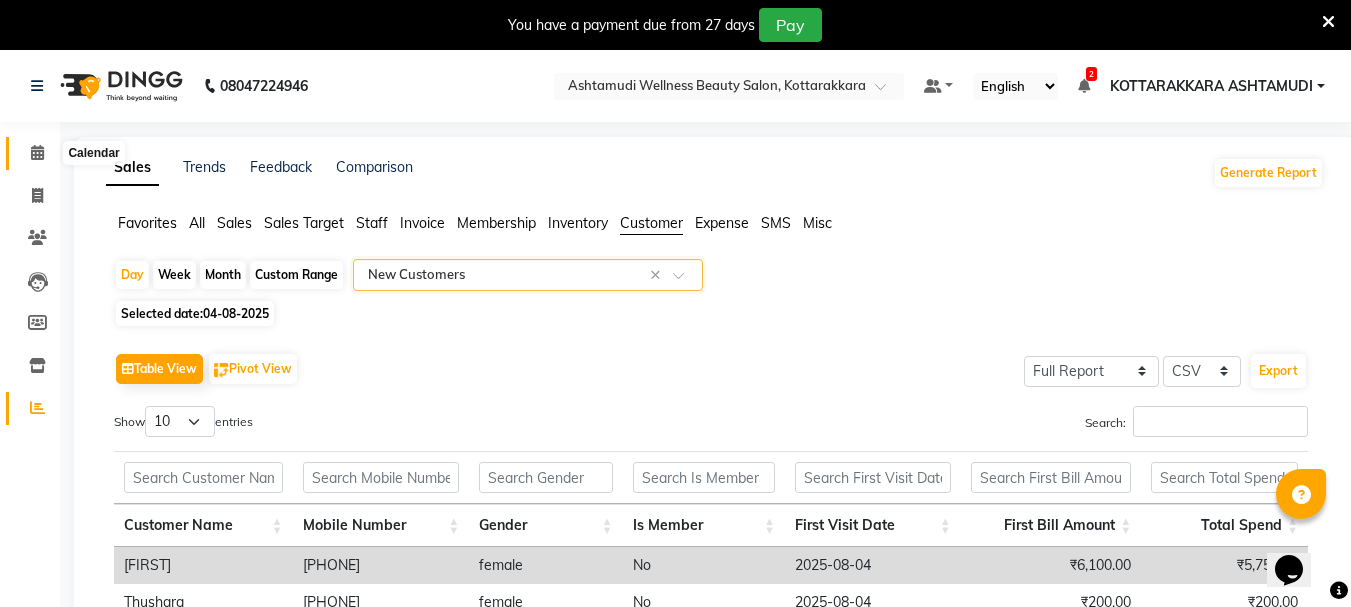 click 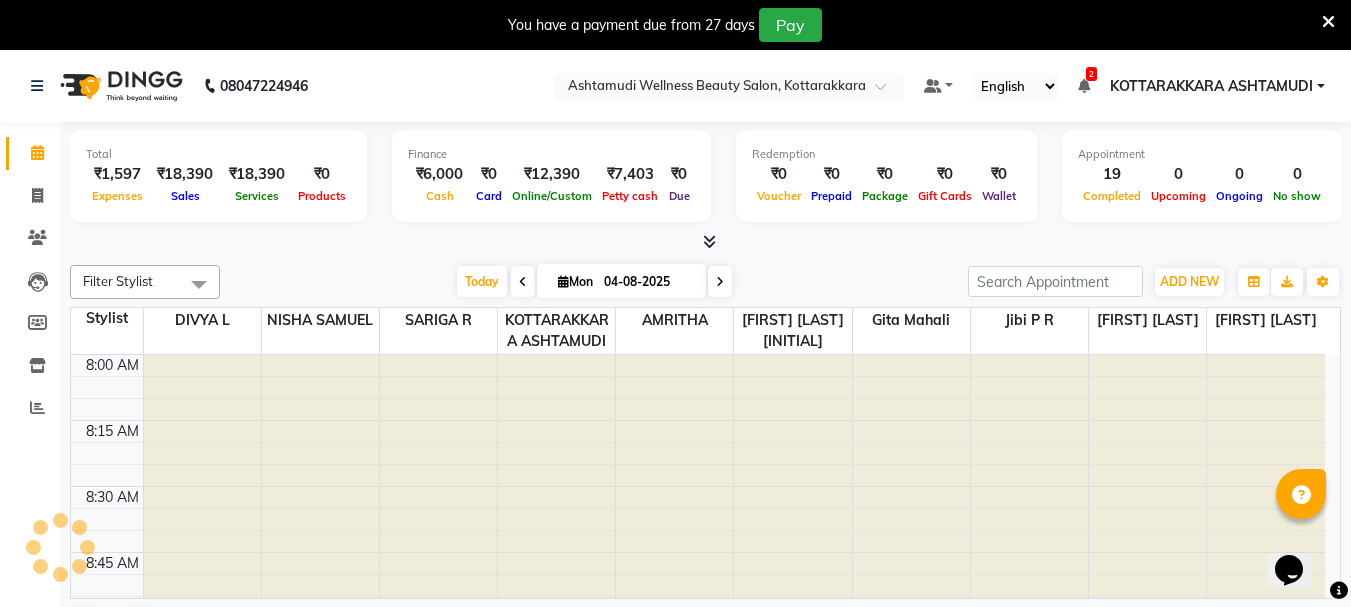 scroll, scrollTop: 2641, scrollLeft: 0, axis: vertical 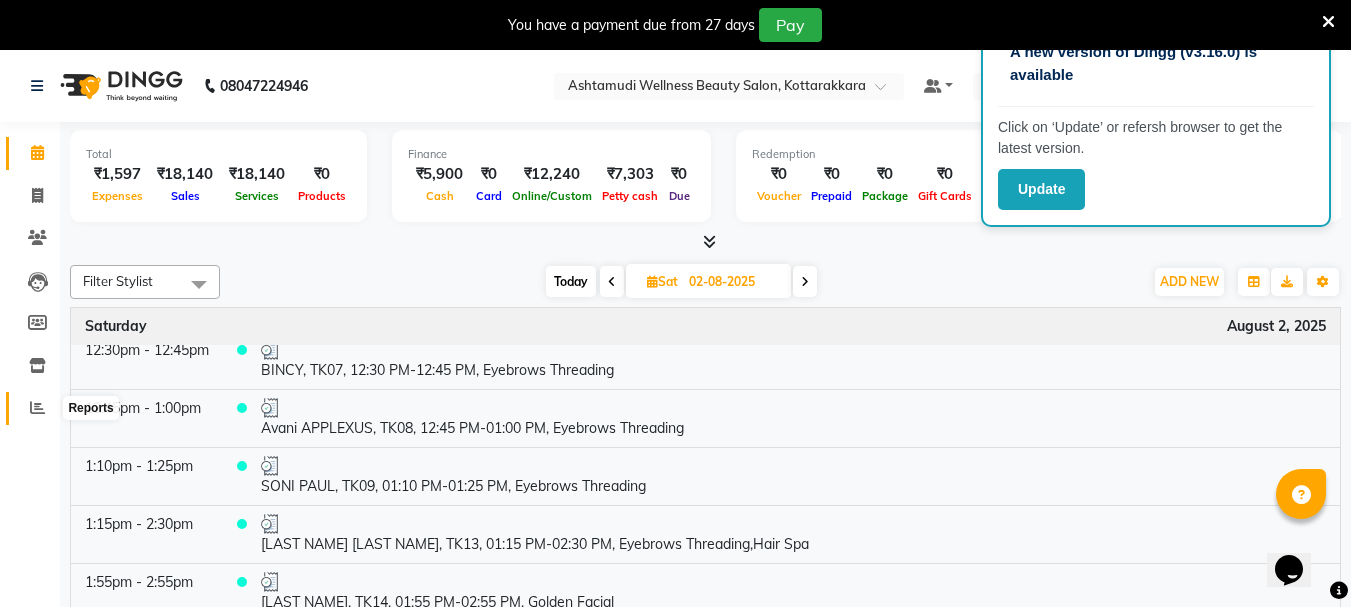 click 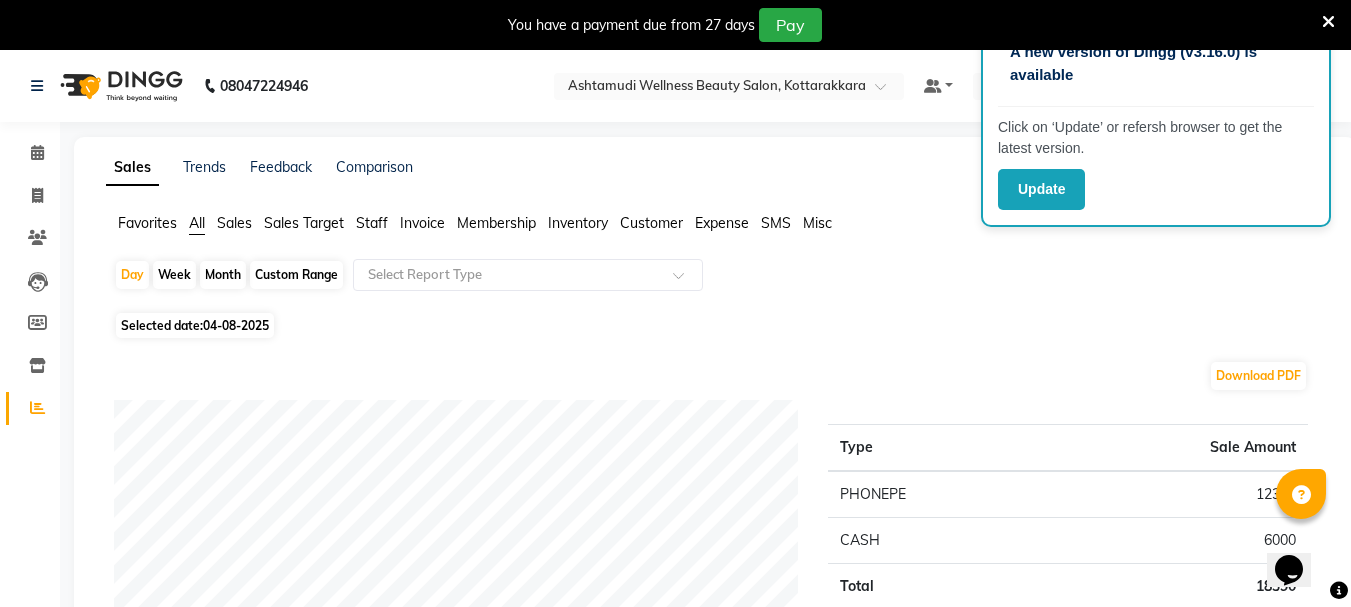 click on "Expense" 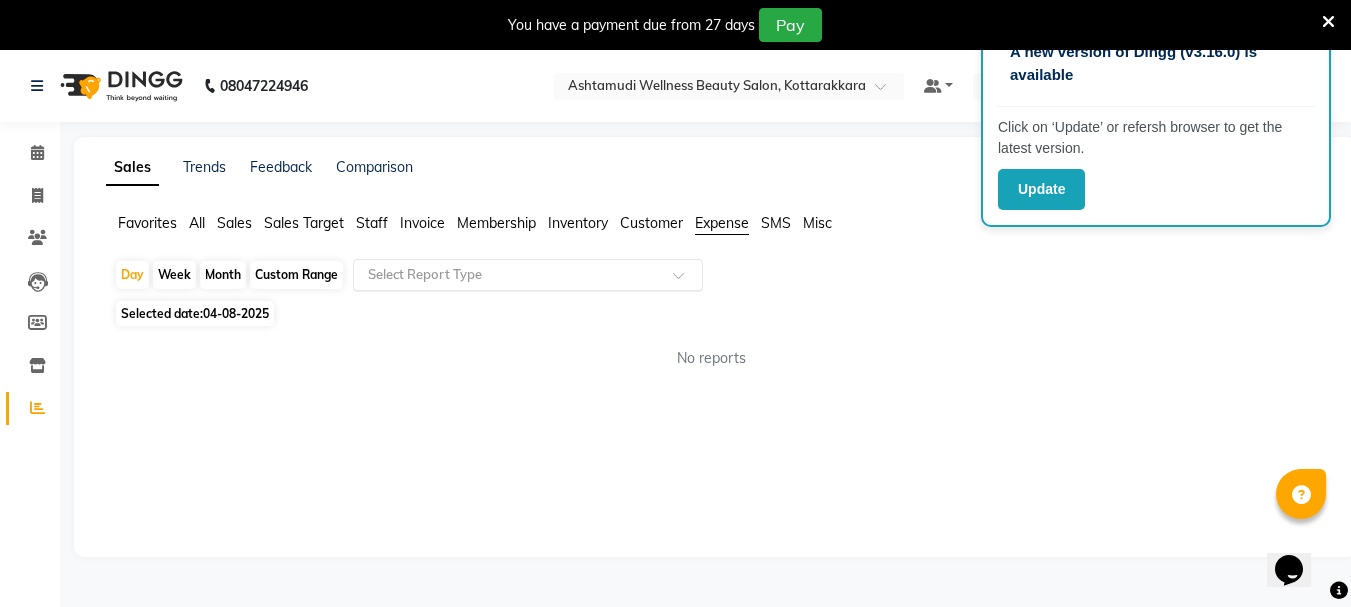 click on "Select Report Type" 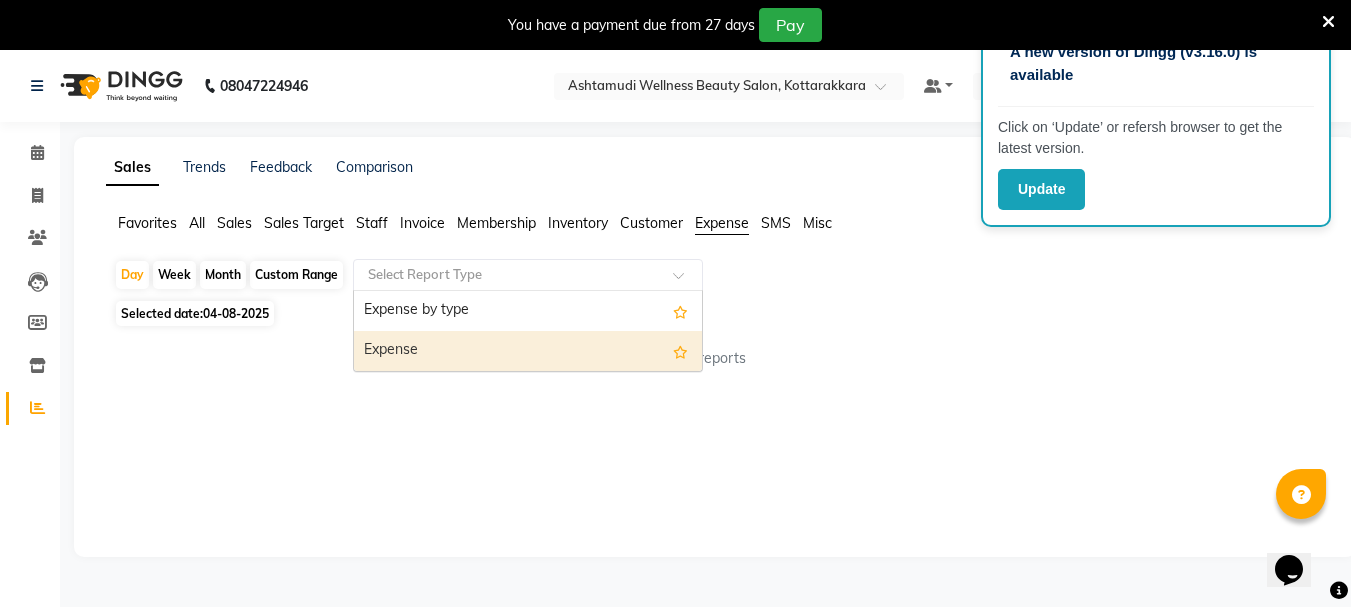 click on "Expense" at bounding box center [528, 351] 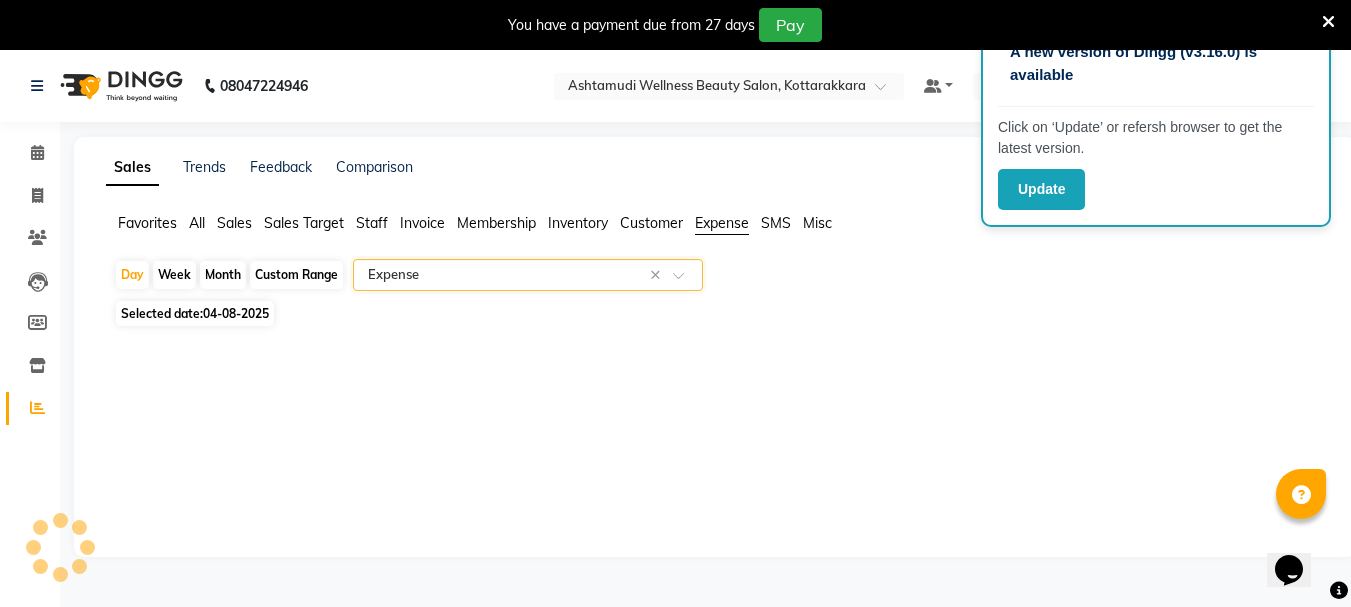 select on "full_report" 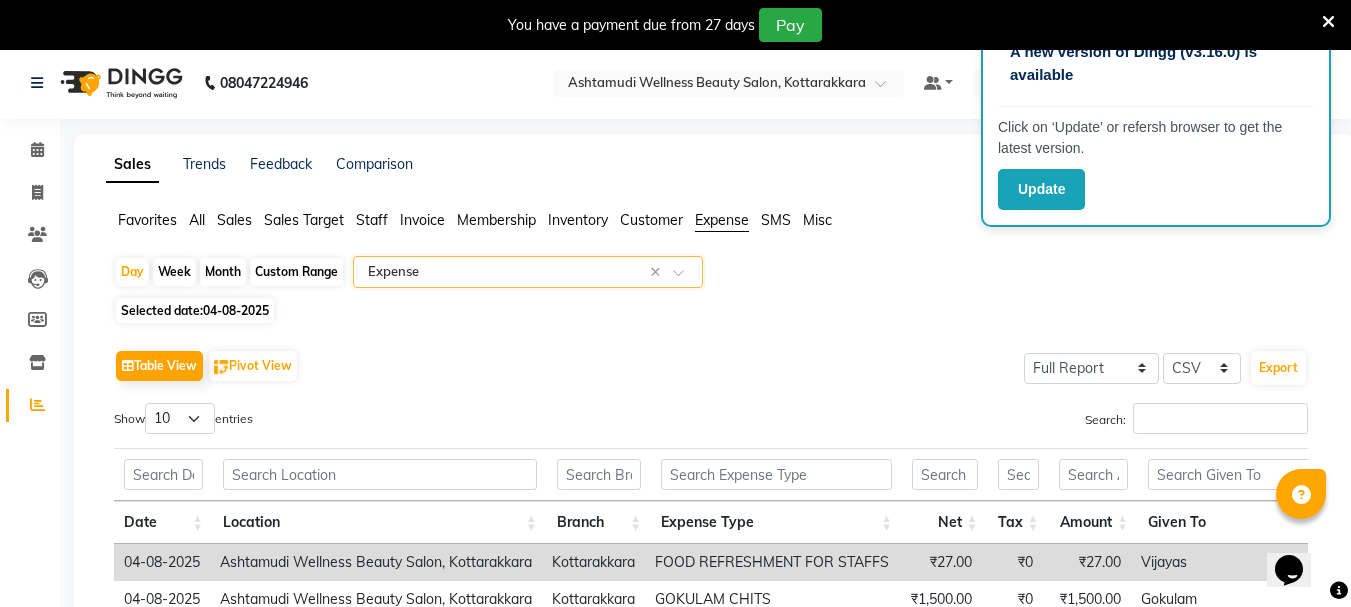 scroll, scrollTop: 0, scrollLeft: 0, axis: both 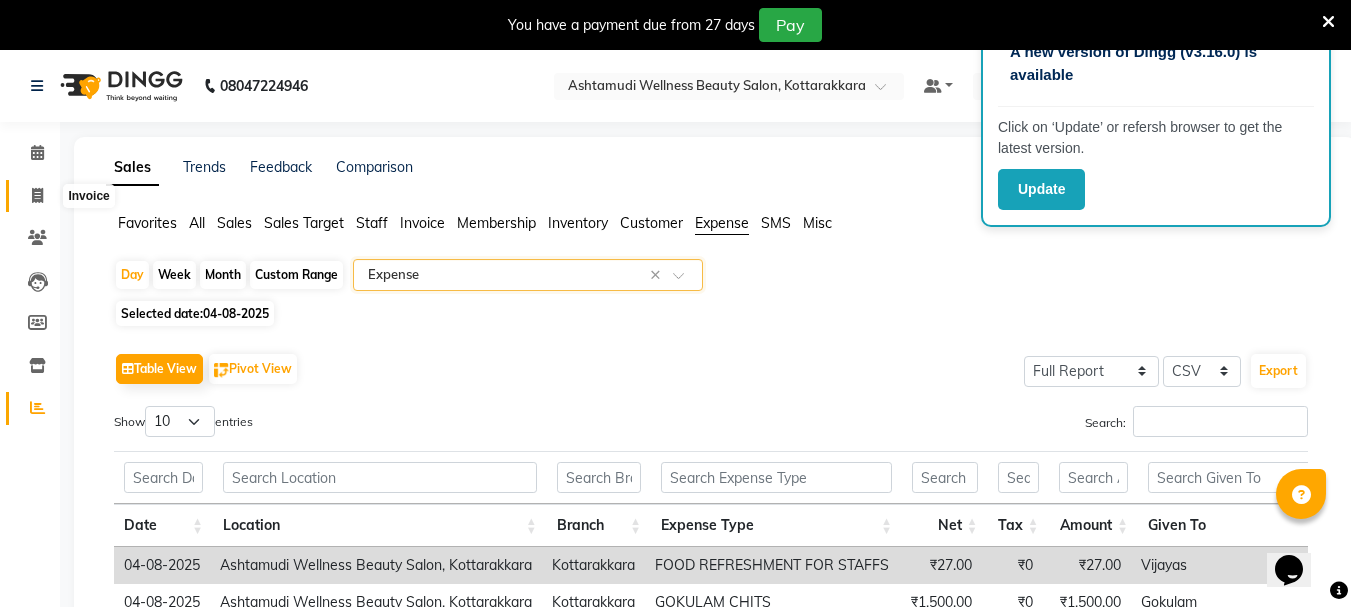 click 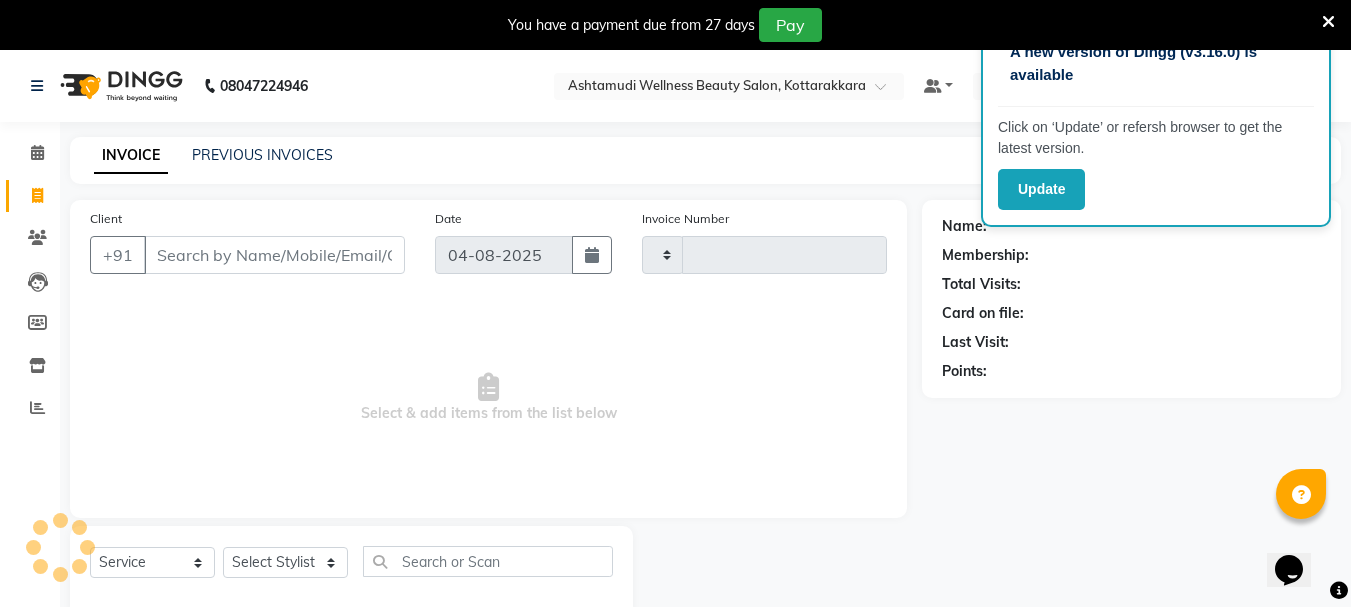 scroll, scrollTop: 50, scrollLeft: 0, axis: vertical 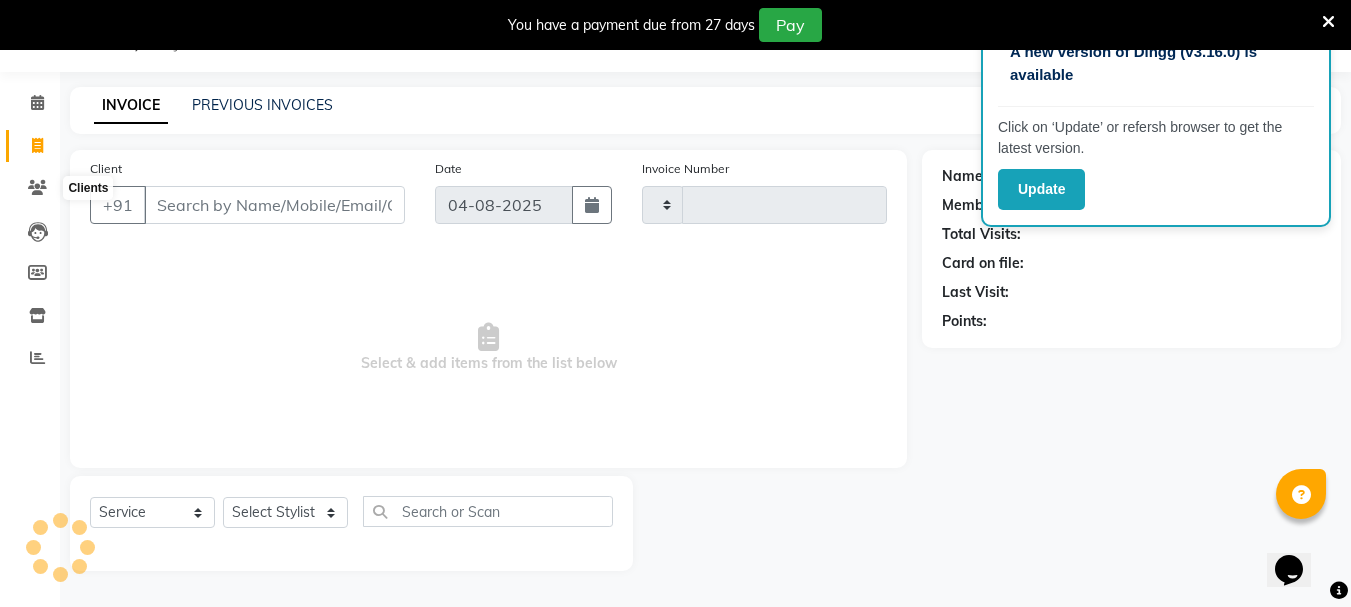 type on "2361" 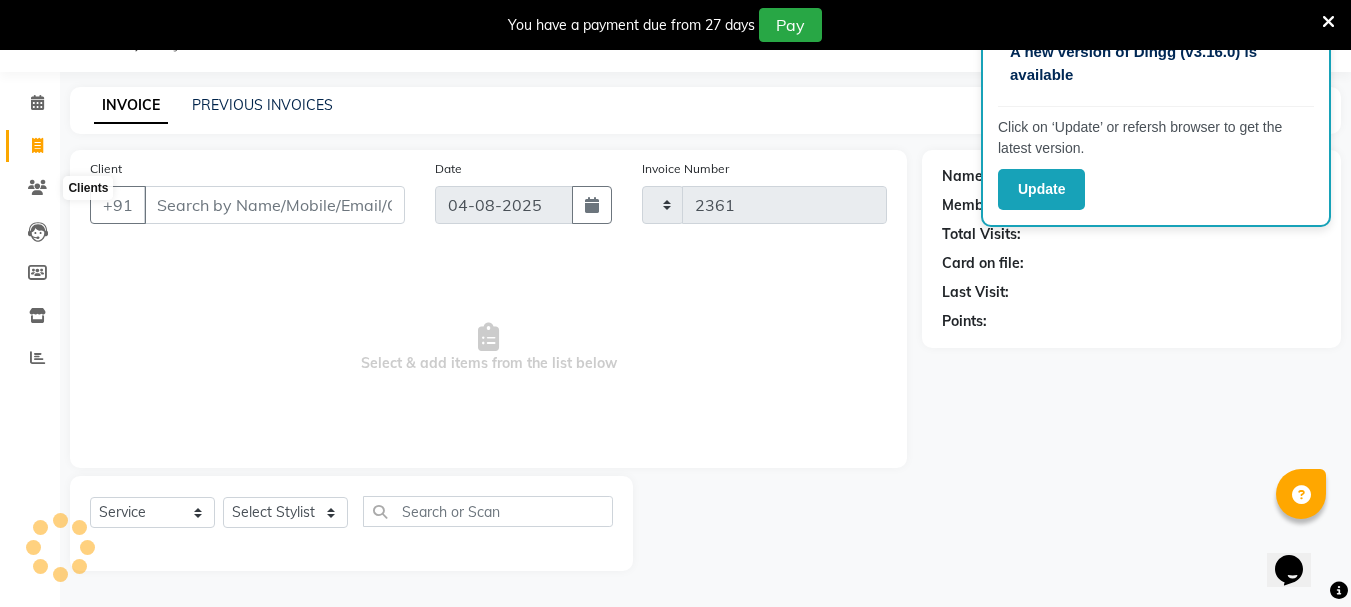 select on "4664" 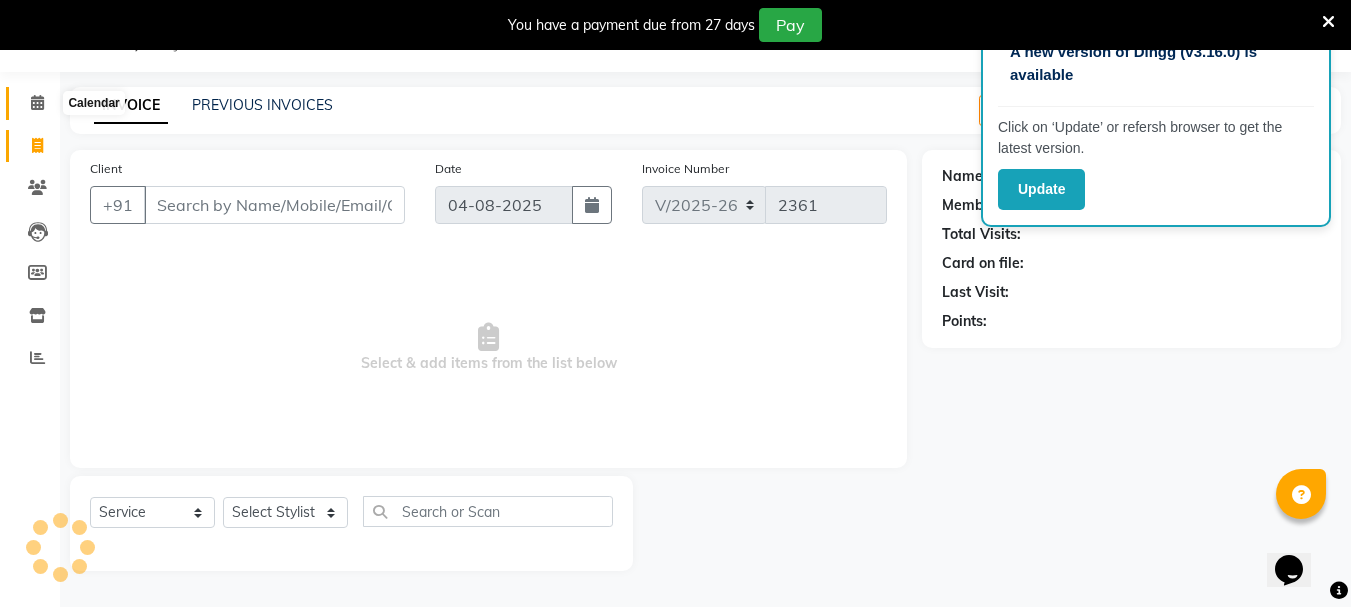 click 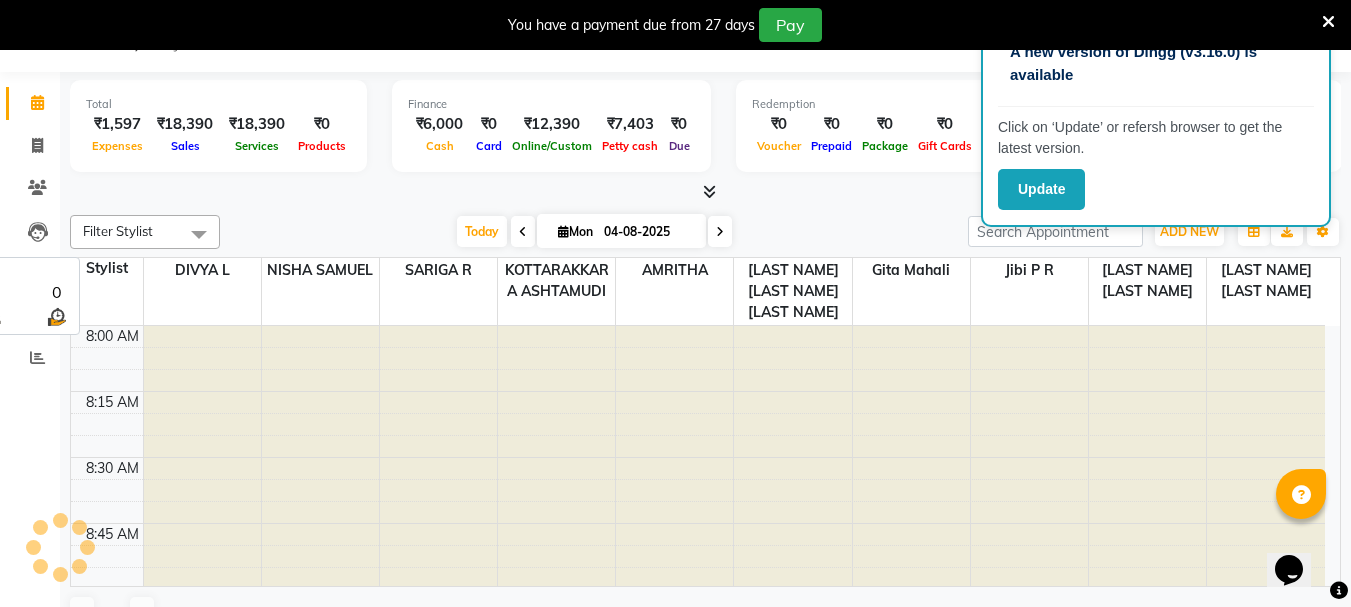 scroll, scrollTop: 0, scrollLeft: 0, axis: both 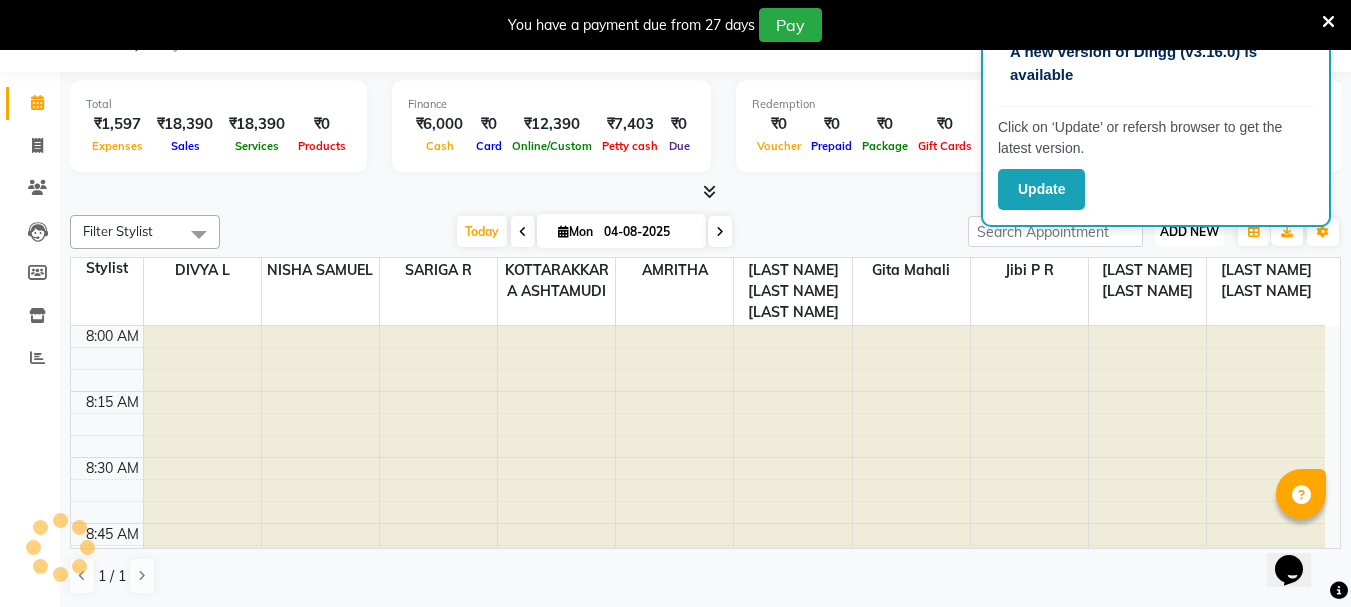 click on "ADD NEW Toggle Dropdown" at bounding box center (1189, 232) 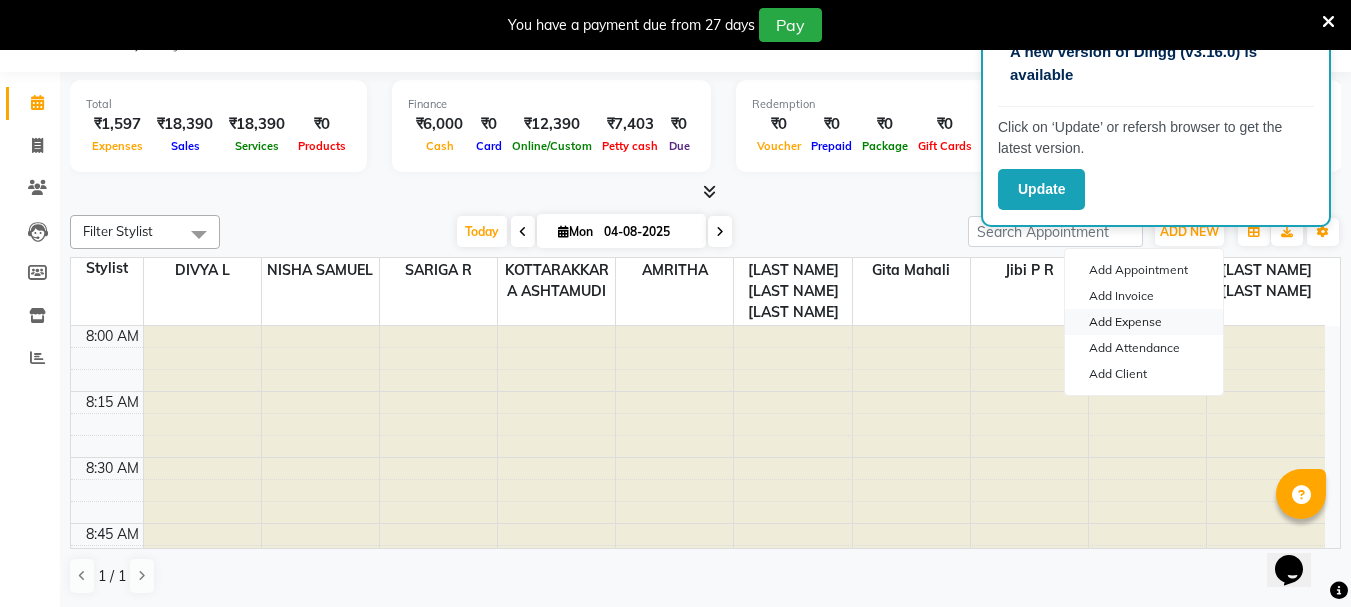 click on "Add Expense" at bounding box center (1144, 322) 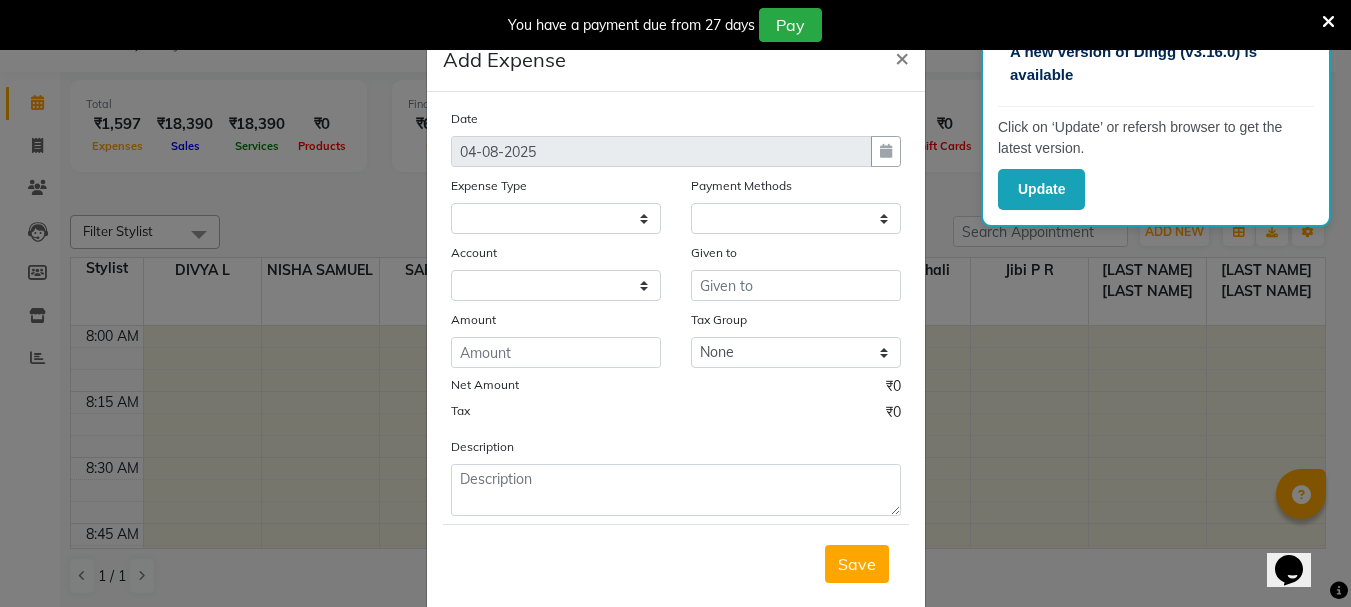 select 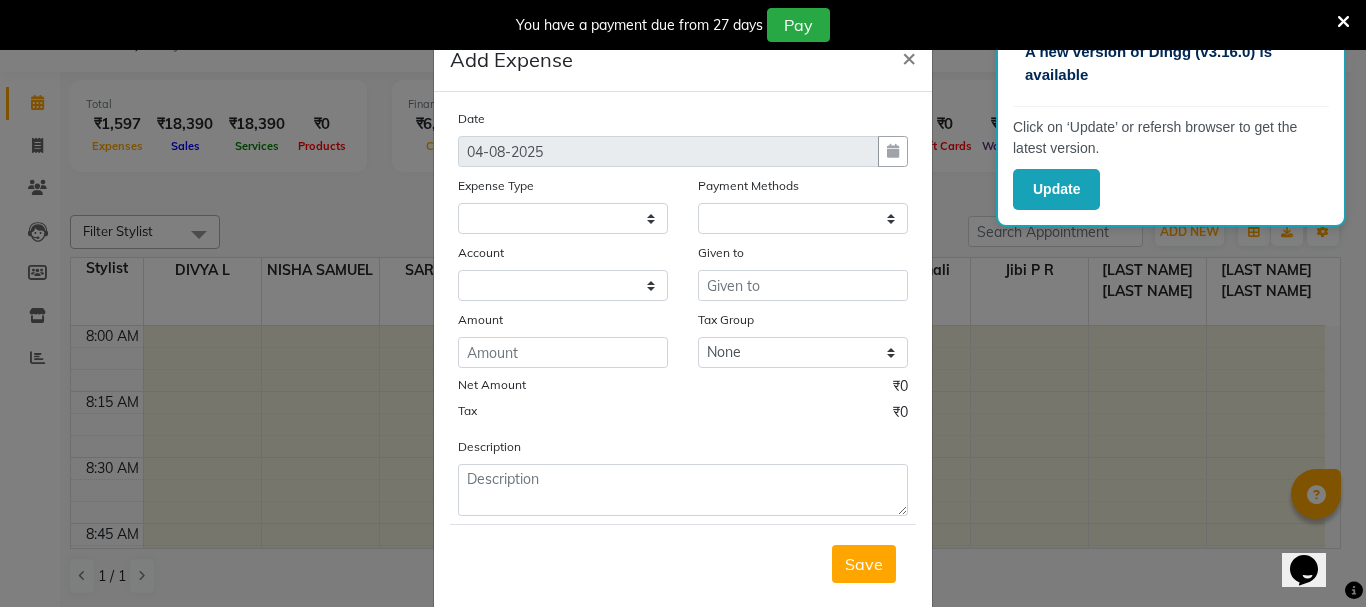 select on "1" 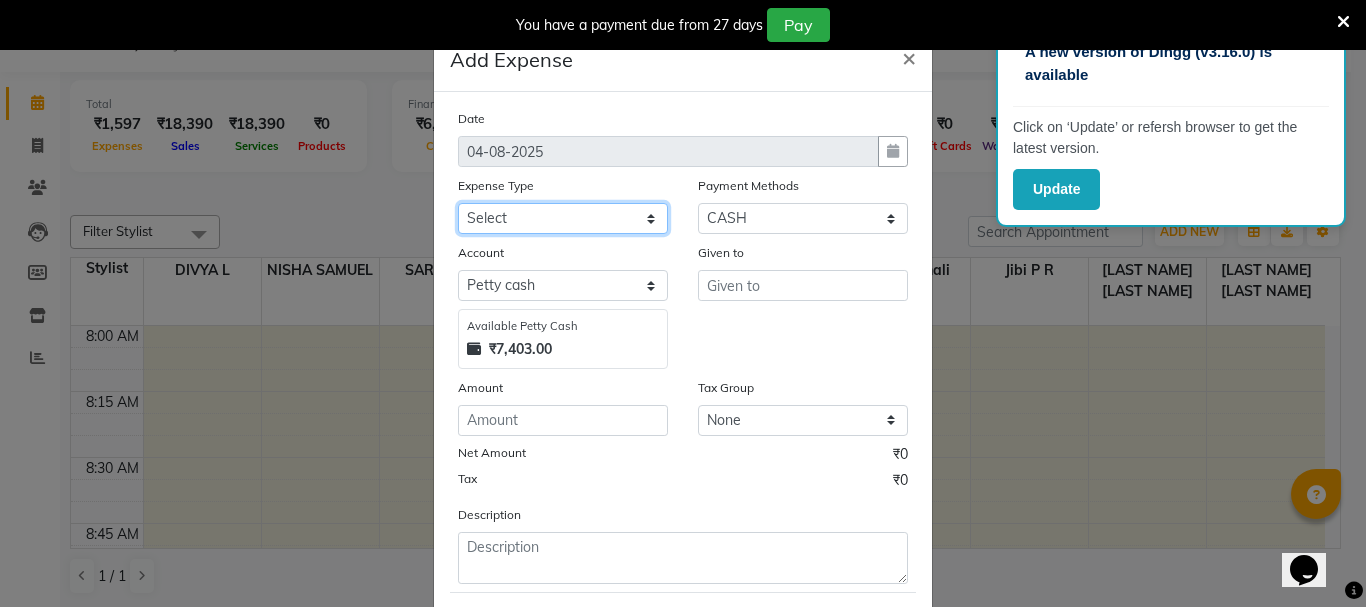 click on "Select ACCOMODATION EXPENSES ADVERTISEMENT SALES PROMOTIONAL EXPENSES Bonus BRIDAL ACCESSORIES REFUND BRIDAL COMMISSION BRIDAL FOOD BRIDAL INCENTIVES BRIDAL ORNAMENTS REFUND BRIDAL TA CASH DEPOSIT RAK BANK COMPUTER ACCESSORIES MOBILE PHONE Donation and Charity Expenses ELECTRICITY CHARGES ELECTRONICS FITTINGS Event Expense FISH FOOD EXPENSES FOOD REFRESHMENT FOR CLIENTS FOOD REFRESHMENT FOR STAFFS Freight And Forwarding Charges FUEL FOR GENERATOR FURNITURE AND EQUIPMENTS Gifts for Clients GIFTS FOR STAFFS GOKULAM CHITS HOSTEL RENT LAUNDRY EXPENSES LICENSE OTHER FEES LOADING UNLOADING CHARGES Medical Expenses MEHNDI PAYMENTS MISCELLANEOUS EXPENSES NEWSPAPER PERIODICALS Office Expenses Ornaments Maintenance Expense OVERTIME ALLOWANCES Payment For Pest Control Perfomance based incentives POSTAGE COURIER CHARGES Printing PRINTING STATIONERY EXPENSES PROFESSIONAL TAX REPAIRS MAINTENANCE ROUND OFF Salary SALARY ADVANCE Sales Incentives Membership Card SALES INCENTIVES PRODUCT SALES INCENTIVES SERVICES SALON RENT" 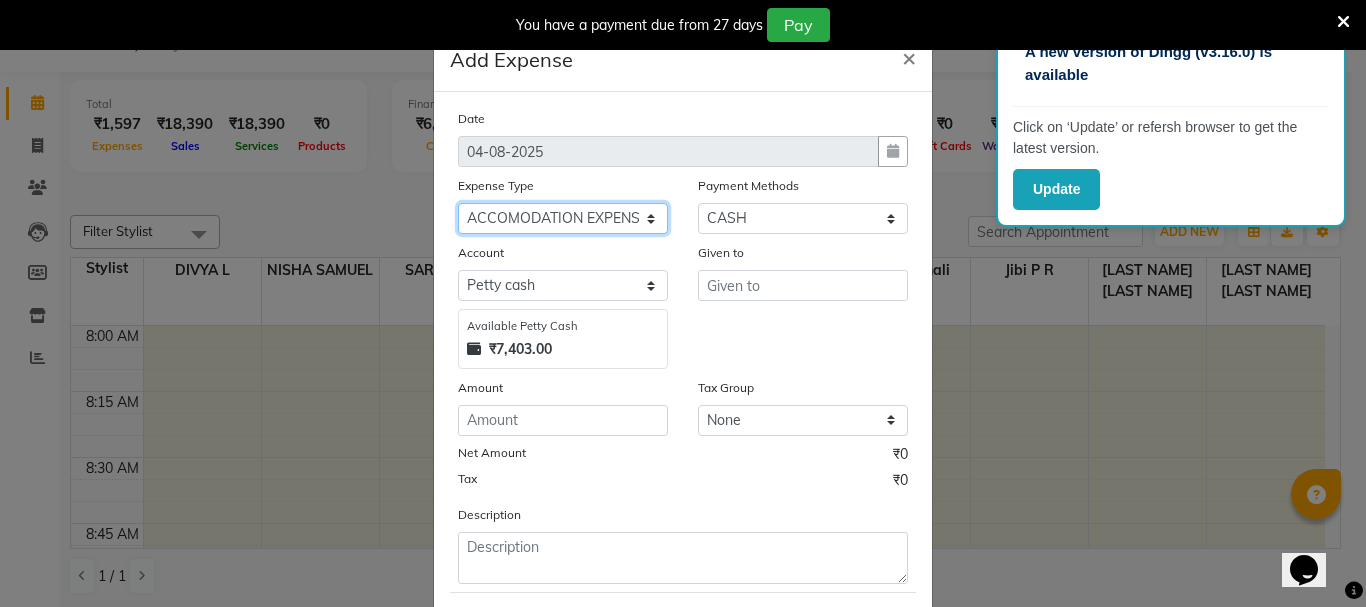click on "Select ACCOMODATION EXPENSES ADVERTISEMENT SALES PROMOTIONAL EXPENSES Bonus BRIDAL ACCESSORIES REFUND BRIDAL COMMISSION BRIDAL FOOD BRIDAL INCENTIVES BRIDAL ORNAMENTS REFUND BRIDAL TA CASH DEPOSIT RAK BANK COMPUTER ACCESSORIES MOBILE PHONE Donation and Charity Expenses ELECTRICITY CHARGES ELECTRONICS FITTINGS Event Expense FISH FOOD EXPENSES FOOD REFRESHMENT FOR CLIENTS FOOD REFRESHMENT FOR STAFFS Freight And Forwarding Charges FUEL FOR GENERATOR FURNITURE AND EQUIPMENTS Gifts for Clients GIFTS FOR STAFFS GOKULAM CHITS HOSTEL RENT LAUNDRY EXPENSES LICENSE OTHER FEES LOADING UNLOADING CHARGES Medical Expenses MEHNDI PAYMENTS MISCELLANEOUS EXPENSES NEWSPAPER PERIODICALS Office Expenses Ornaments Maintenance Expense OVERTIME ALLOWANCES Payment For Pest Control Perfomance based incentives POSTAGE COURIER CHARGES Printing PRINTING STATIONERY EXPENSES PROFESSIONAL TAX REPAIRS MAINTENANCE ROUND OFF Salary SALARY ADVANCE Sales Incentives Membership Card SALES INCENTIVES PRODUCT SALES INCENTIVES SERVICES SALON RENT" 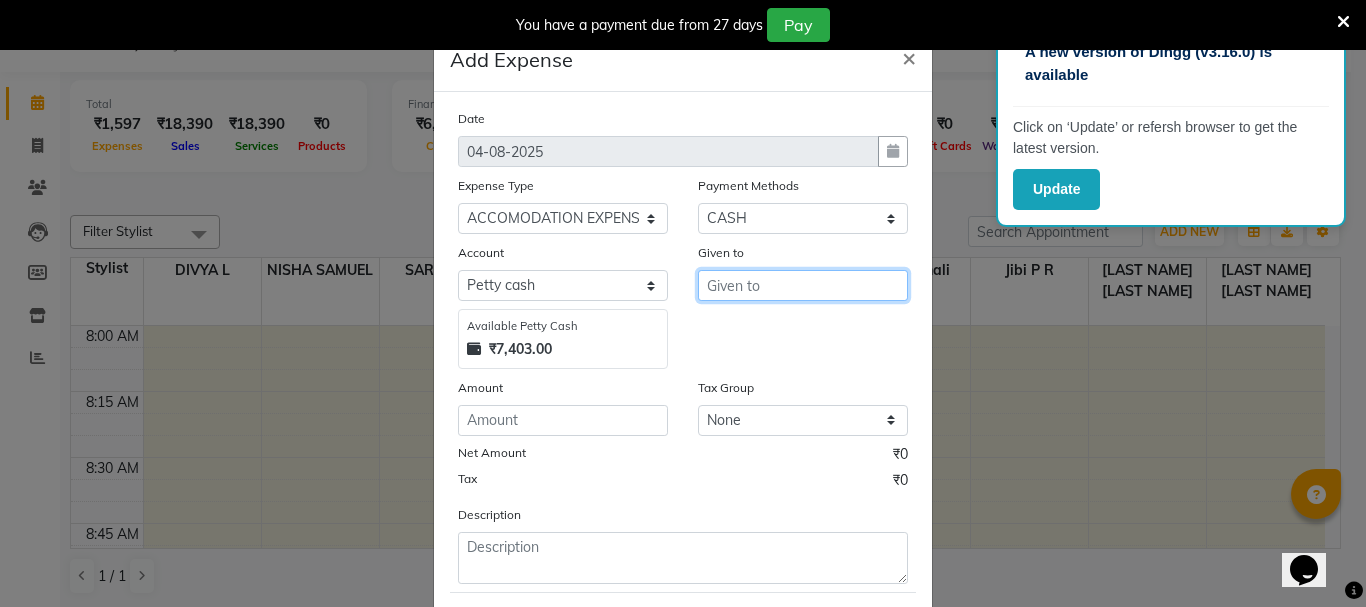 click at bounding box center [803, 285] 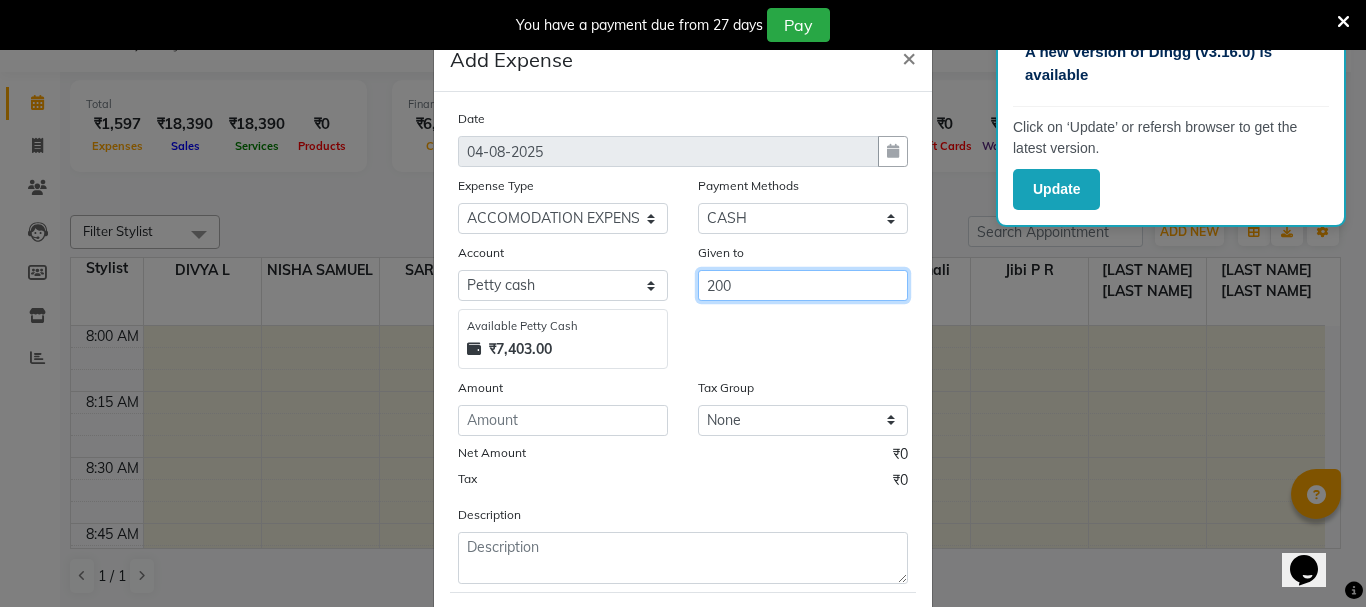 type on "200" 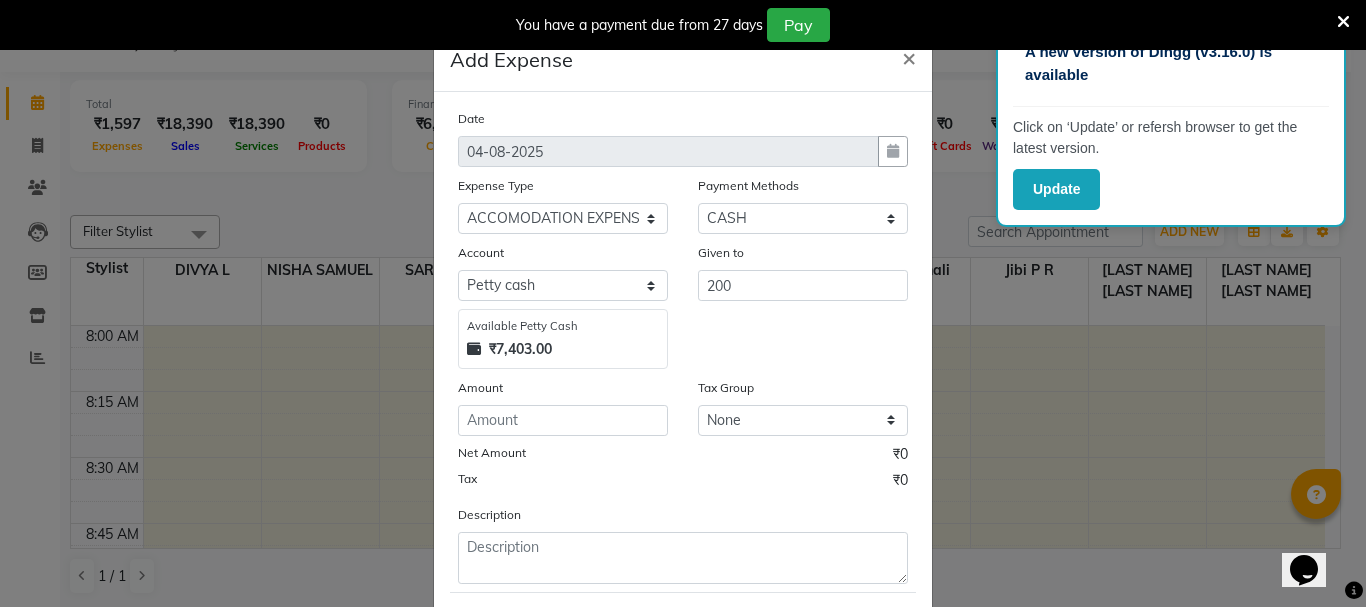 click on "Add Expense  × Date 04-08-2025 Expense Type Select ACCOMODATION EXPENSES ADVERTISEMENT SALES PROMOTIONAL EXPENSES Bonus BRIDAL ACCESSORIES REFUND BRIDAL COMMISSION BRIDAL FOOD BRIDAL INCENTIVES BRIDAL ORNAMENTS REFUND BRIDAL TA CASH DEPOSIT RAK BANK COMPUTER ACCESSORIES MOBILE PHONE Donation and Charity Expenses ELECTRICITY CHARGES ELECTRONICS FITTINGS Event Expense FISH FOOD EXPENSES FOOD REFRESHMENT FOR CLIENTS FOOD REFRESHMENT FOR STAFFS Freight And Forwarding Charges FUEL FOR GENERATOR FURNITURE AND EQUIPMENTS Gifts for Clients GIFTS FOR STAFFS GOKULAM CHITS HOSTEL RENT LAUNDRY EXPENSES LICENSE OTHER FEES LOADING UNLOADING CHARGES Medical Expenses MEHNDI PAYMENTS MISCELLANEOUS EXPENSES NEWSPAPER PERIODICALS Office Expenses Ornaments Maintenance Expense OVERTIME ALLOWANCES Payment For Pest Control Perfomance based incentives POSTAGE COURIER CHARGES Printing PRINTING STATIONERY EXPENSES PROFESSIONAL TAX REPAIRS MAINTENANCE ROUND OFF Salary SALARY ADVANCE Sales Incentives Membership Card SALON ESSENTIALS" 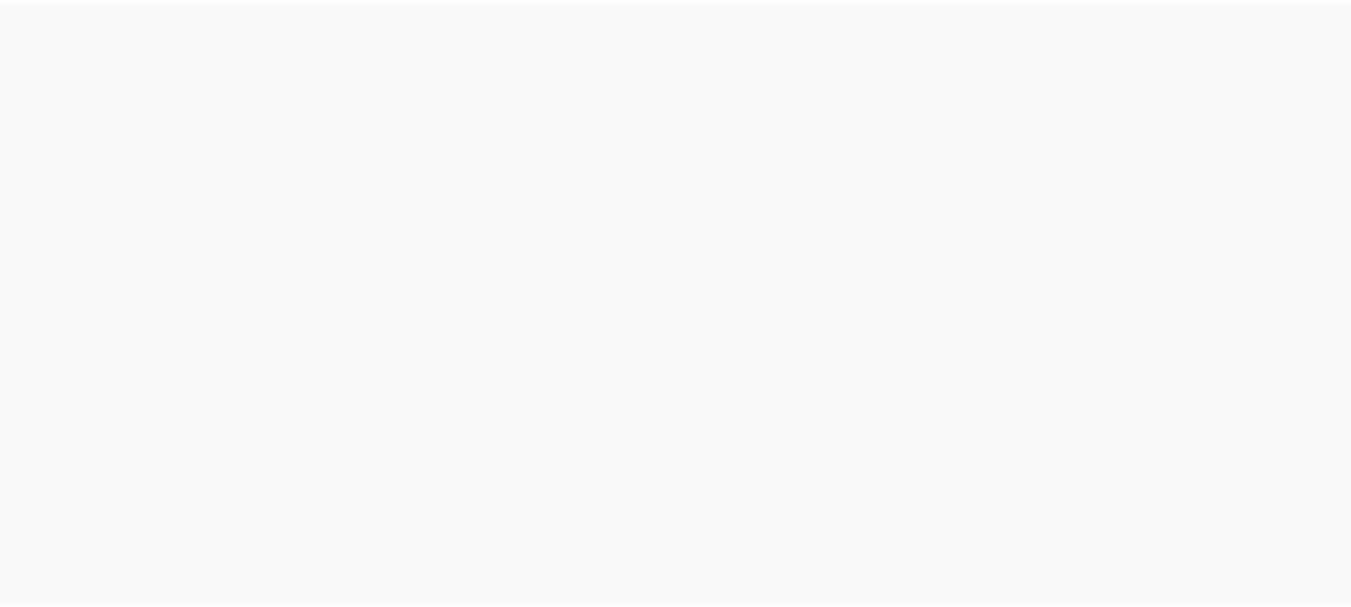 scroll, scrollTop: 0, scrollLeft: 0, axis: both 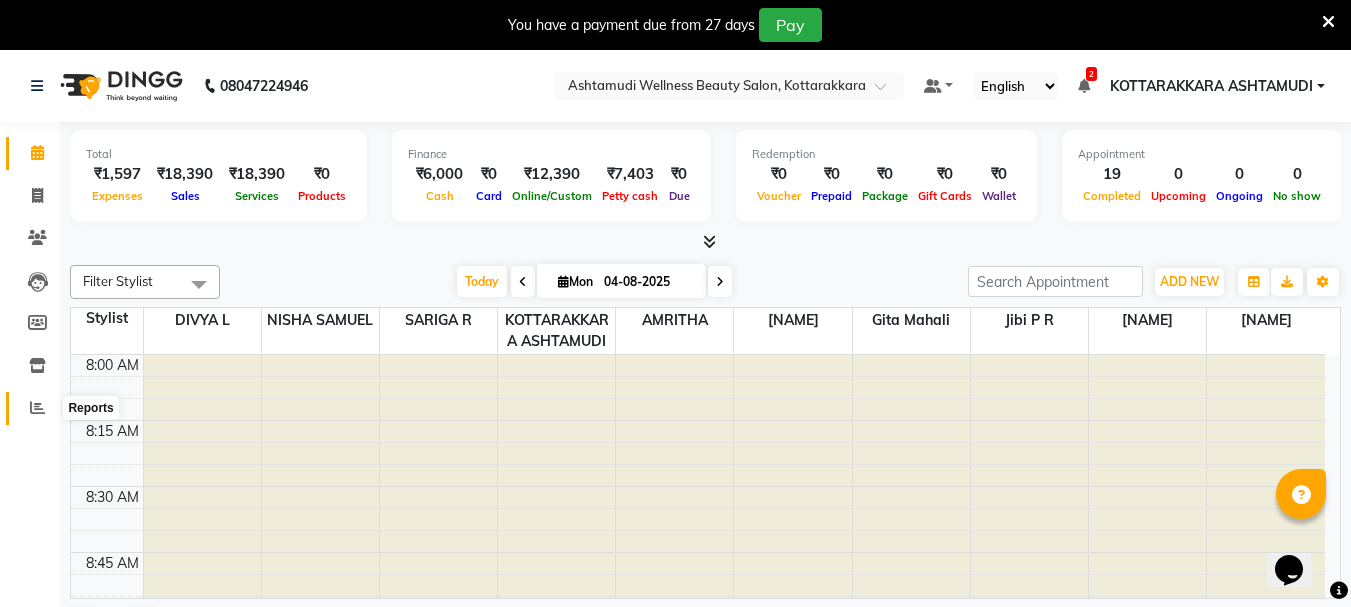 click 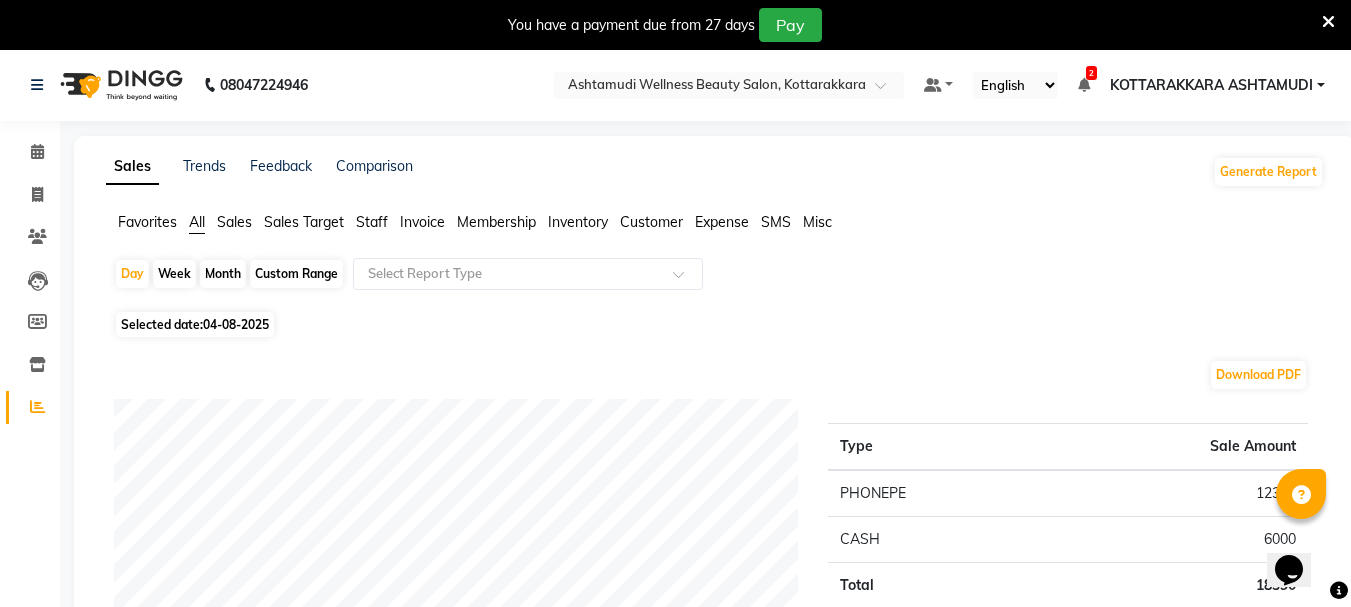 scroll, scrollTop: 0, scrollLeft: 0, axis: both 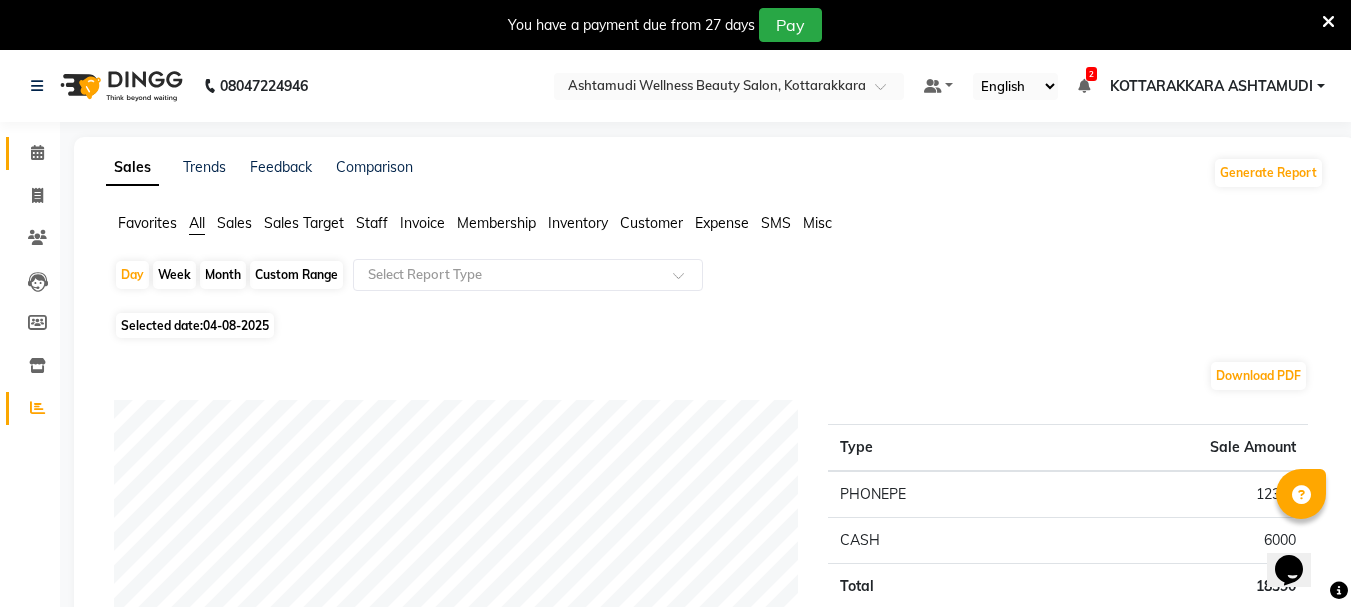 click 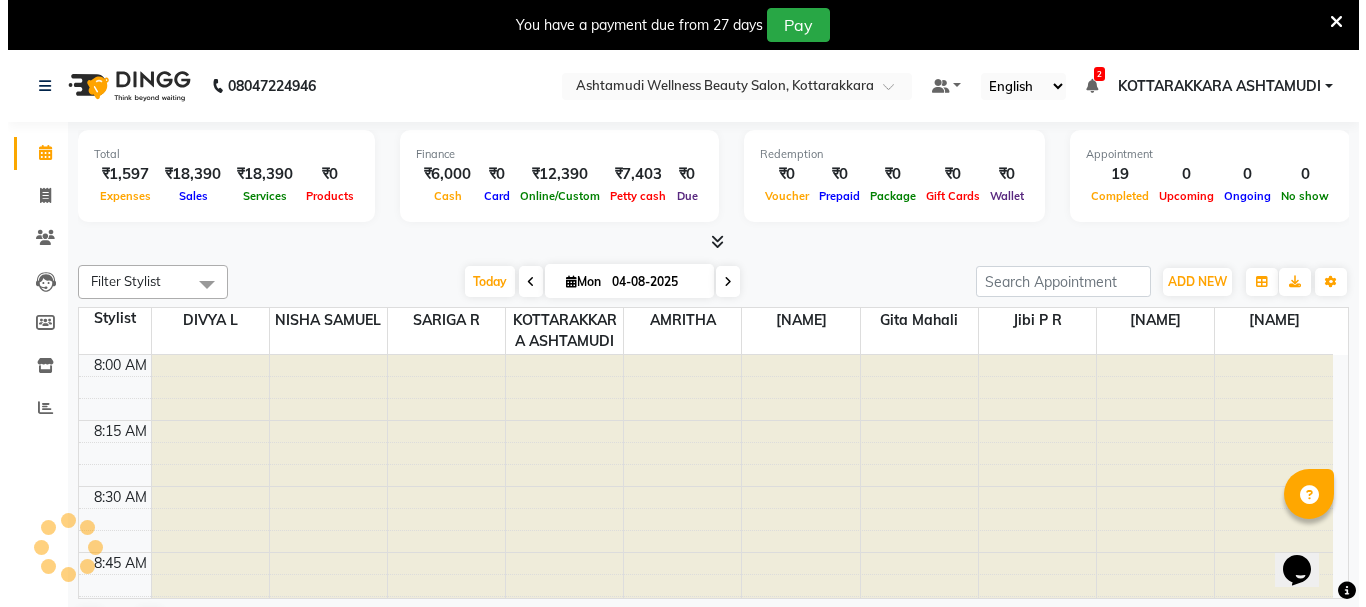 scroll, scrollTop: 0, scrollLeft: 0, axis: both 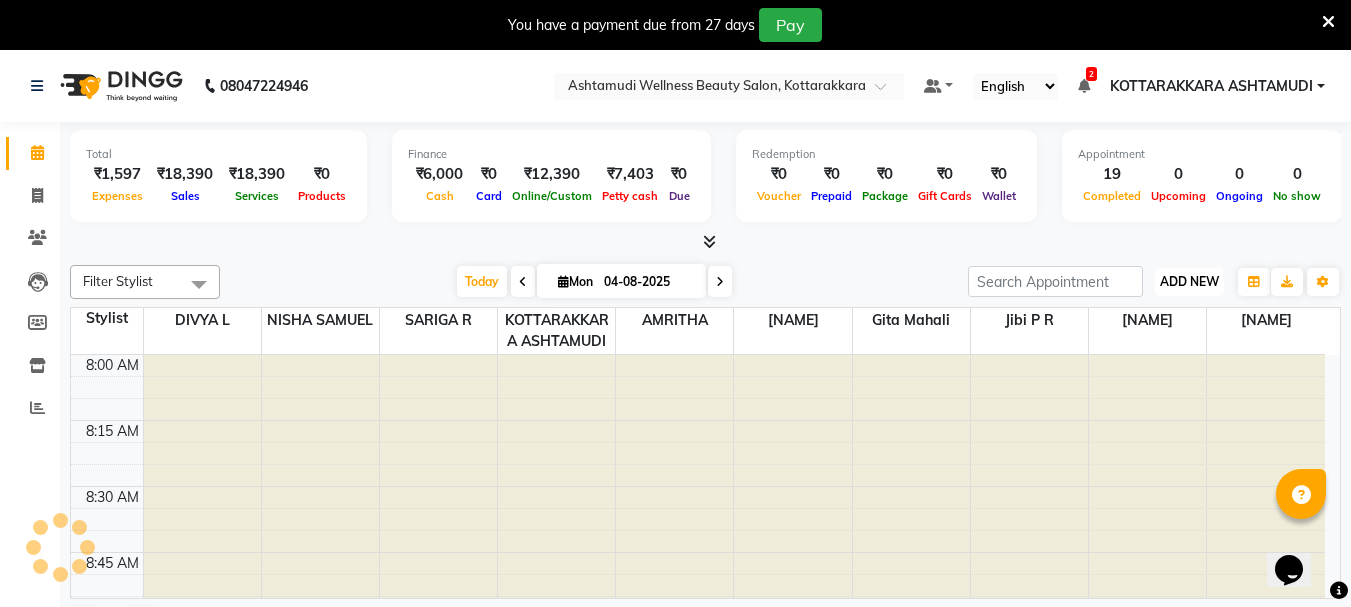 click on "ADD NEW" at bounding box center [1189, 281] 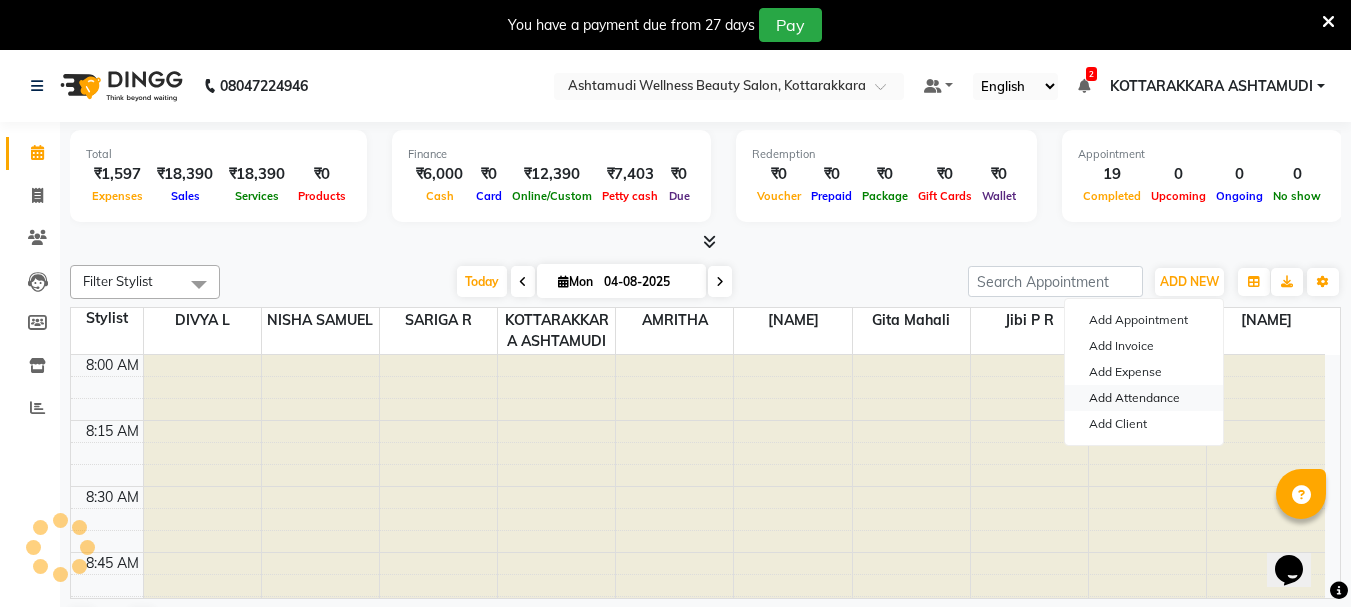 click on "Add Attendance" at bounding box center (1144, 398) 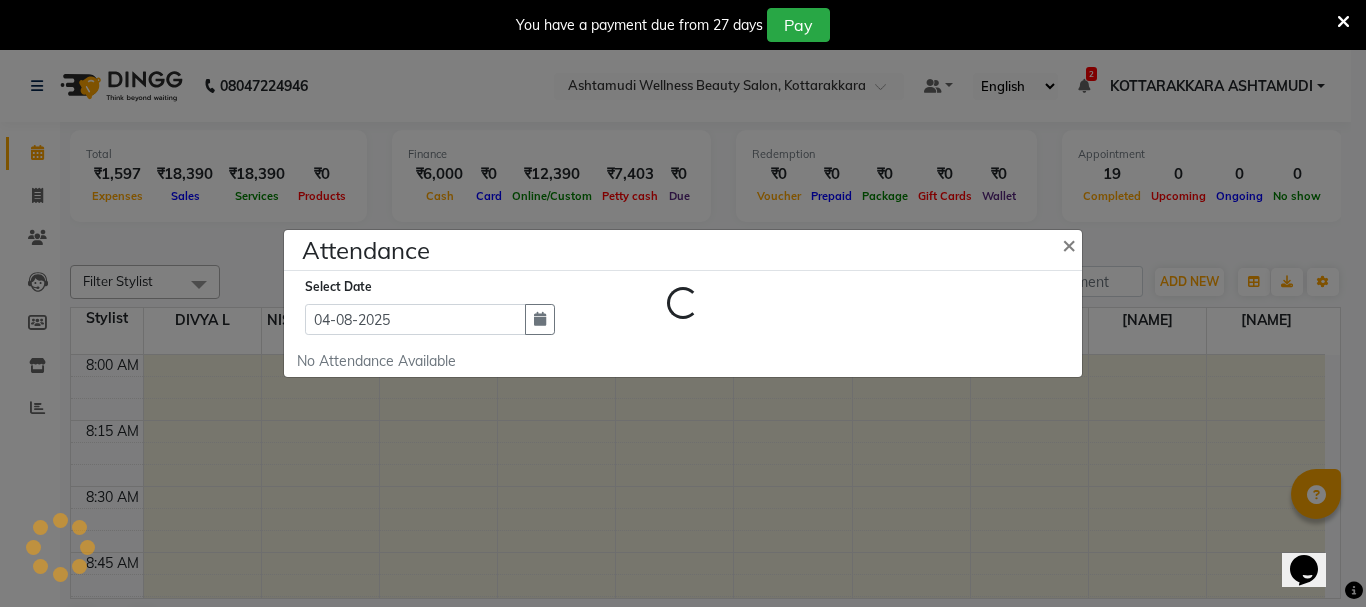 select on "A" 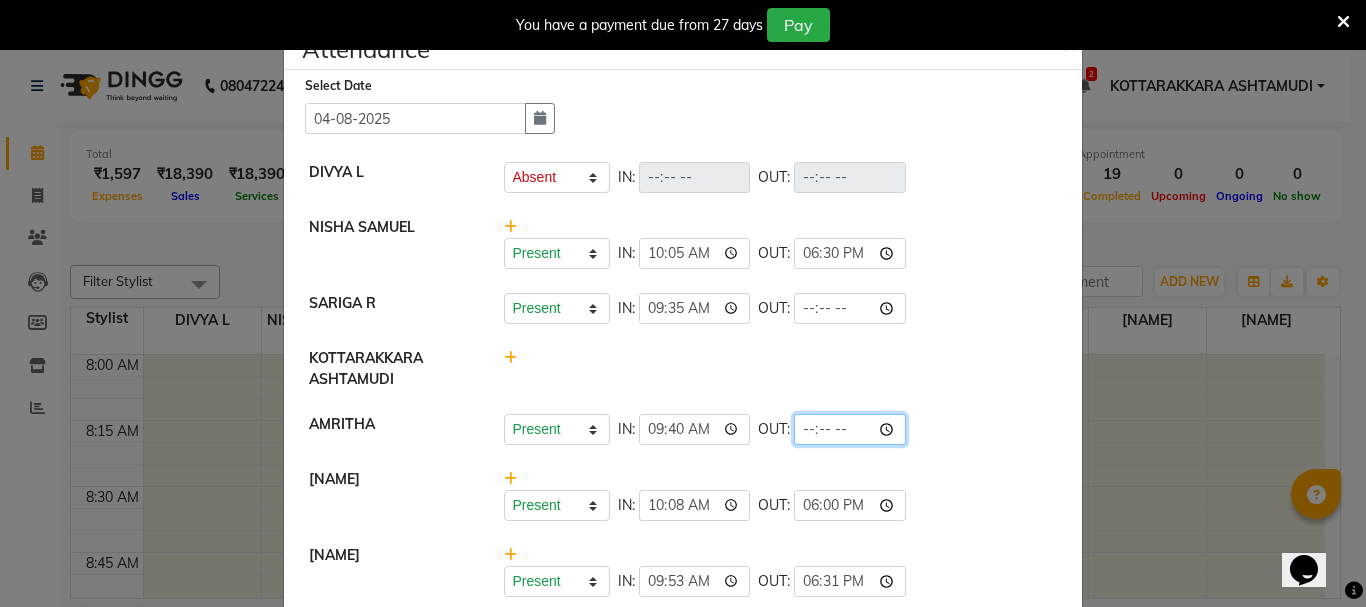 click 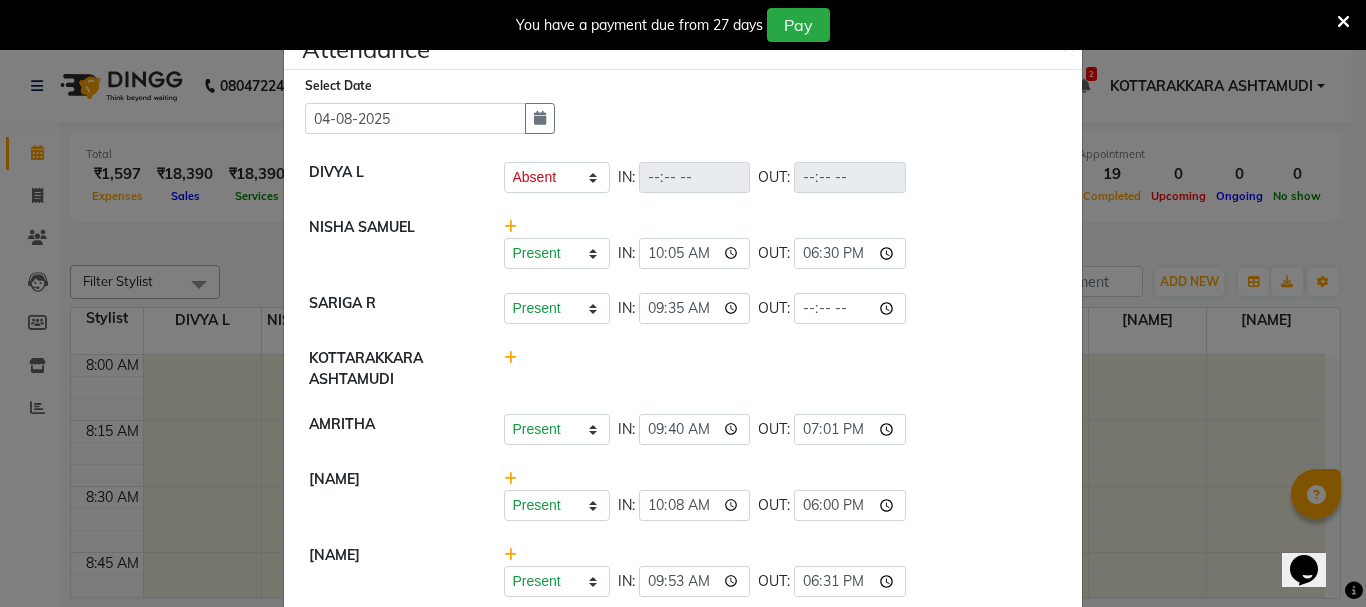 type on "19:01" 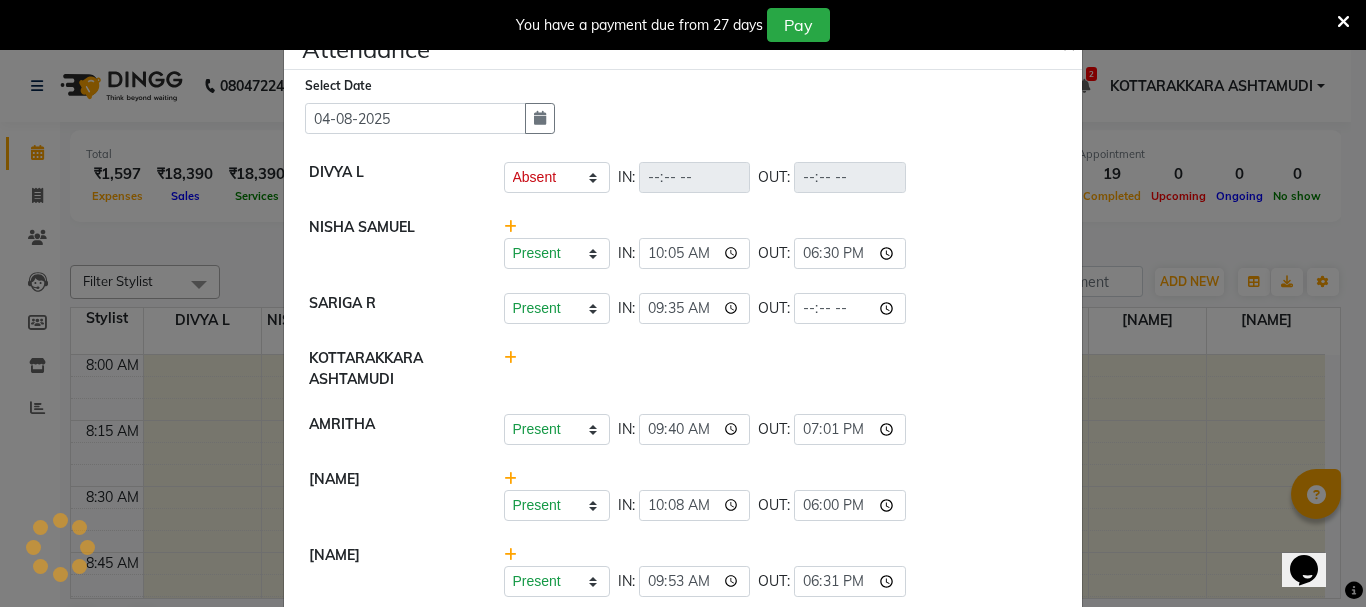 click on "[NAME] 	   Present   Absent   Late   Half Day   Weekly Off  IN:  09:35 OUT:" 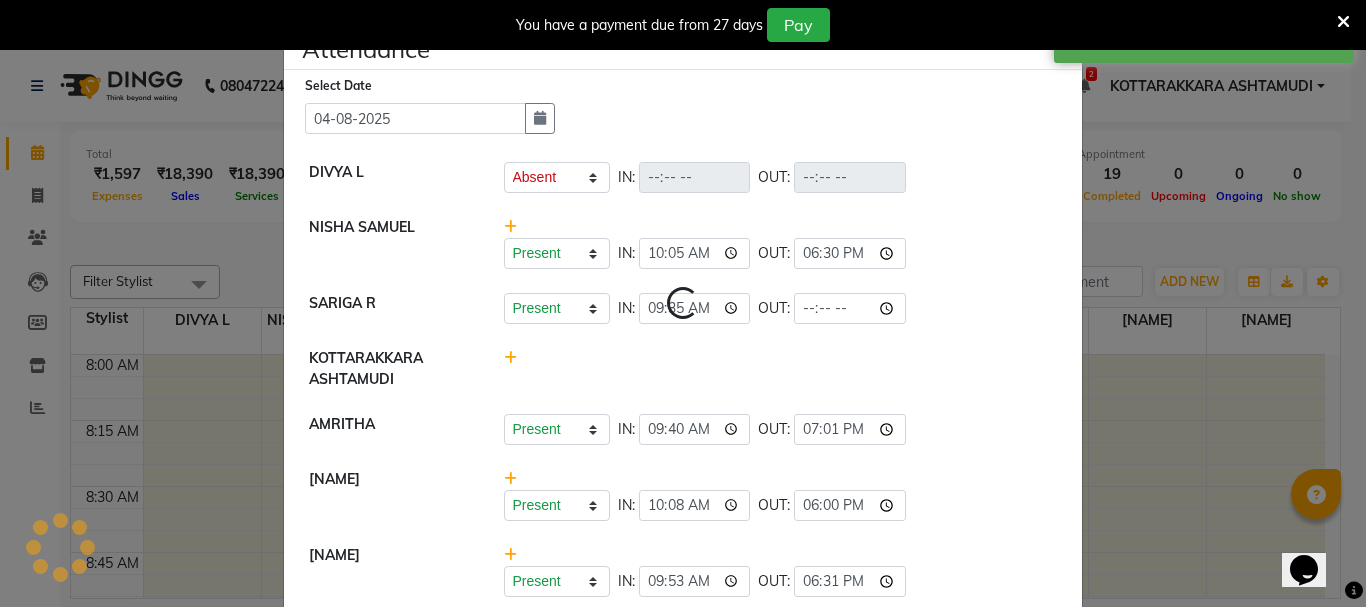 select on "A" 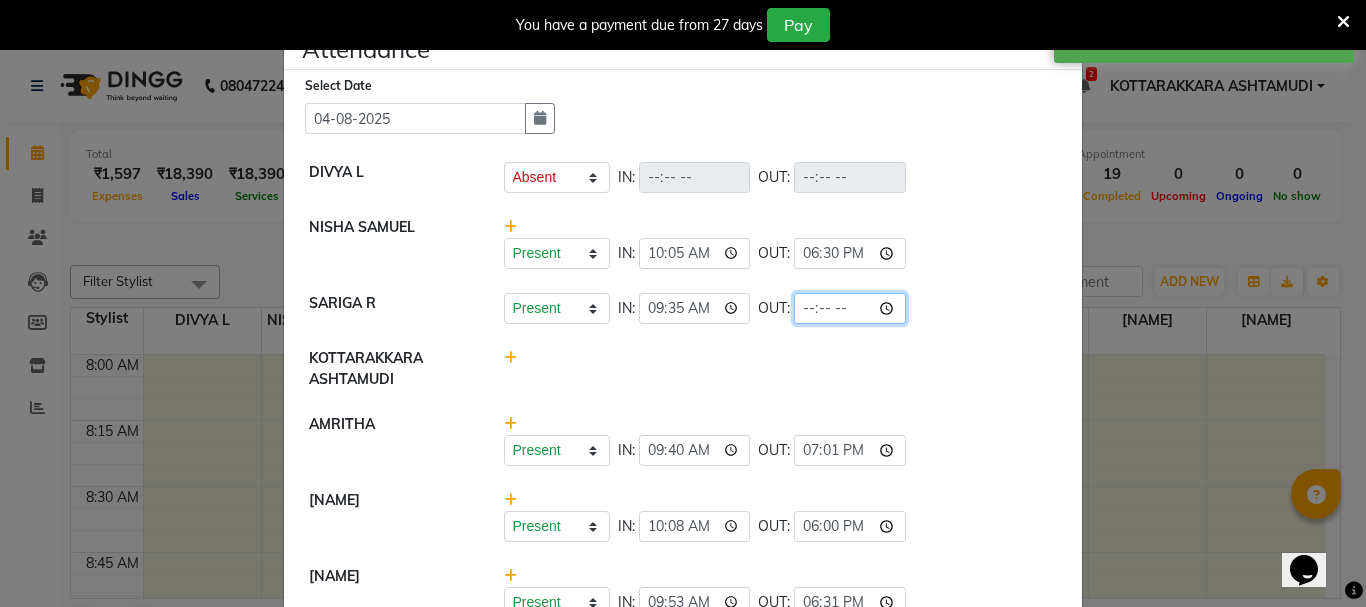 click 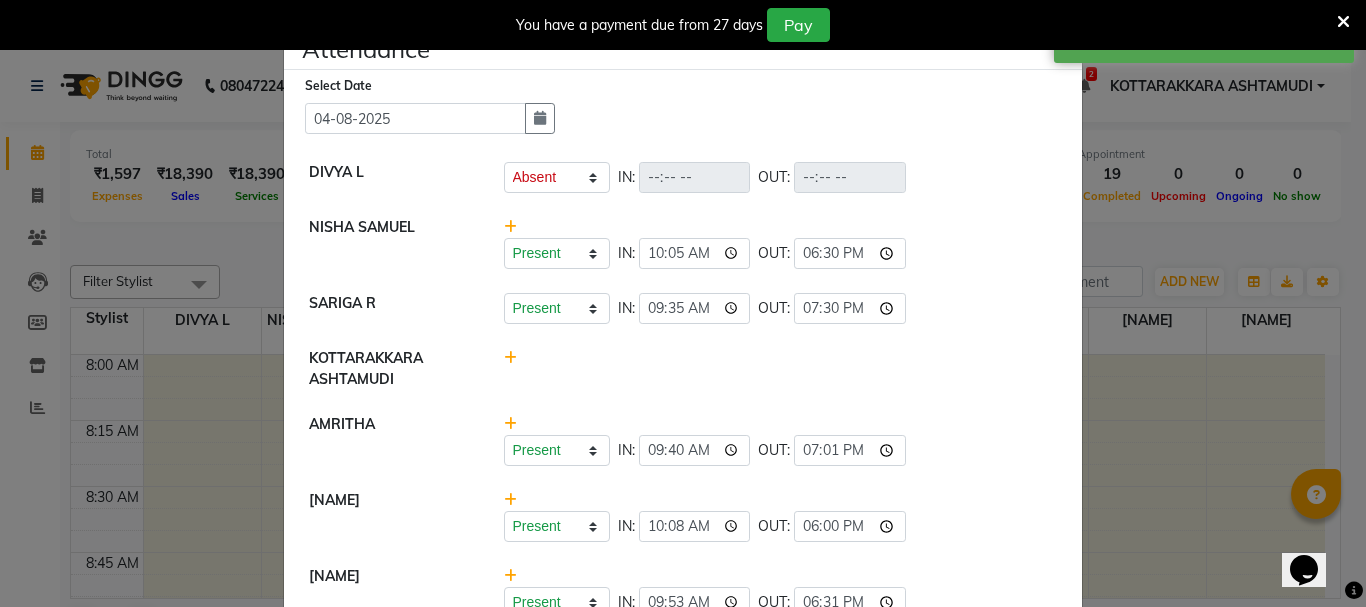 type on "19:30" 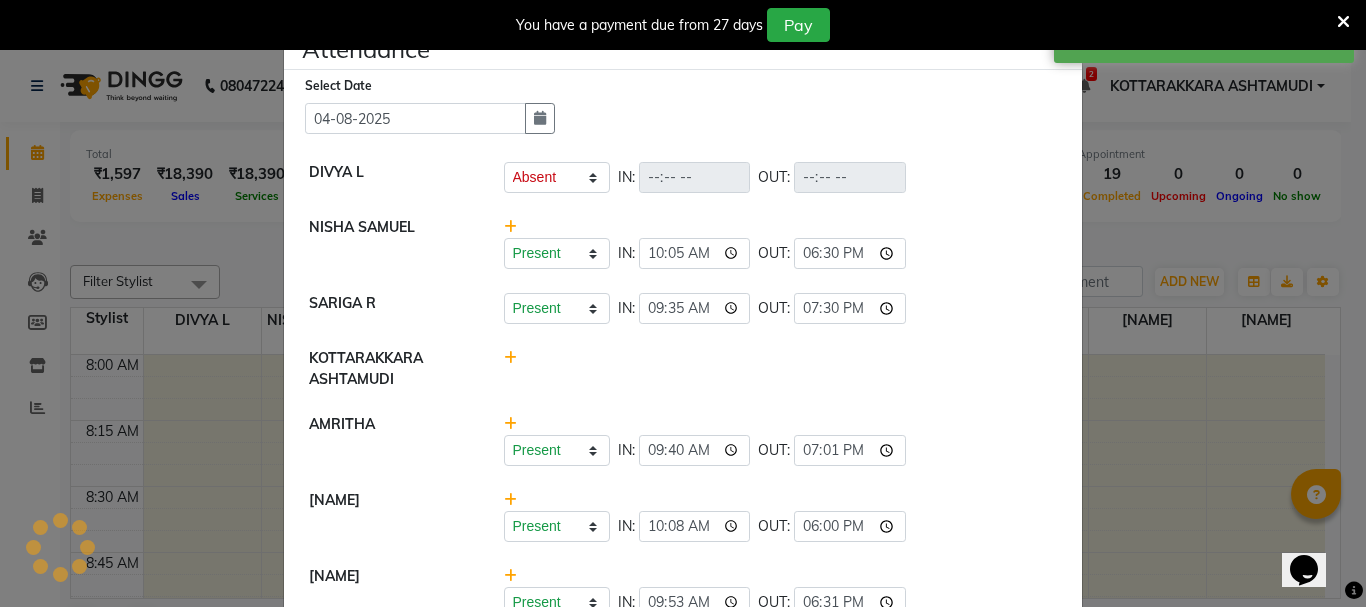 click 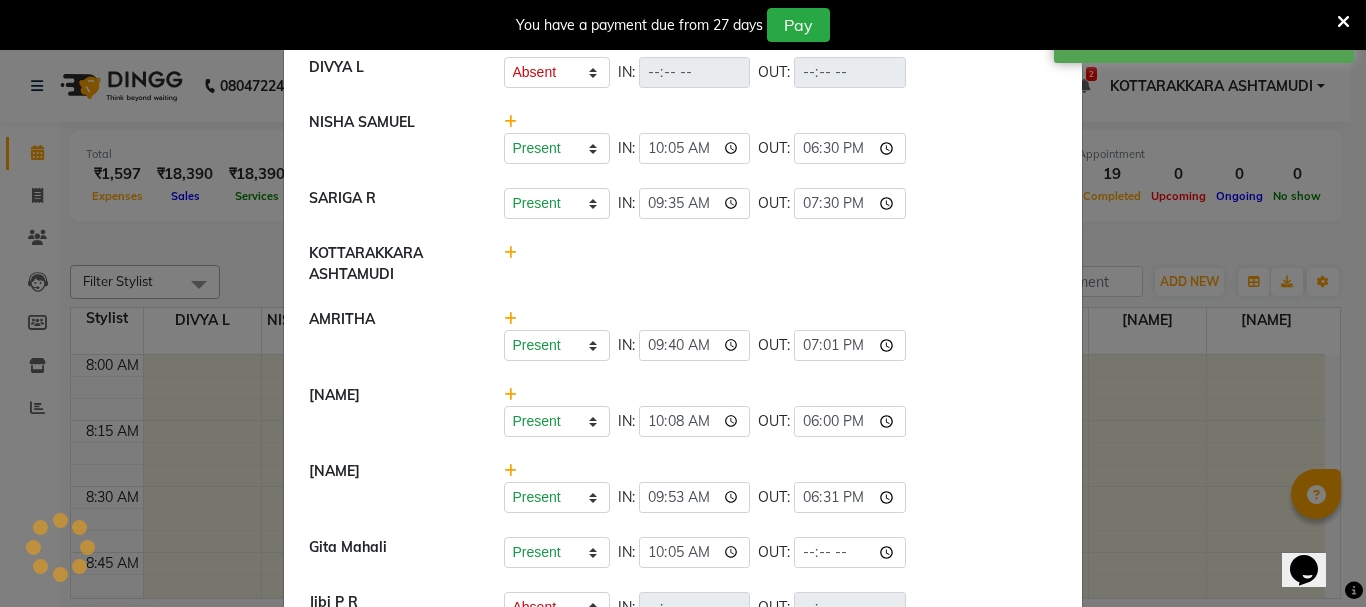 scroll, scrollTop: 277, scrollLeft: 0, axis: vertical 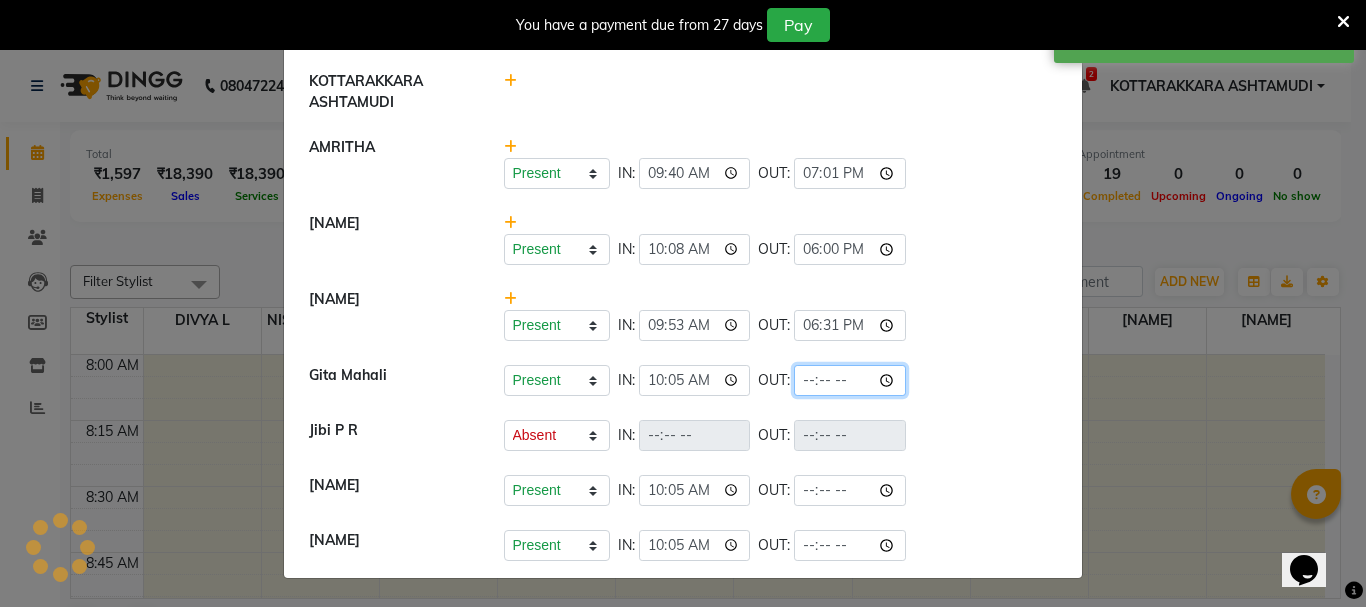 click 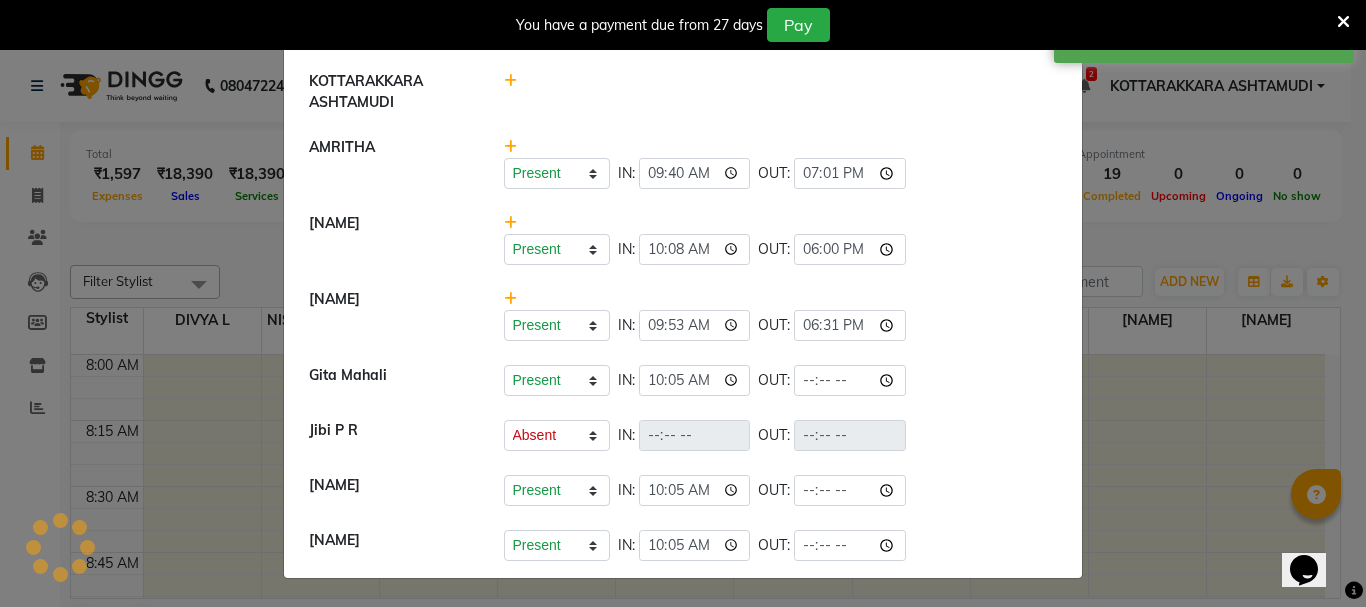 select on "A" 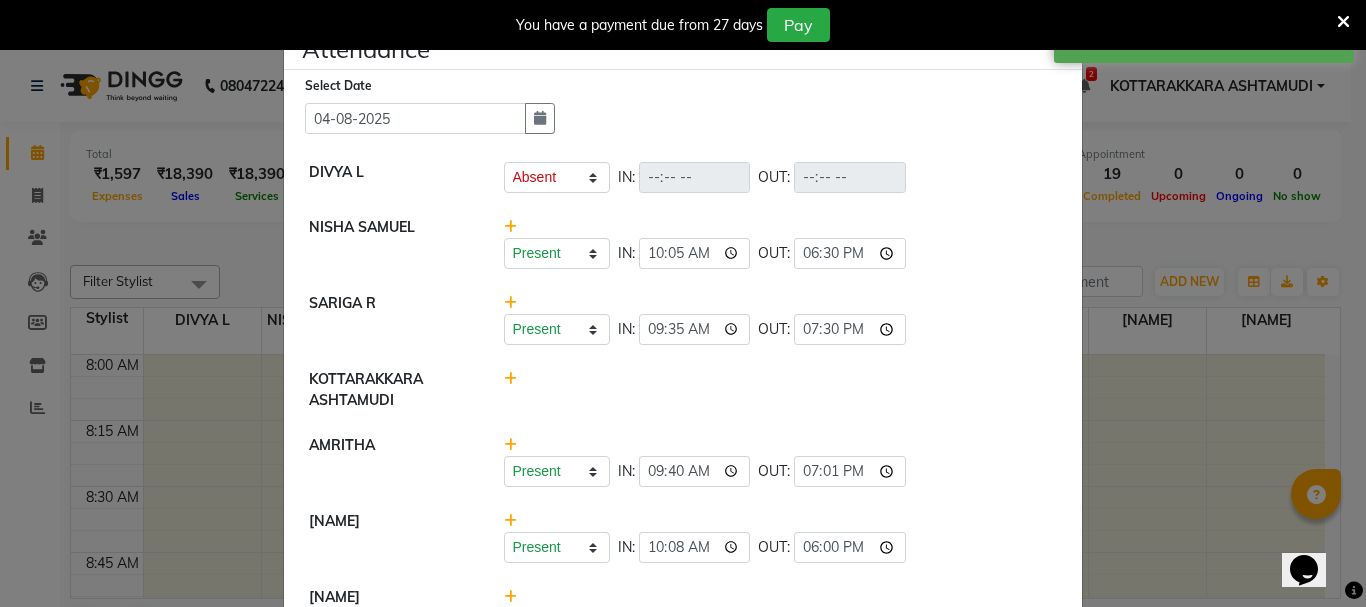 scroll, scrollTop: 298, scrollLeft: 0, axis: vertical 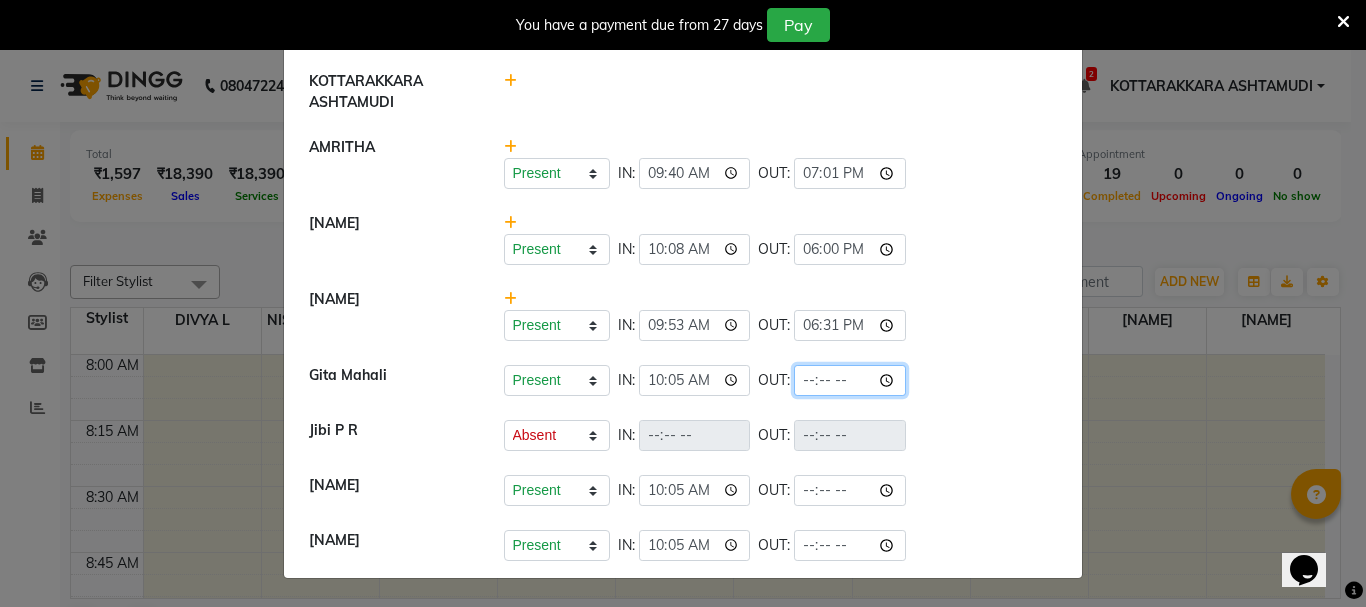 click 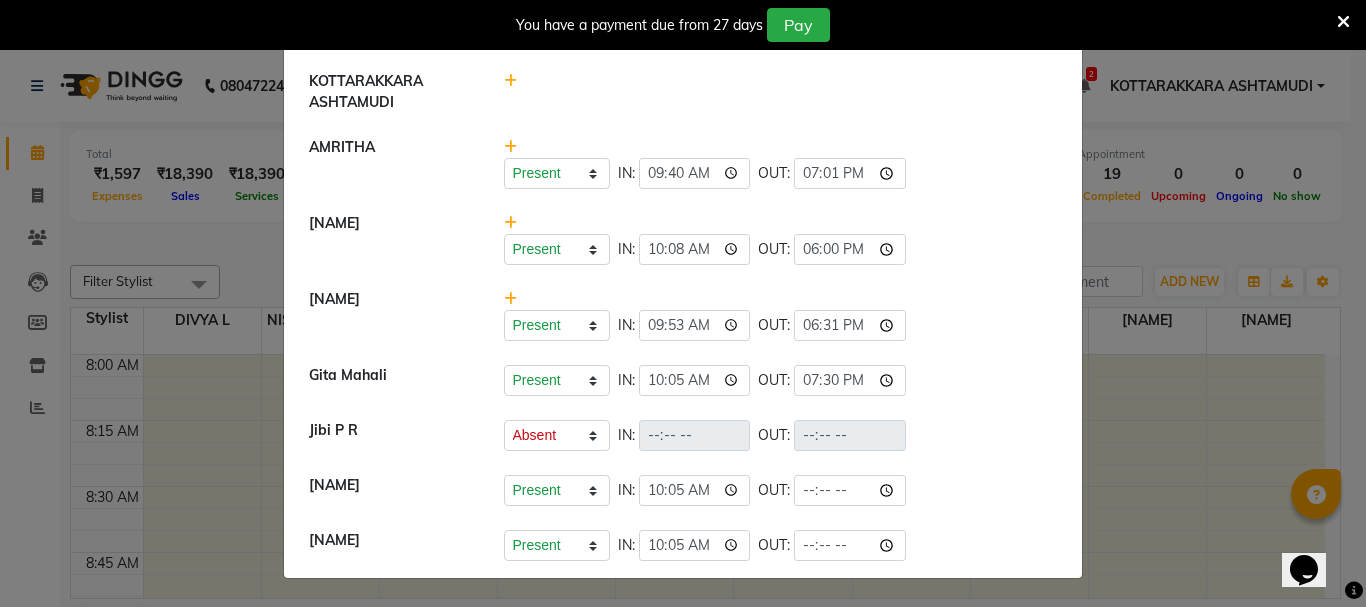 type on "19:30" 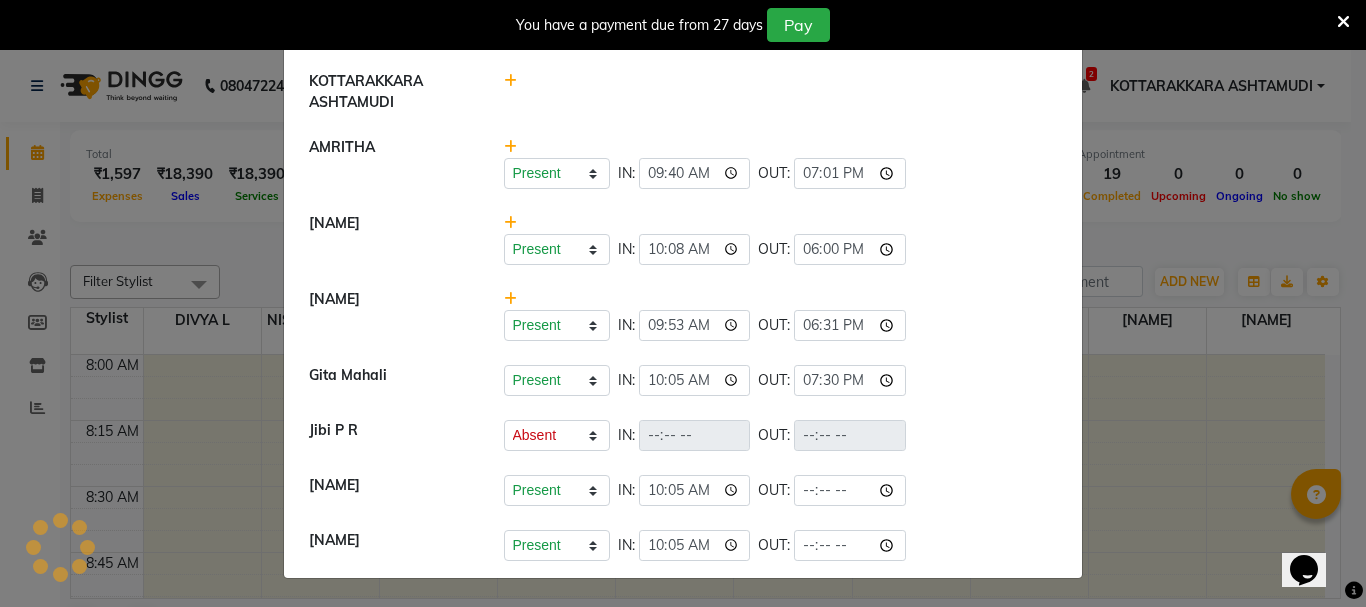 click on "[NAME]    Present   Absent   Late   Half Day   Weekly Off  IN:  10:05 OUT:  19:30" 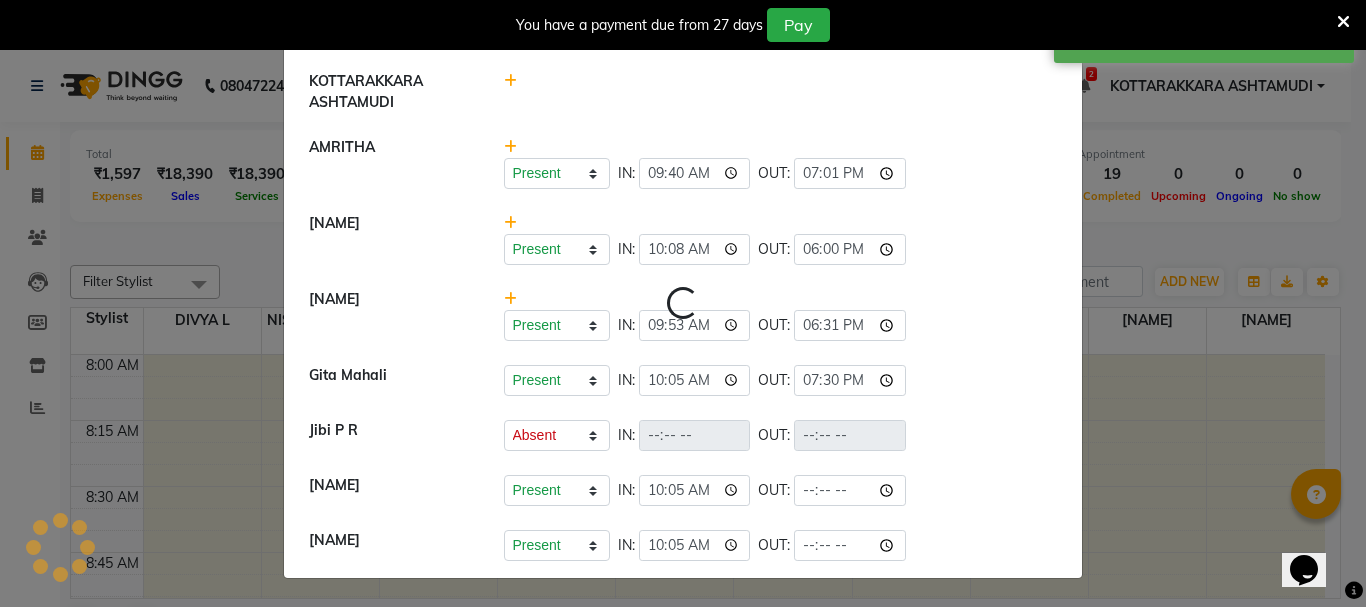 select on "A" 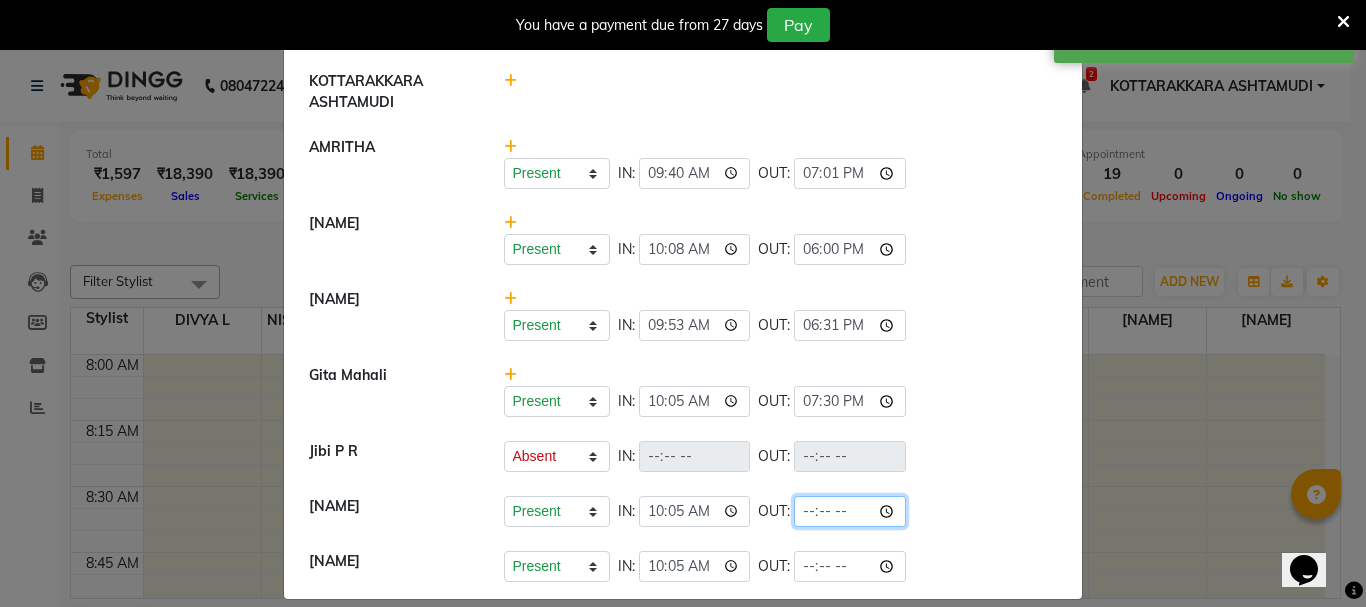 click 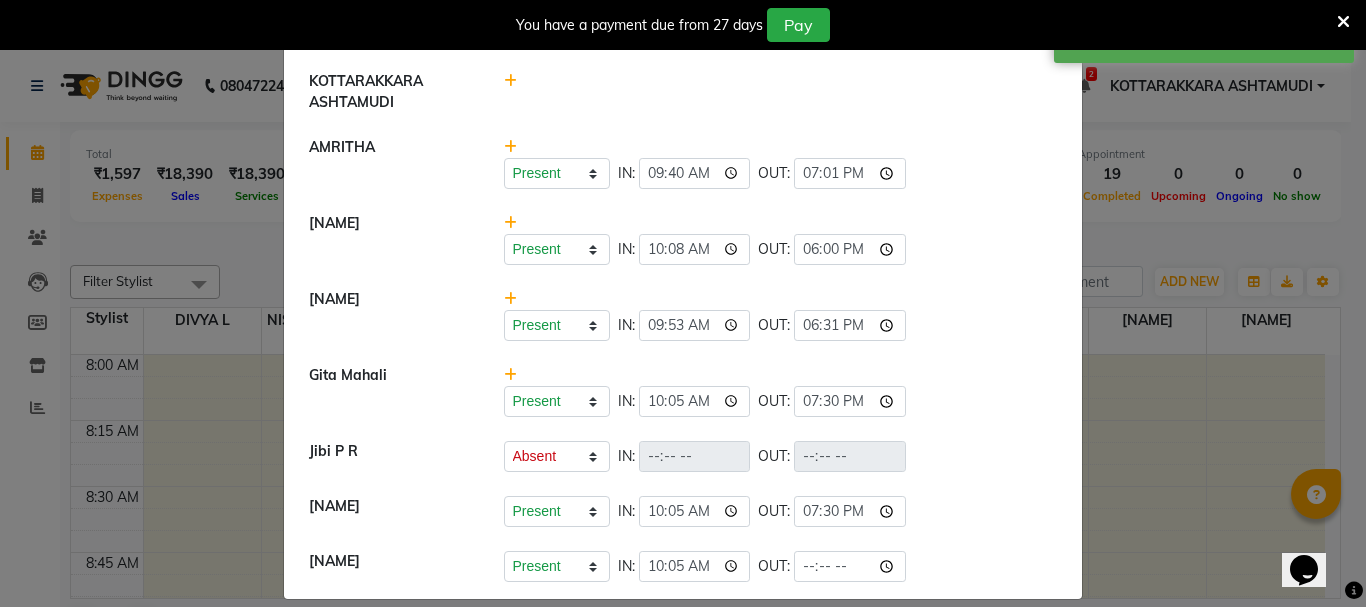 type on "19:30" 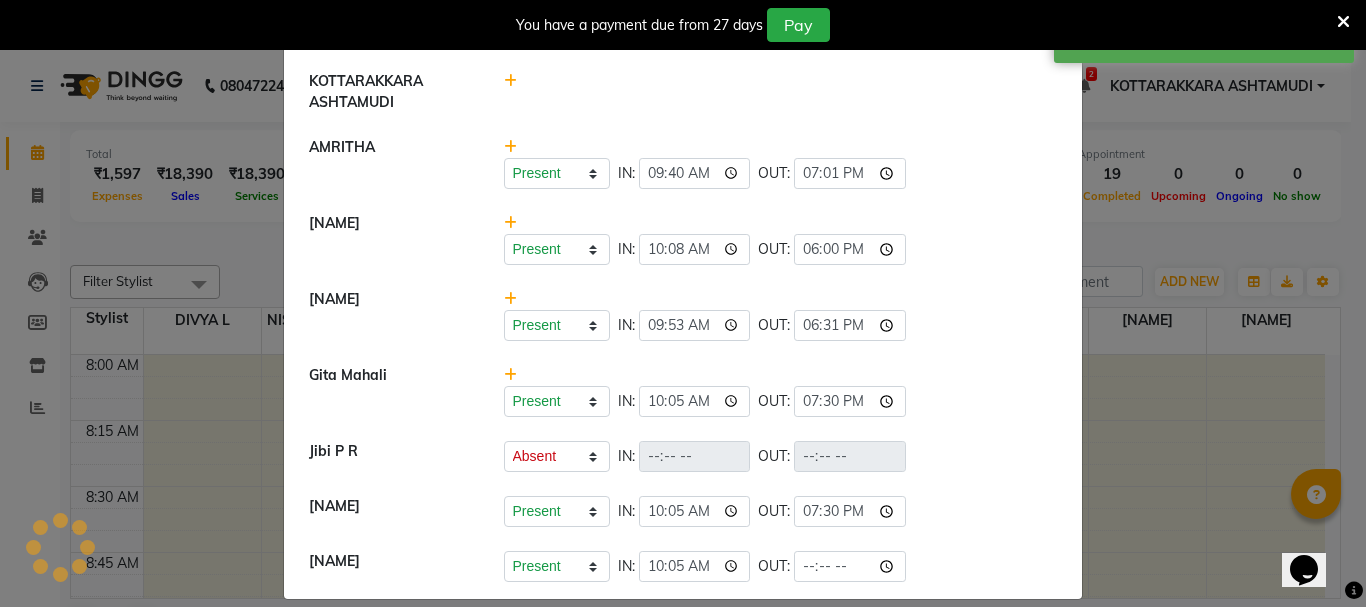 select on "A" 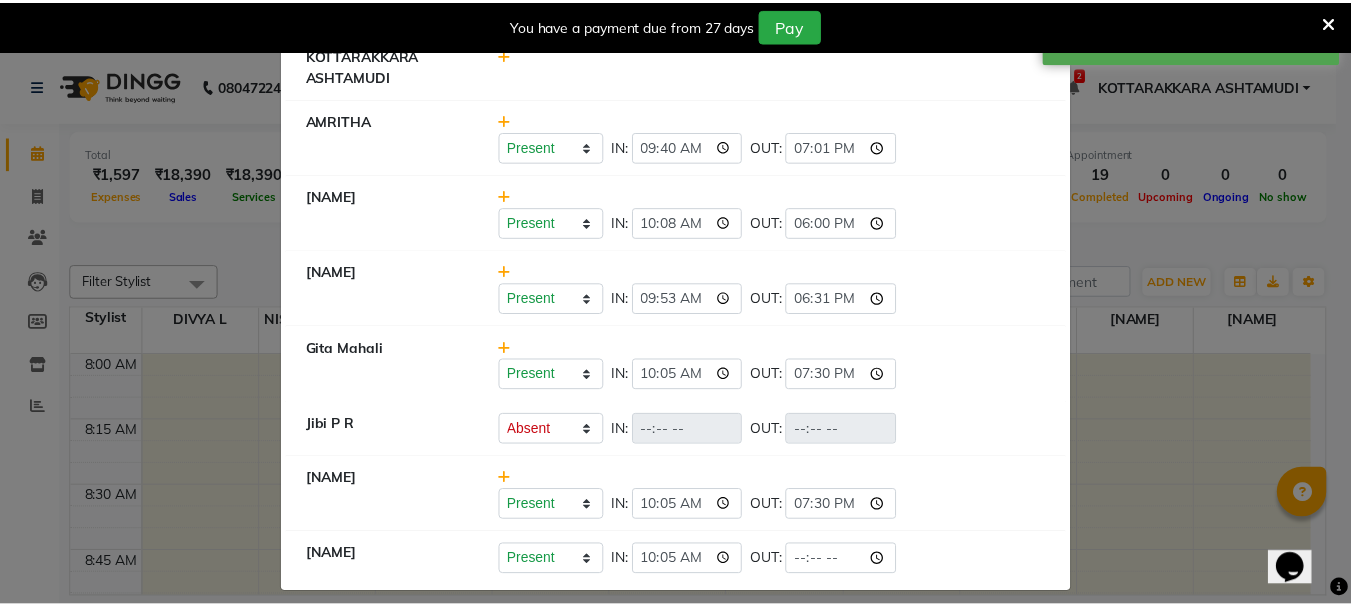 scroll, scrollTop: 340, scrollLeft: 0, axis: vertical 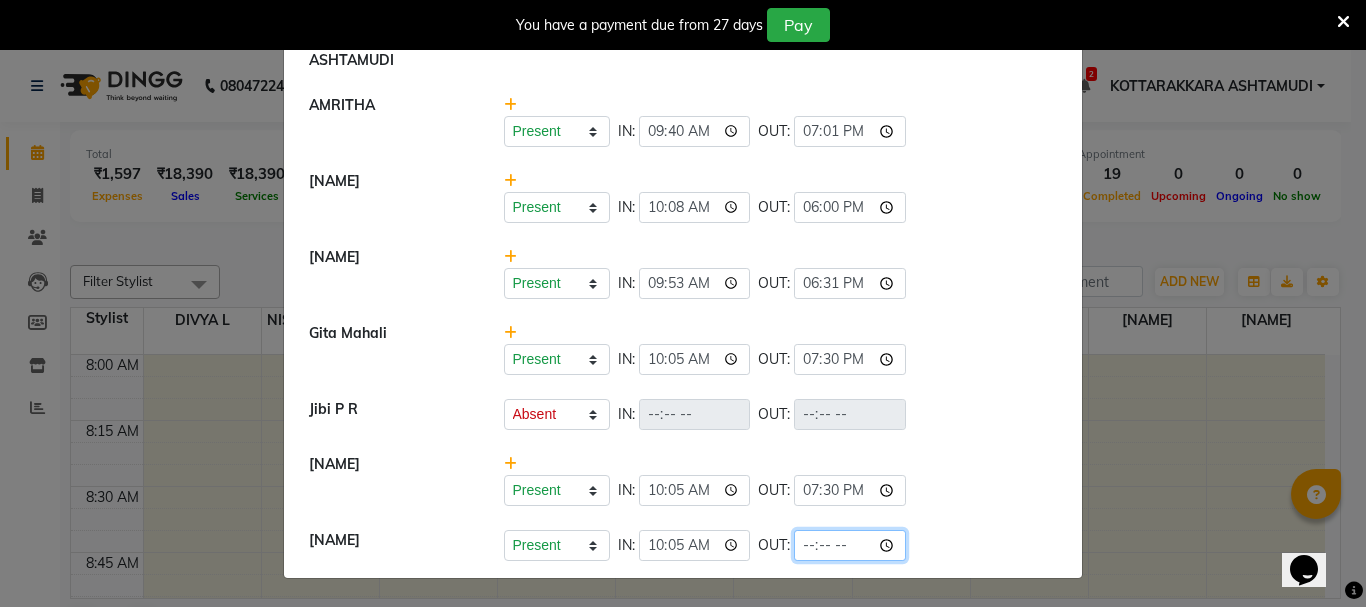 click 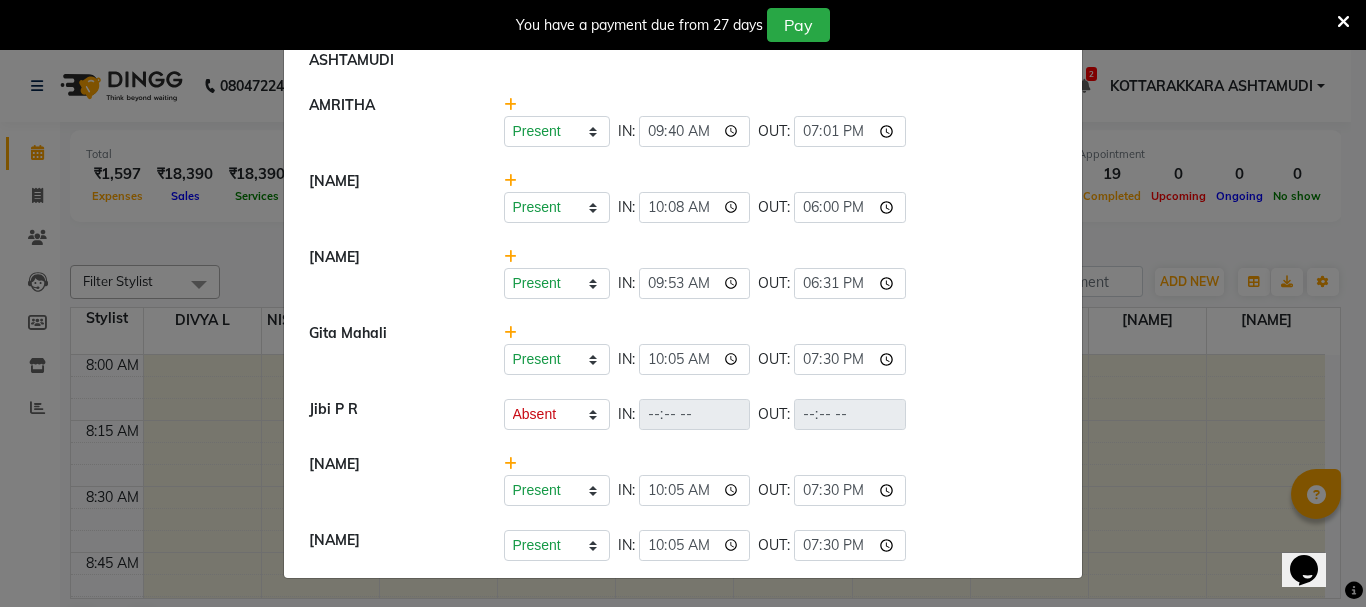 type on "19:30" 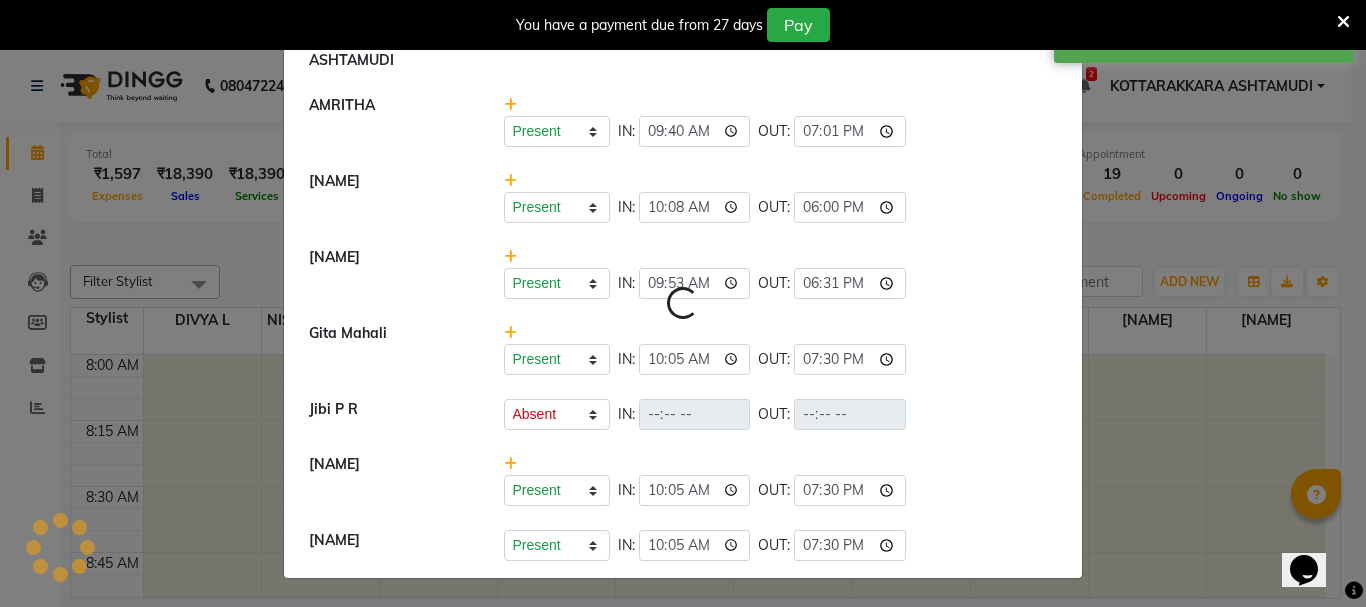 select on "A" 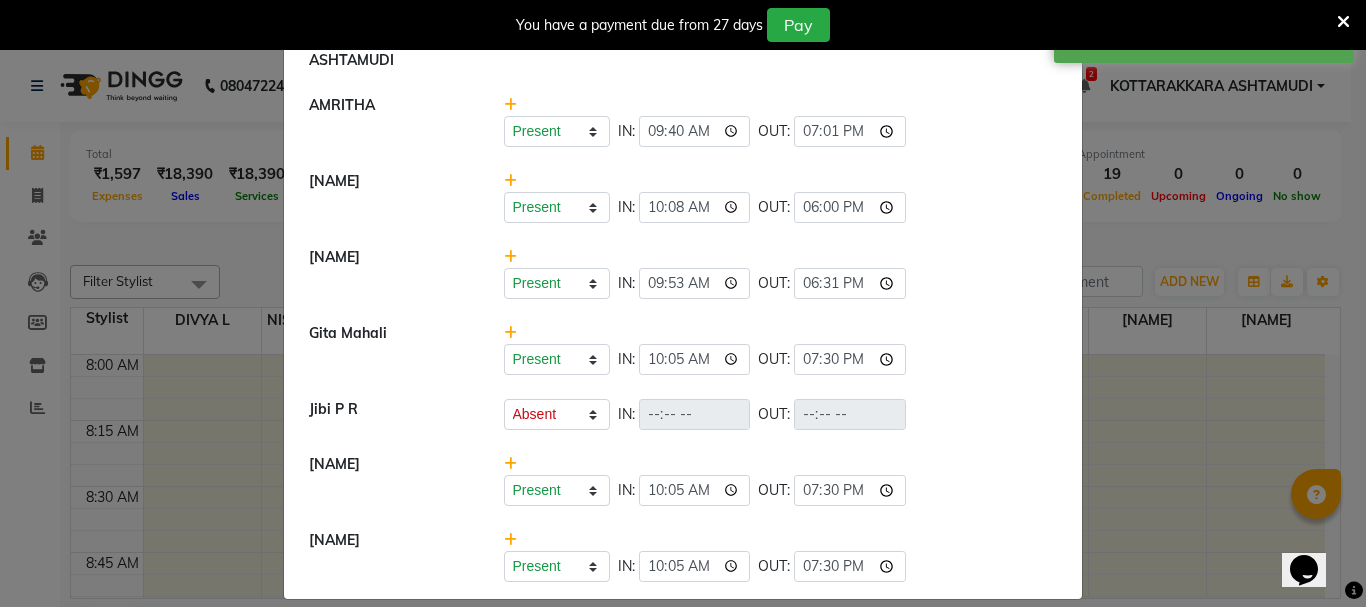 click on "Attendance × Select Date 04-08-2025  DIVYA L	   Present   Absent   Late   Half Day   Weekly Off  IN:  OUT:   NISHA SAMUEL 	   Present   Absent   Late   Half Day   Weekly Off  IN:  10:05 OUT:  18:30  SARIGA R	   Present   Absent   Late   Half Day   Weekly Off  IN:  09:35 OUT:  19:30  KOTTARAKKARA ASHTAMUDI   AMRITHA   Present   Absent   Late   Half Day   Weekly Off  IN:  09:40 OUT:  19:01  SHAHIDA   Present   Absent   Late   Half Day   Weekly Off  IN:  10:08 OUT:  18:00  SHAMINA MUHAMMED P R   Present   Absent   Late   Half Day   Weekly Off  IN:  09:53 OUT:  18:31  Gita Mahali    Present   Absent   Late   Half Day   Weekly Off  IN:  10:05 OUT:  19:30  Jibi P R   Present   Absent   Late   Half Day   Weekly Off  IN:  OUT:   Priya Chakraborty   Present   Absent   Late   Half Day   Weekly Off  IN:  10:05 OUT:  19:30  Karina Darjee    Present   Absent   Late   Half Day   Weekly Off  IN:  10:05 OUT:  19:30" 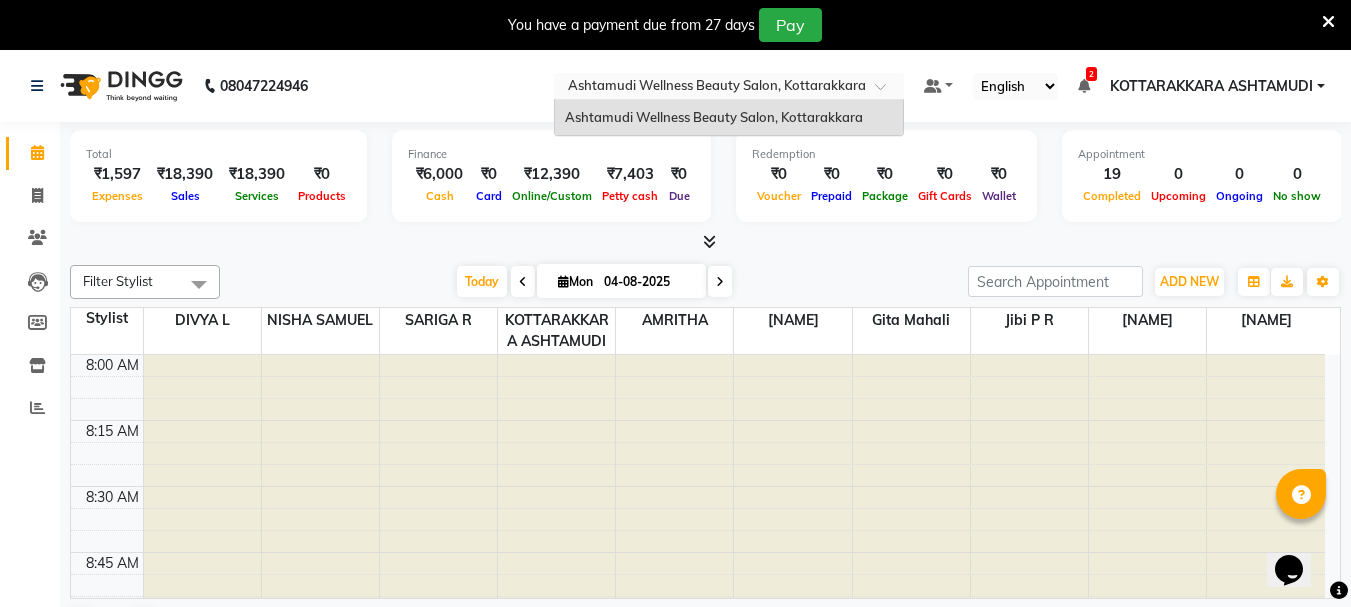click at bounding box center [709, 88] 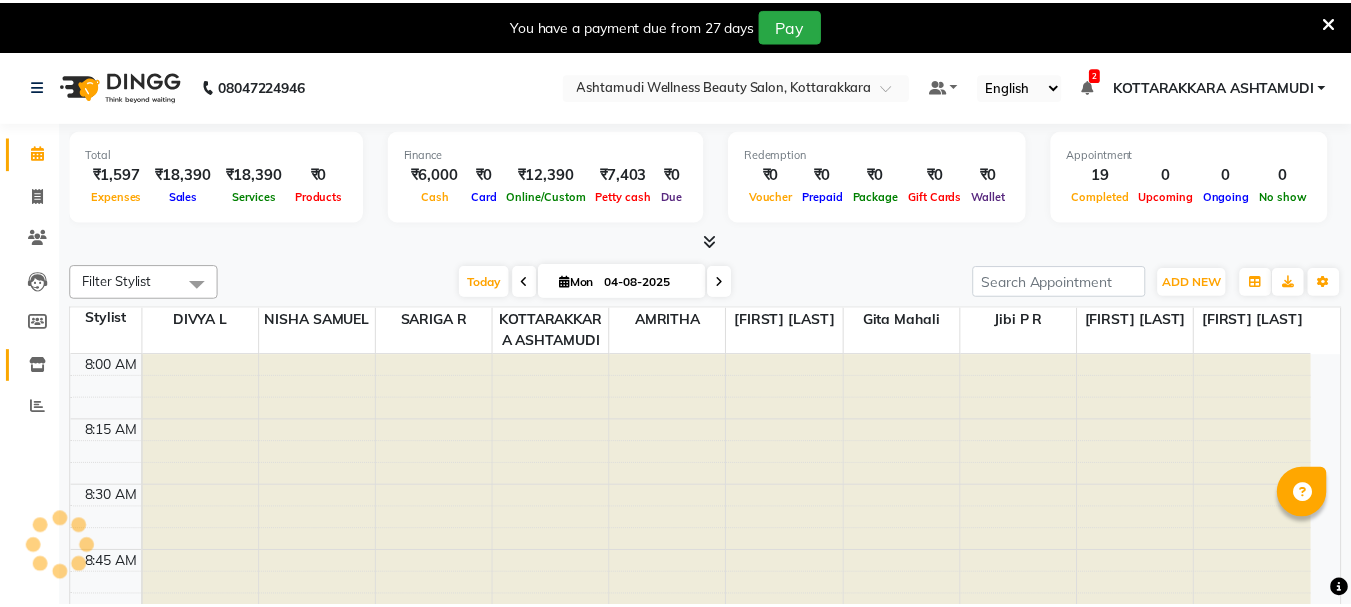 scroll, scrollTop: 0, scrollLeft: 0, axis: both 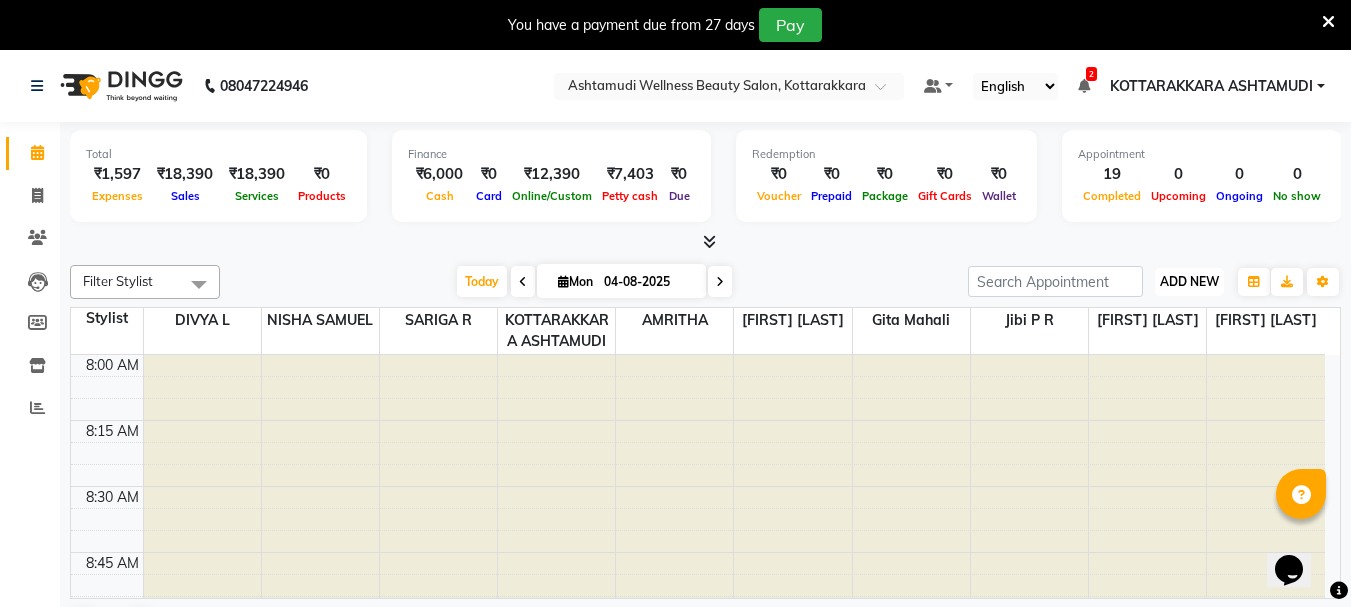 click on "ADD NEW" at bounding box center [1189, 281] 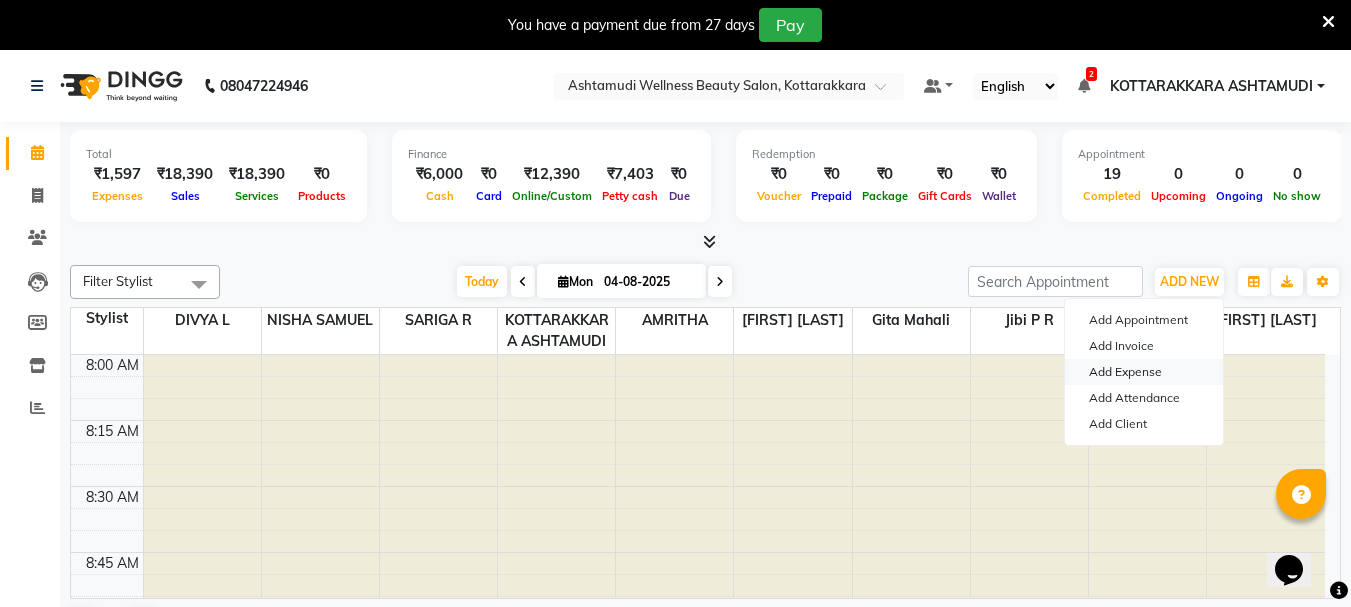 click on "Add Expense" at bounding box center [1144, 372] 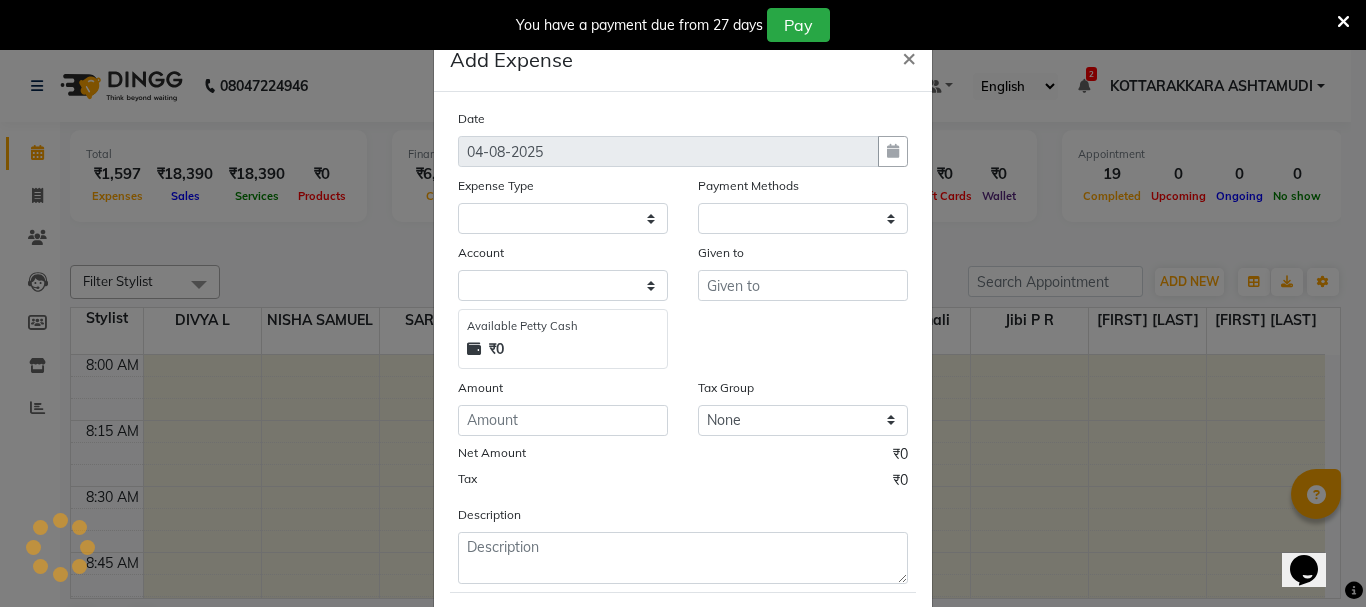 select on "1" 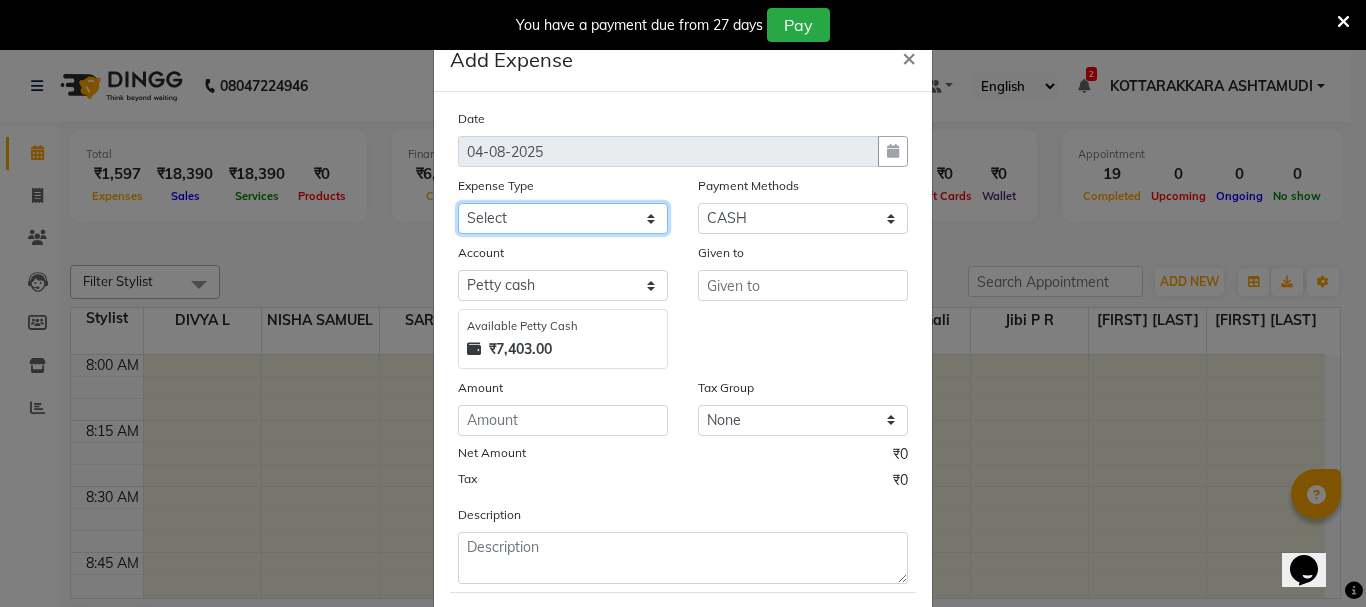 click on "Select ACCOMODATION EXPENSES ADVERTISEMENT SALES PROMOTIONAL EXPENSES Bonus BRIDAL ACCESSORIES REFUND BRIDAL COMMISSION BRIDAL FOOD BRIDAL INCENTIVES BRIDAL ORNAMENTS REFUND BRIDAL TA CASH DEPOSIT RAK BANK COMPUTER ACCESSORIES MOBILE PHONE Donation and Charity Expenses ELECTRICITY CHARGES ELECTRONICS FITTINGS Event Expense FISH FOOD EXPENSES FOOD REFRESHMENT FOR CLIENTS FOOD REFRESHMENT FOR STAFFS Freight And Forwarding Charges FUEL FOR GENERATOR FURNITURE AND EQUIPMENTS Gifts for Clients GIFTS FOR STAFFS GOKULAM CHITS HOSTEL RENT LAUNDRY EXPENSES LICENSE OTHER FEES LOADING UNLOADING CHARGES Medical Expenses MEHNDI PAYMENTS MISCELLANEOUS EXPENSES NEWSPAPER PERIODICALS Office Expenses Ornaments Maintenance Expense OVERTIME ALLOWANCES Payment For Pest Control Perfomance based incentives POSTAGE COURIER CHARGES Printing PRINTING STATIONERY EXPENSES PROFESSIONAL TAX REPAIRS MAINTENANCE ROUND OFF Salary SALARY ADVANCE Sales Incentives Membership Card SALES INCENTIVES PRODUCT SALES INCENTIVES SERVICES SALON RENT" 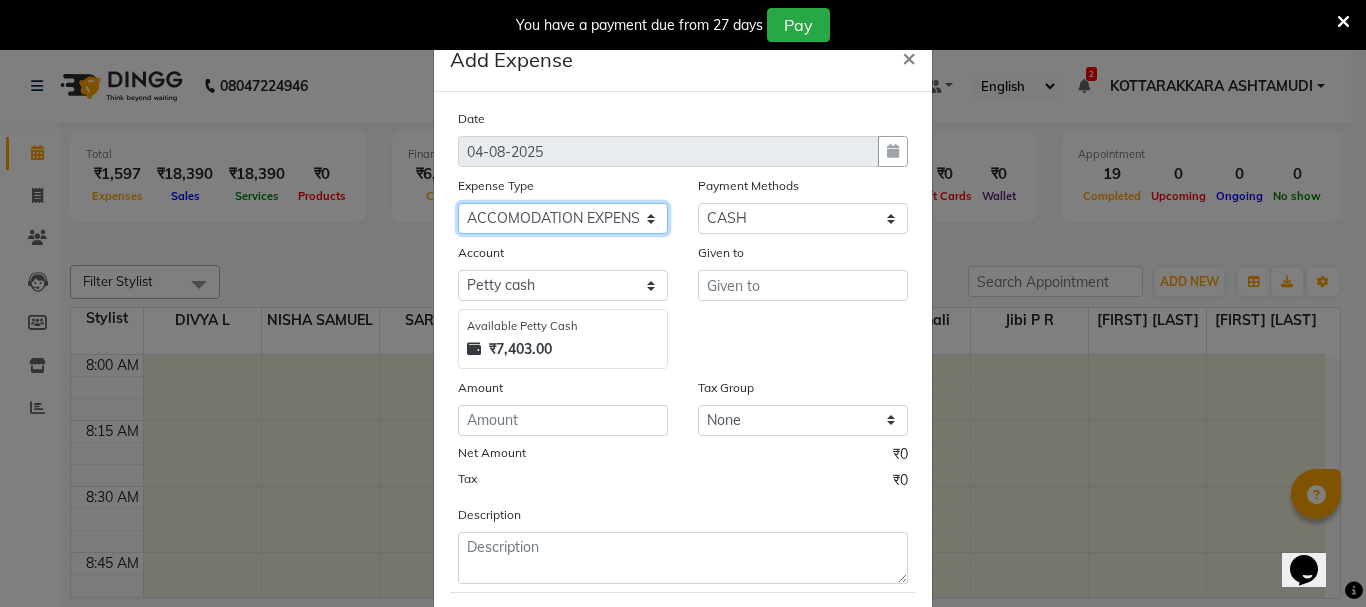 click on "Select ACCOMODATION EXPENSES ADVERTISEMENT SALES PROMOTIONAL EXPENSES Bonus BRIDAL ACCESSORIES REFUND BRIDAL COMMISSION BRIDAL FOOD BRIDAL INCENTIVES BRIDAL ORNAMENTS REFUND BRIDAL TA CASH DEPOSIT RAK BANK COMPUTER ACCESSORIES MOBILE PHONE Donation and Charity Expenses ELECTRICITY CHARGES ELECTRONICS FITTINGS Event Expense FISH FOOD EXPENSES FOOD REFRESHMENT FOR CLIENTS FOOD REFRESHMENT FOR STAFFS Freight And Forwarding Charges FUEL FOR GENERATOR FURNITURE AND EQUIPMENTS Gifts for Clients GIFTS FOR STAFFS GOKULAM CHITS HOSTEL RENT LAUNDRY EXPENSES LICENSE OTHER FEES LOADING UNLOADING CHARGES Medical Expenses MEHNDI PAYMENTS MISCELLANEOUS EXPENSES NEWSPAPER PERIODICALS Office Expenses Ornaments Maintenance Expense OVERTIME ALLOWANCES Payment For Pest Control Perfomance based incentives POSTAGE COURIER CHARGES Printing PRINTING STATIONERY EXPENSES PROFESSIONAL TAX REPAIRS MAINTENANCE ROUND OFF Salary SALARY ADVANCE Sales Incentives Membership Card SALES INCENTIVES PRODUCT SALES INCENTIVES SERVICES SALON RENT" 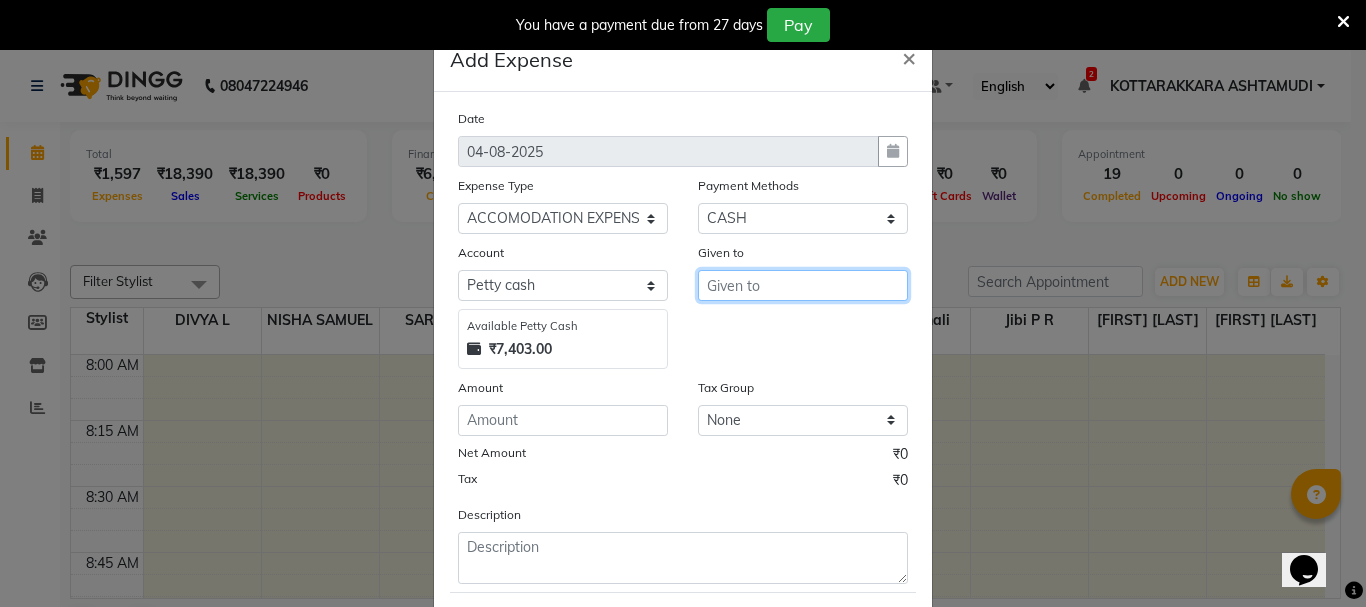 click at bounding box center (803, 285) 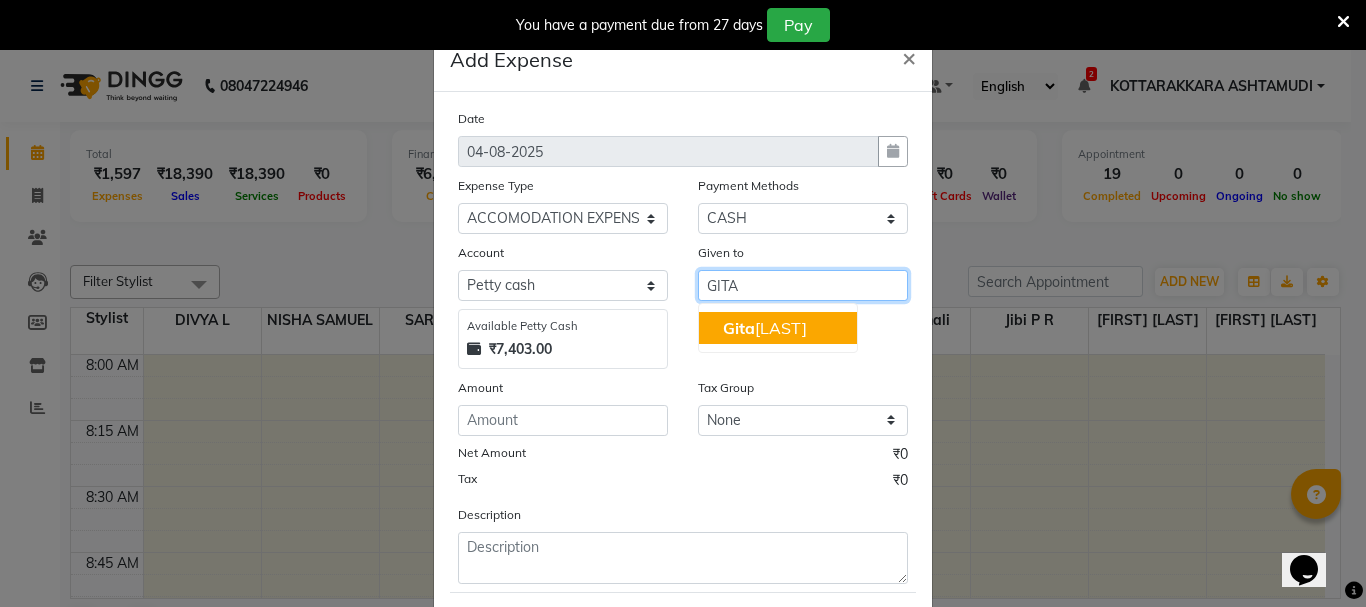 click on "Gita  Mahali" at bounding box center [765, 328] 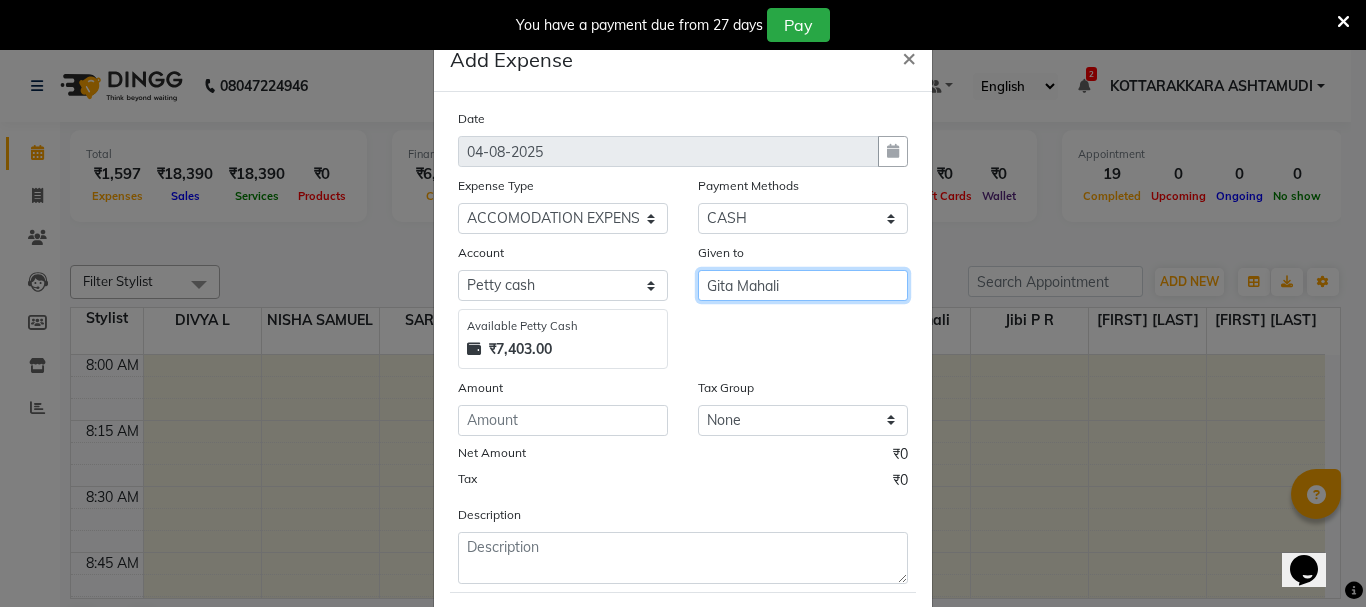 type on "Gita Mahali" 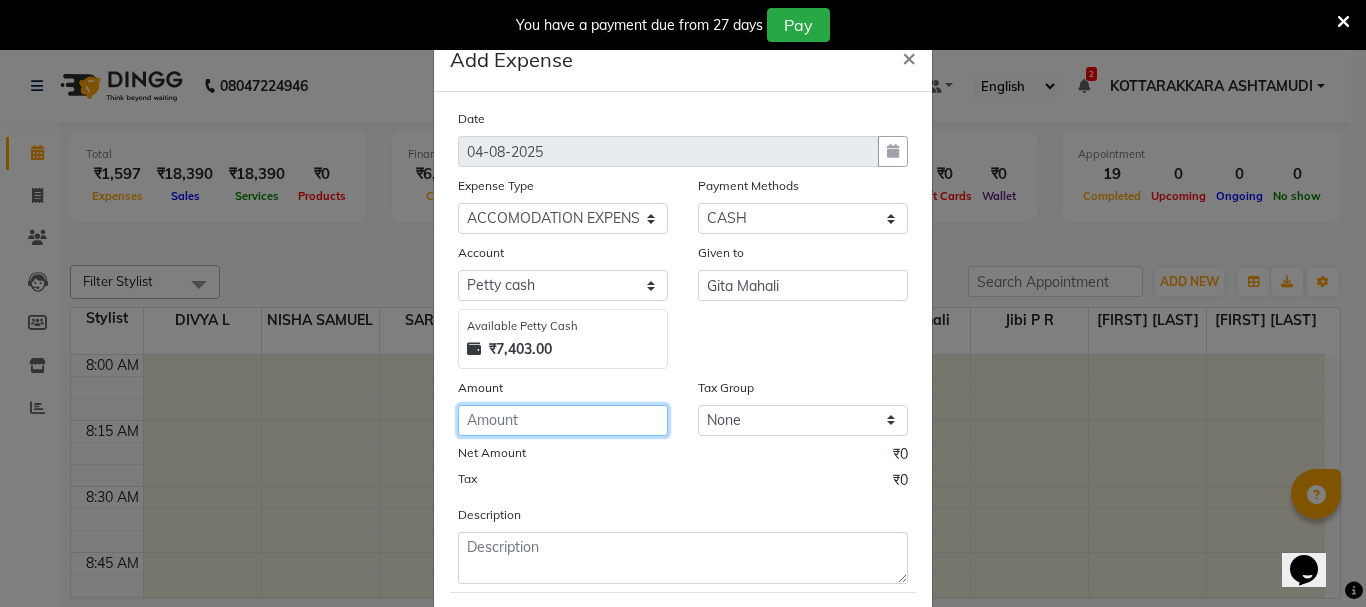 click 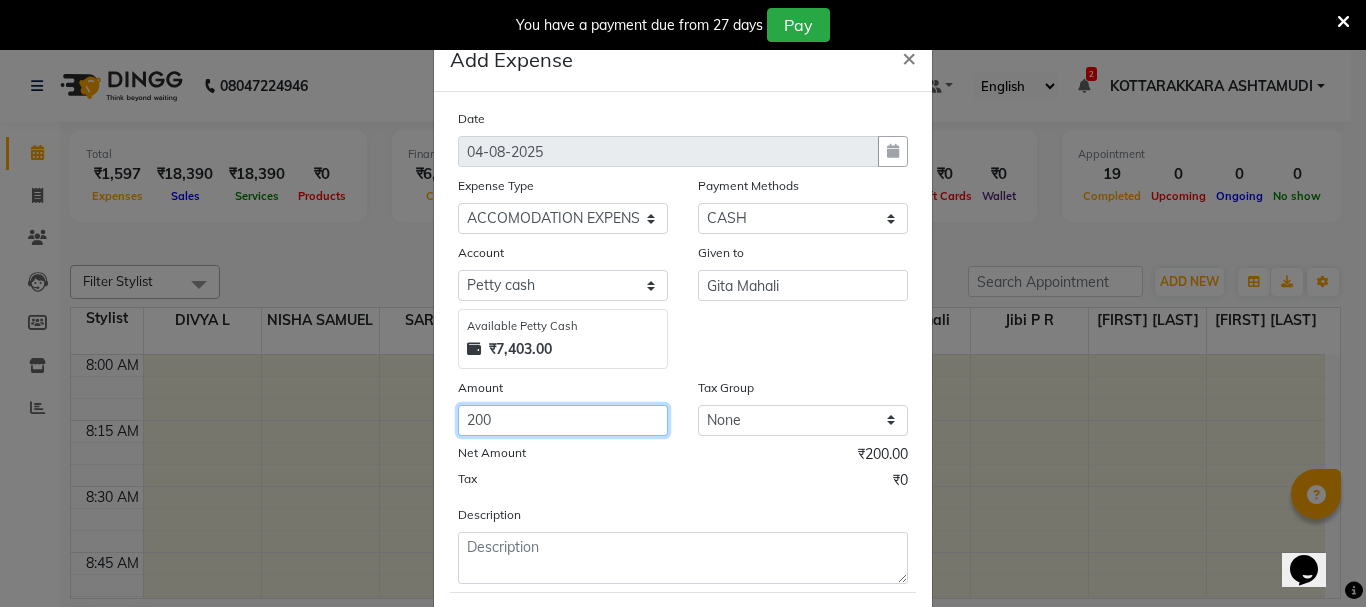 type on "200" 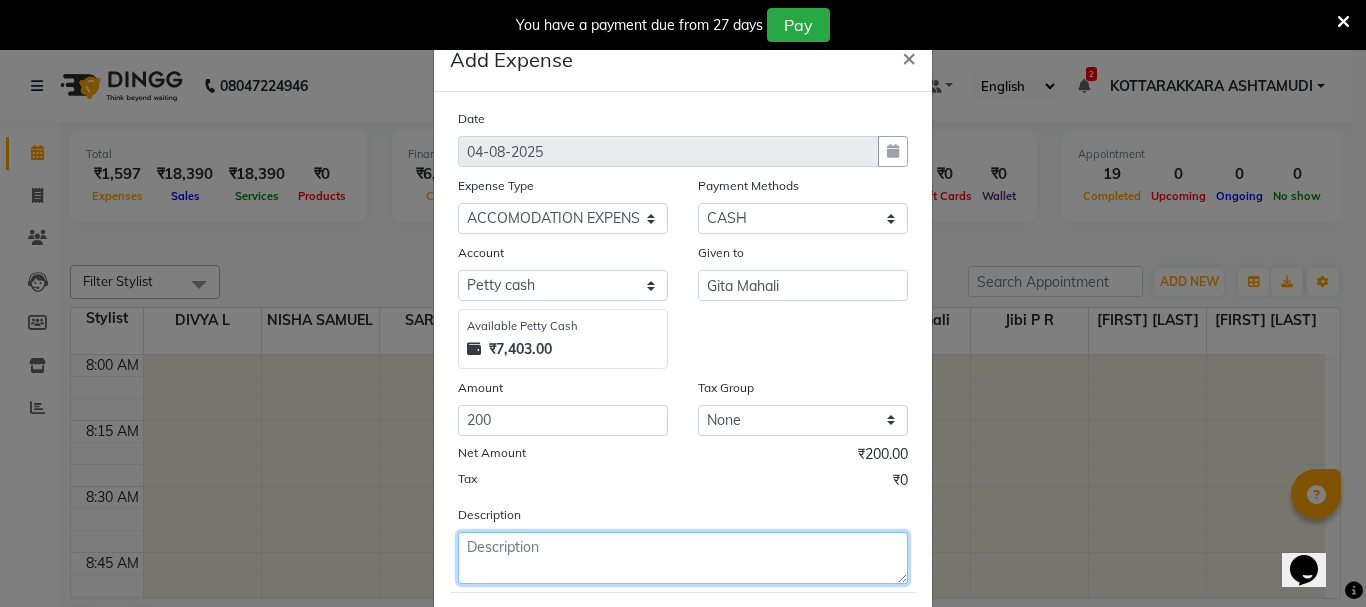 click 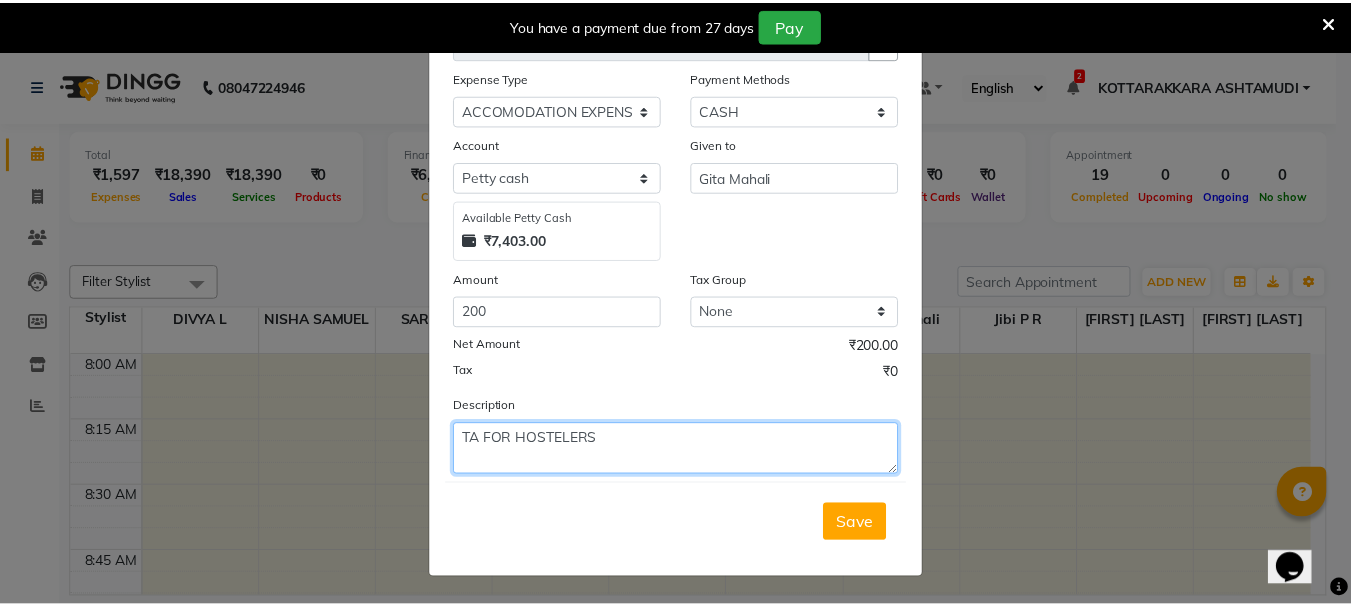 scroll, scrollTop: 109, scrollLeft: 0, axis: vertical 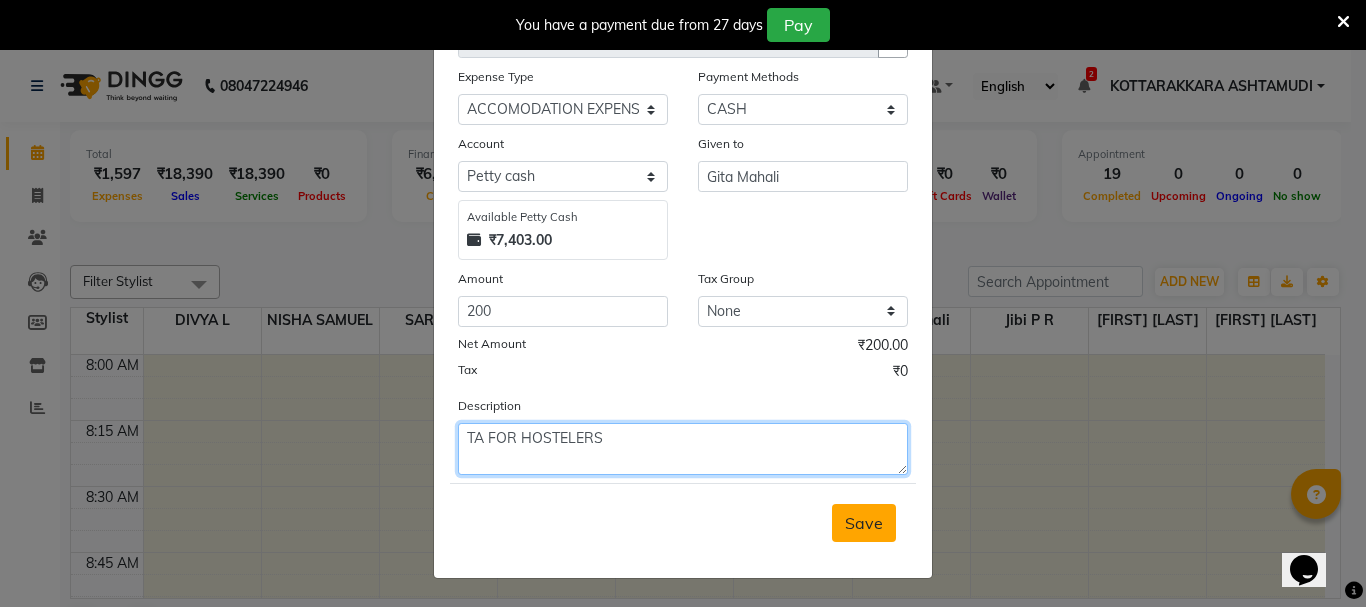 type on "TA FOR HOSTELERS" 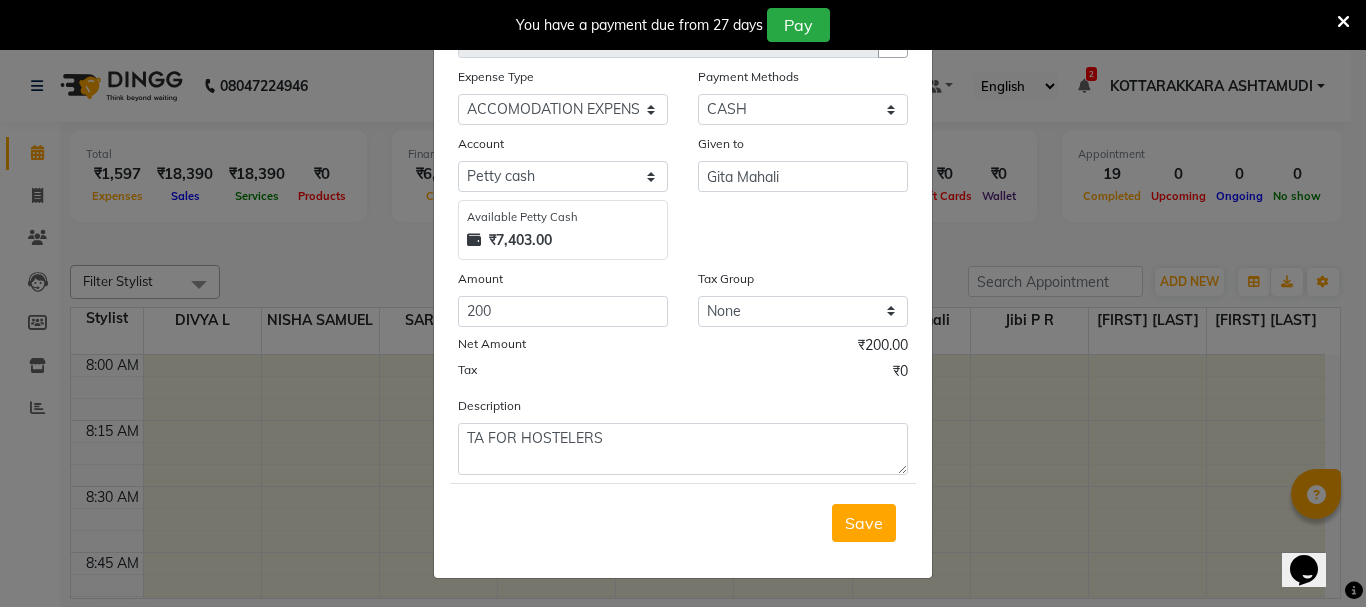 click on "Save" at bounding box center (864, 523) 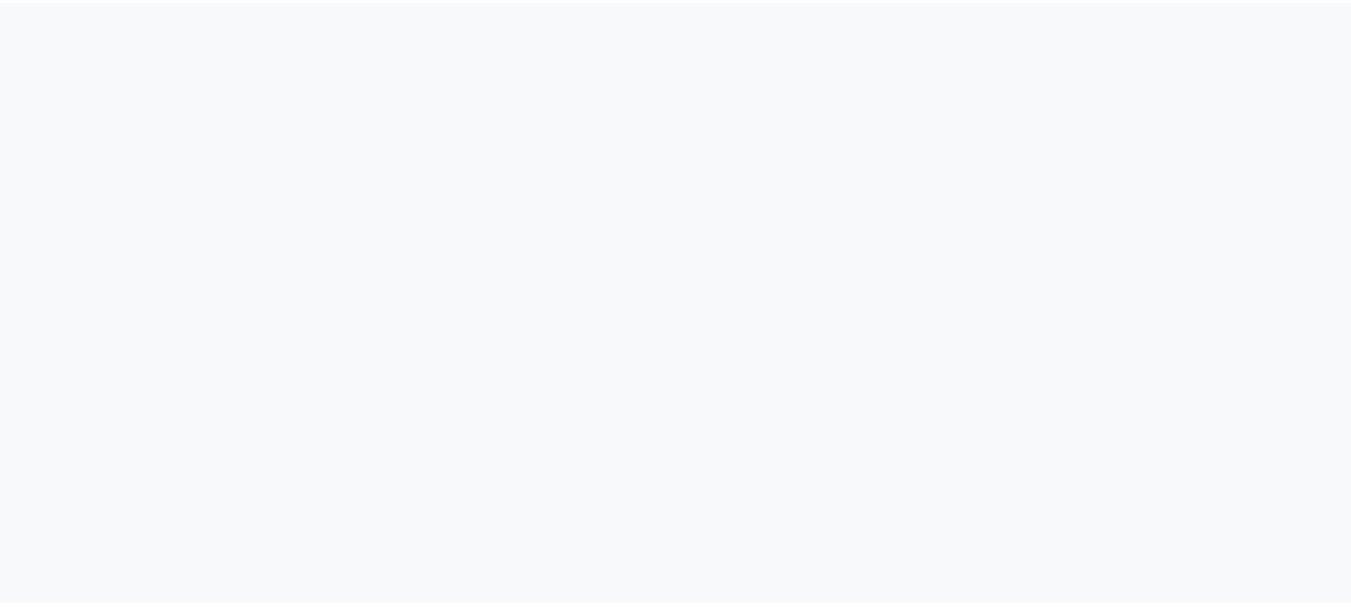 scroll, scrollTop: 0, scrollLeft: 0, axis: both 